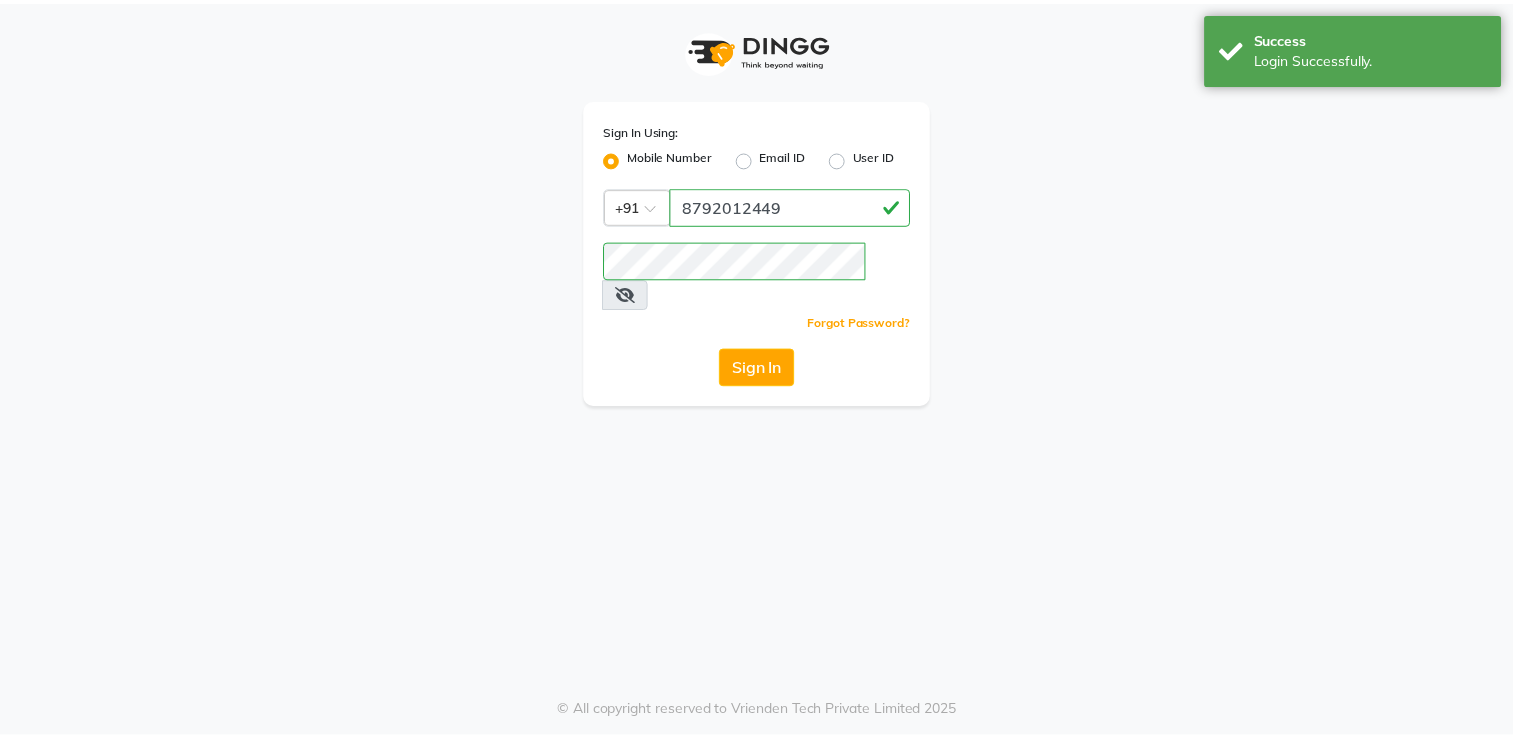 scroll, scrollTop: 0, scrollLeft: 0, axis: both 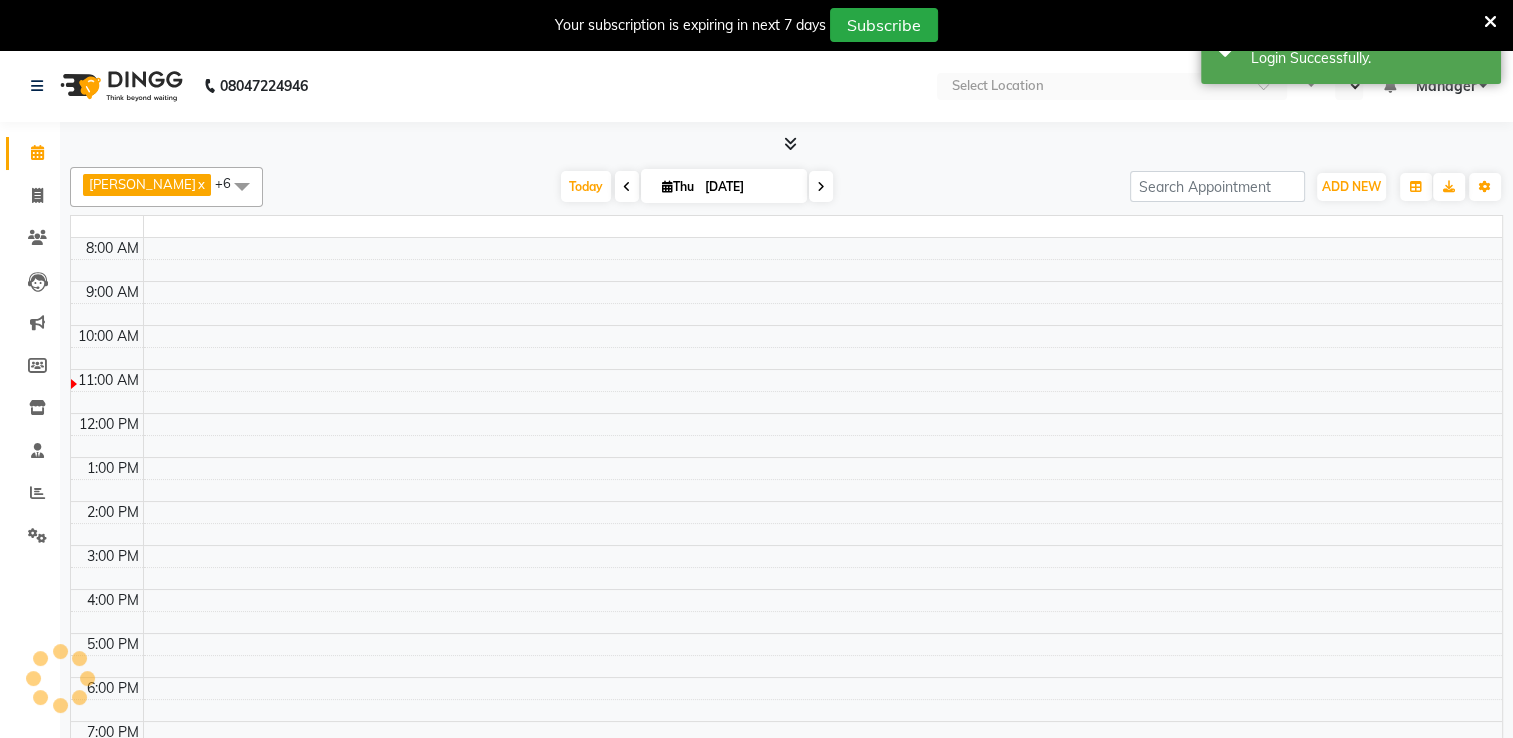 select on "en" 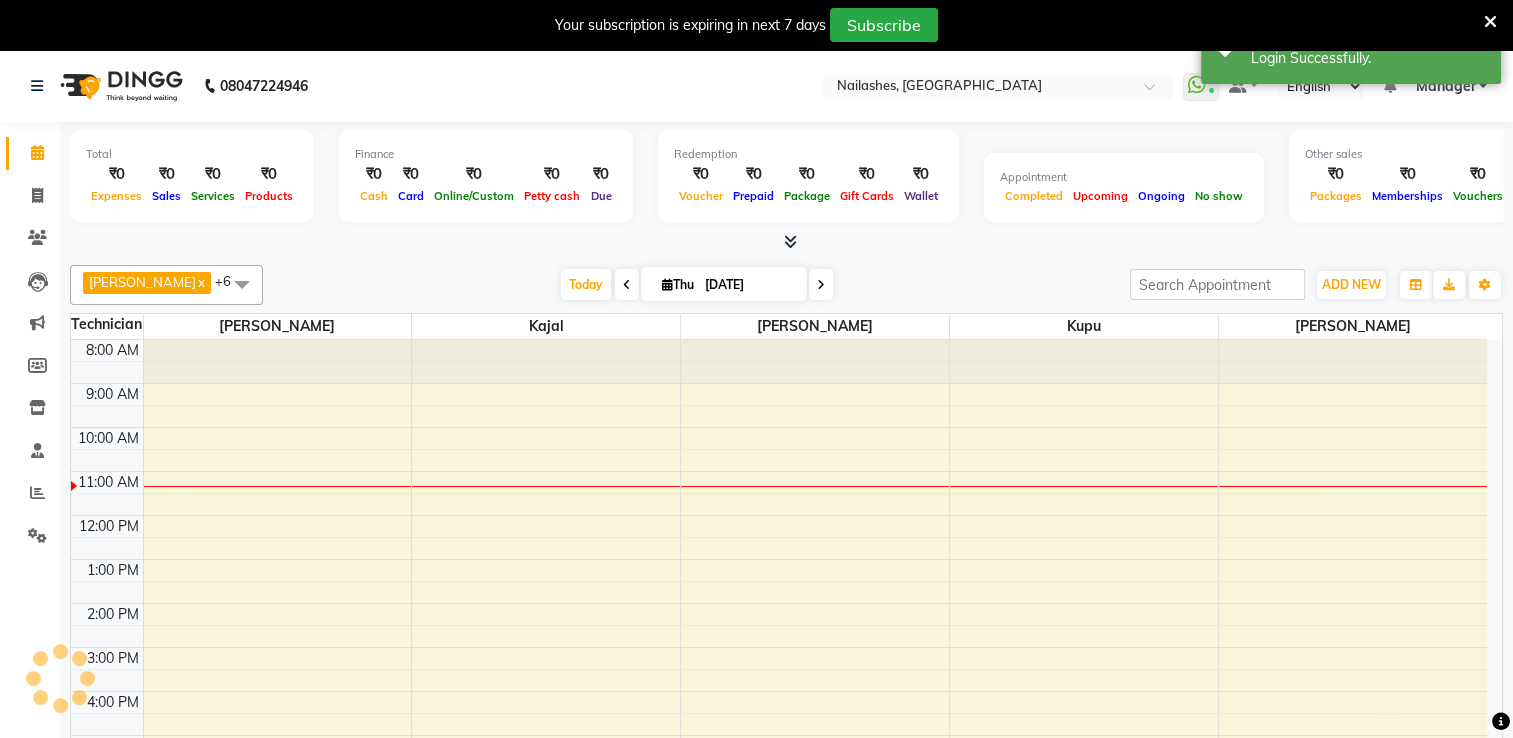 scroll, scrollTop: 0, scrollLeft: 0, axis: both 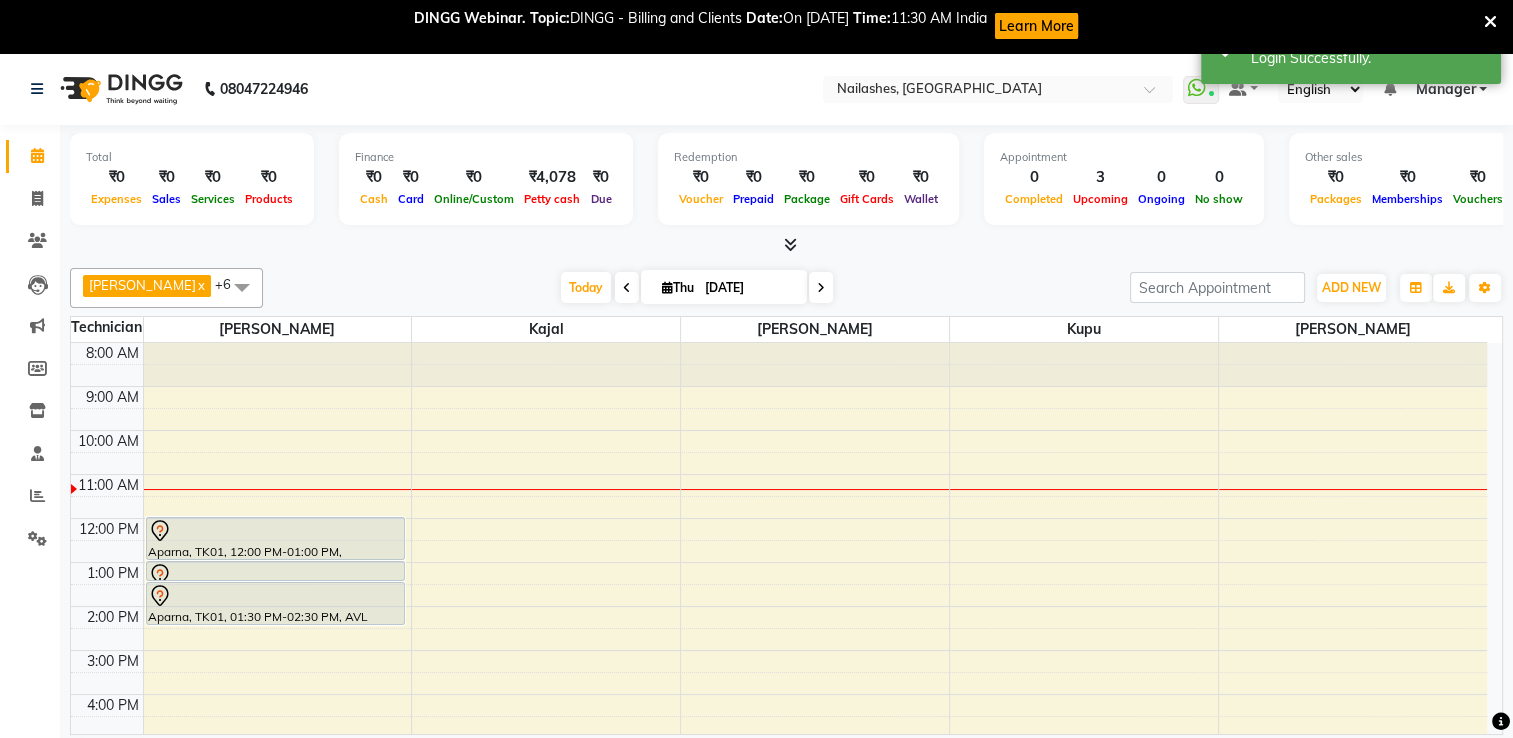 click at bounding box center [790, 244] 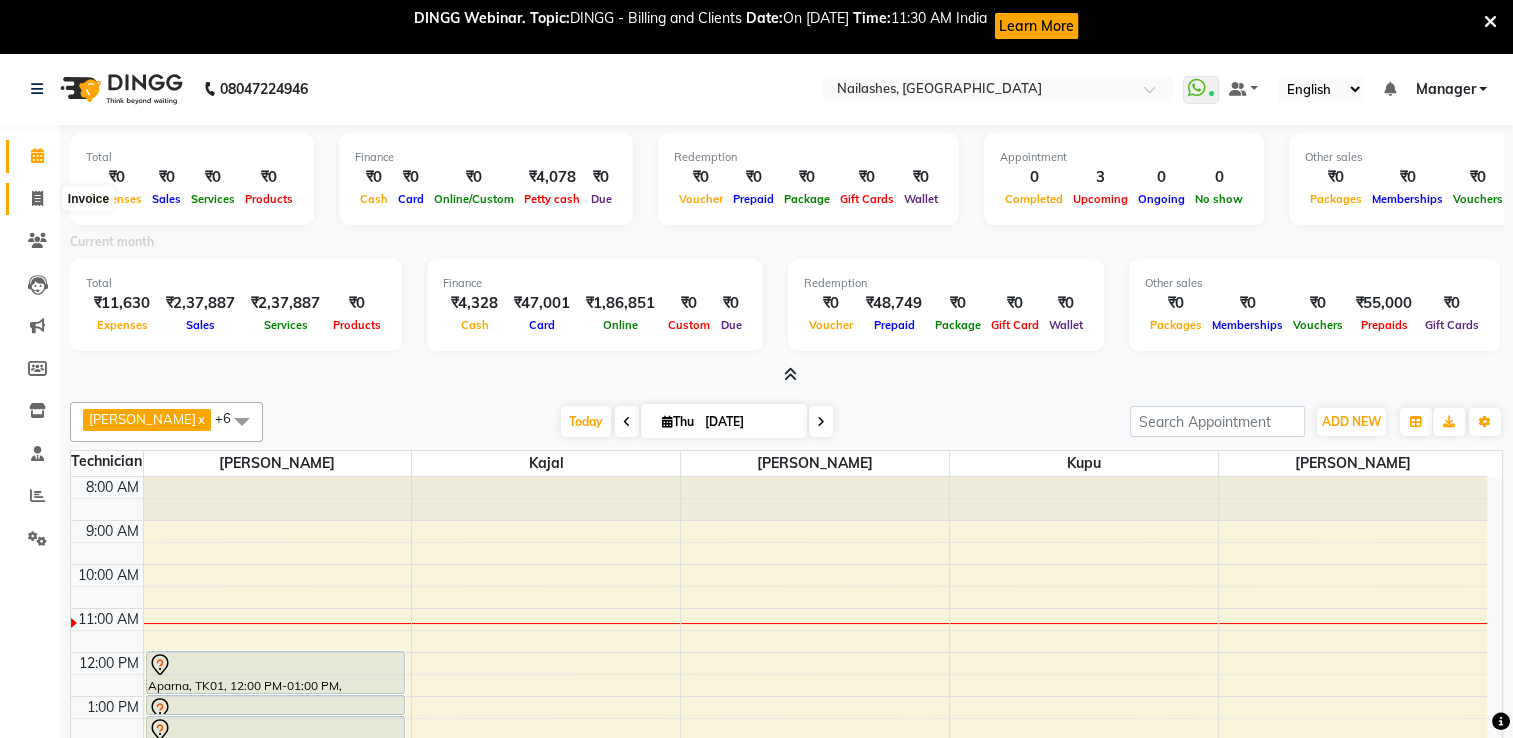 click 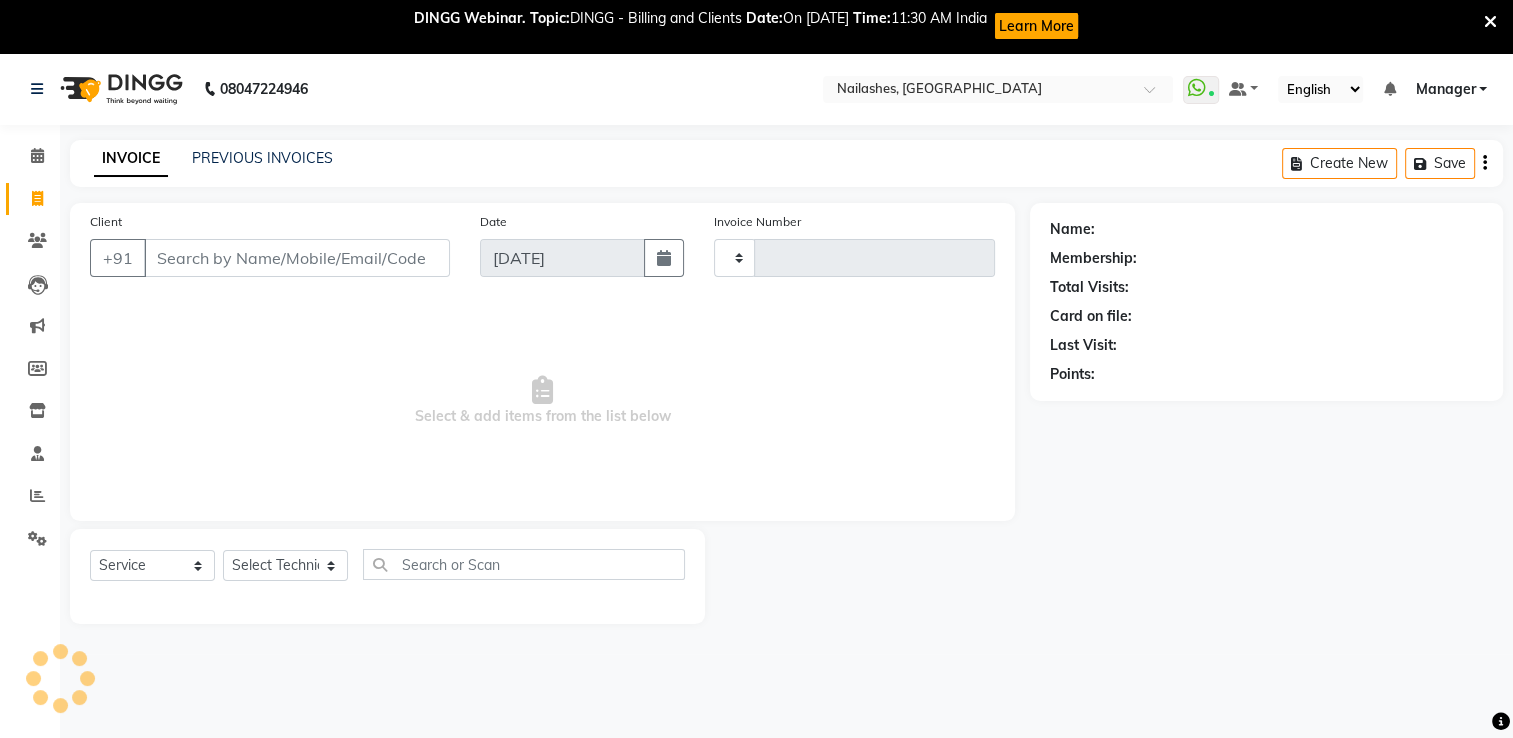 type on "1152" 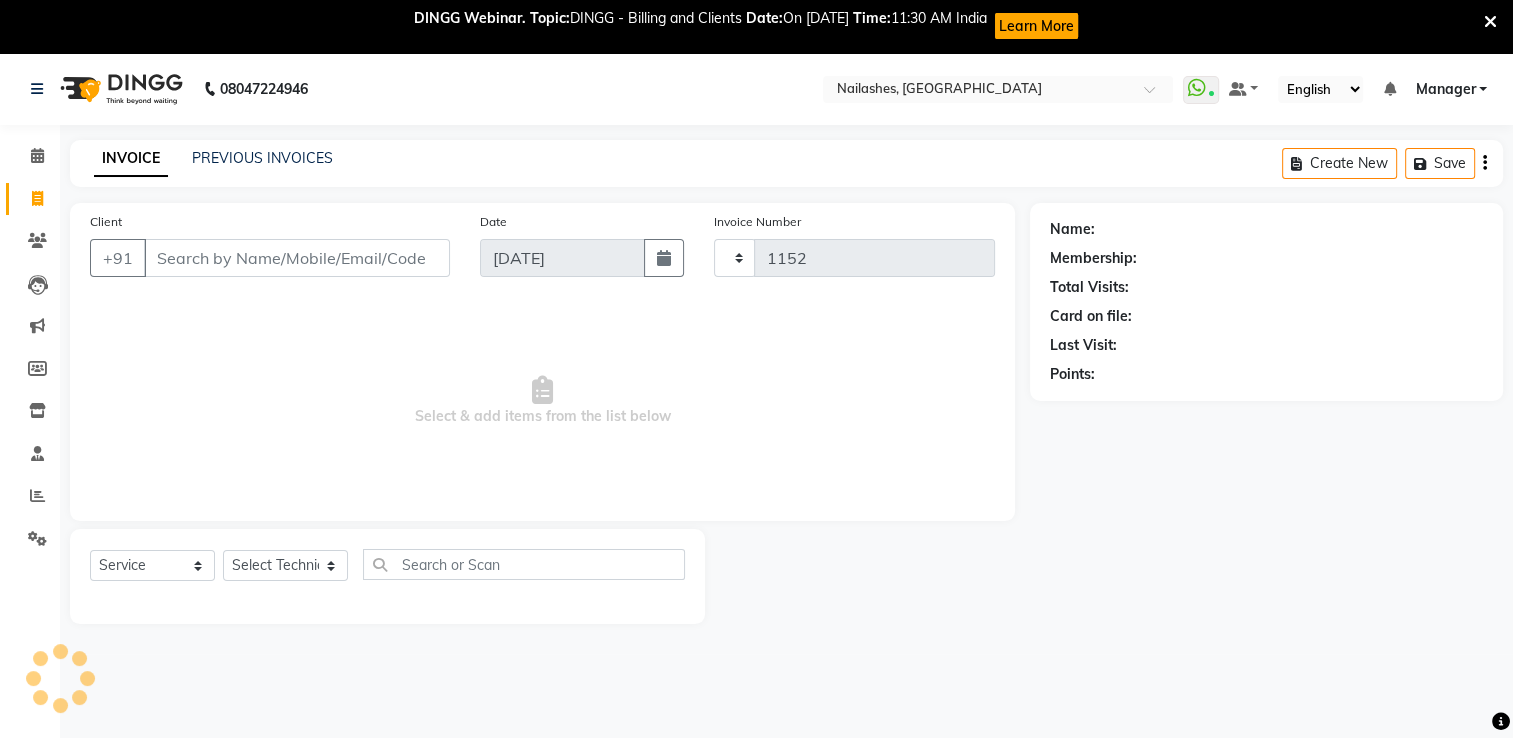 select on "6579" 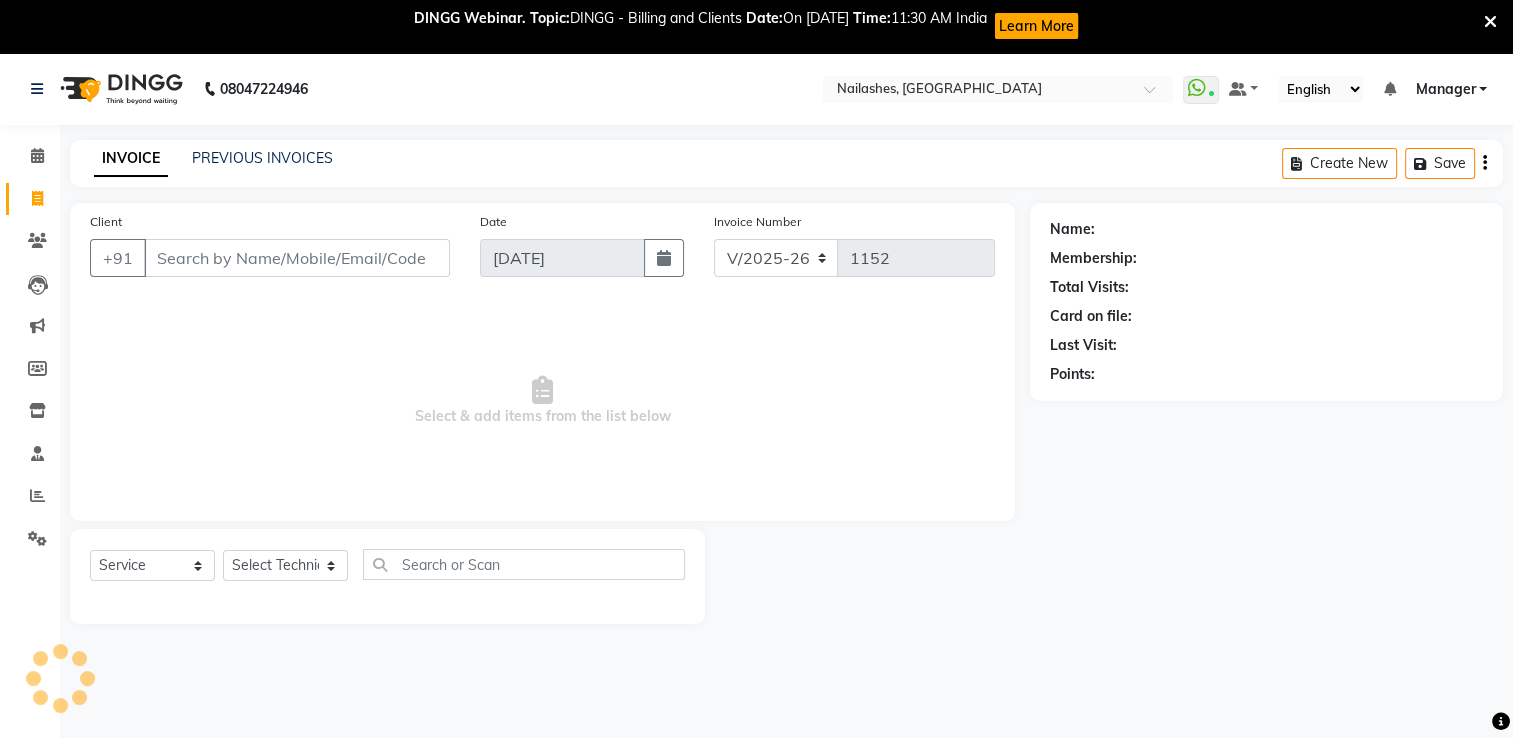 click on "PREVIOUS INVOICES" 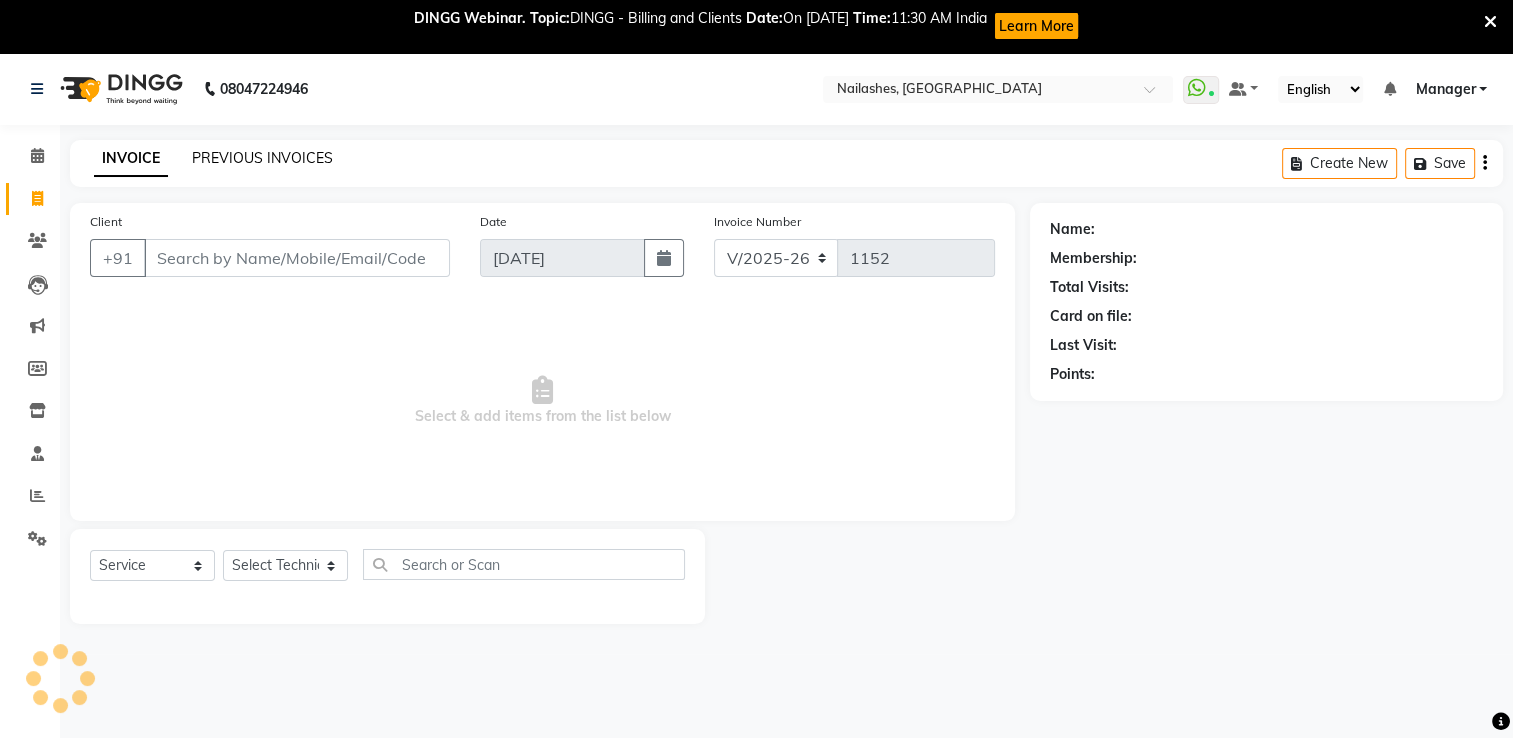 click on "PREVIOUS INVOICES" 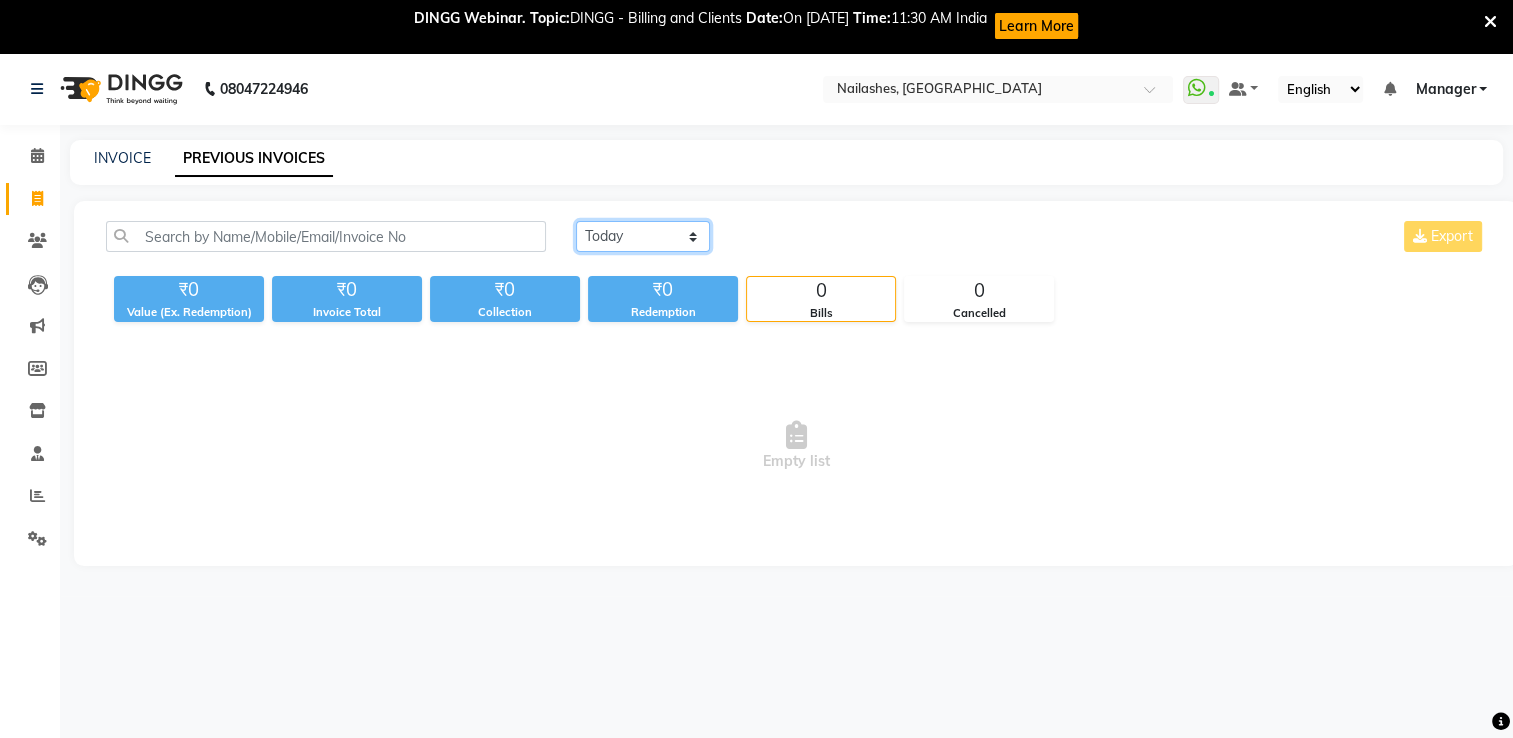 click on "[DATE] [DATE] Custom Range" 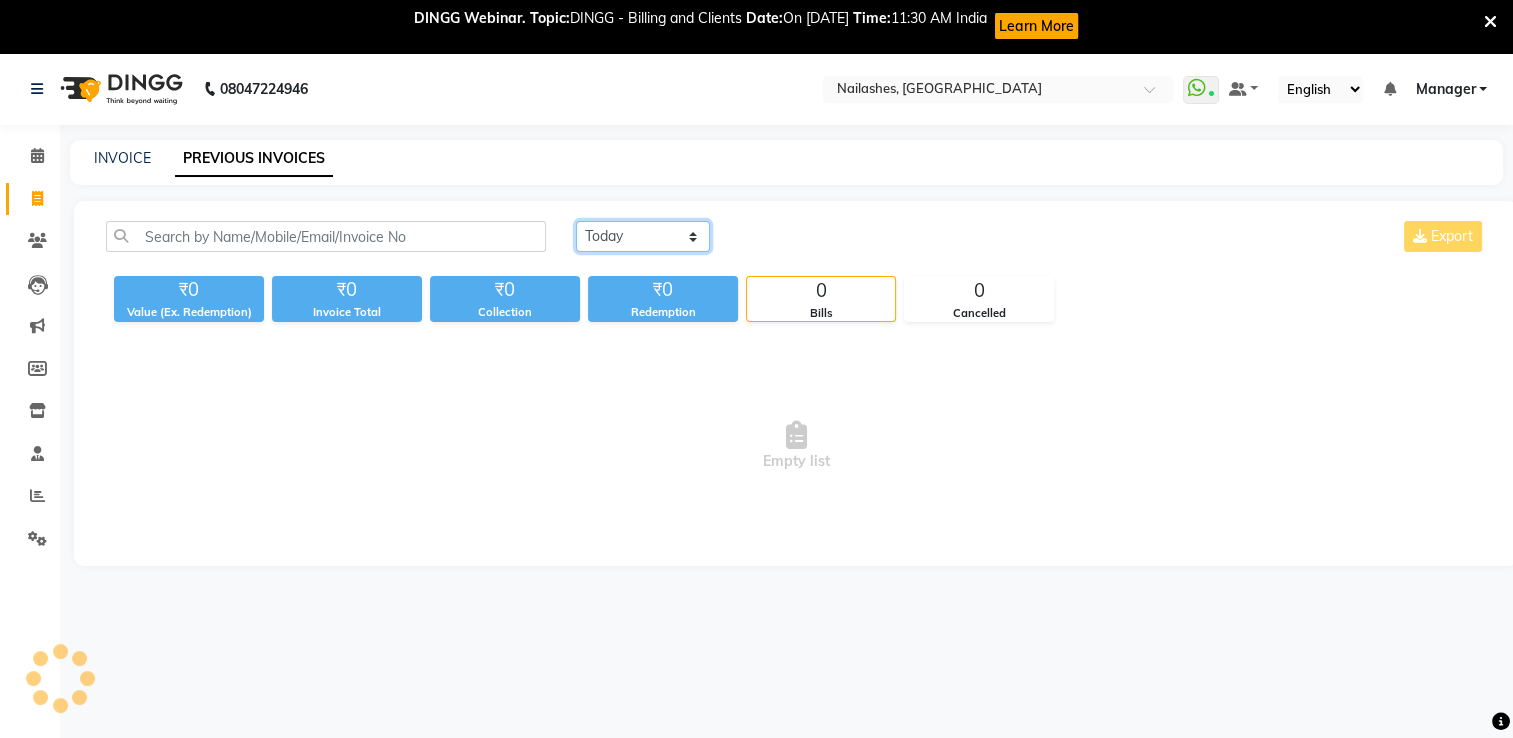 select on "[DATE]" 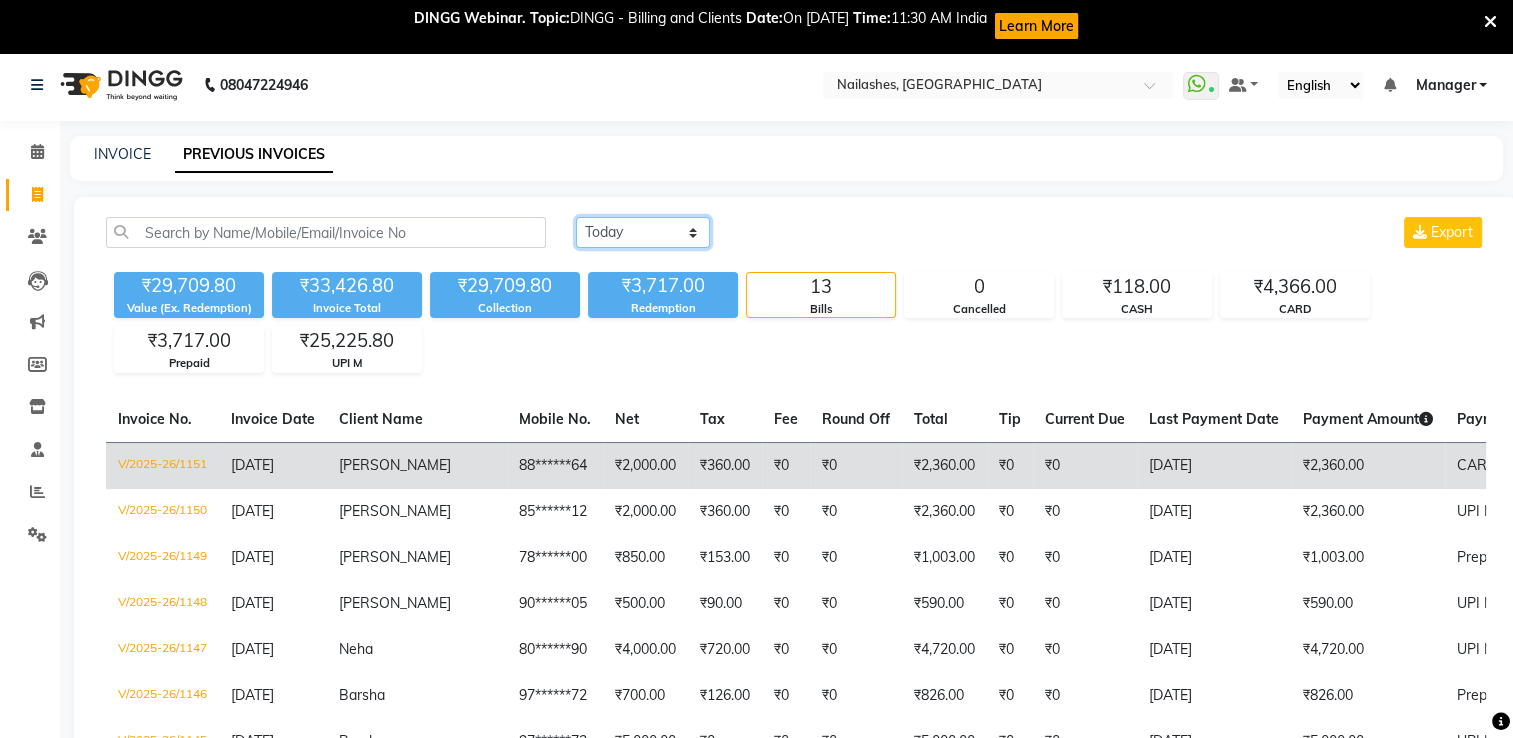 scroll, scrollTop: 0, scrollLeft: 0, axis: both 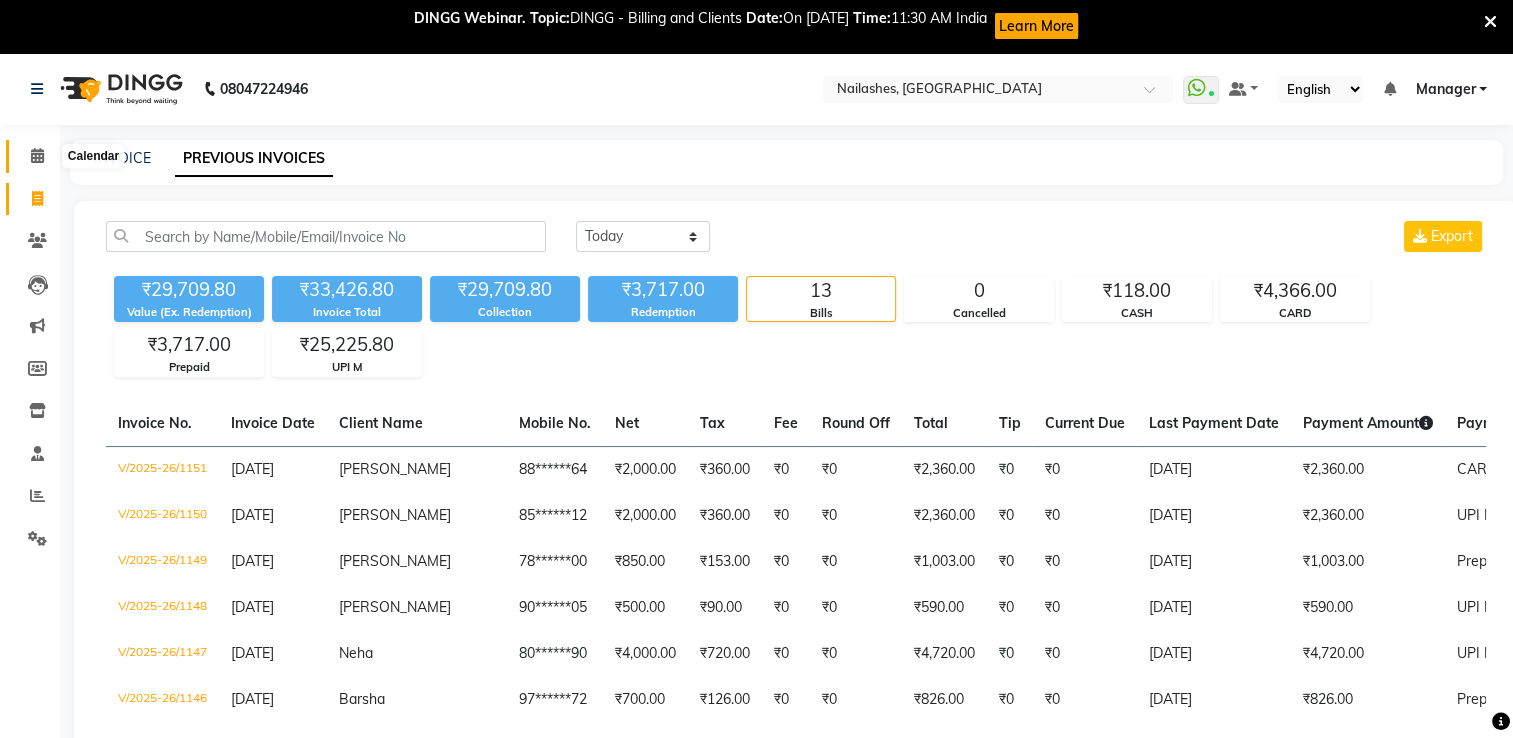 click 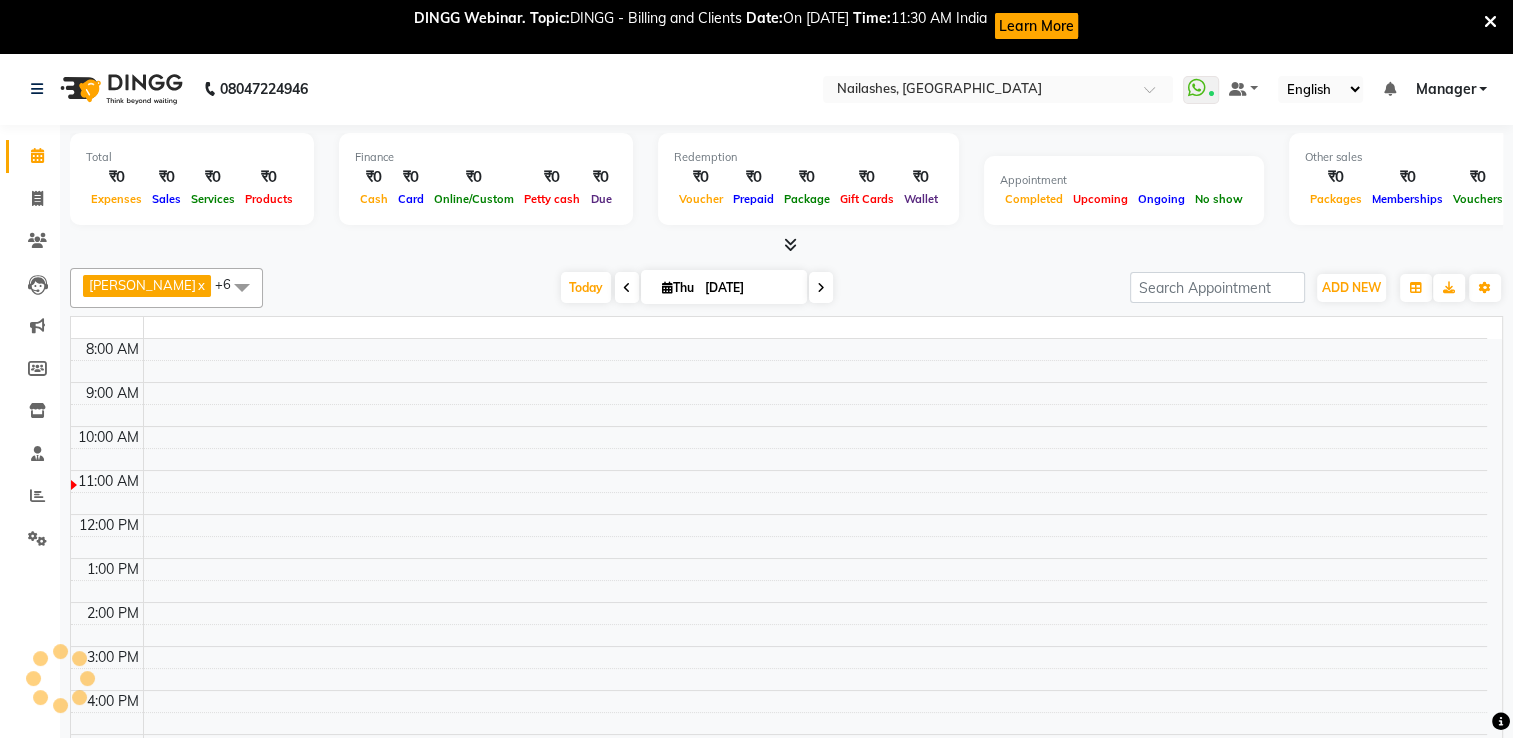 scroll, scrollTop: 0, scrollLeft: 0, axis: both 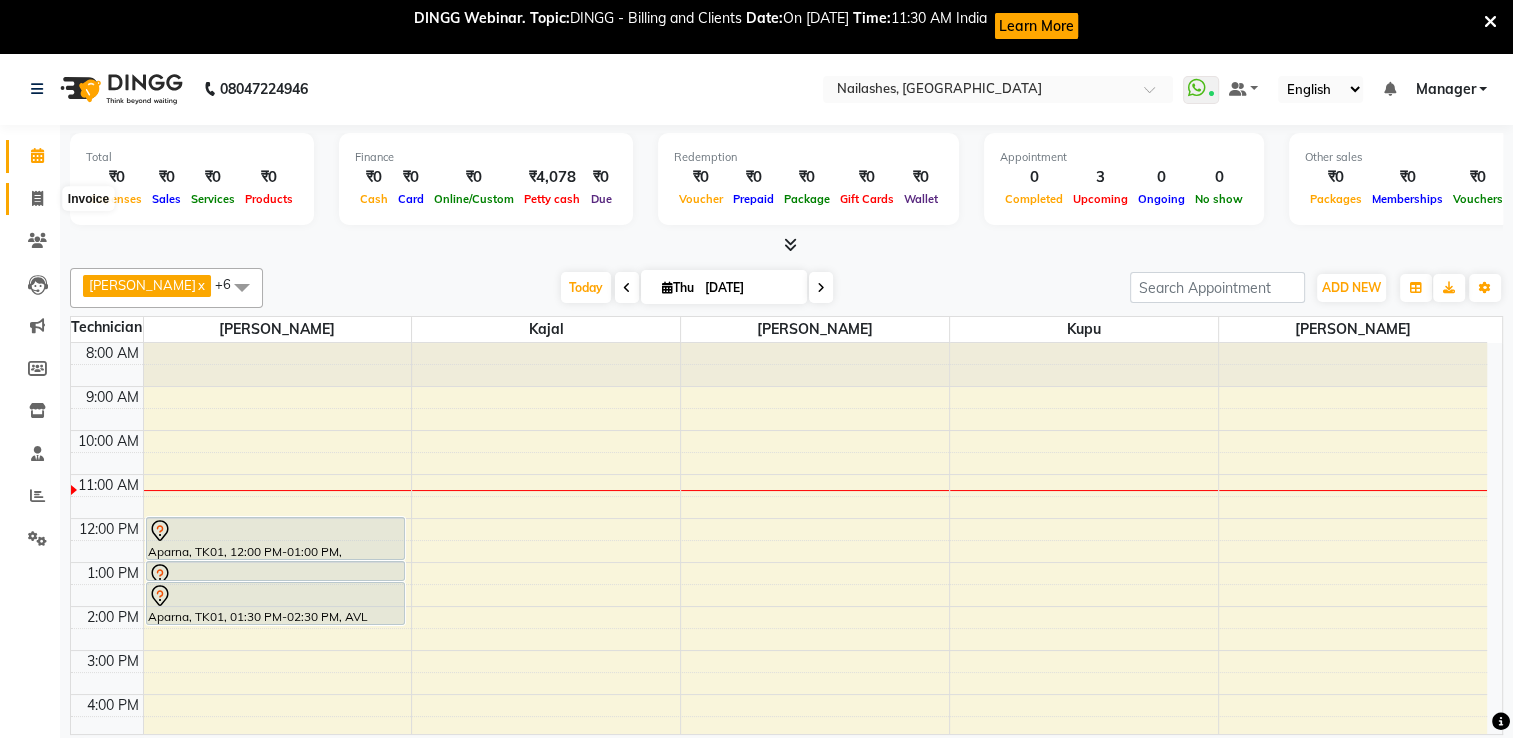 click 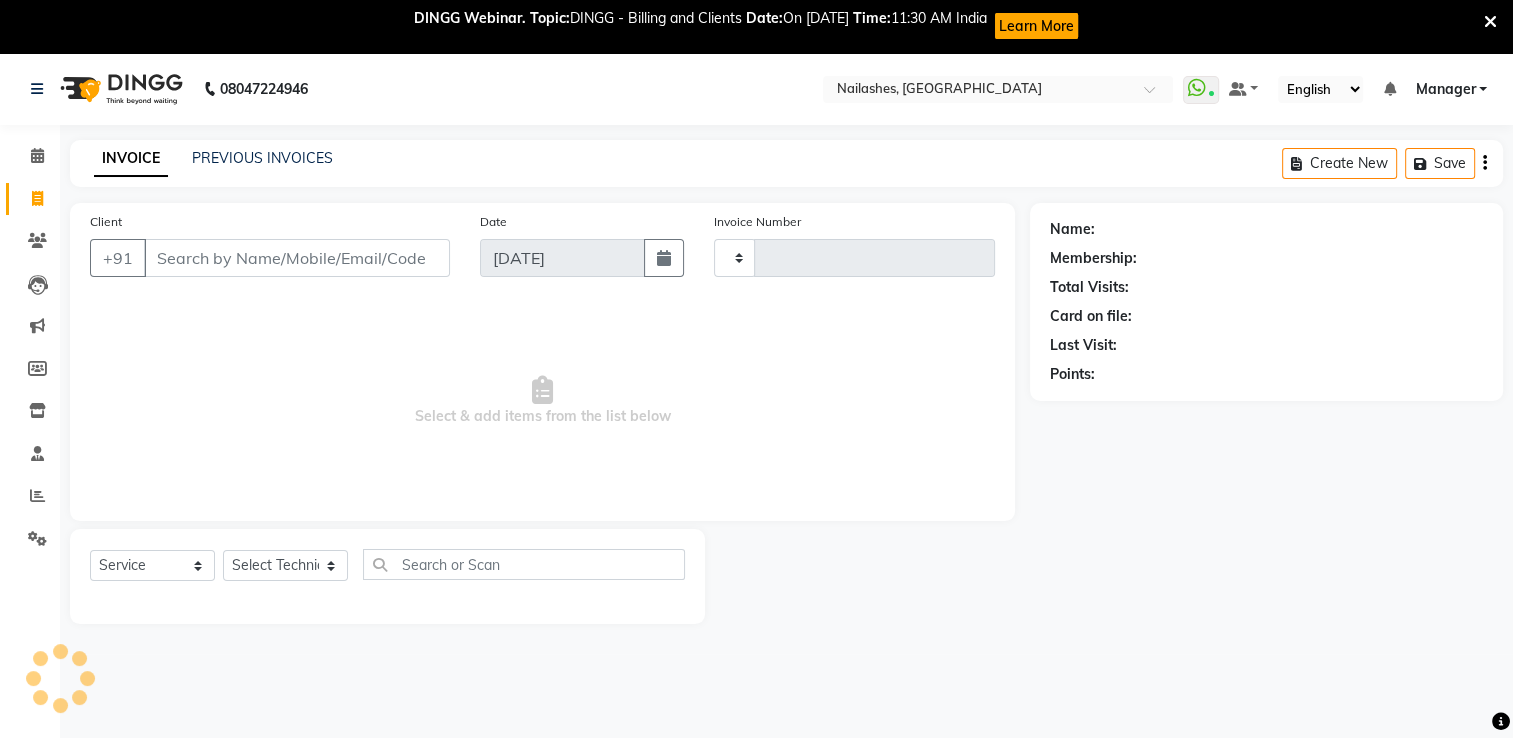 type on "1152" 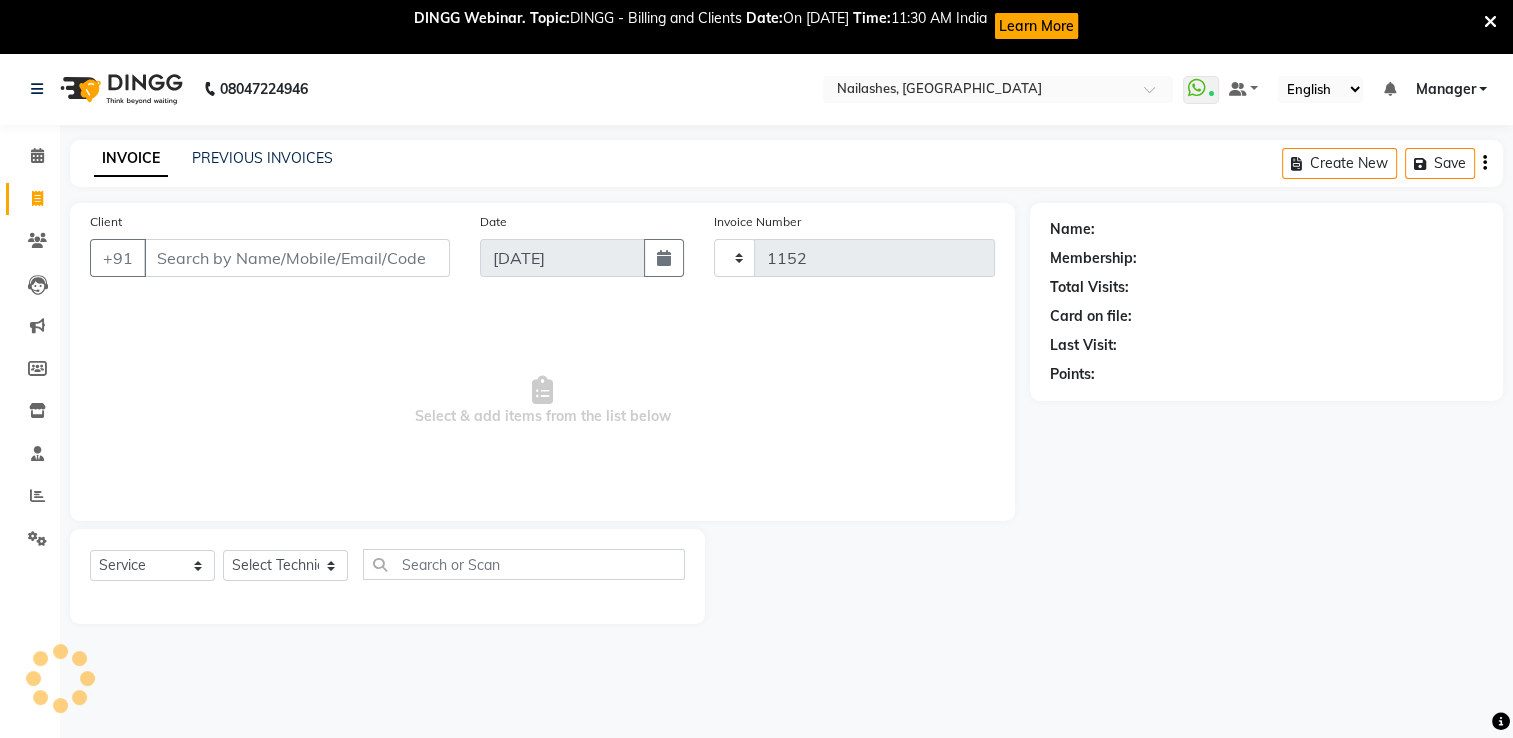 select on "6579" 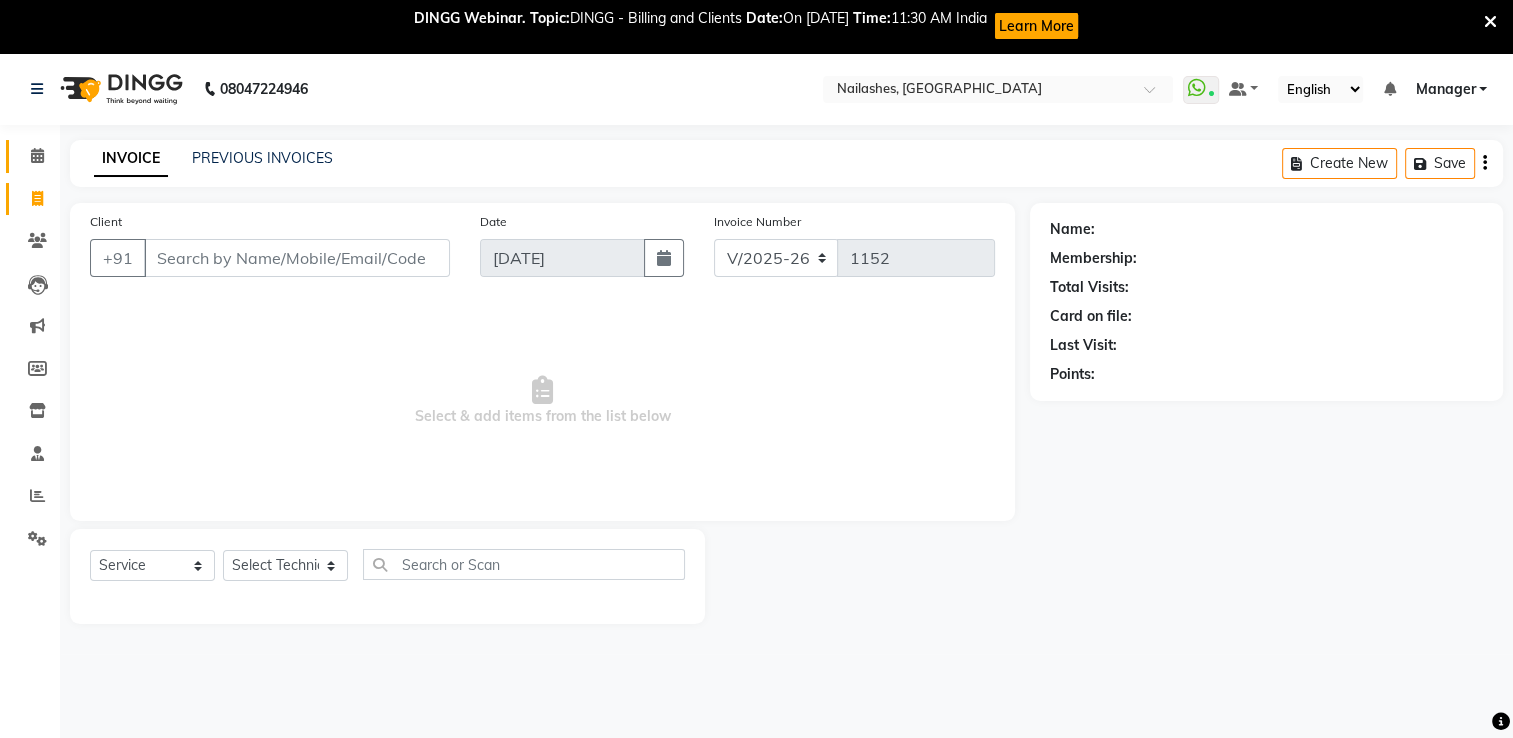 click on "Calendar" 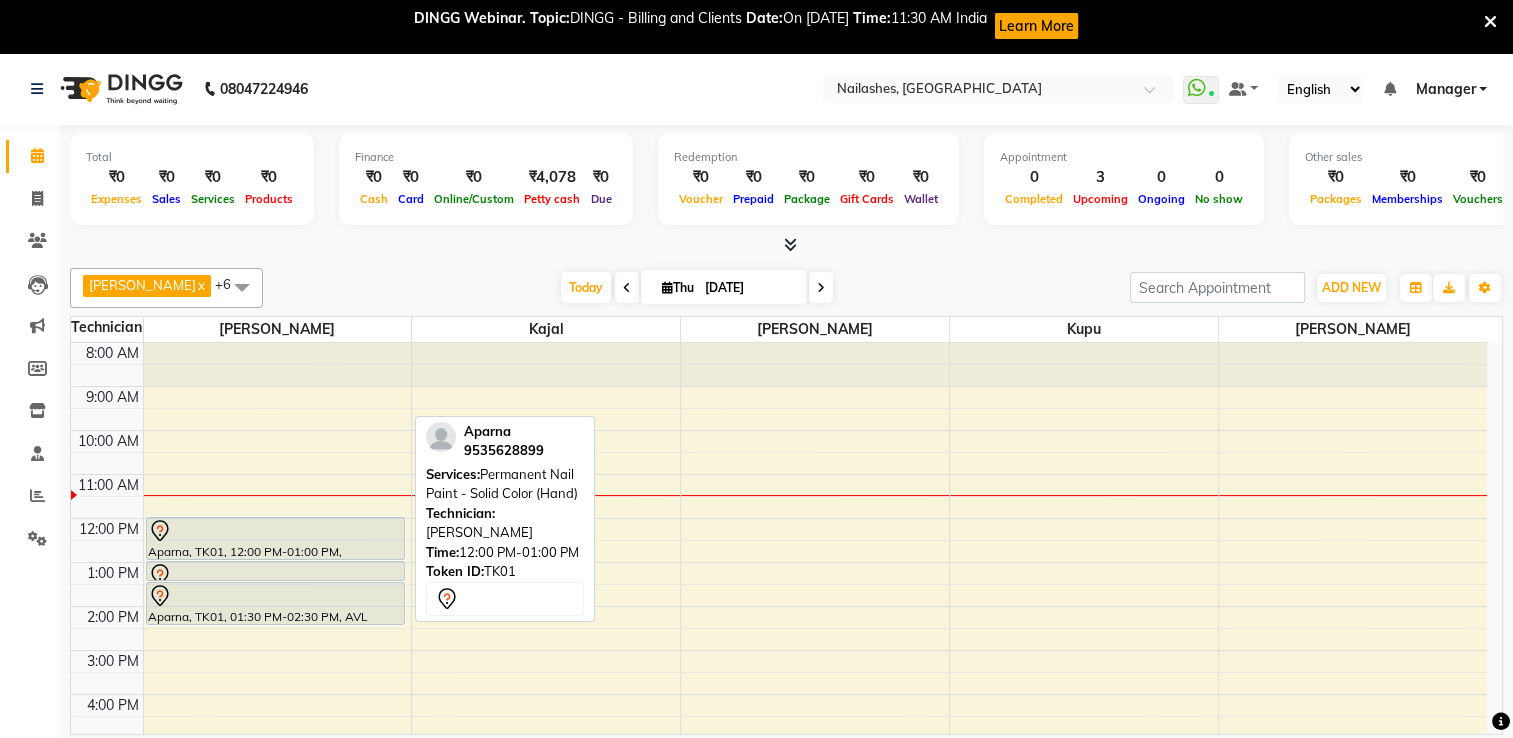 scroll, scrollTop: 0, scrollLeft: 0, axis: both 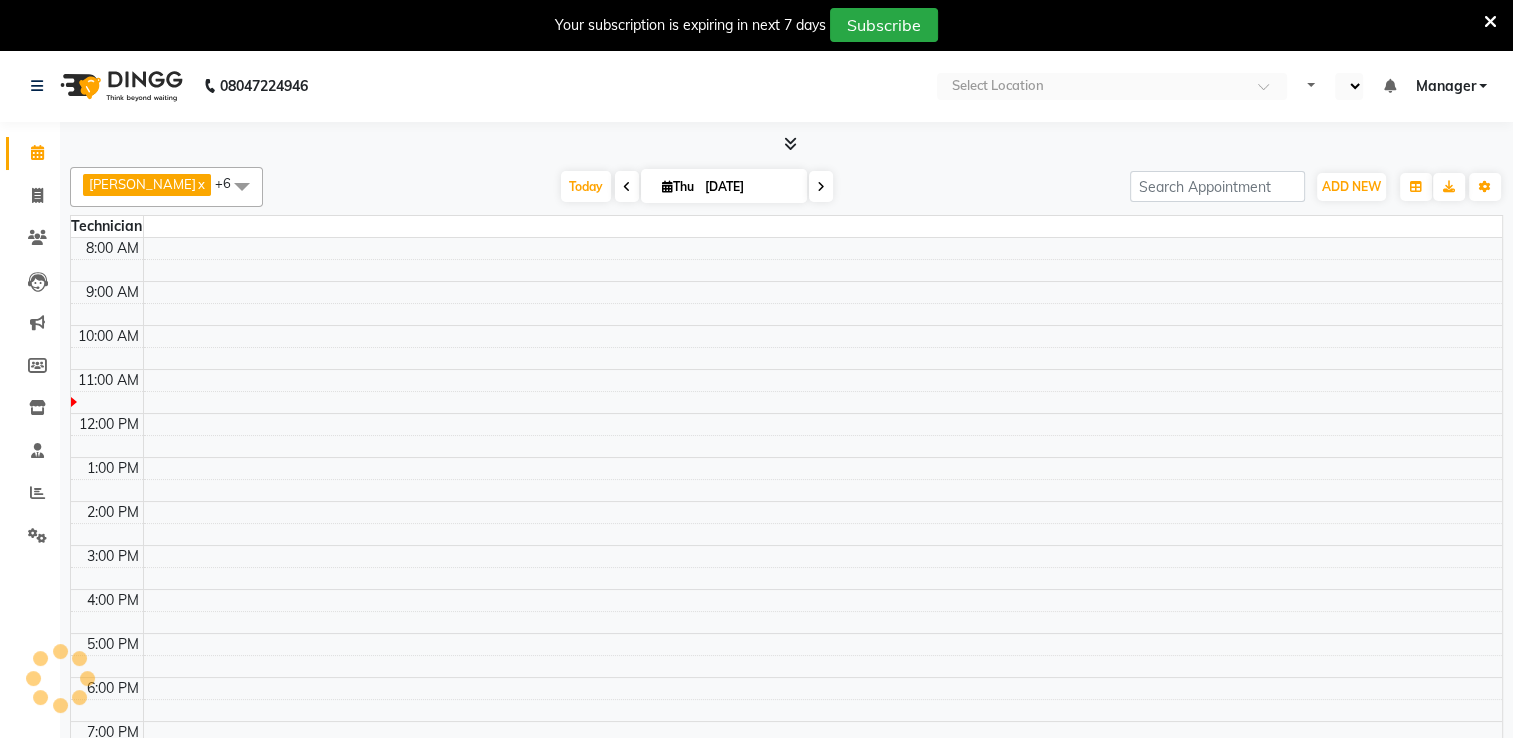 select on "en" 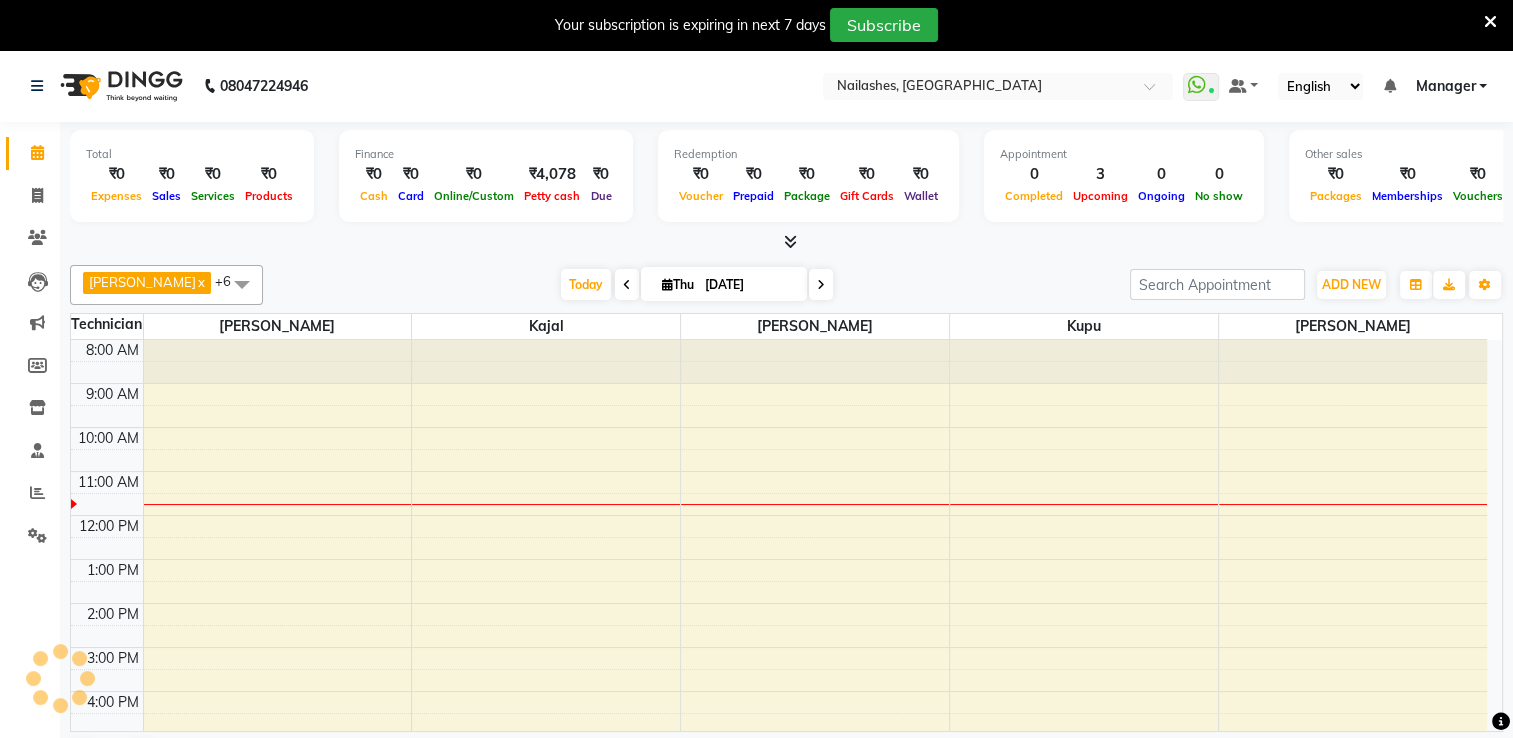 scroll, scrollTop: 0, scrollLeft: 0, axis: both 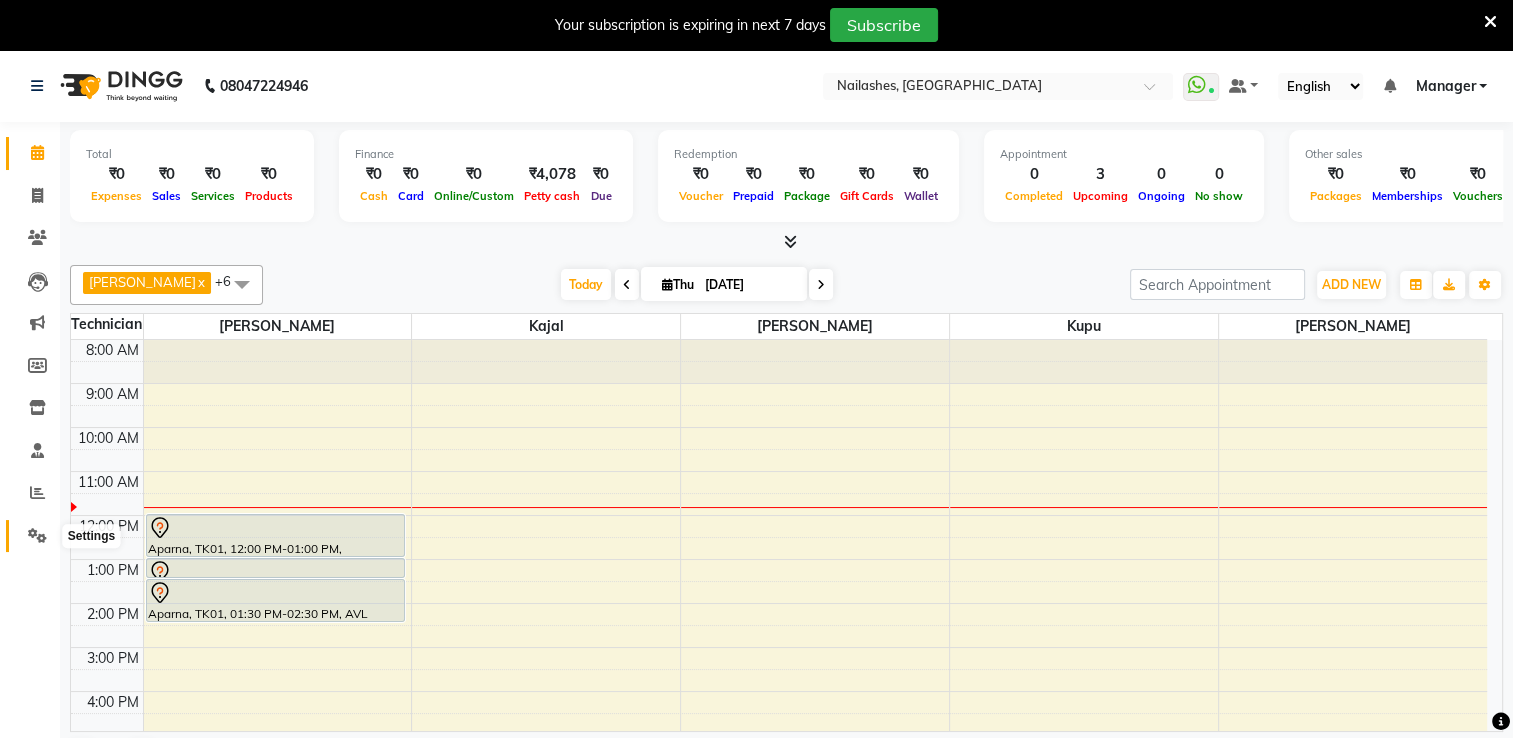 click 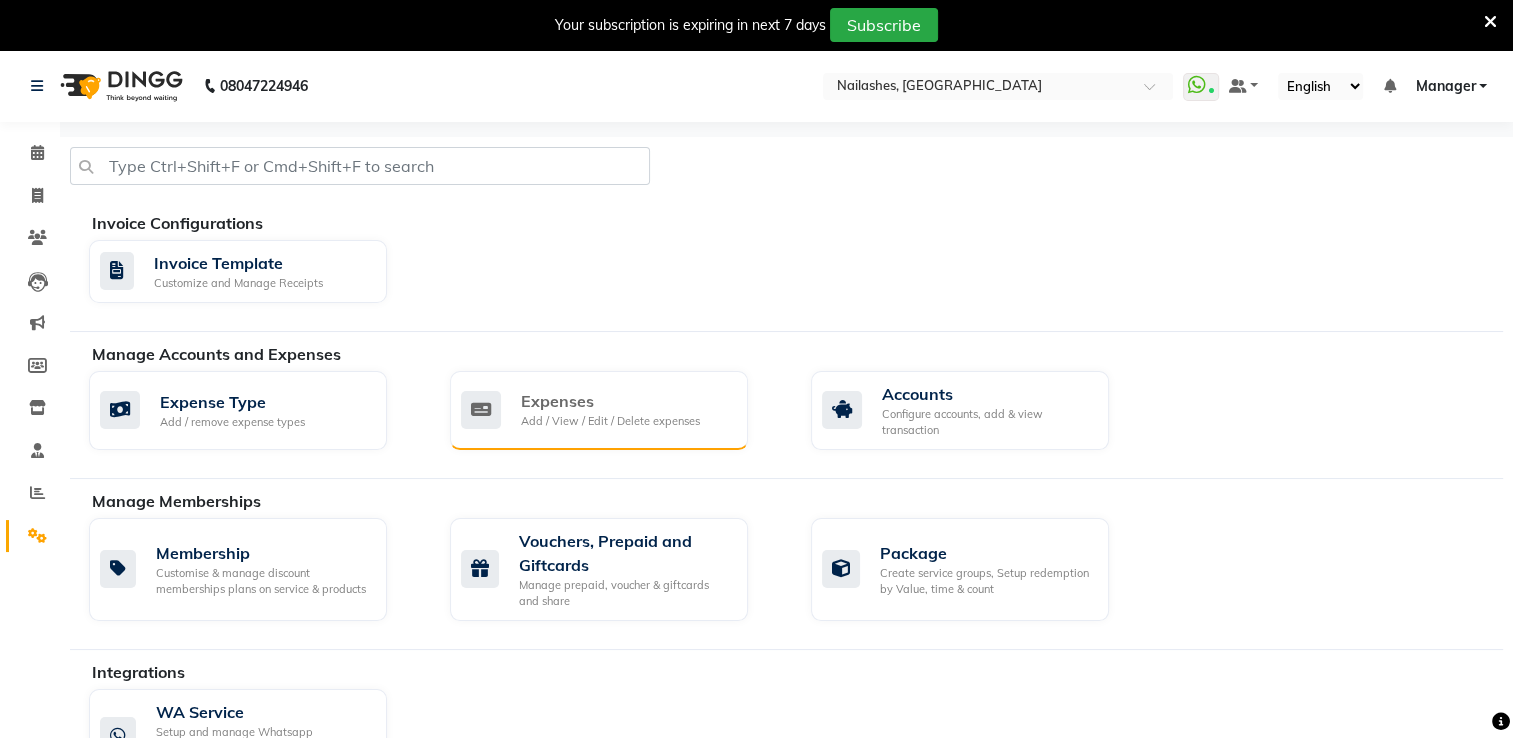 click on "Expenses Add / View / Edit / Delete expenses" 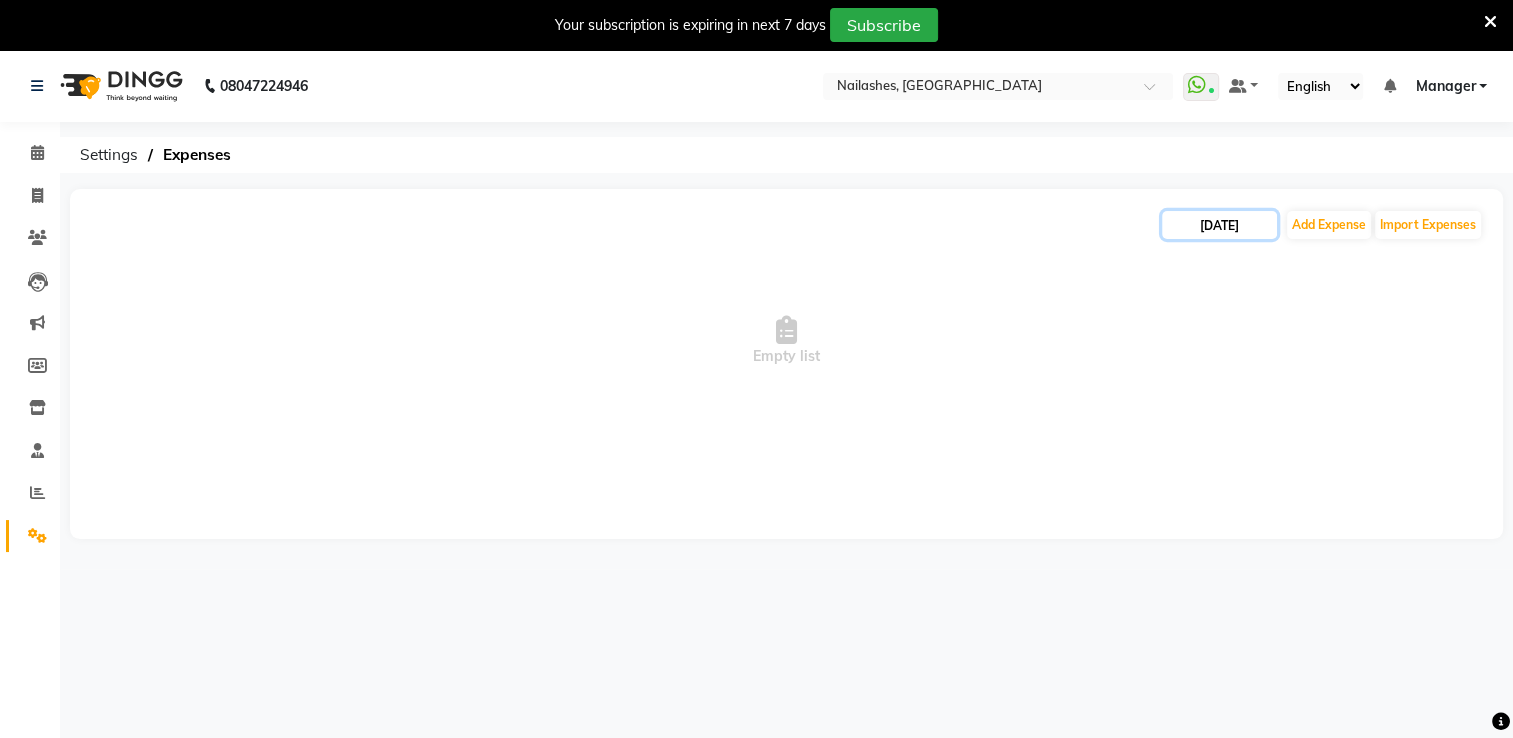 click on "[DATE]" 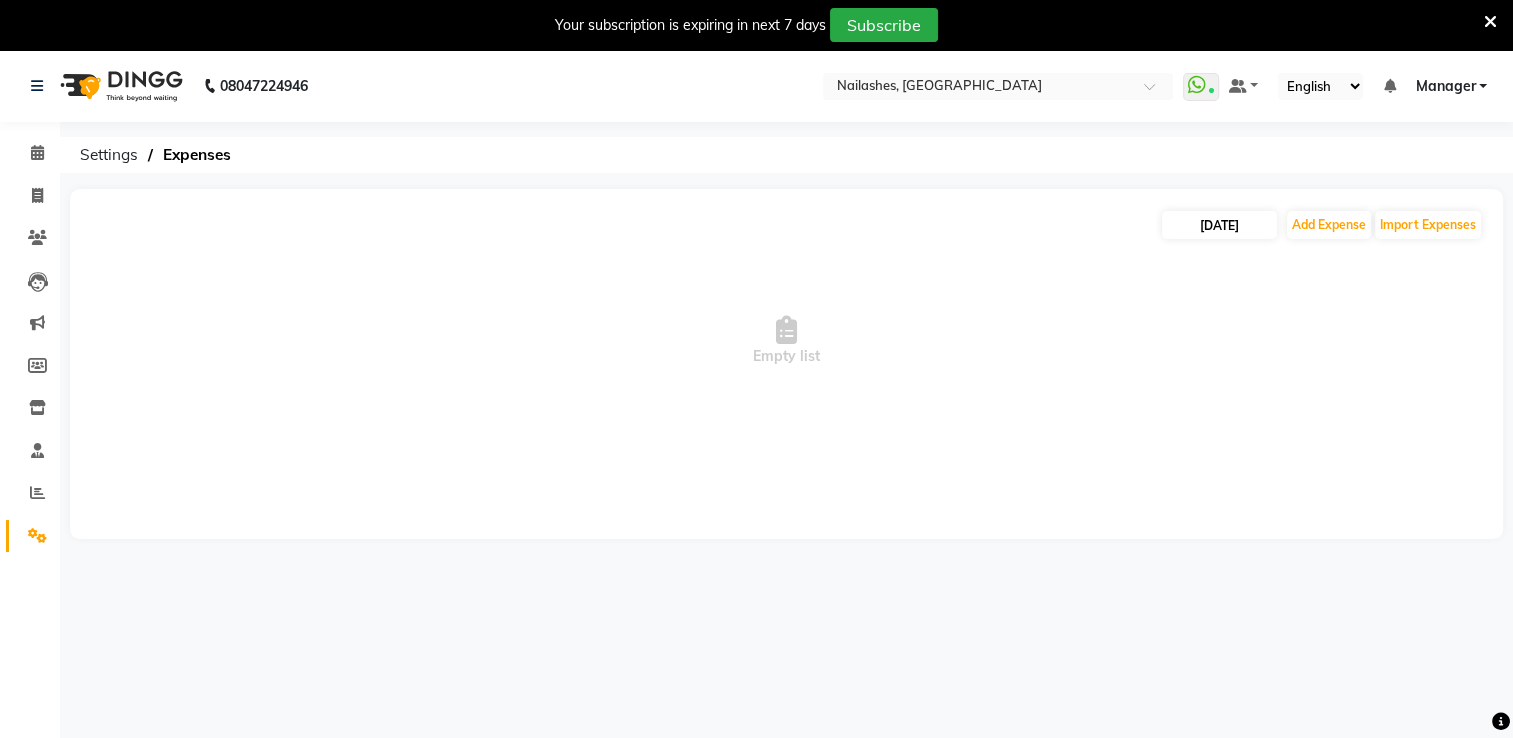 select on "7" 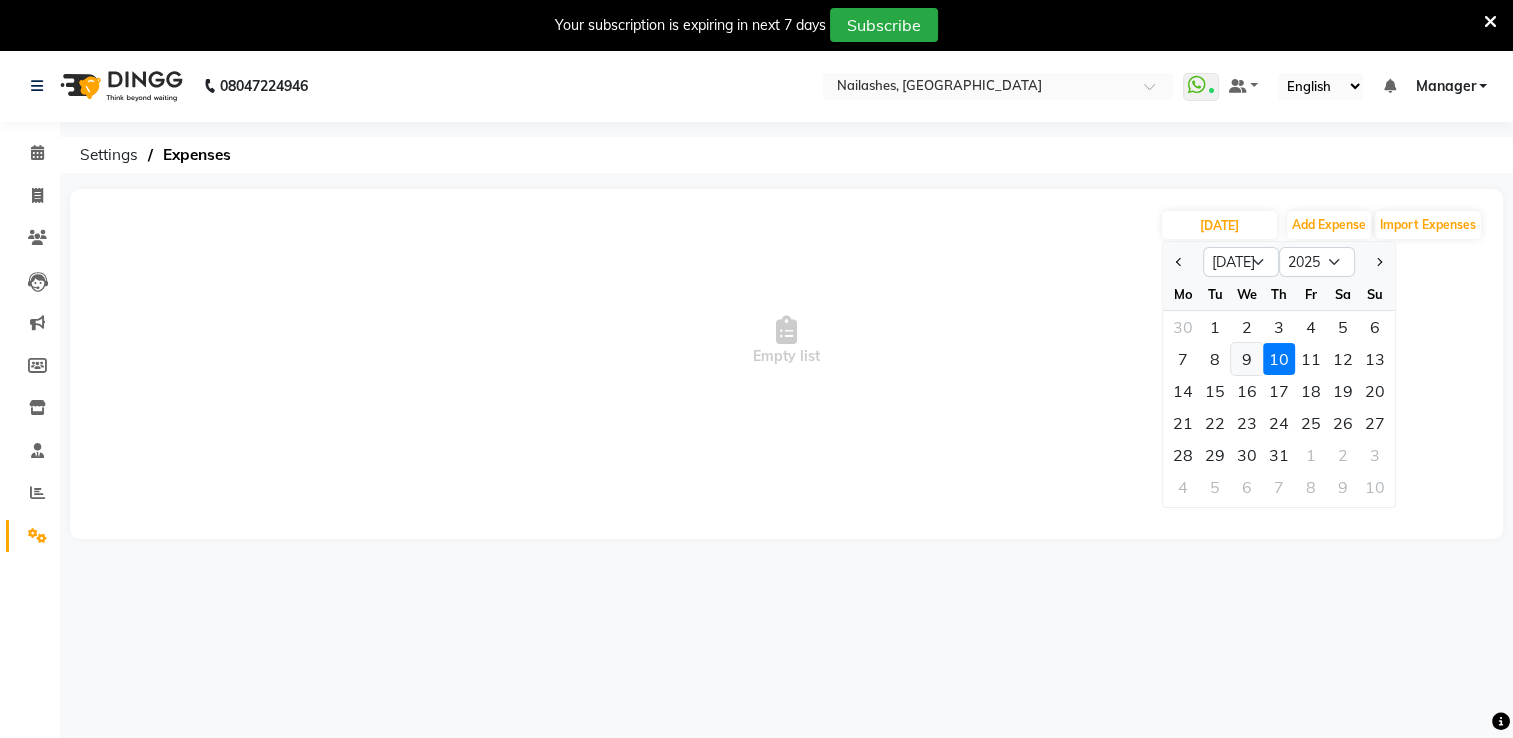 click on "9" 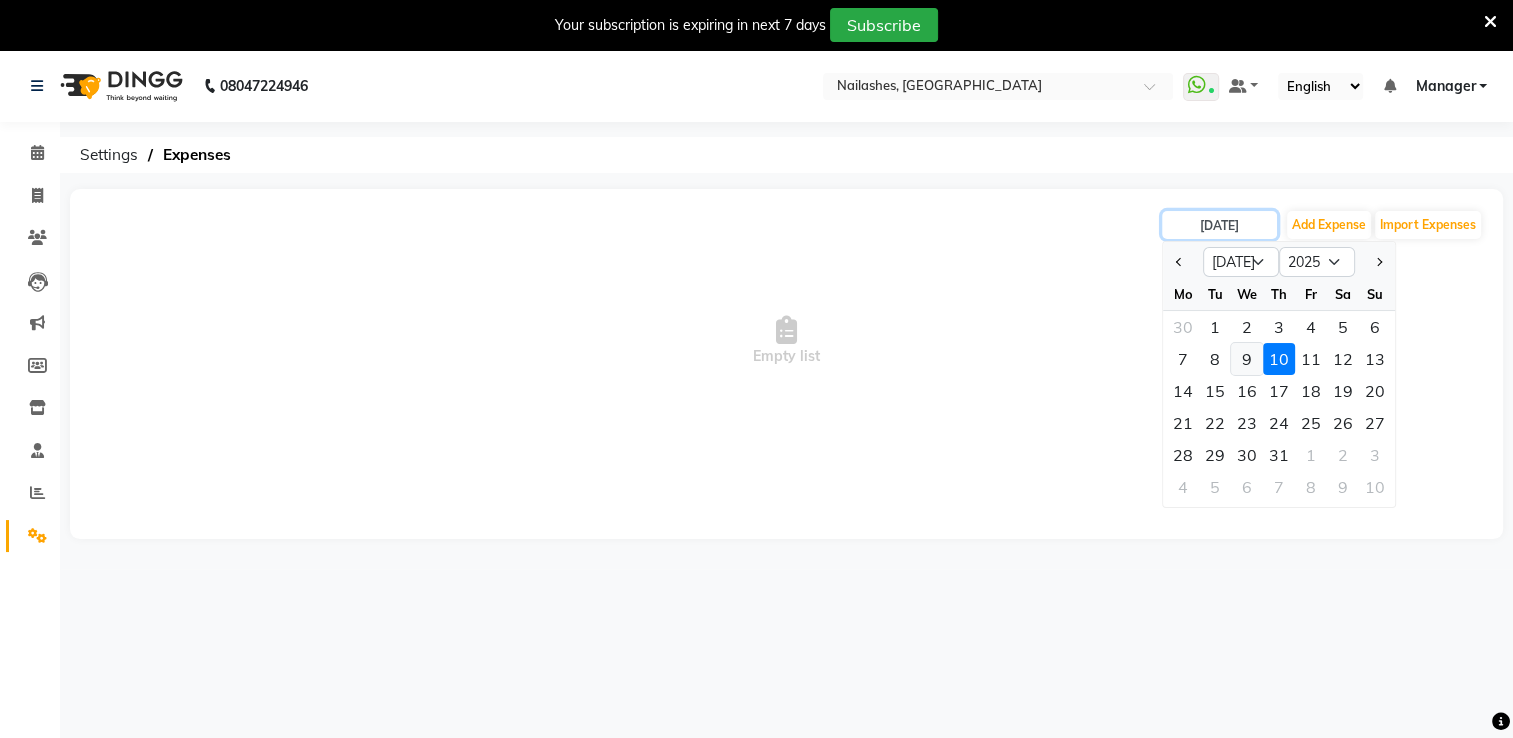 type on "[DATE]" 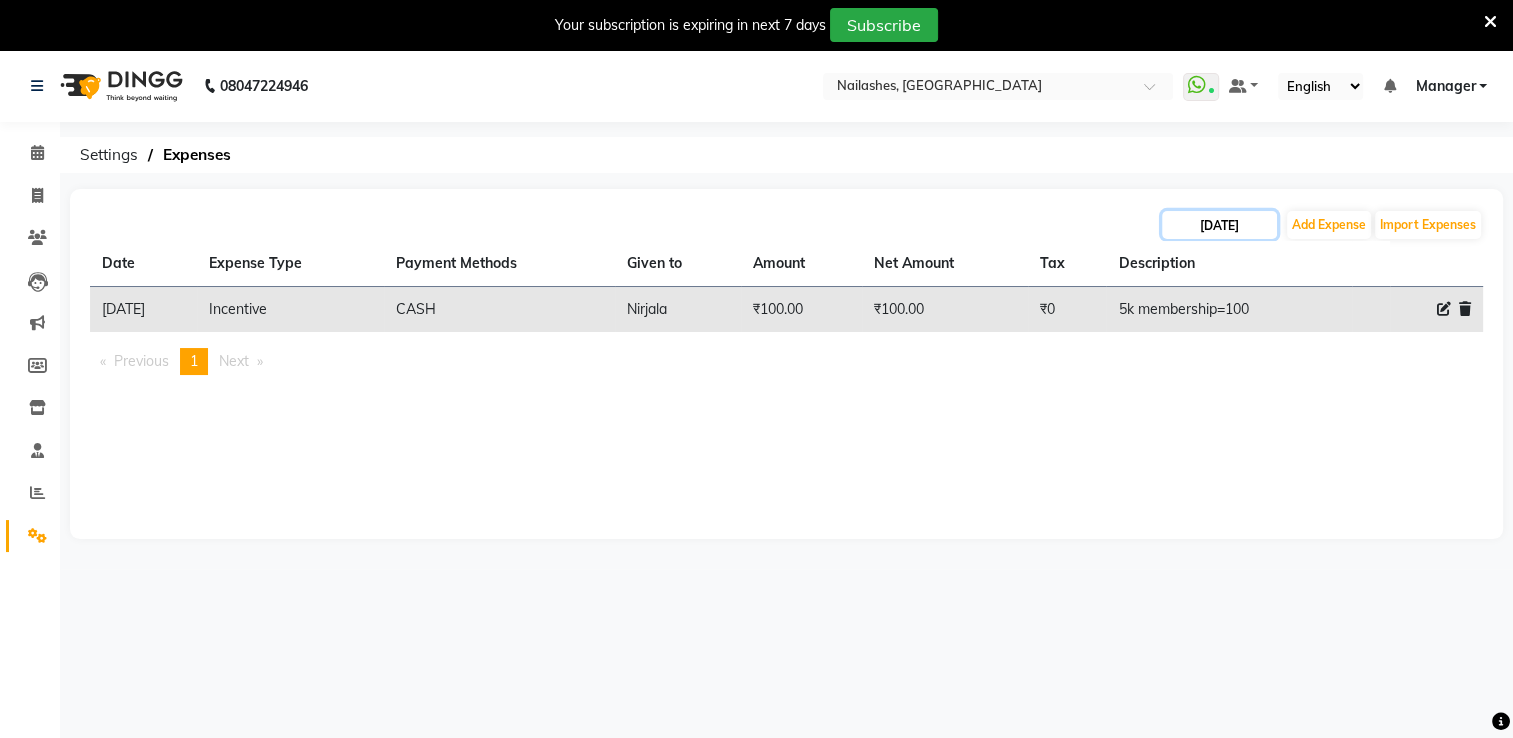 click on "[DATE]" 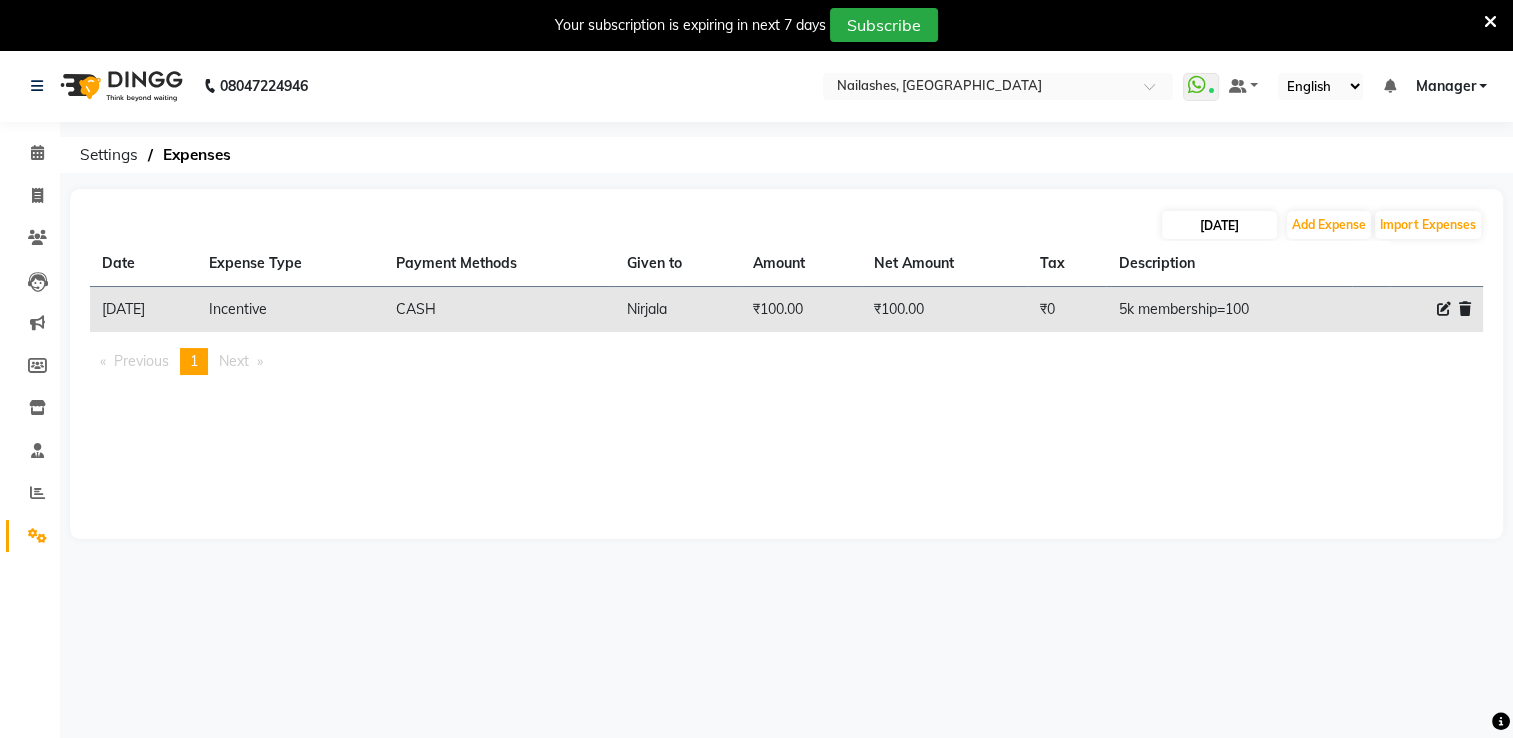 select on "7" 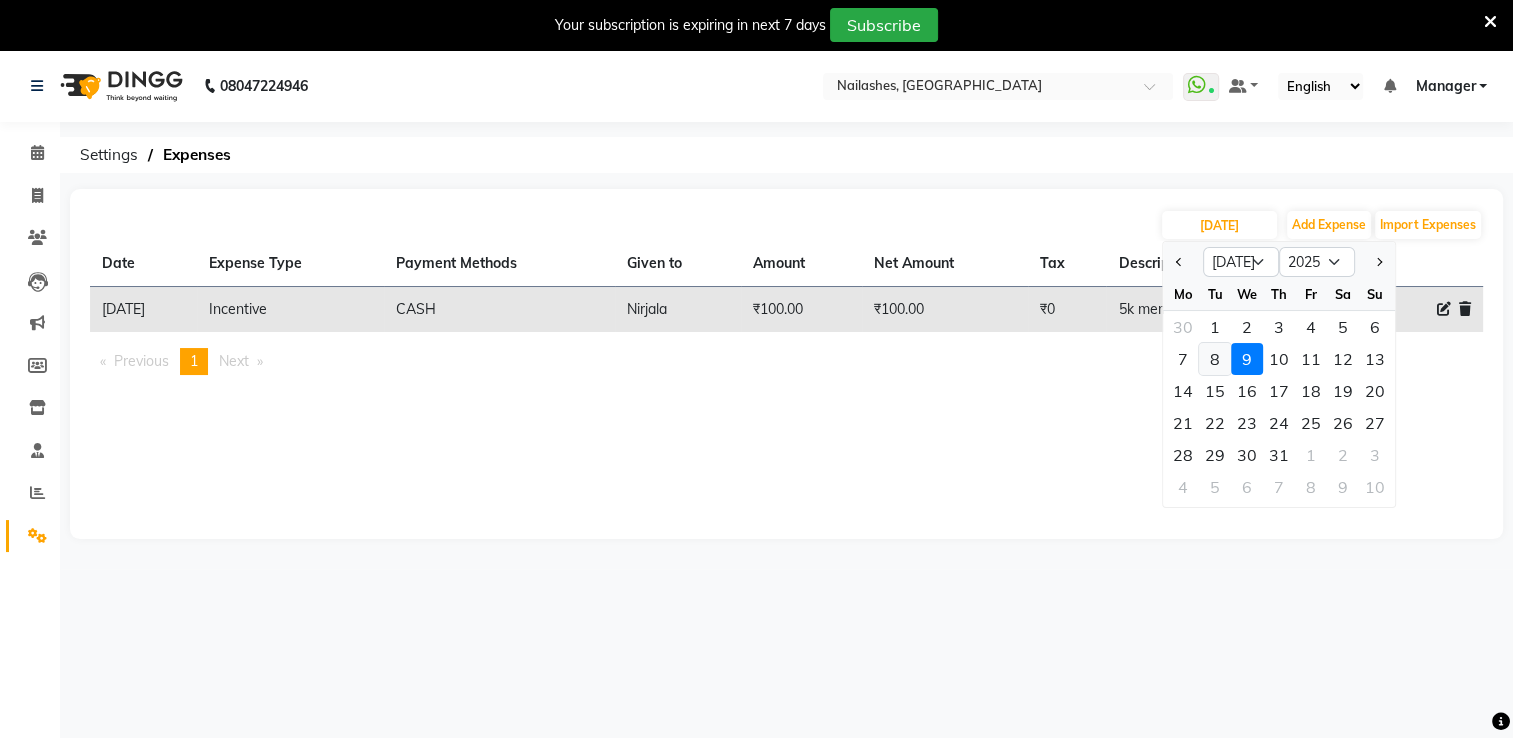 click on "8" 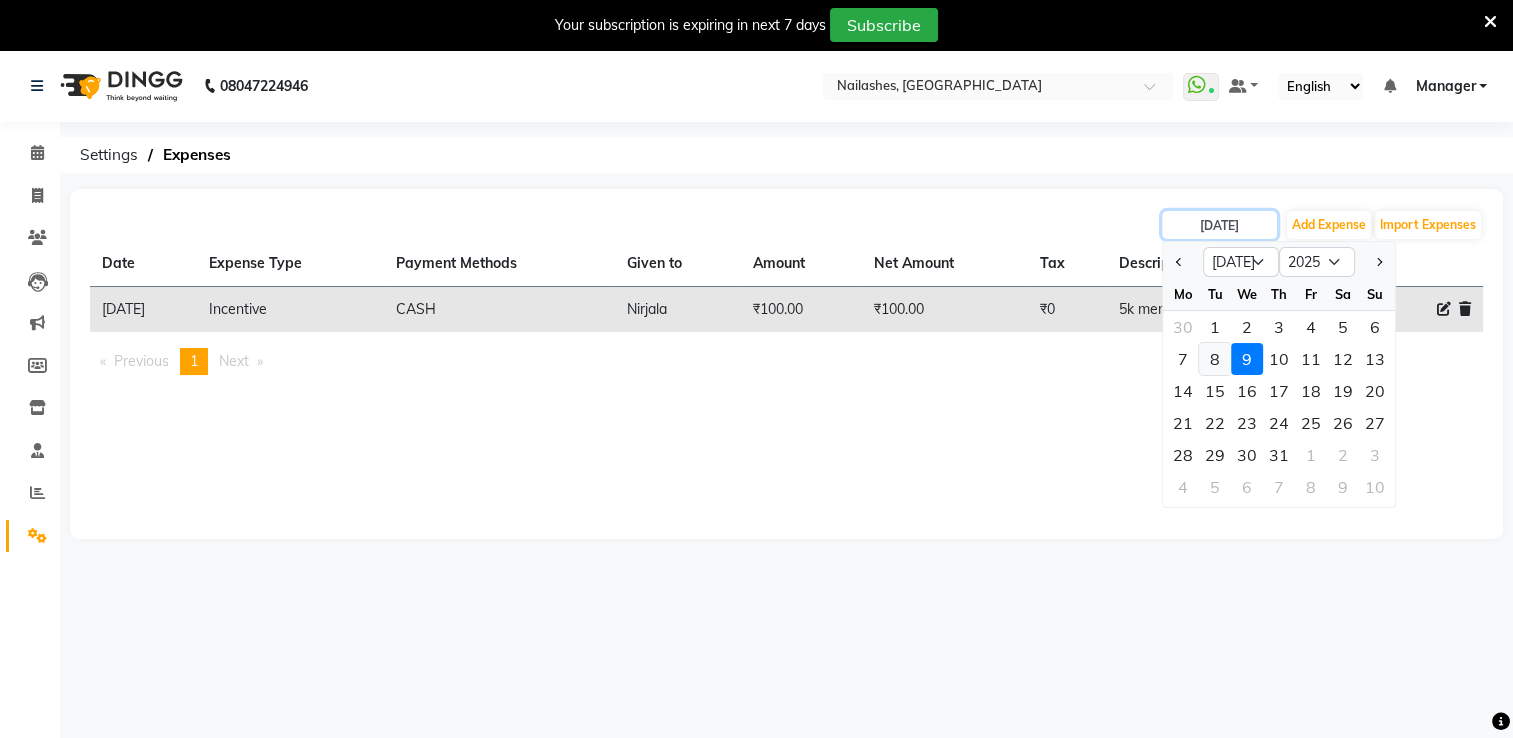 type on "08-07-2025" 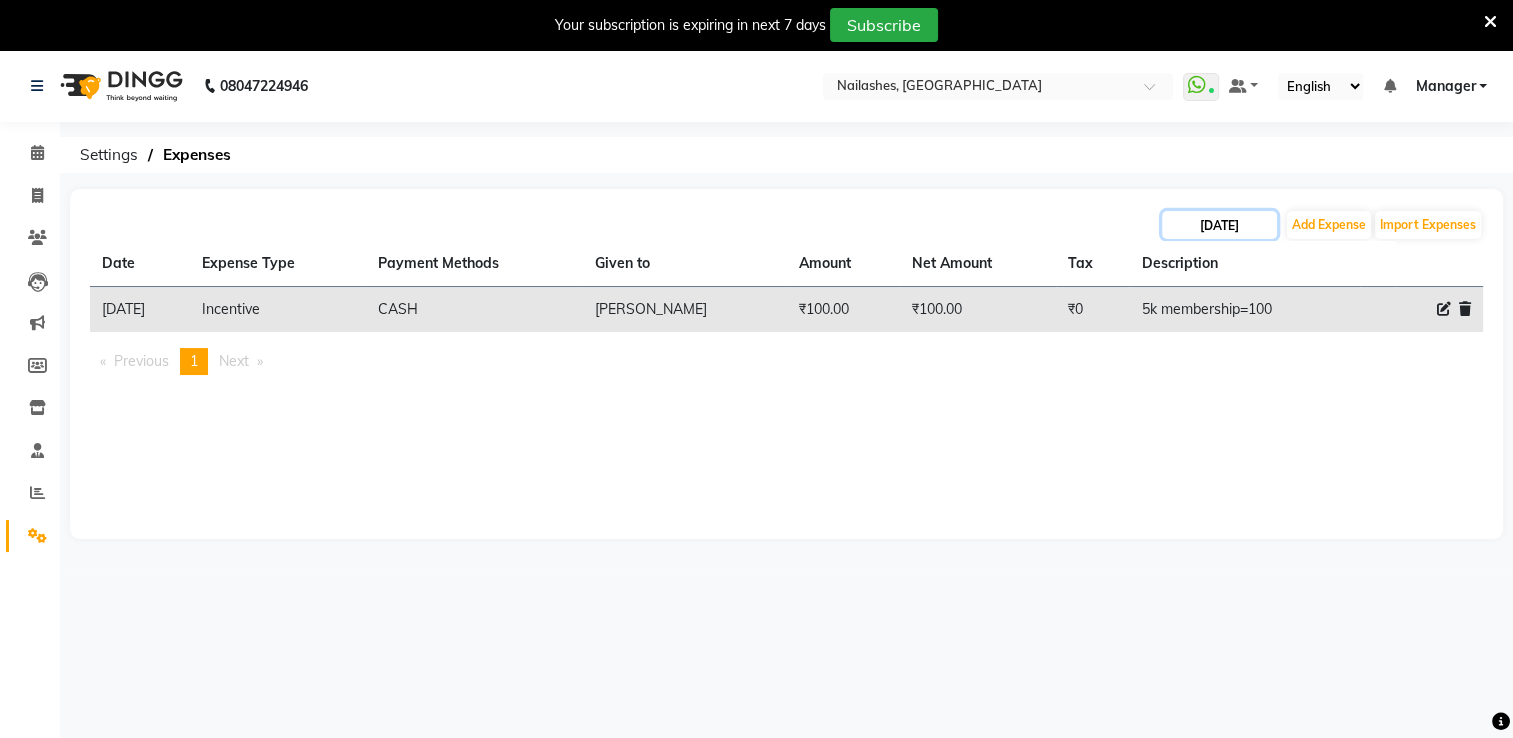 click on "08-07-2025" 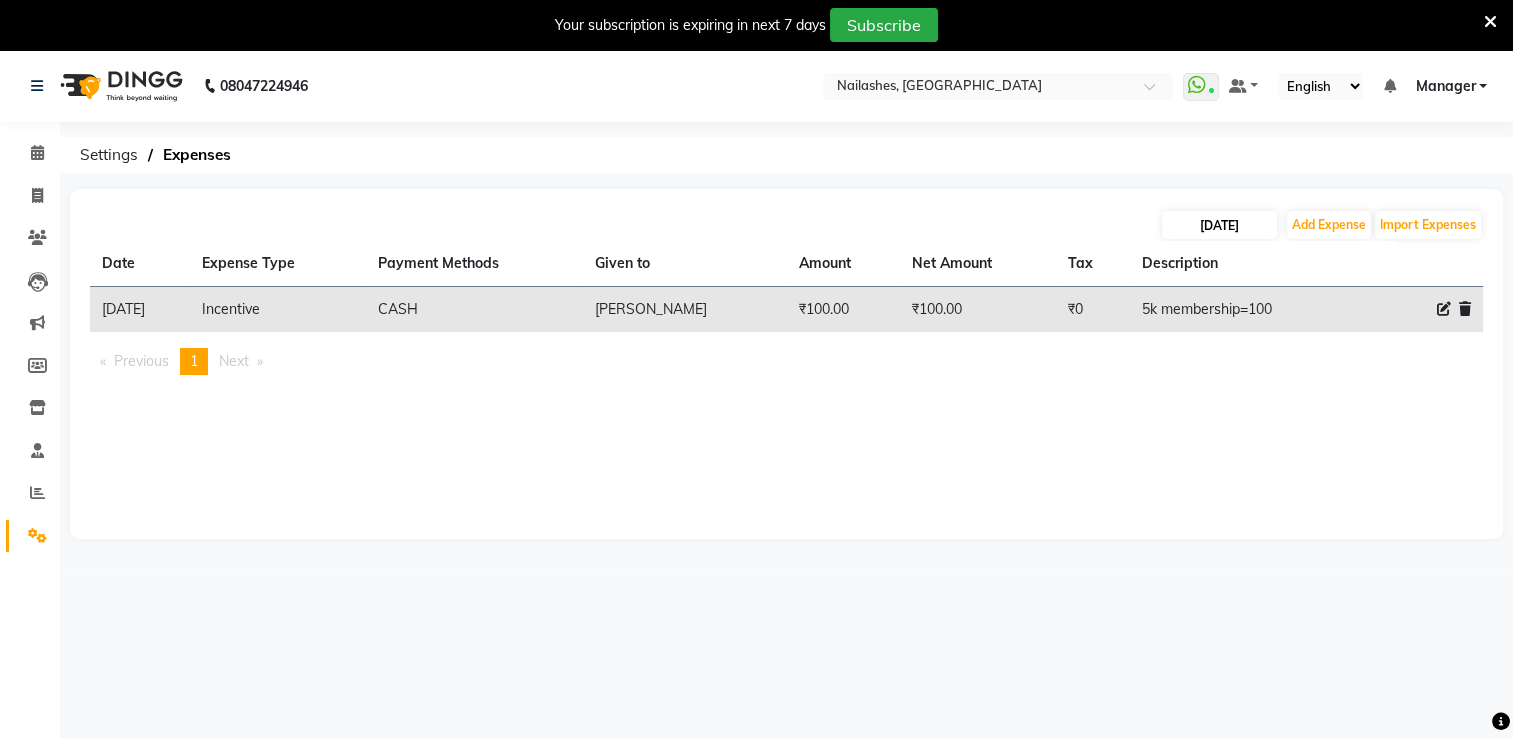 select on "7" 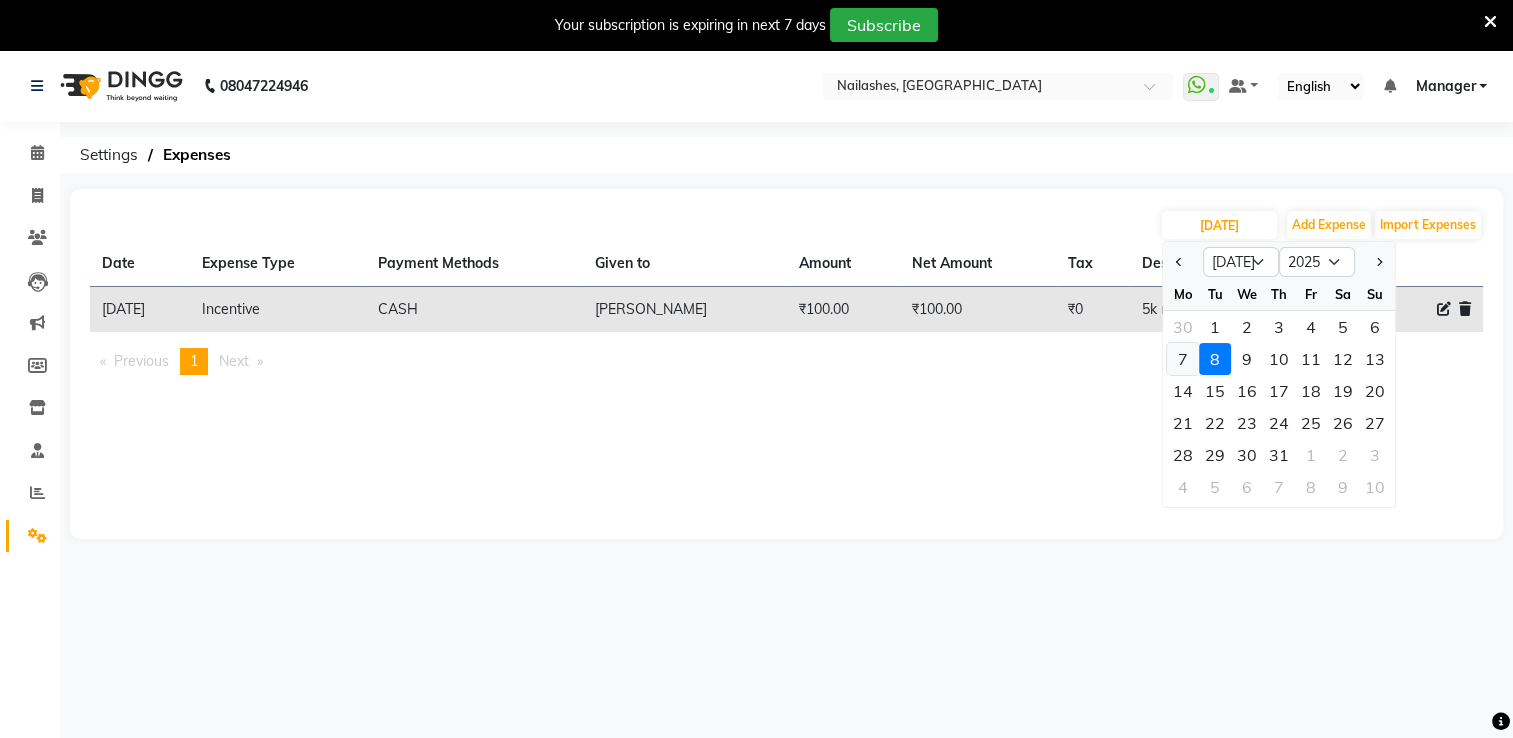 click on "7" 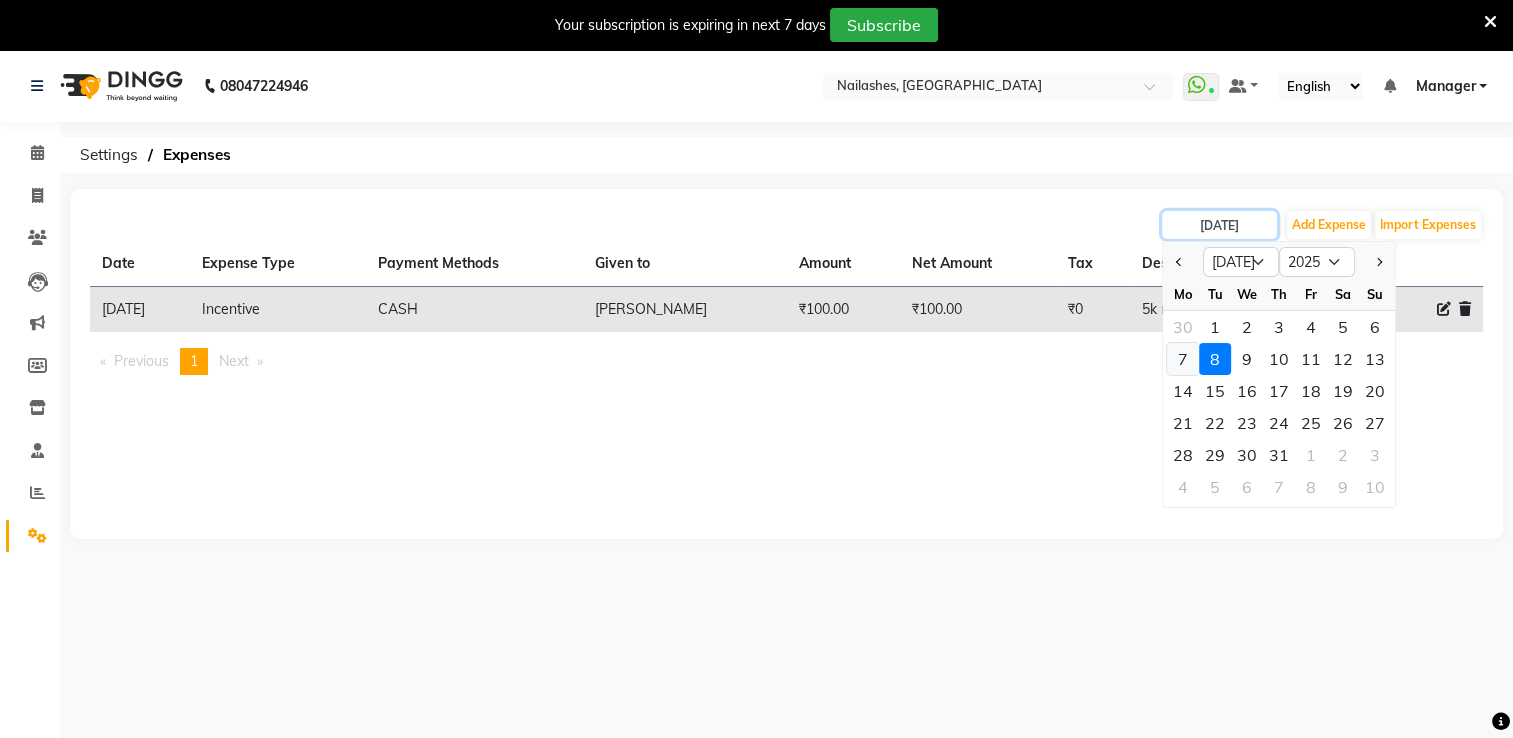 type on "[DATE]" 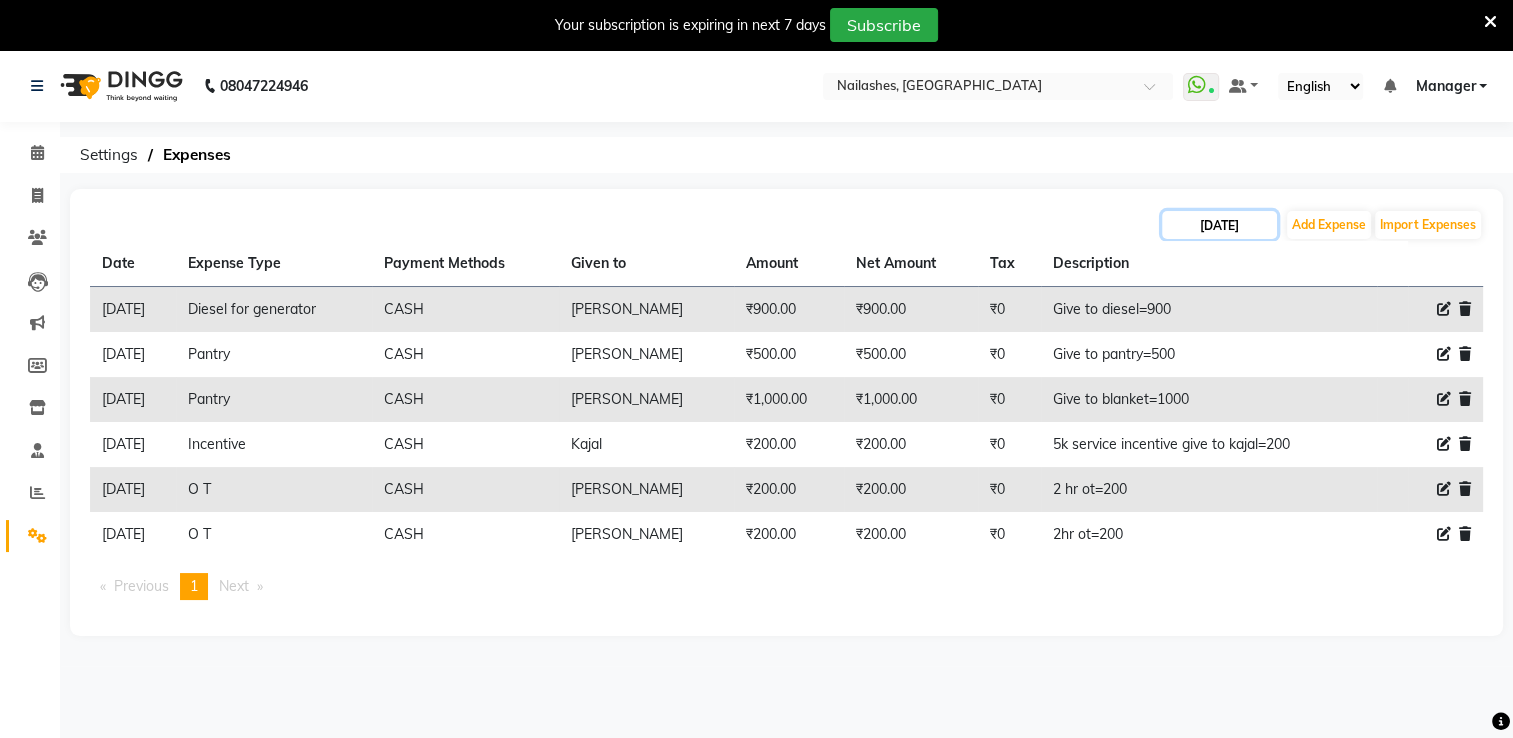 click on "[DATE]" 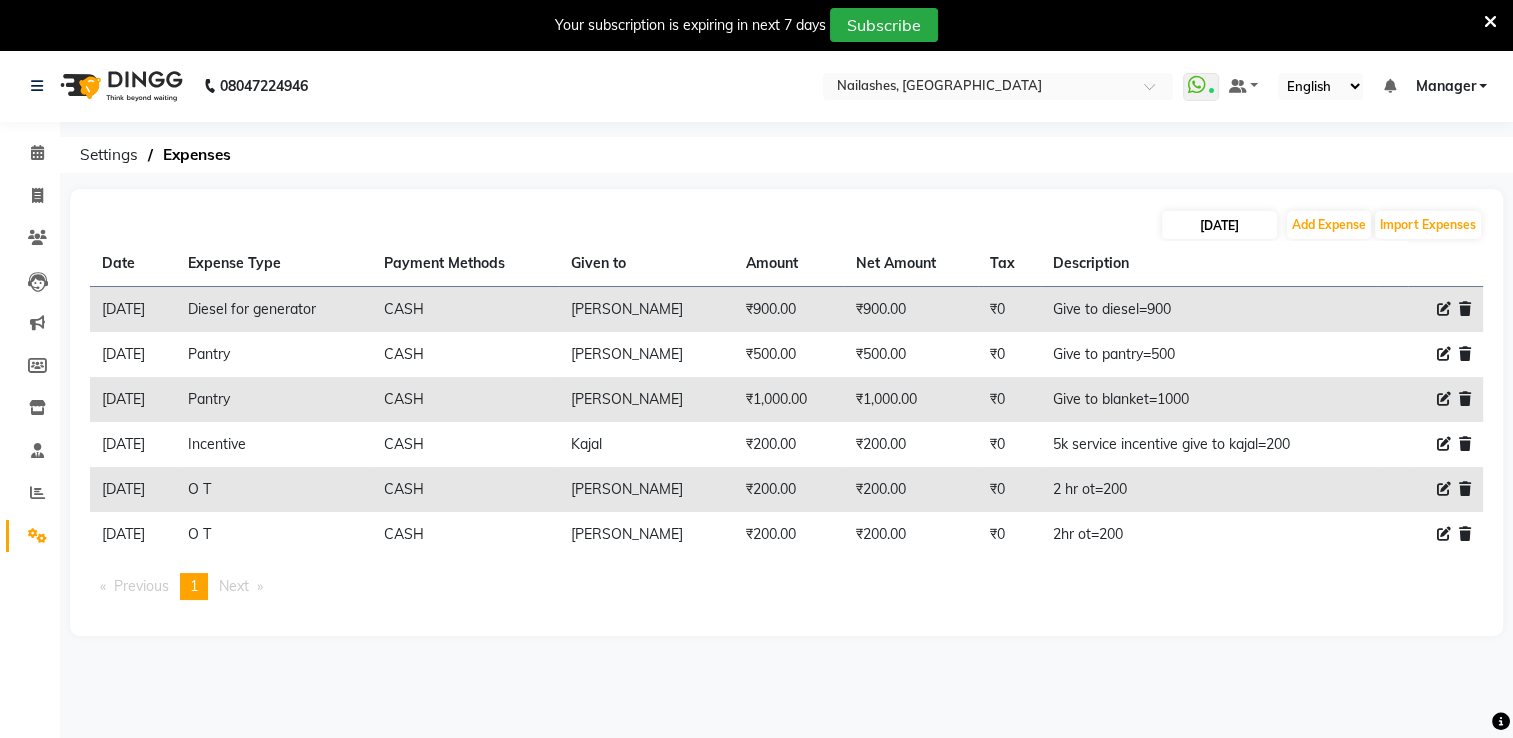 select on "7" 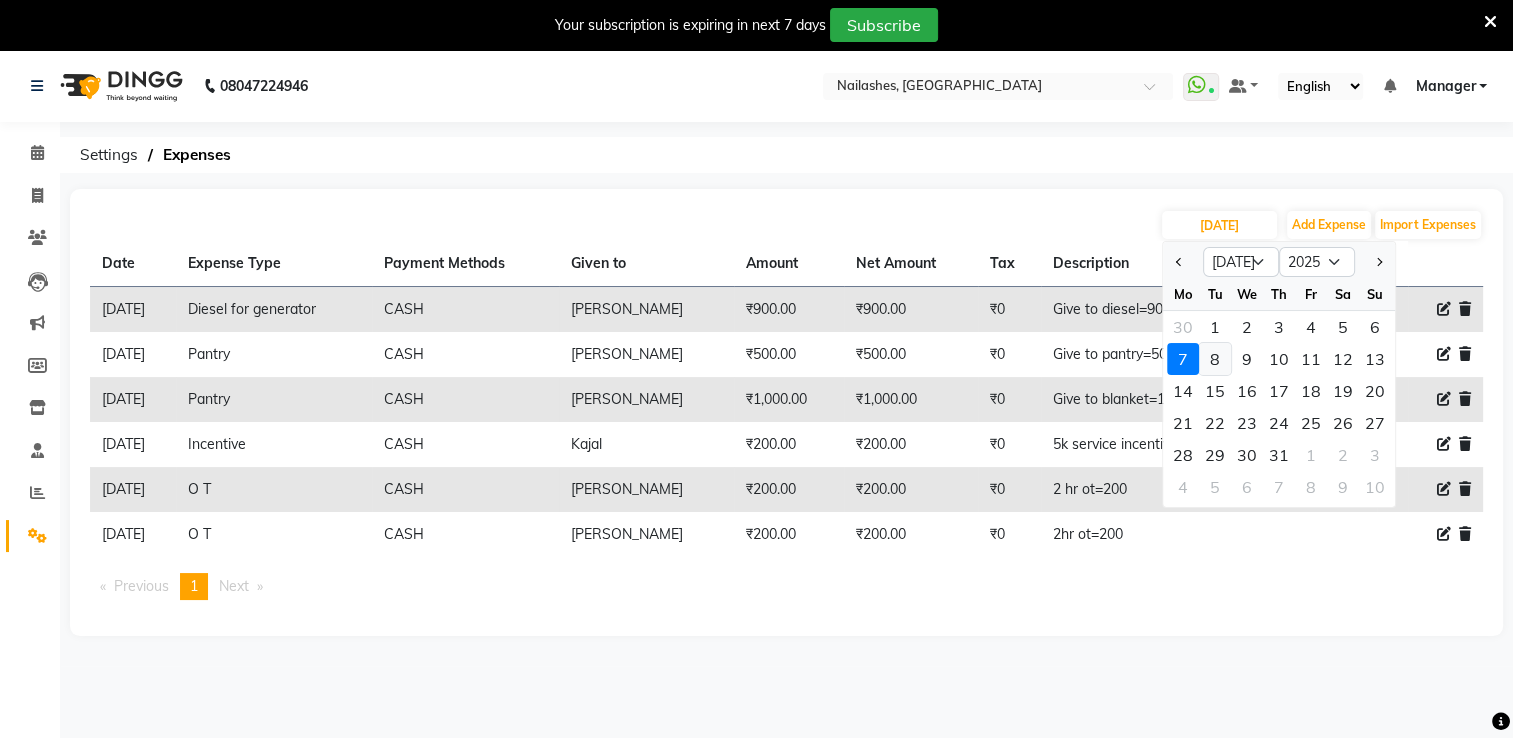 click on "8" 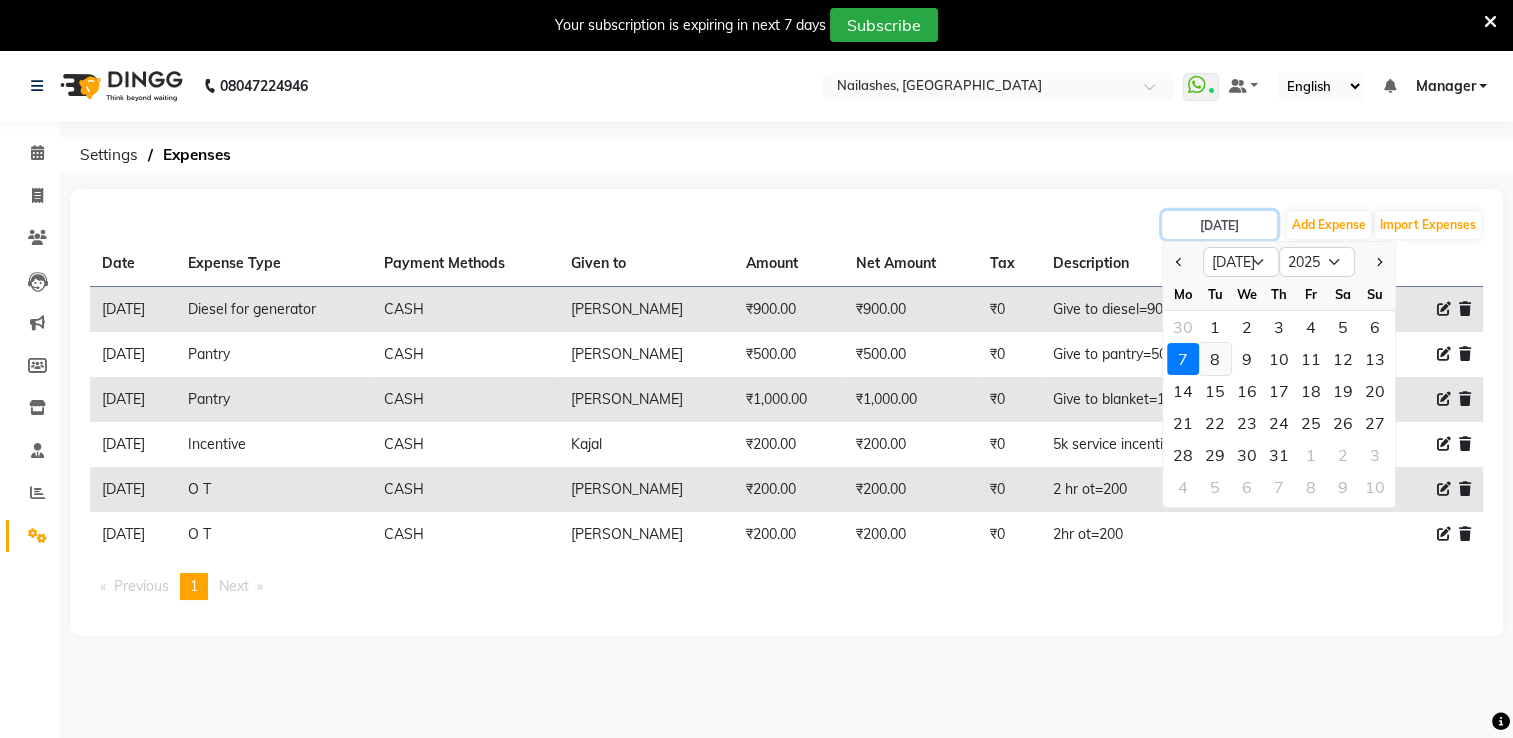 type on "08-07-2025" 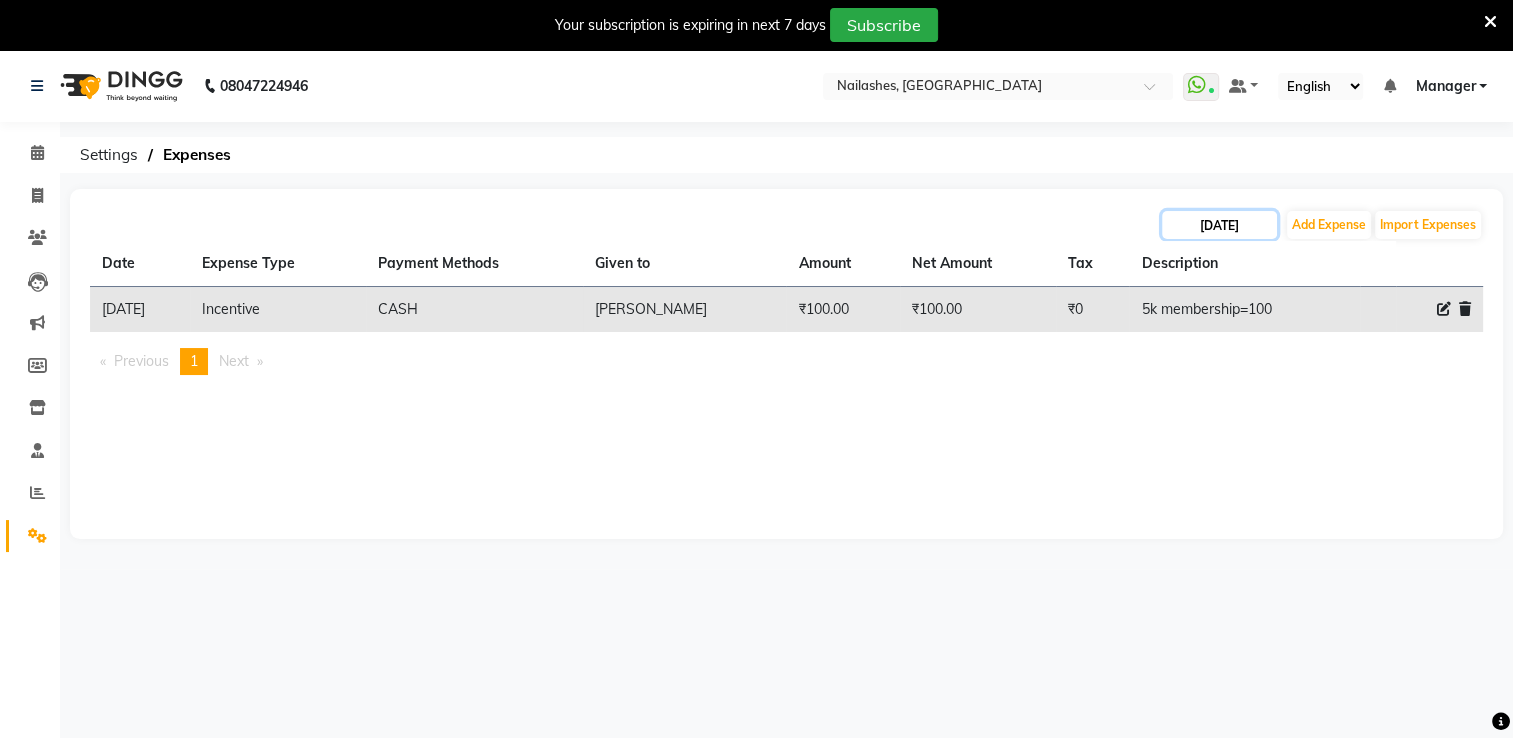 click on "08-07-2025" 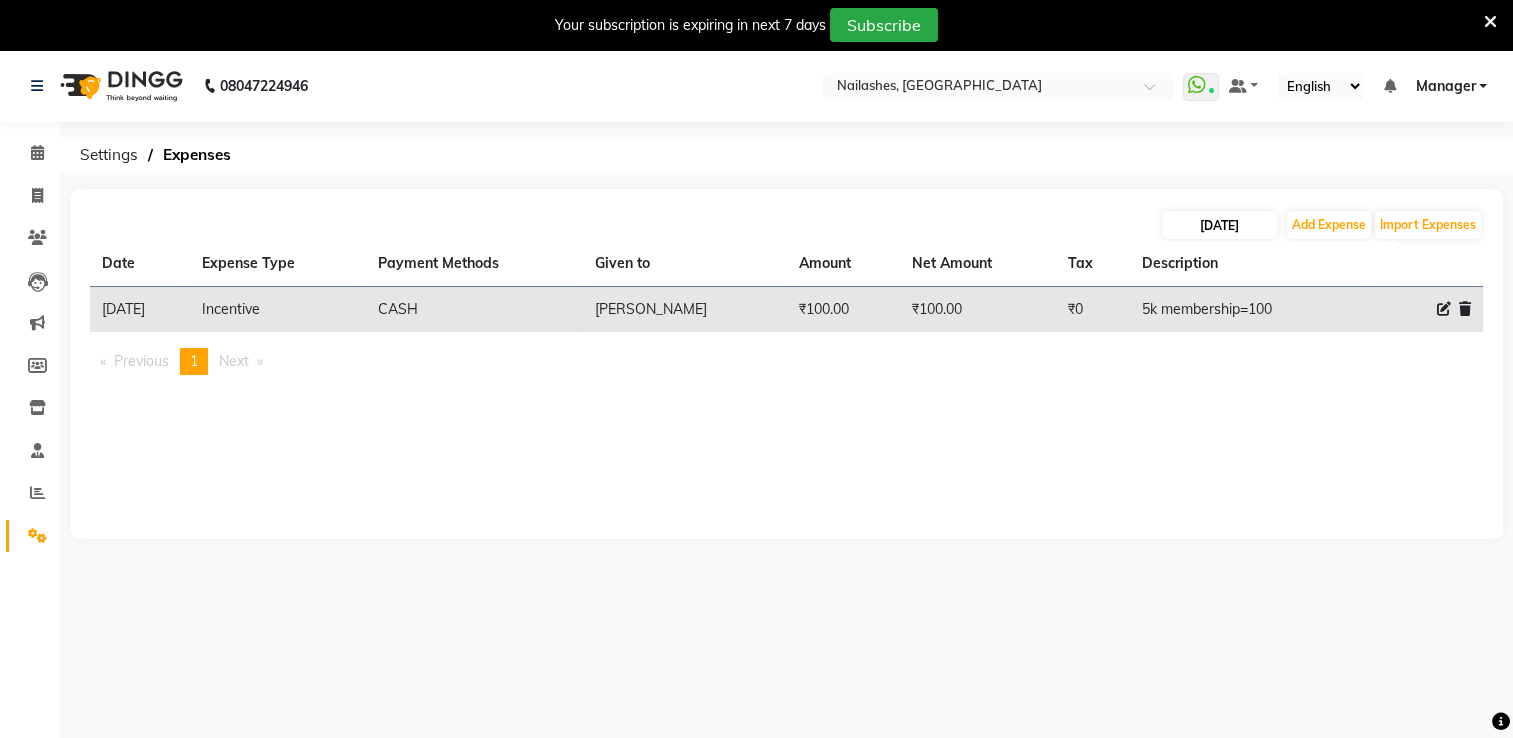 select on "7" 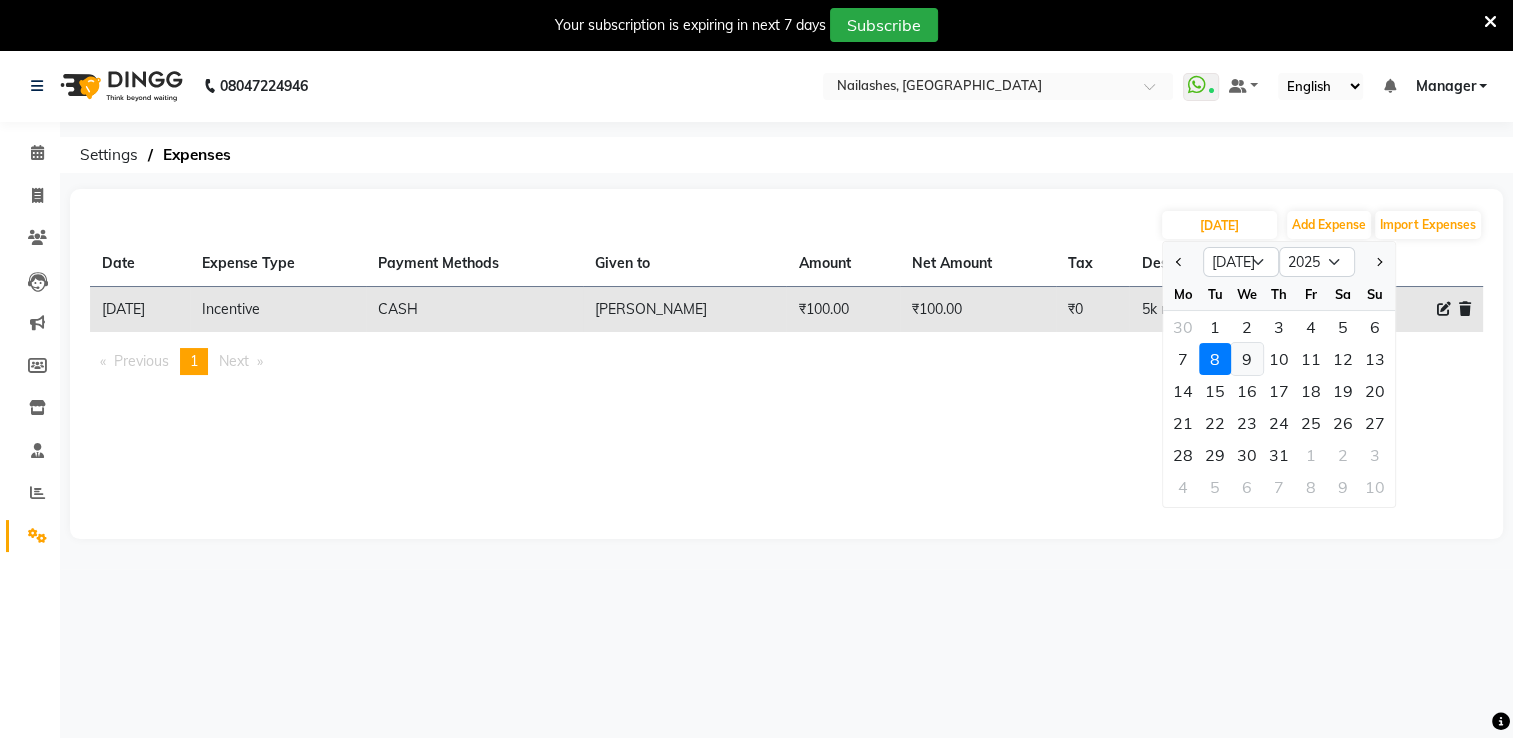 click on "9" 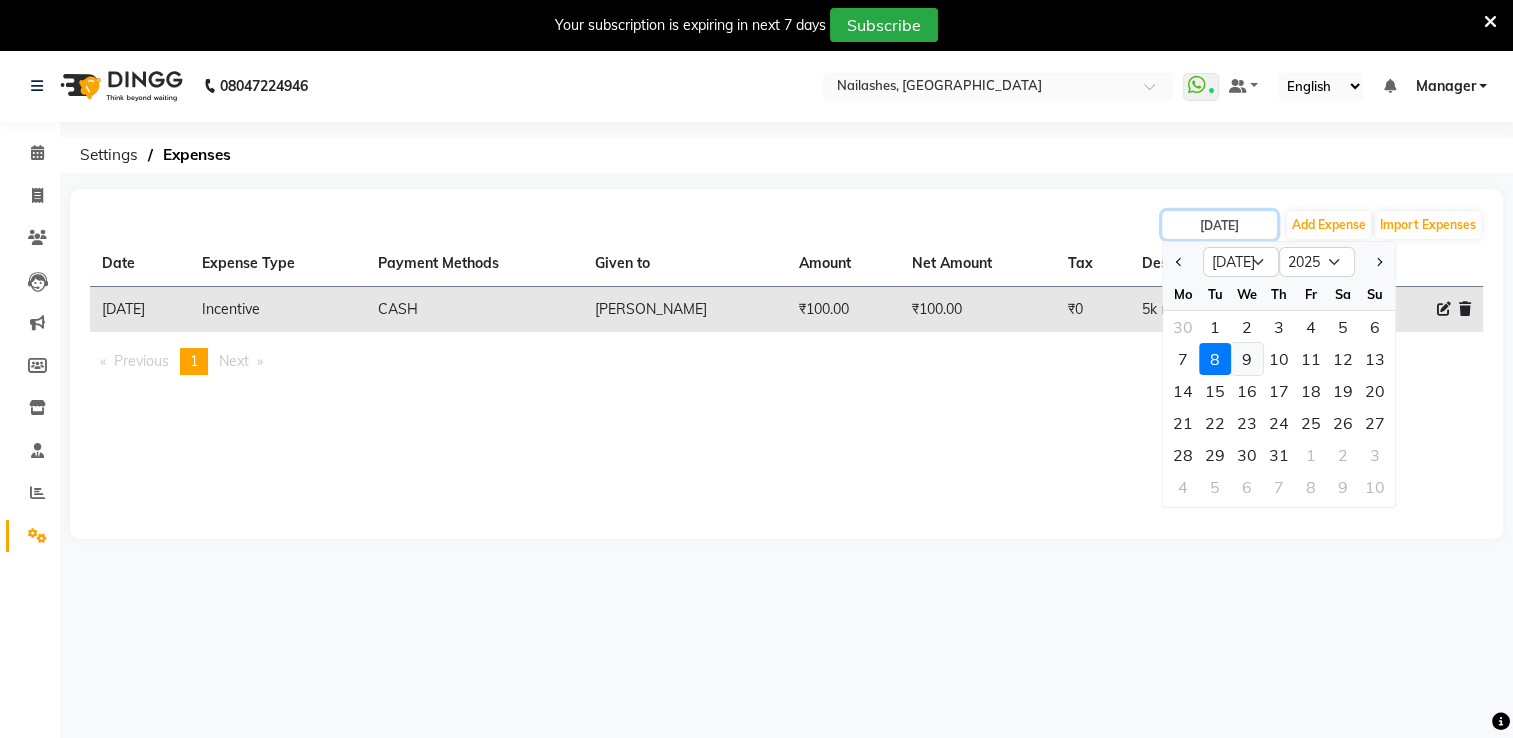 type on "[DATE]" 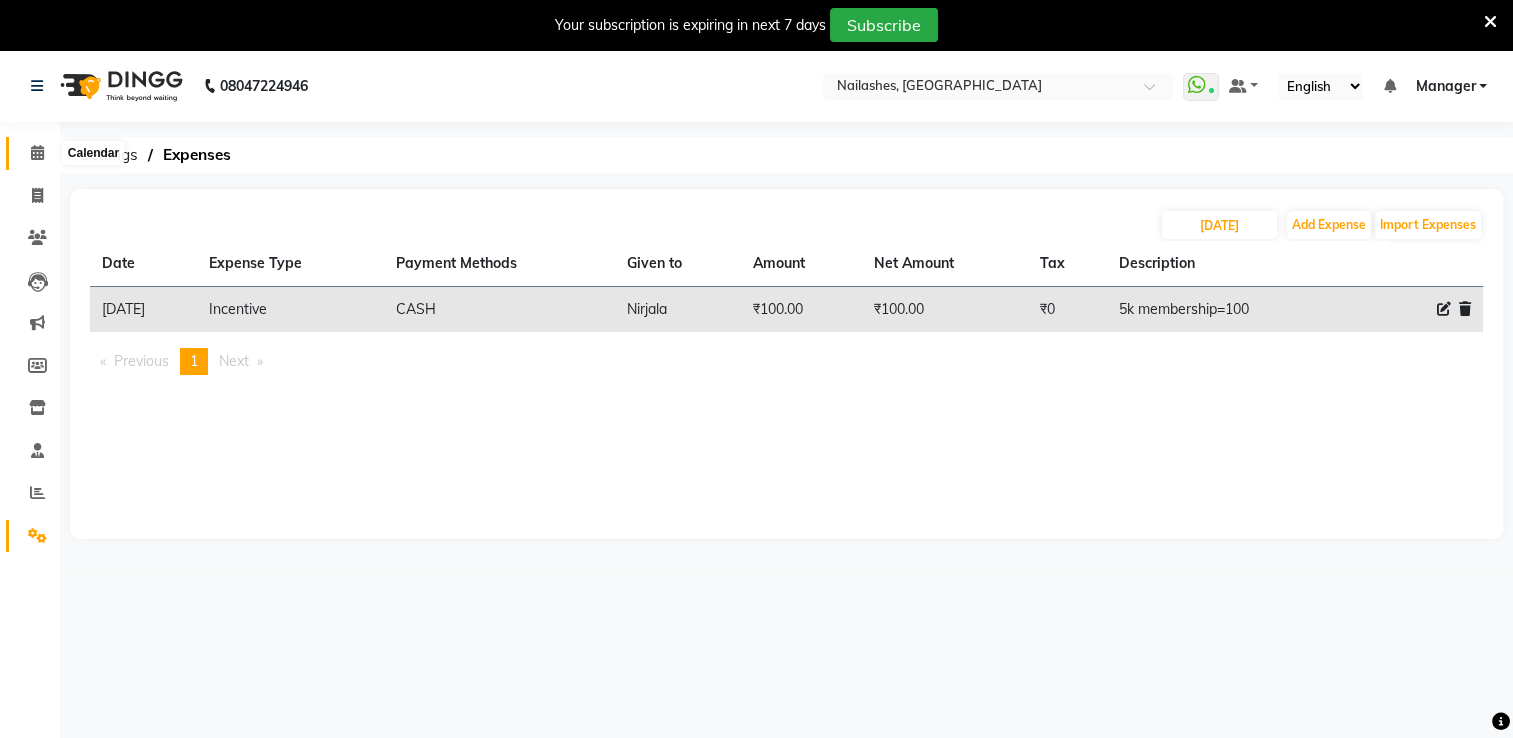 click 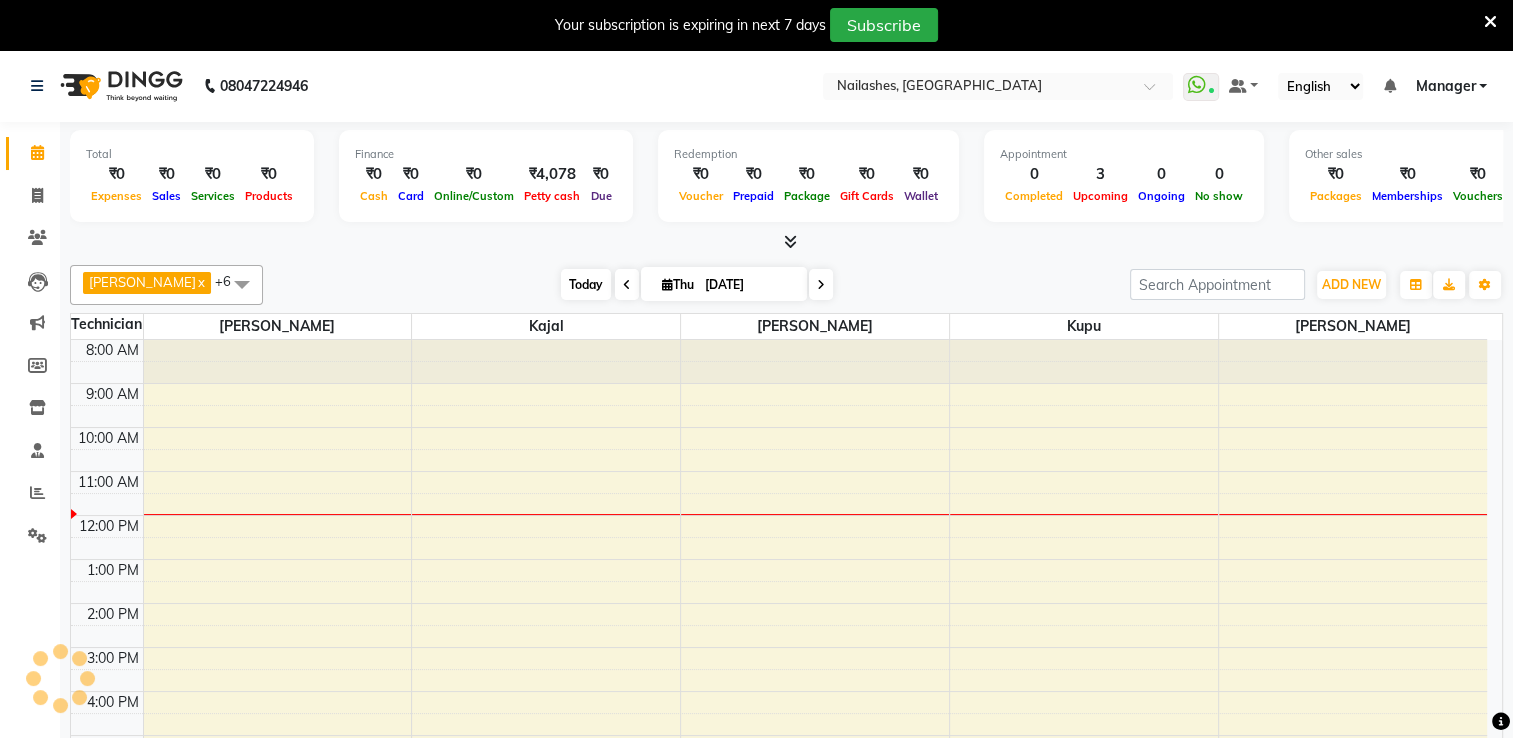 scroll, scrollTop: 0, scrollLeft: 0, axis: both 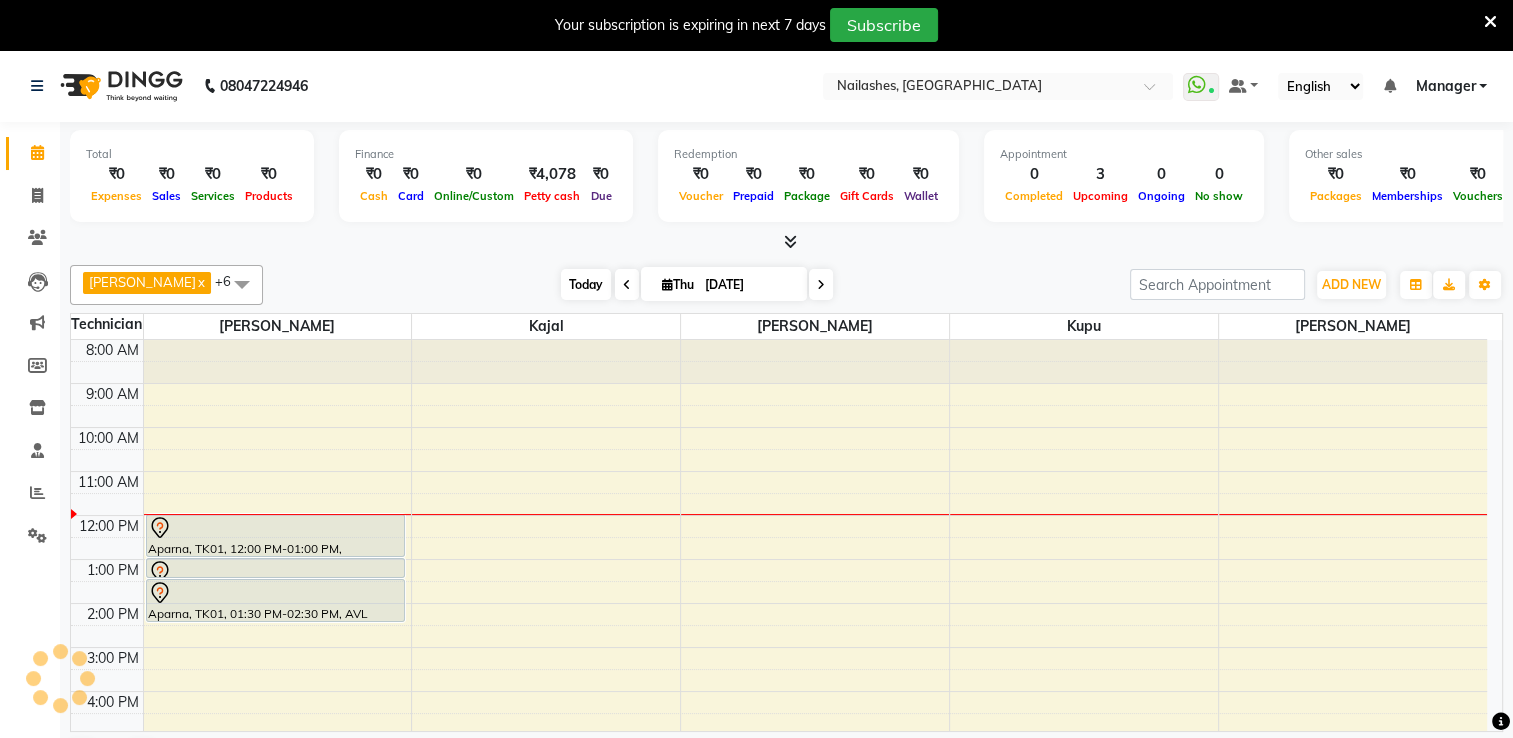 click on "Today" at bounding box center (586, 284) 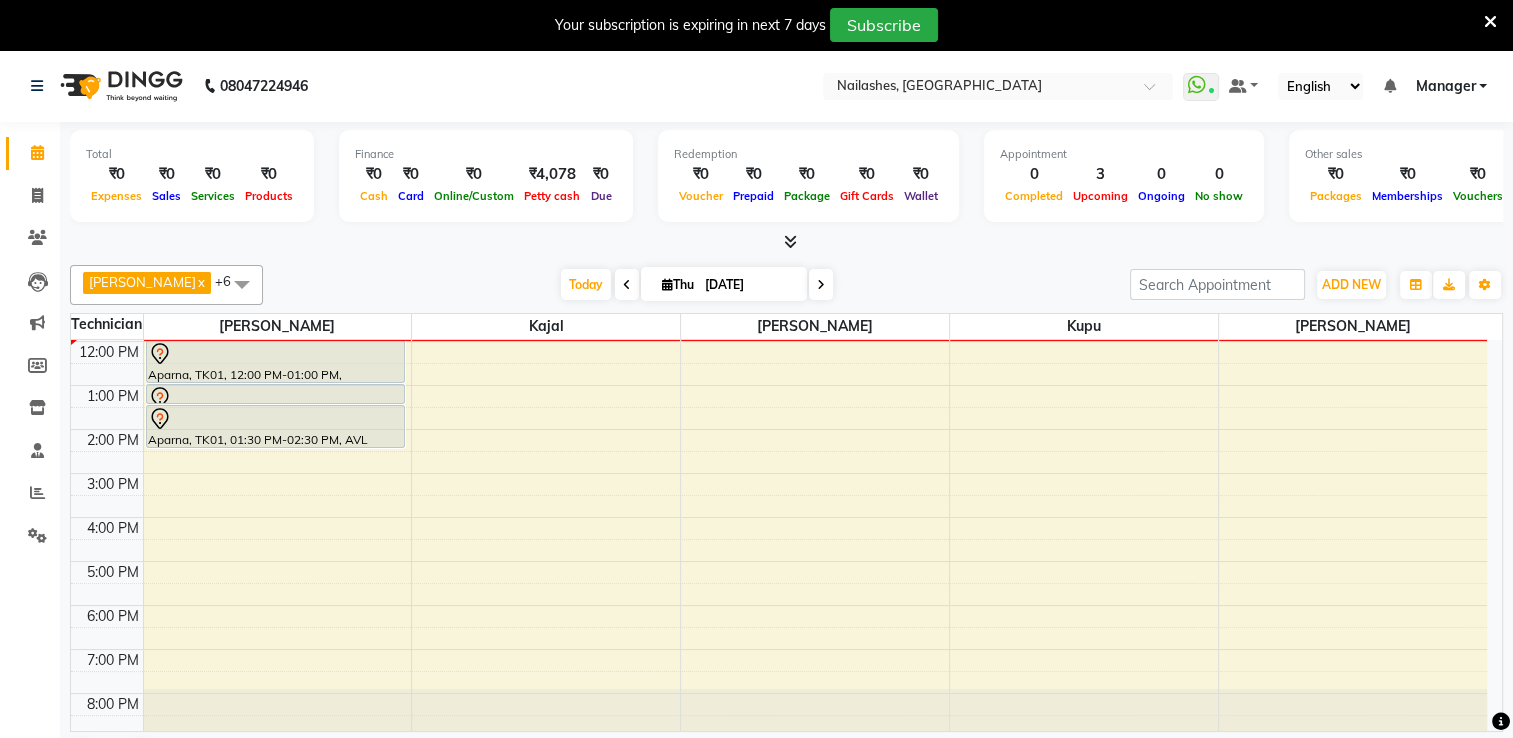 scroll, scrollTop: 0, scrollLeft: 0, axis: both 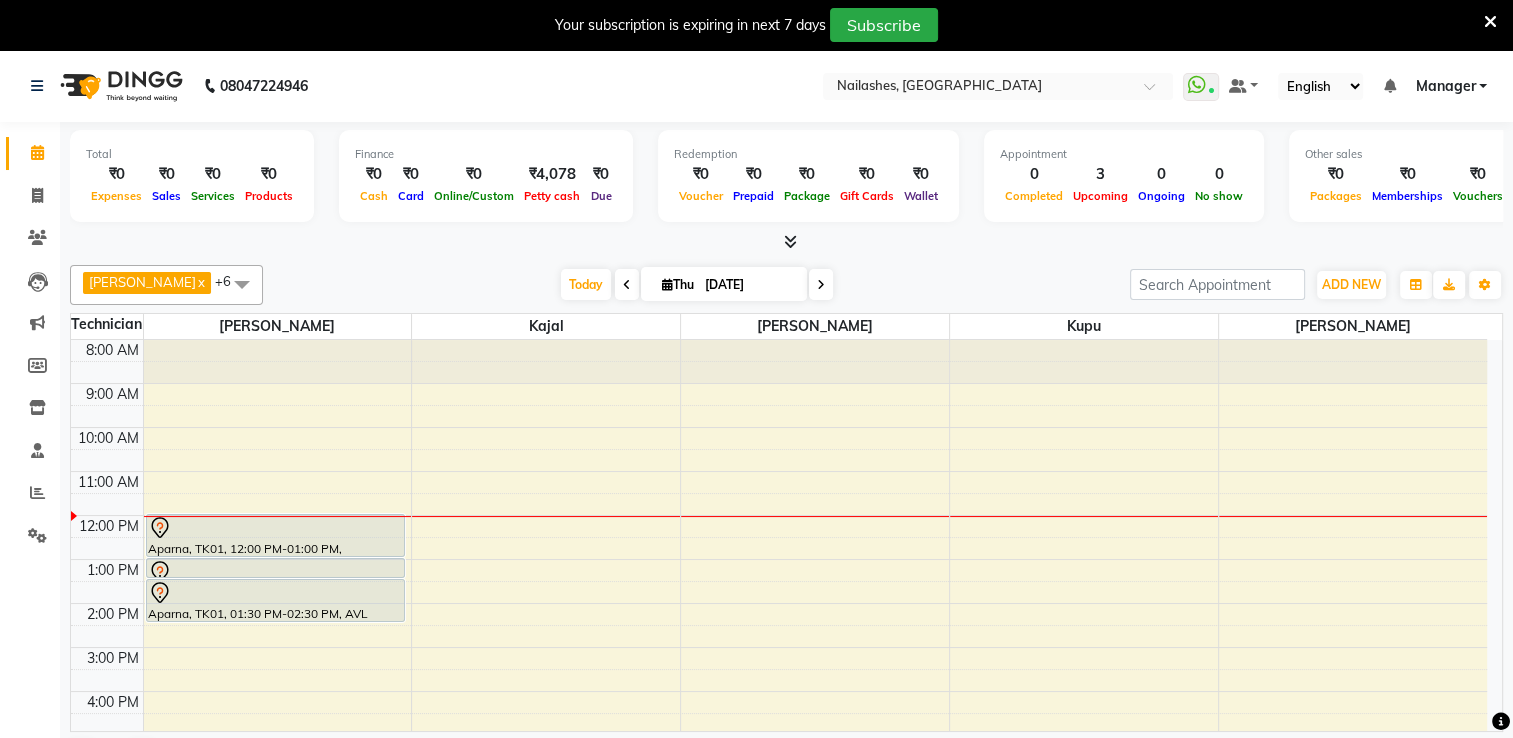 click on "8:00 AM 9:00 AM 10:00 AM 11:00 AM 12:00 PM 1:00 PM 2:00 PM 3:00 PM 4:00 PM 5:00 PM 6:00 PM 7:00 PM 8:00 PM             Aparna, TK01, 12:00 PM-01:00 PM, Permanent Nail Paint - Solid Color (Hand)             Aparna, TK01, 01:00 PM-01:30 PM, Gel polish removal             Aparna, TK01, 01:30 PM-02:30 PM, AVL Express Pedicure" at bounding box center (779, 625) 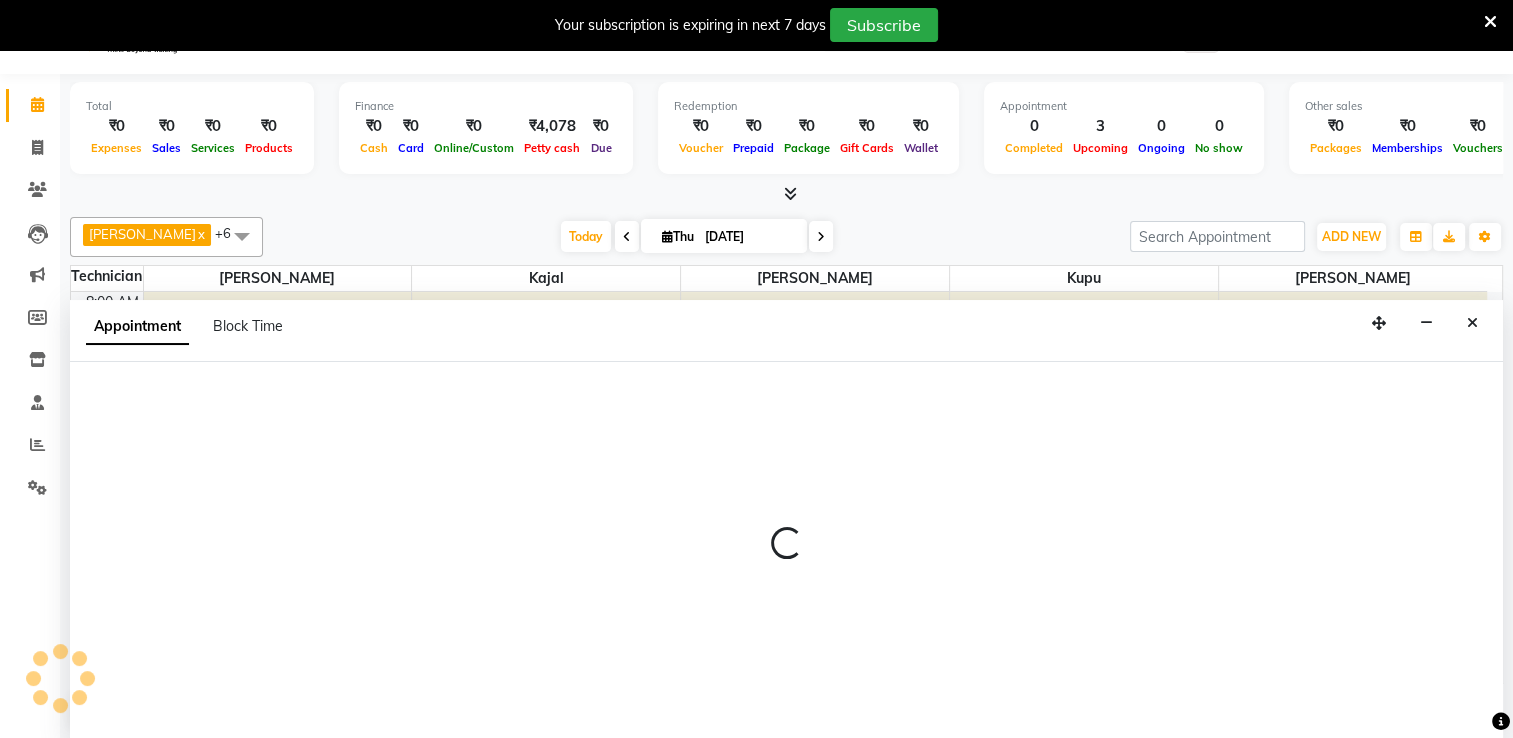 scroll, scrollTop: 50, scrollLeft: 0, axis: vertical 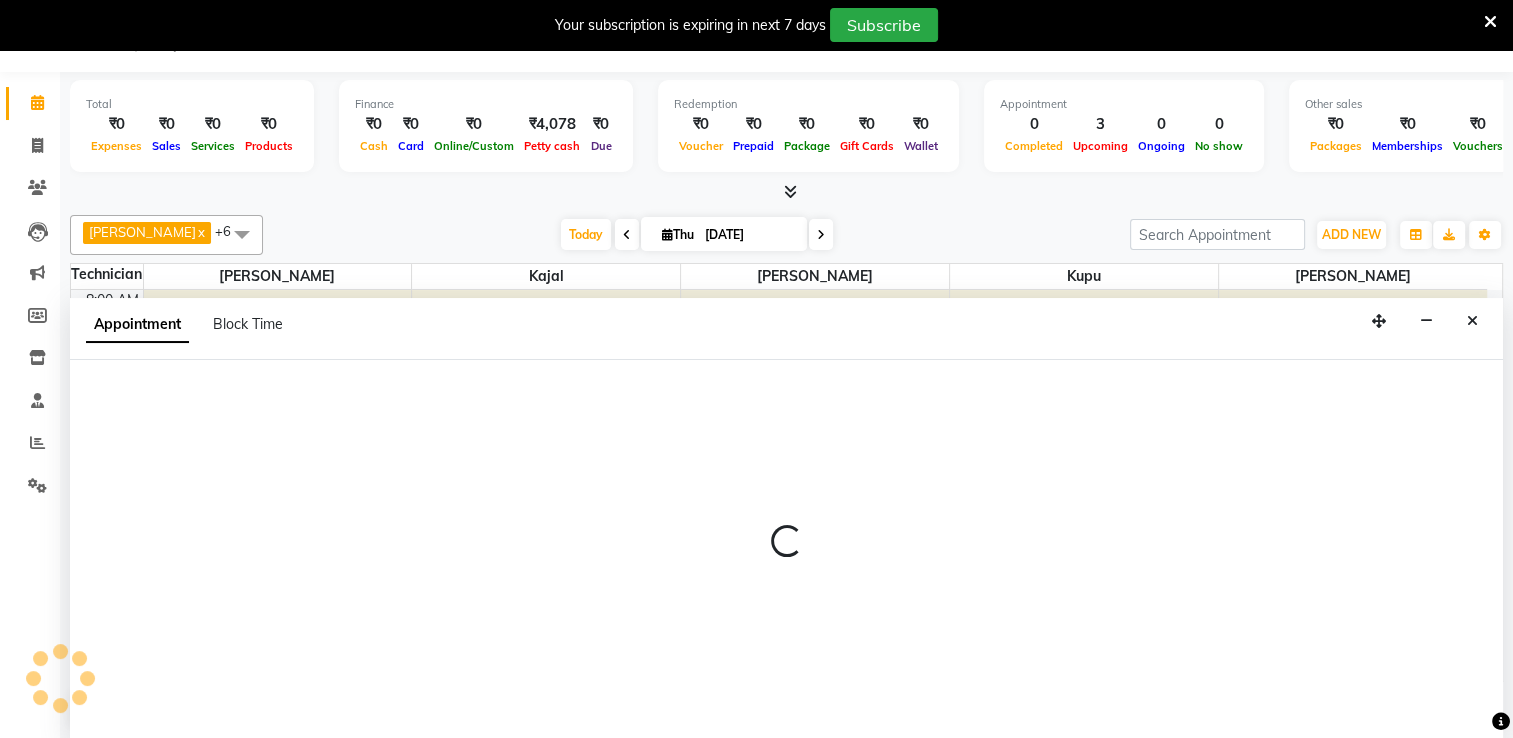 select on "68736" 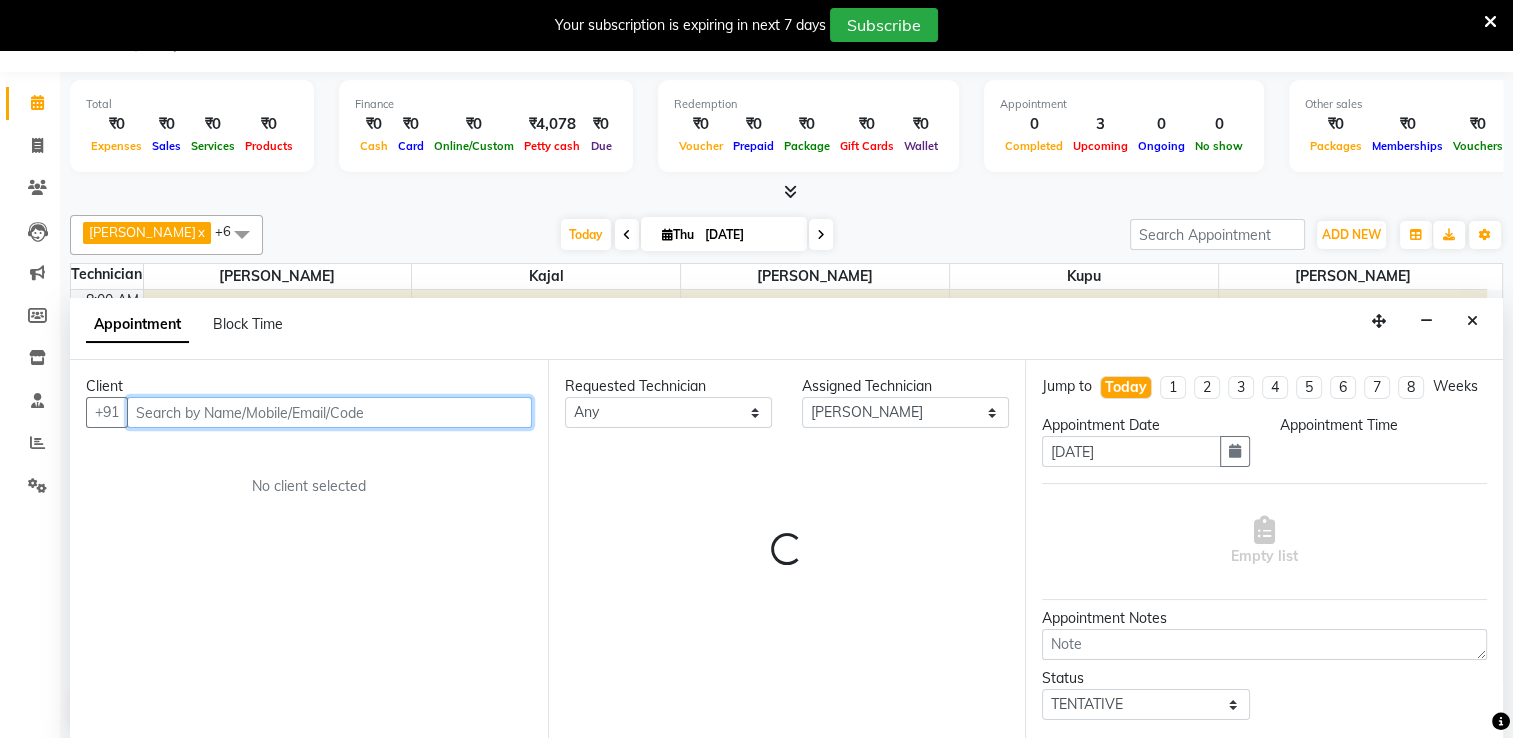 select on "930" 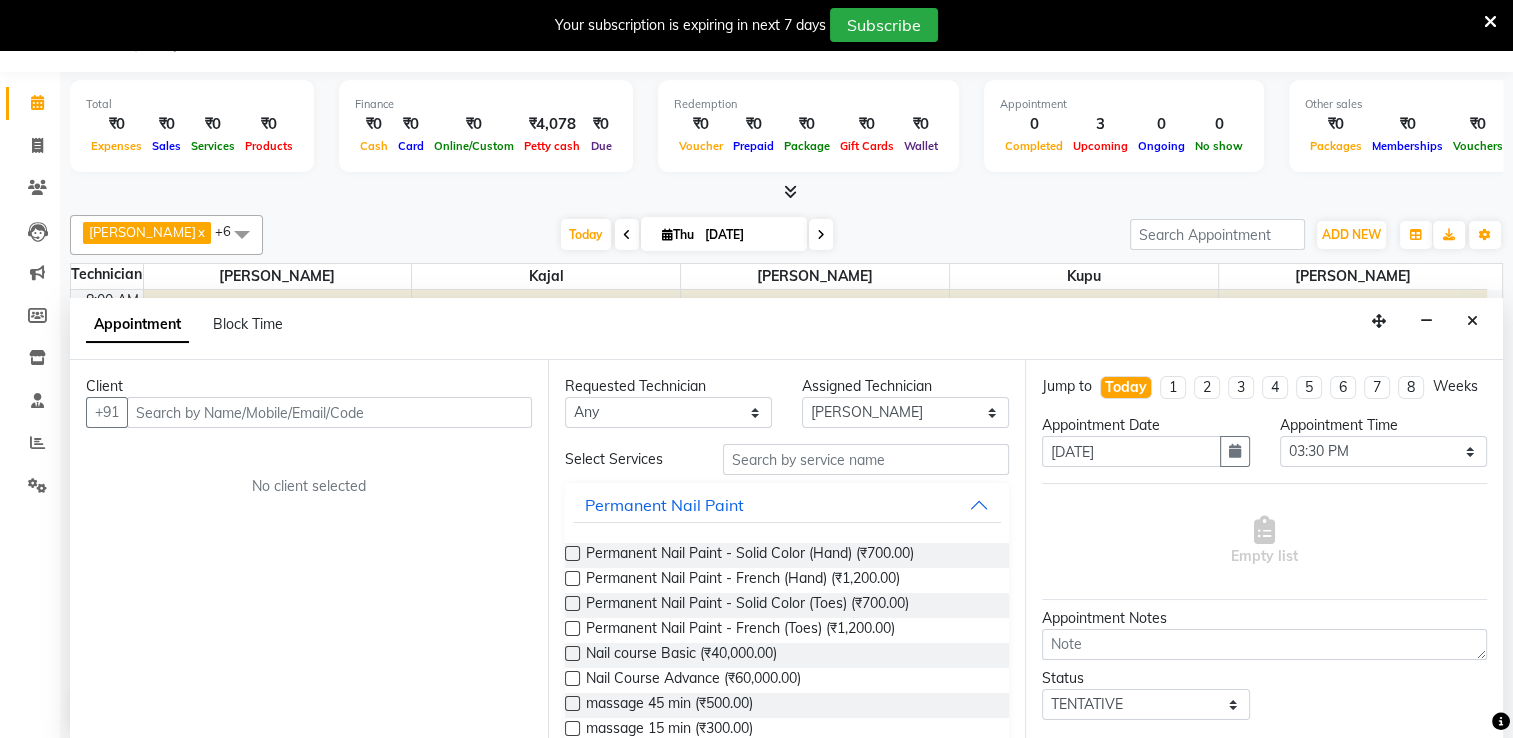 click on "Client +91  No client selected  Requested Technician Any AMGHA ARISH Arvind chandu Dipen Gulafshan John Kajal kelly kupu megha Nirjala pankaj PARE SHAR MOHAMAND shradha Assigned Technician Select AMGHA ARISH Arvind chandu Dipen Gulafshan John Kajal kelly kupu megha Nirjala pankaj PARE SHAR MOHAMAND shradha Select Services    Permanent Nail Paint Permanent Nail Paint - Solid Color (Hand) (₹700.00) Permanent Nail Paint - French (Hand) (₹1,200.00) Permanent Nail Paint - Solid Color (Toes) (₹700.00) Permanent Nail Paint - French (Toes) (₹1,200.00) Nail course Basic (₹40,000.00) Nail Course Advance (₹60,000.00) massage 45 min (₹500.00) massage 15 min (₹300.00) massage 30 min (₹400.00) HAIR EXTENSIONS REMOVAL (₹50.00) SINGLE  HAND  NAIL PAINT (₹400.00) SINGLE HAND NAIL EXTENSIONS ACRYLIC (₹500.00) SINGLE HAND NAIL EXTENSIONS GEL (₹600.00) SINGLE HAND EXTENSIONS REMOVAL (₹250.00) SINGLE HAND GEL POLISH REMOVAL (₹250.00) HEAD MASSAGE WITH WASH (₹900.00) DANDRUFF TREATMENT (₹1,500.00)" at bounding box center [786, 550] 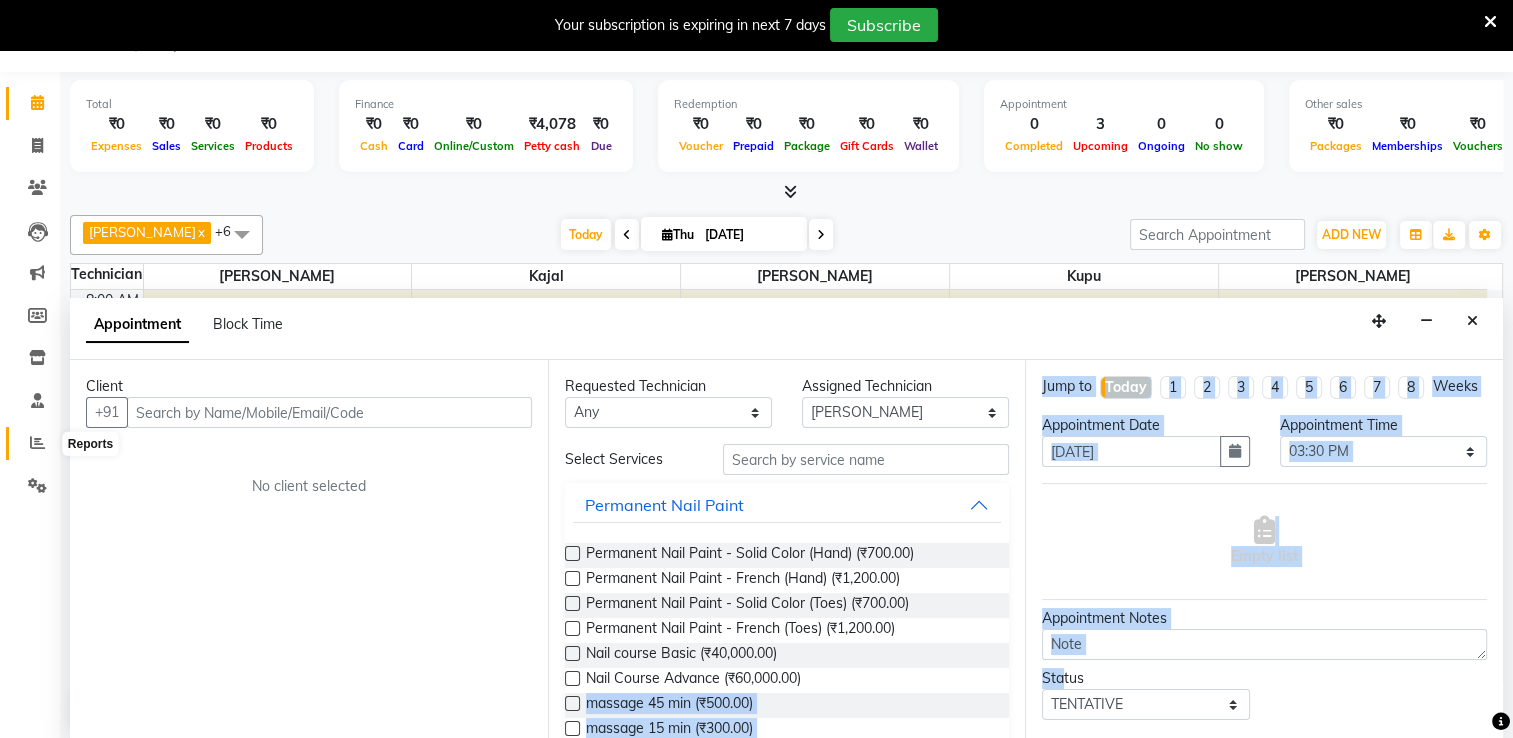 click 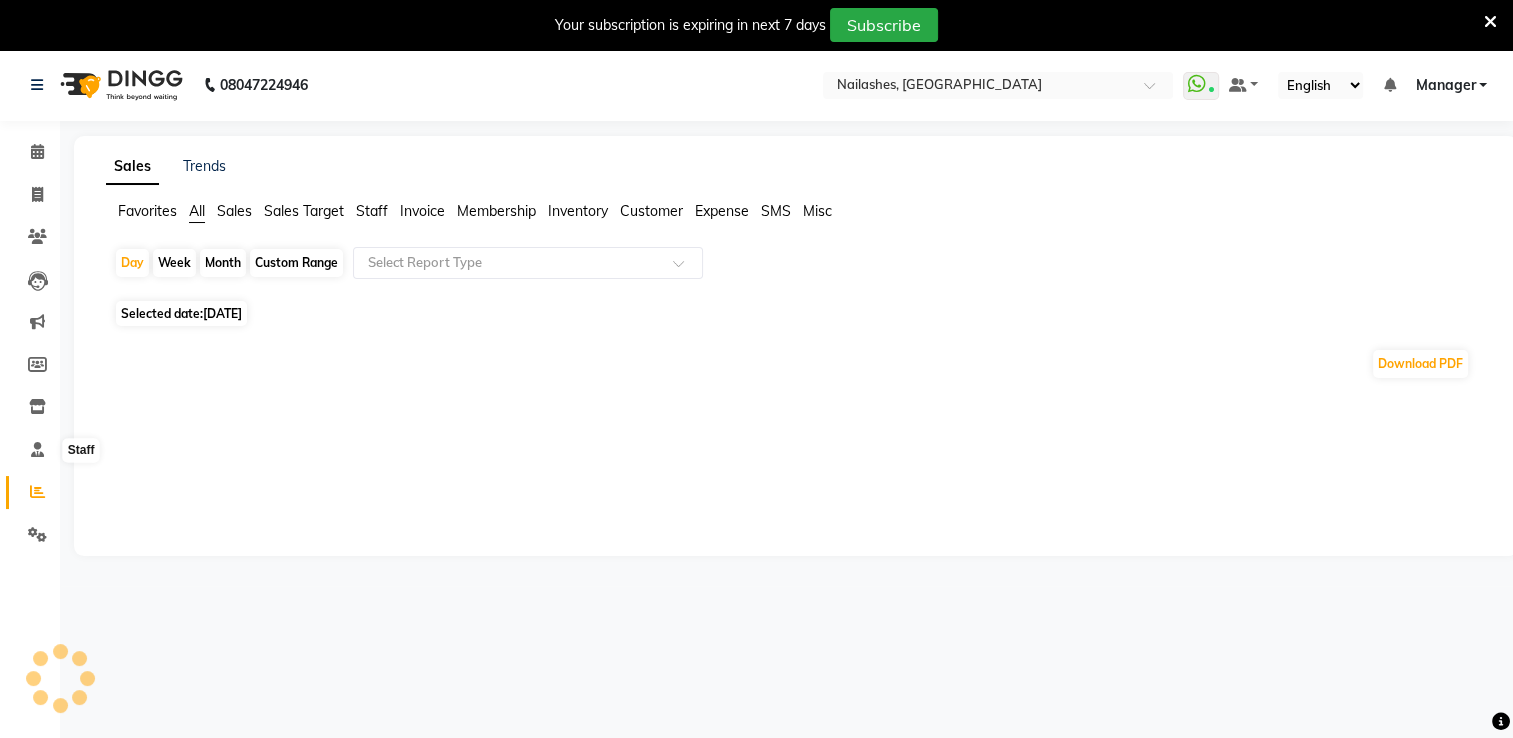 scroll, scrollTop: 0, scrollLeft: 0, axis: both 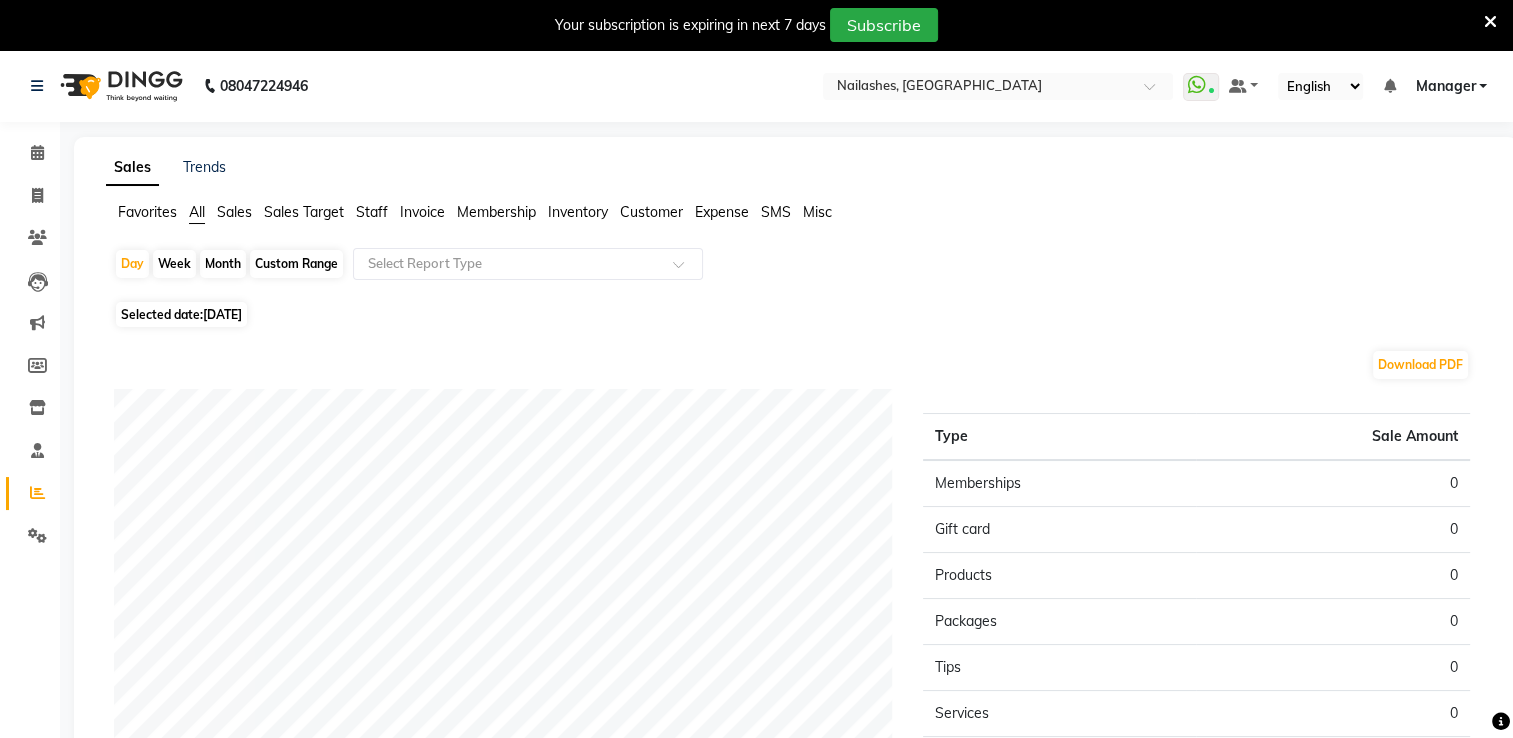 click on "Staff" 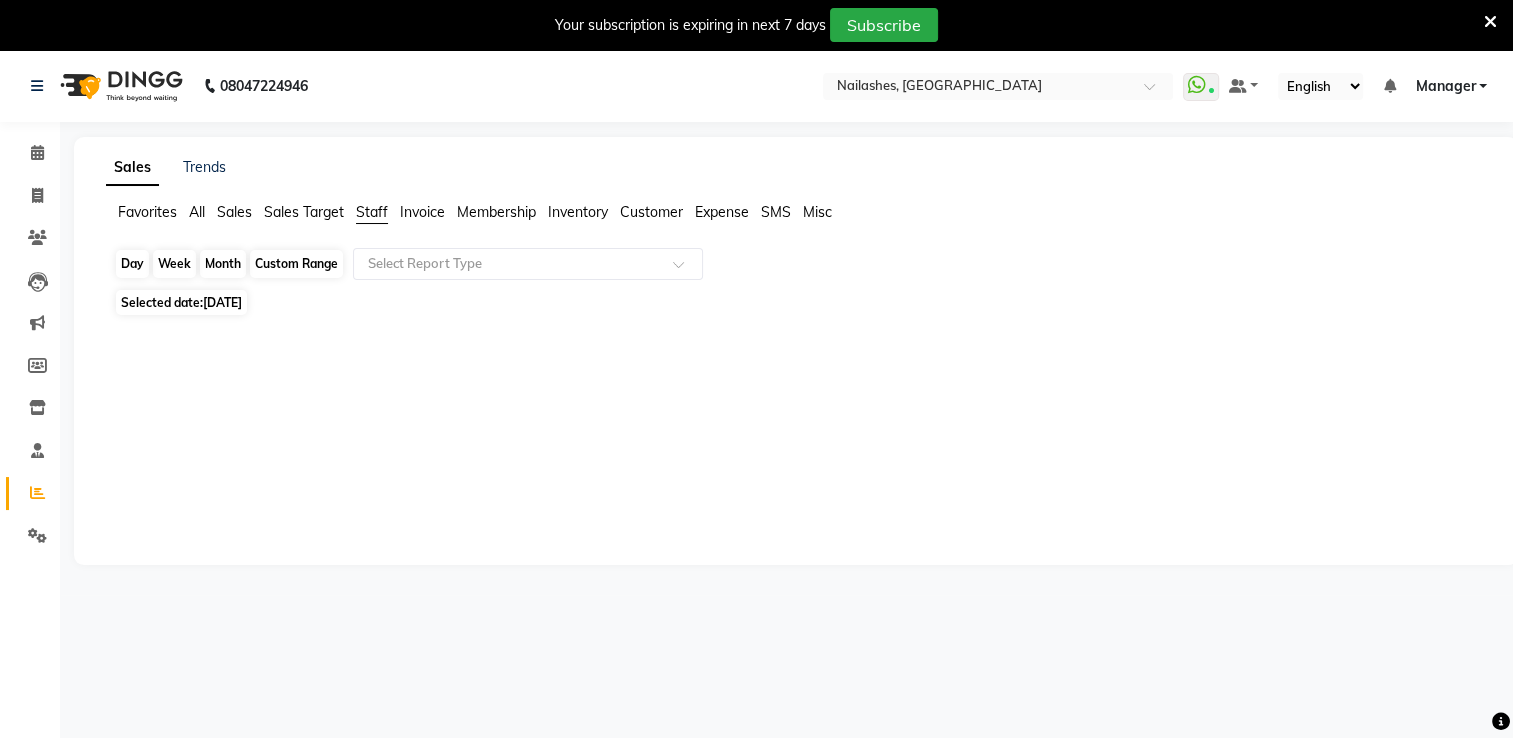 click on "Day" 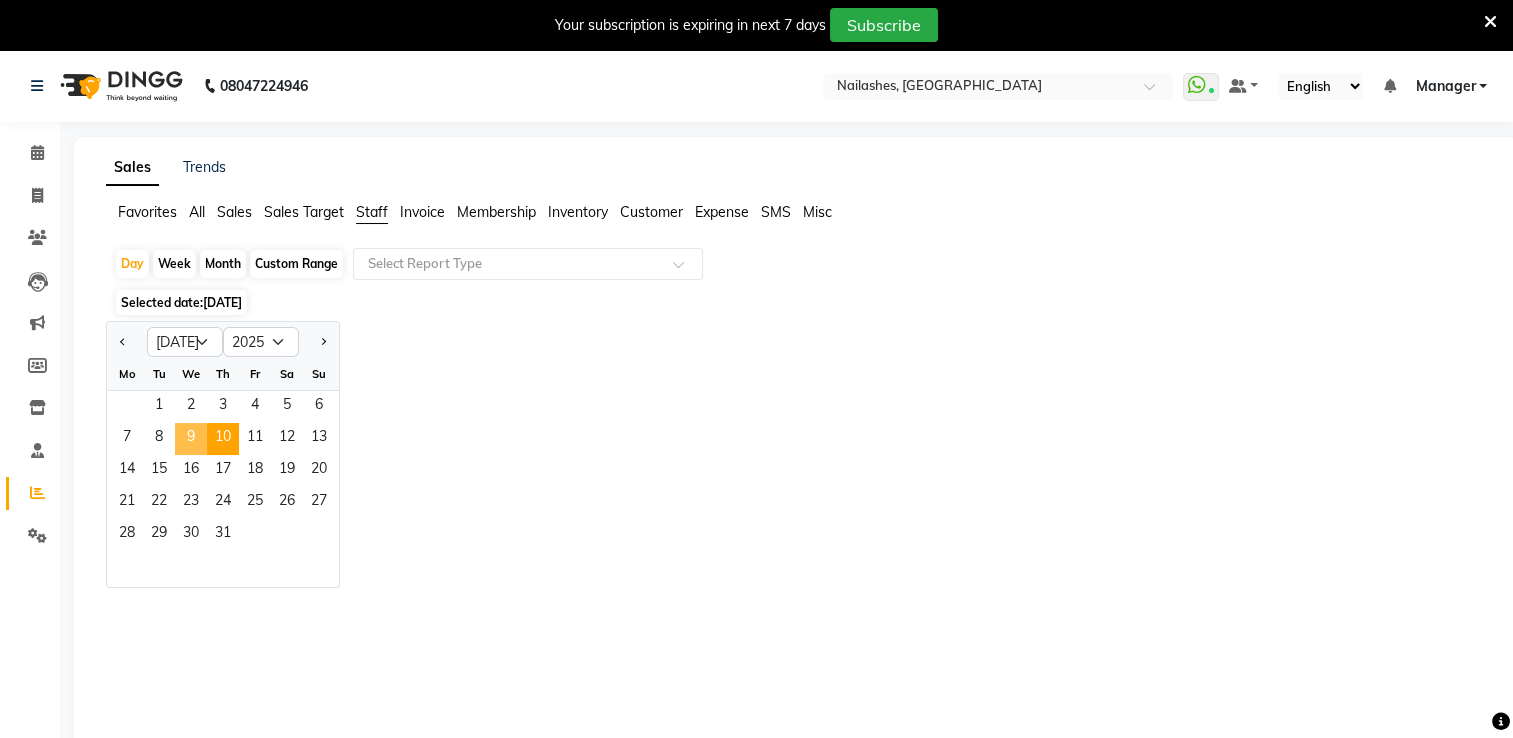 click on "9" 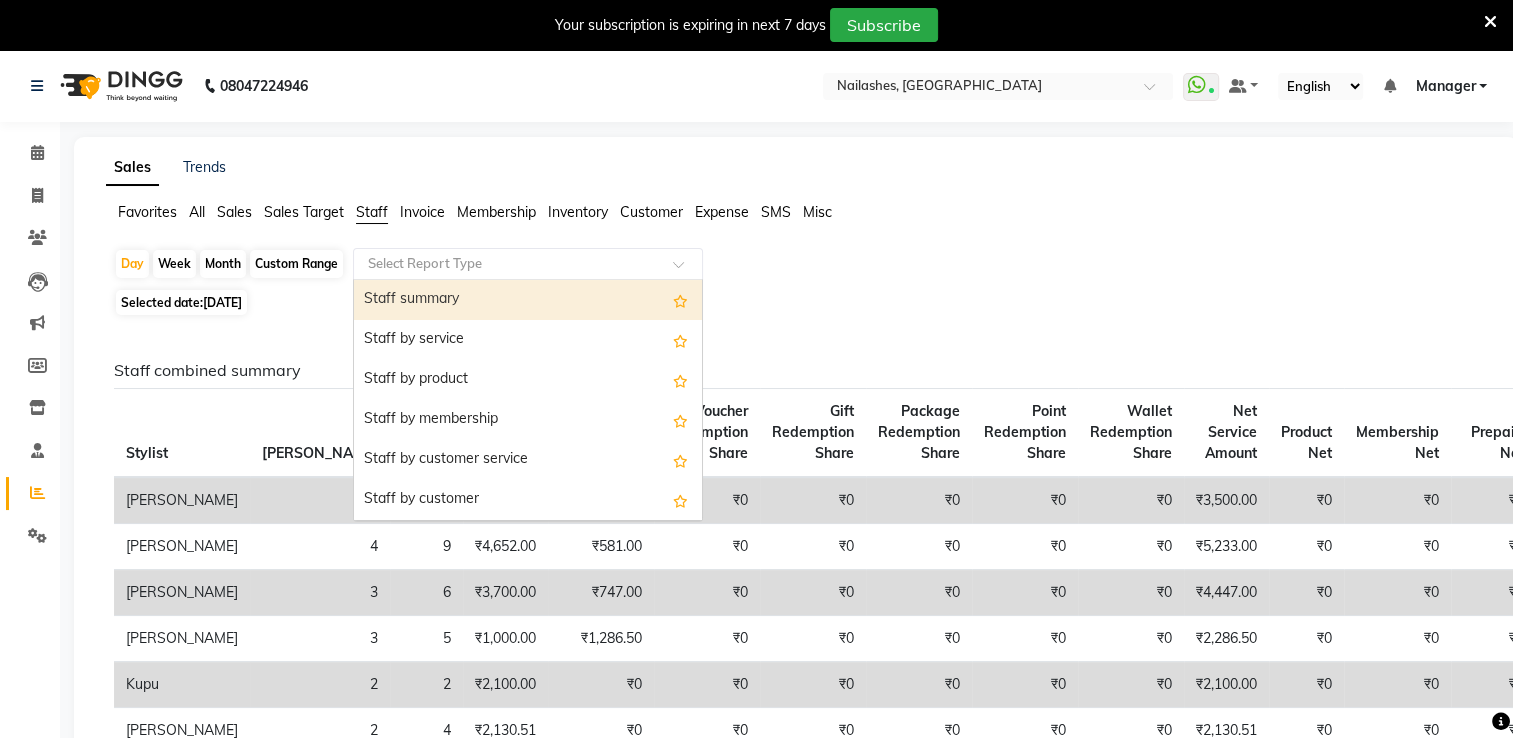 click 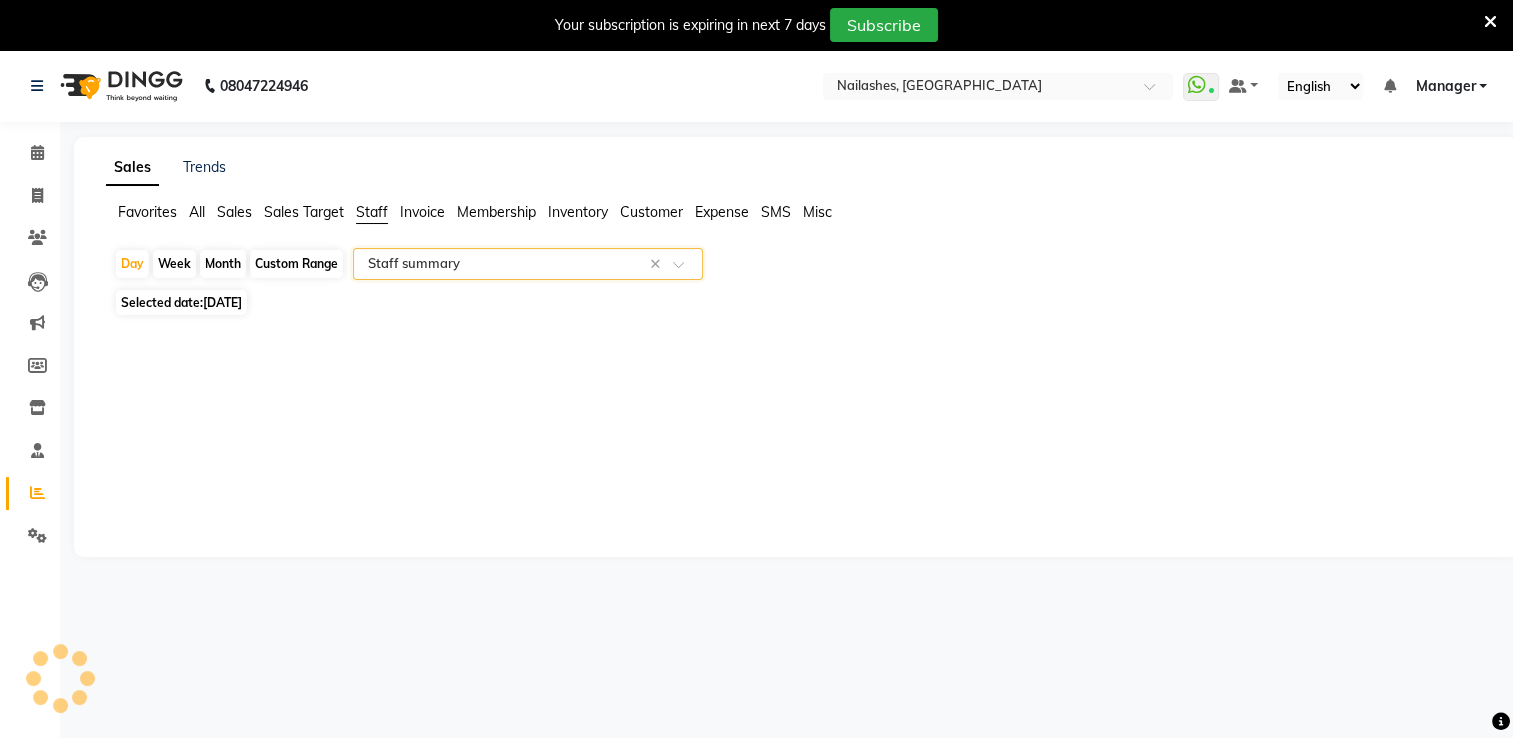 select on "full_report" 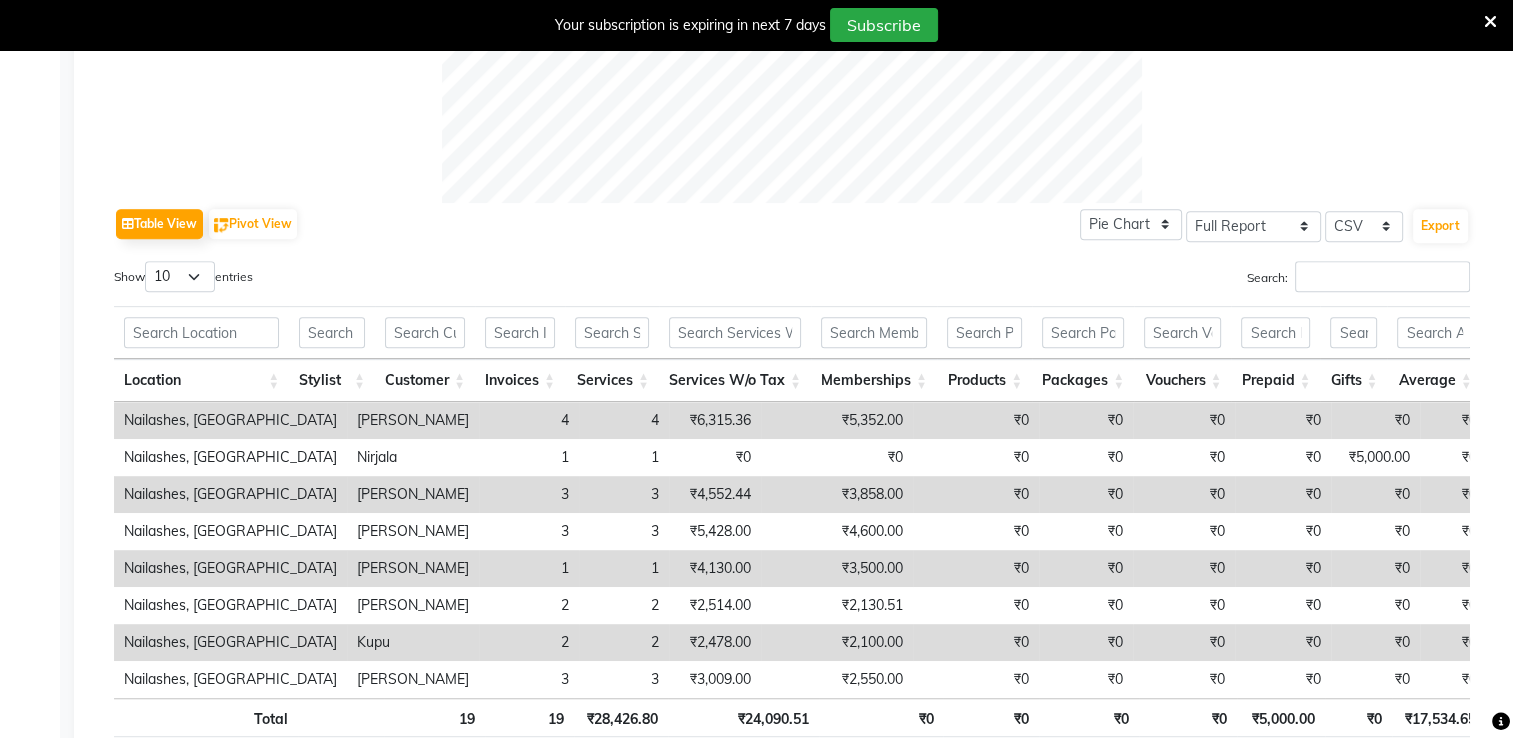 scroll, scrollTop: 880, scrollLeft: 0, axis: vertical 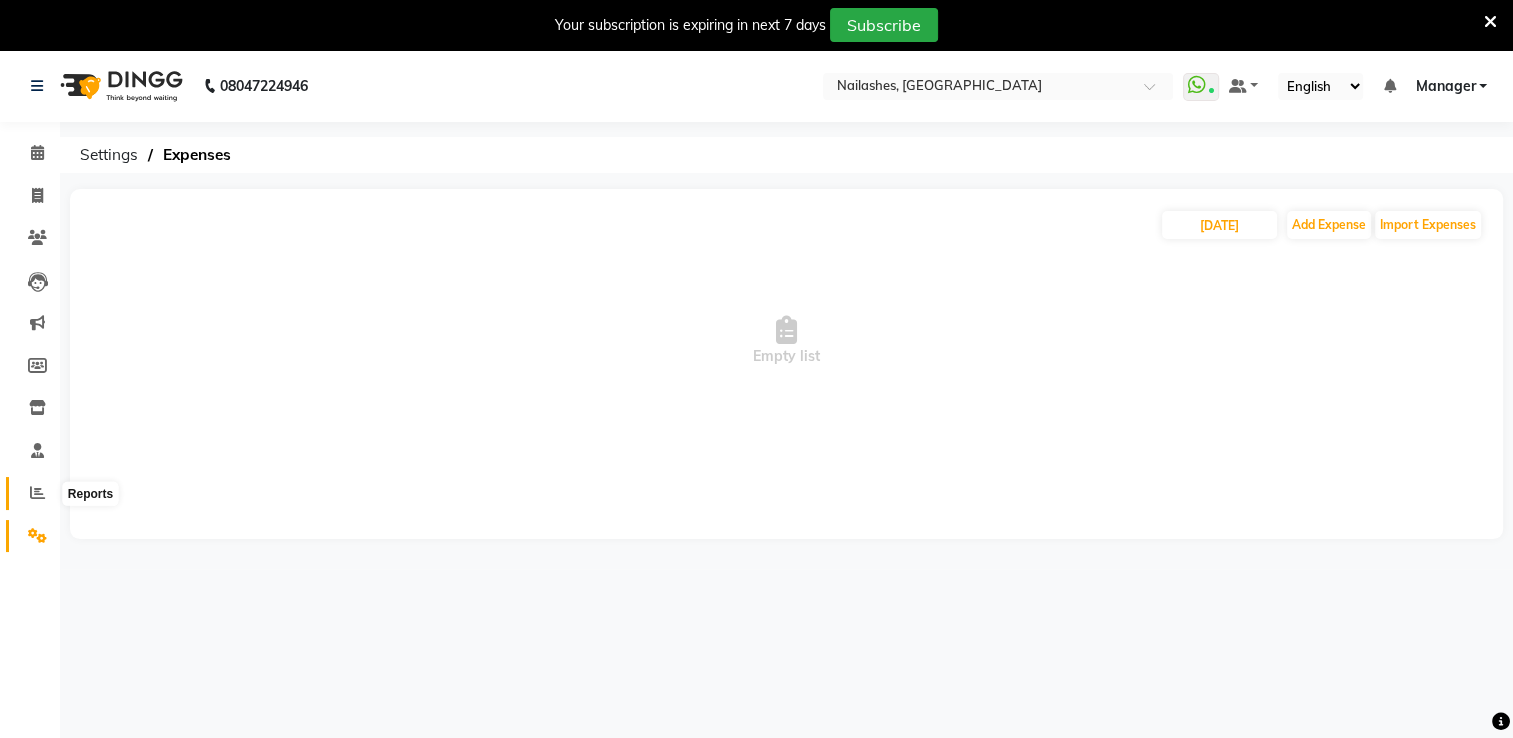 click 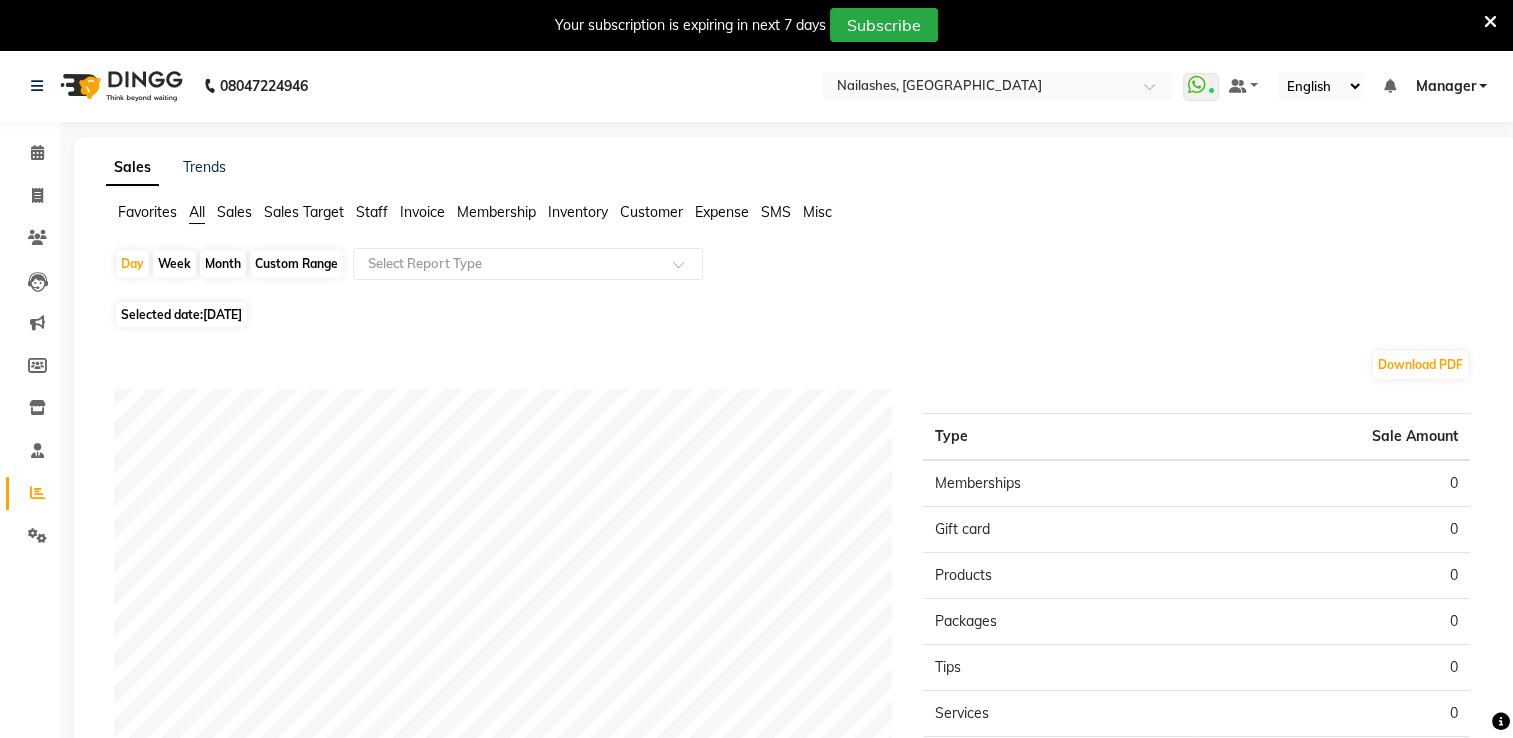 click on "Staff" 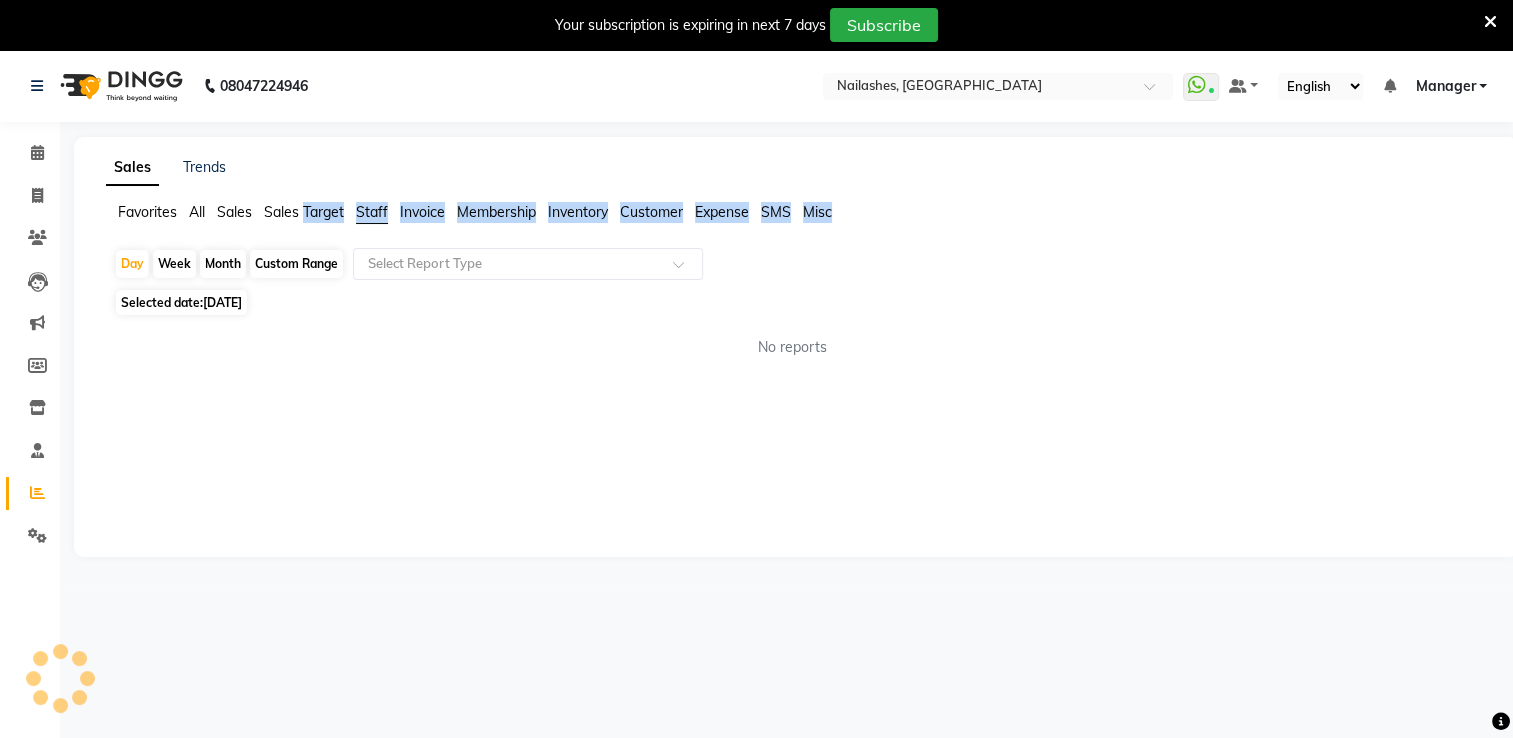 click on "Staff" 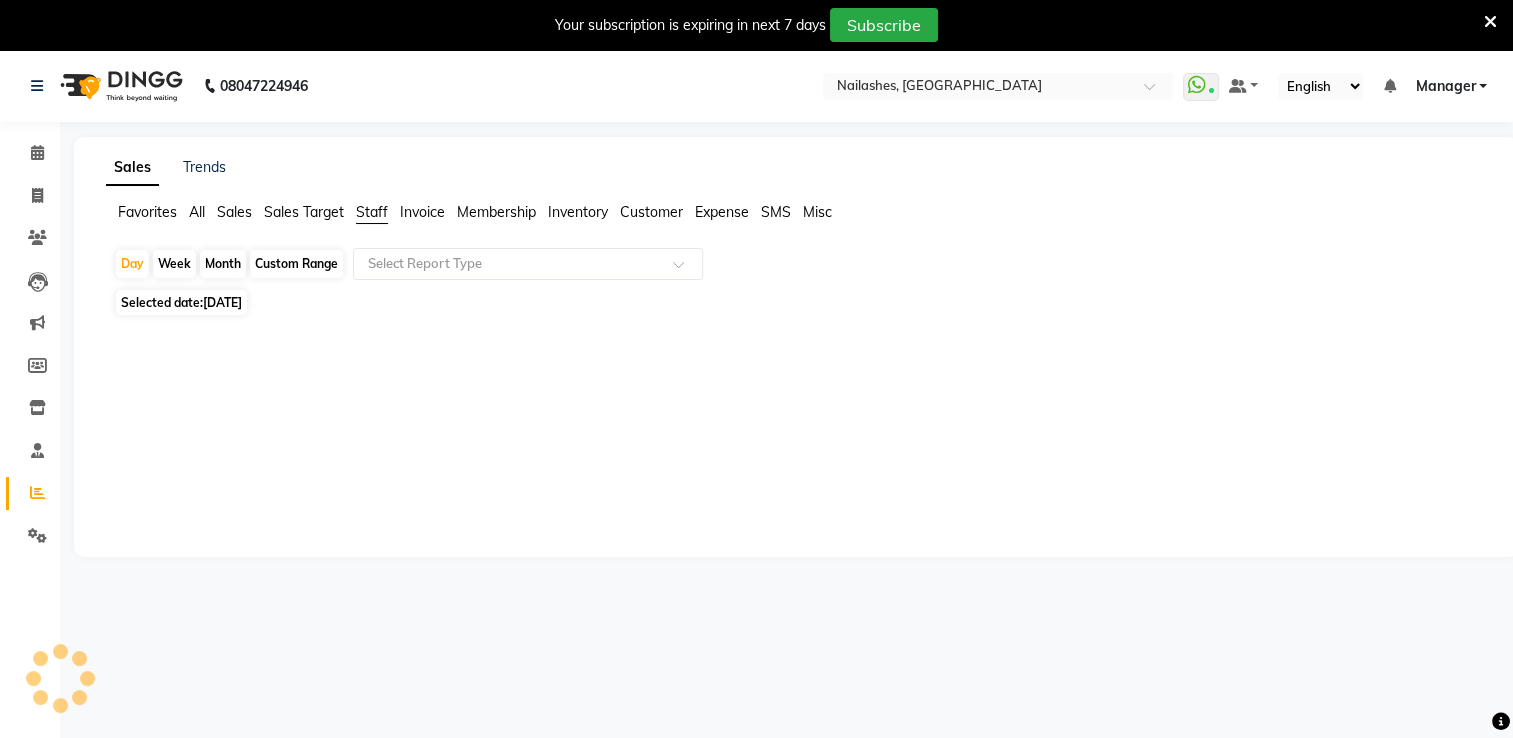 click on "Month" 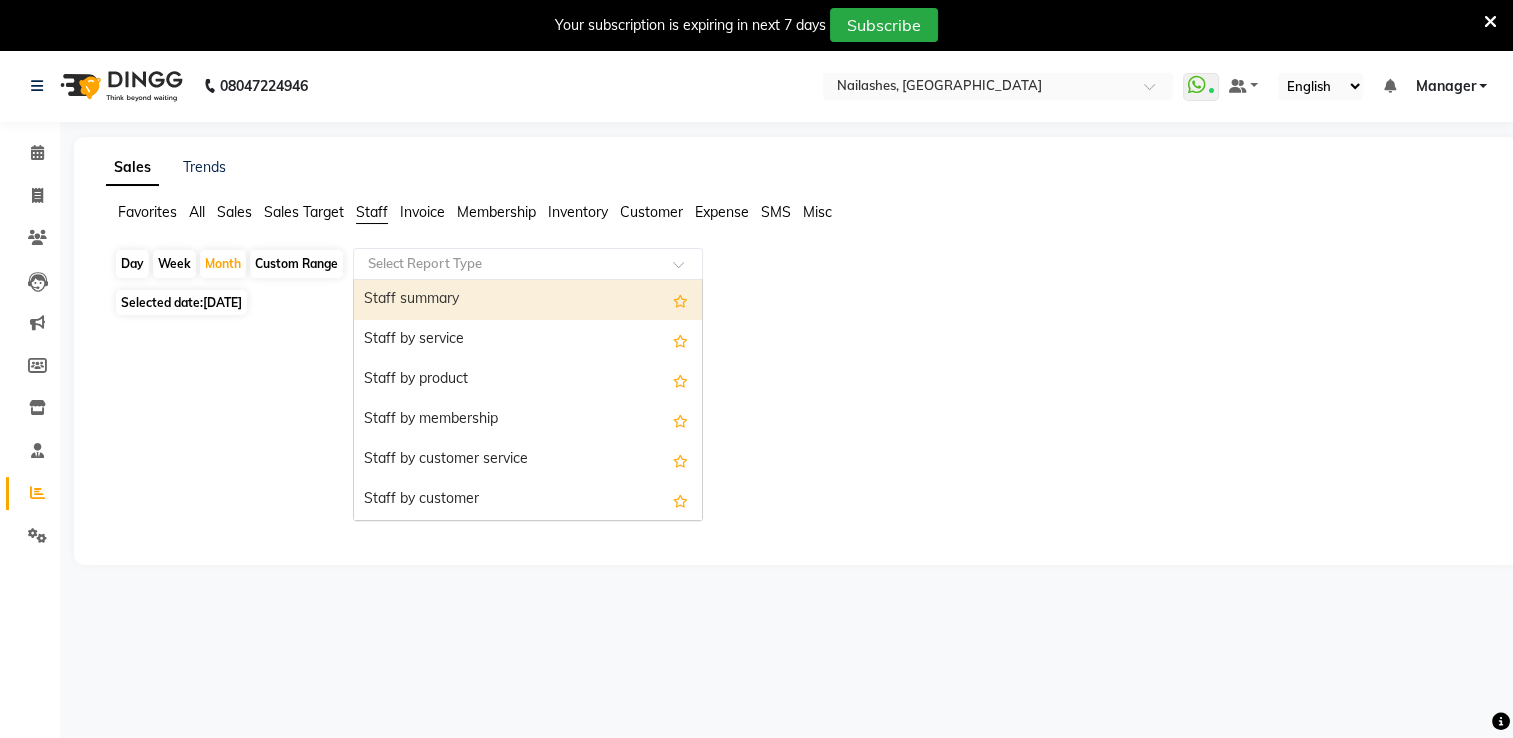 click 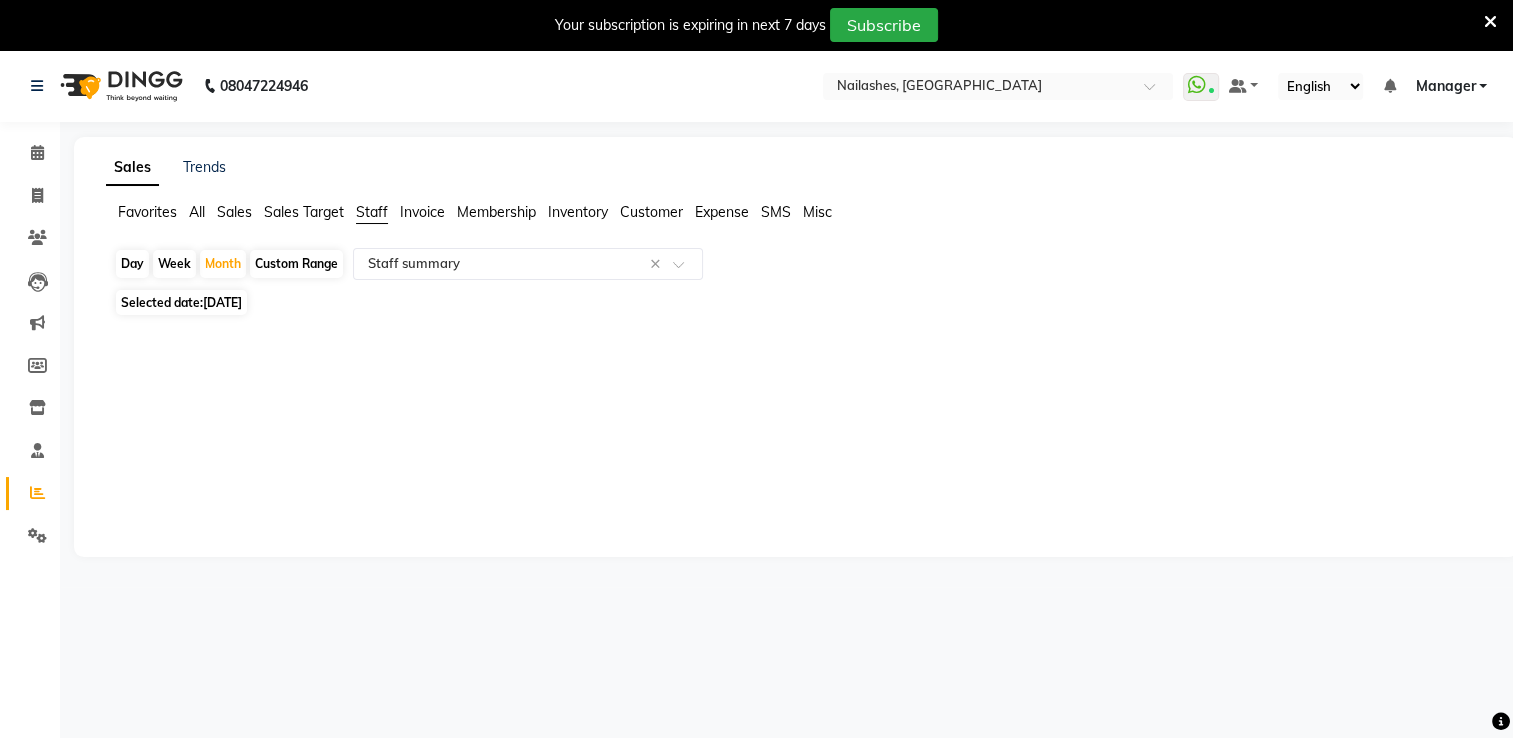 click on "Staff" 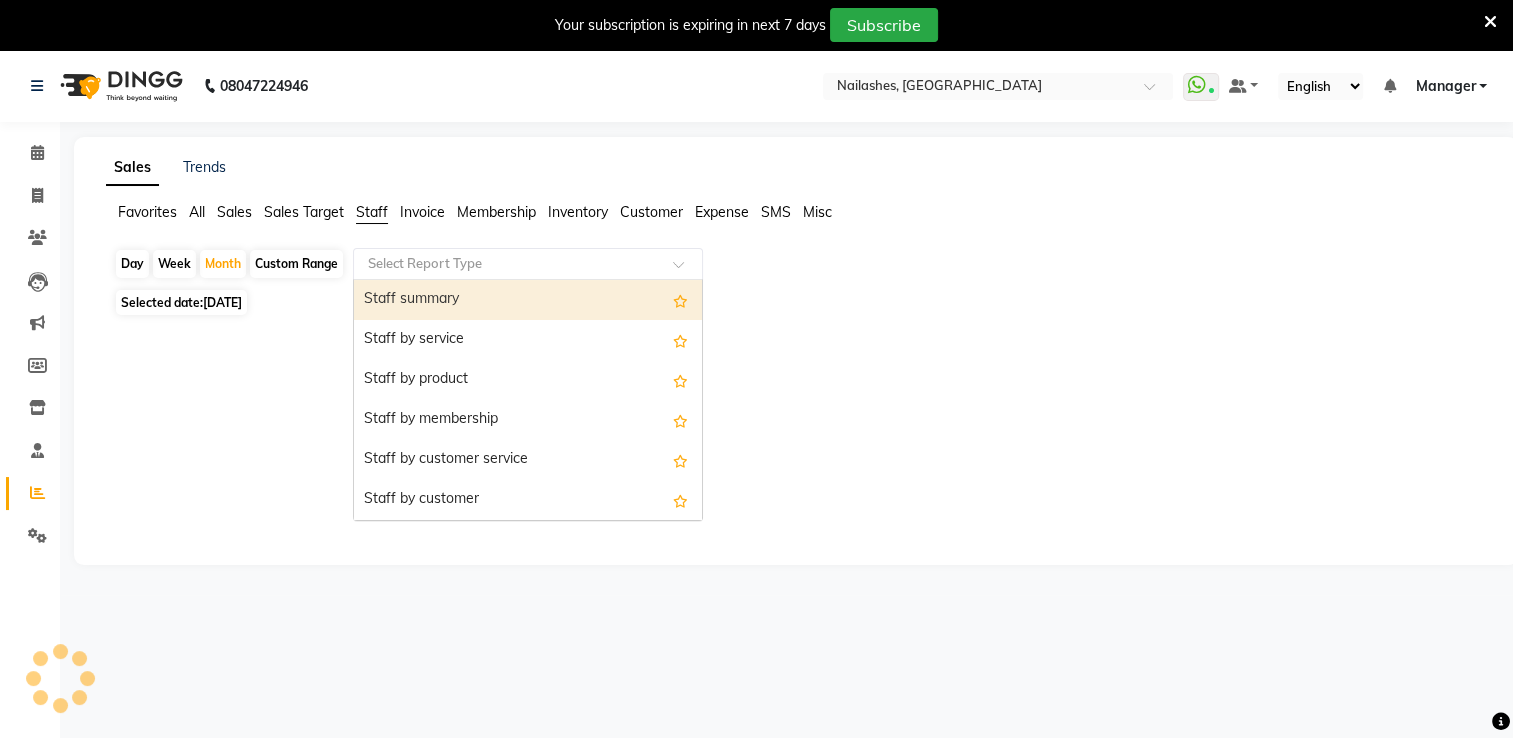 click 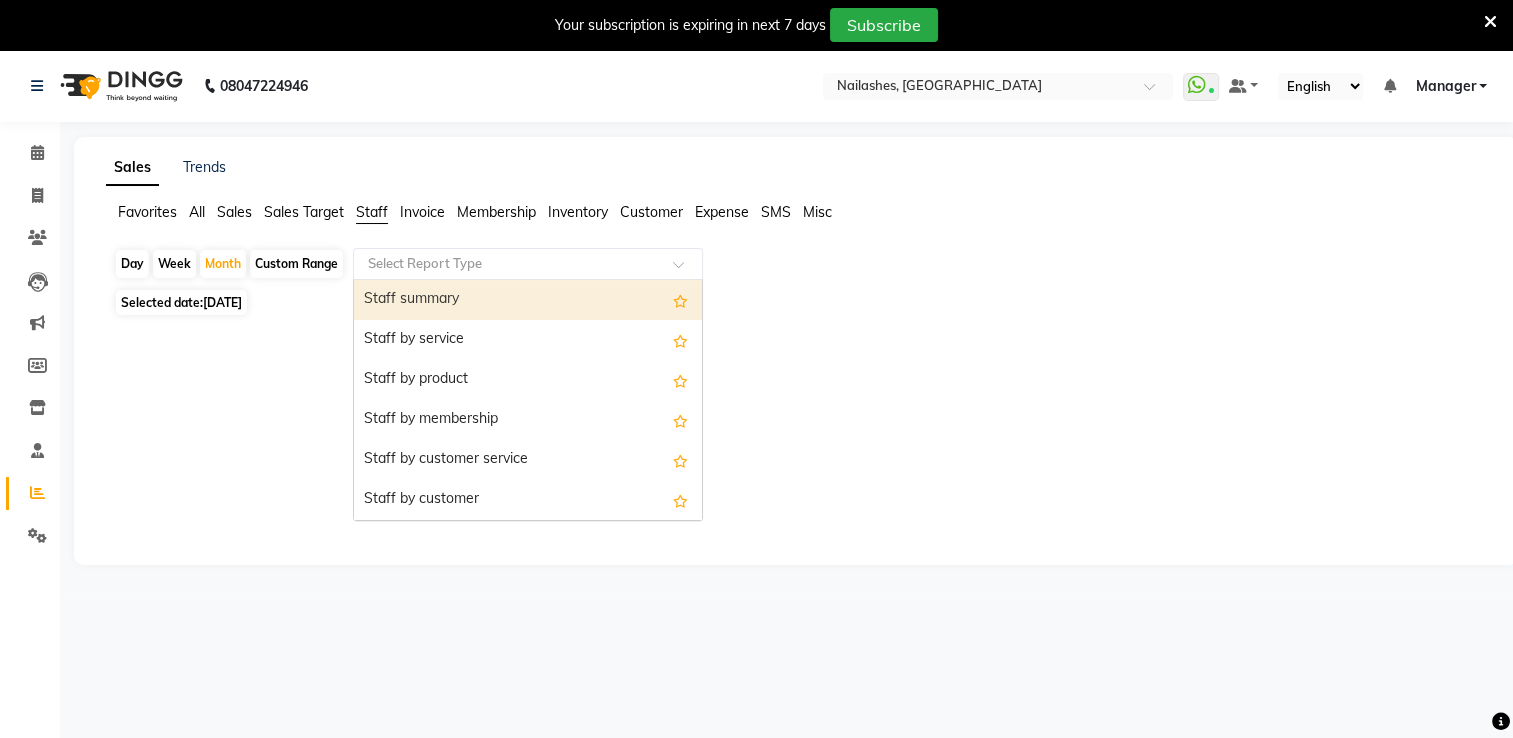 click on "Staff summary" at bounding box center (528, 300) 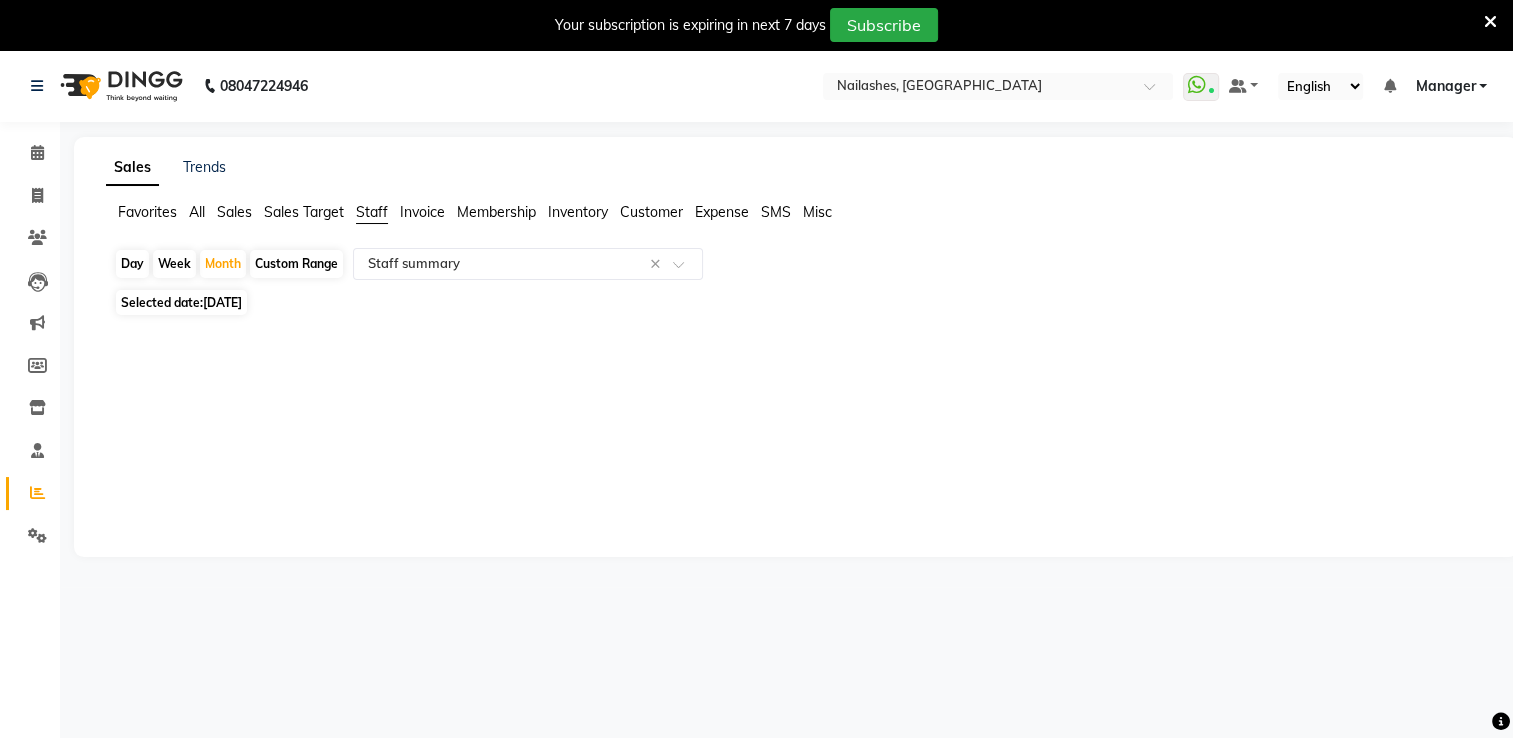 click on "Selected date:  10-07-2025" 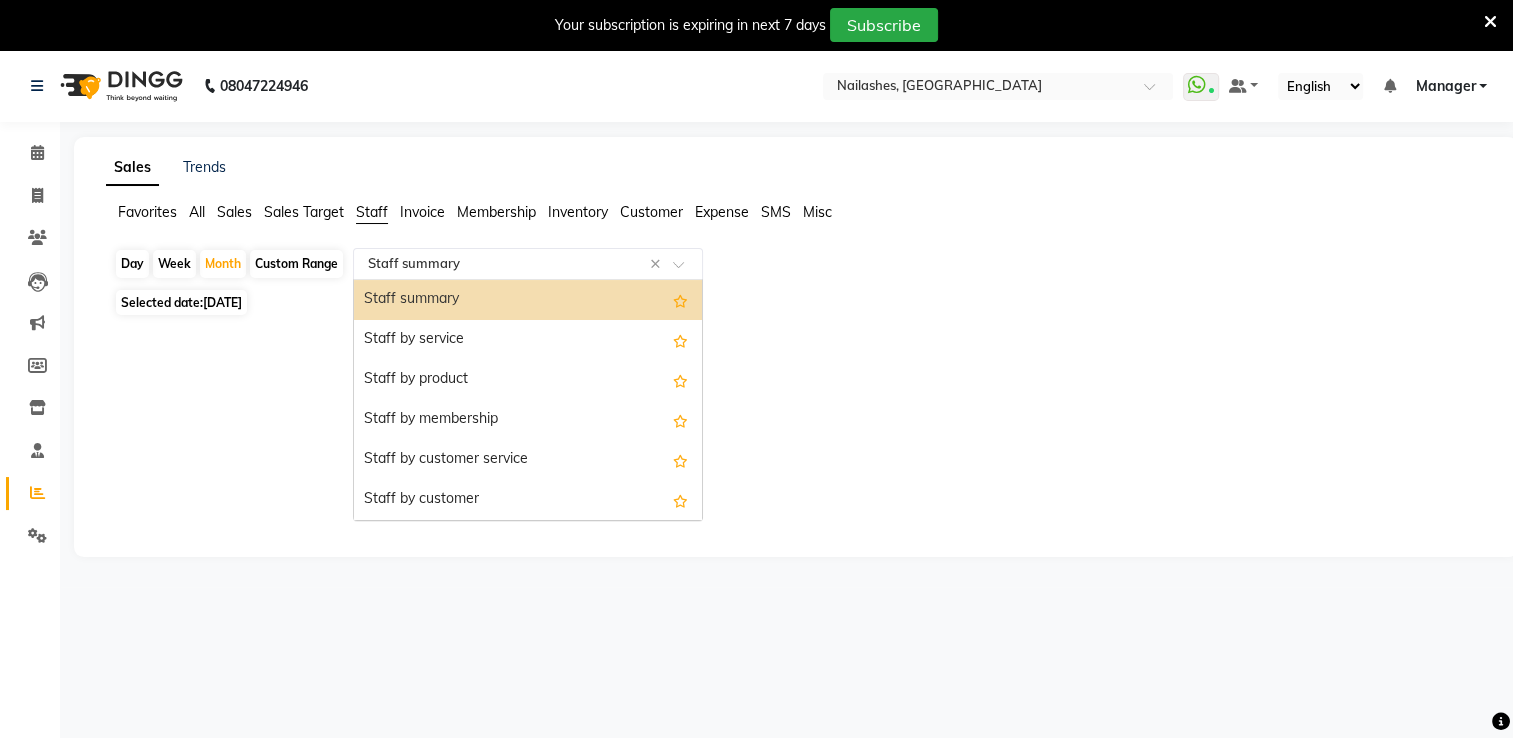 click 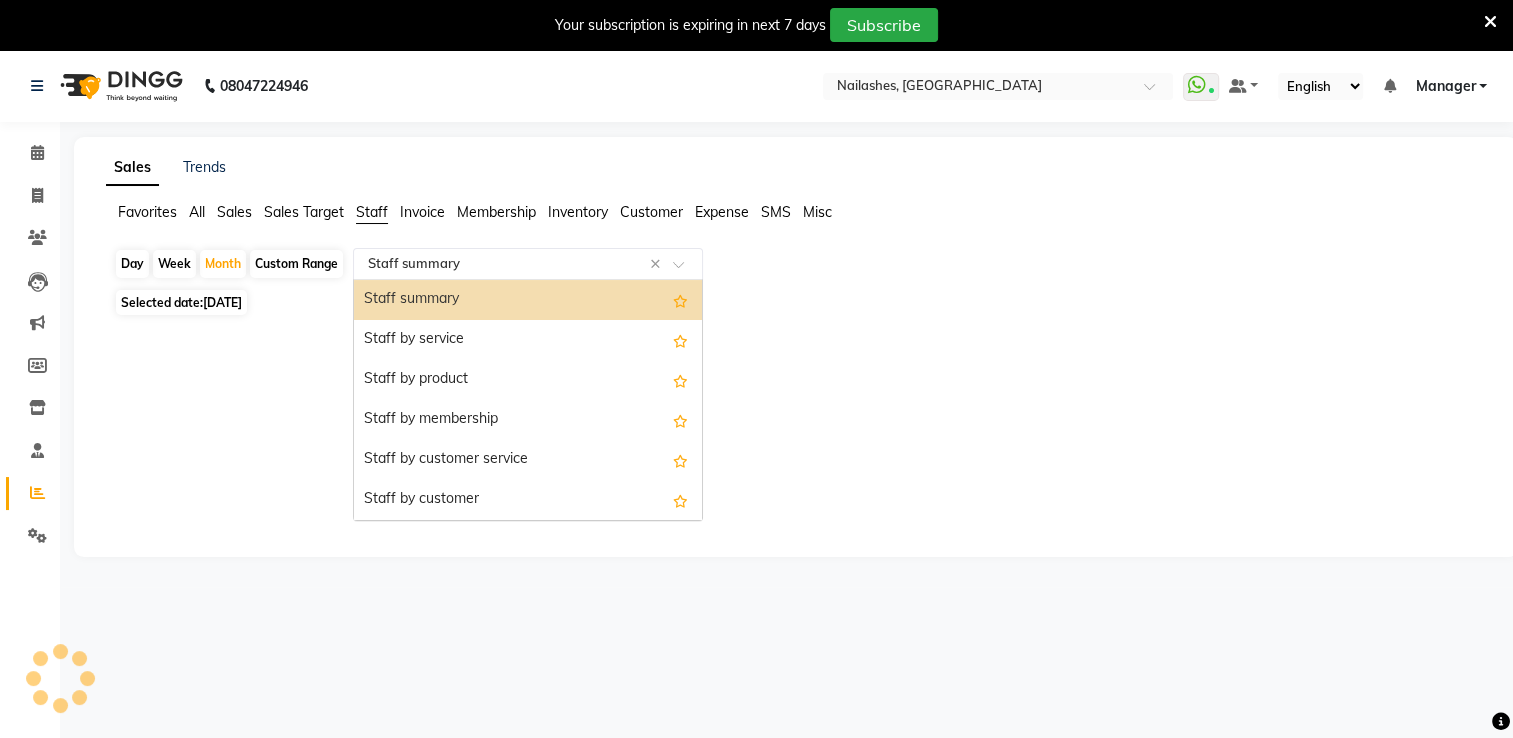 click on "Staff summary" at bounding box center [528, 300] 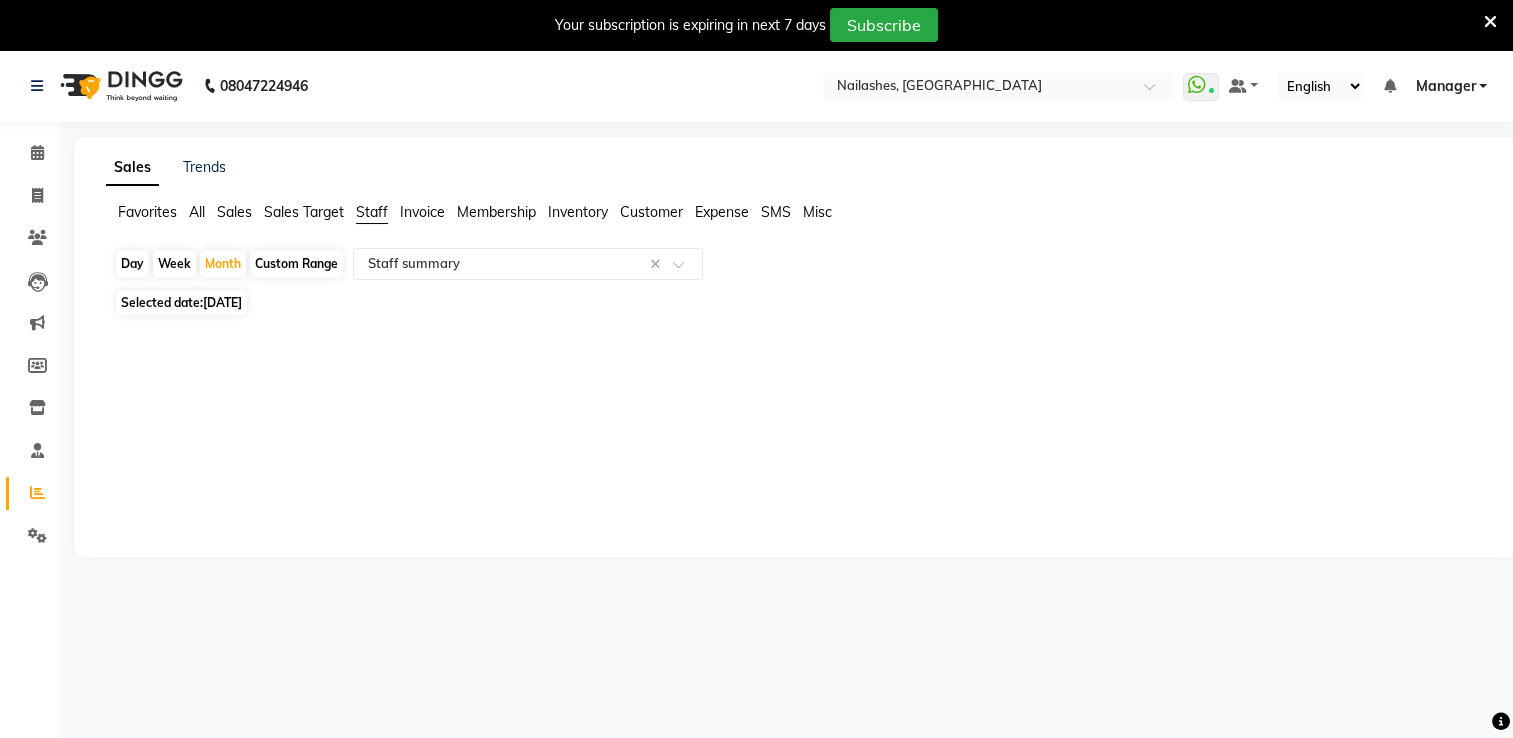 click on "Favorites All Sales Sales Target Staff Invoice Membership Inventory Customer Expense SMS Misc" 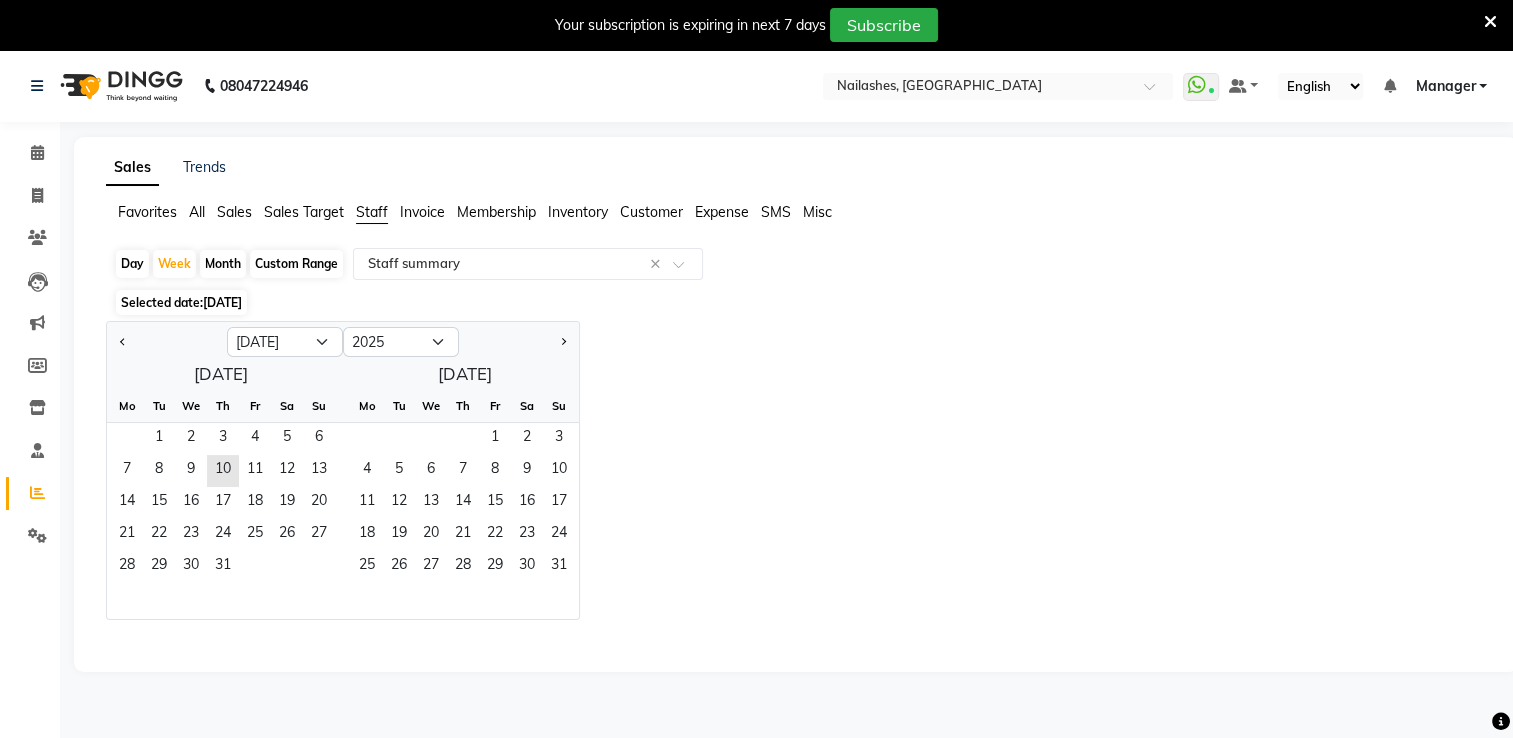 click on "Month" 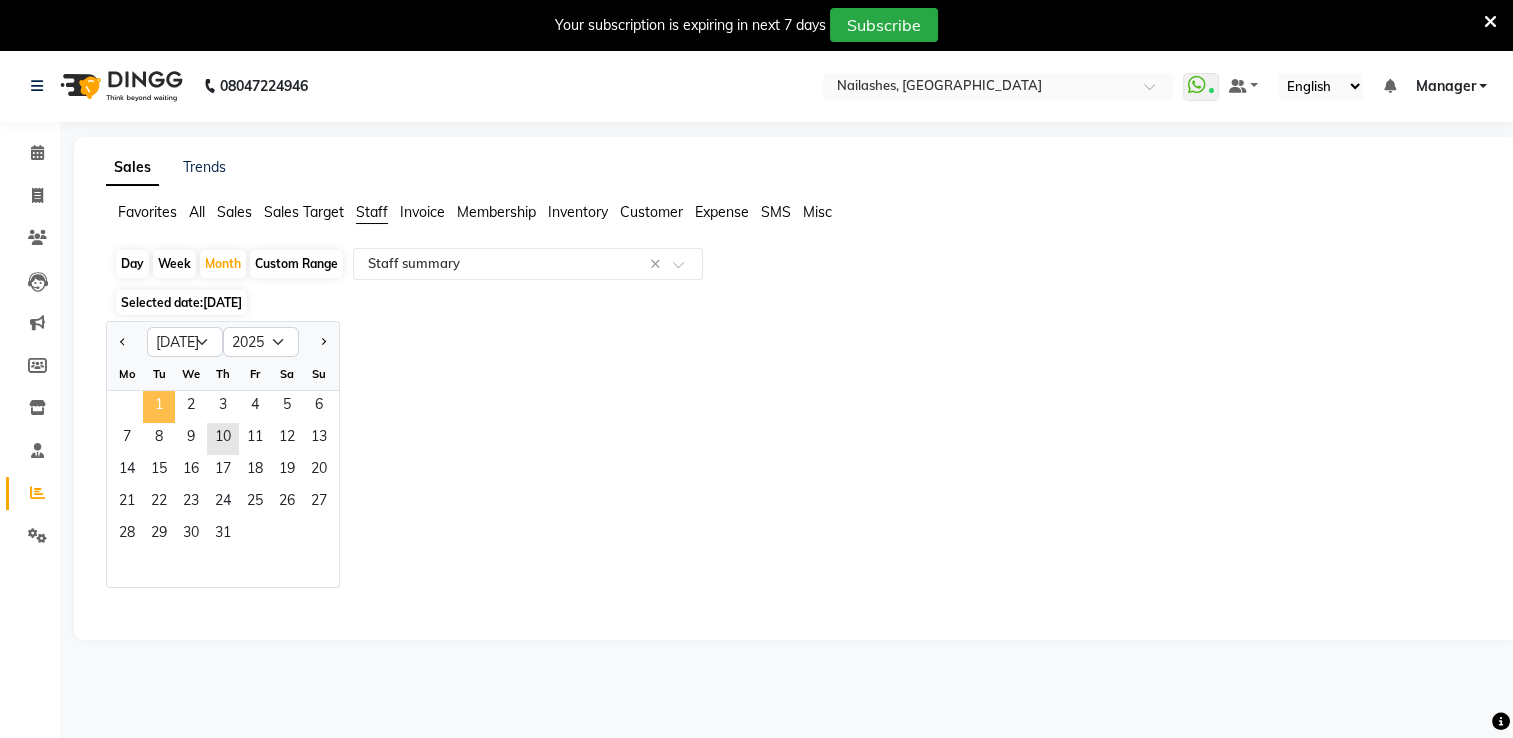 click on "1" 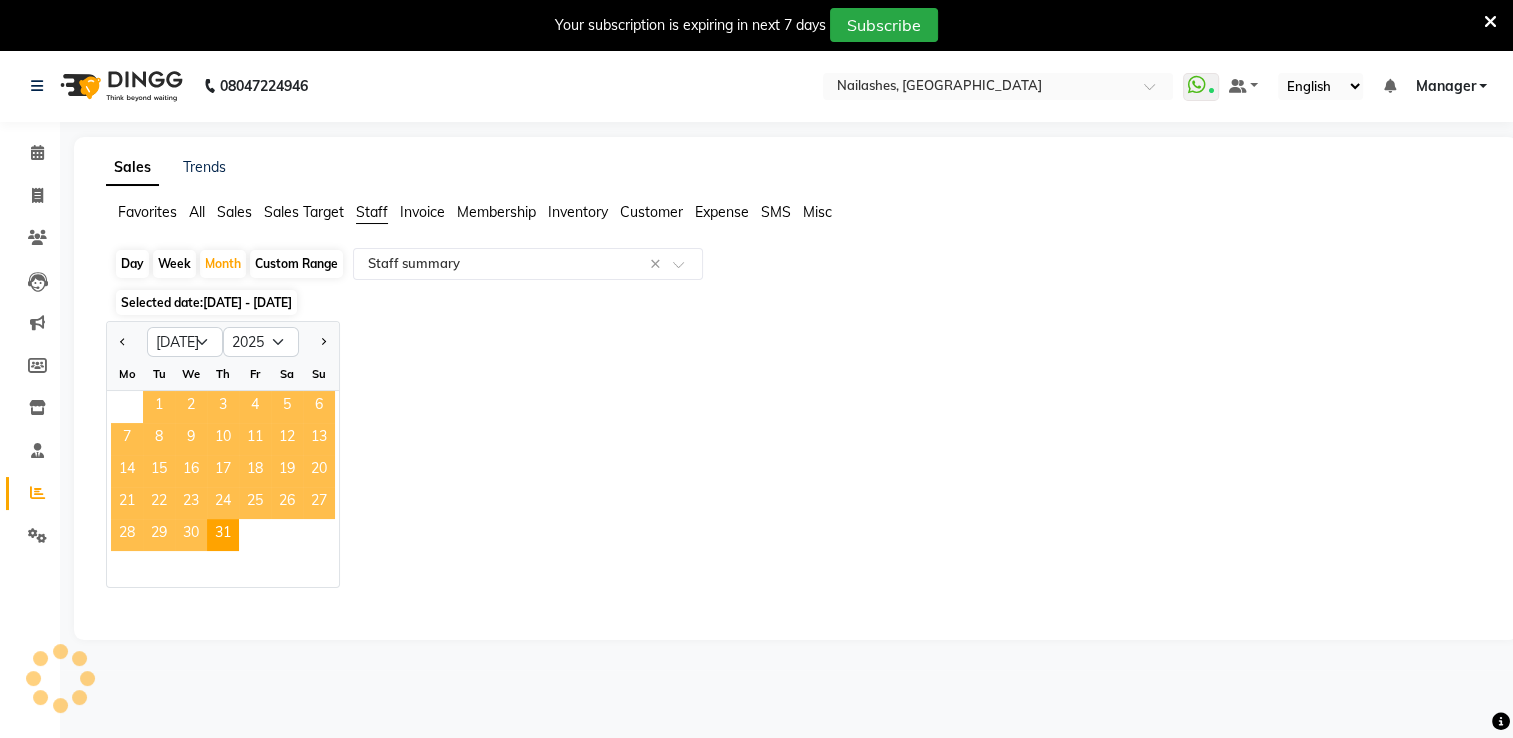 select on "full_report" 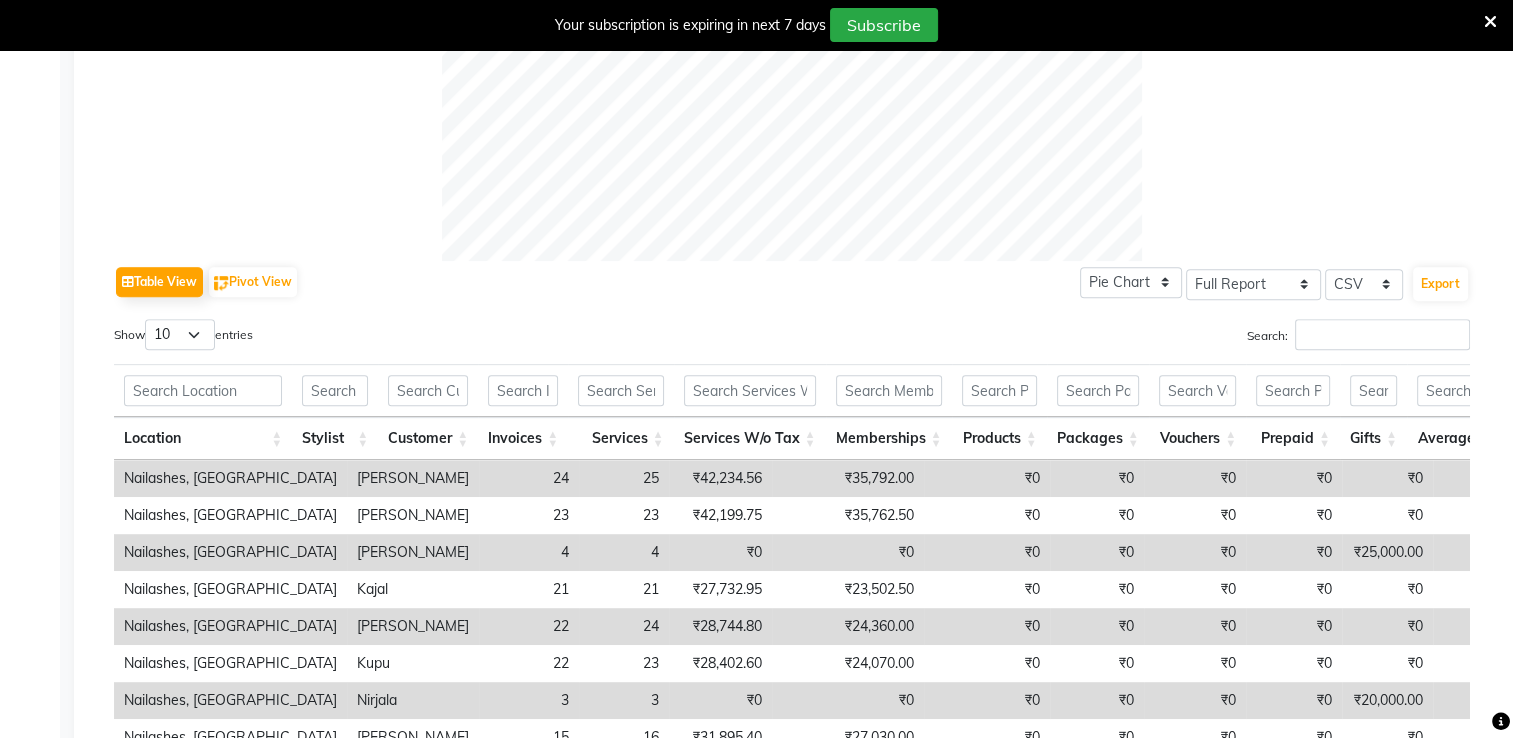 scroll, scrollTop: 1072, scrollLeft: 0, axis: vertical 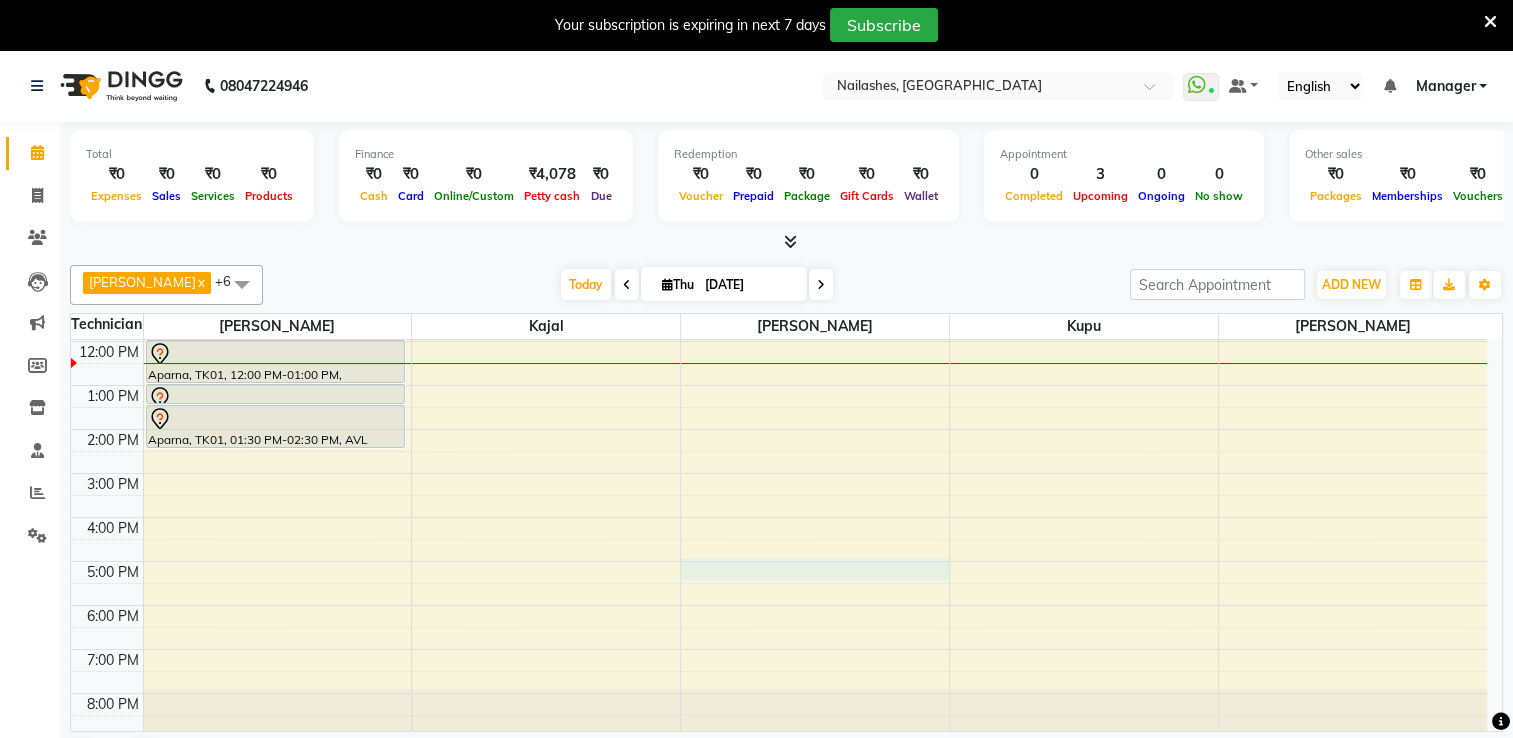 click on "8:00 AM 9:00 AM 10:00 AM 11:00 AM 12:00 PM 1:00 PM 2:00 PM 3:00 PM 4:00 PM 5:00 PM 6:00 PM 7:00 PM 8:00 PM             Aparna, TK01, 12:00 PM-01:00 PM, Permanent Nail Paint - Solid Color (Hand)             Aparna, TK01, 01:00 PM-01:30 PM, Gel polish removal             Aparna, TK01, 01:30 PM-02:30 PM, AVL Express Pedicure" at bounding box center [779, 451] 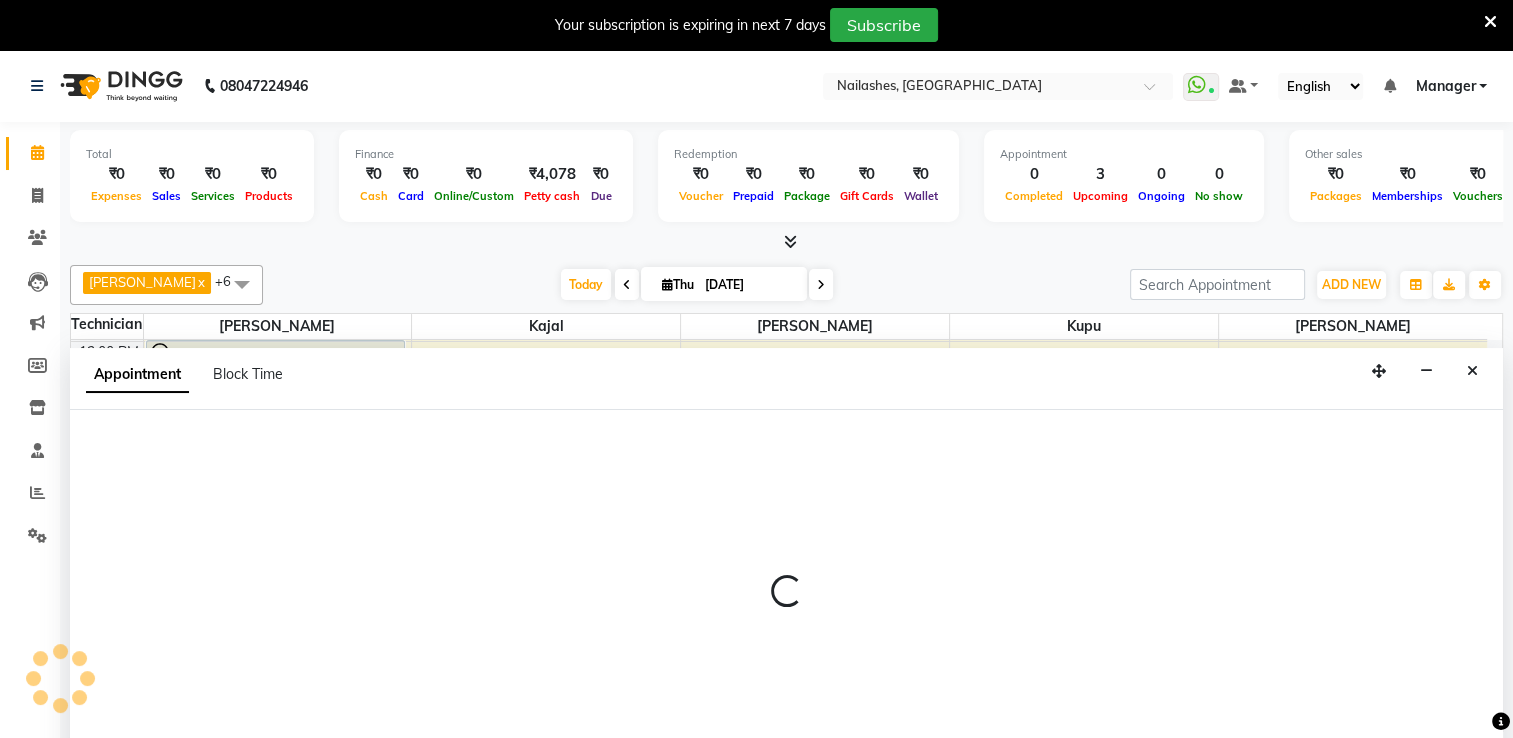 scroll, scrollTop: 50, scrollLeft: 0, axis: vertical 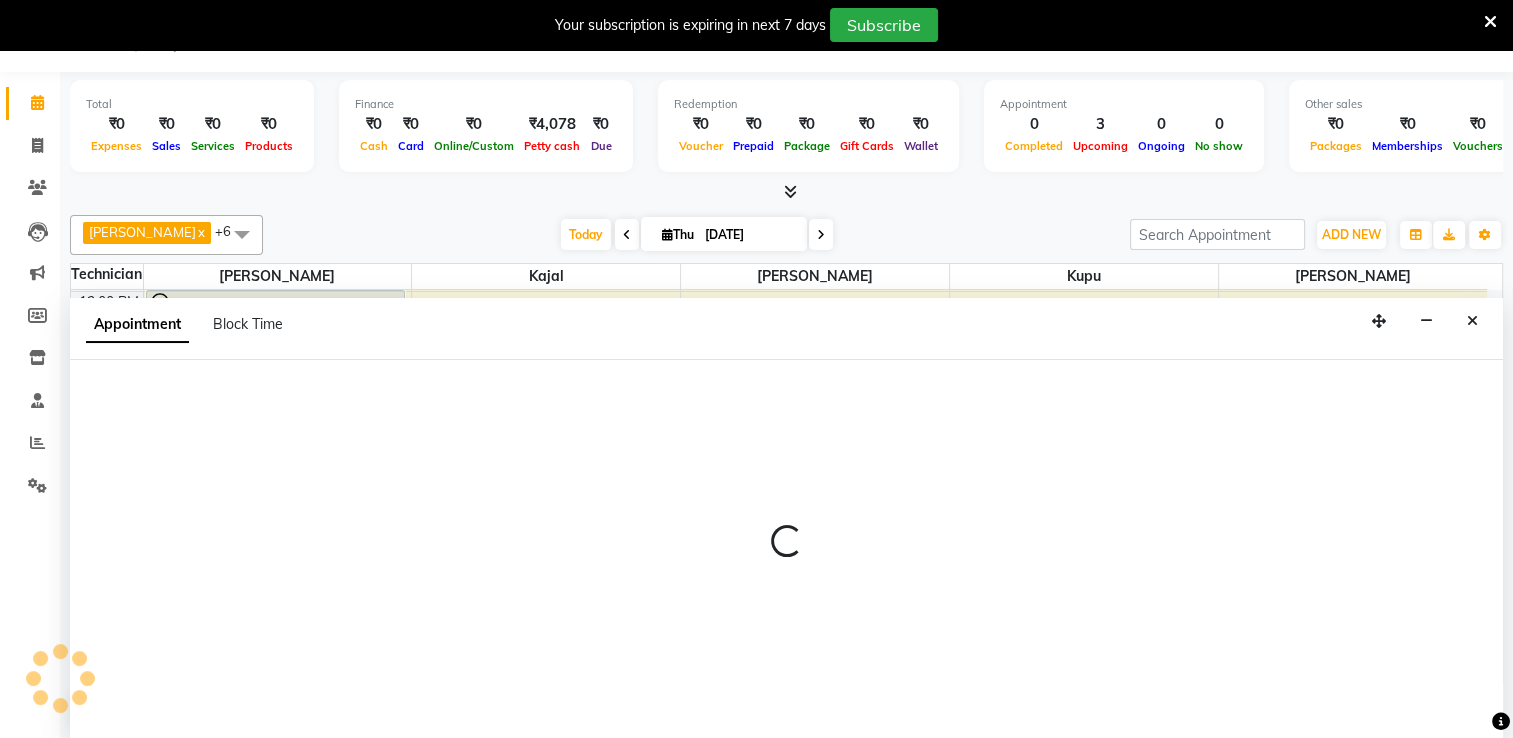 select on "68736" 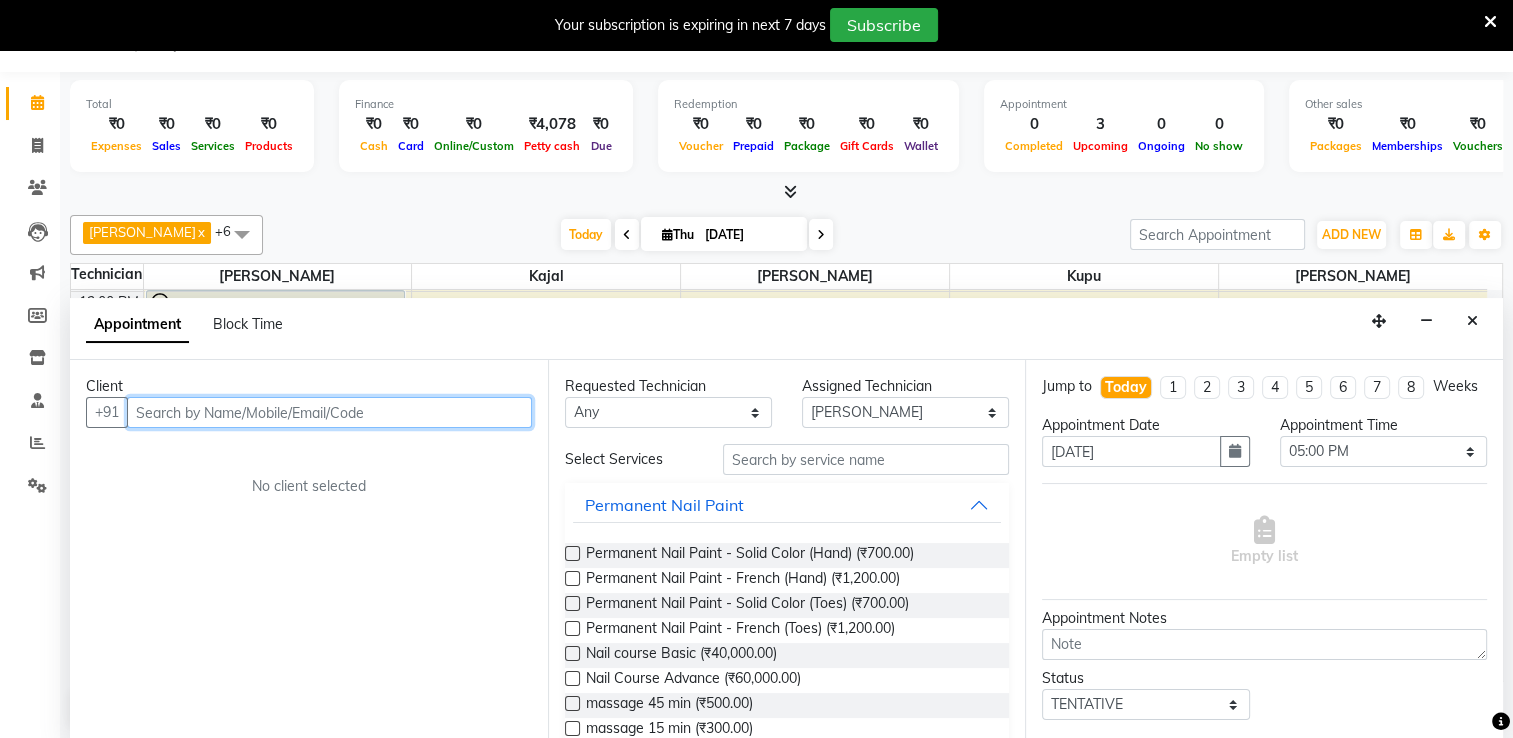 click at bounding box center (329, 412) 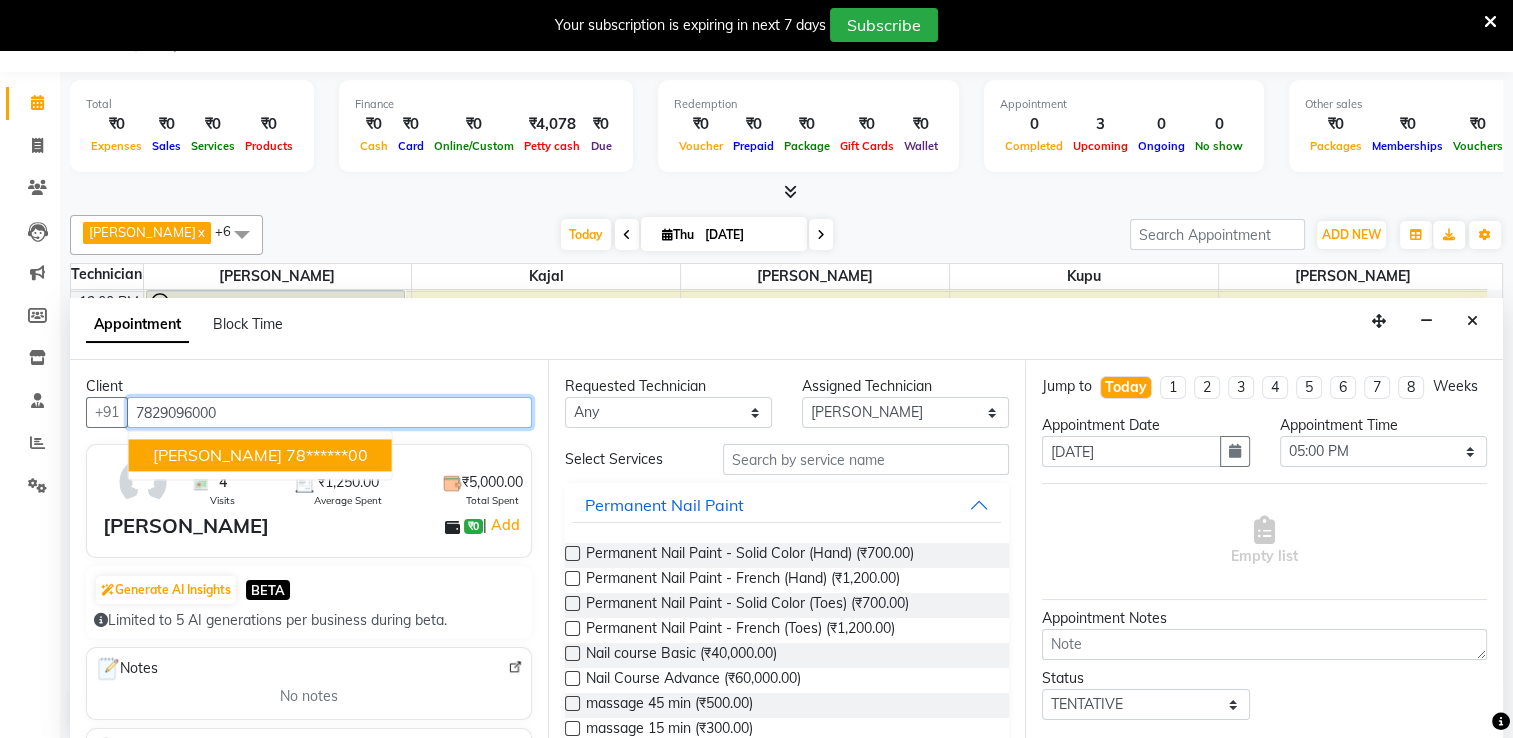 click on "[PERSON_NAME]" at bounding box center (217, 455) 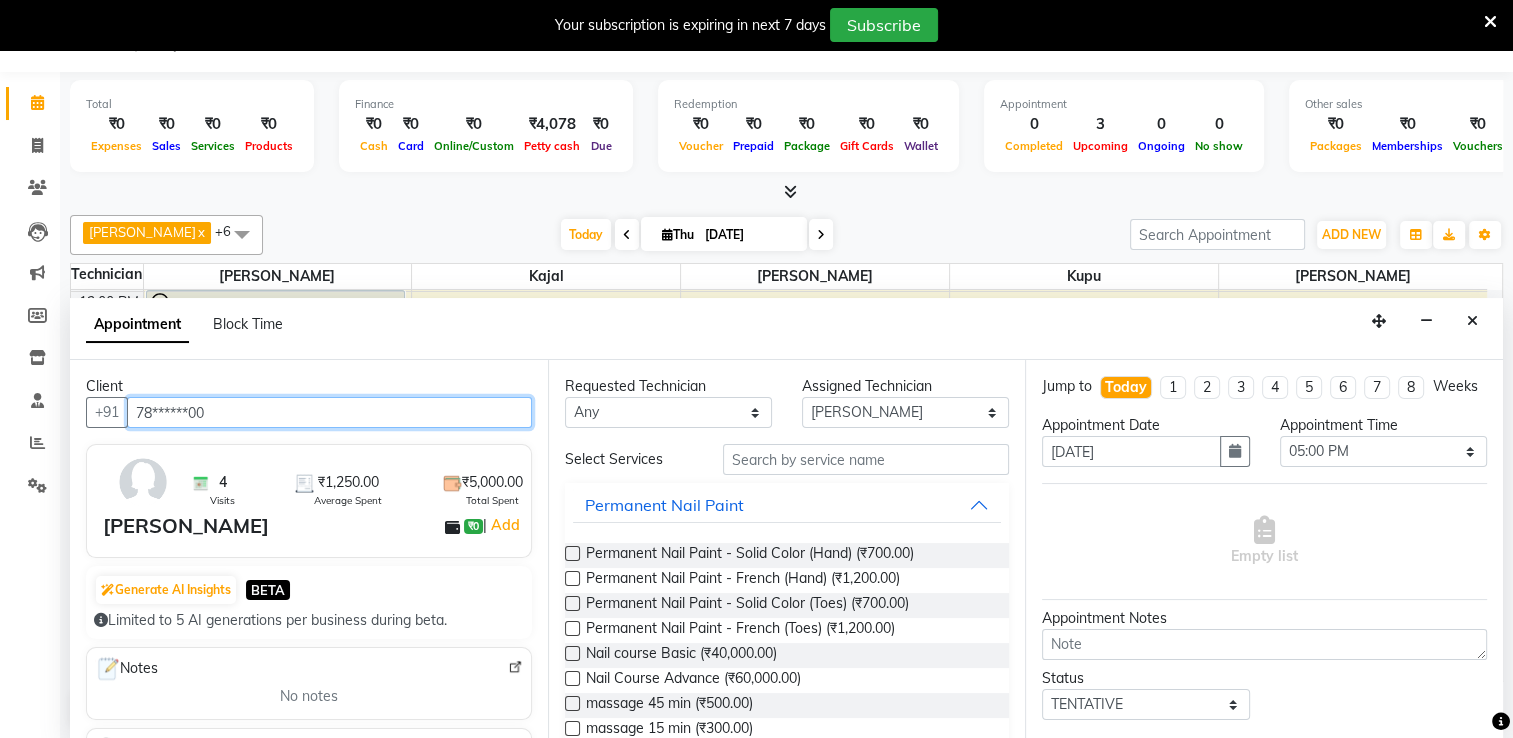 type on "78******00" 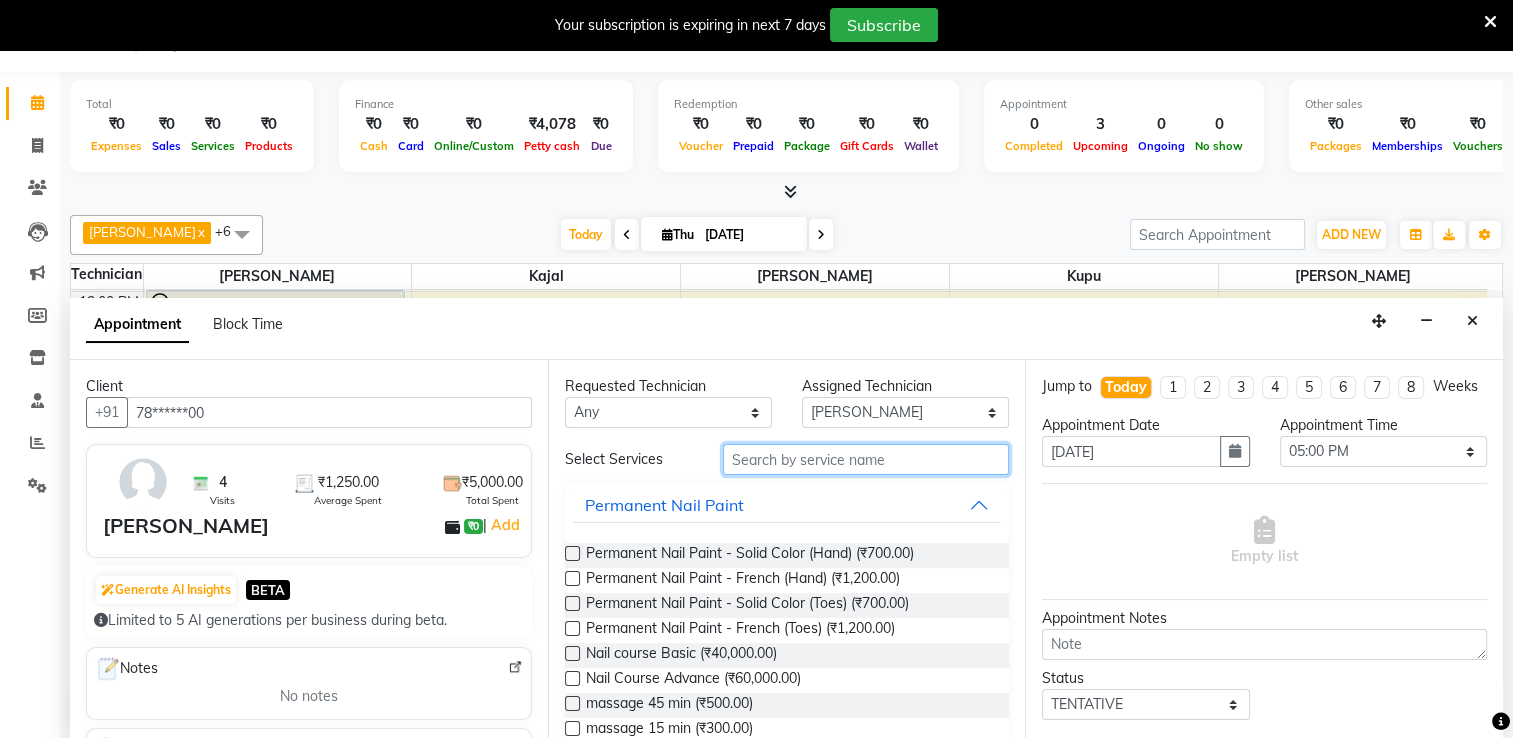 click at bounding box center [866, 459] 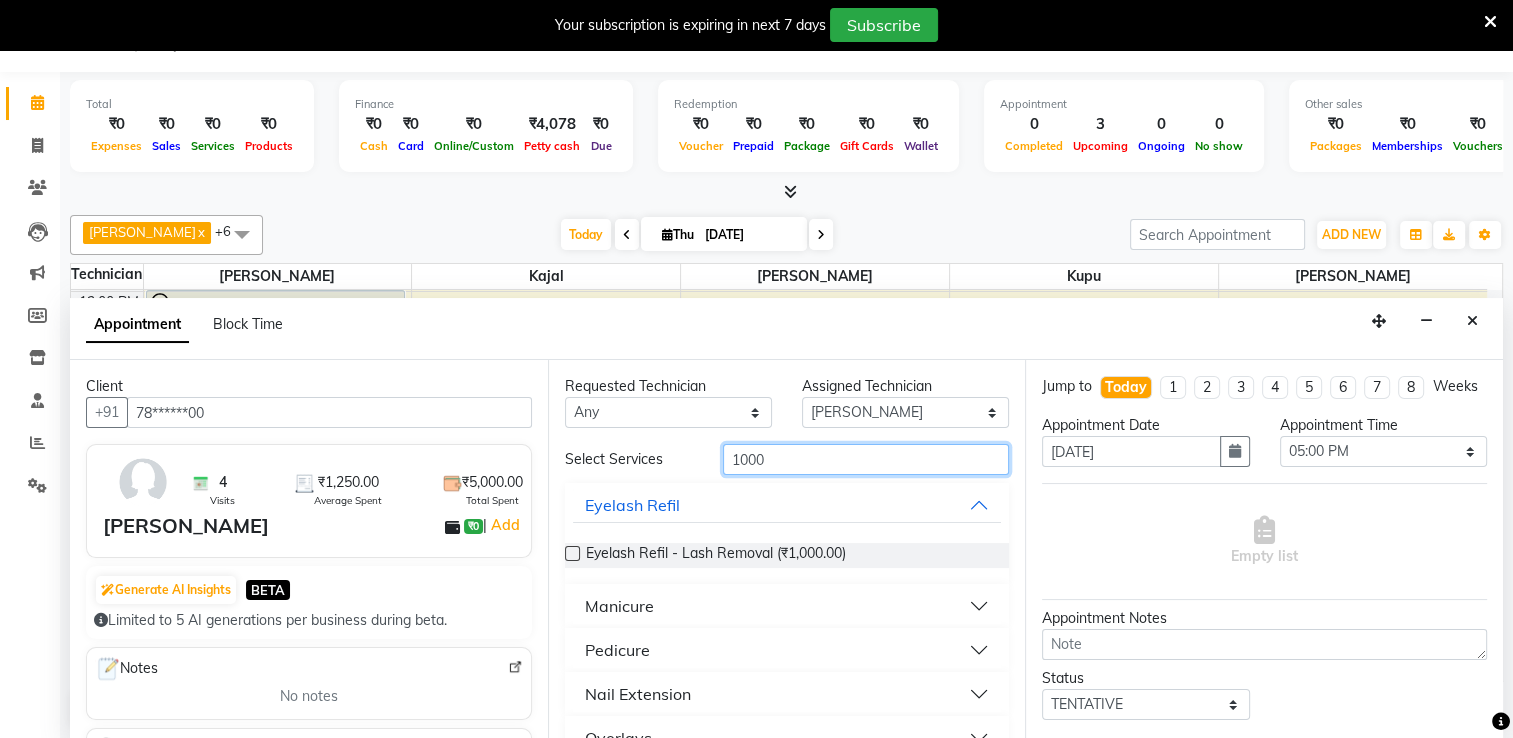 scroll, scrollTop: 118, scrollLeft: 0, axis: vertical 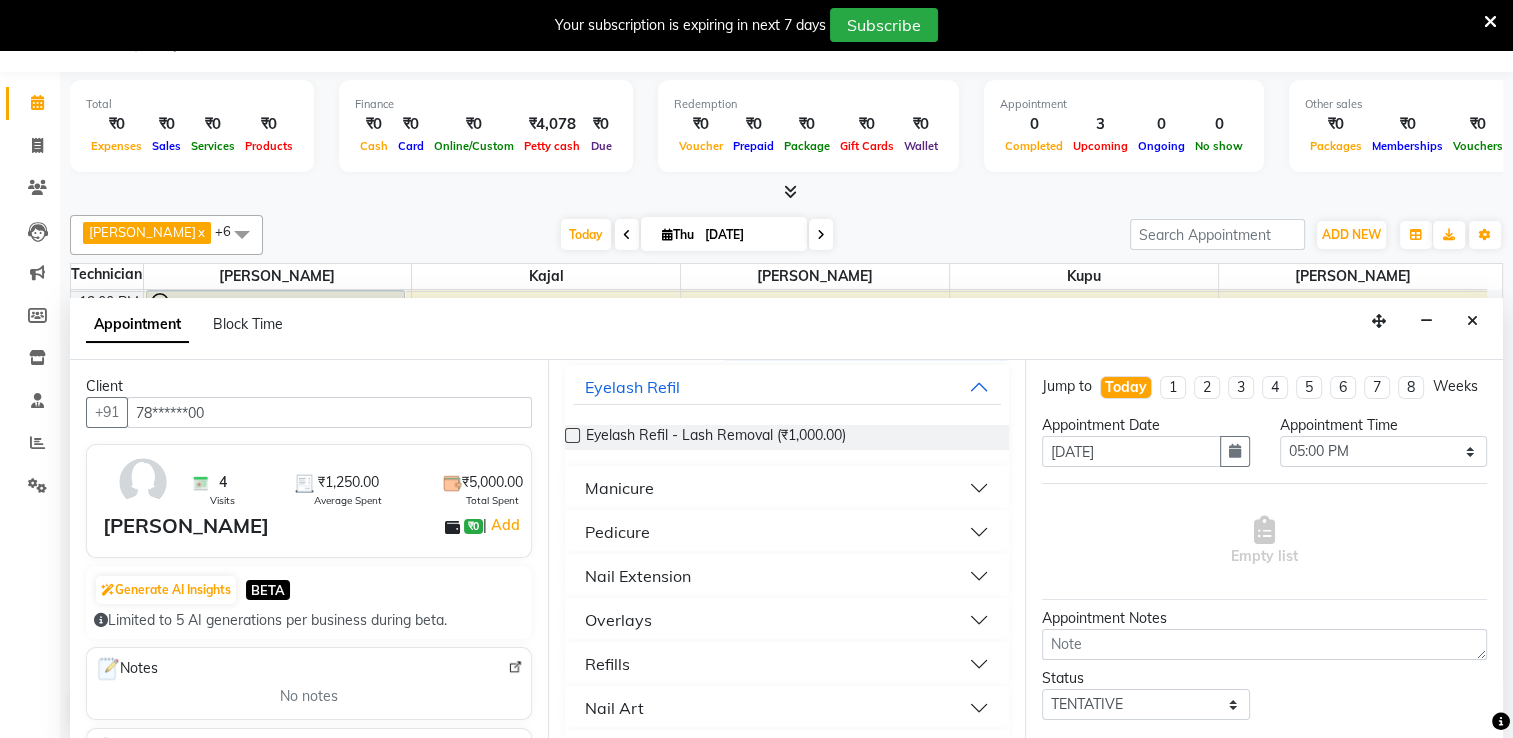 type on "1000" 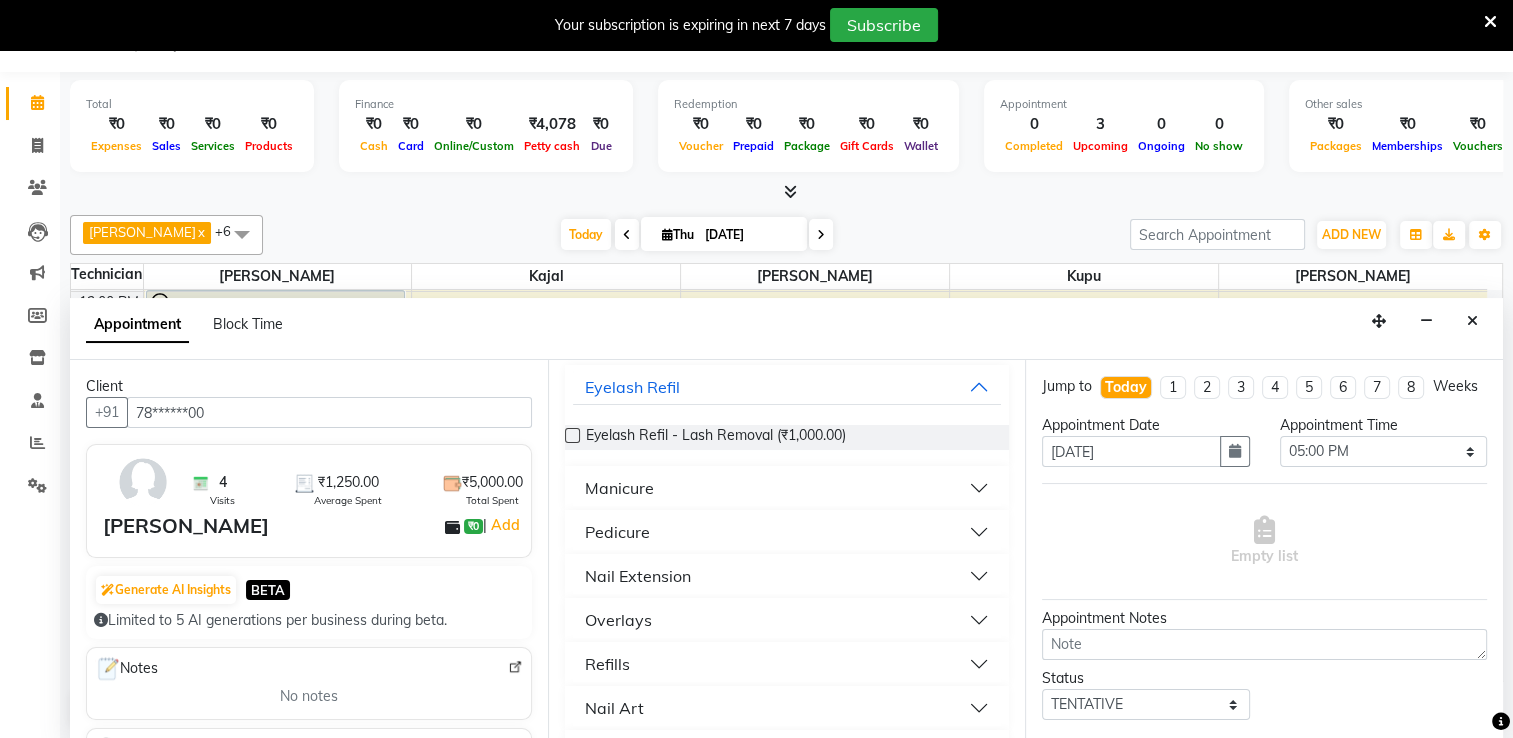 click on "Nail Extension" at bounding box center (787, 576) 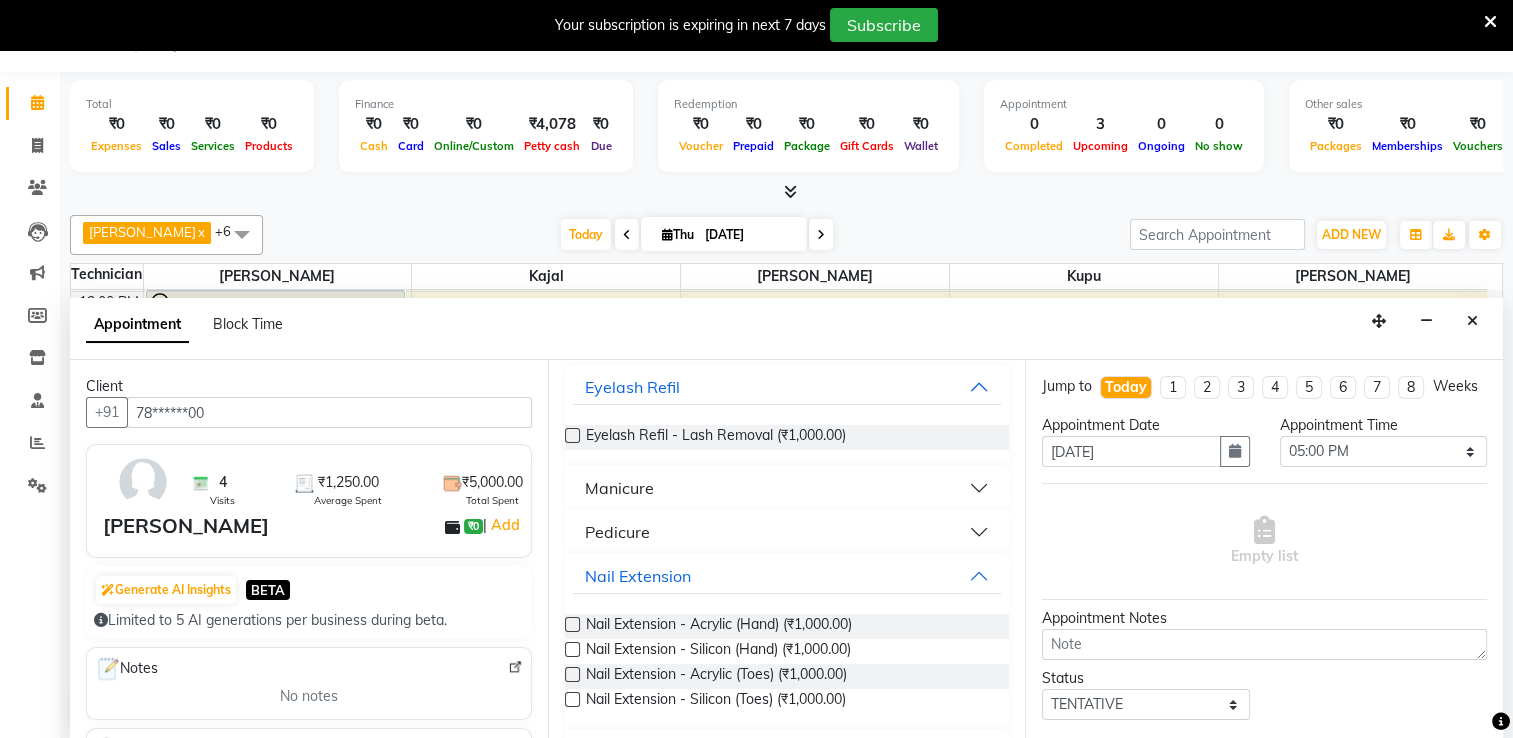click at bounding box center [572, 624] 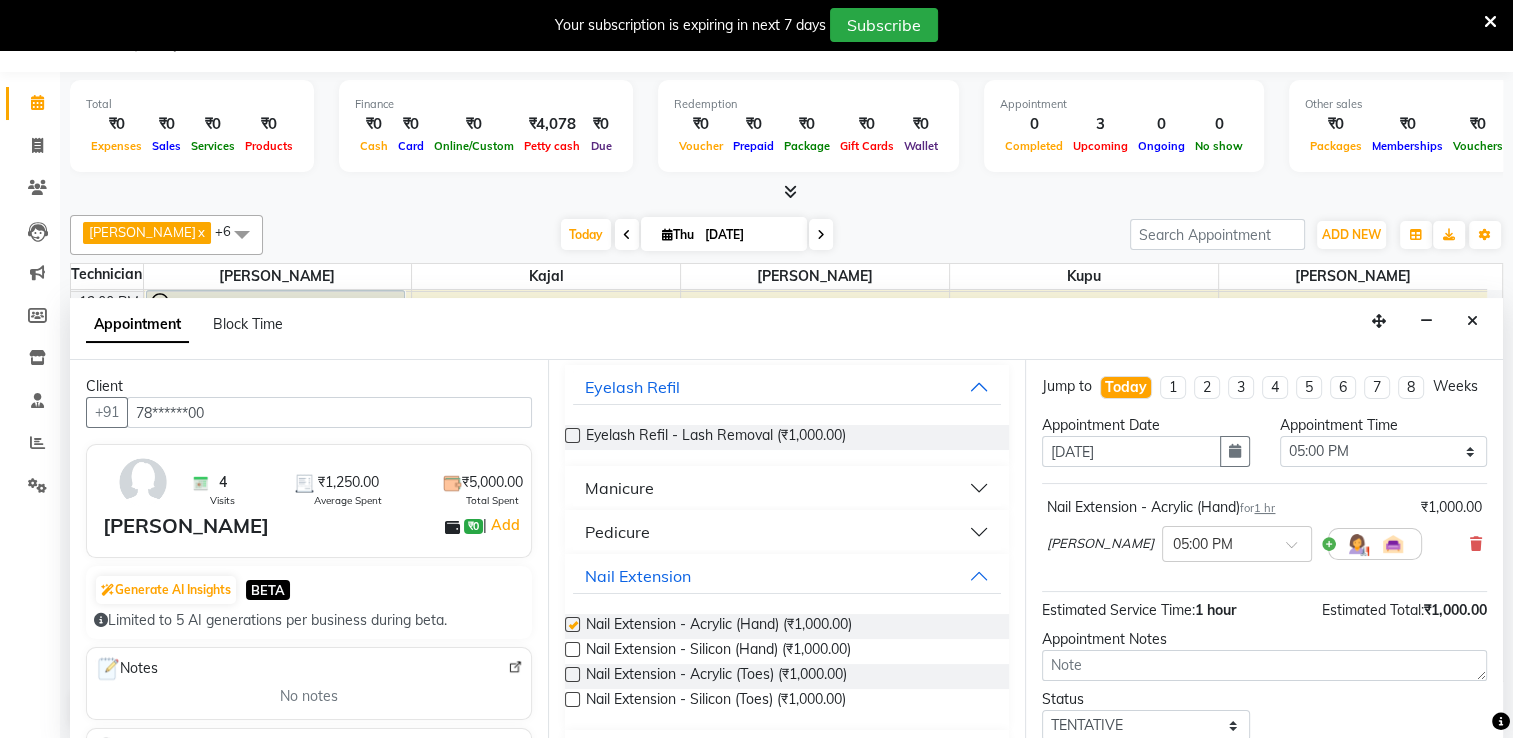checkbox on "false" 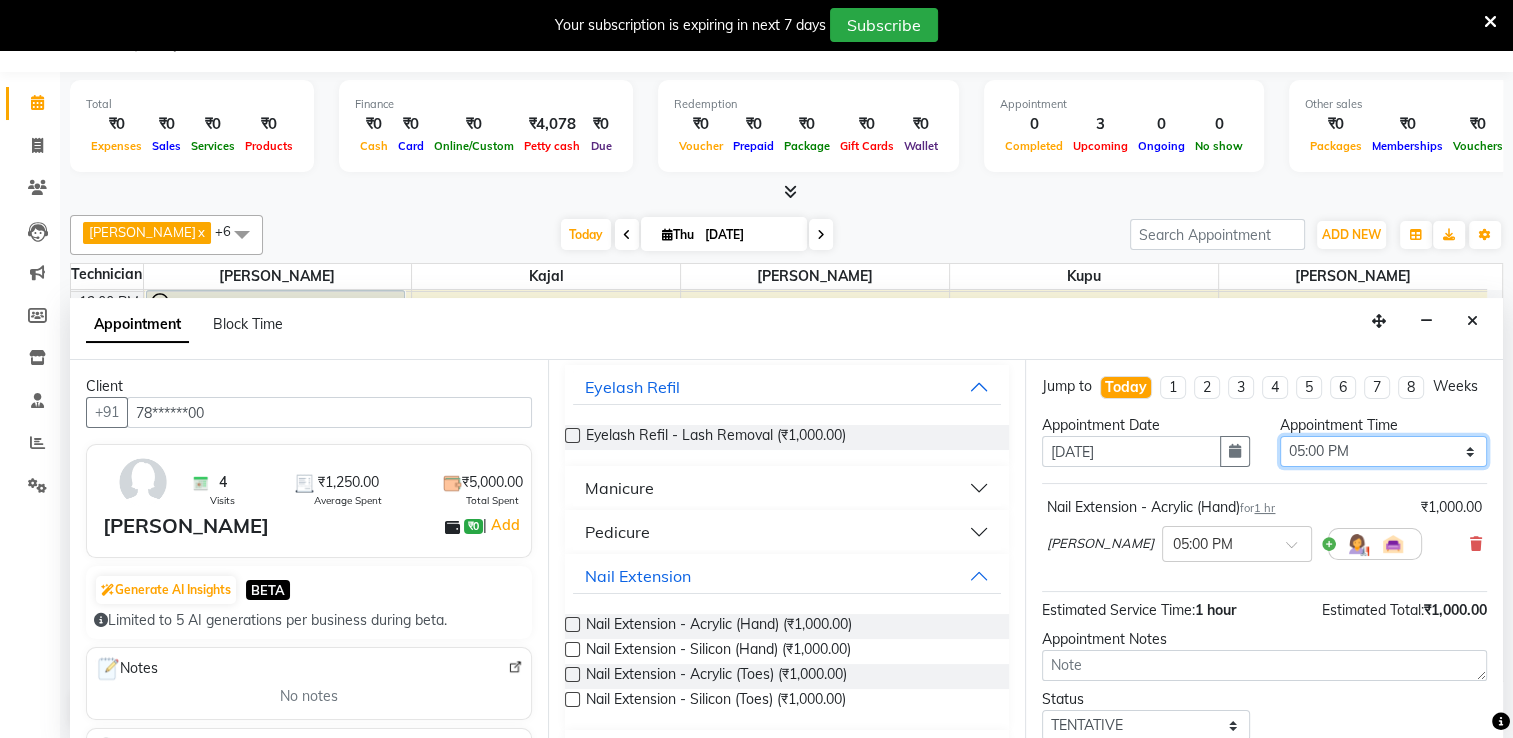 click on "Select 09:00 AM 09:15 AM 09:30 AM 09:45 AM 10:00 AM 10:15 AM 10:30 AM 10:45 AM 11:00 AM 11:15 AM 11:30 AM 11:45 AM 12:00 PM 12:15 PM 12:30 PM 12:45 PM 01:00 PM 01:15 PM 01:30 PM 01:45 PM 02:00 PM 02:15 PM 02:30 PM 02:45 PM 03:00 PM 03:15 PM 03:30 PM 03:45 PM 04:00 PM 04:15 PM 04:30 PM 04:45 PM 05:00 PM 05:15 PM 05:30 PM 05:45 PM 06:00 PM 06:15 PM 06:30 PM 06:45 PM 07:00 PM 07:15 PM 07:30 PM 07:45 PM 08:00 PM" at bounding box center (1383, 451) 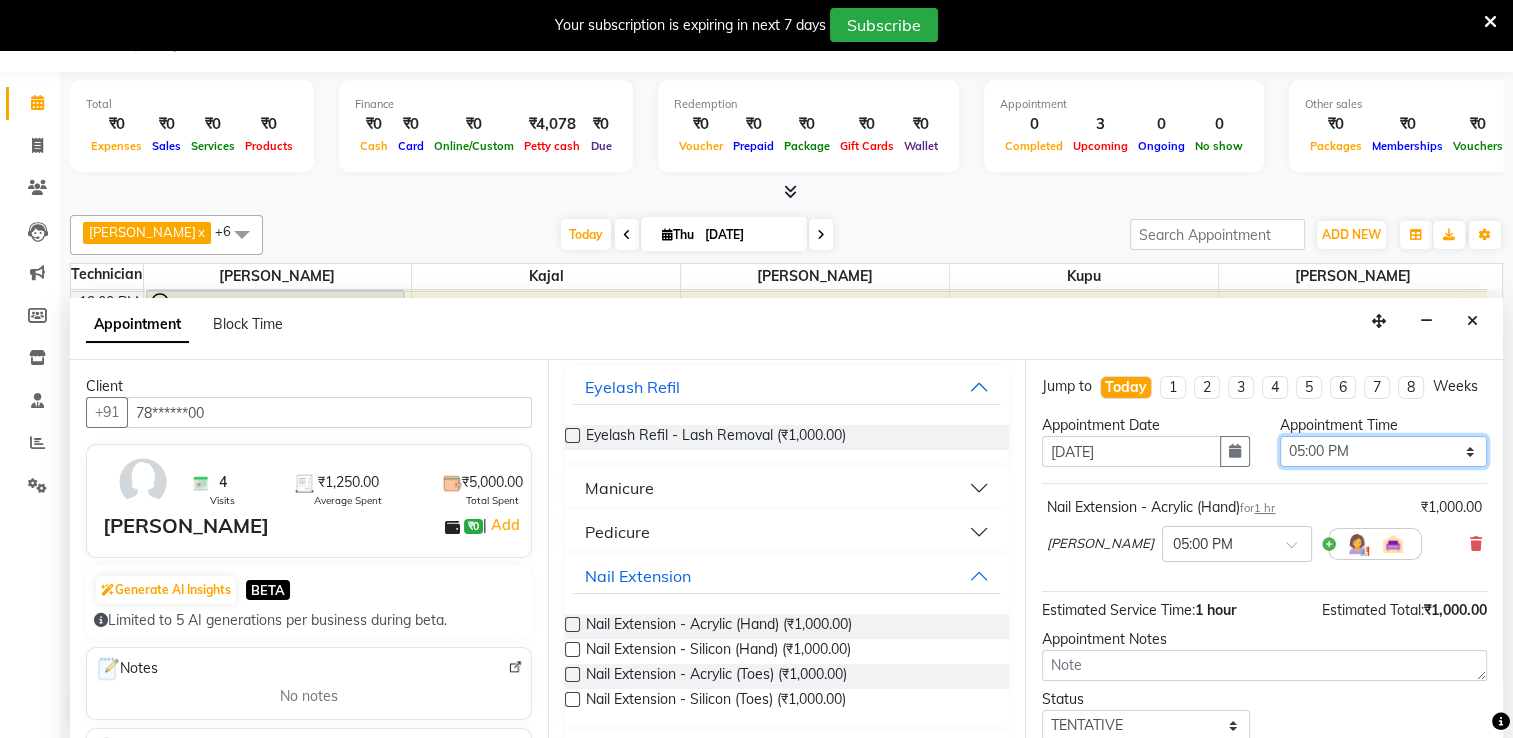 select on "960" 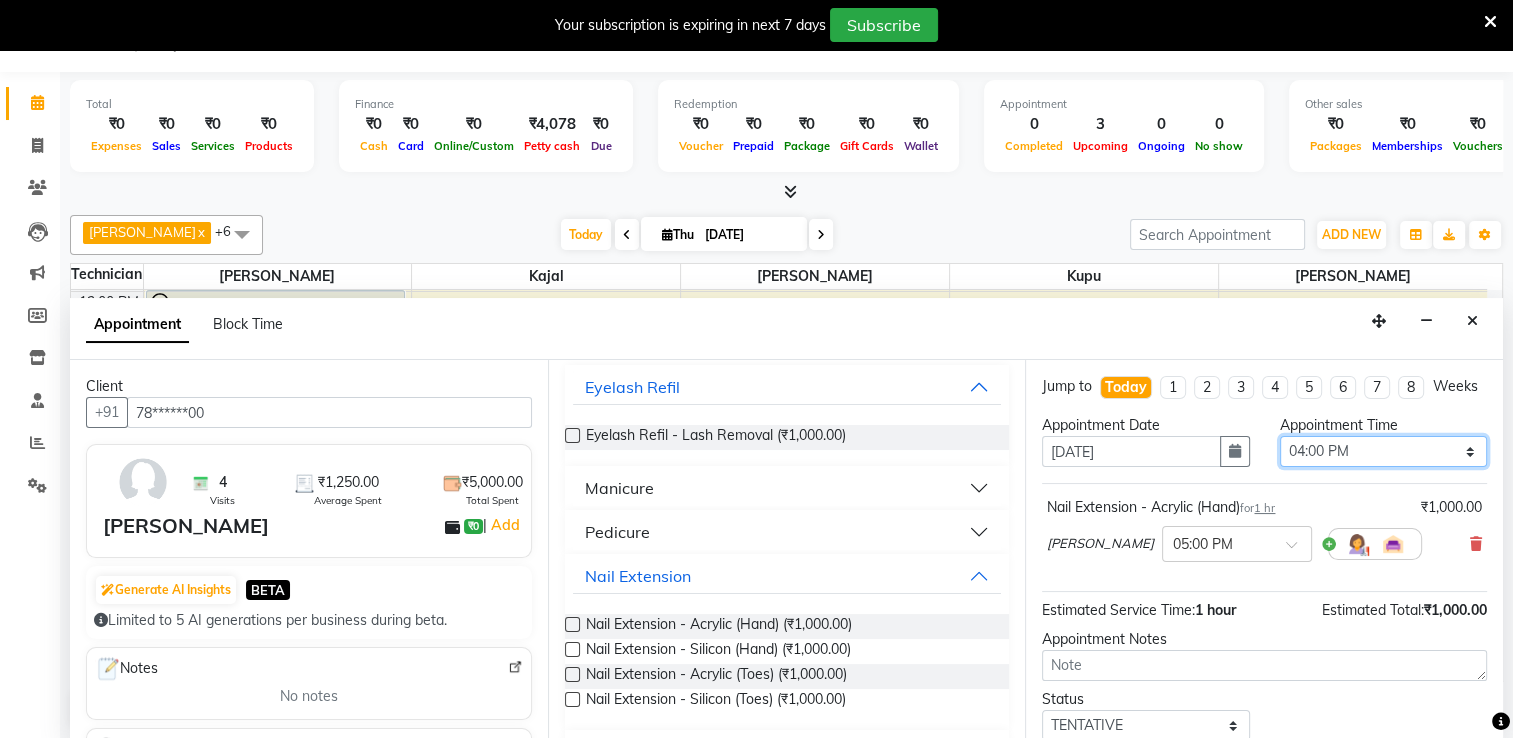 click on "Select 09:00 AM 09:15 AM 09:30 AM 09:45 AM 10:00 AM 10:15 AM 10:30 AM 10:45 AM 11:00 AM 11:15 AM 11:30 AM 11:45 AM 12:00 PM 12:15 PM 12:30 PM 12:45 PM 01:00 PM 01:15 PM 01:30 PM 01:45 PM 02:00 PM 02:15 PM 02:30 PM 02:45 PM 03:00 PM 03:15 PM 03:30 PM 03:45 PM 04:00 PM 04:15 PM 04:30 PM 04:45 PM 05:00 PM 05:15 PM 05:30 PM 05:45 PM 06:00 PM 06:15 PM 06:30 PM 06:45 PM 07:00 PM 07:15 PM 07:30 PM 07:45 PM 08:00 PM" at bounding box center [1383, 451] 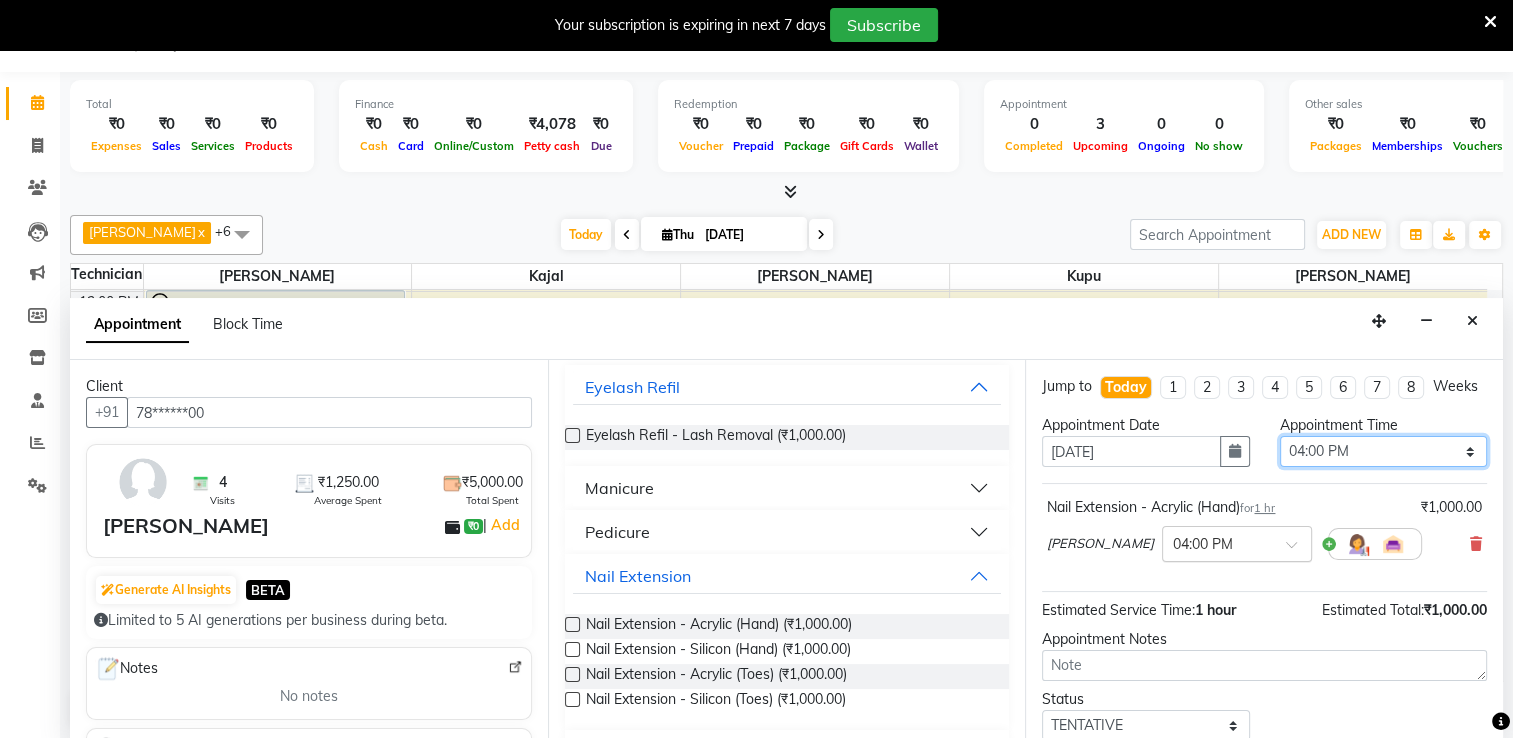 scroll, scrollTop: 144, scrollLeft: 0, axis: vertical 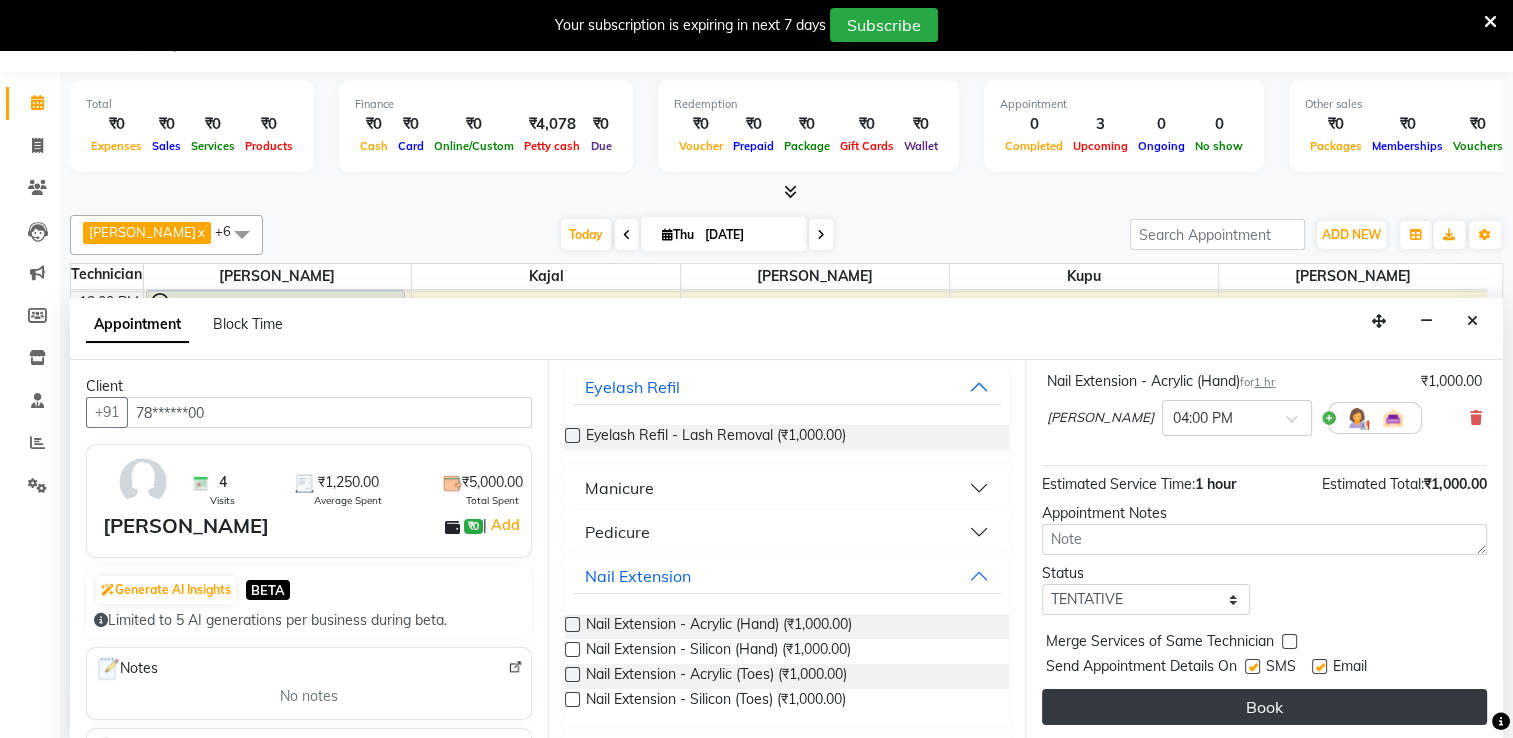 click on "Book" at bounding box center [1264, 707] 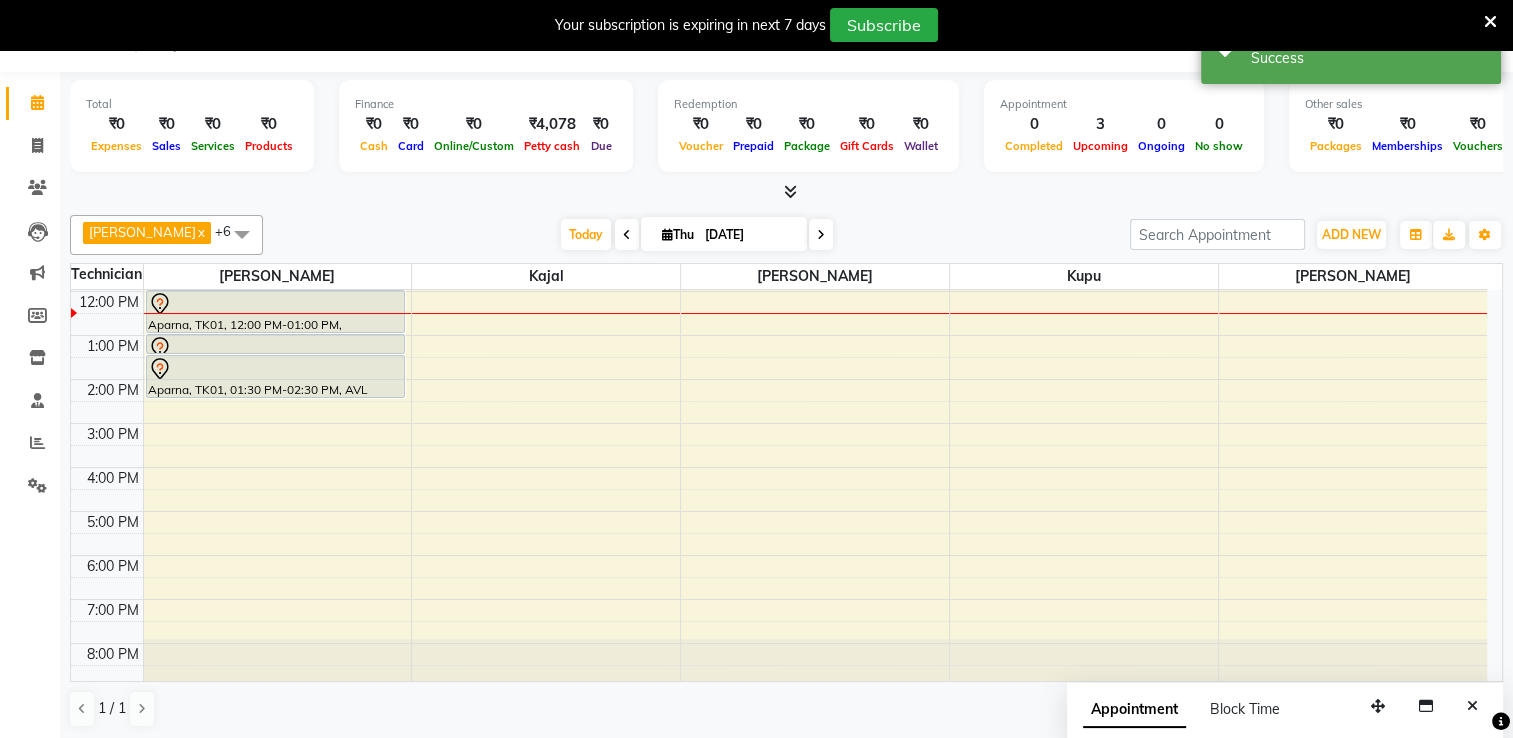 scroll, scrollTop: 0, scrollLeft: 0, axis: both 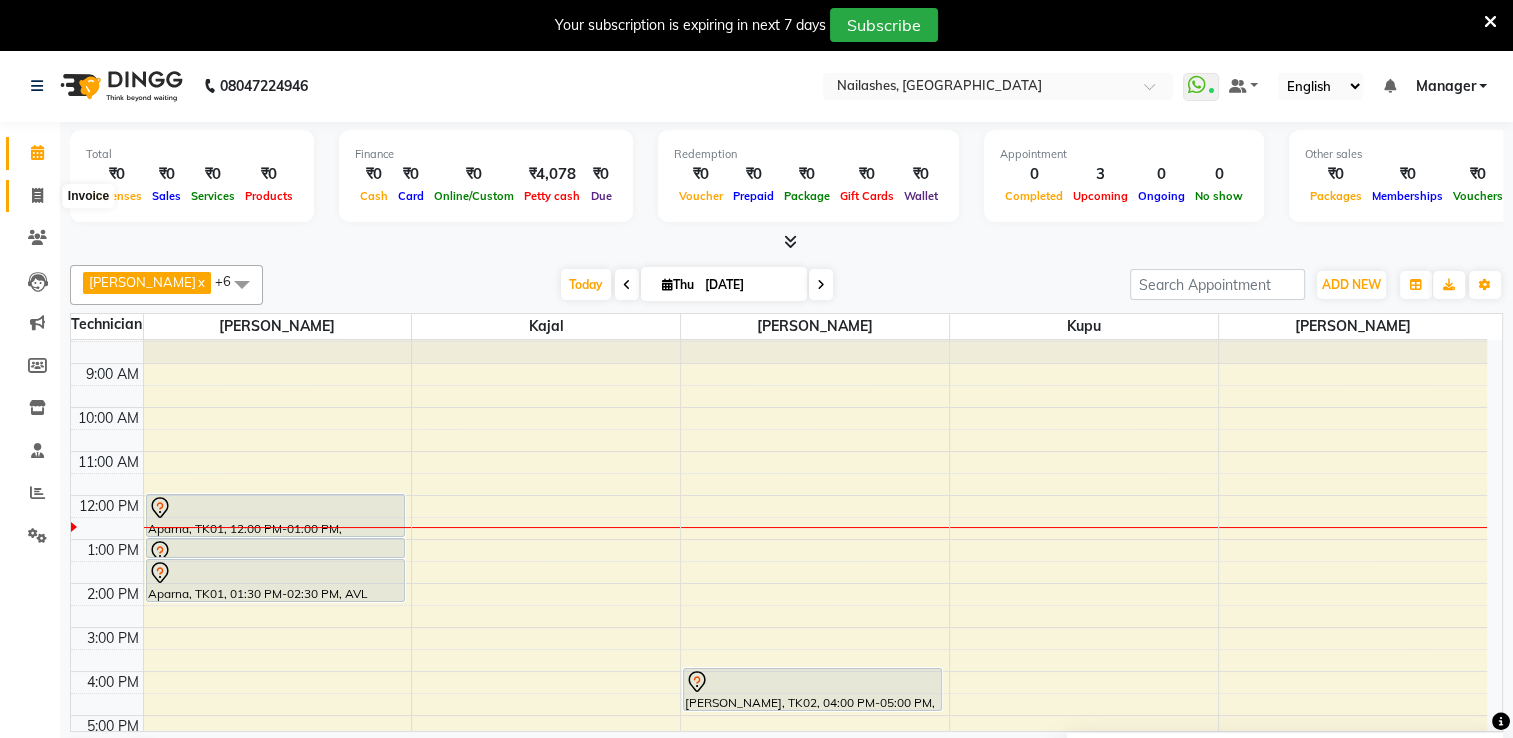 click 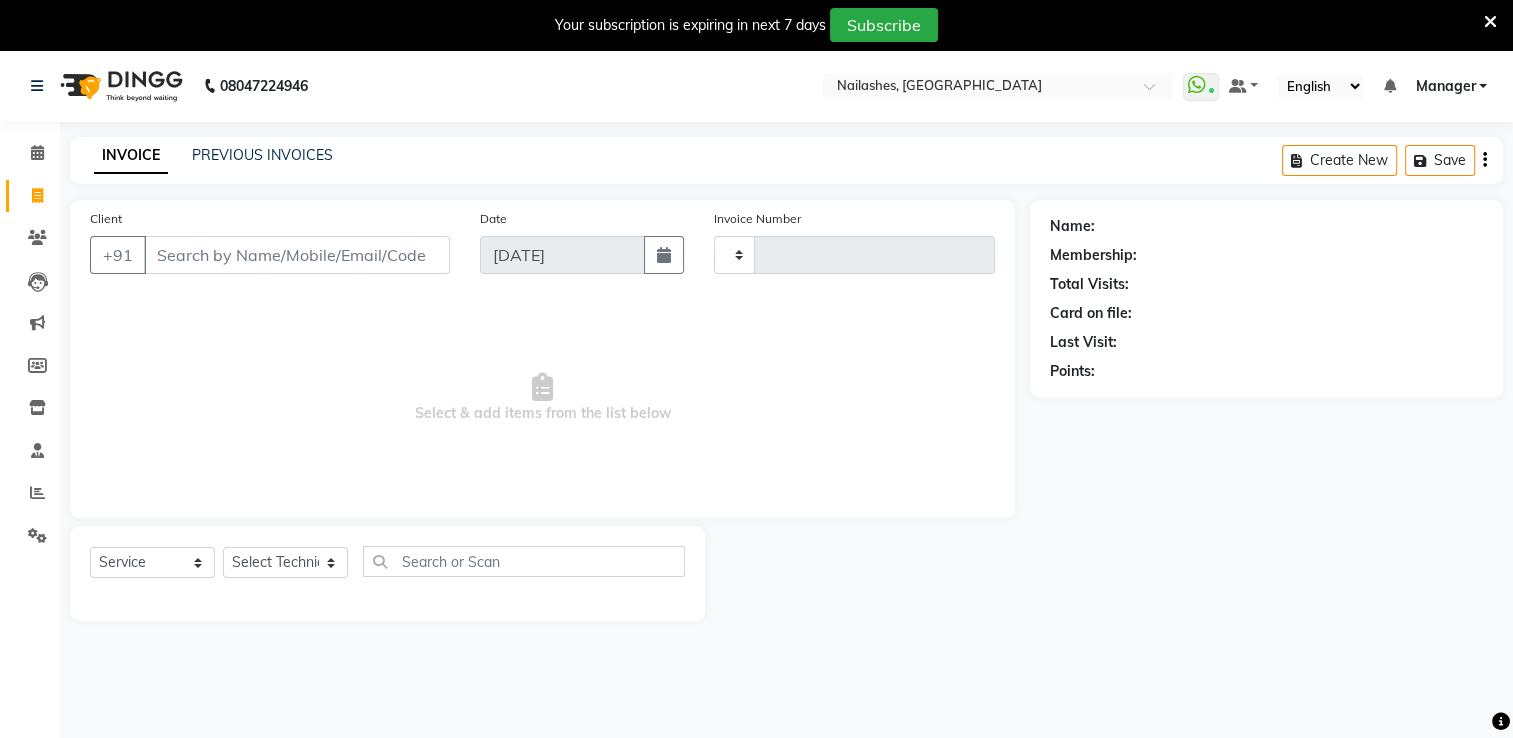 type on "1152" 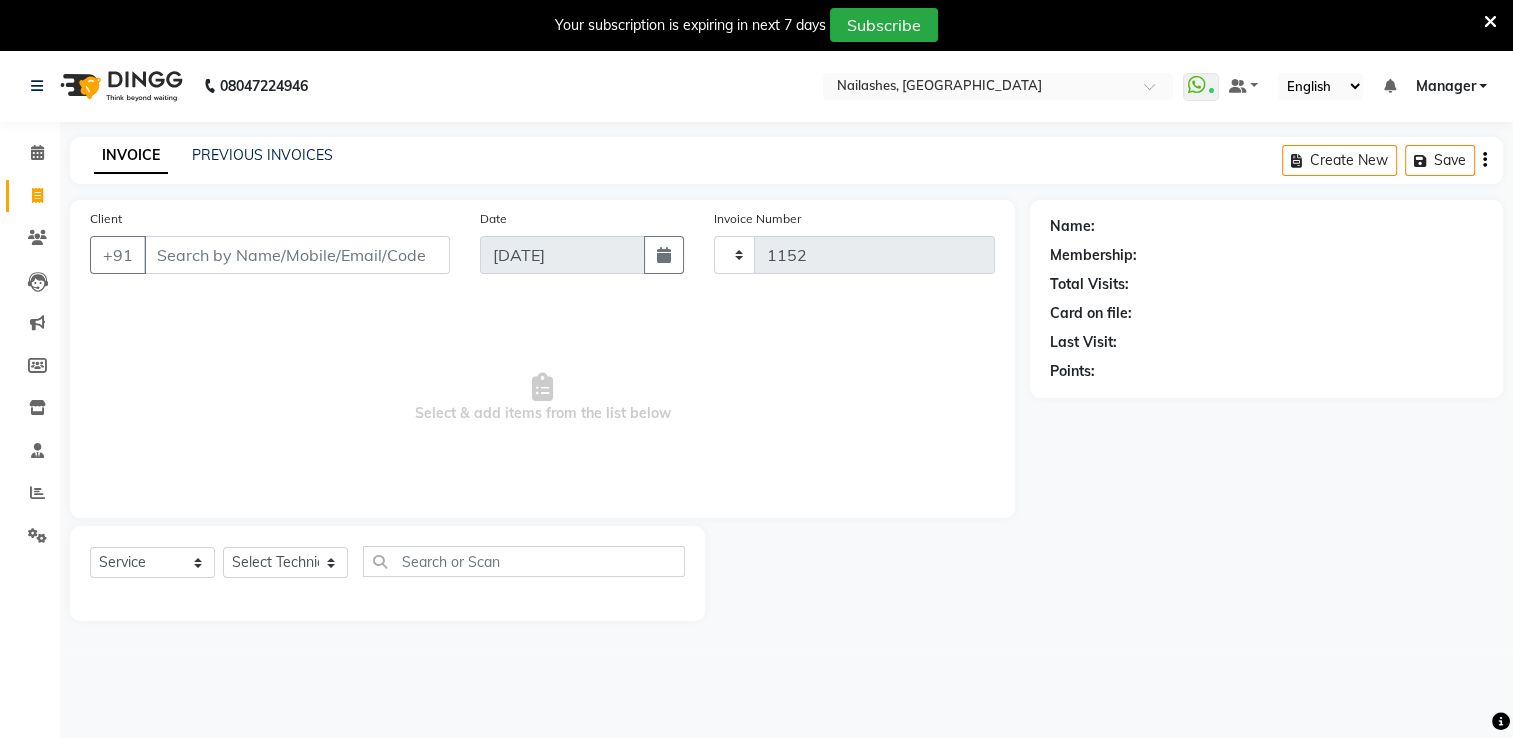 select on "6579" 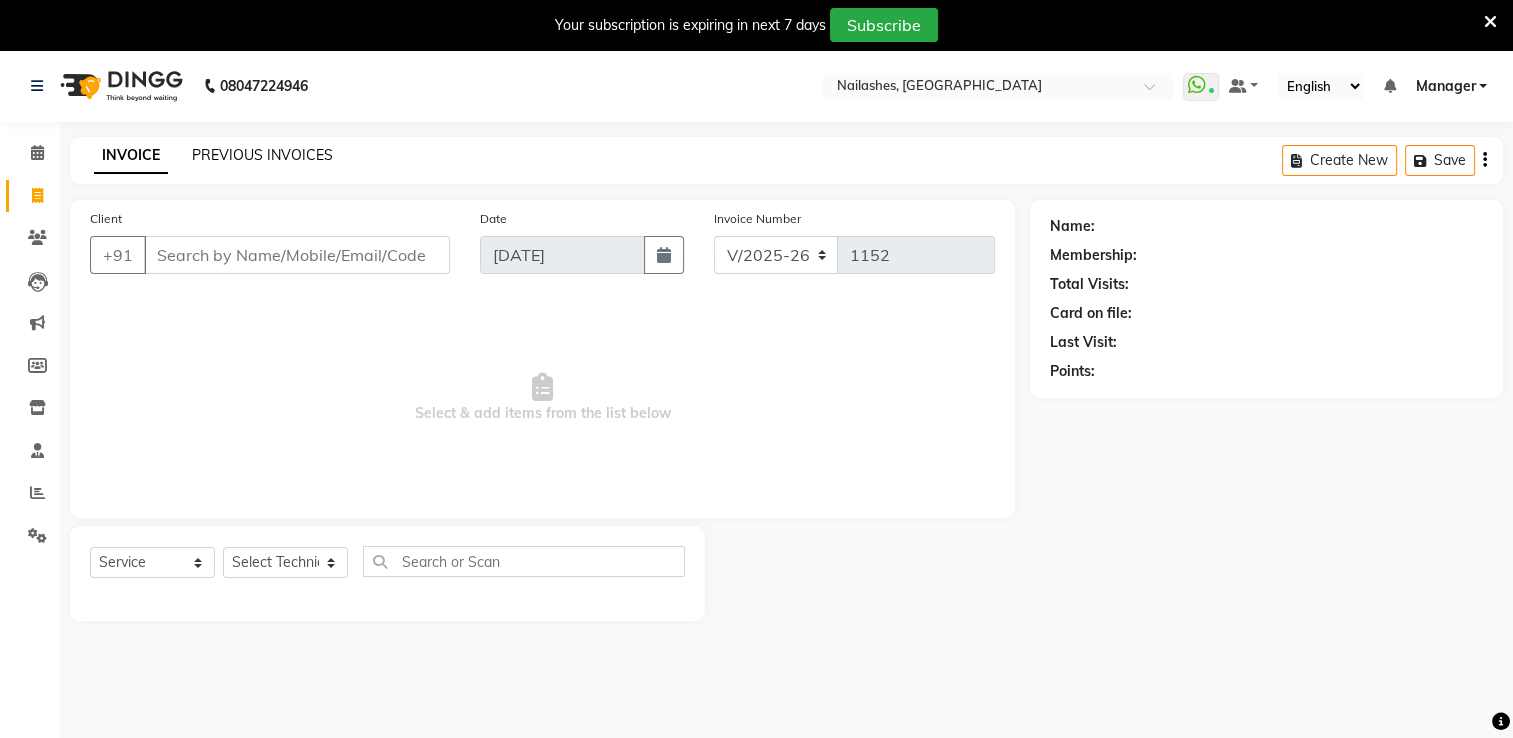 click on "PREVIOUS INVOICES" 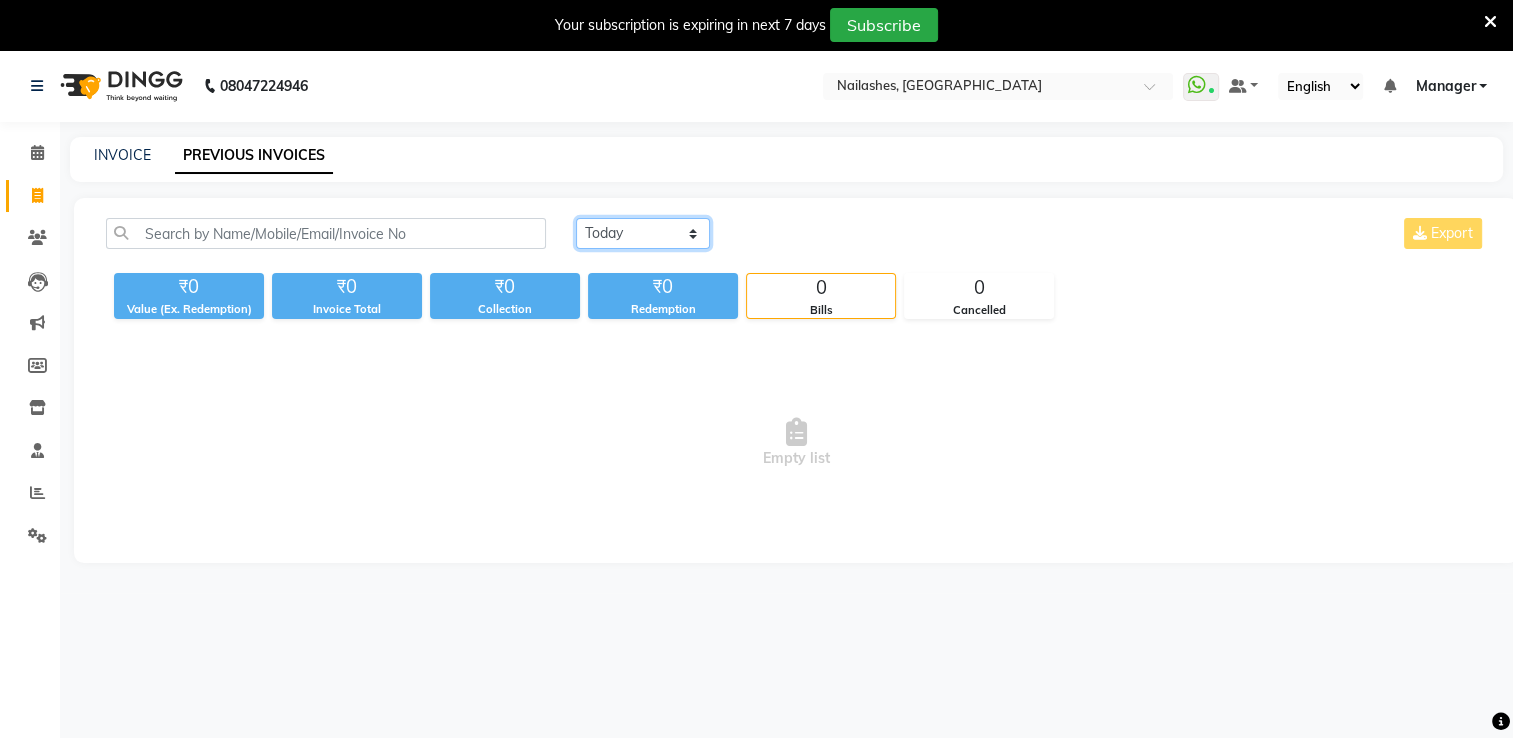 click on "[DATE] [DATE] Custom Range" 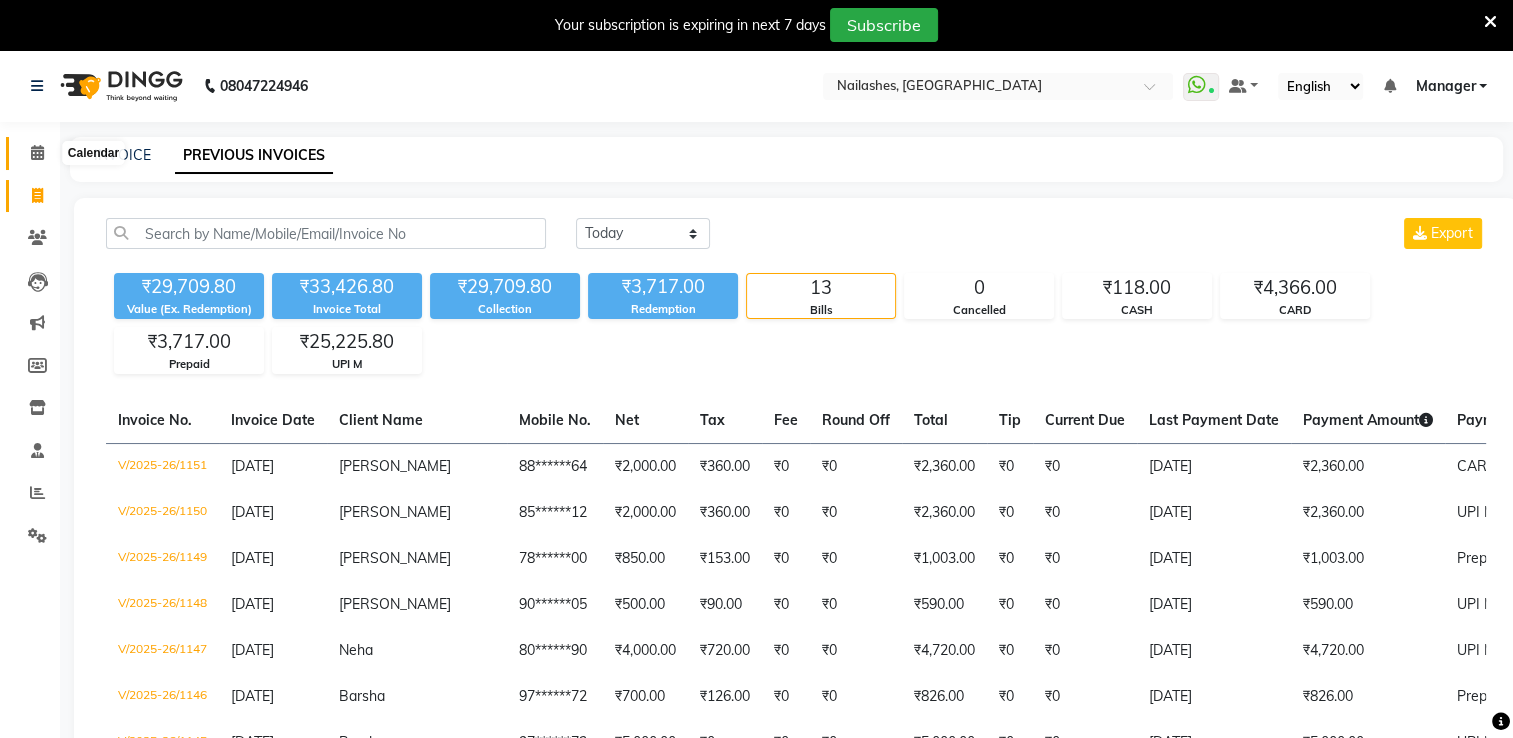 click 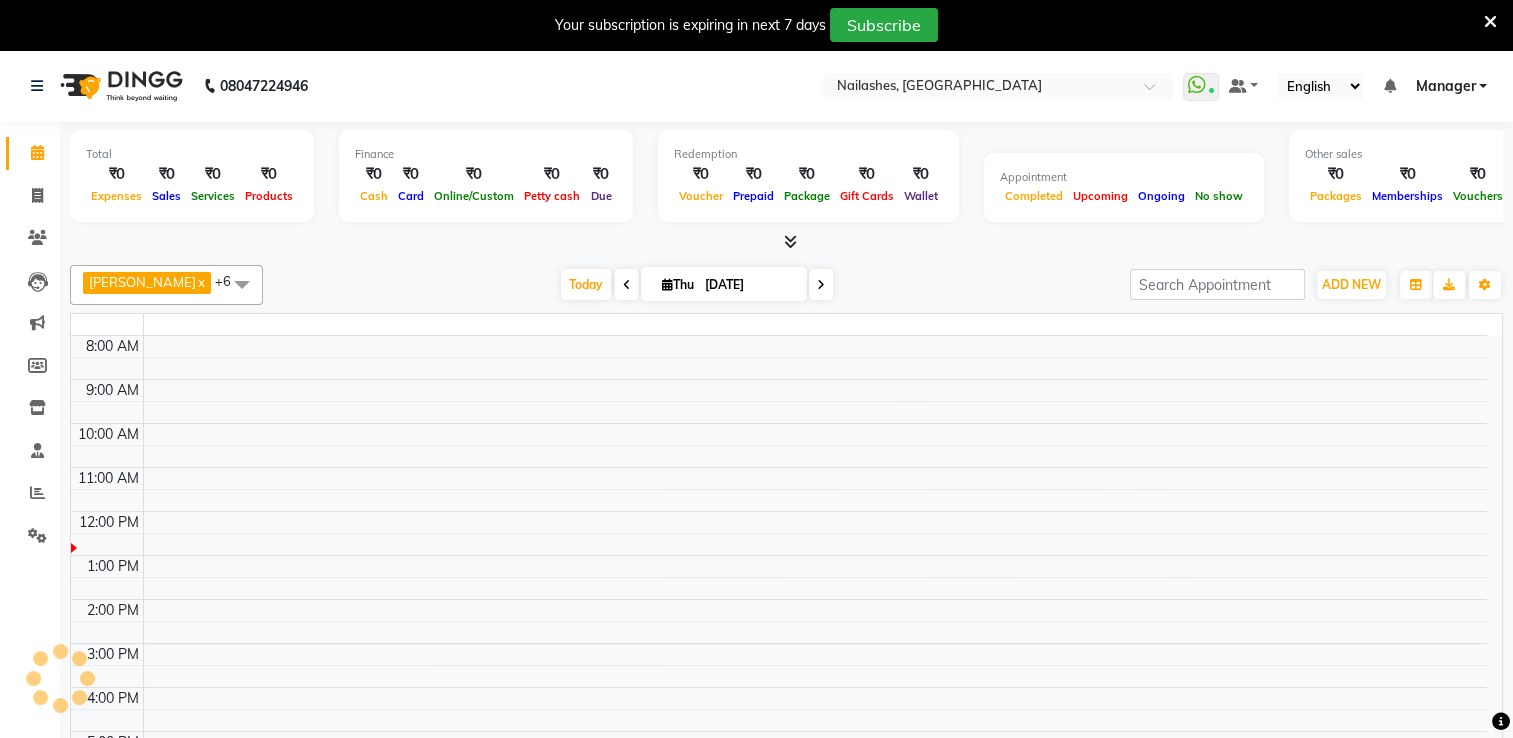 scroll, scrollTop: 0, scrollLeft: 0, axis: both 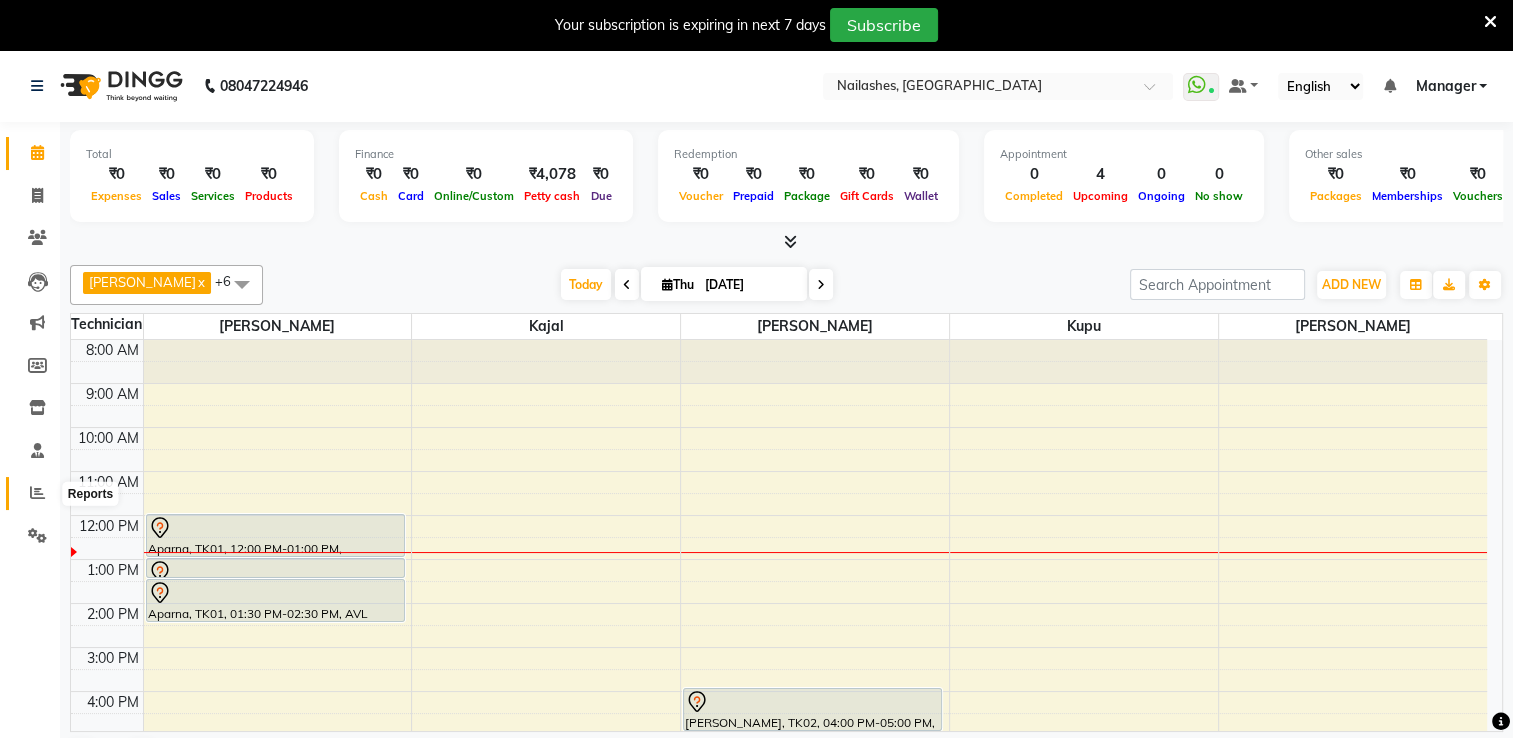 click 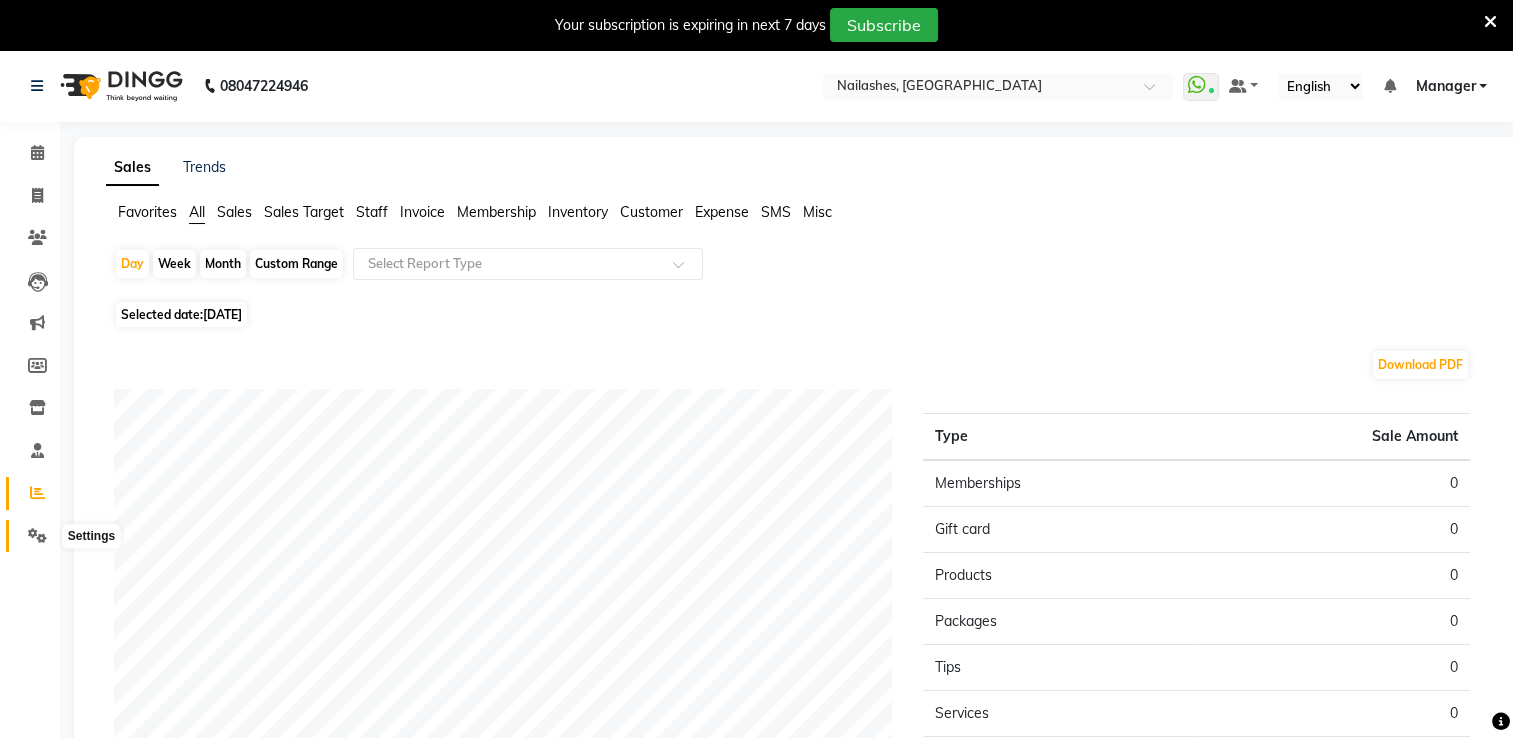 click 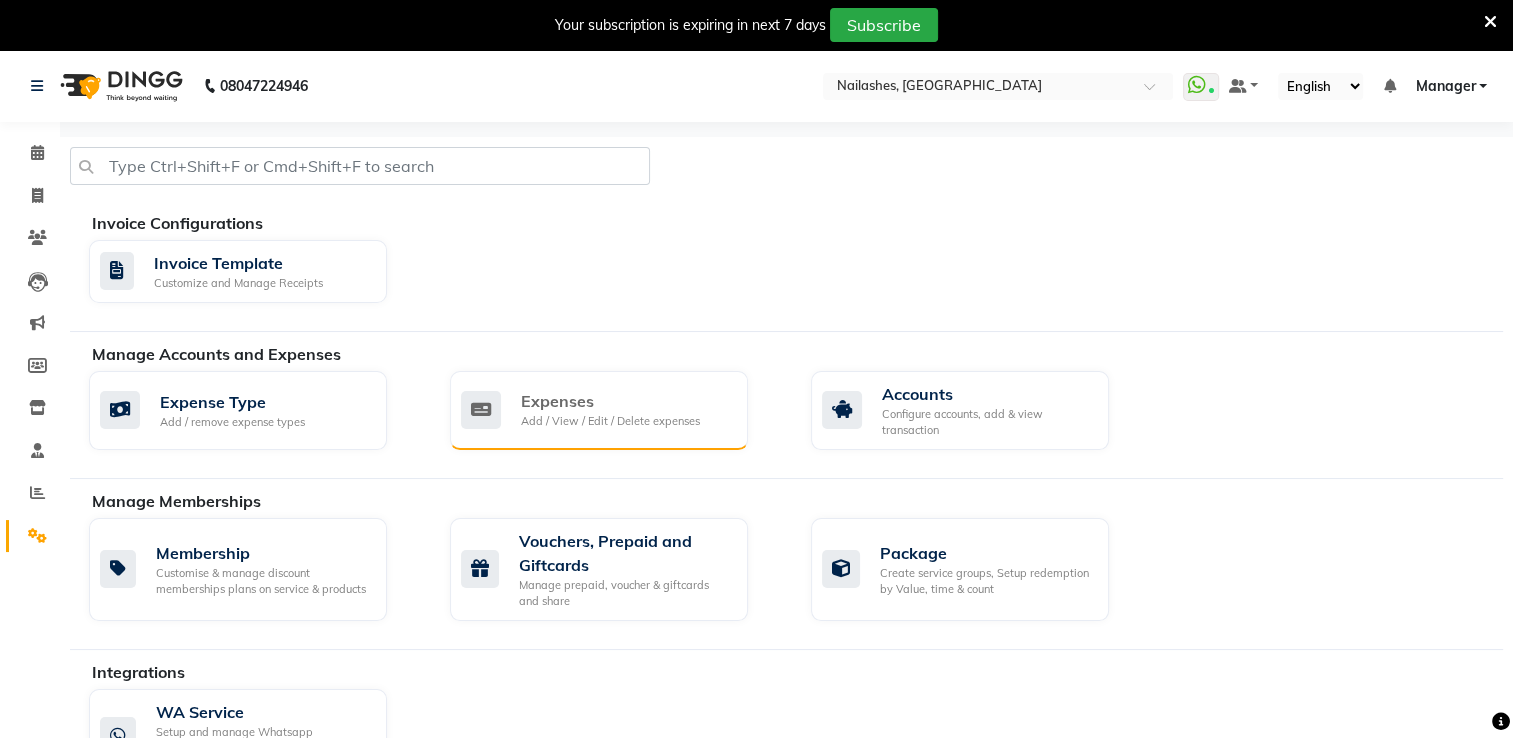 click on "Expenses" 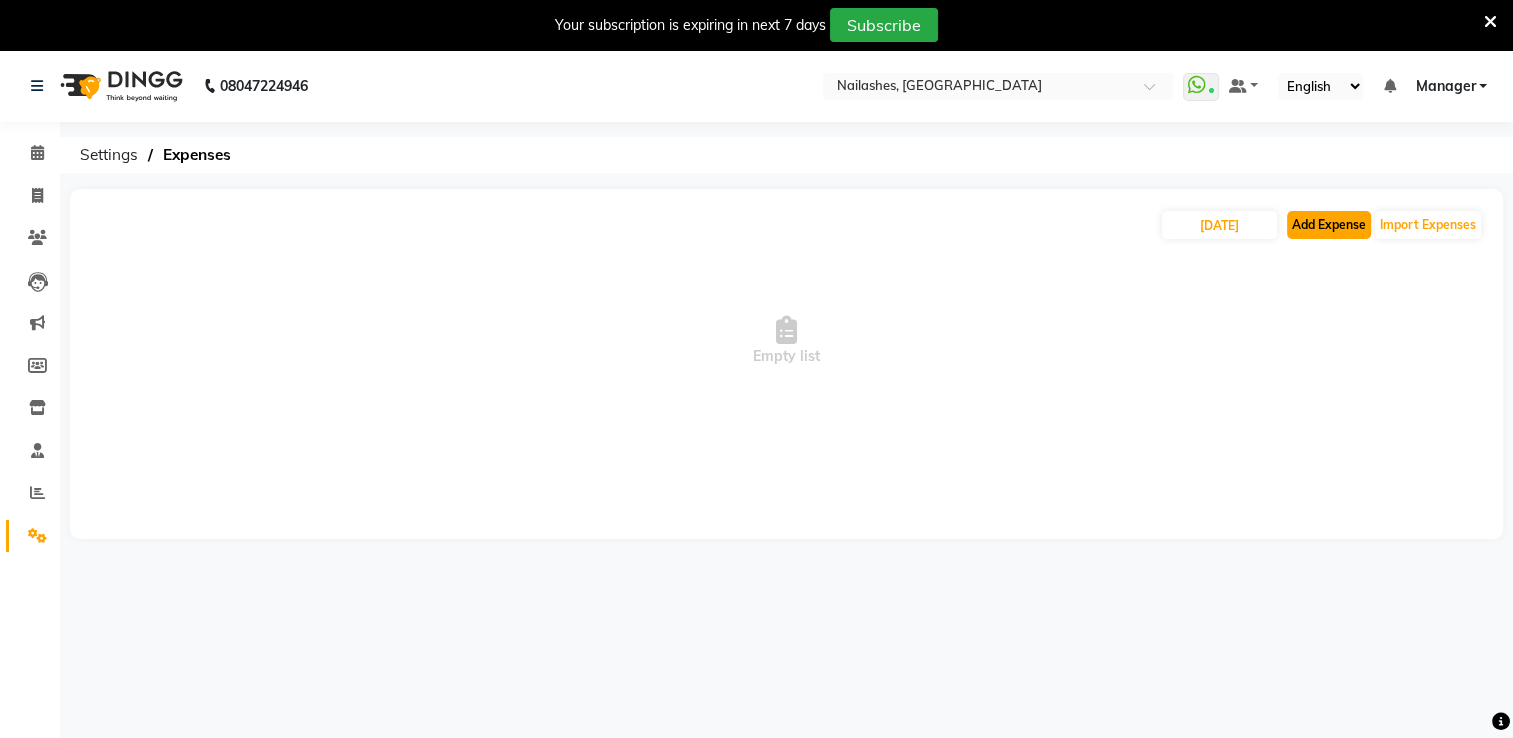 click on "Add Expense" 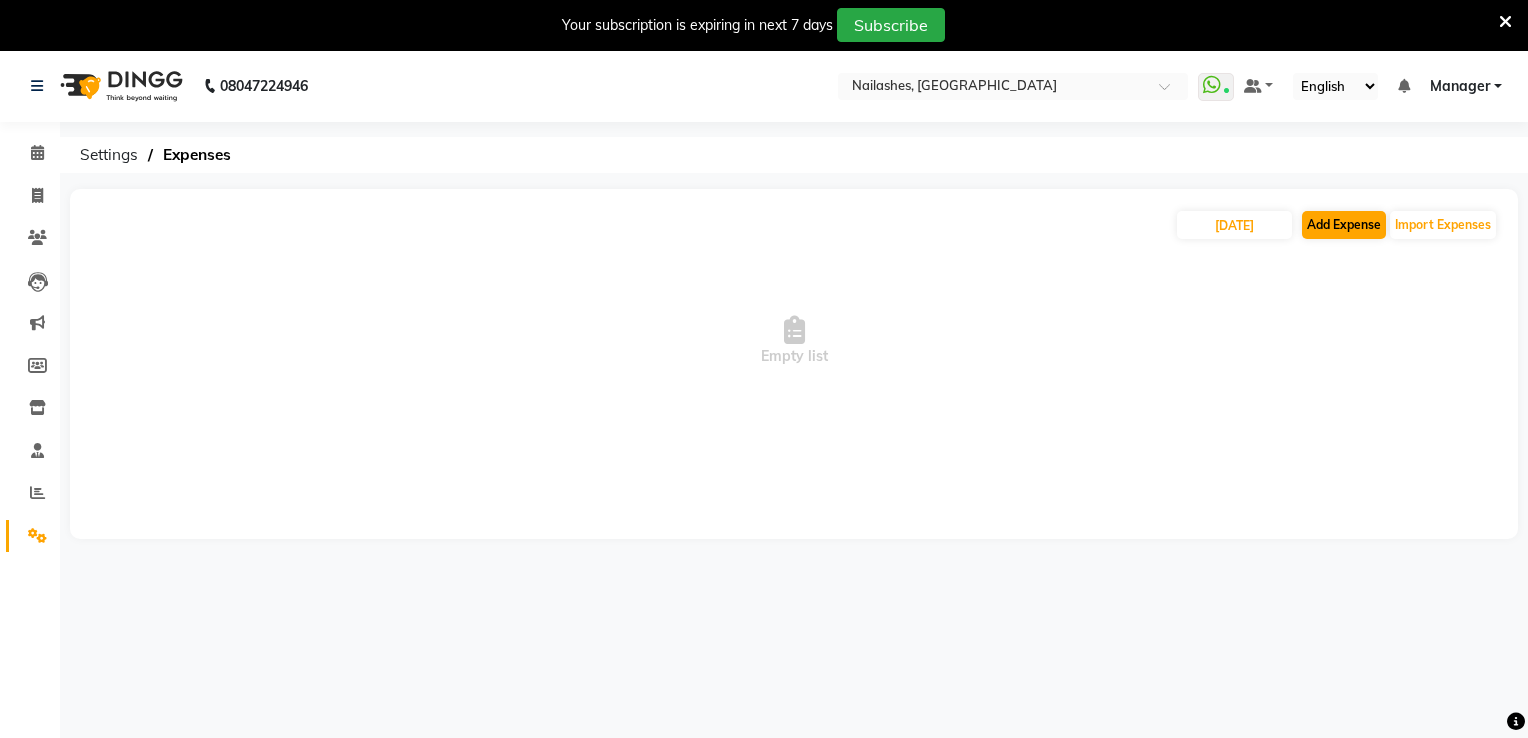 select on "1" 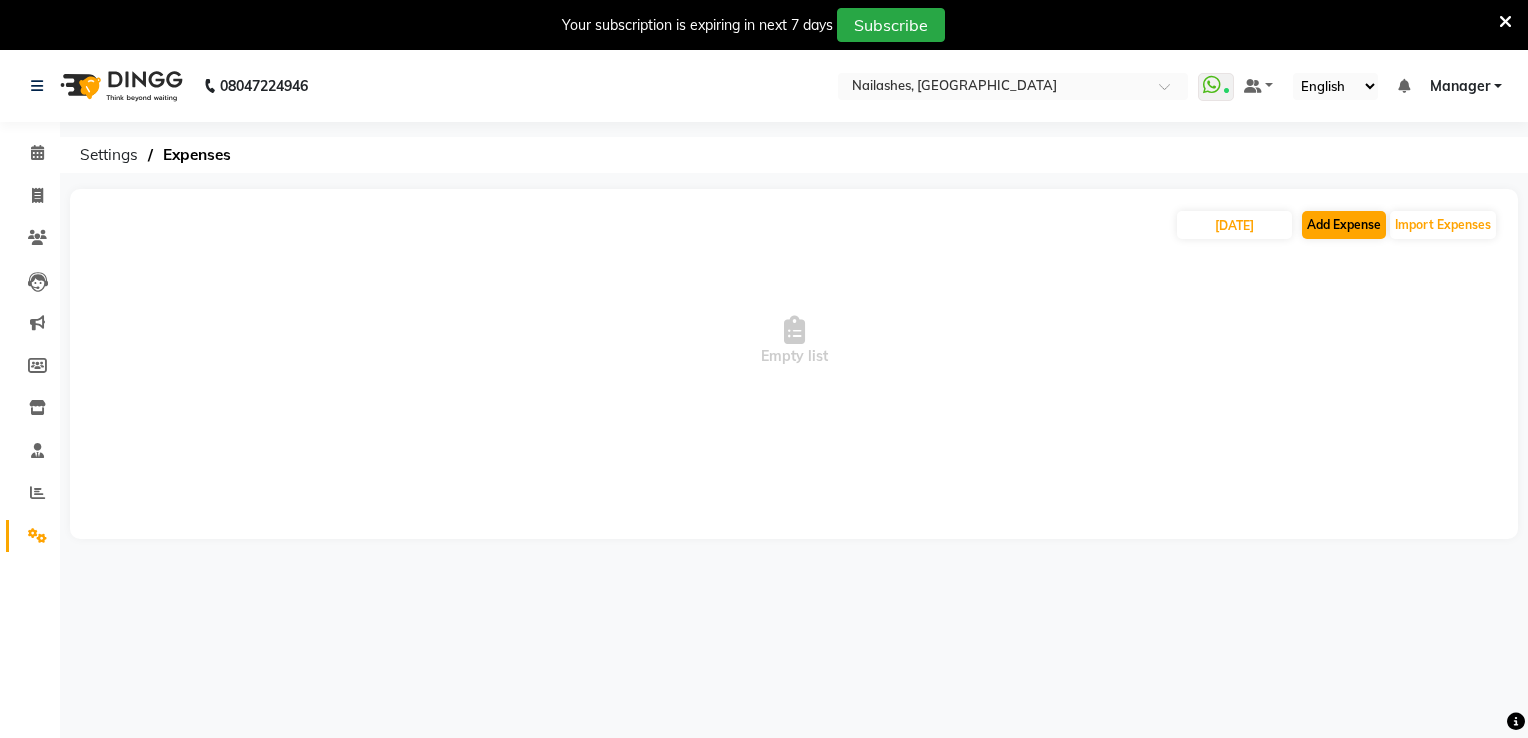 select on "5612" 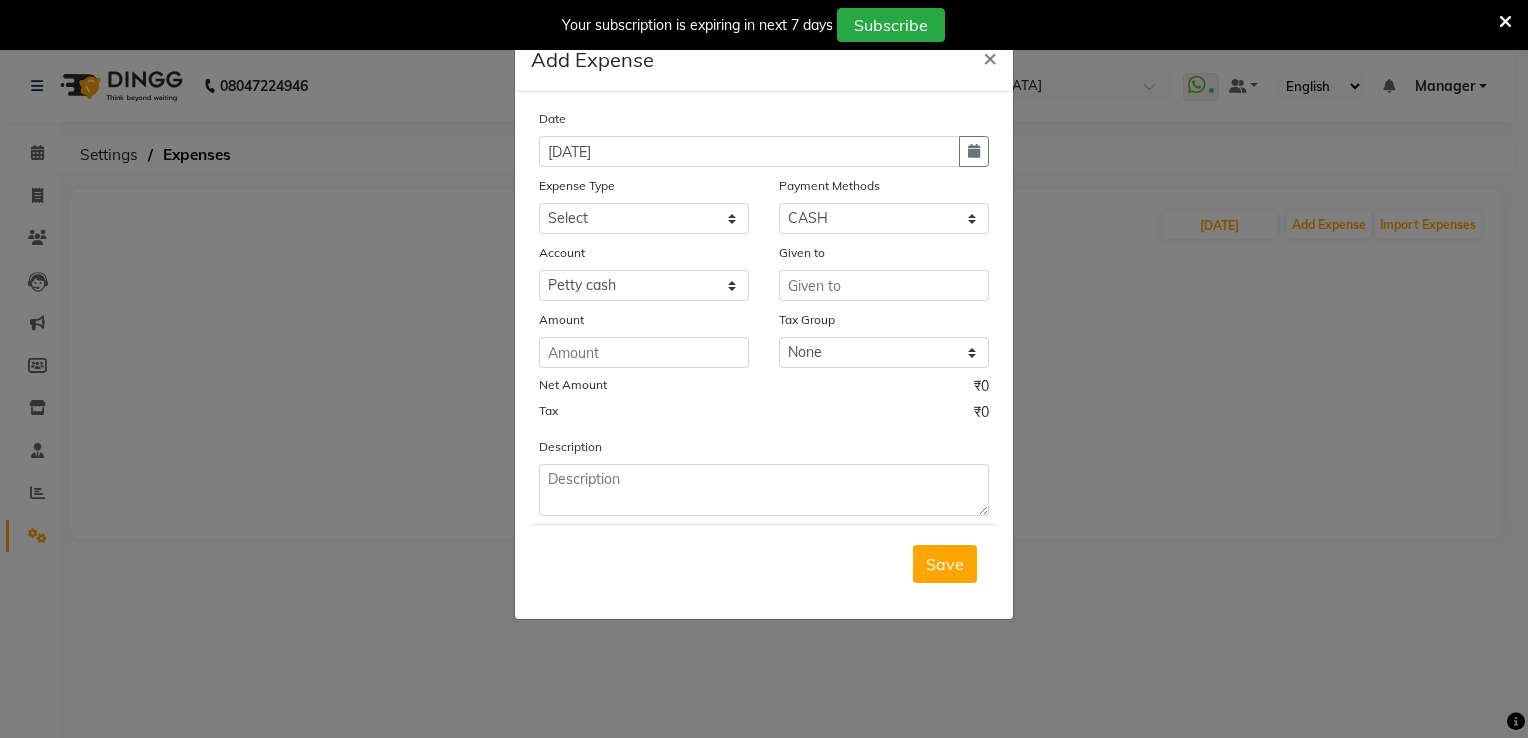 click on "Add Expense  × Date 10-07-2025 Expense Type Select acetone Advance Salary bank deposite BBMP Beauty products Bed charges BIRTHDAY CAKE Bonus Carpenter CASH EXPENSE VOUCHER Cash handover Client Refreshment coconut water for clients COFFEE coffee powder Commission Conveyance Cotton Courier decoration Diesel for generator Donation Drinking Water Electricity Eyelashes return Face mask floor cleaner flowers daily garbage generator diesel green tea GST handover HANDWASH House Keeping Material House keeping Salary Incentive Internet Bill juice LAUNDRY Maintainance Marketing Medical Membership Milk Milk miscelleneous Naturals salon NEWSPAPER O T Other Pantry PETROL Phone Bill Plants plumber pooja items Porter priest Product Purchase product return Product sale puja items RAPIDO Refund Rent Shop Rent Staff Accommodation Royalty Salary Staff cab charges Staff dinner Staff Flight Ticket Staff  Hiring from another Branch Staff Snacks Stationary sugar sweets TEAM DINNER TIPS Tissue Transgender Utilities Water Bottle GST" 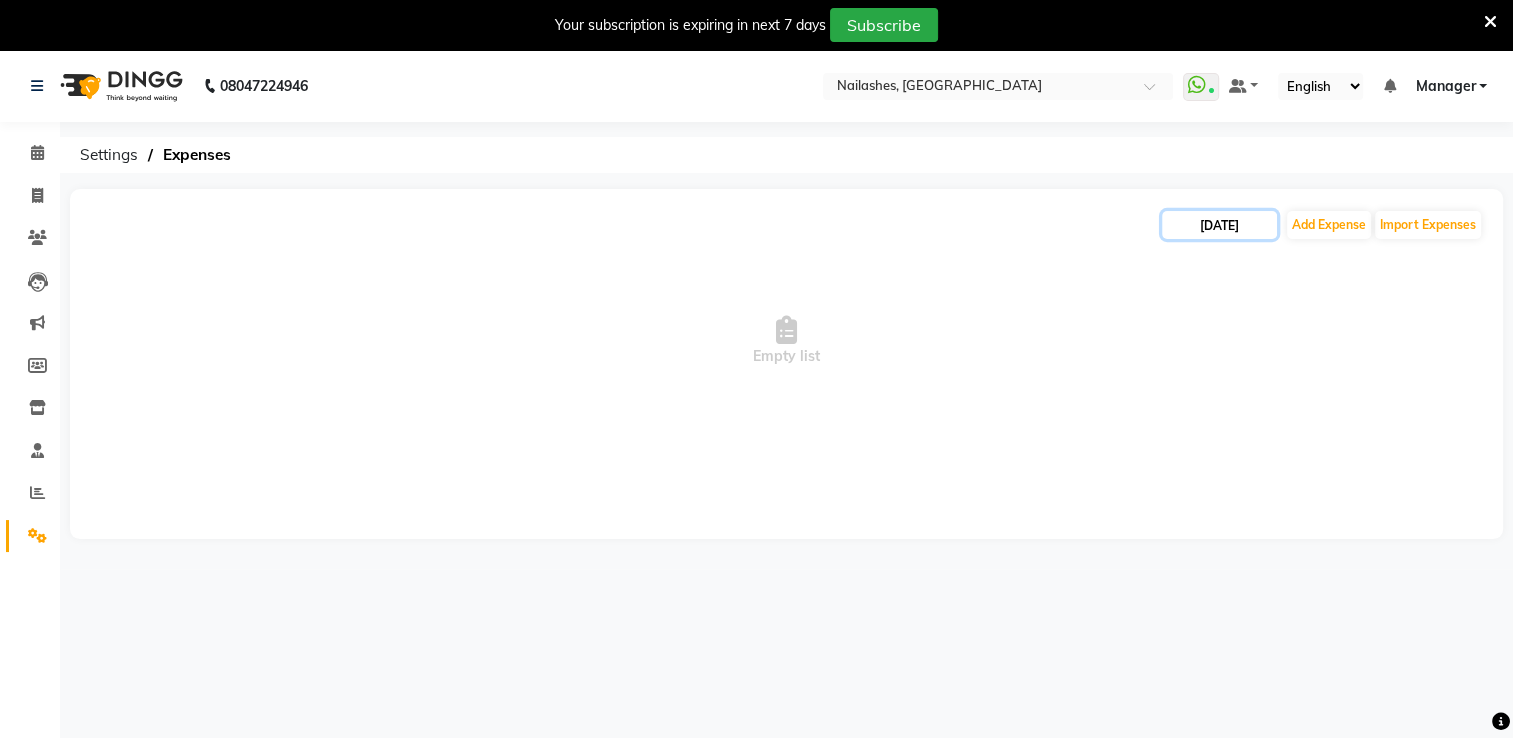 click on "[DATE]" 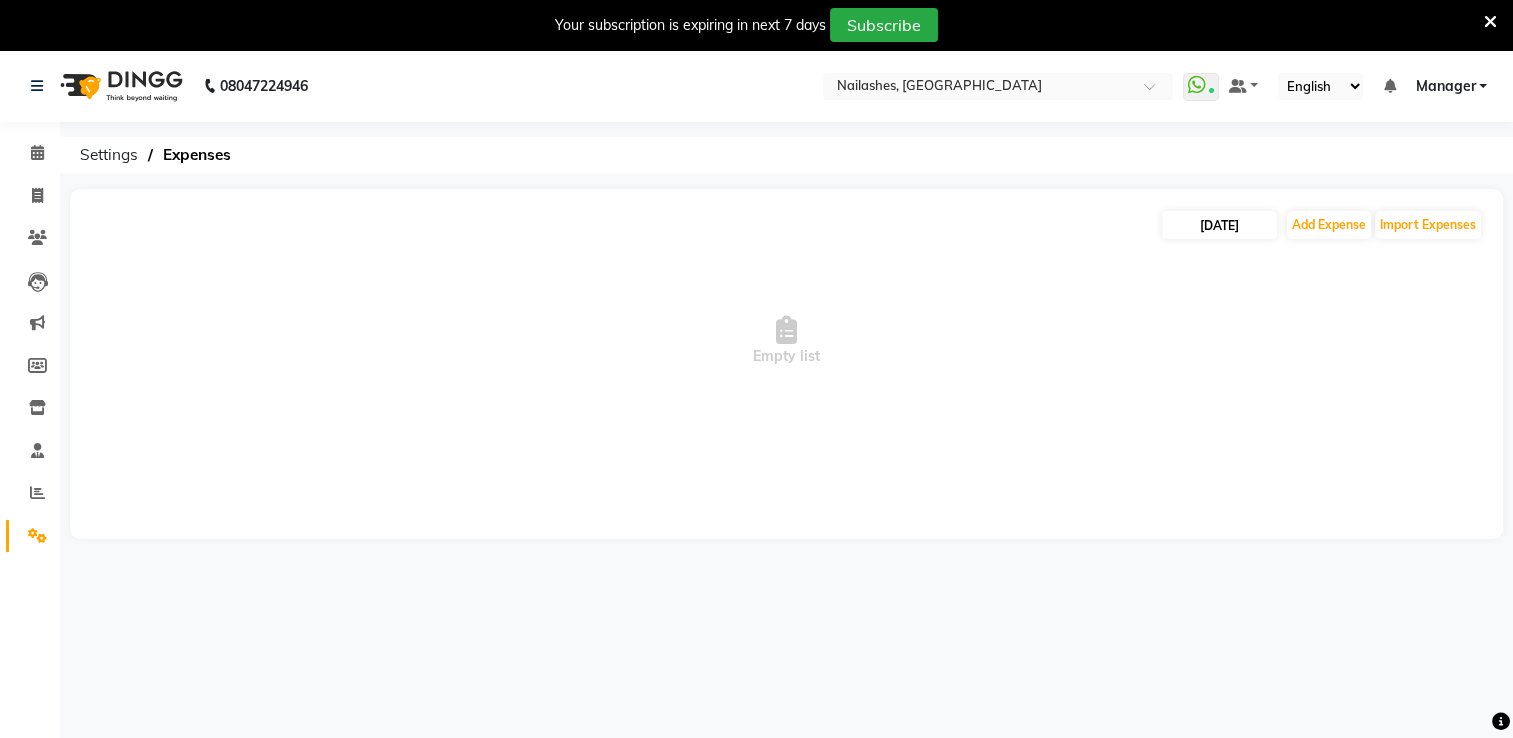 select on "7" 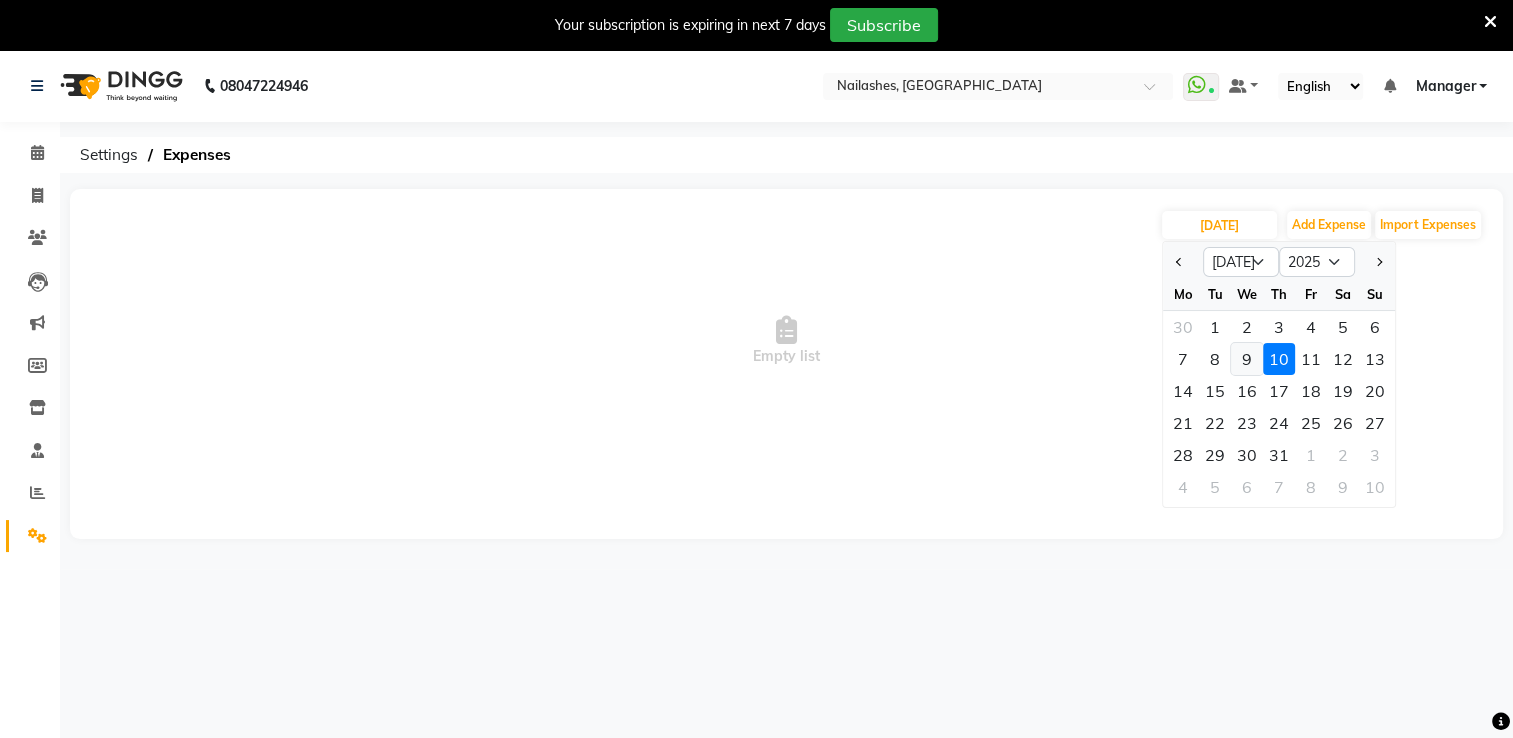 click on "9" 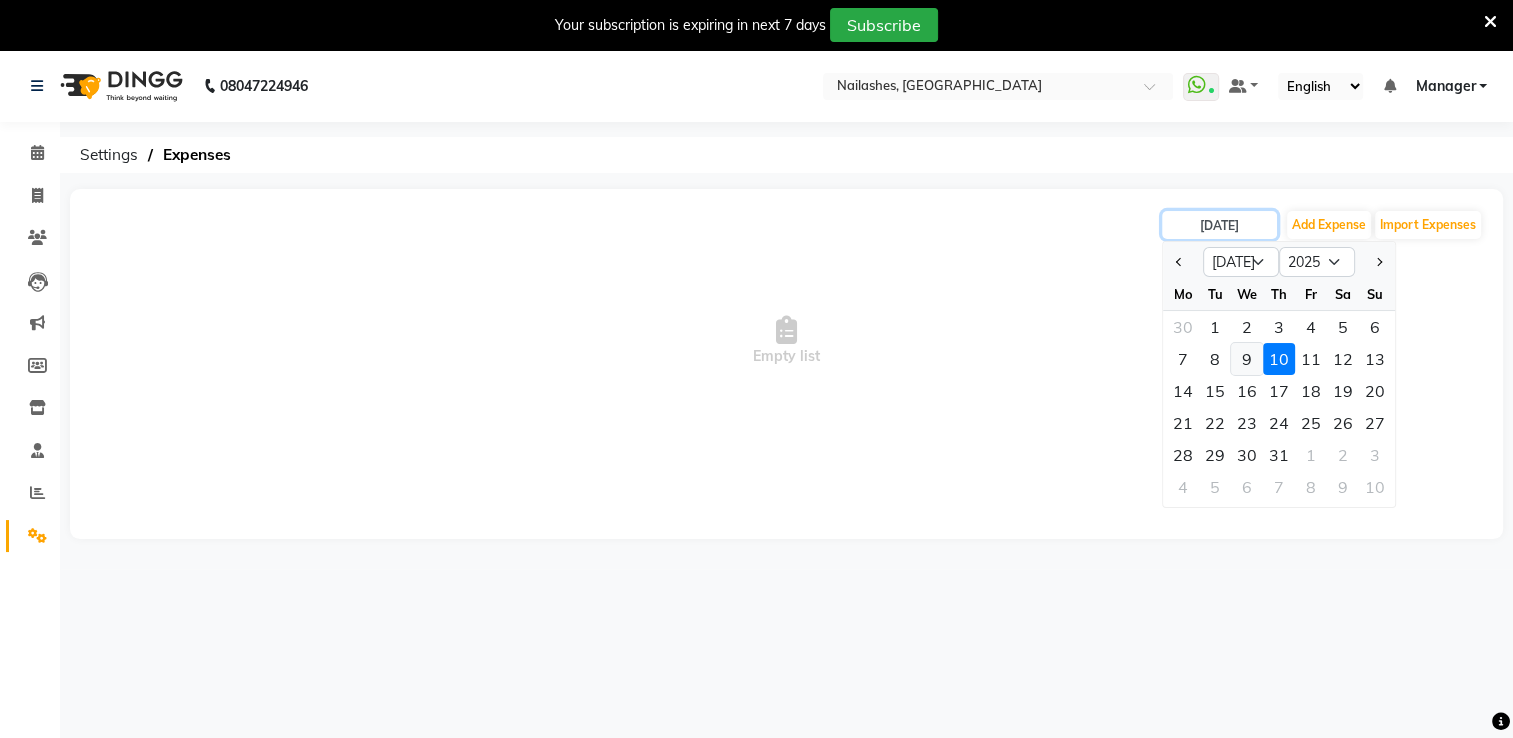 type on "[DATE]" 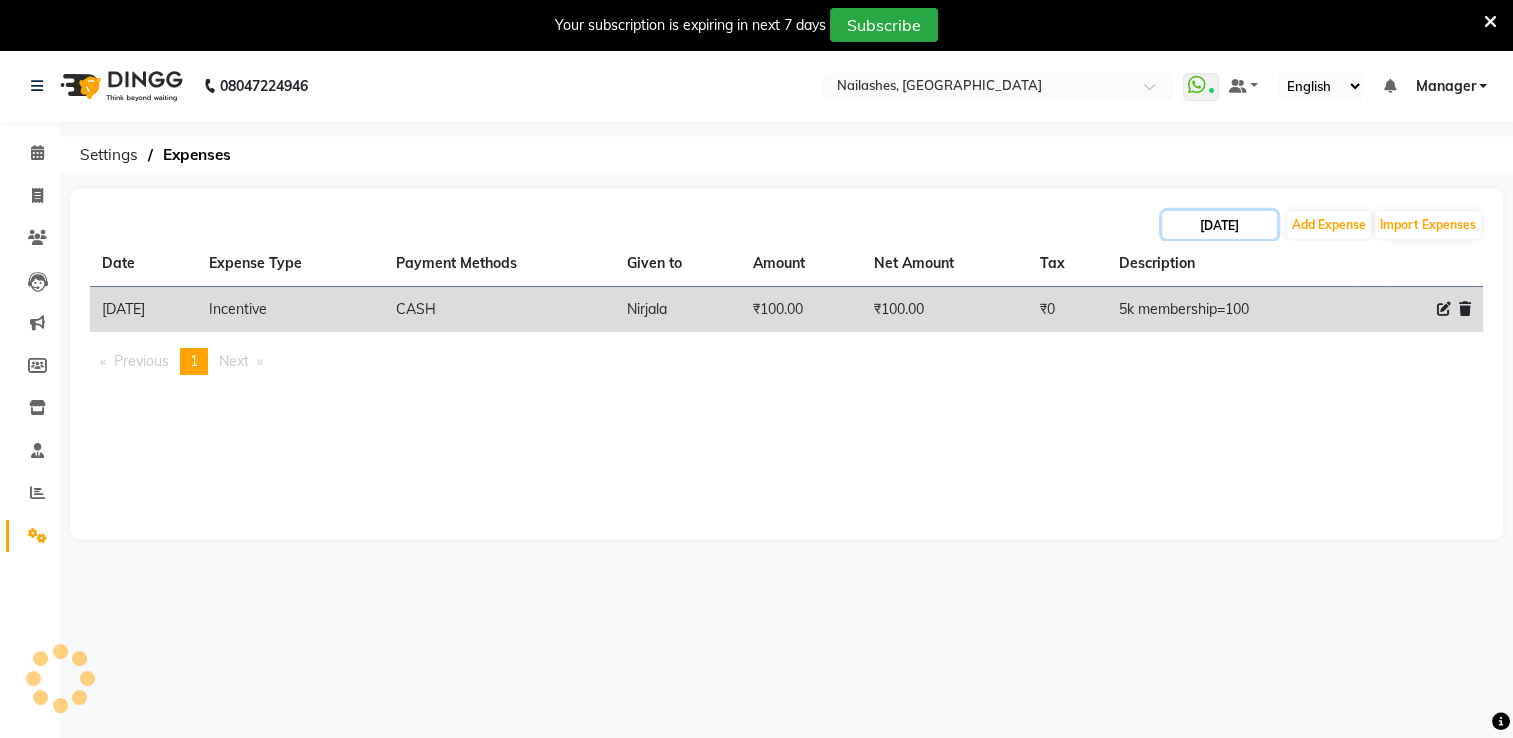 click on "[DATE]" 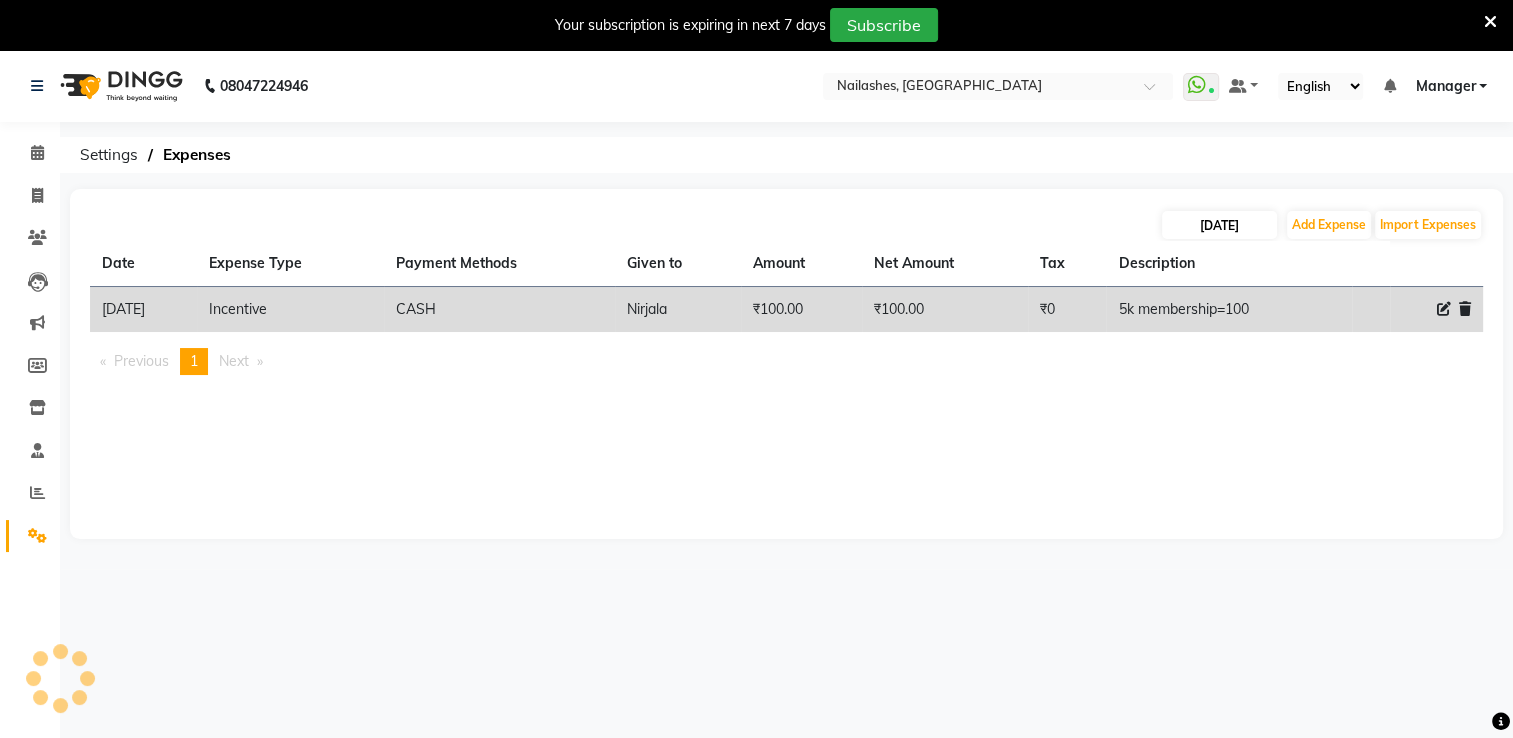 select on "7" 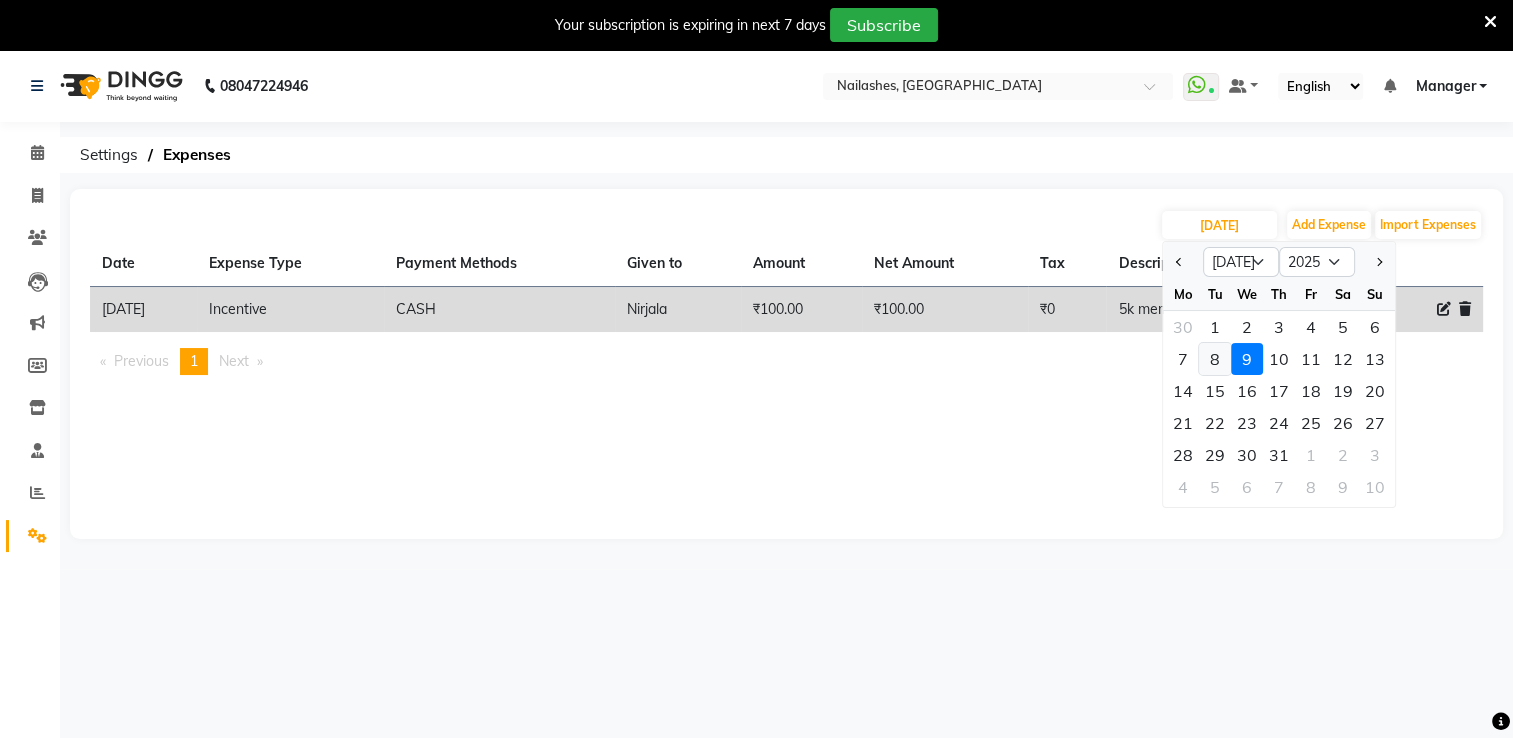 click on "8" 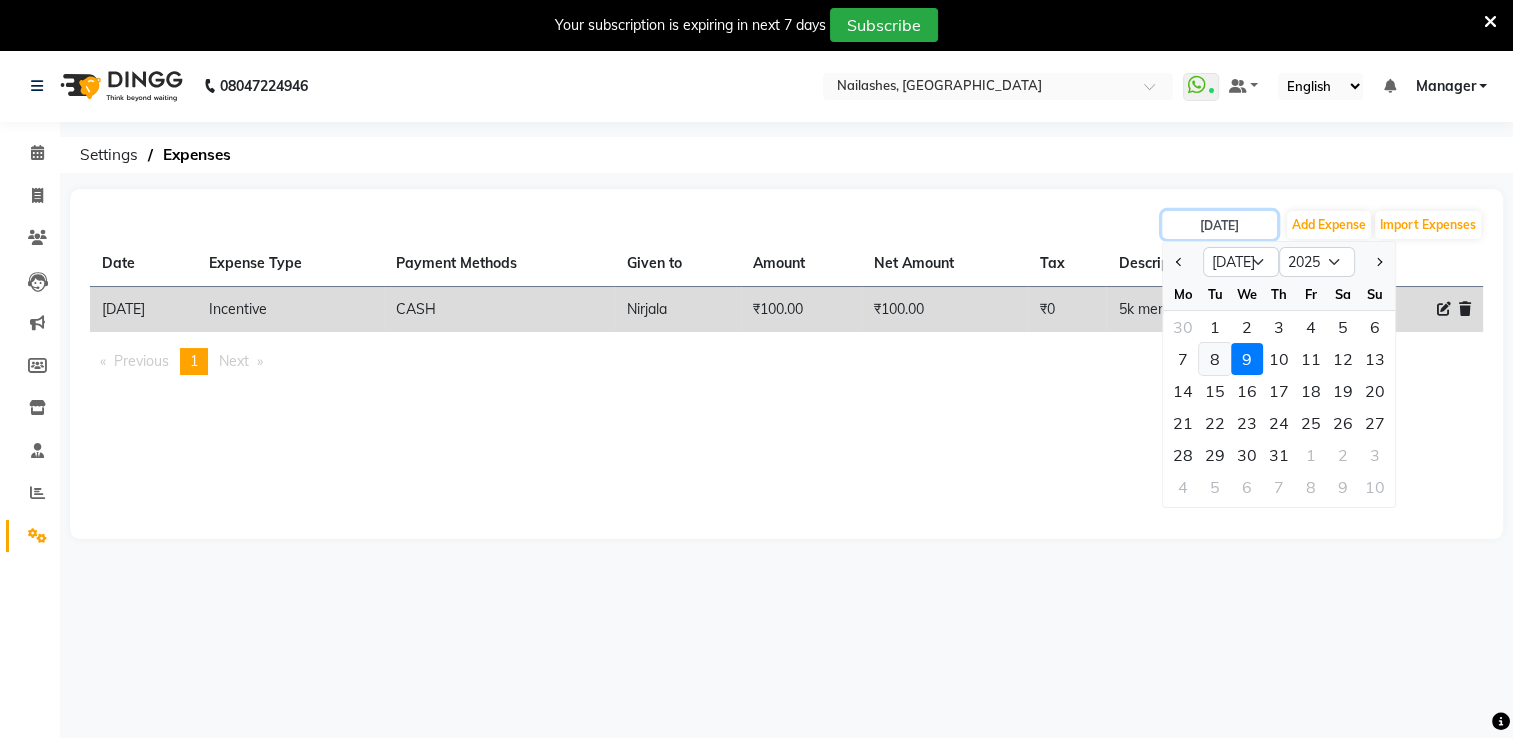 type on "08-07-2025" 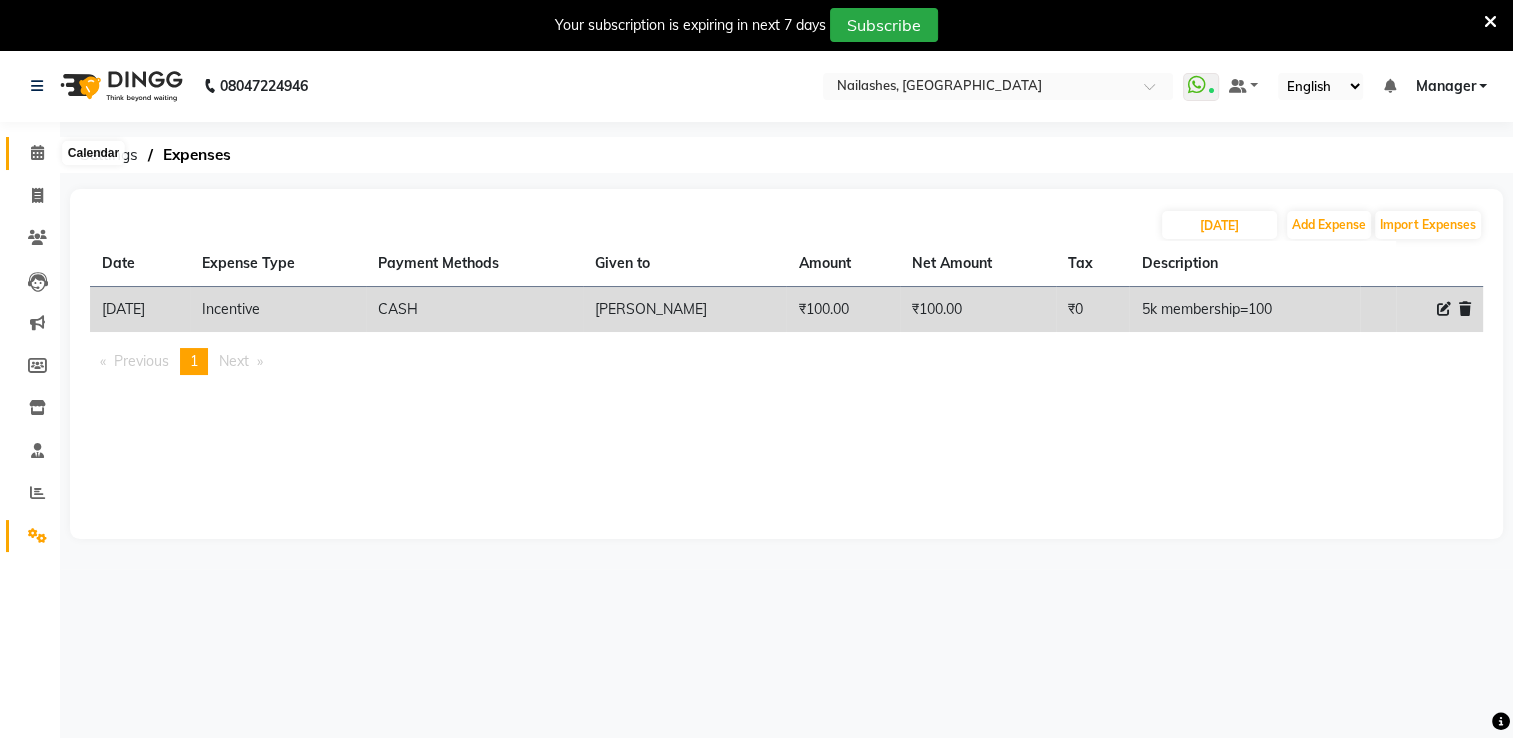 click 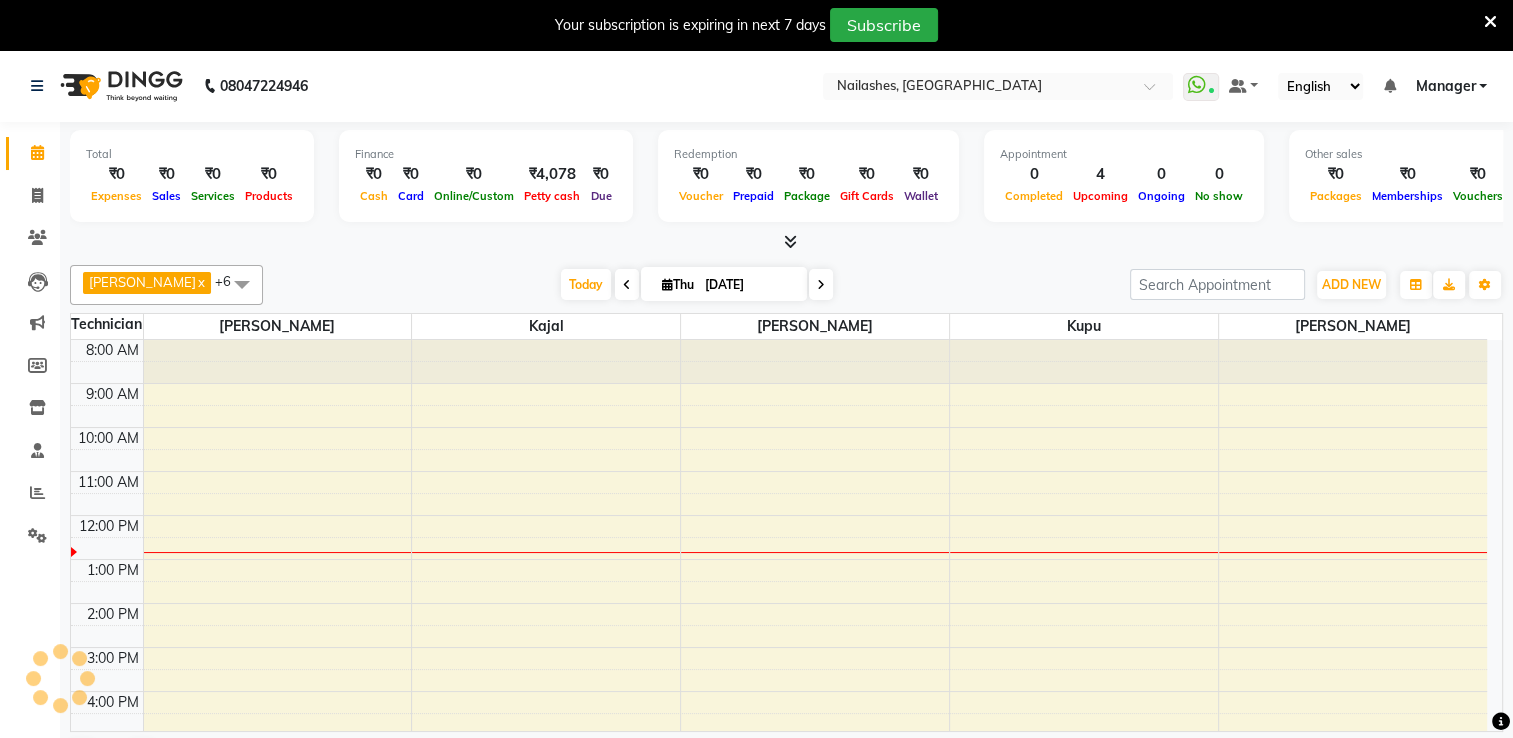 scroll, scrollTop: 0, scrollLeft: 0, axis: both 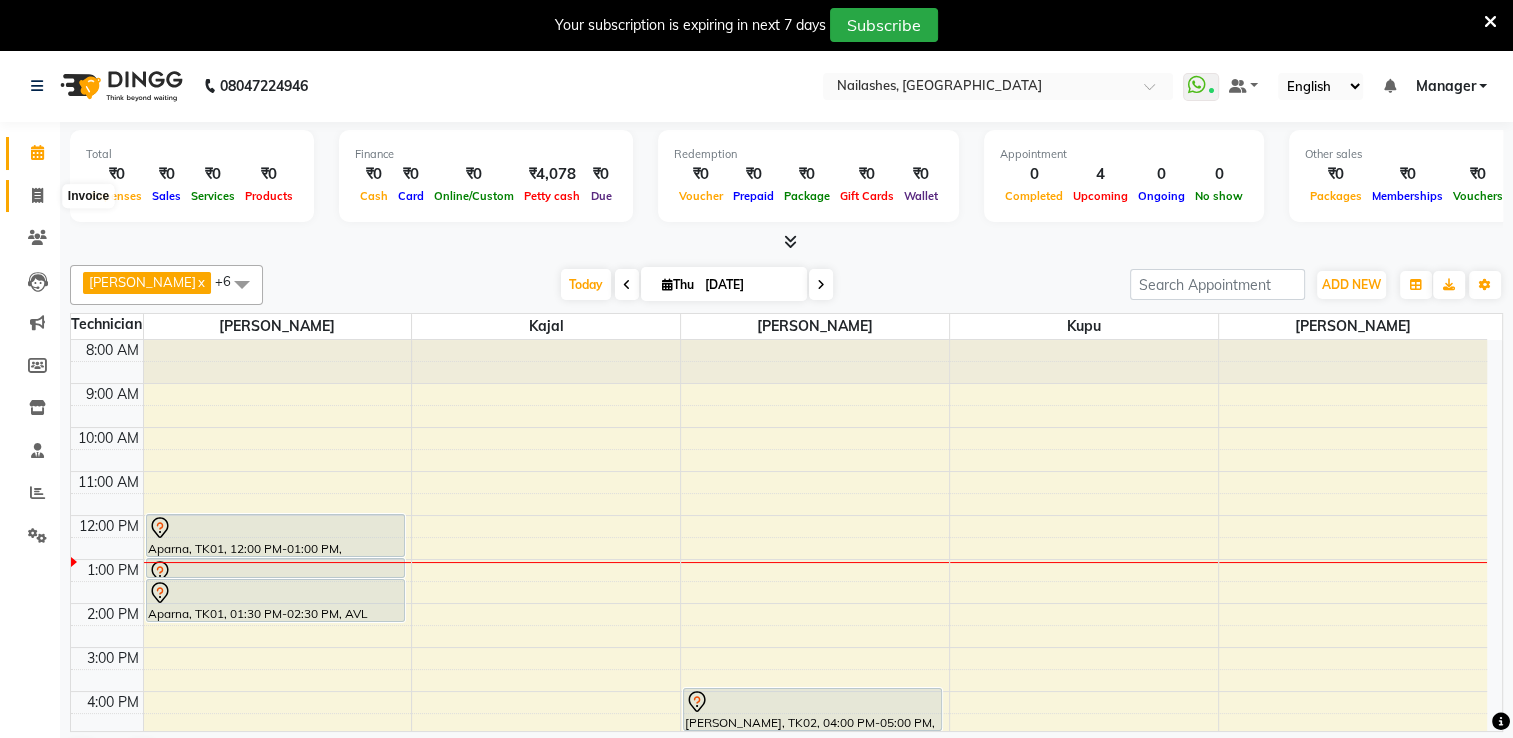 click 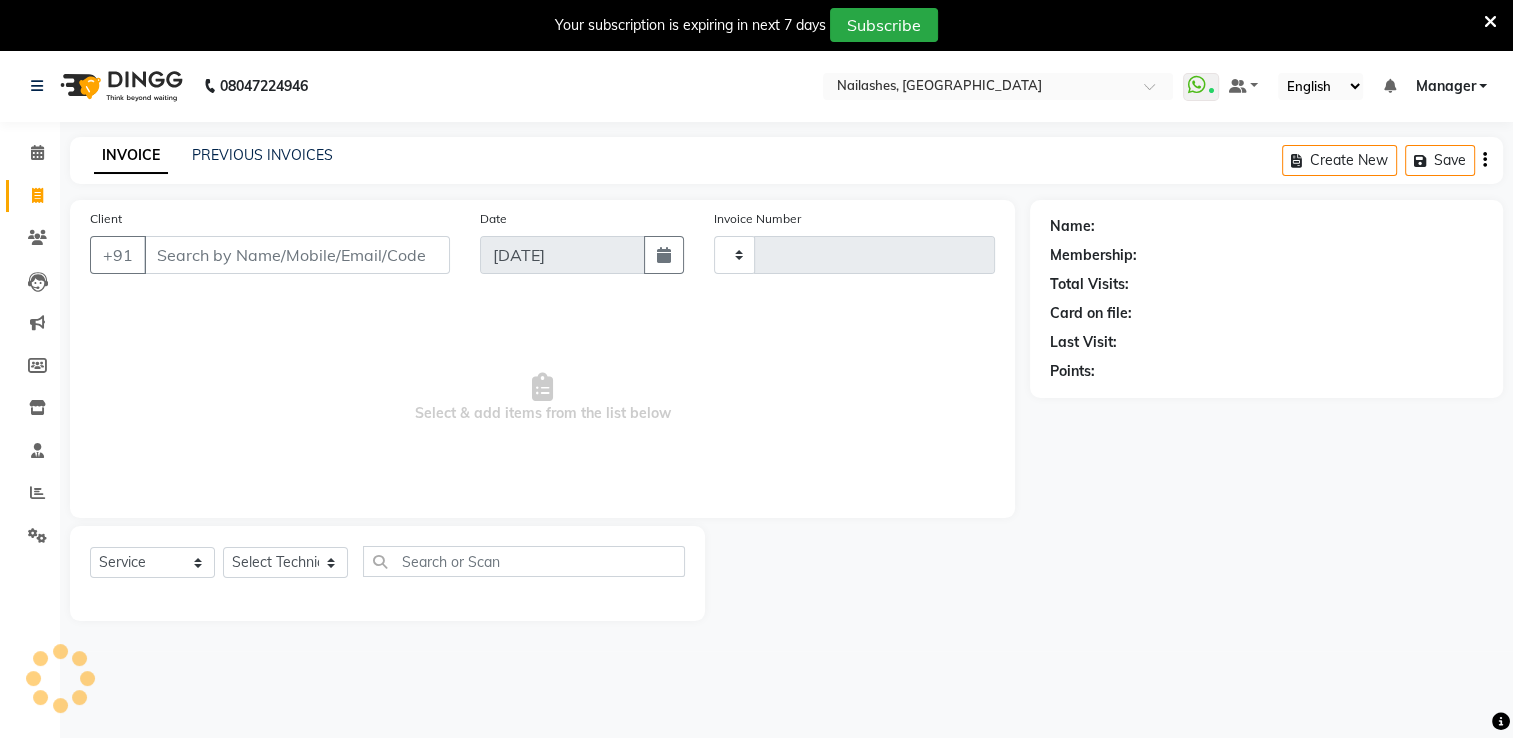 type on "1152" 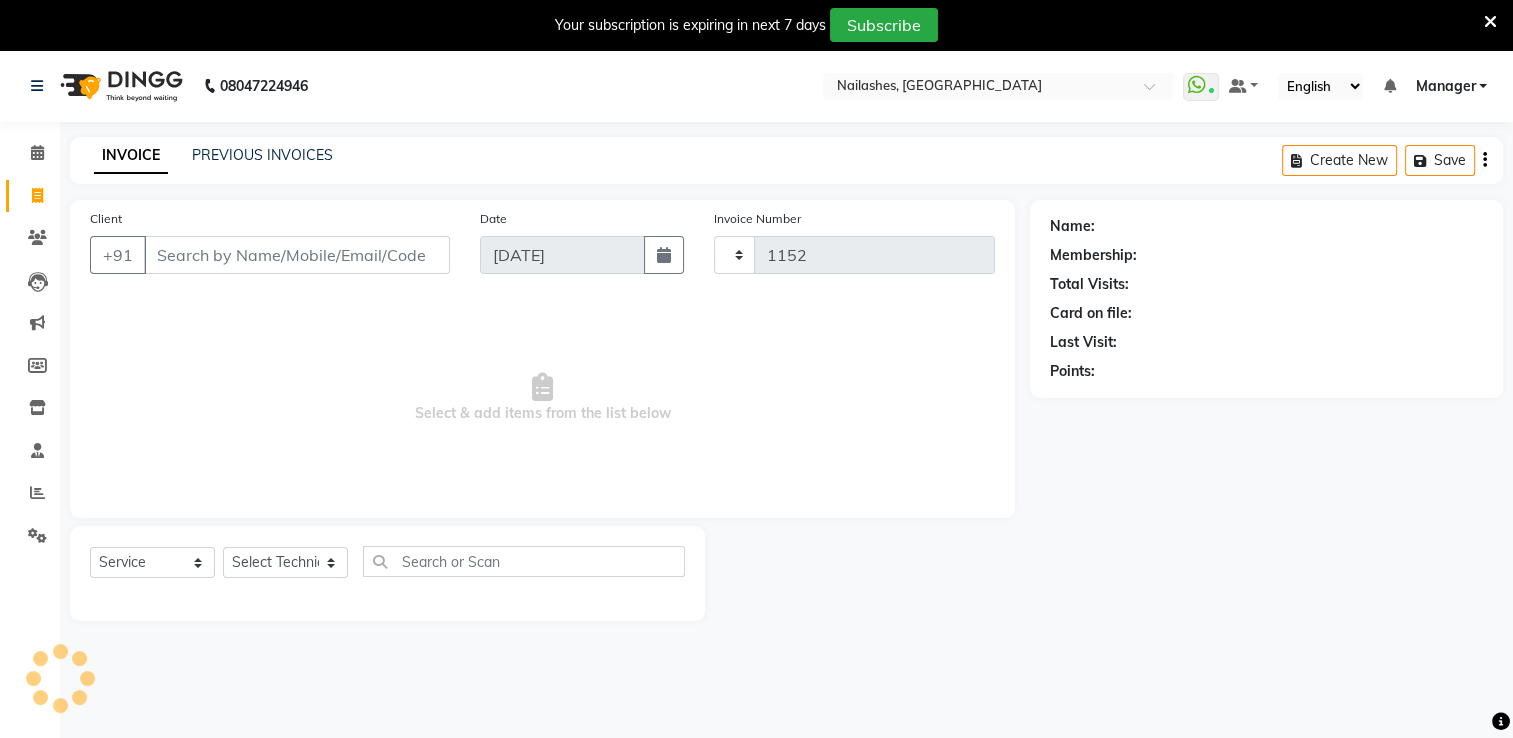 select on "6579" 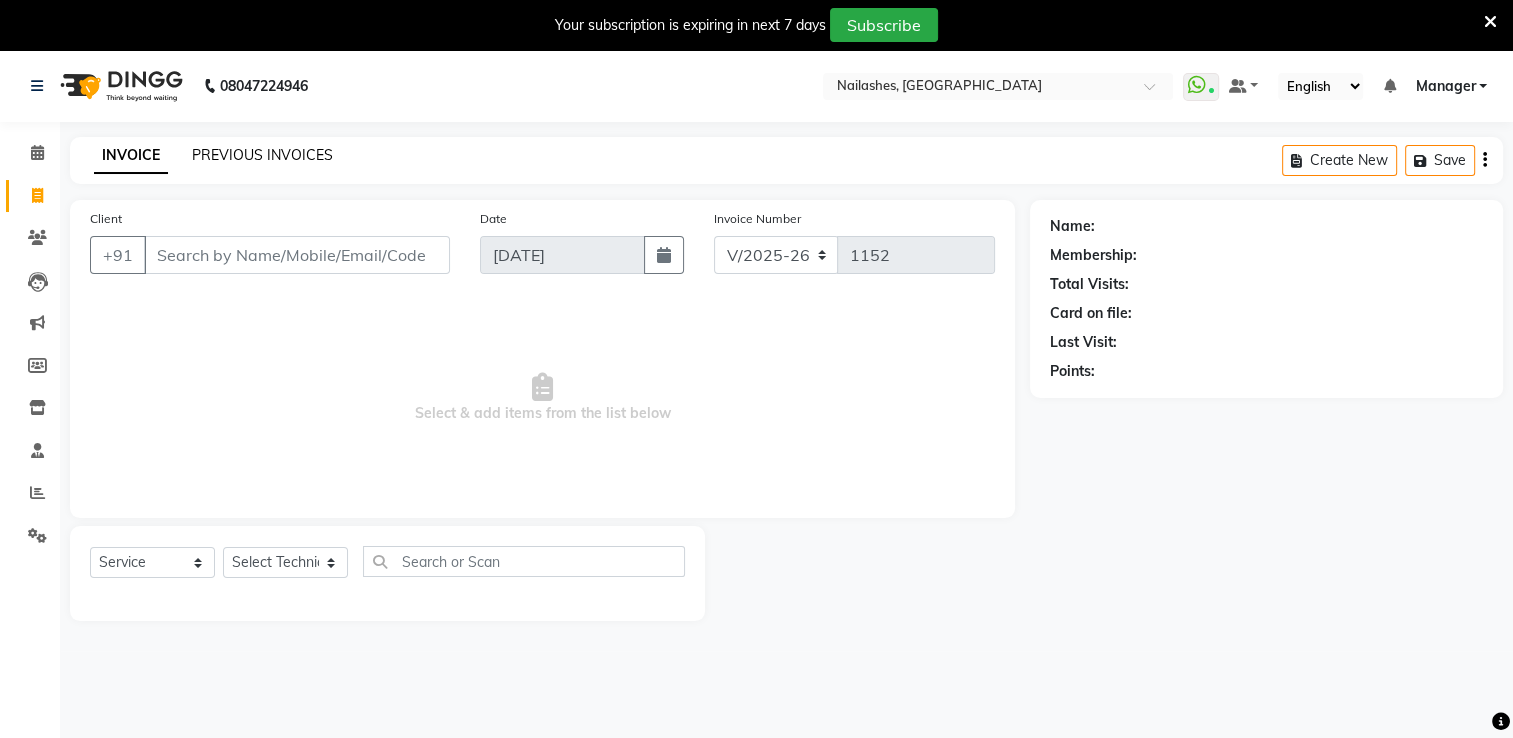 click on "PREVIOUS INVOICES" 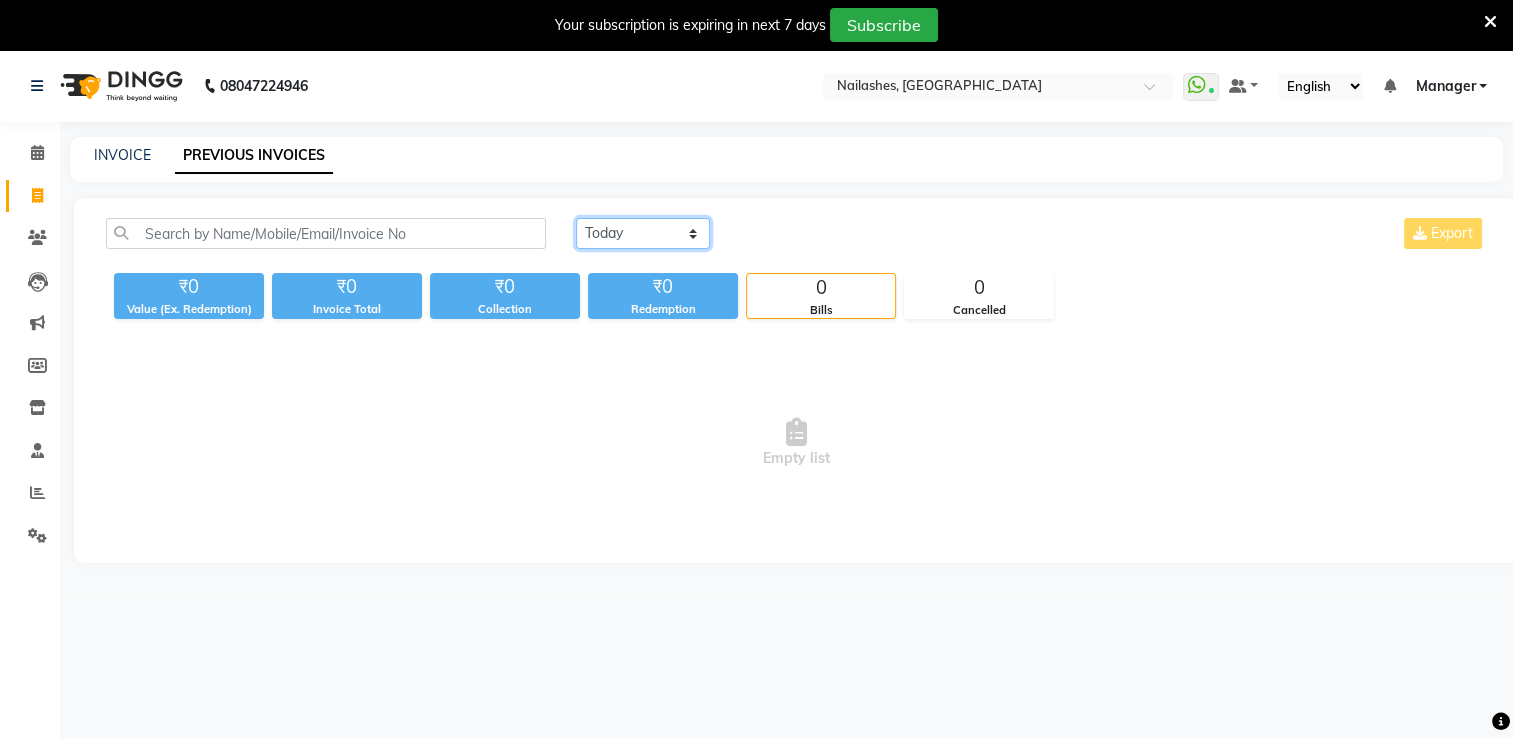 click on "[DATE] [DATE] Custom Range" 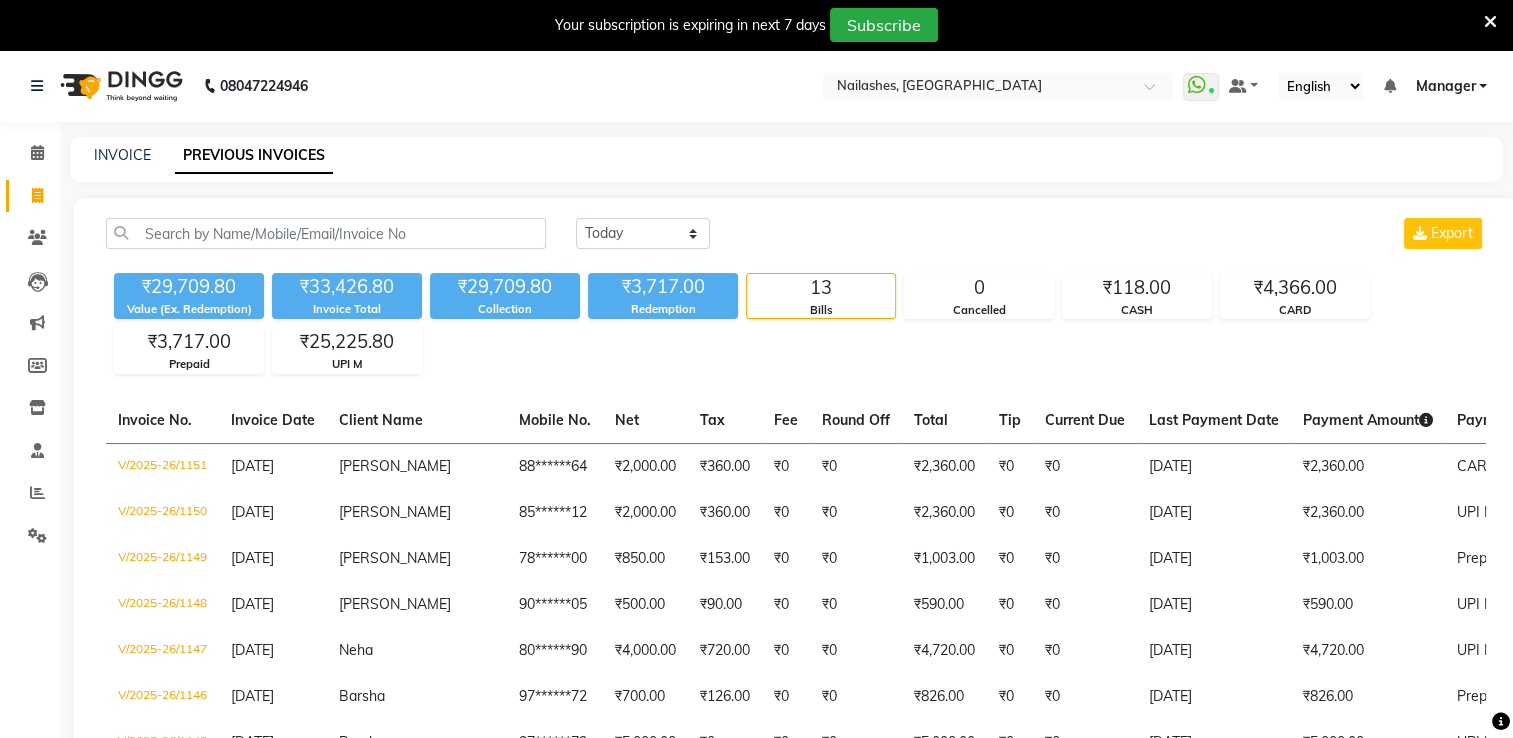 click on "INVOICE PREVIOUS INVOICES" 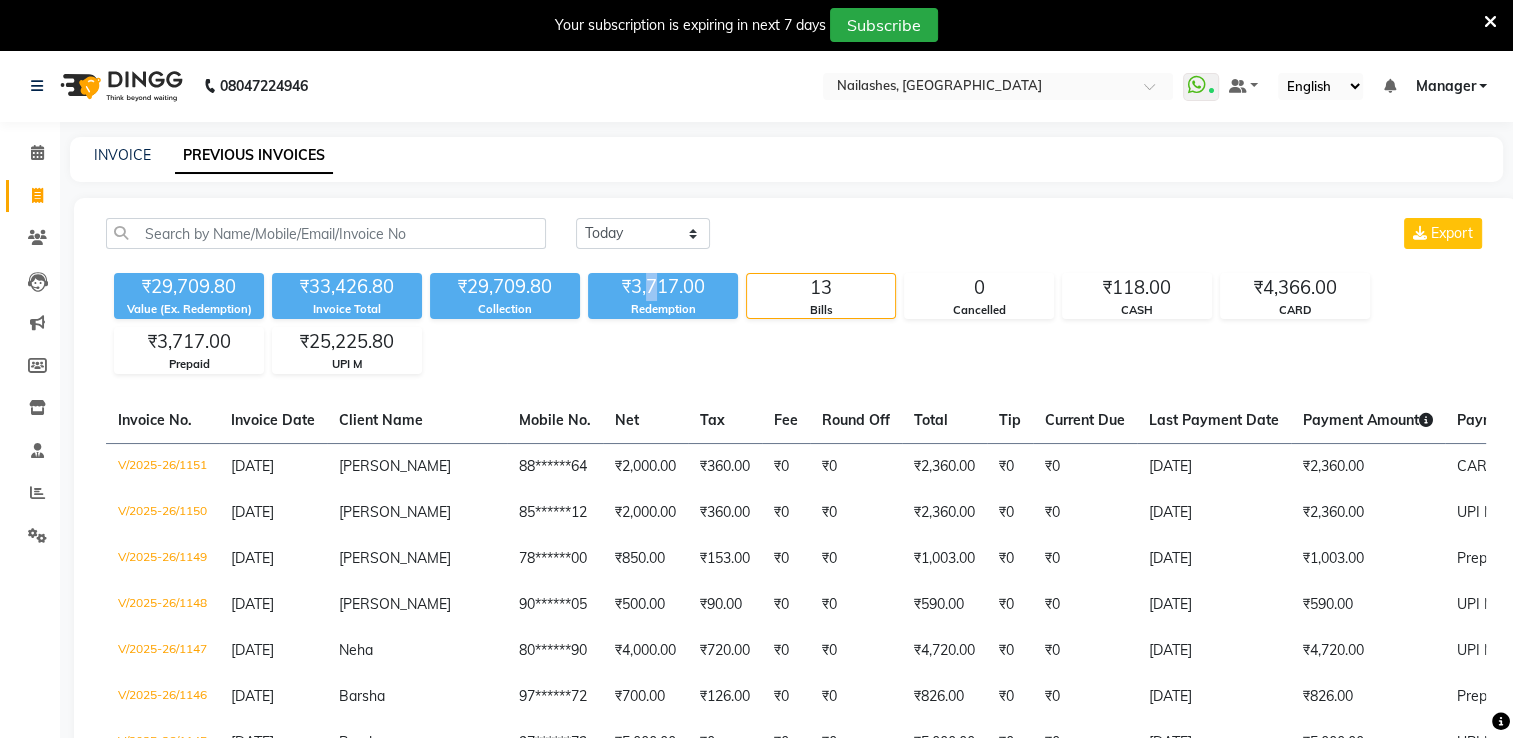 click on "₹3,717.00" 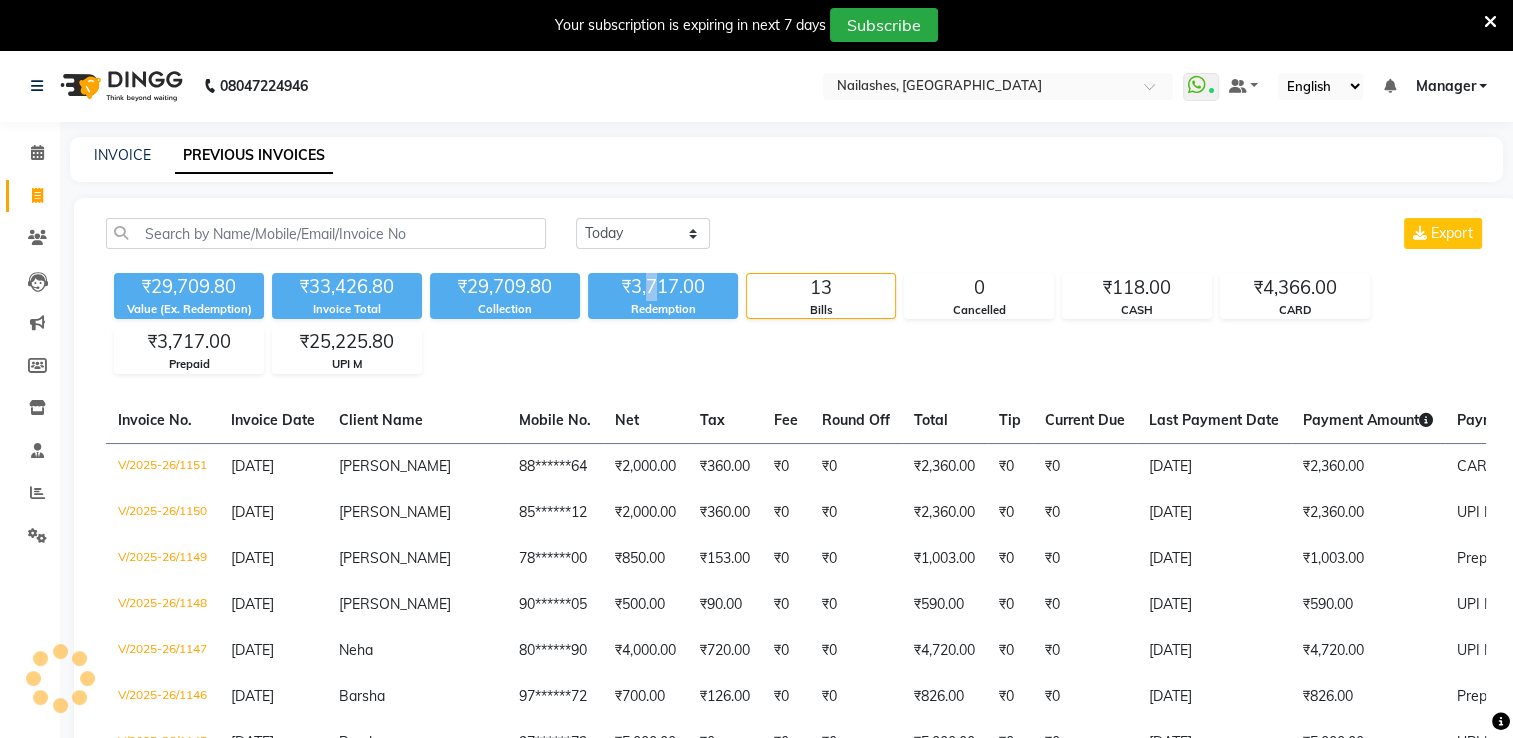 click on "₹3,717.00" 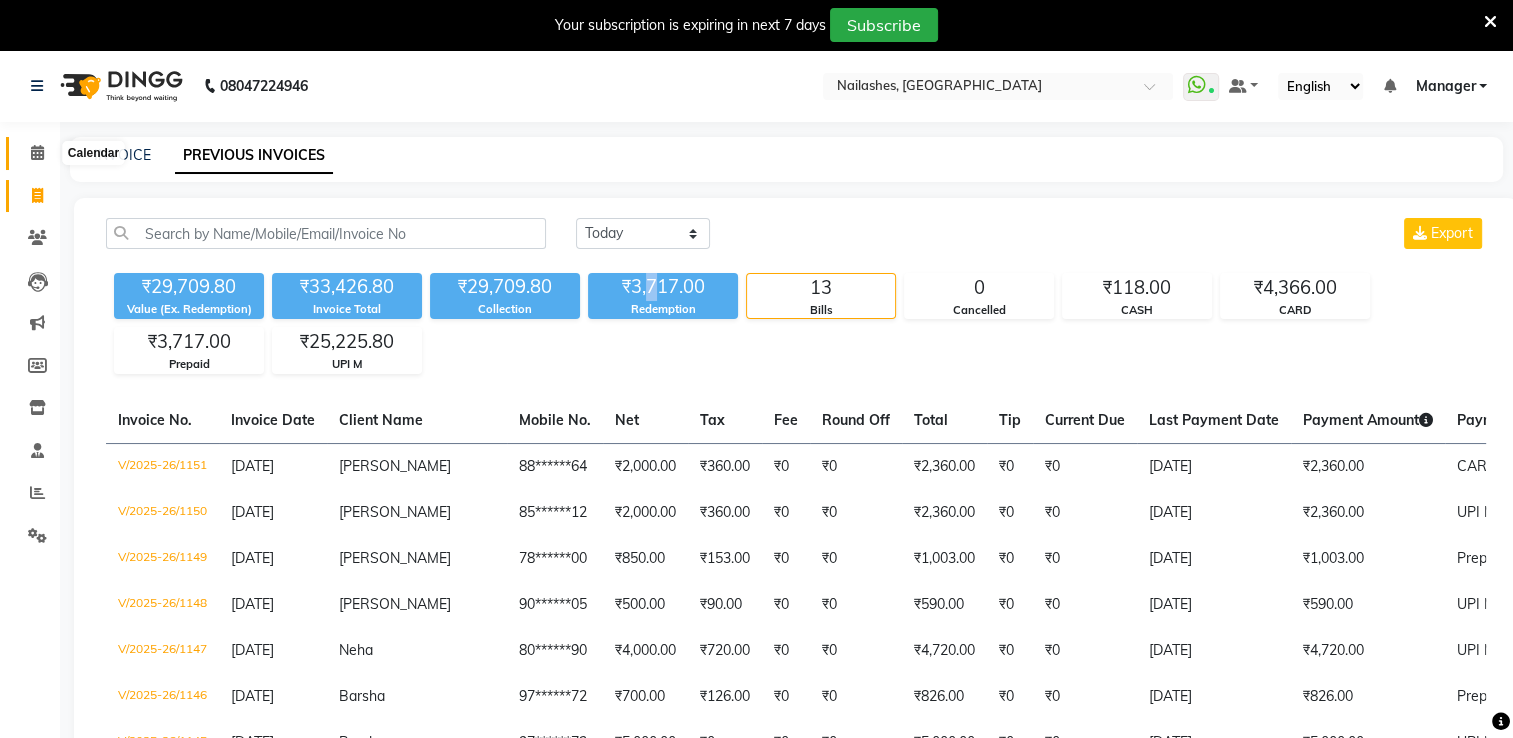 click 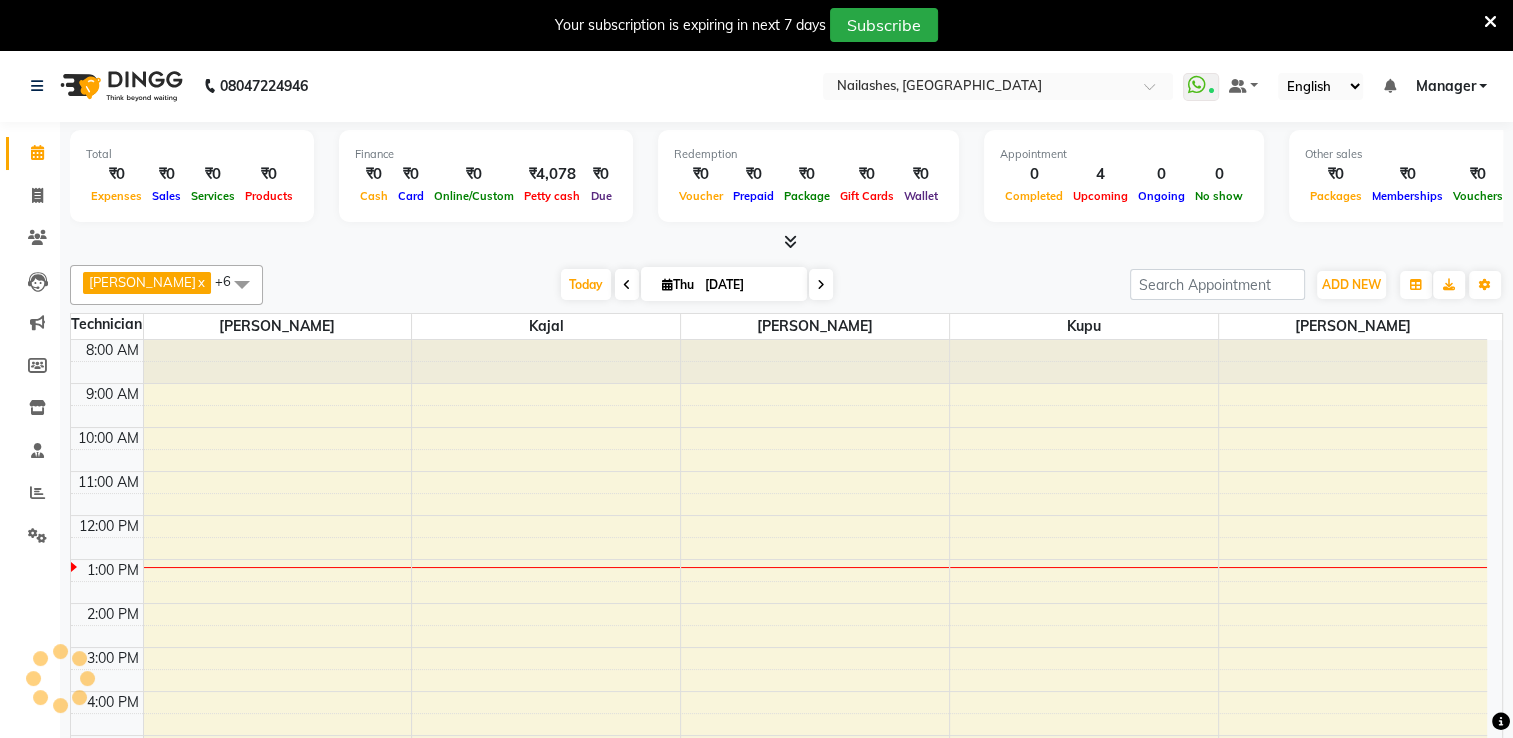 scroll, scrollTop: 0, scrollLeft: 0, axis: both 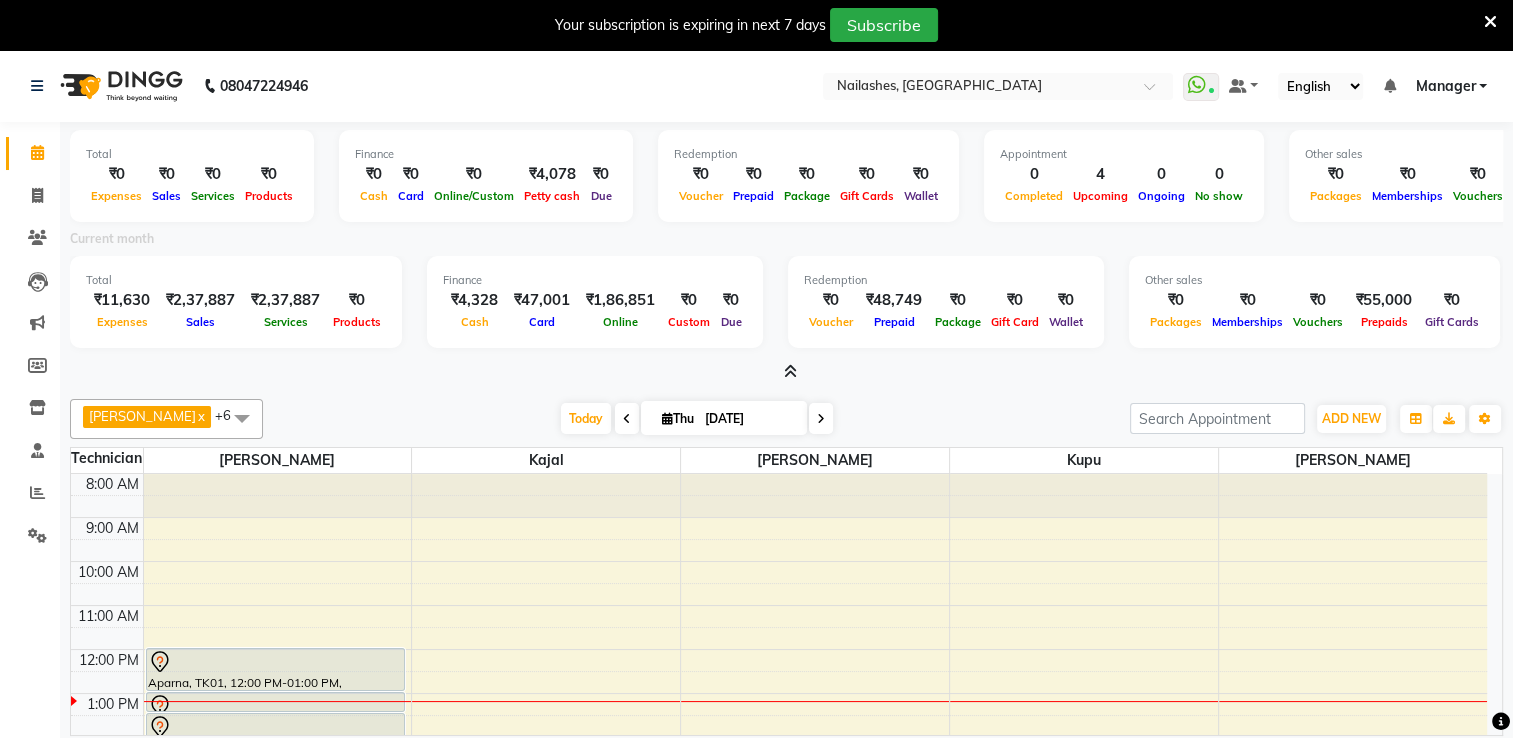 drag, startPoint x: 789, startPoint y: 238, endPoint x: 820, endPoint y: 256, distance: 35.846897 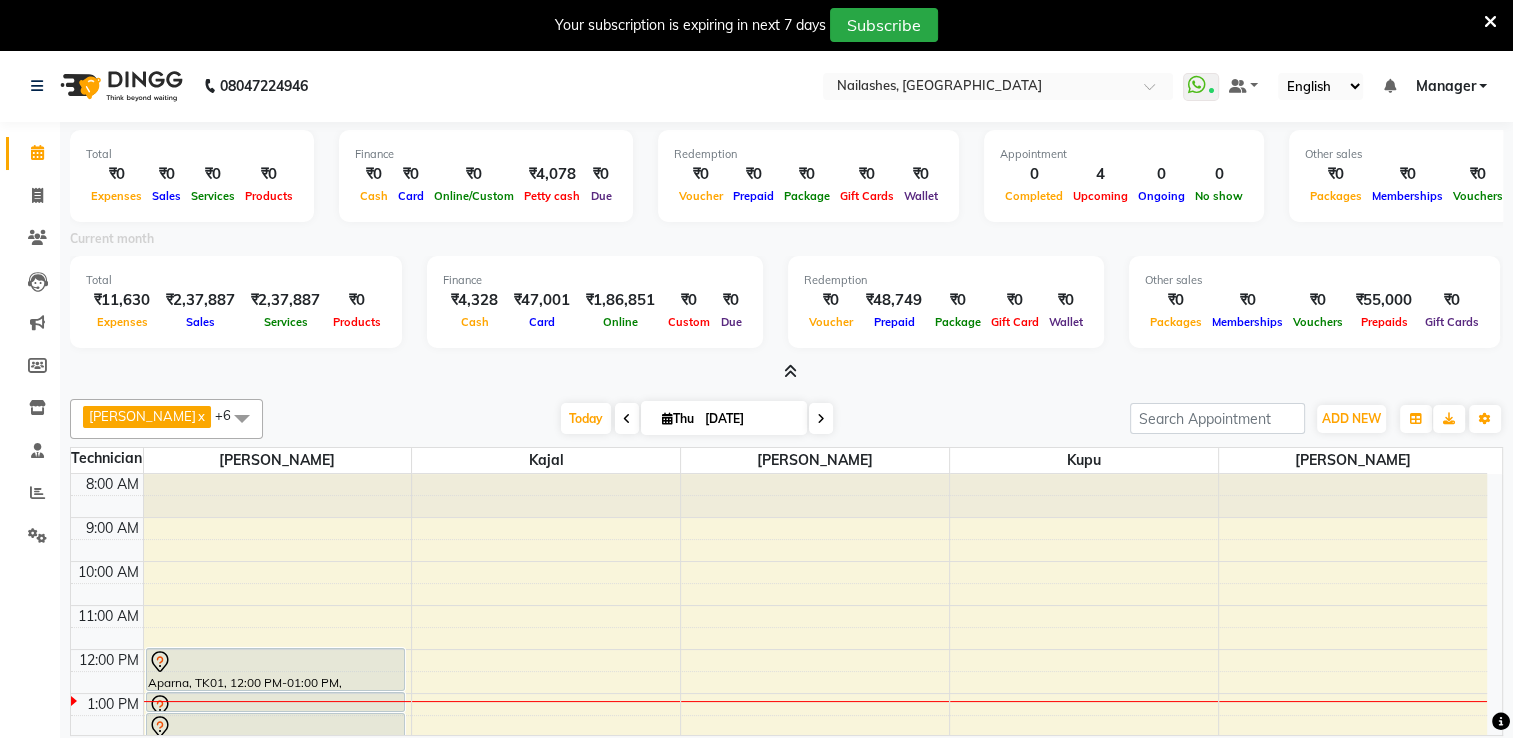 click on "shradha  x megha  x kupu  x kelly  x Kajal  x John  x Gulafshan  x +6 Select All AMGHA ARISH Arvind chandu Dipen Gulafshan John Kajal kelly kupu megha Nirjala pankaj PARE SHAR MOHAMAND shradha Today  Thu 10-07-2025 Toggle Dropdown Add Appointment Add Invoice Add Expense Add Attendance Add Client Add Transaction Toggle Dropdown Add Appointment Add Invoice Add Expense Add Attendance Add Client ADD NEW Toggle Dropdown Add Appointment Add Invoice Add Expense Add Attendance Add Client Add Transaction shradha  x megha  x kupu  x kelly  x Kajal  x John  x Gulafshan  x +6 Select All AMGHA ARISH Arvind chandu Dipen Gulafshan John Kajal kelly kupu megha Nirjala pankaj PARE SHAR MOHAMAND shradha Group By  Staff View   Room View  View as Vertical  Vertical - Week View  Horizontal  Horizontal - Week View  List  Toggle Dropdown Calendar Settings Manage Tags   Arrange Technicians   Reset Technicians  Full Screen Appointment Form Zoom 50% Staff/Room Display Count 16 Technician John Kajal kelly kupu shradha" 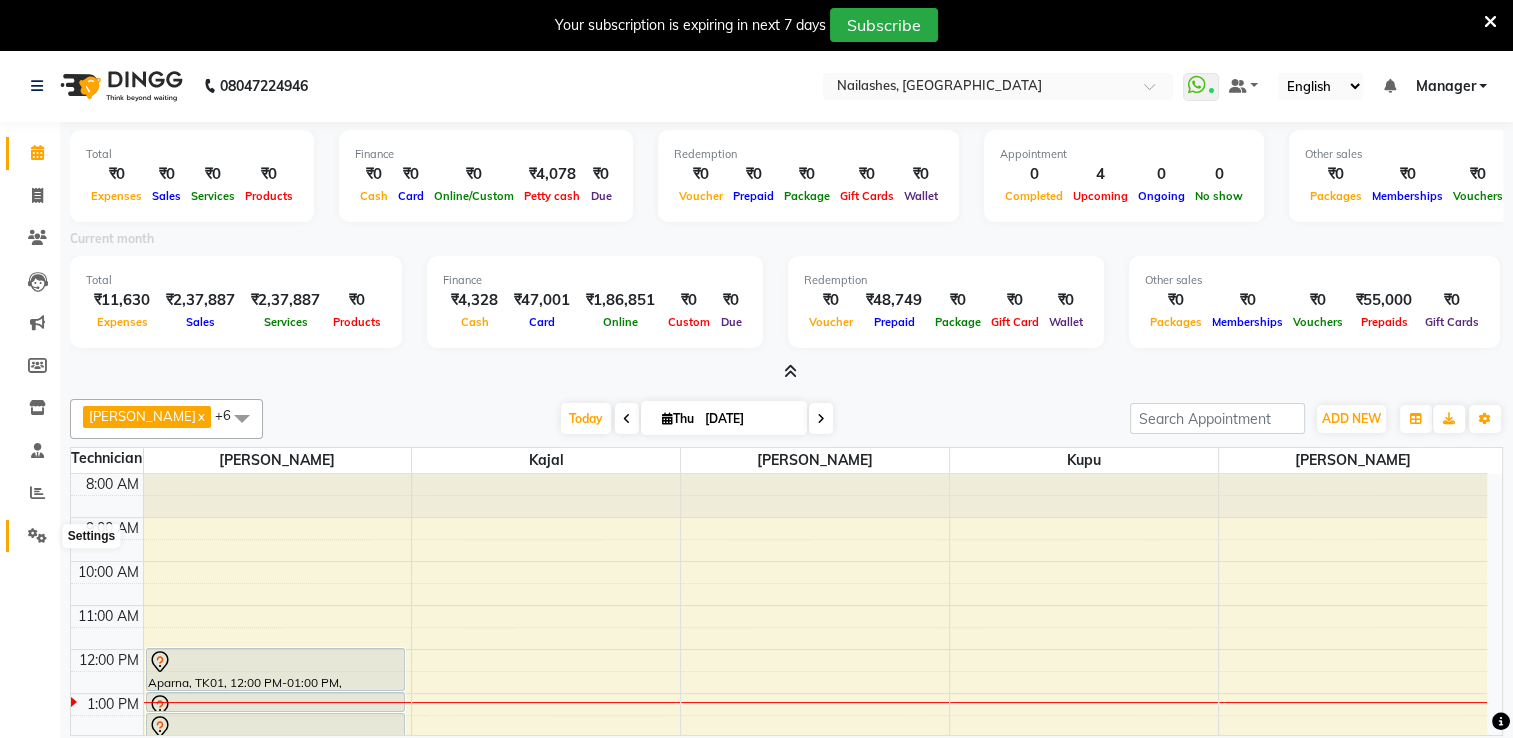 click 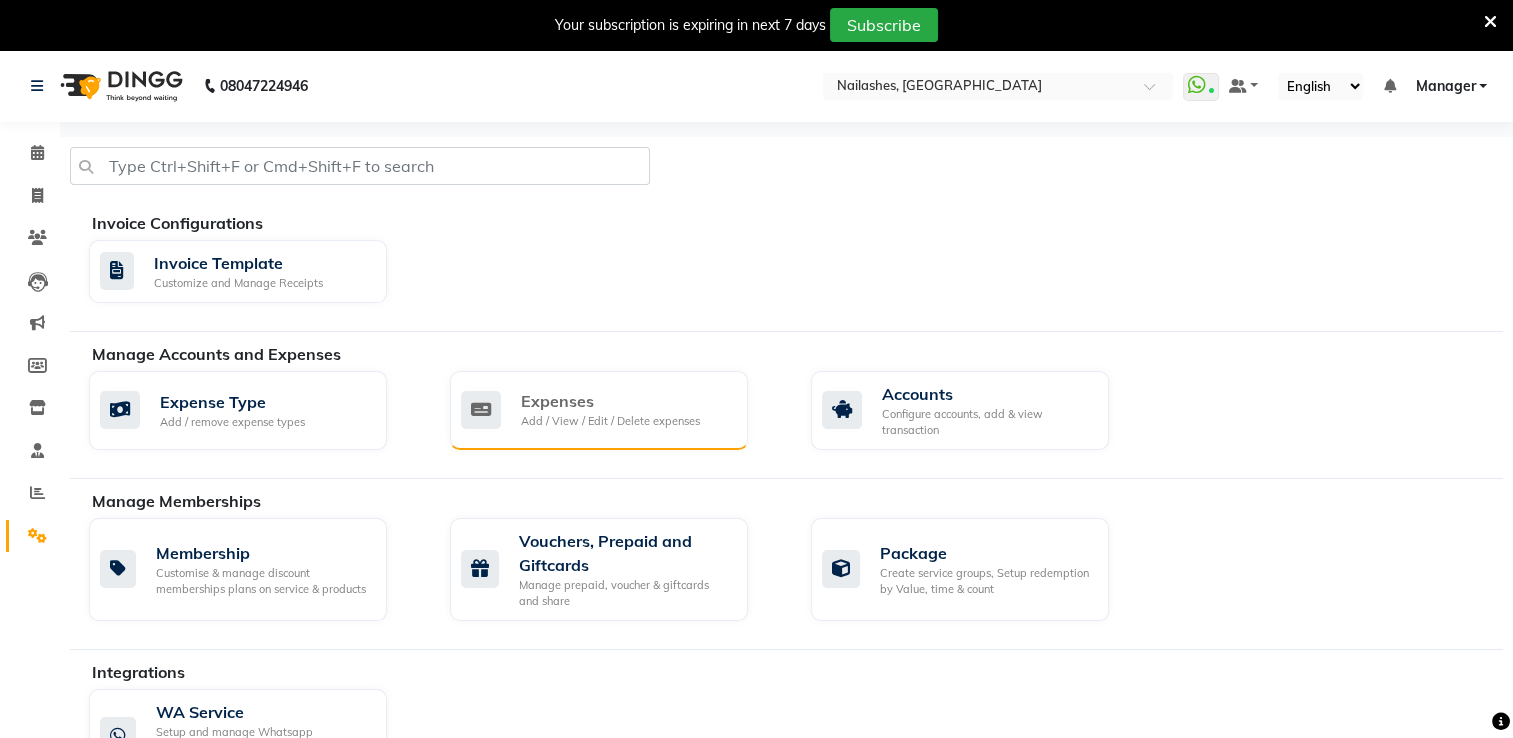 click on "Add / View / Edit / Delete expenses" 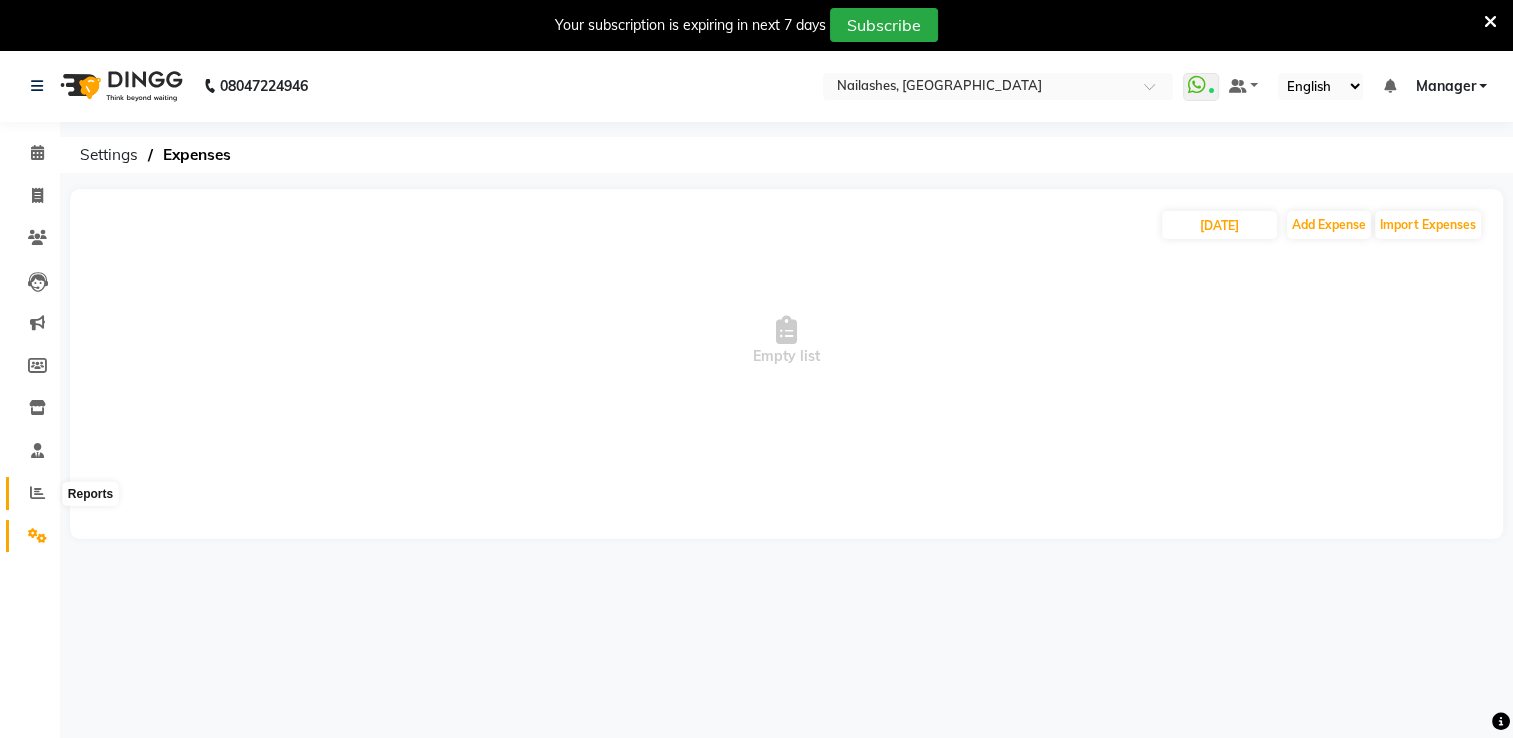 click 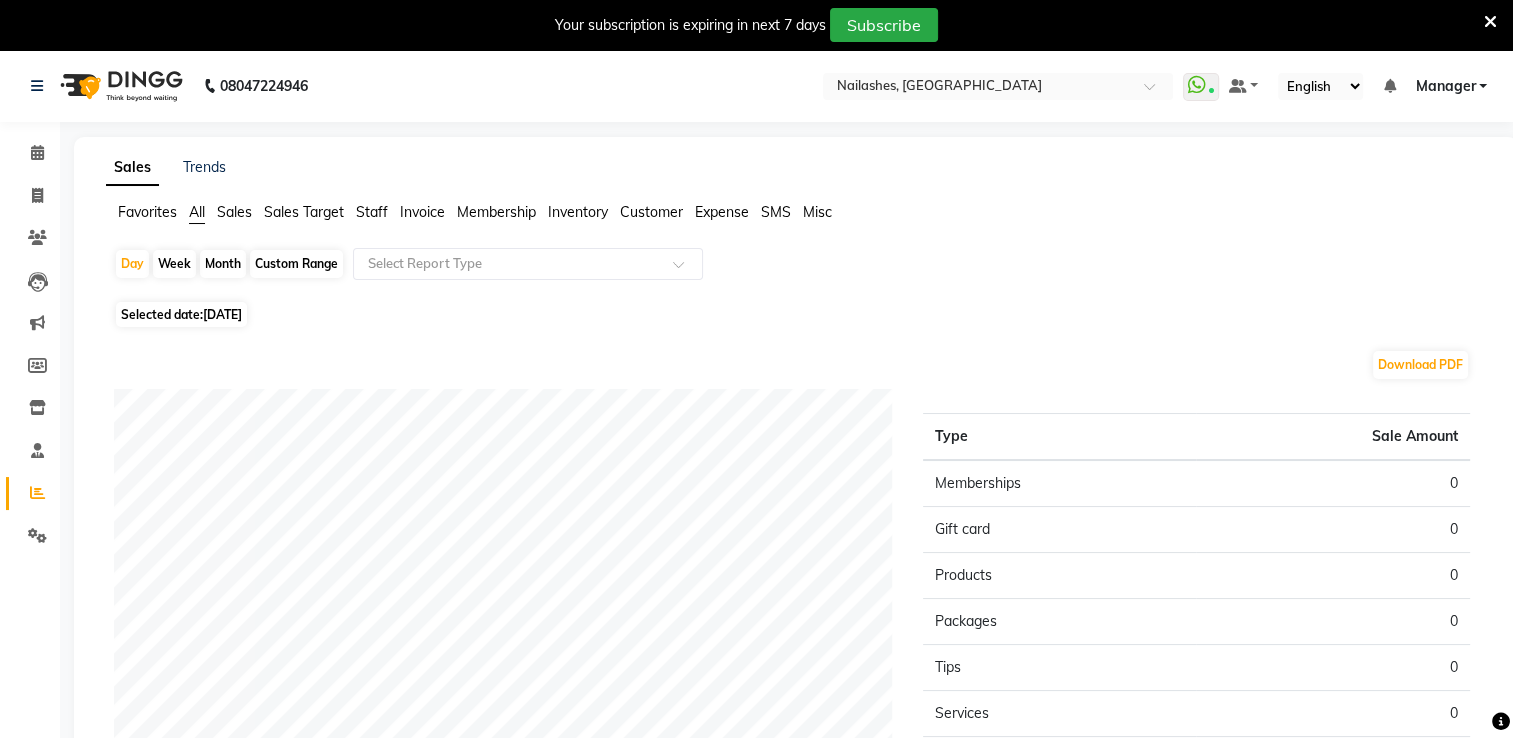 click on "Staff" 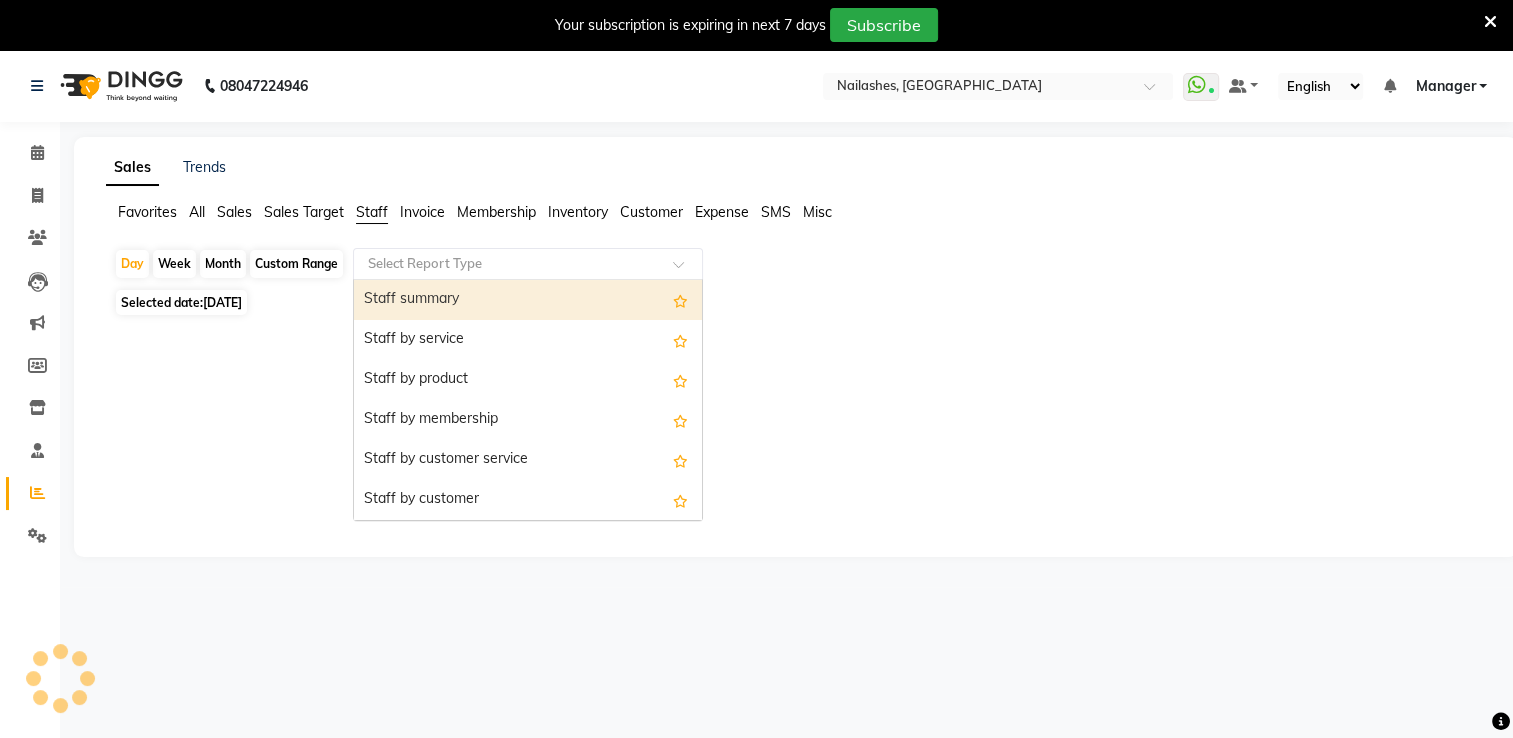 click 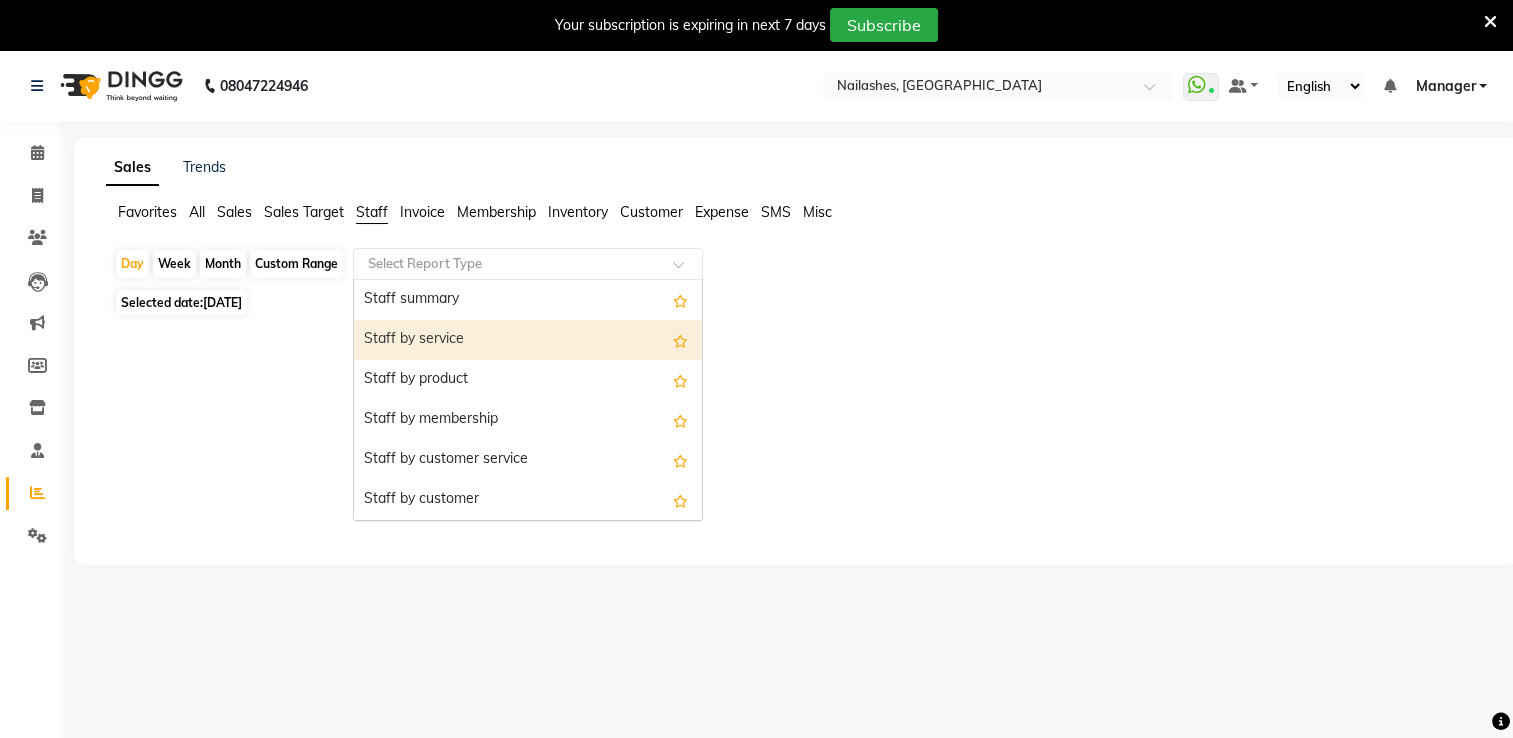 click on "Staff by service" at bounding box center (528, 340) 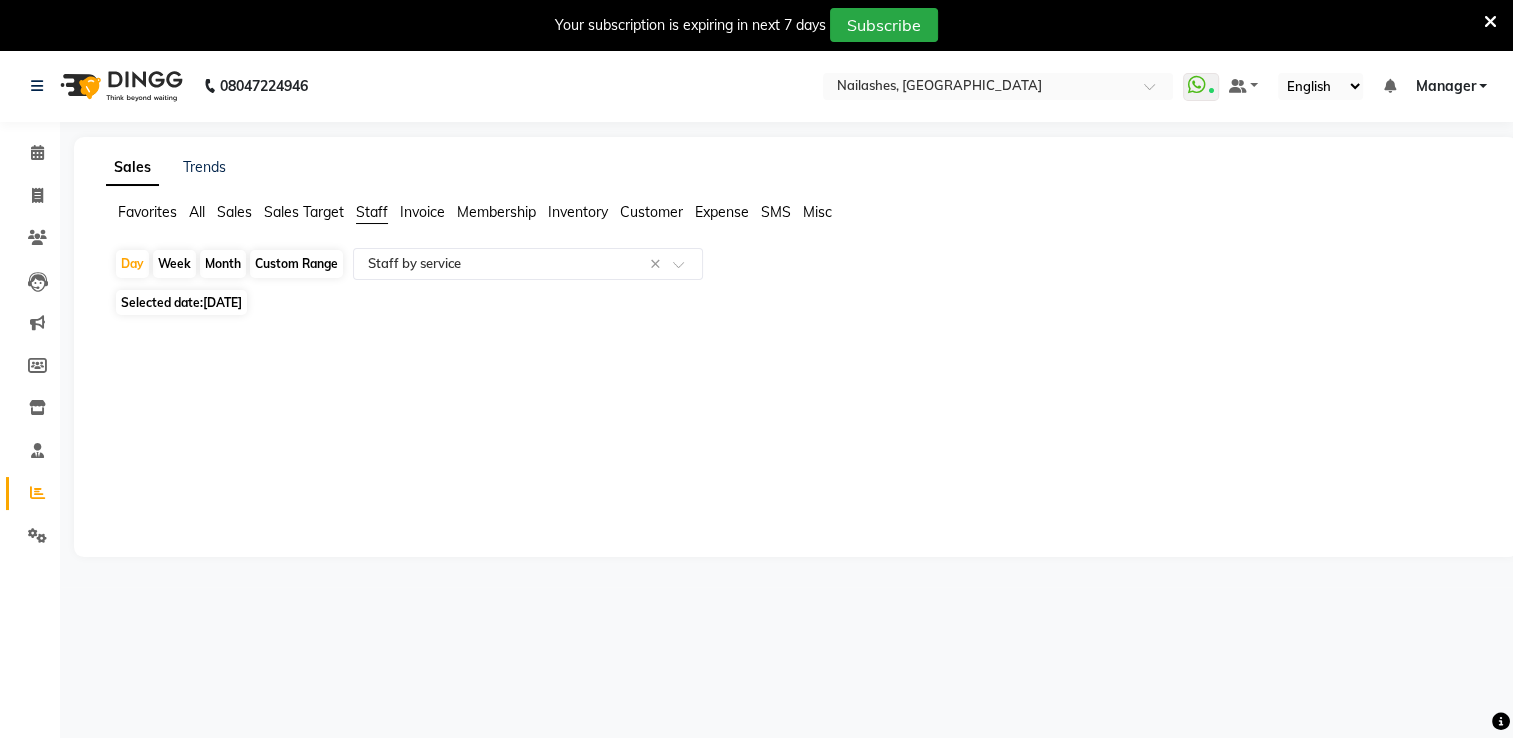 click on "[DATE]" 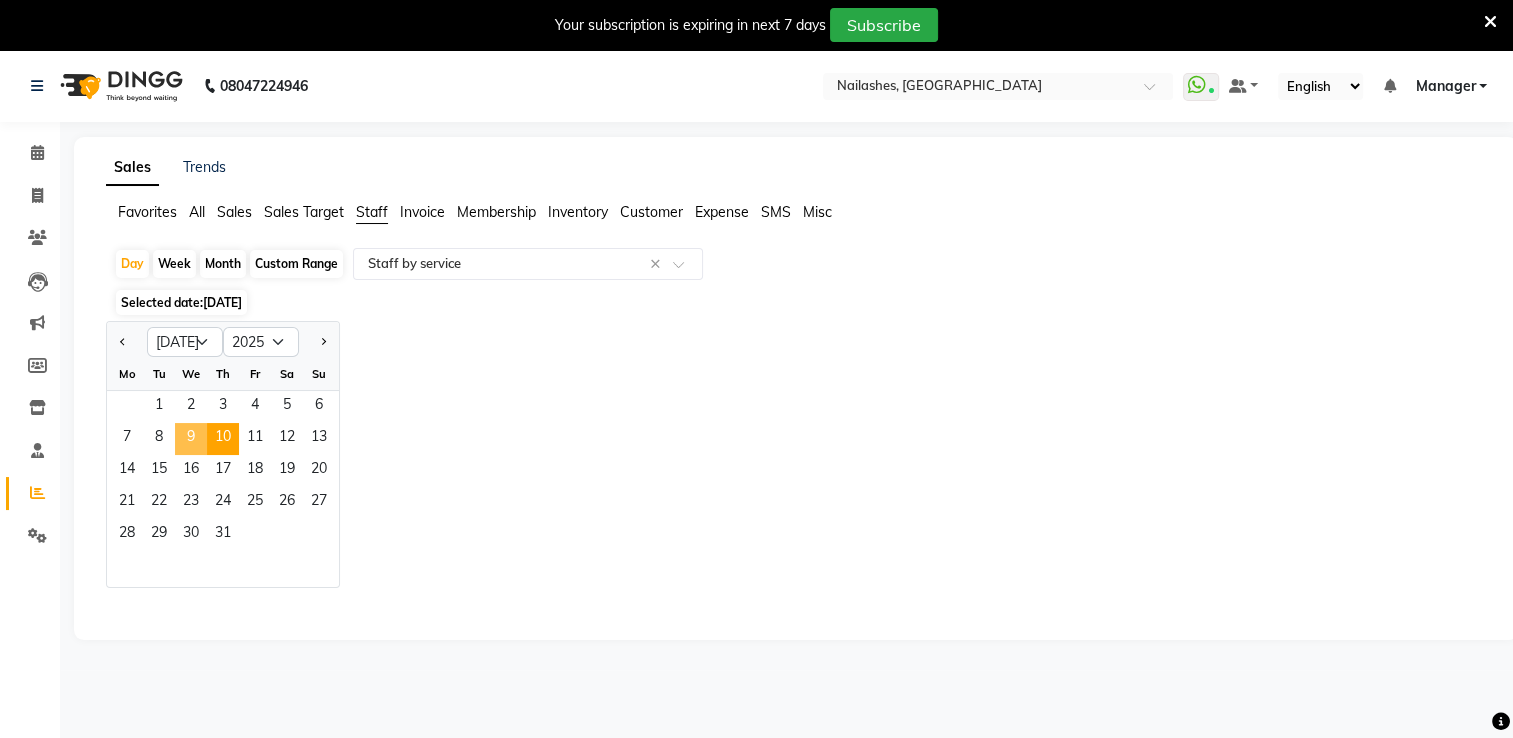 click on "9" 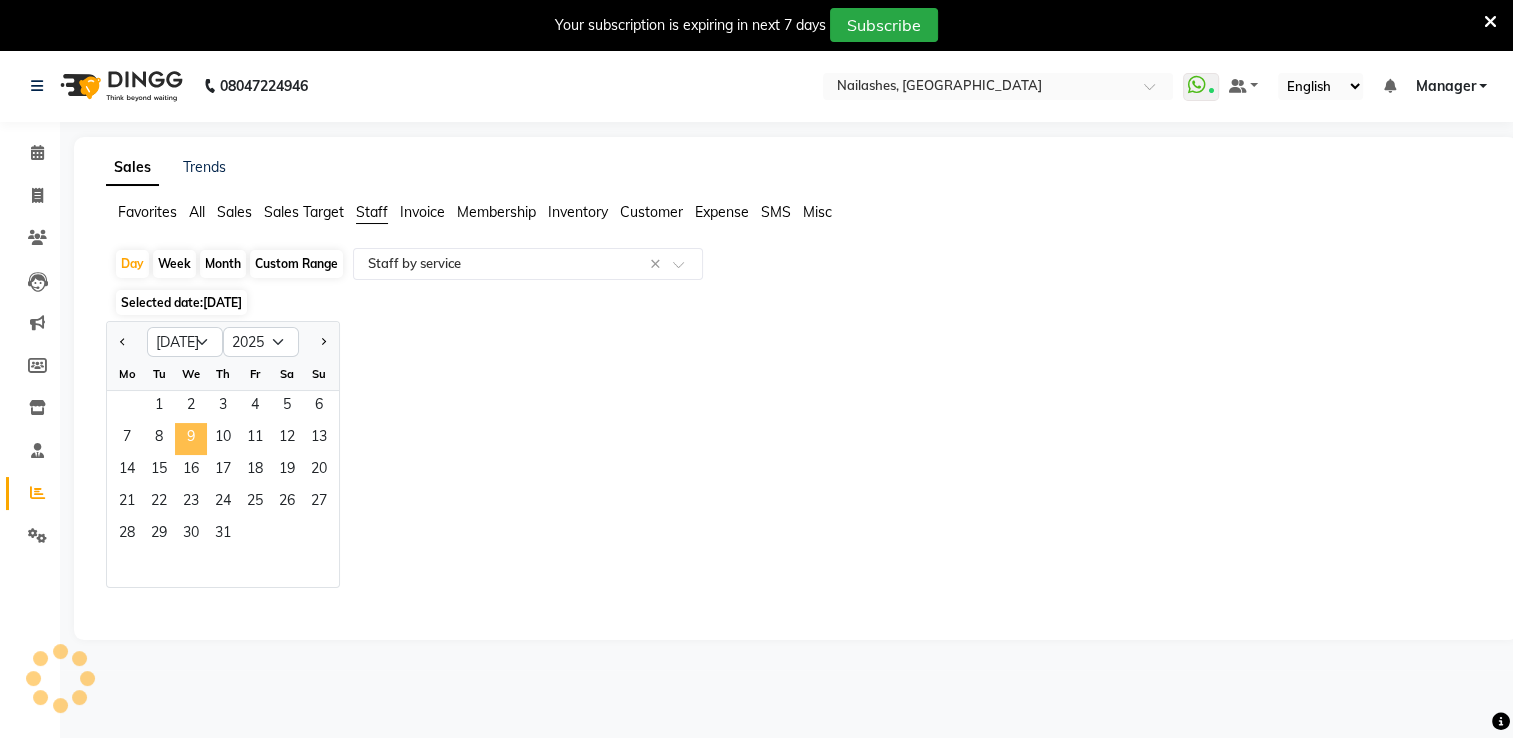 select on "full_report" 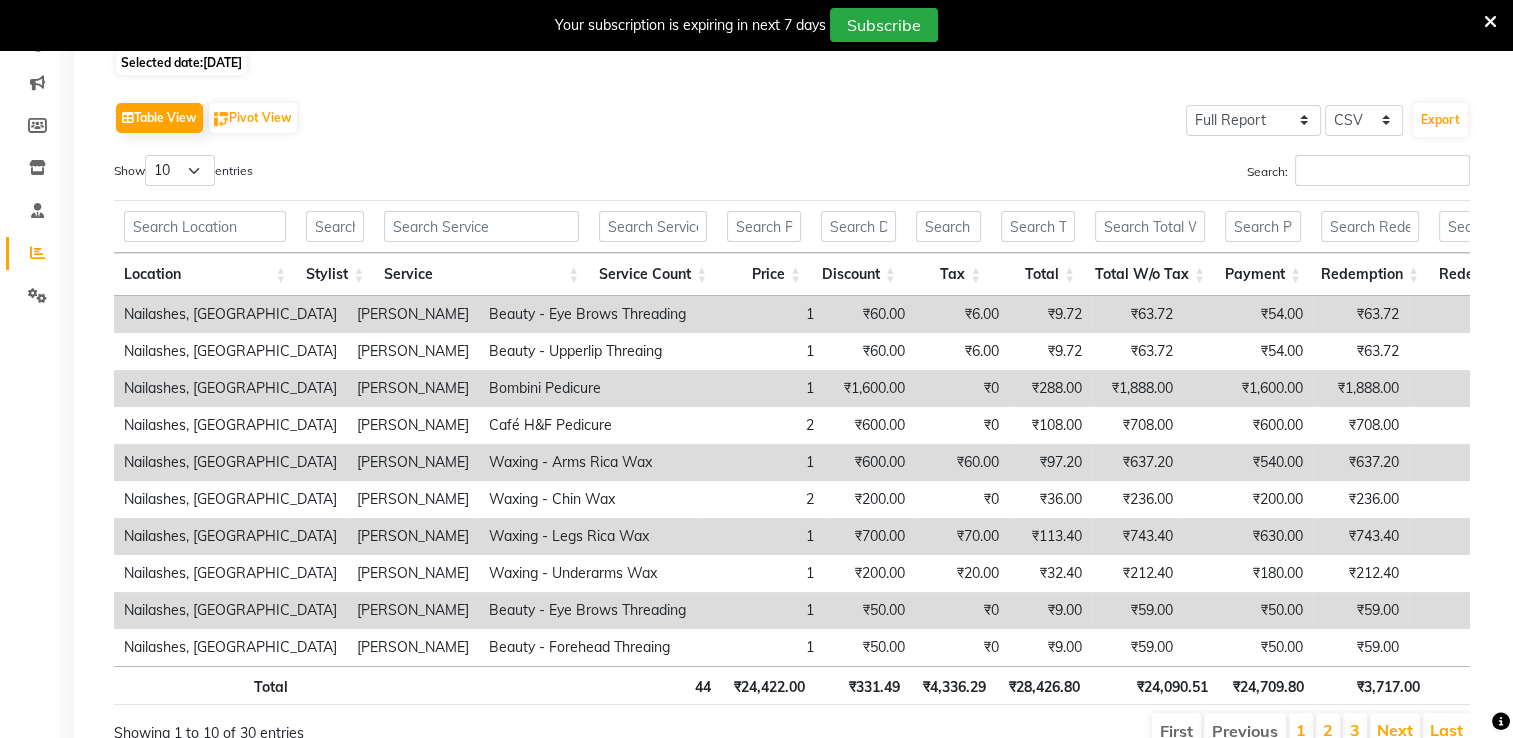 scroll, scrollTop: 244, scrollLeft: 0, axis: vertical 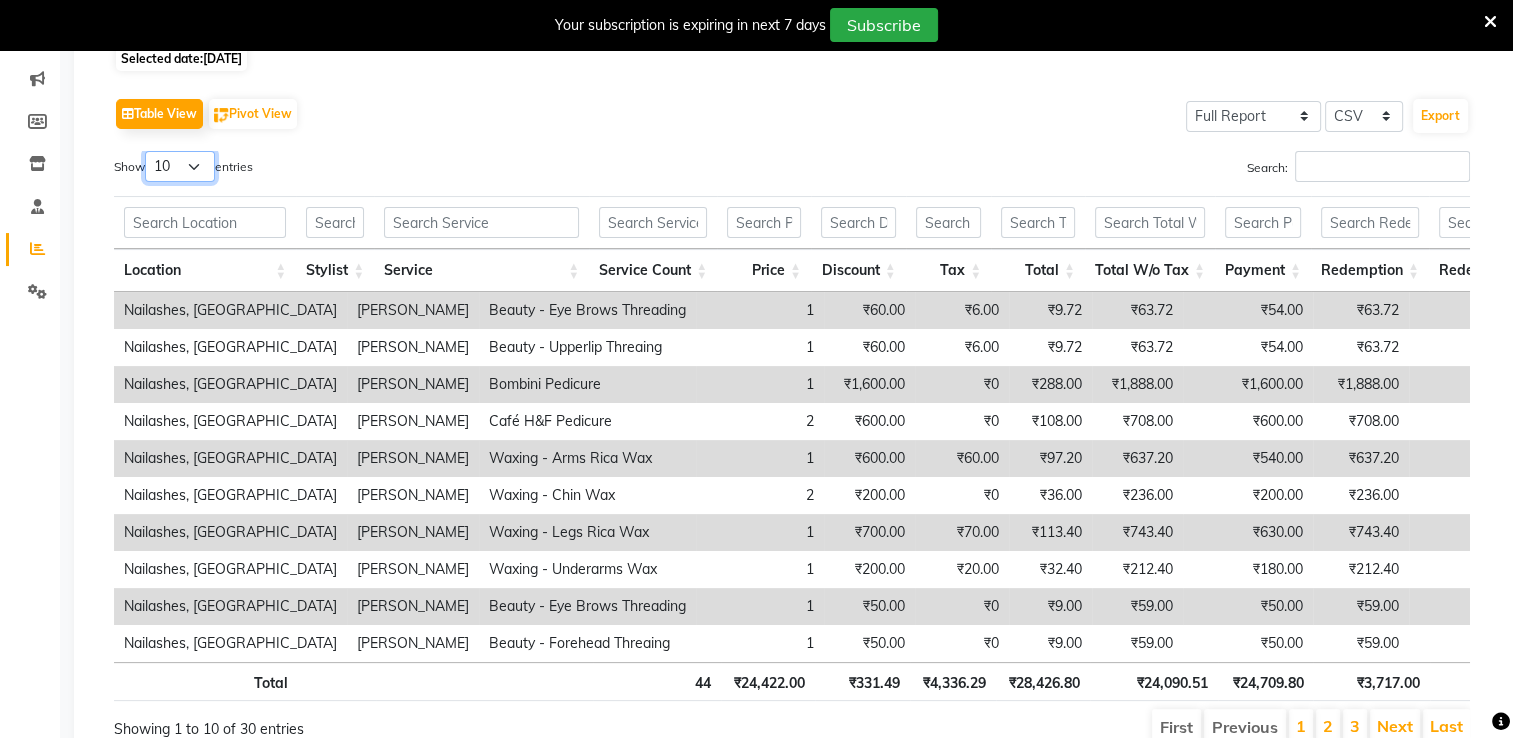 click on "10 25 50 100" at bounding box center [180, 166] 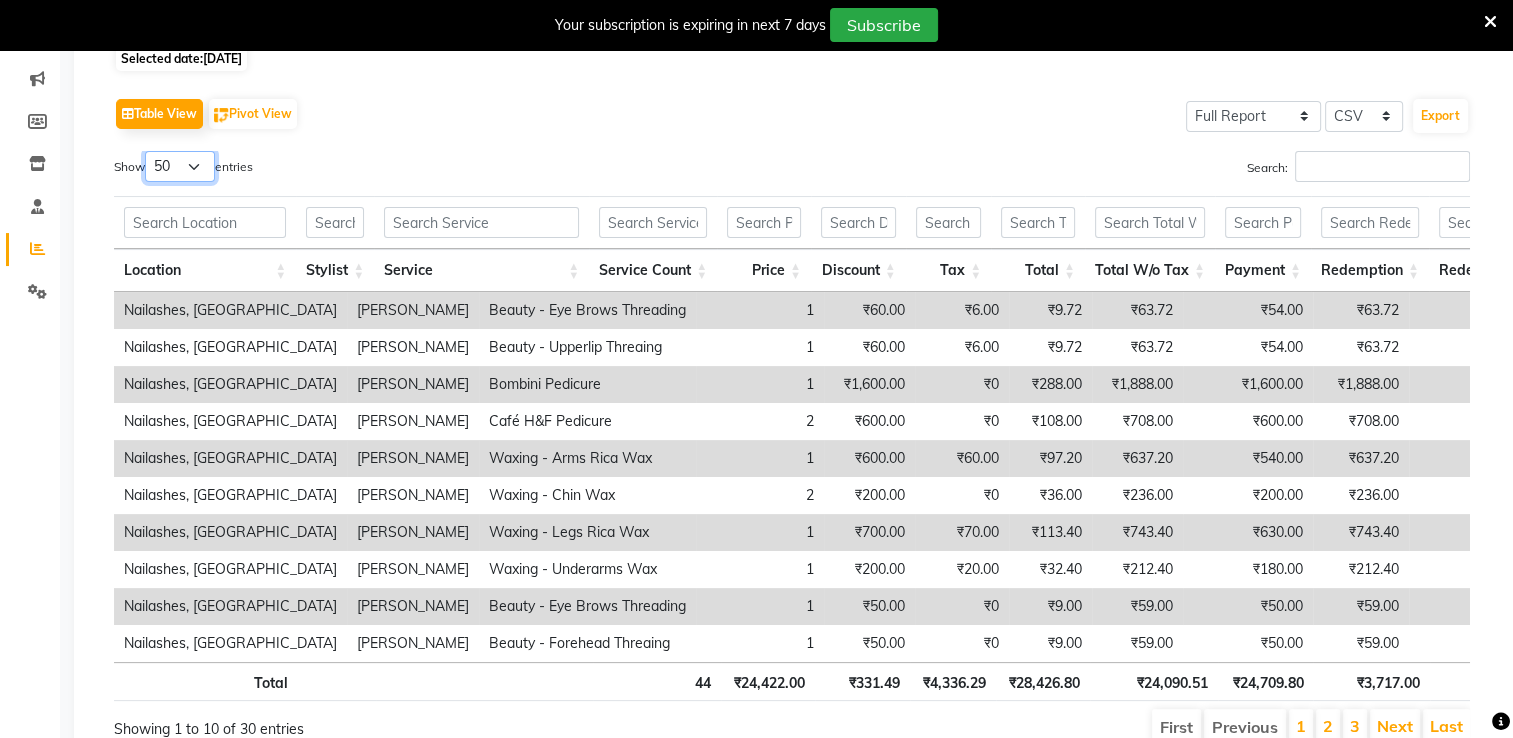 click on "10 25 50 100" at bounding box center (180, 166) 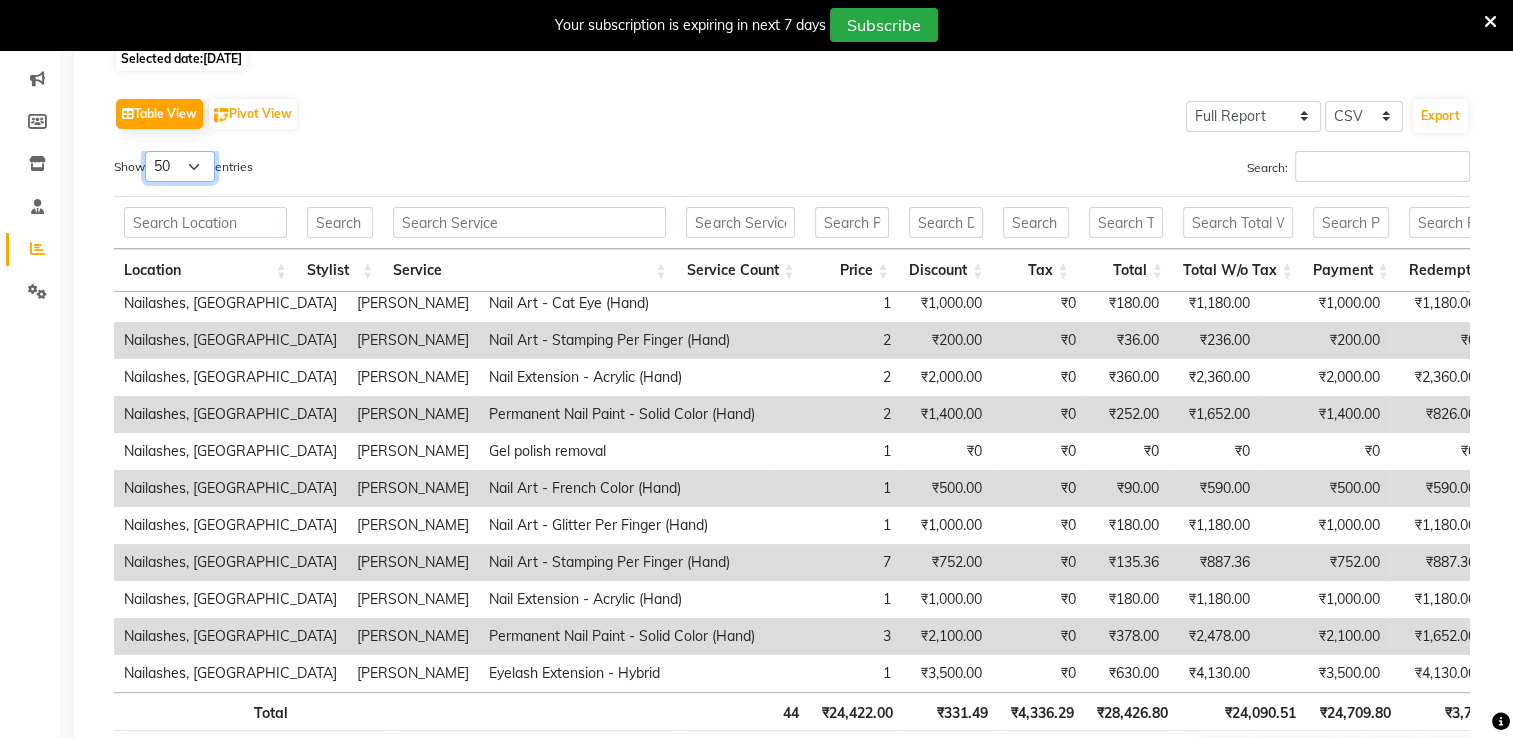 scroll, scrollTop: 724, scrollLeft: 0, axis: vertical 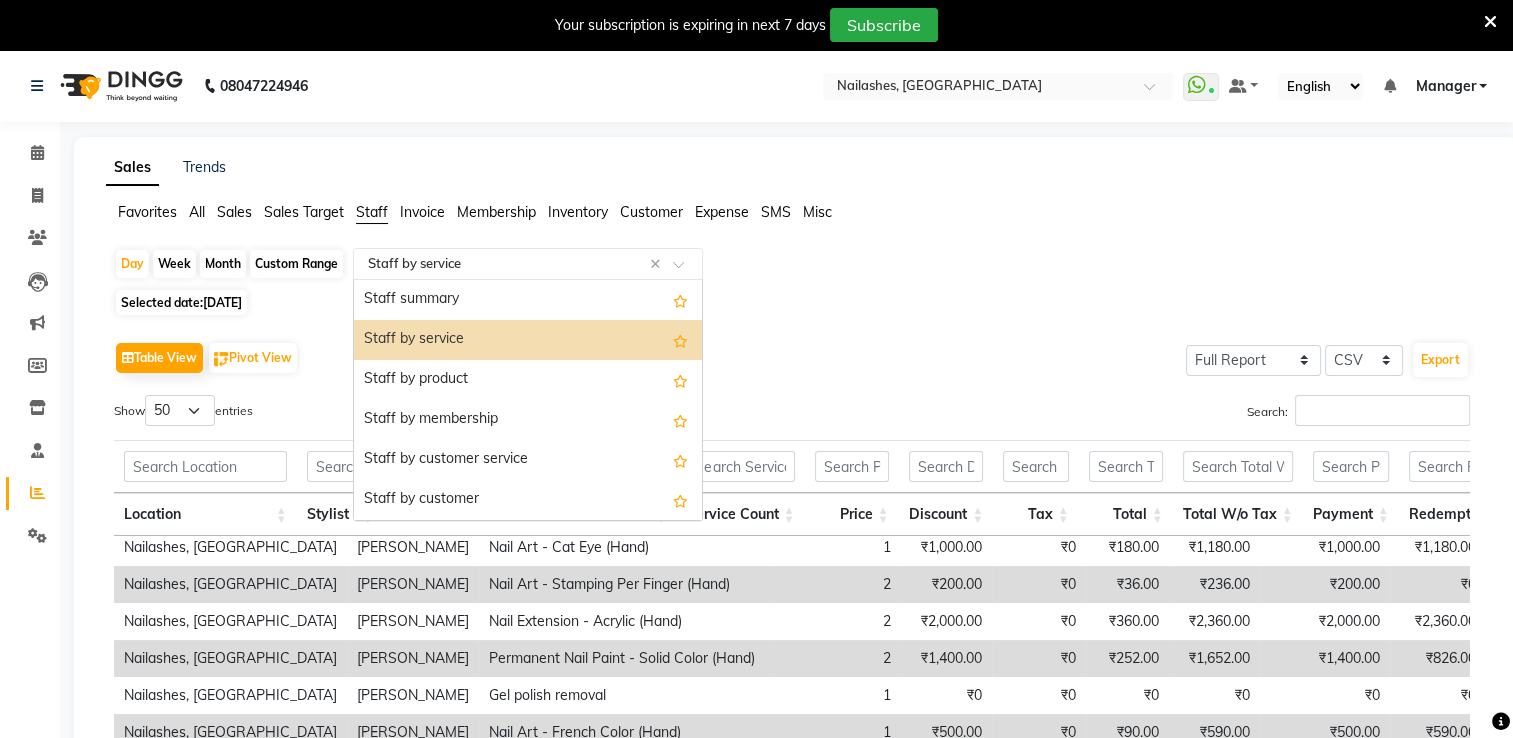 click 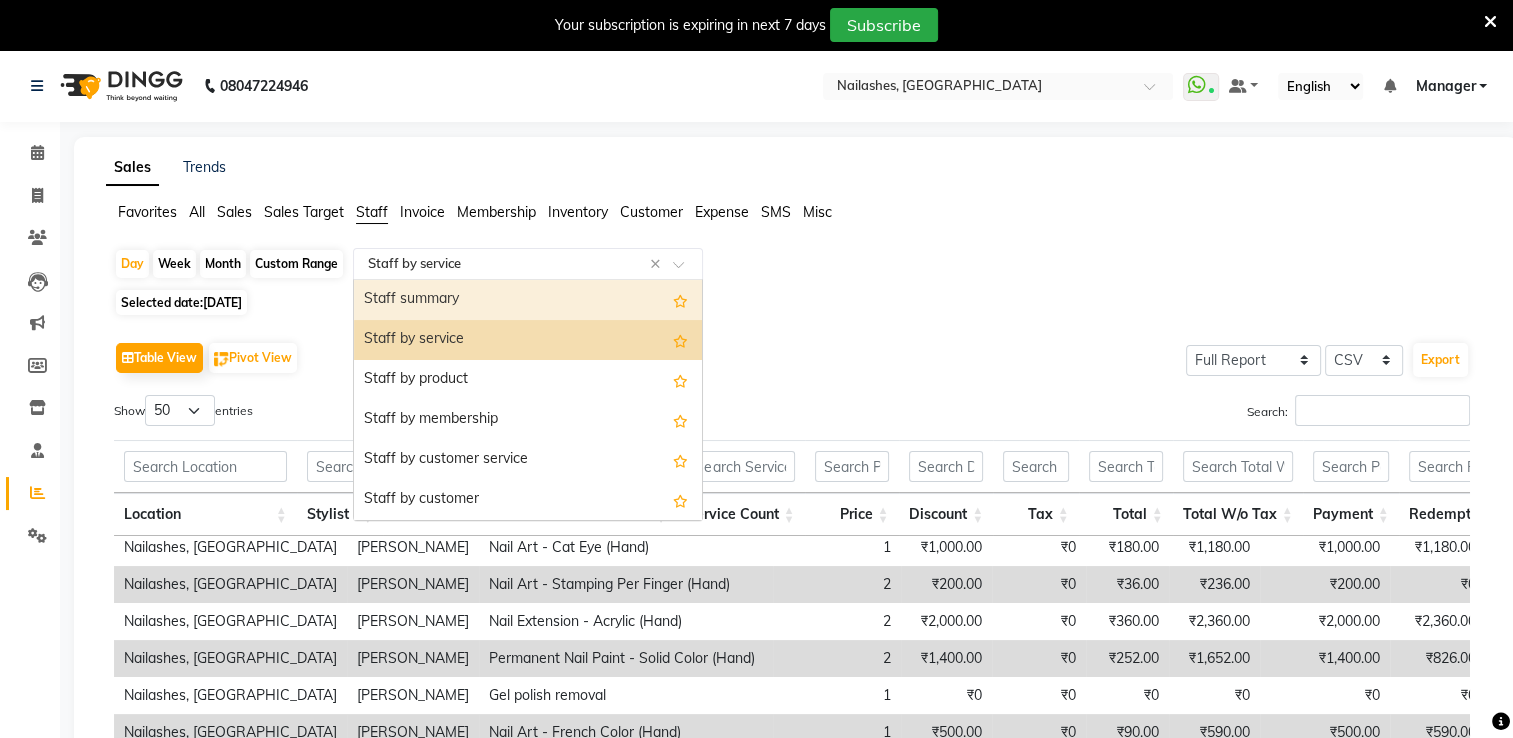 click on "Staff summary" at bounding box center [528, 300] 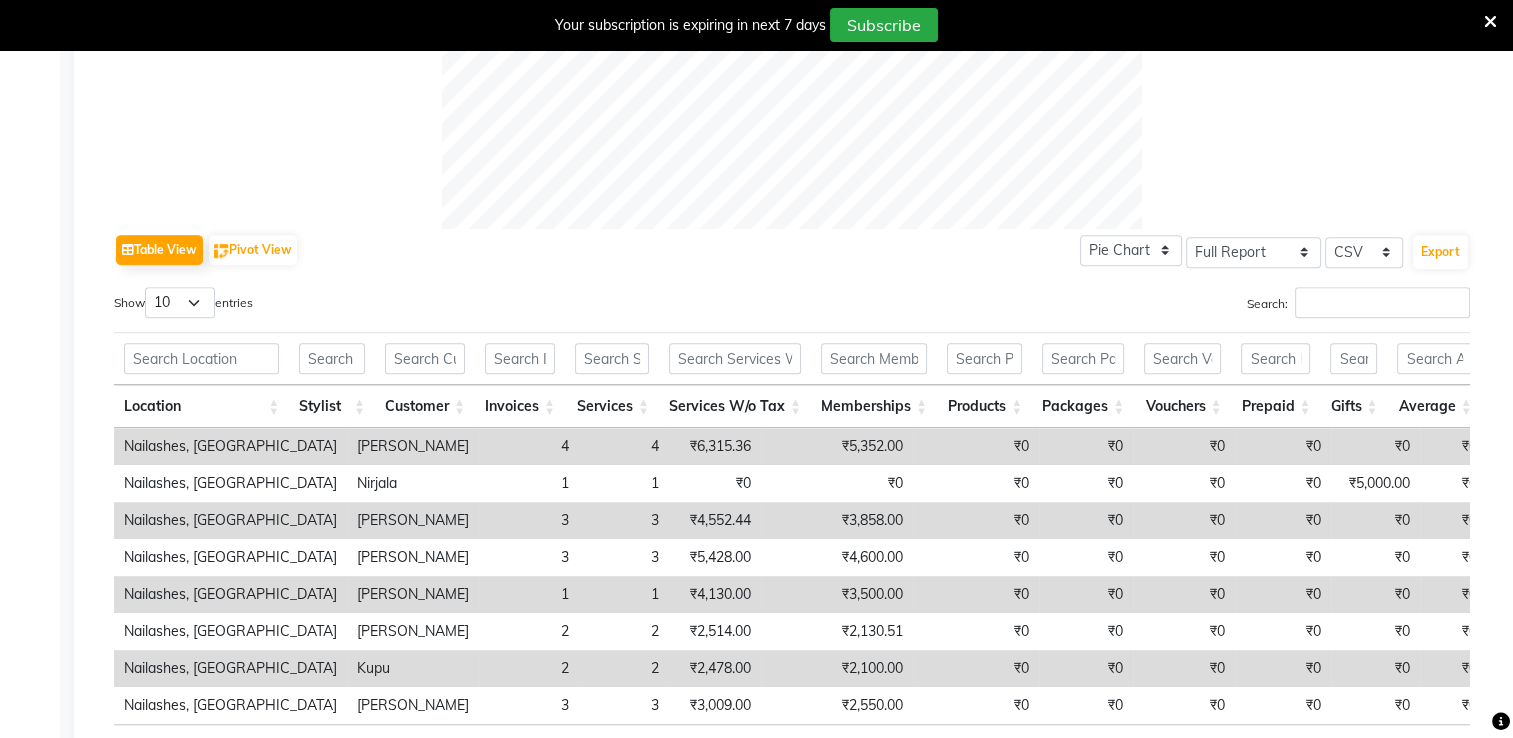 scroll, scrollTop: 835, scrollLeft: 0, axis: vertical 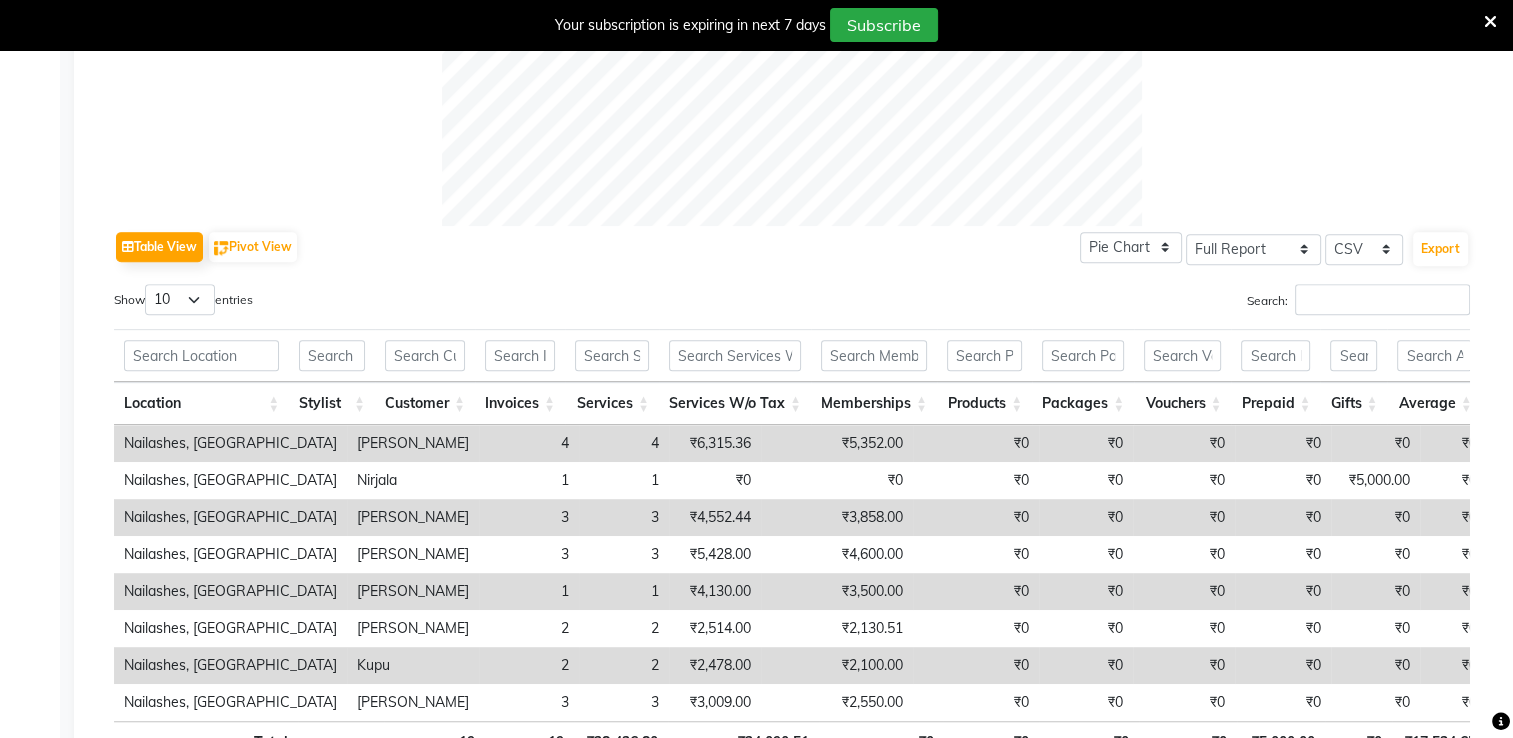 click on "Show  10 25 50 100  entries" at bounding box center [445, 303] 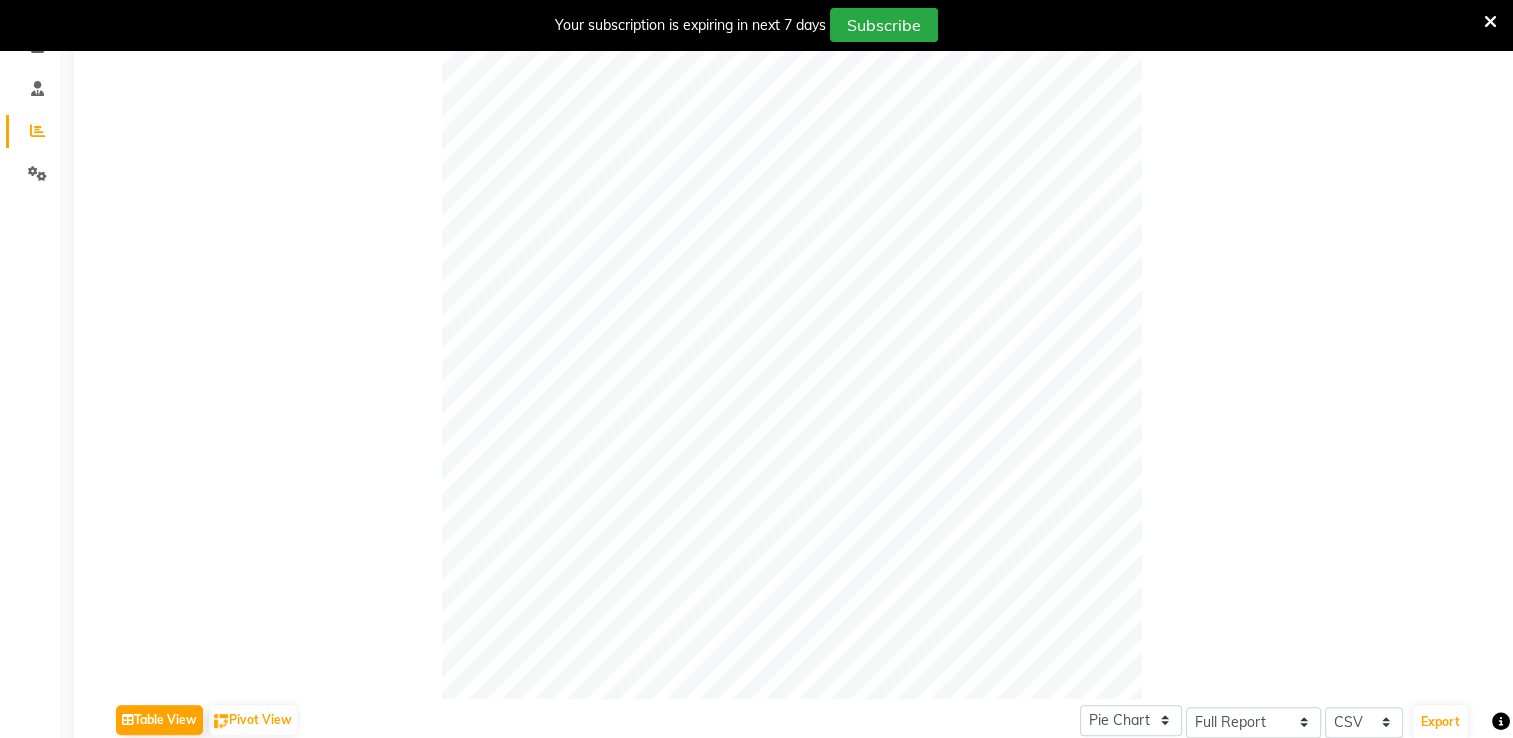 scroll, scrollTop: 0, scrollLeft: 0, axis: both 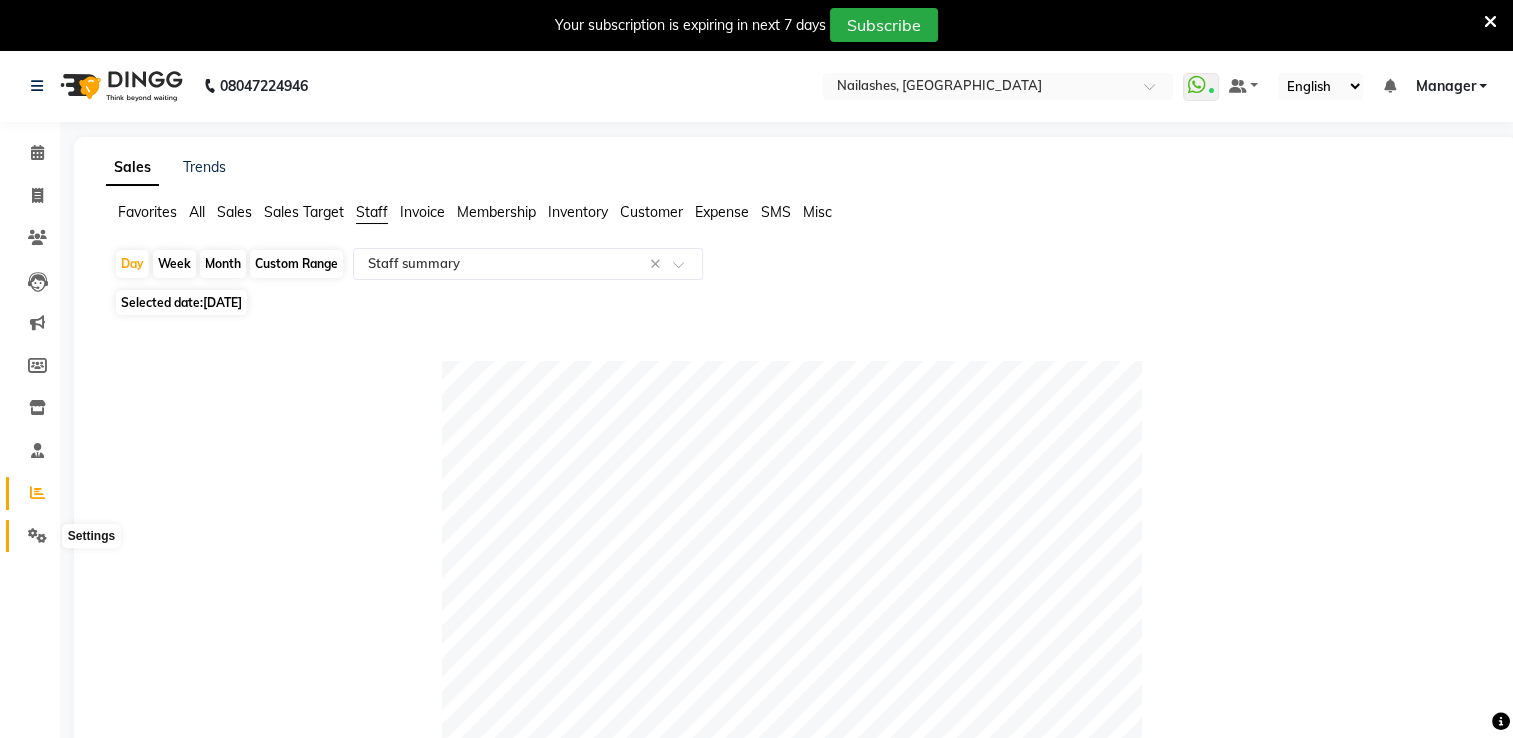 click 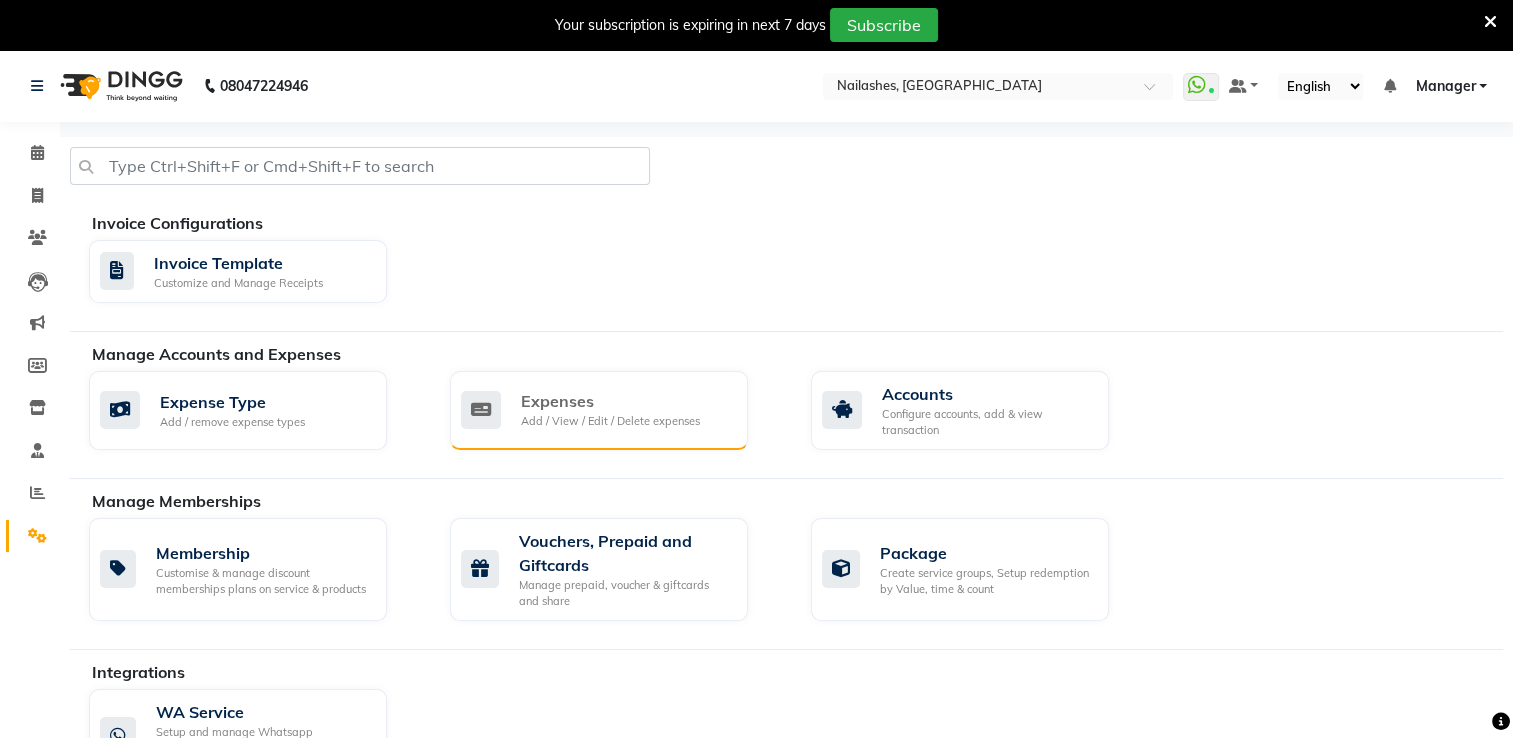 click on "Expenses" 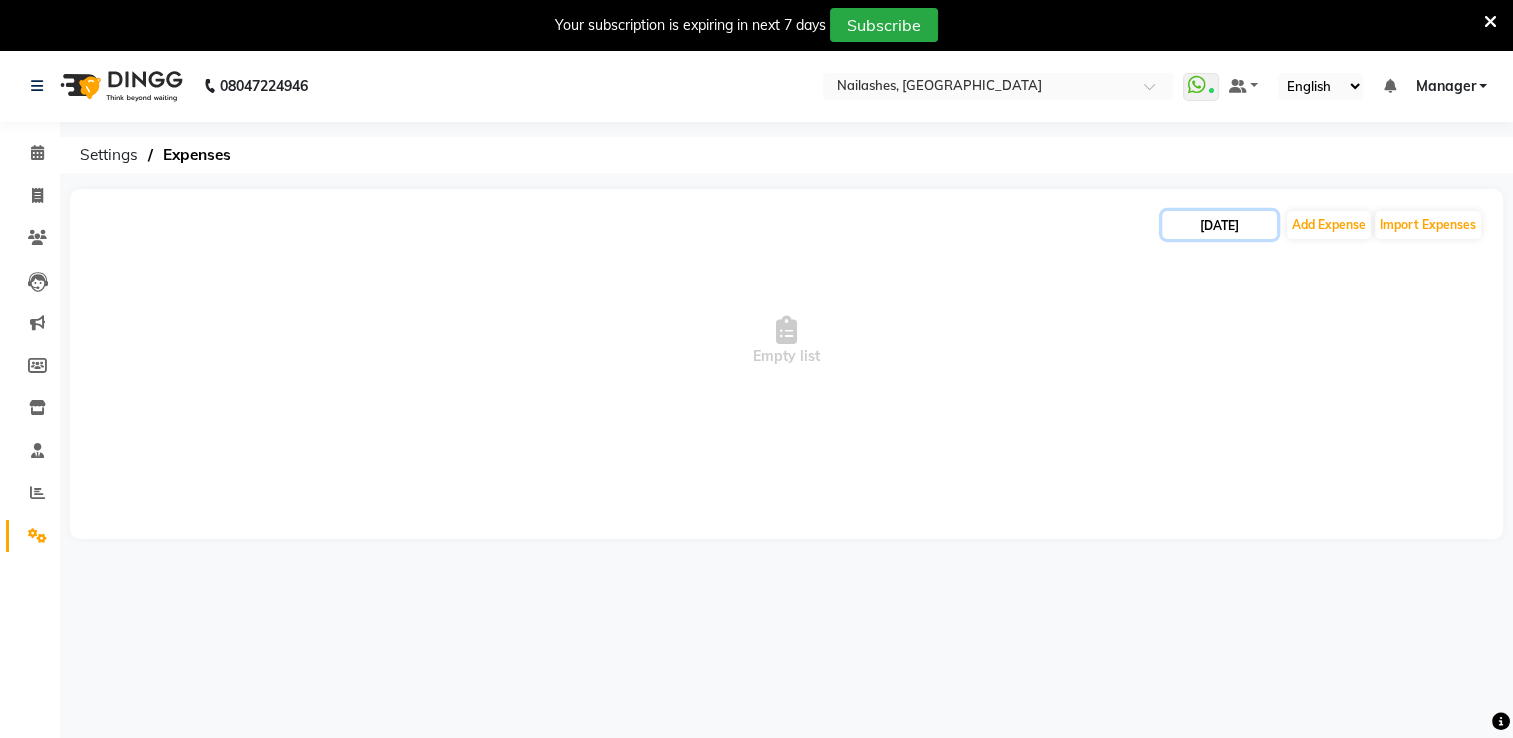 click on "[DATE]" 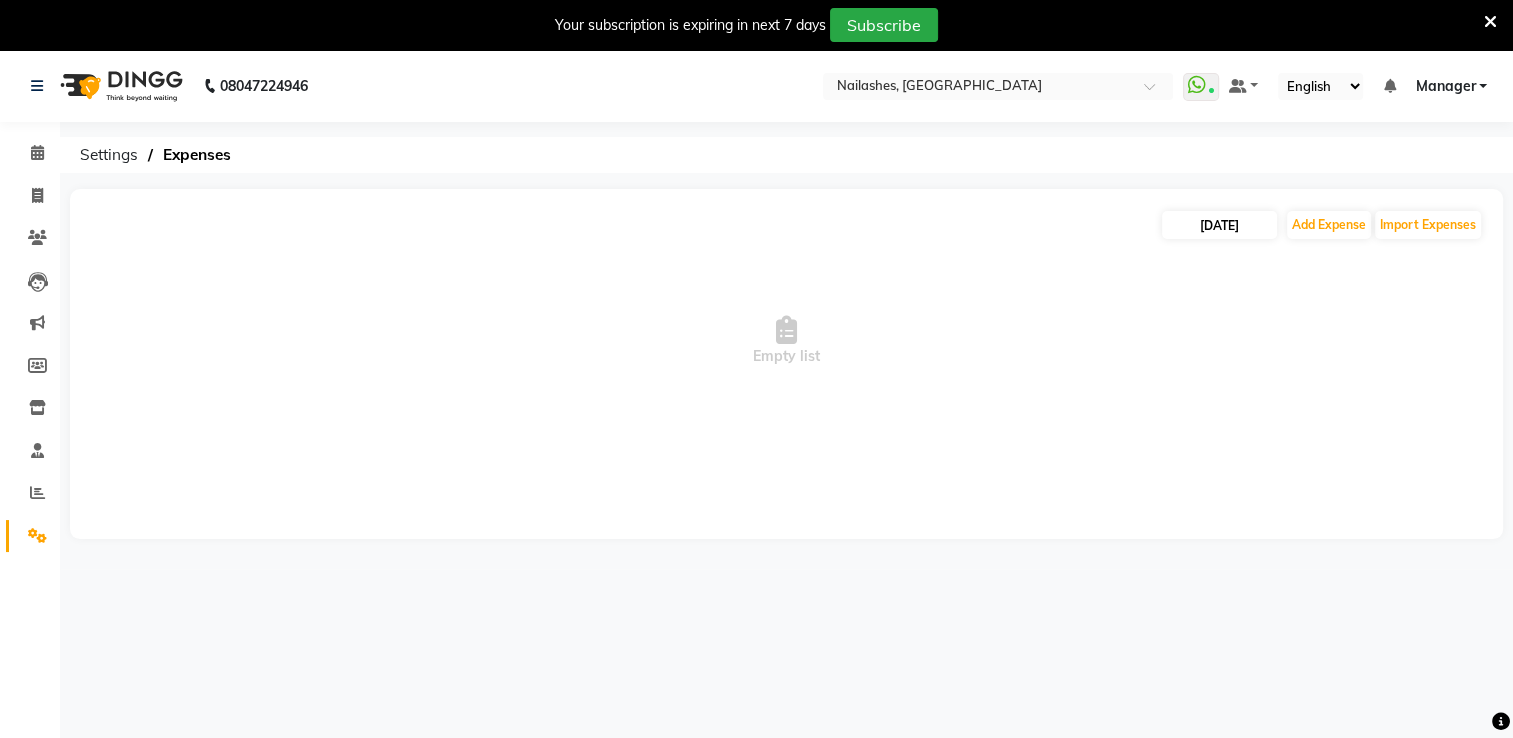 select on "7" 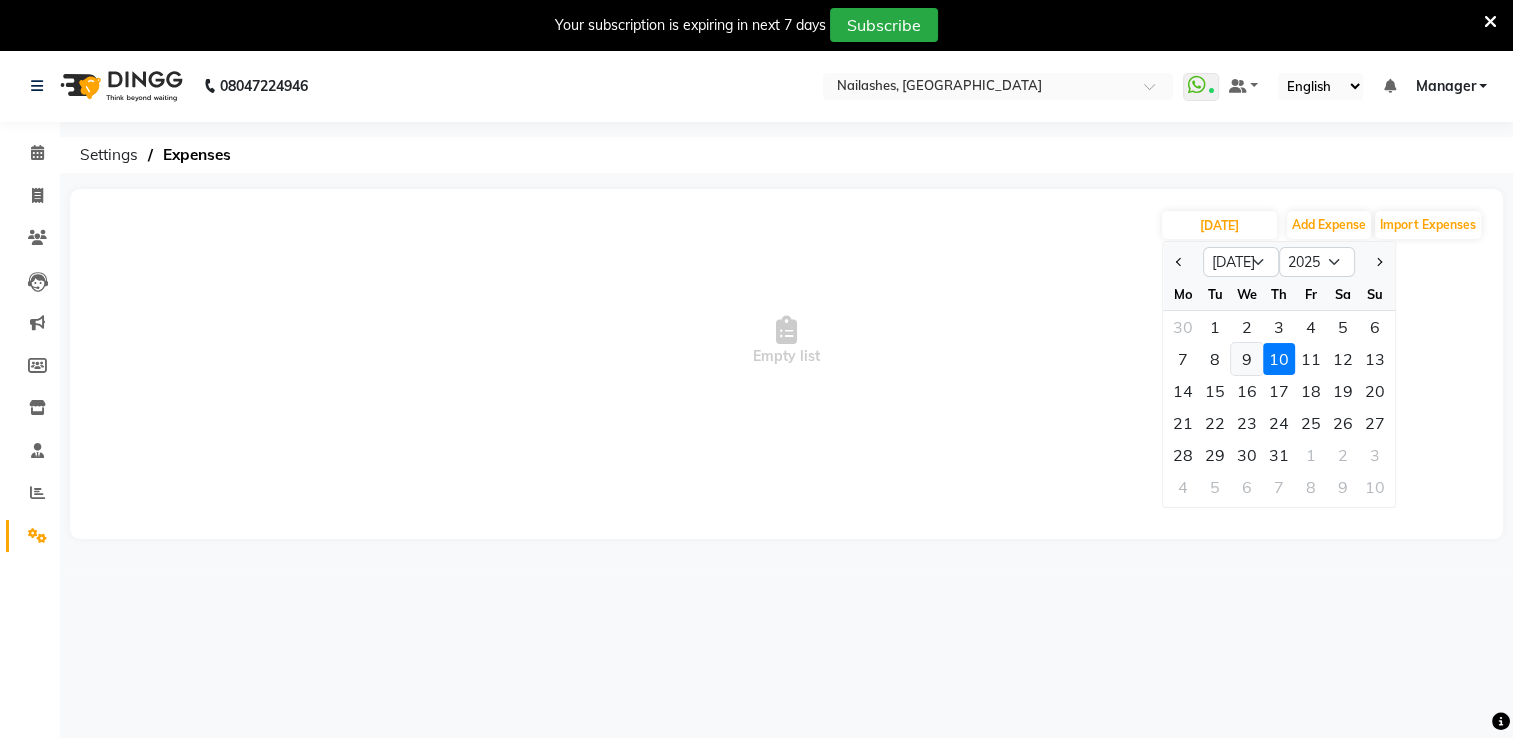 click on "9" 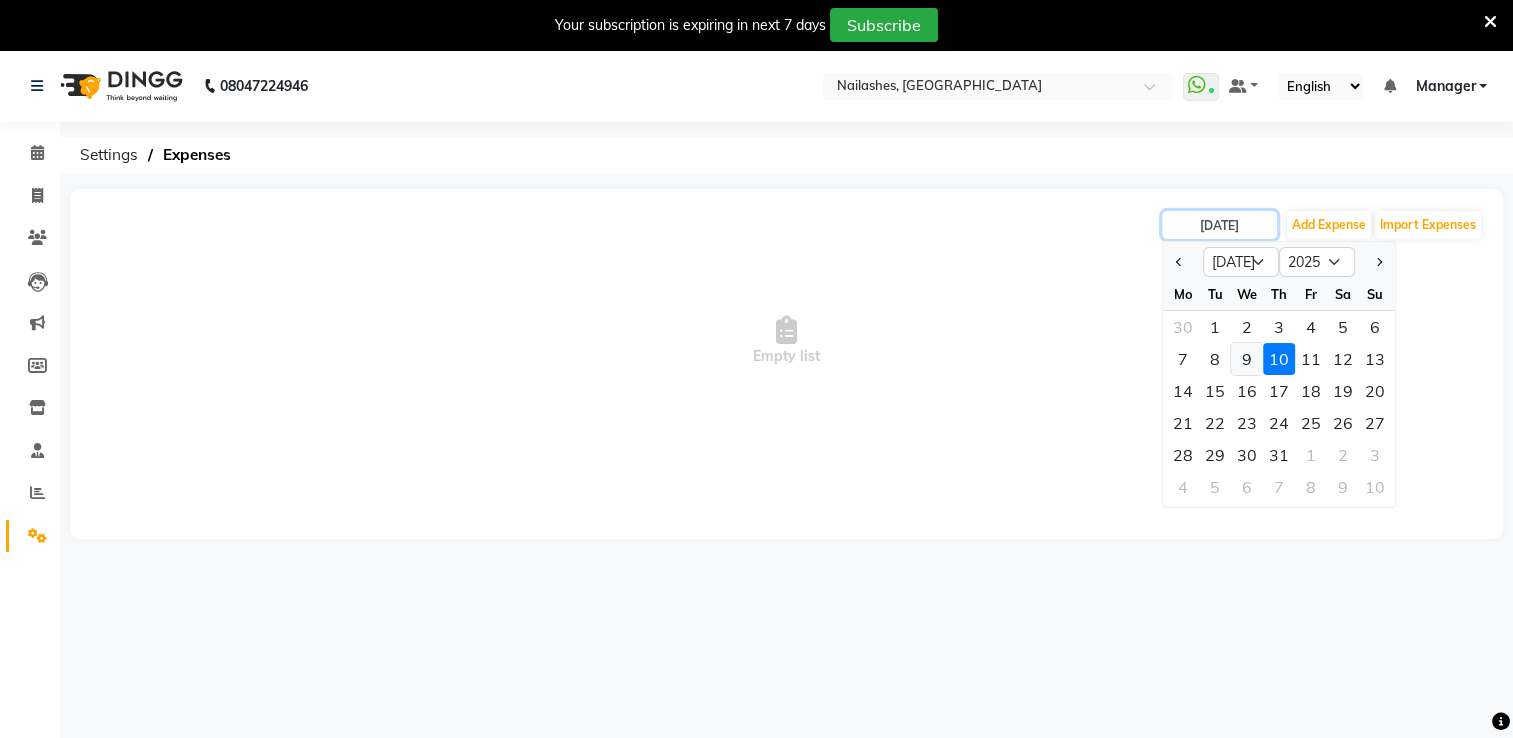type on "[DATE]" 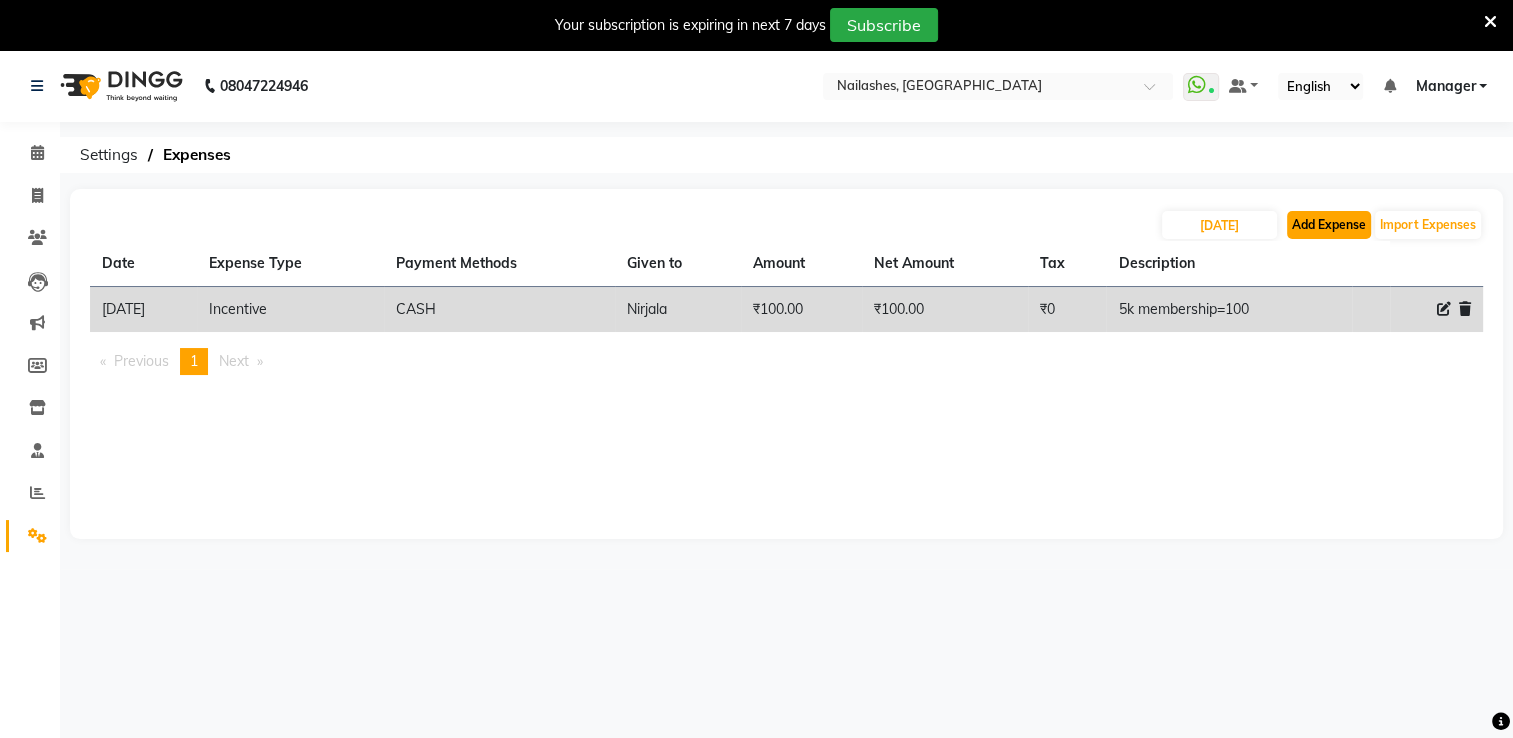 click on "Add Expense" 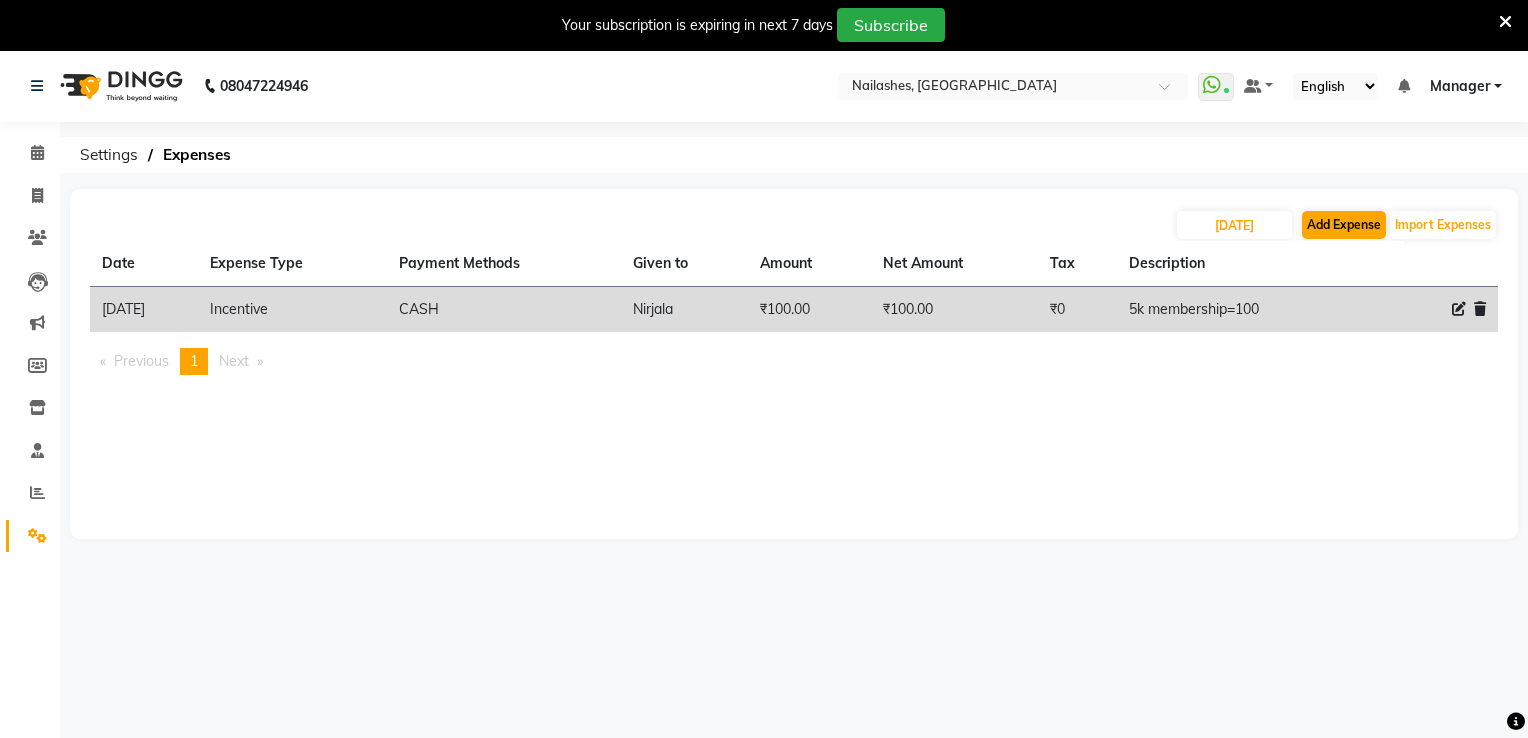 select on "1" 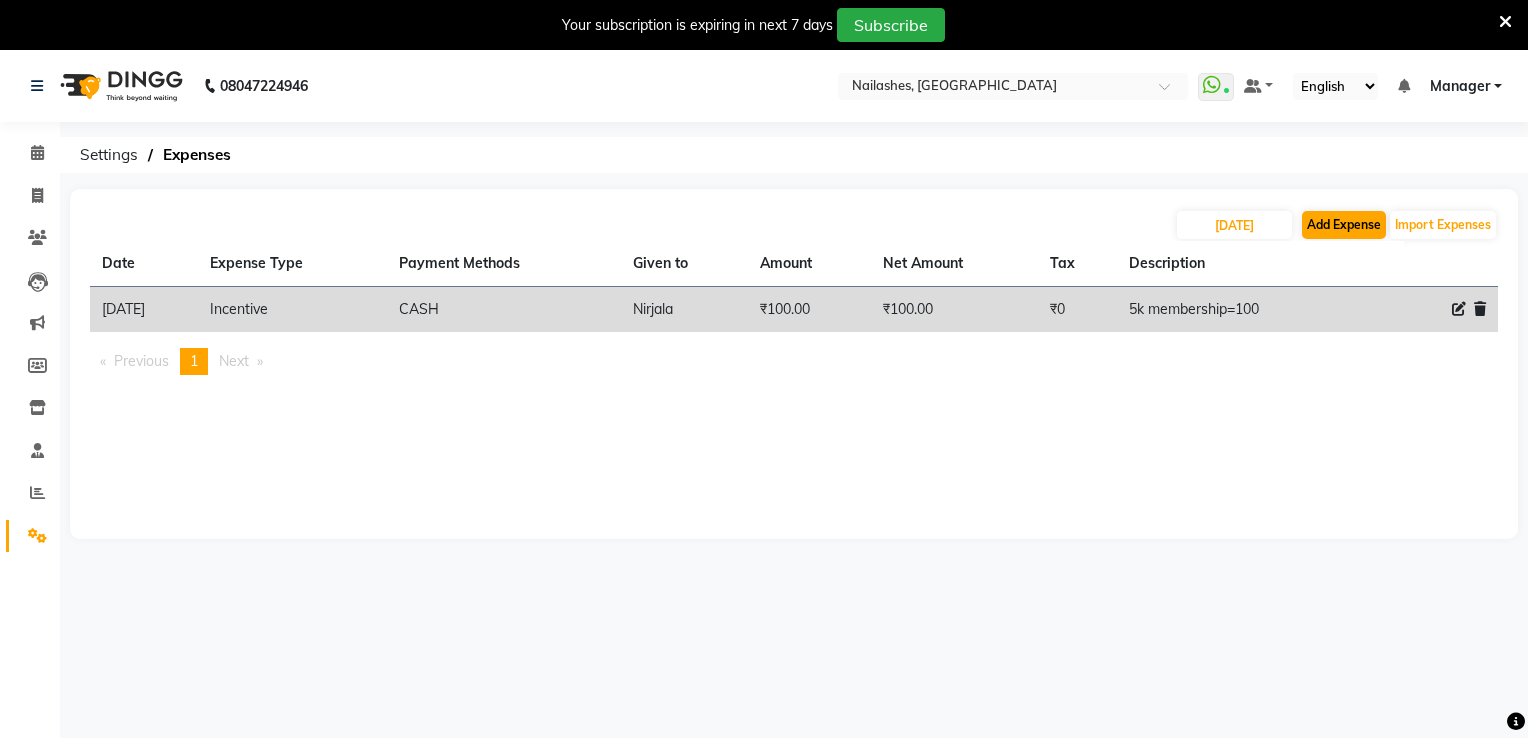 select on "5612" 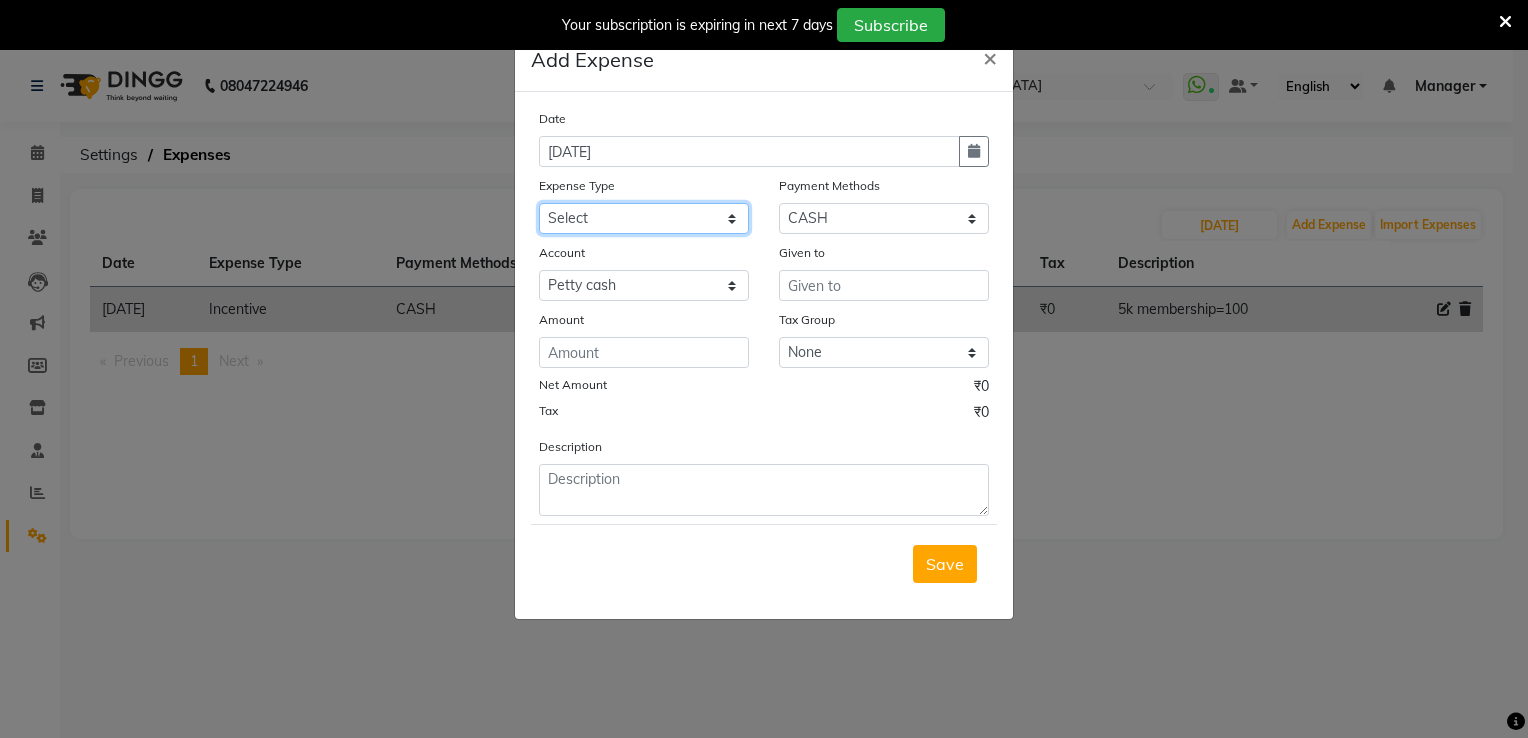 click on "Select acetone Advance Salary bank deposite BBMP Beauty products Bed charges BIRTHDAY CAKE Bonus Carpenter CASH EXPENSE VOUCHER Cash handover Client Refreshment coconut water for clients COFFEE coffee powder Commission Conveyance Cotton Courier decoration Diesel for generator Donation Drinking Water Electricity Eyelashes return Face mask floor cleaner flowers daily garbage generator diesel green tea GST handover HANDWASH House Keeping Material House keeping Salary Incentive Internet Bill juice LAUNDRY Maintainance Marketing Medical Membership Milk Milk miscelleneous Naturals salon NEWSPAPER O T Other Pantry PETROL Phone Bill Plants plumber pooja items Porter priest Product Purchase product return Product sale puja items RAPIDO Refund Rent Shop Rent Staff Accommodation Royalty Salary Staff cab charges Staff dinner Staff Flight Ticket Staff  Hiring from another Branch Staff Snacks Stationary sugar sweets TEAM DINNER TIPS Tissue Transgender Utilities Water Bottle Water cane week of salary Wi Fi Payment" 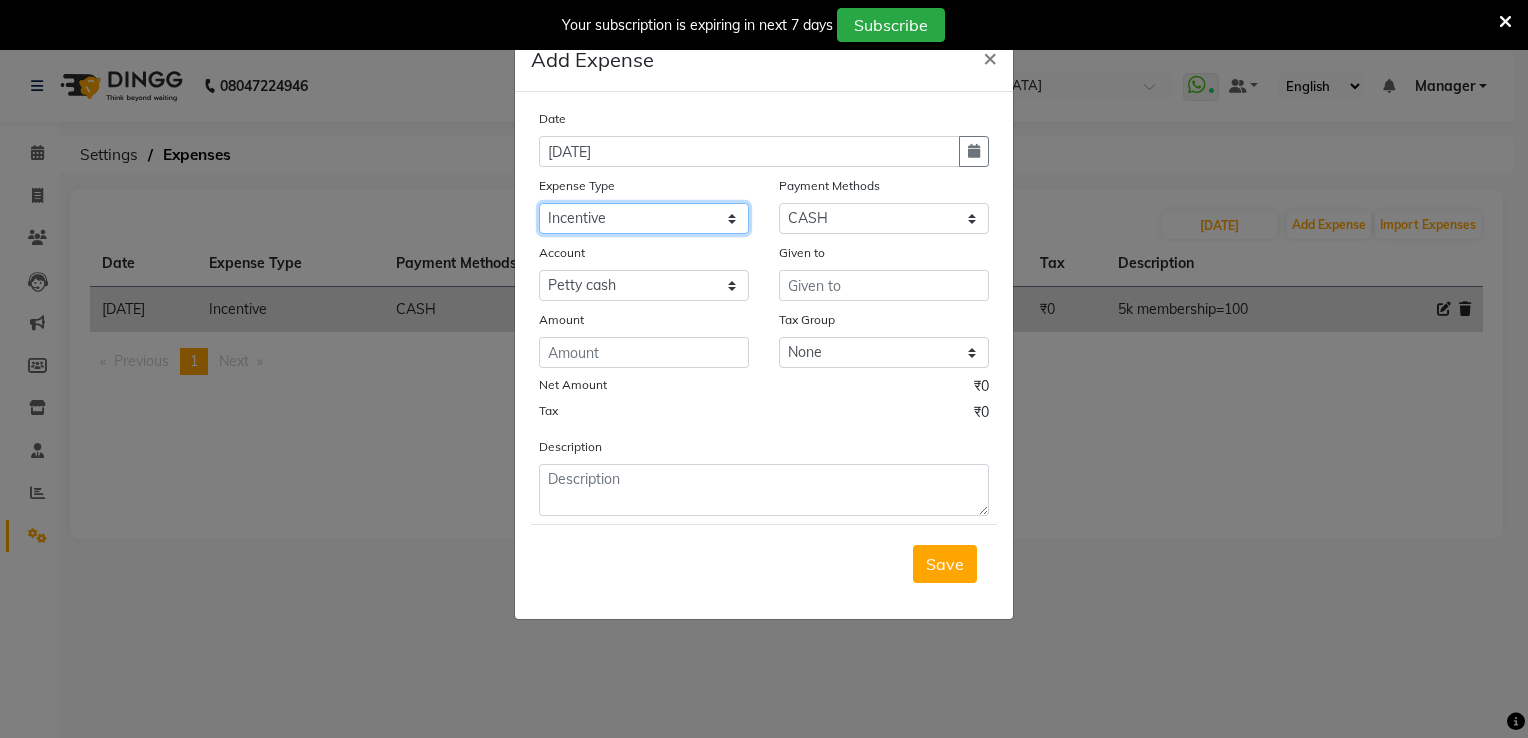 click on "Select acetone Advance Salary bank deposite BBMP Beauty products Bed charges BIRTHDAY CAKE Bonus Carpenter CASH EXPENSE VOUCHER Cash handover Client Refreshment coconut water for clients COFFEE coffee powder Commission Conveyance Cotton Courier decoration Diesel for generator Donation Drinking Water Electricity Eyelashes return Face mask floor cleaner flowers daily garbage generator diesel green tea GST handover HANDWASH House Keeping Material House keeping Salary Incentive Internet Bill juice LAUNDRY Maintainance Marketing Medical Membership Milk Milk miscelleneous Naturals salon NEWSPAPER O T Other Pantry PETROL Phone Bill Plants plumber pooja items Porter priest Product Purchase product return Product sale puja items RAPIDO Refund Rent Shop Rent Staff Accommodation Royalty Salary Staff cab charges Staff dinner Staff Flight Ticket Staff  Hiring from another Branch Staff Snacks Stationary sugar sweets TEAM DINNER TIPS Tissue Transgender Utilities Water Bottle Water cane week of salary Wi Fi Payment" 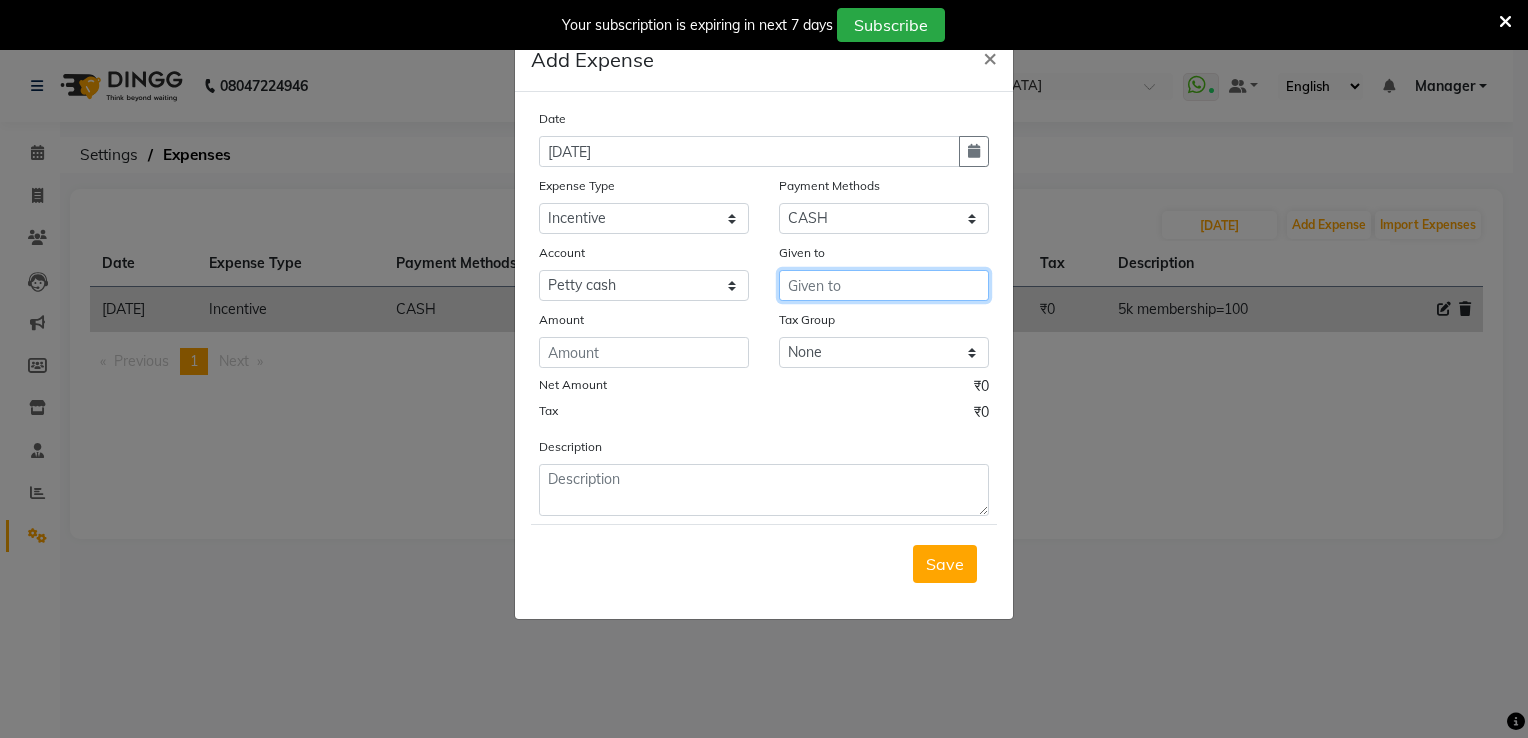 click at bounding box center (884, 285) 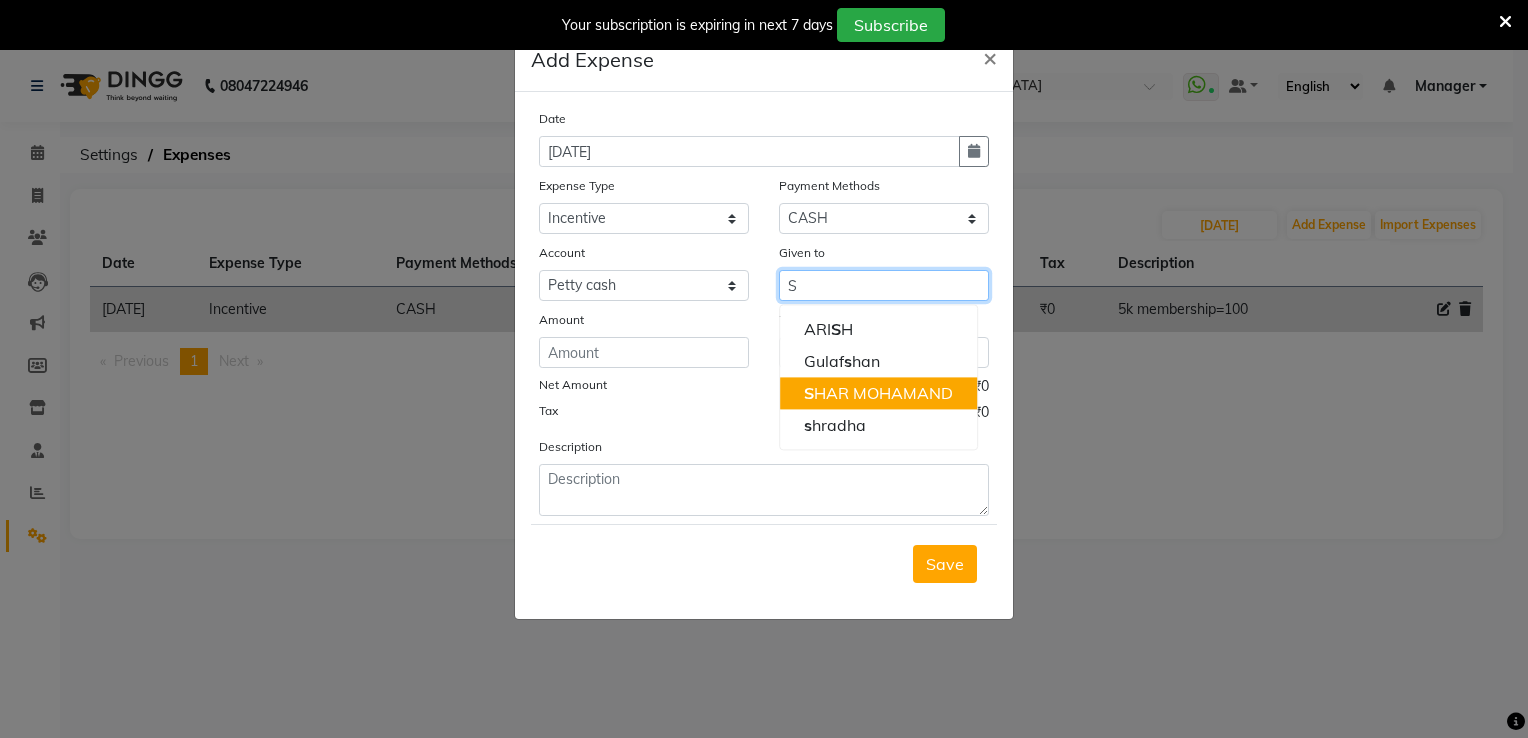 type on "S" 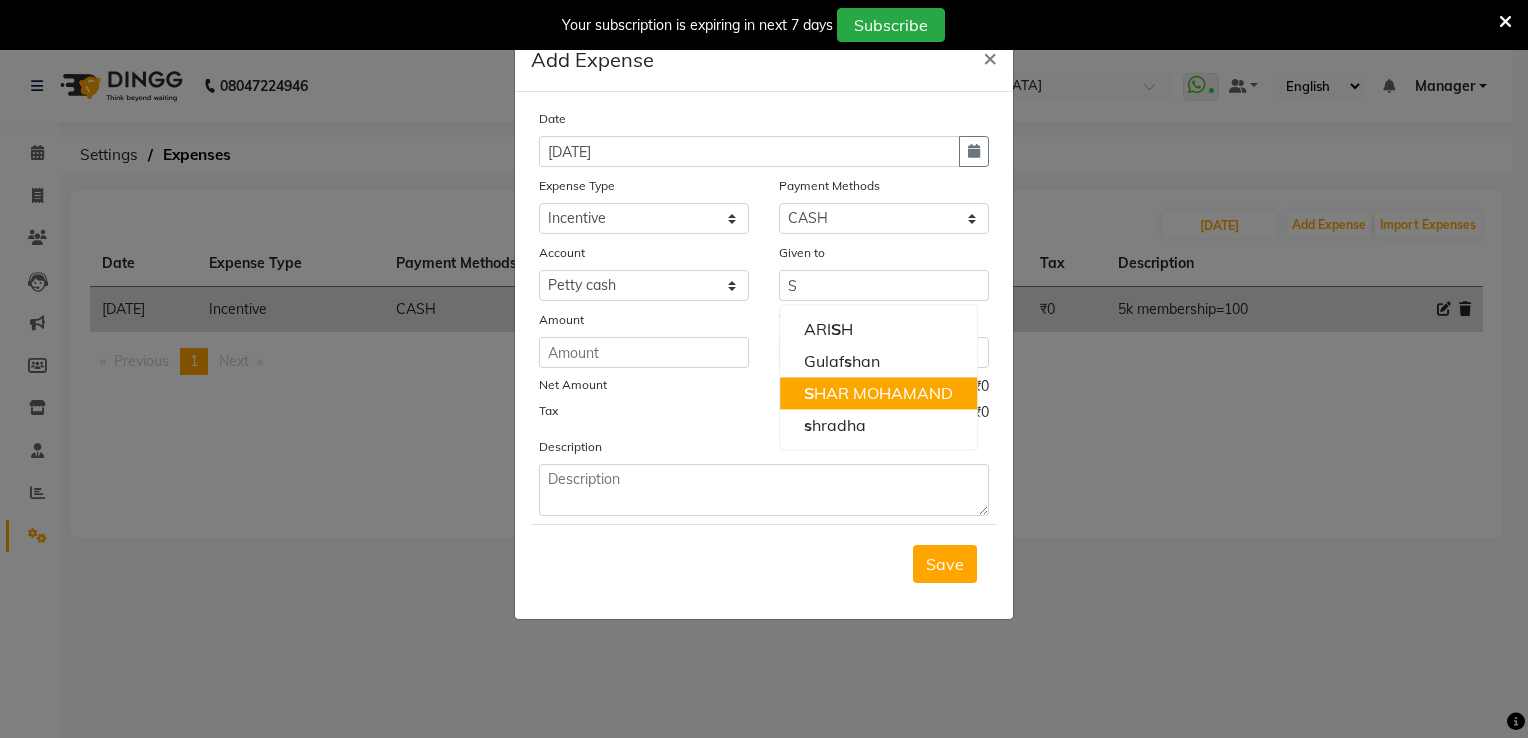 click on "Amount" 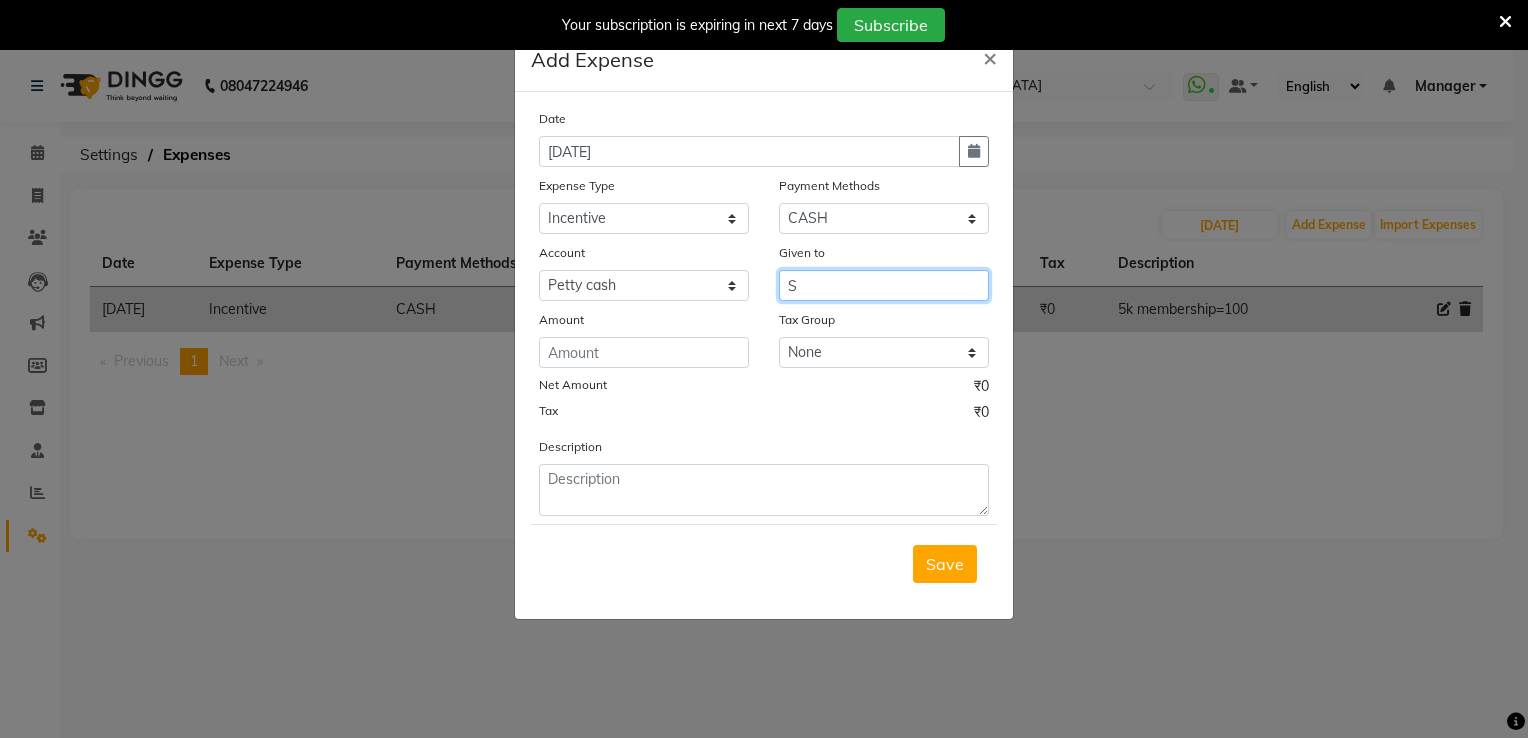 click on "S" at bounding box center (884, 285) 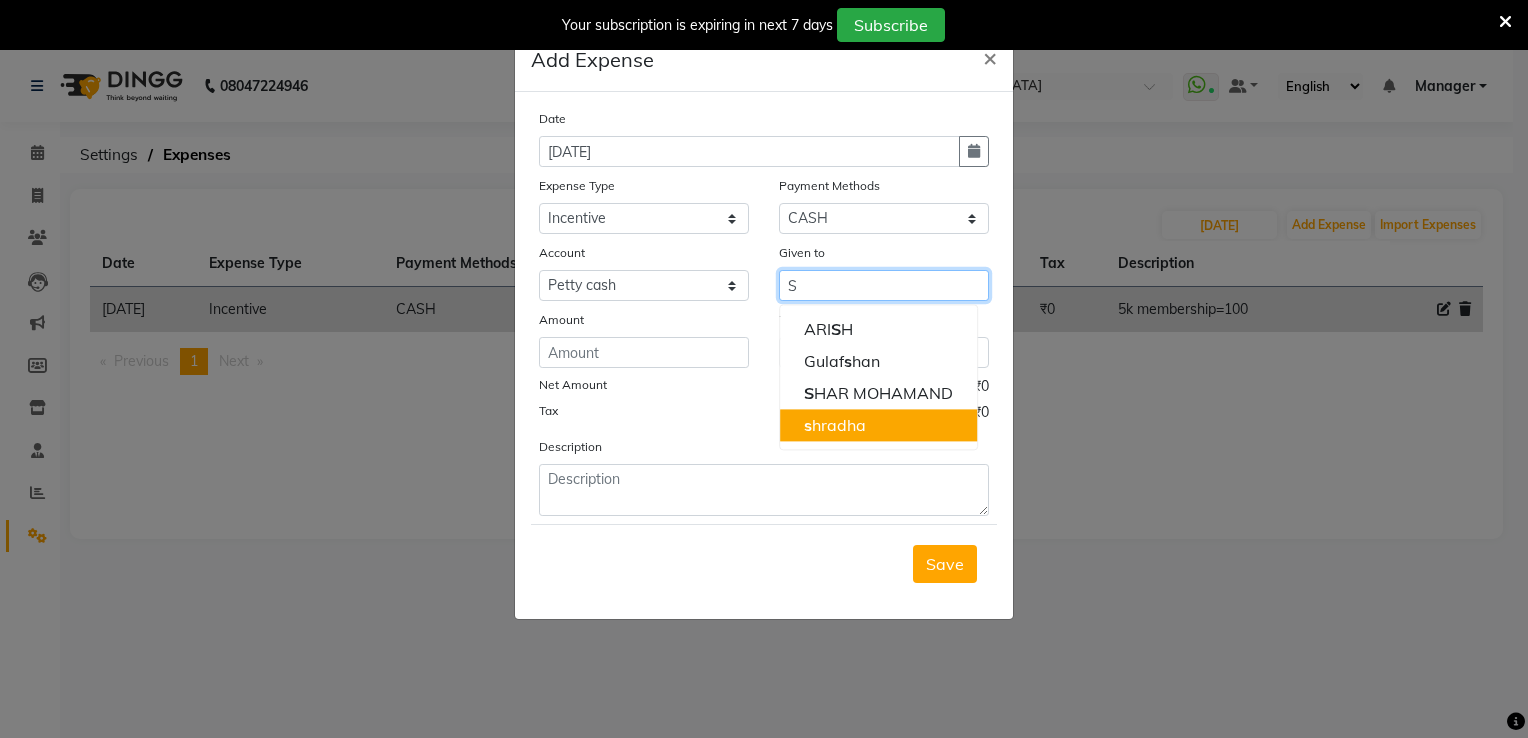 click on "s hradha" at bounding box center [835, 425] 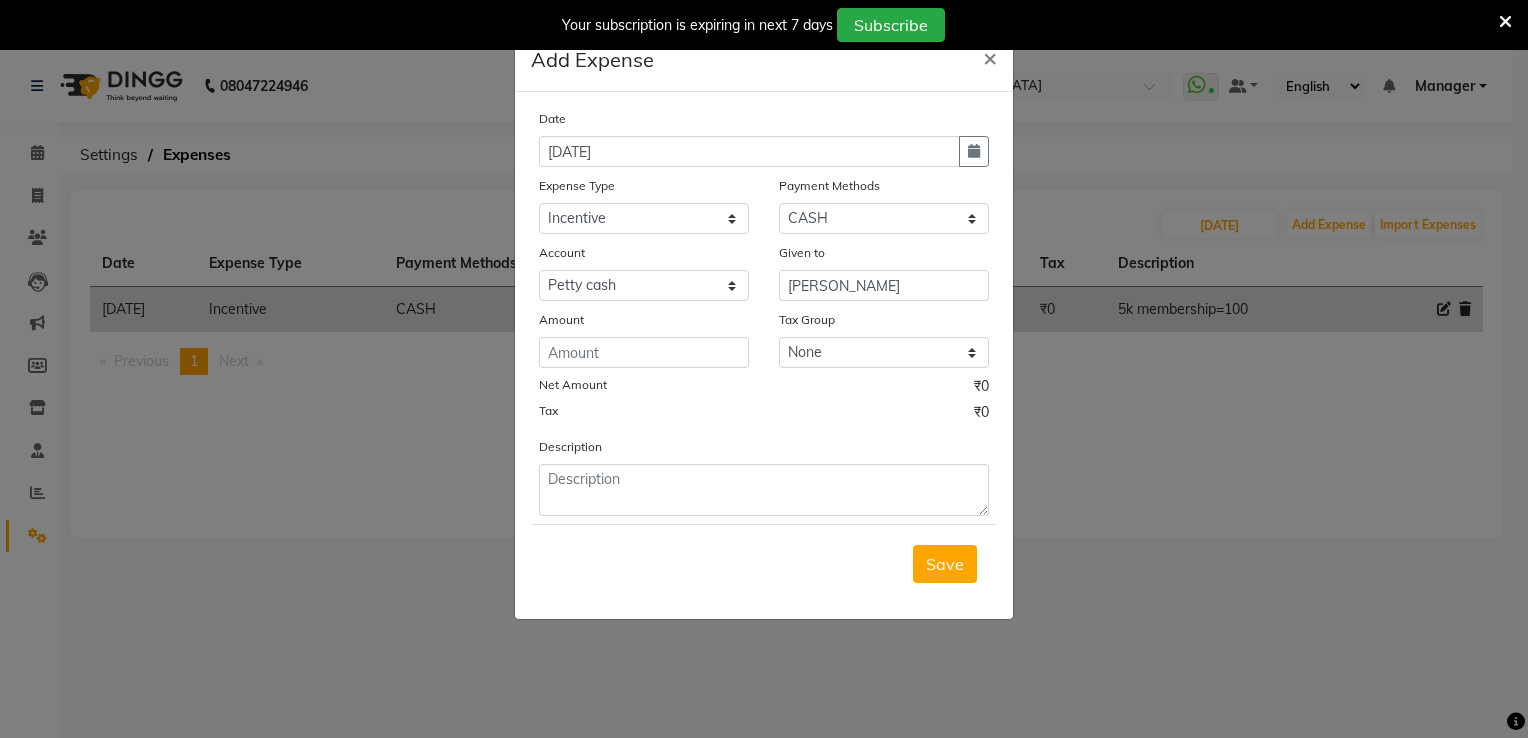 click on "Date 10-07-2025 Expense Type Select acetone Advance Salary bank deposite BBMP Beauty products Bed charges BIRTHDAY CAKE Bonus Carpenter CASH EXPENSE VOUCHER Cash handover Client Refreshment coconut water for clients COFFEE coffee powder Commission Conveyance Cotton Courier decoration Diesel for generator Donation Drinking Water Electricity Eyelashes return Face mask floor cleaner flowers daily garbage generator diesel green tea GST handover HANDWASH House Keeping Material House keeping Salary Incentive Internet Bill juice LAUNDRY Maintainance Marketing Medical Membership Milk Milk miscelleneous Naturals salon NEWSPAPER O T Other Pantry PETROL Phone Bill Plants plumber pooja items Porter priest Product Purchase product return Product sale puja items RAPIDO Refund Rent Shop Rent Staff Accommodation Royalty Salary Staff cab charges Staff dinner Staff Flight Ticket Staff  Hiring from another Branch Staff Snacks Stationary sugar sweets TEAM DINNER TIPS Tissue Transgender Utilities Water Bottle Water cane Select" 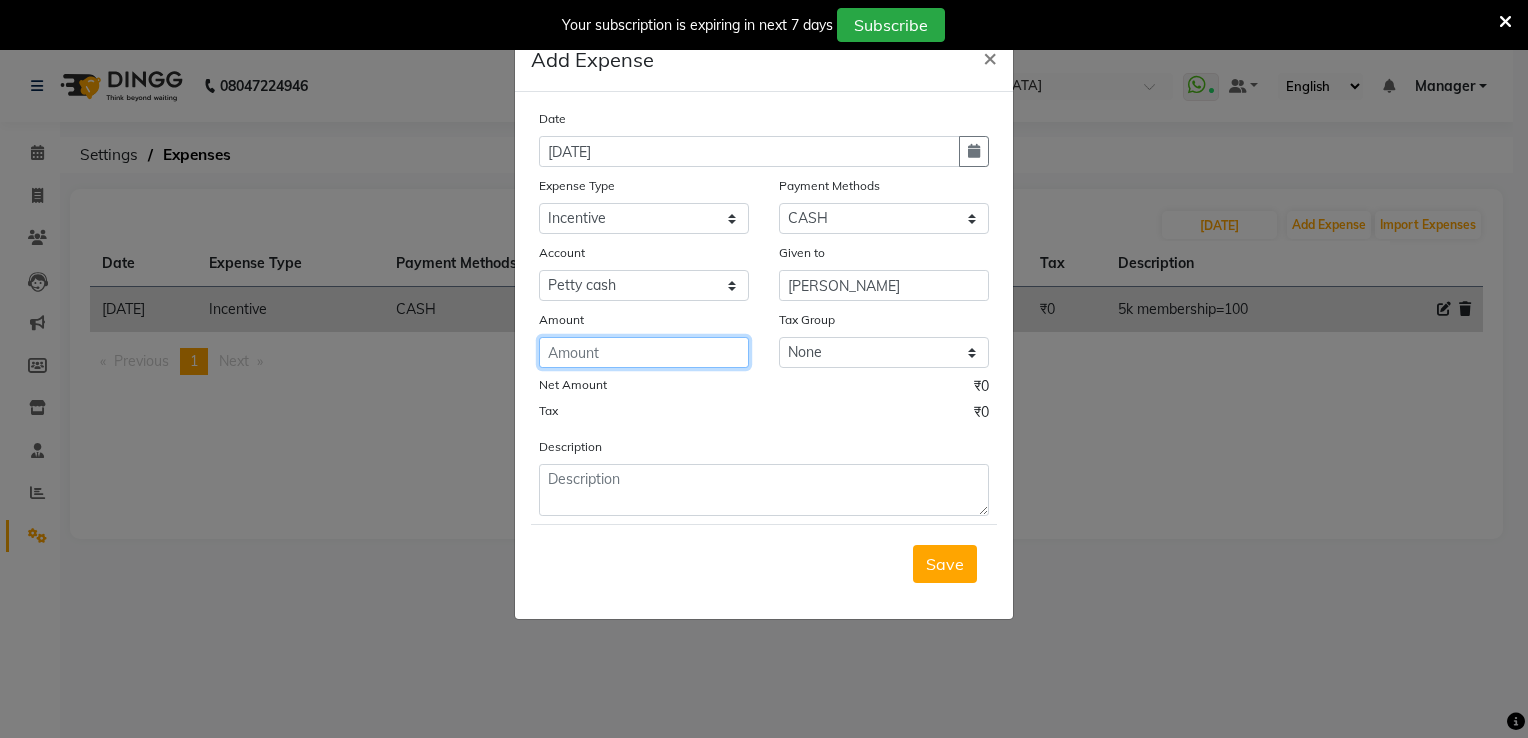click 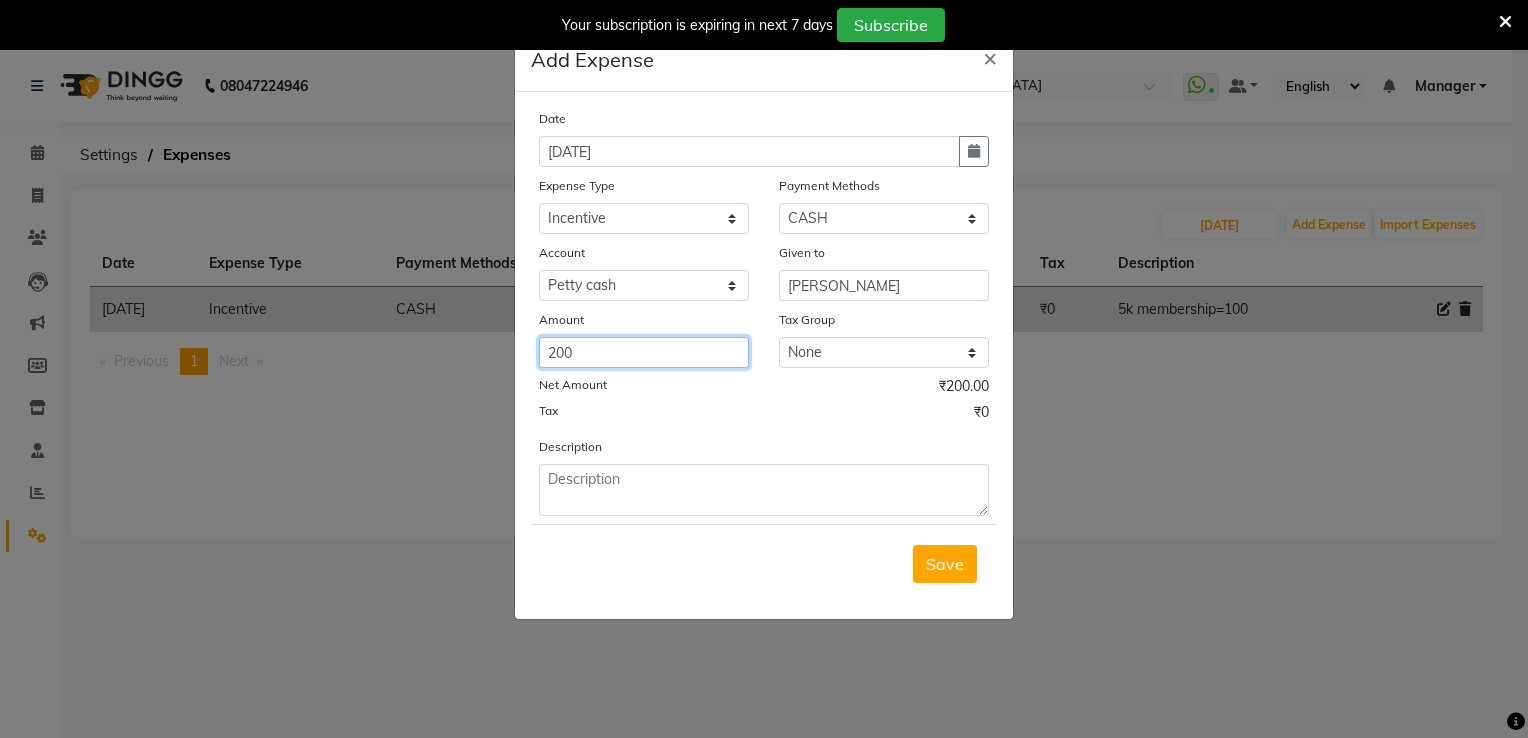 type on "200" 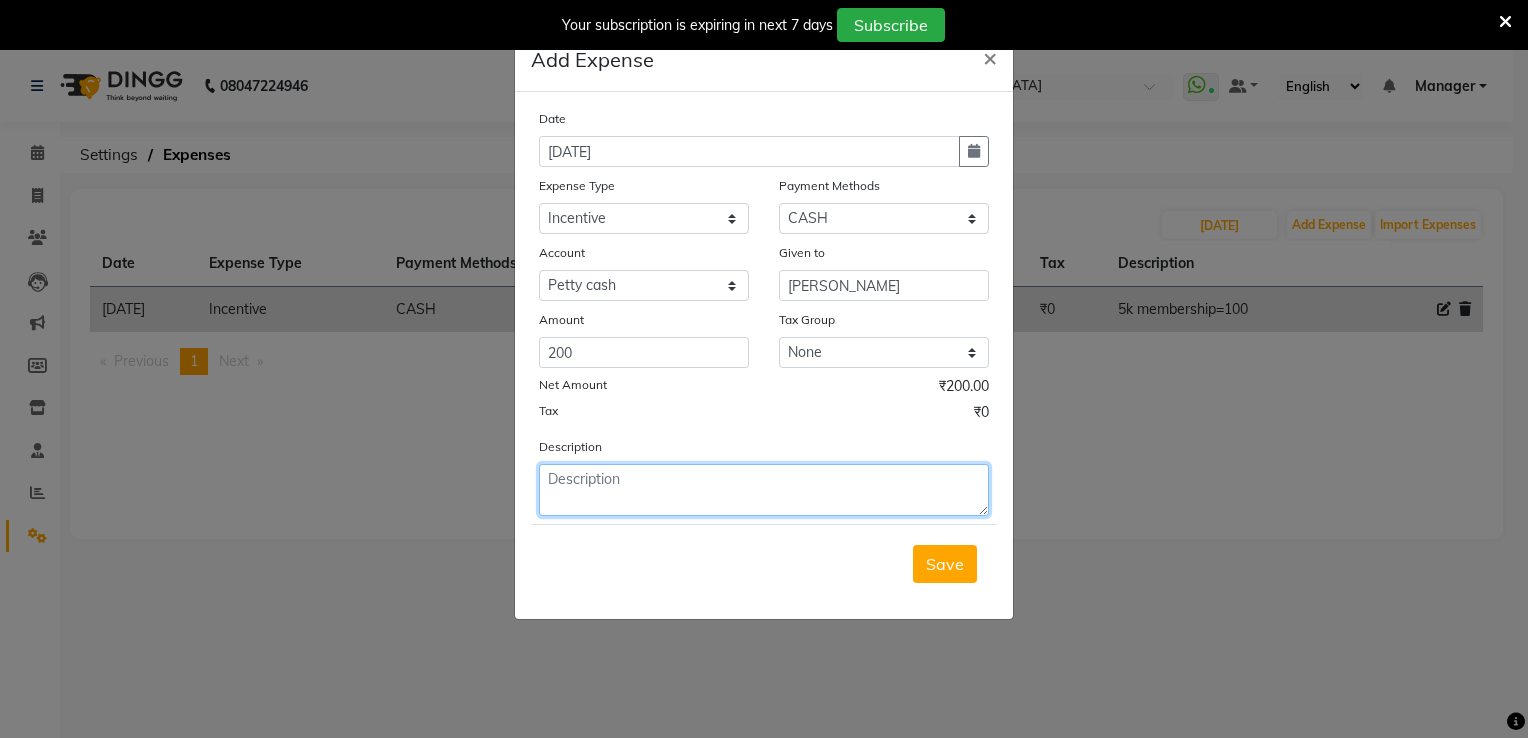 click 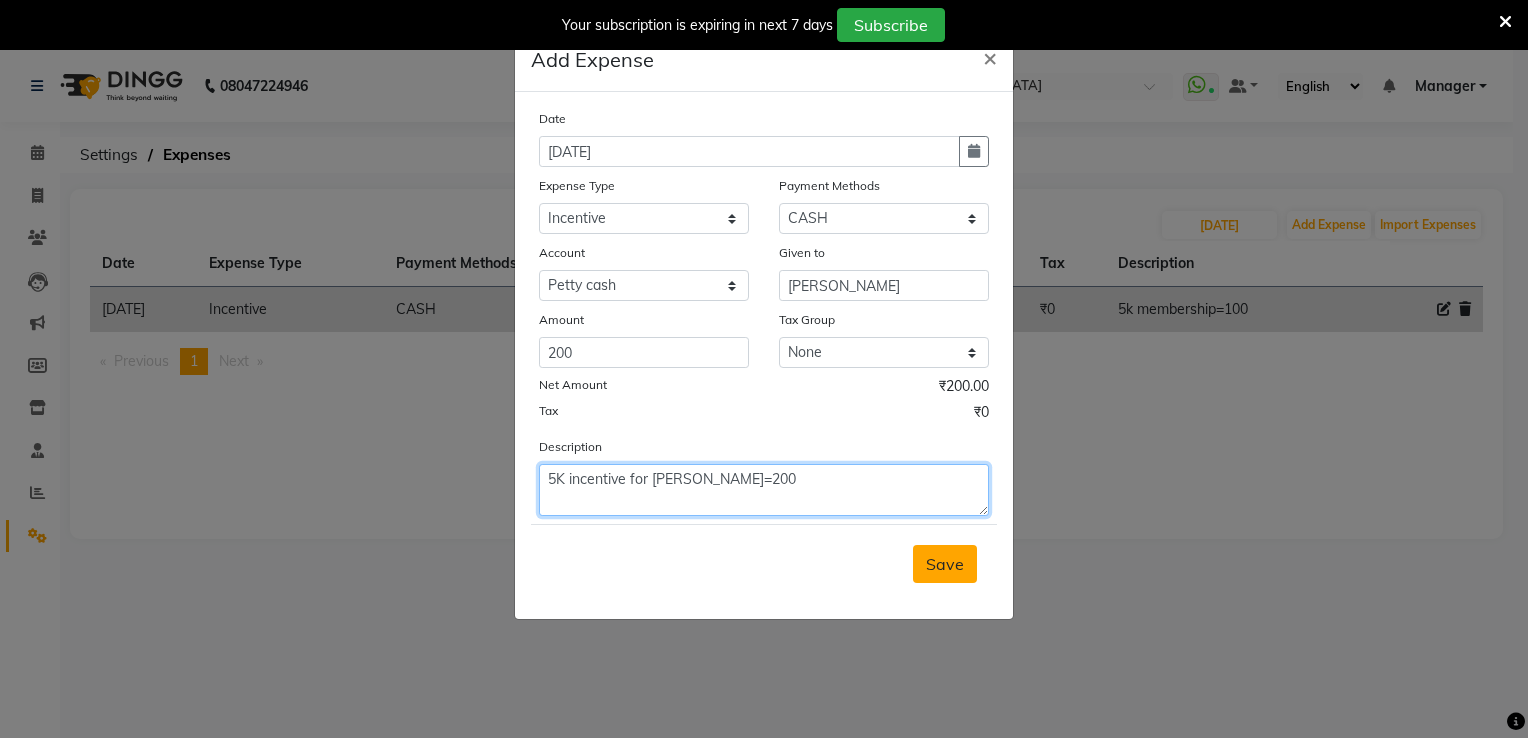 type on "5K incentive for sradha=200" 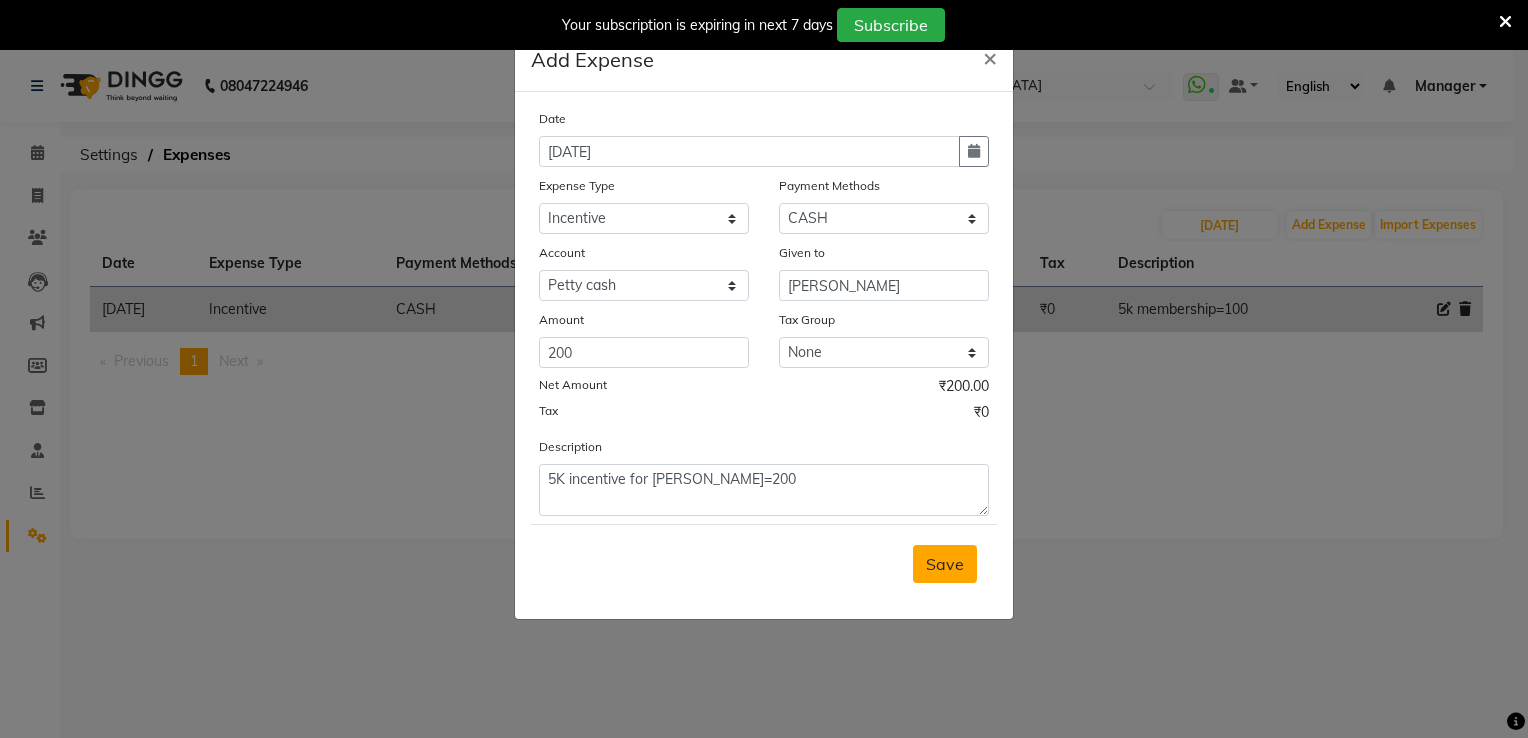 click on "Save" at bounding box center (945, 564) 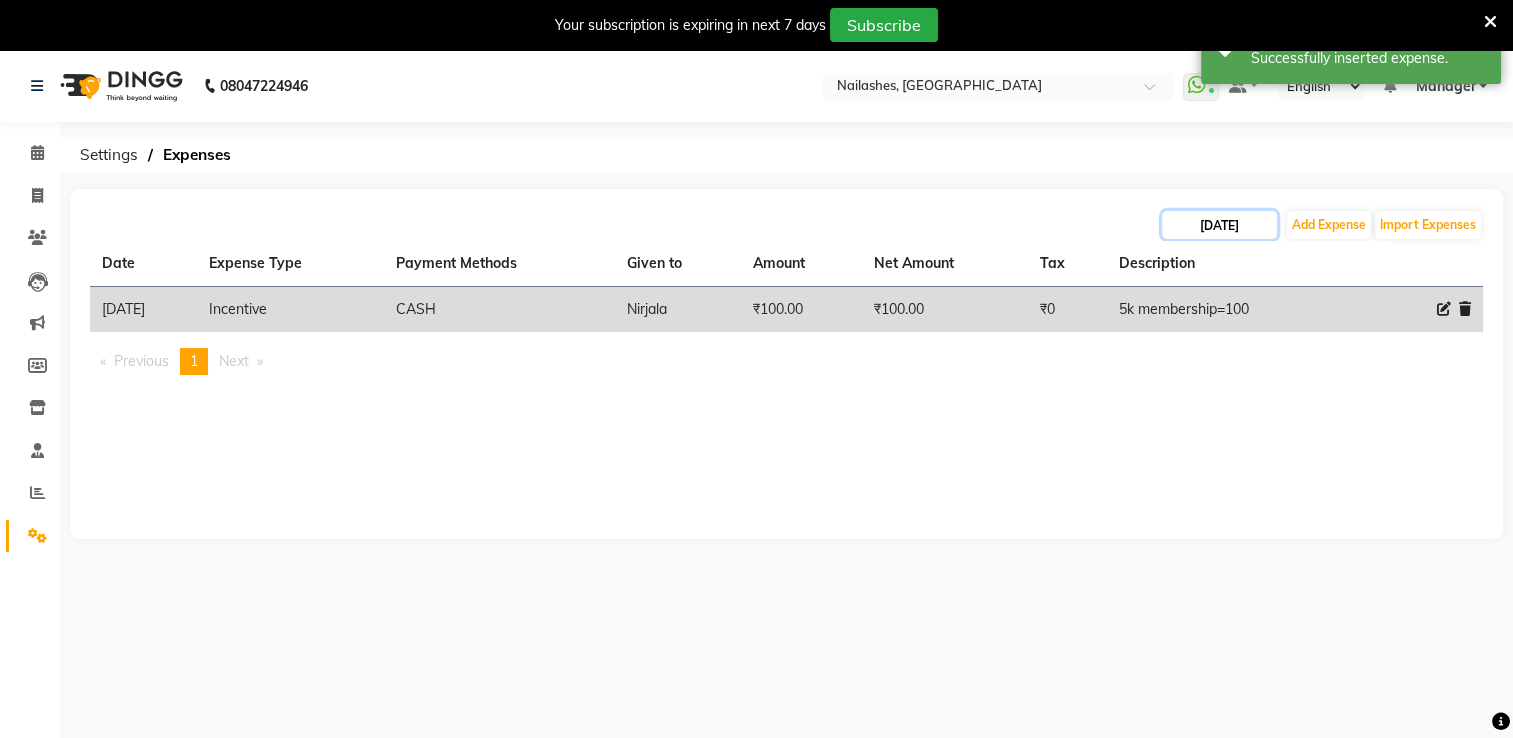 click on "[DATE]" 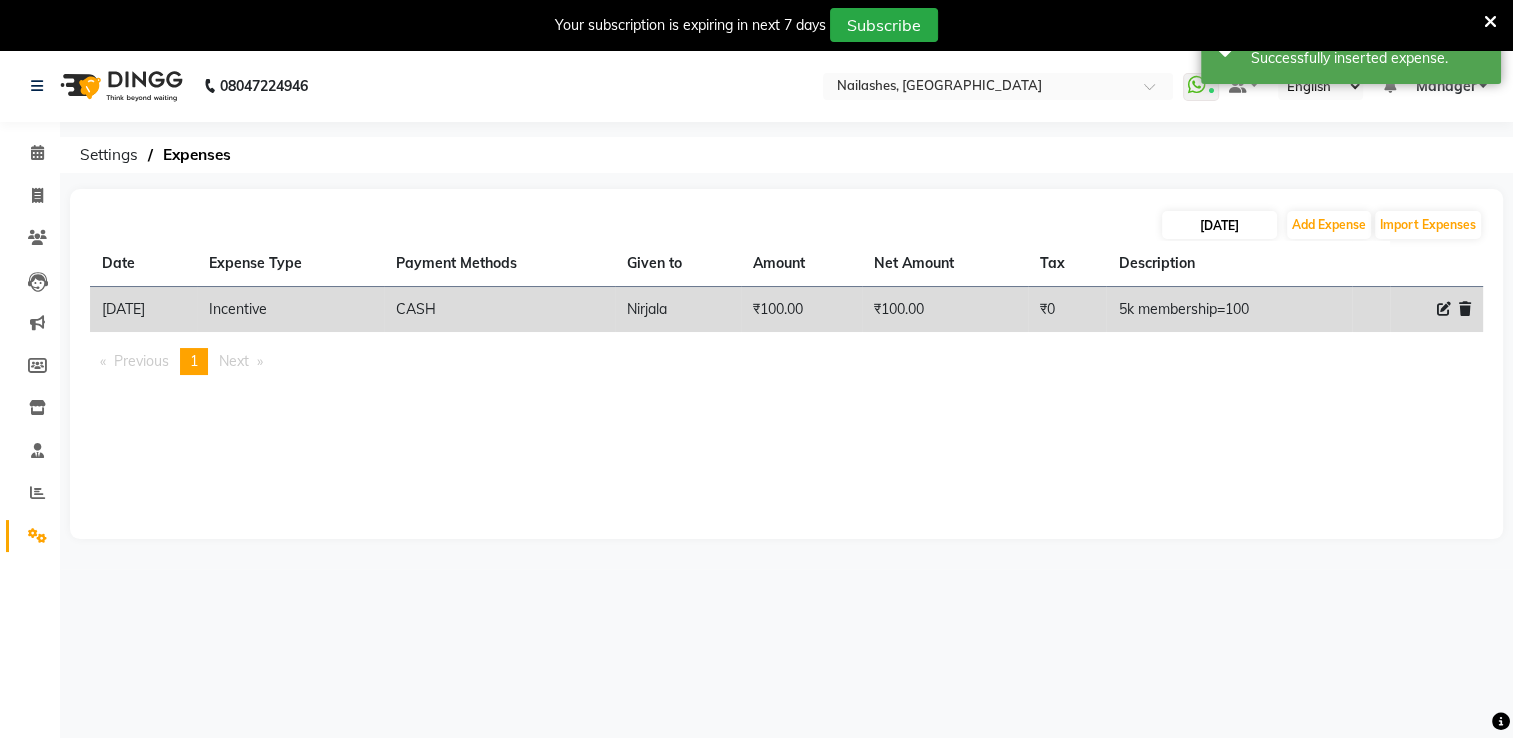 select on "7" 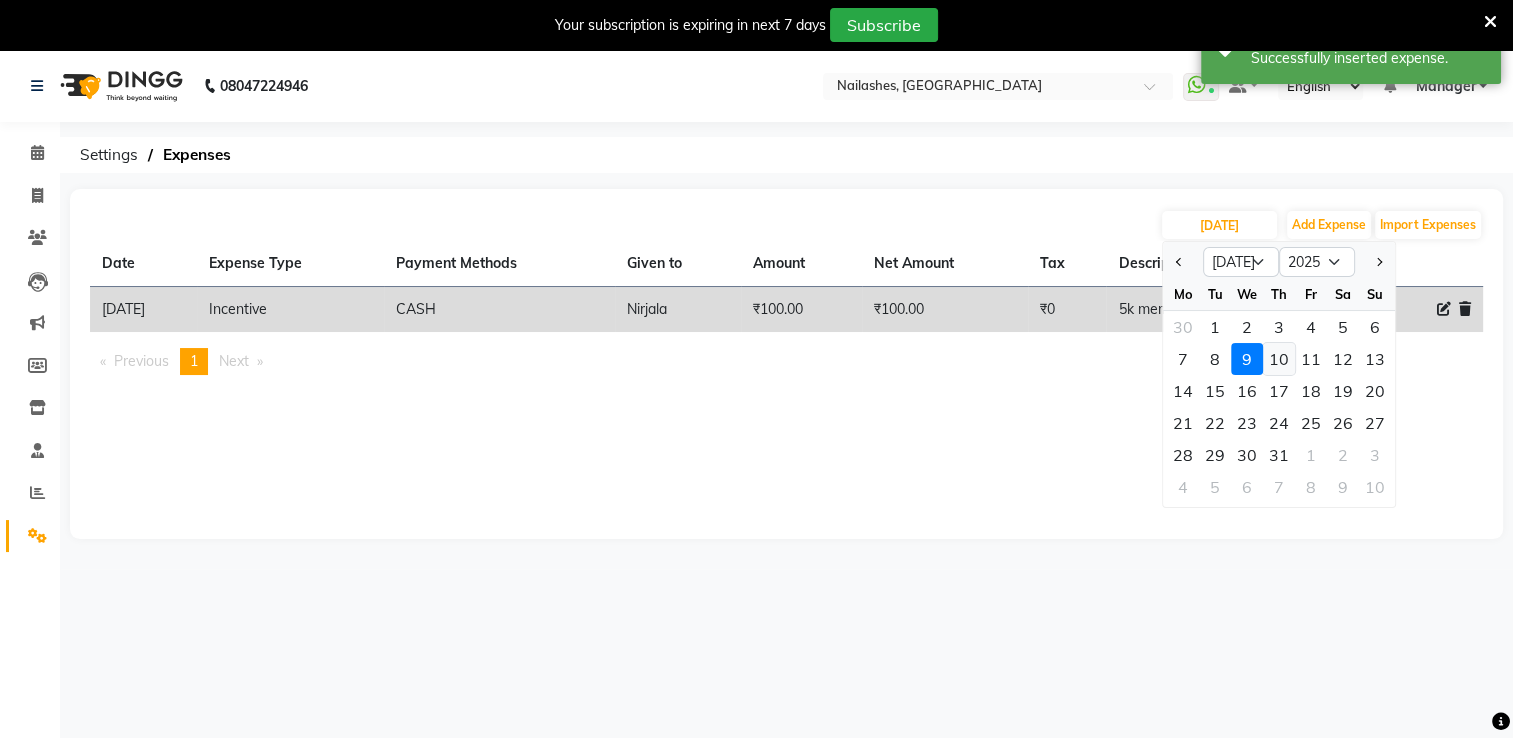 click on "10" 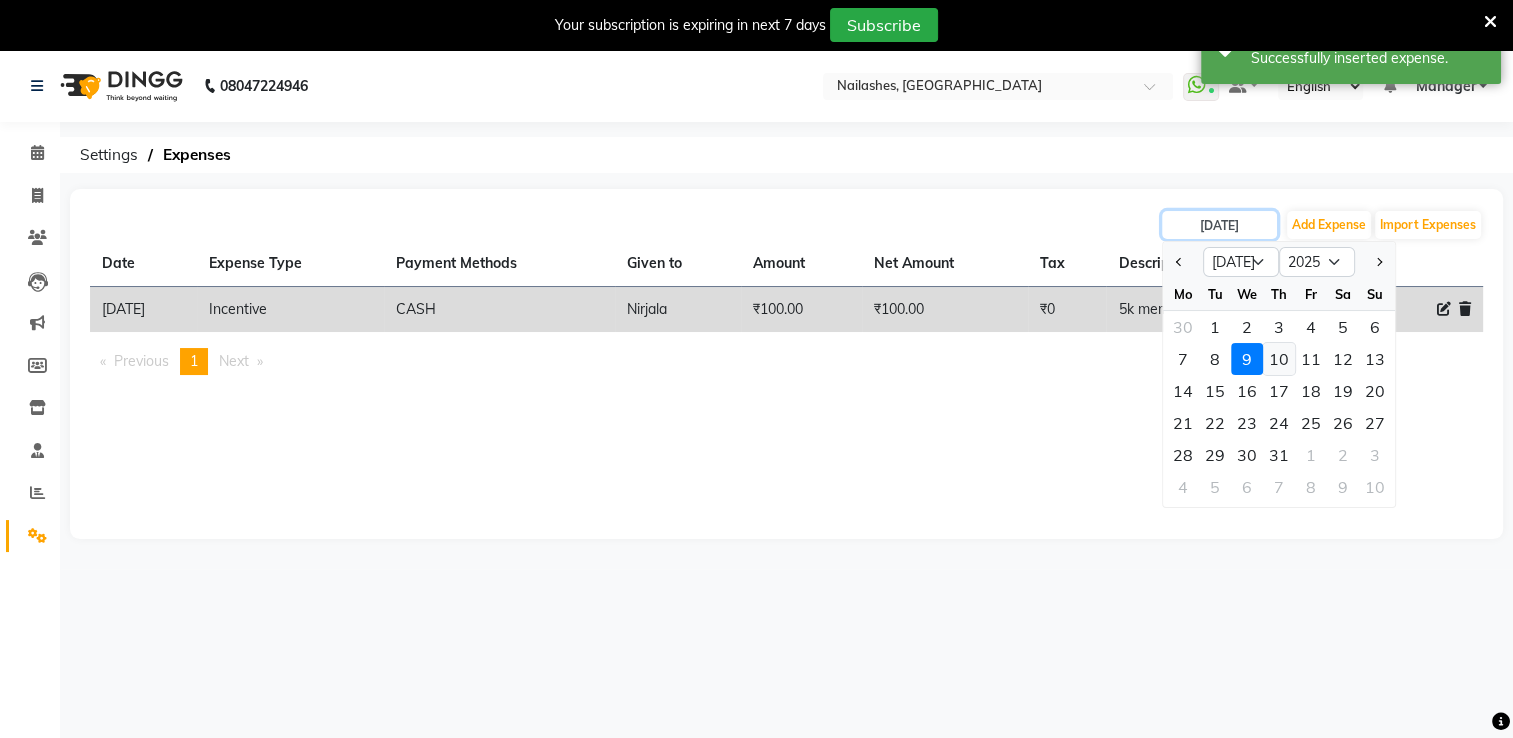 type on "[DATE]" 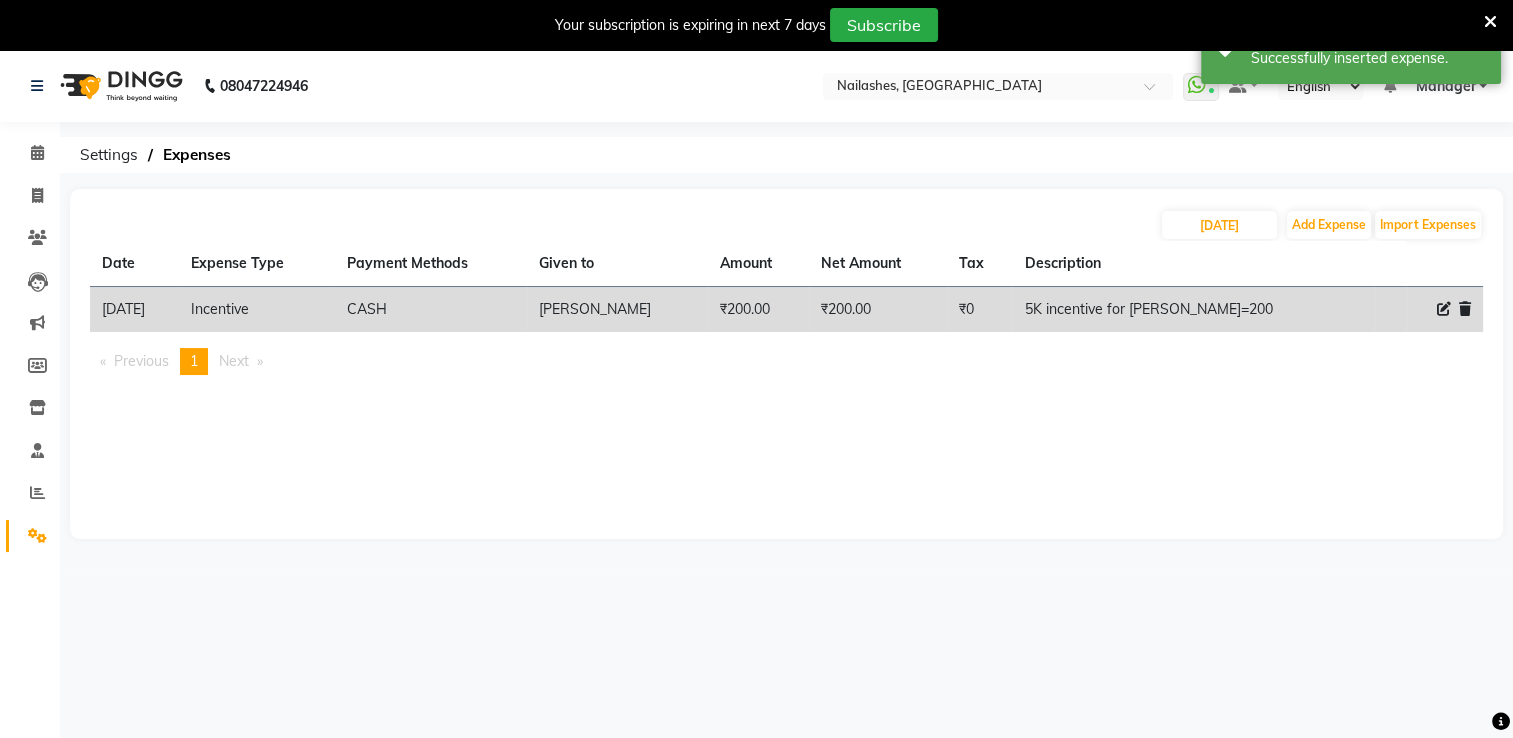 click 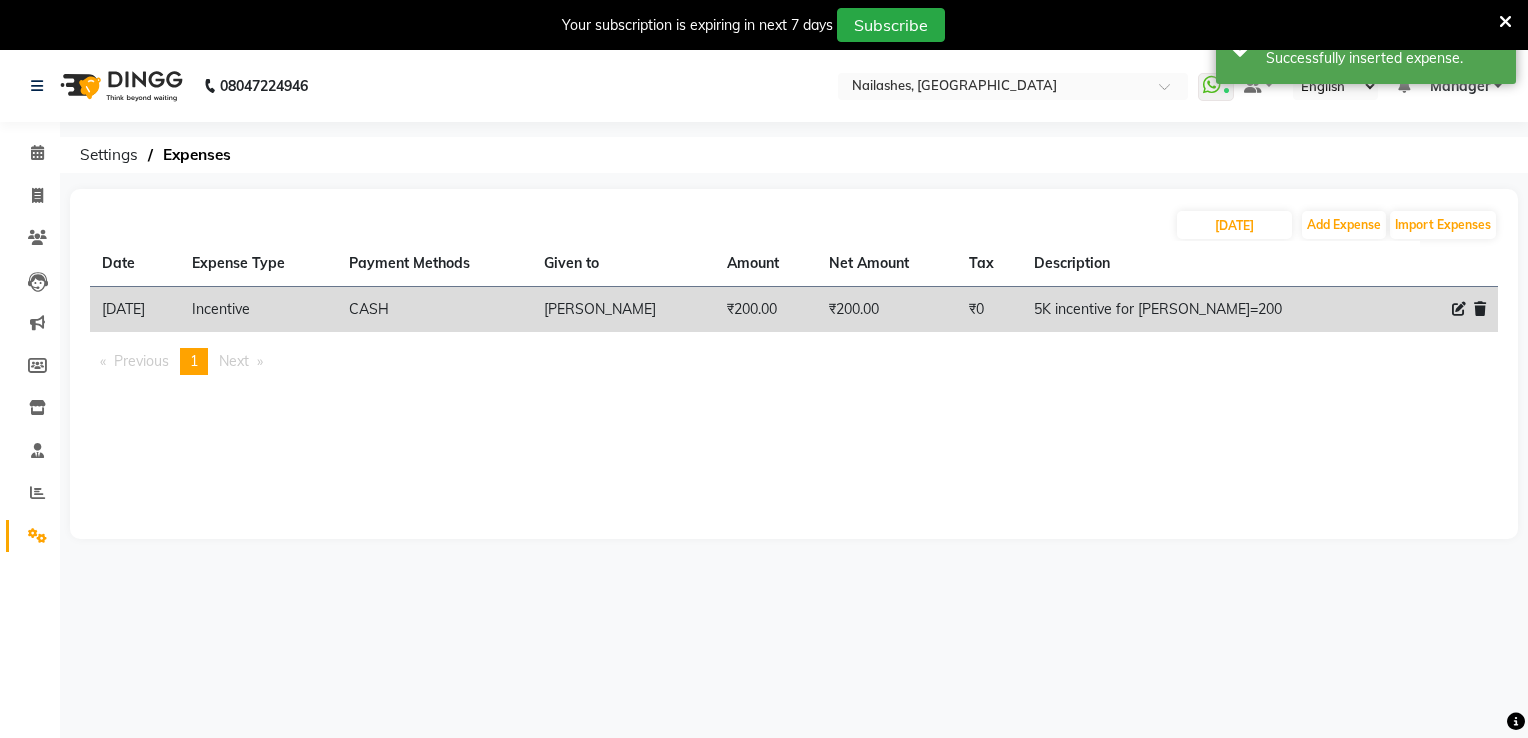 select on "3135" 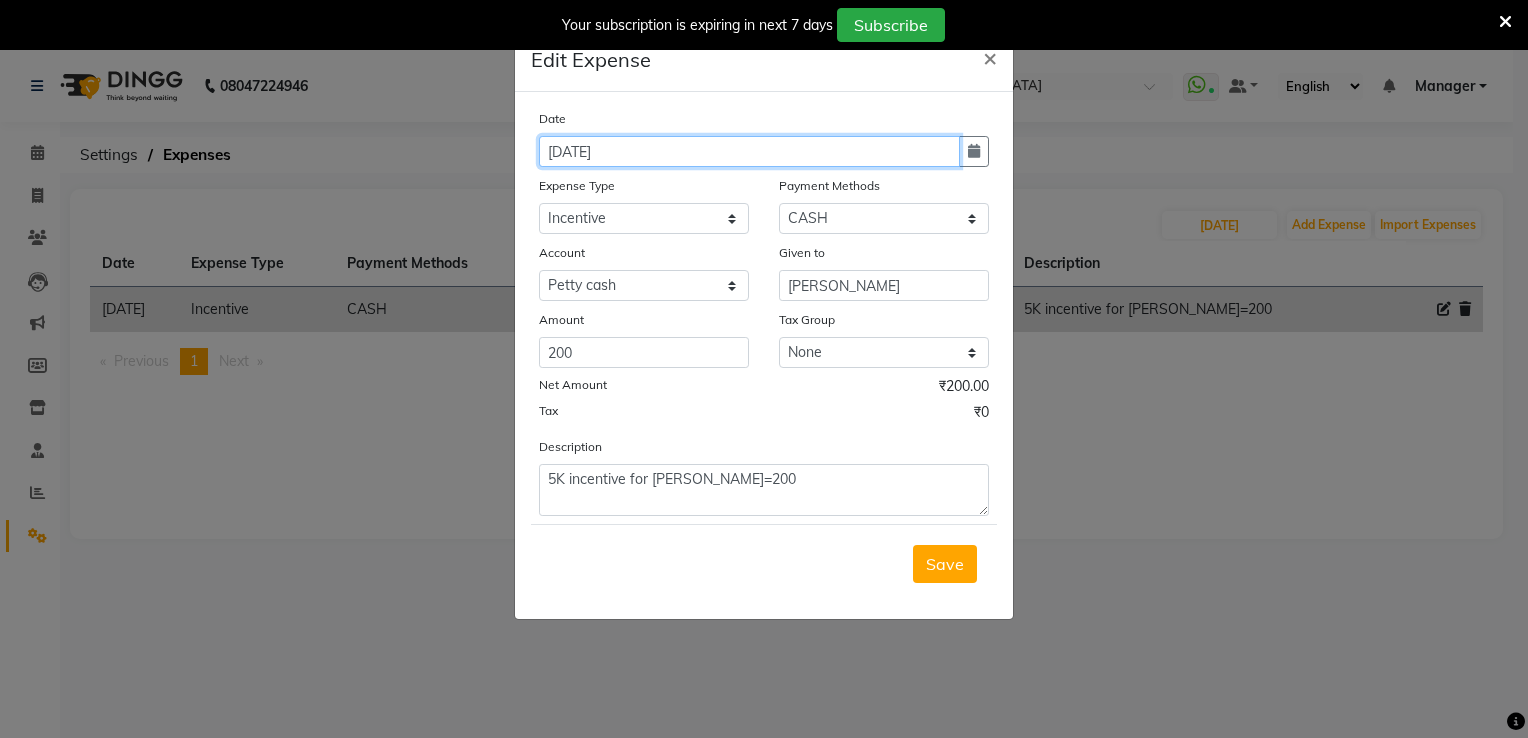 click on "[DATE]" 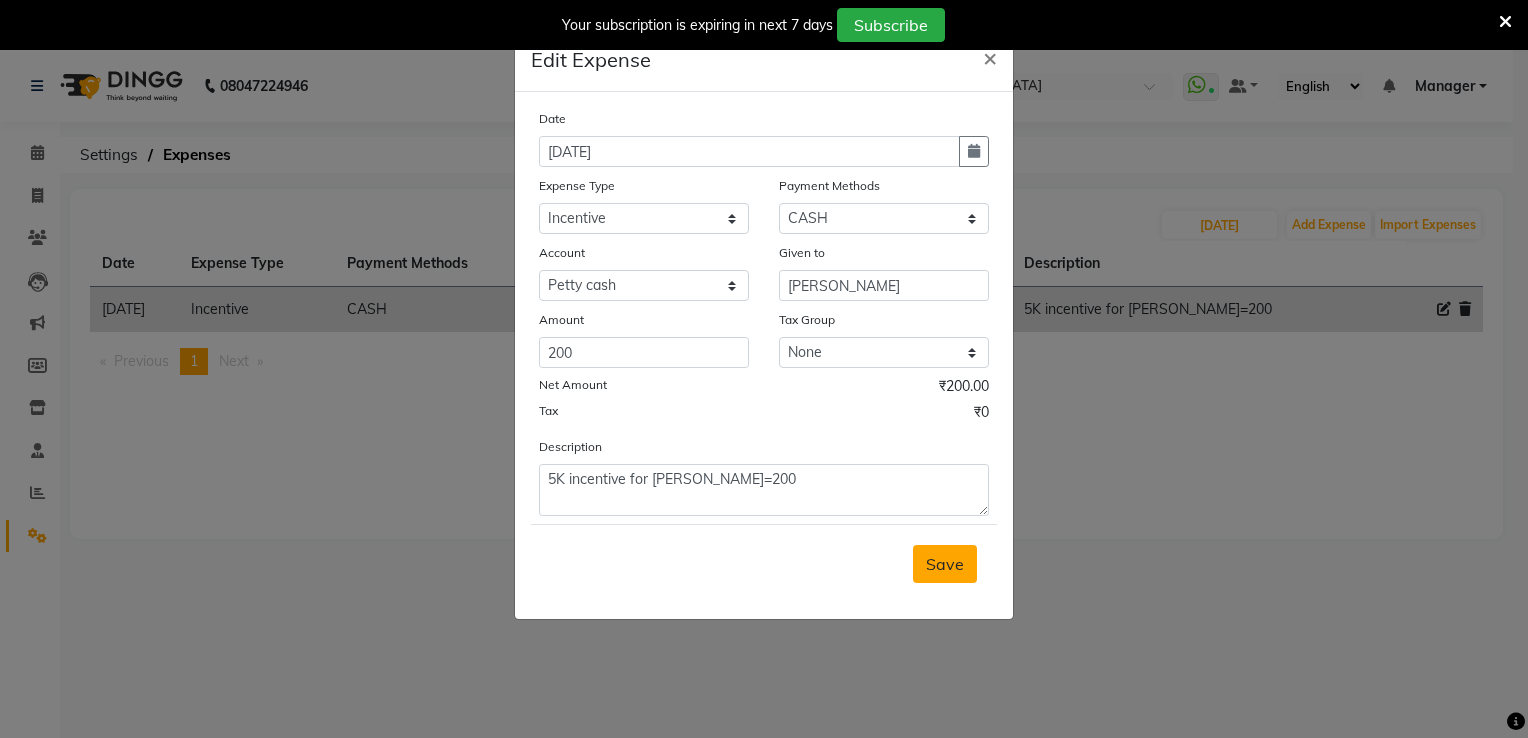 type on "[DATE]" 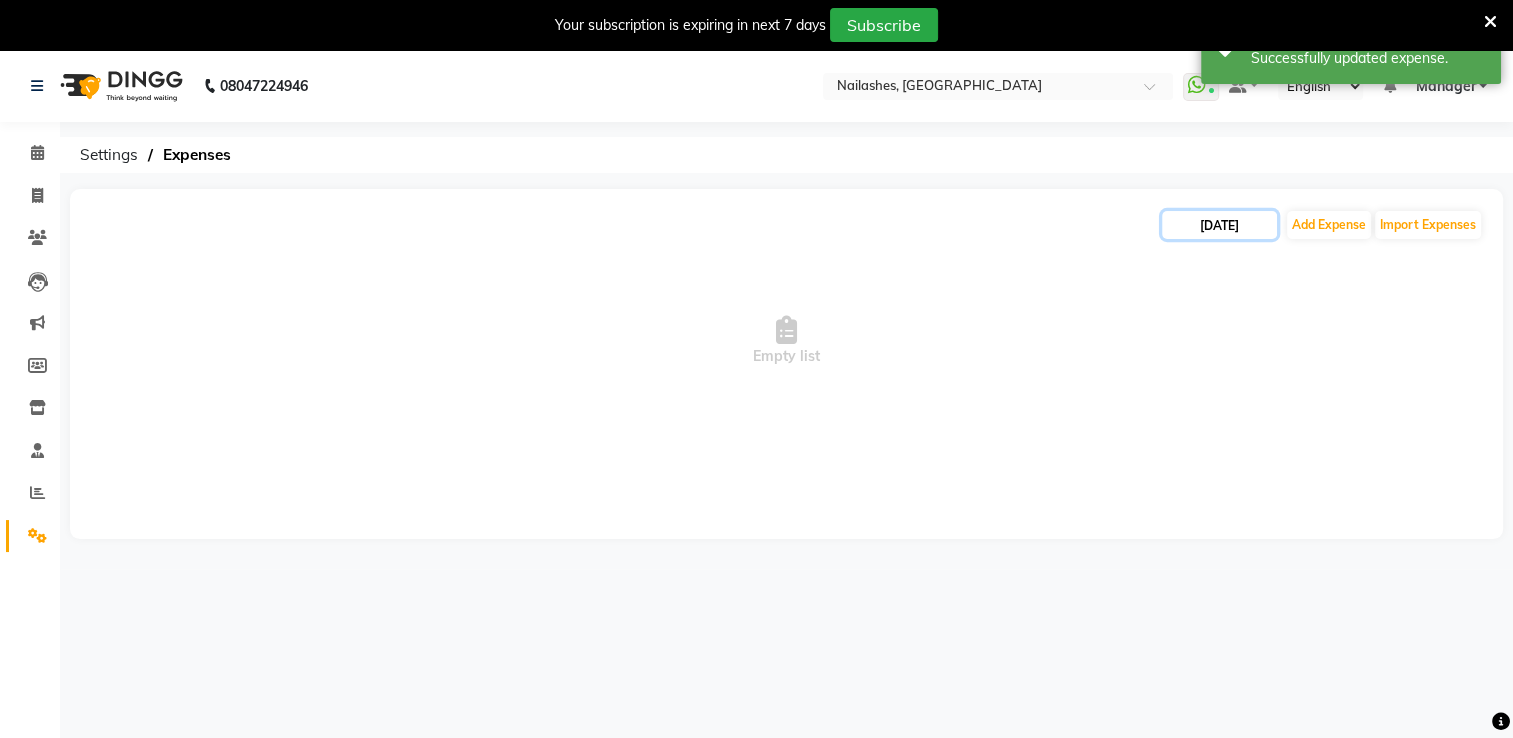 click on "[DATE]" 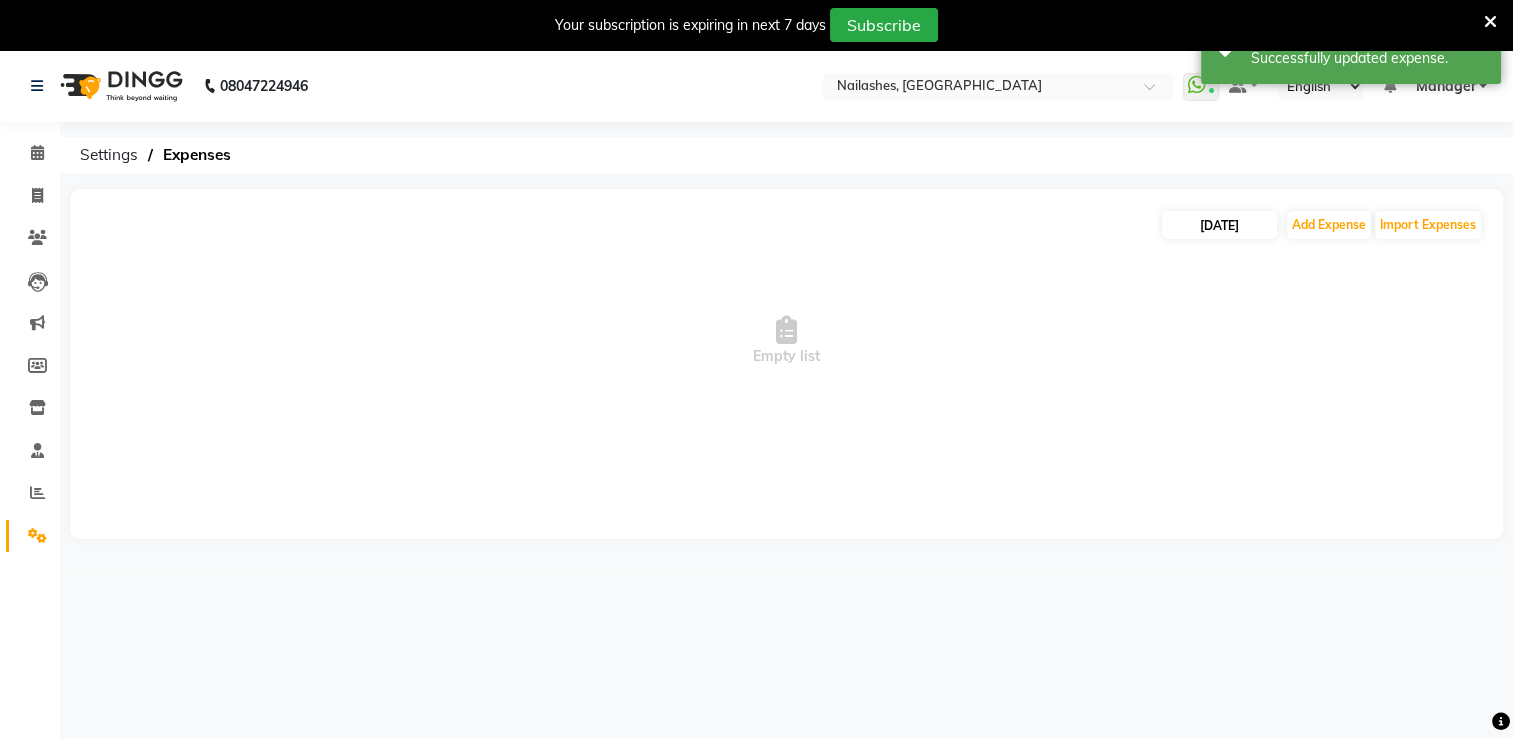 select on "7" 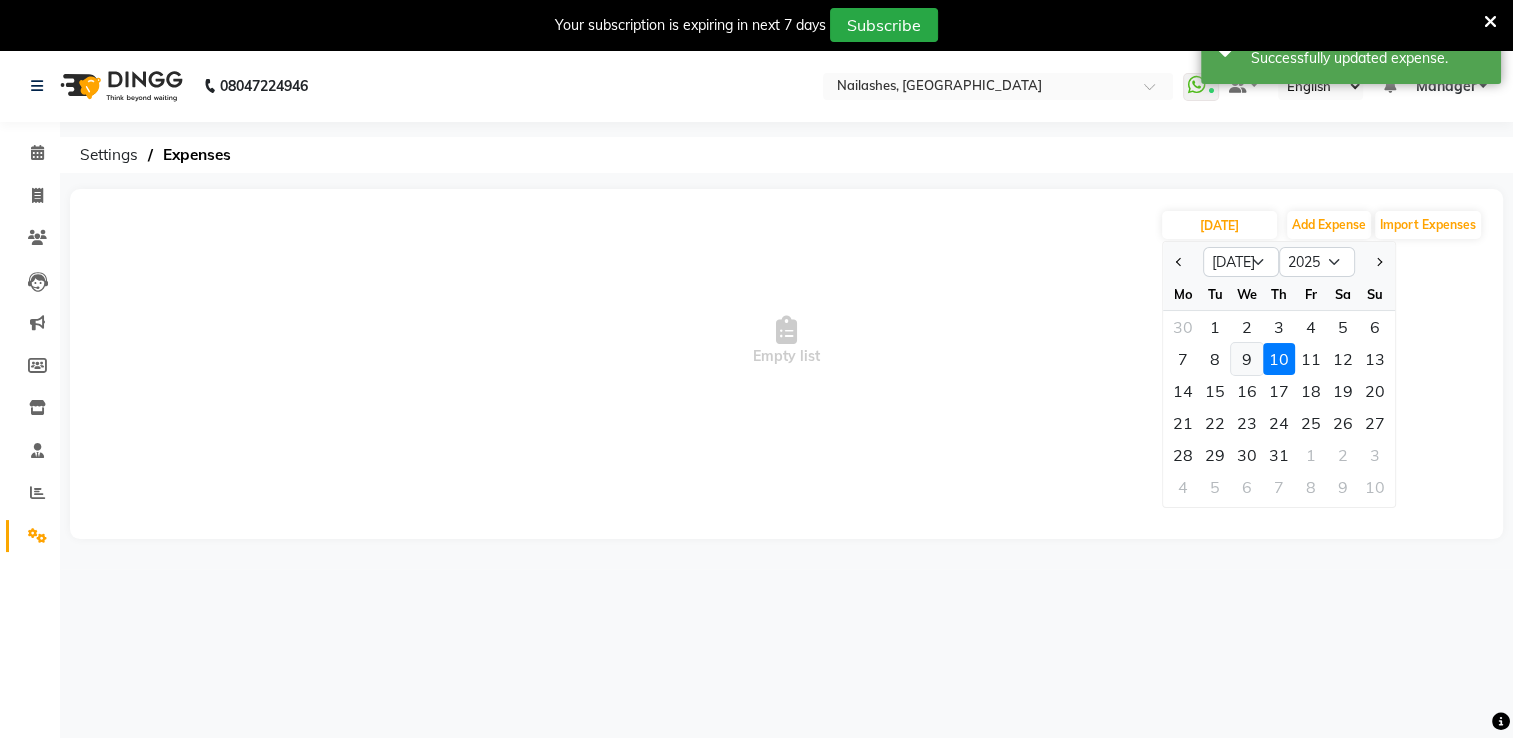 click on "9" 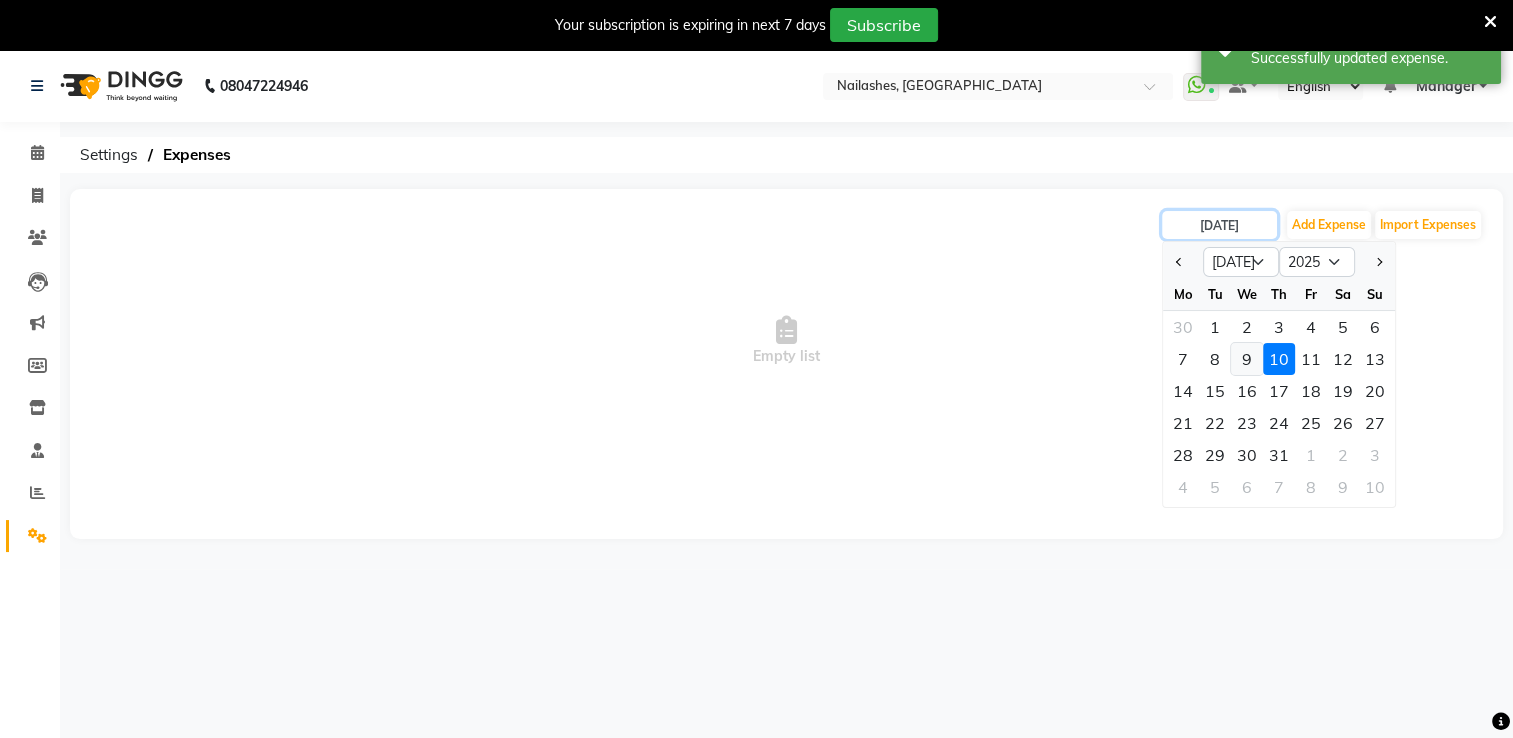 type on "[DATE]" 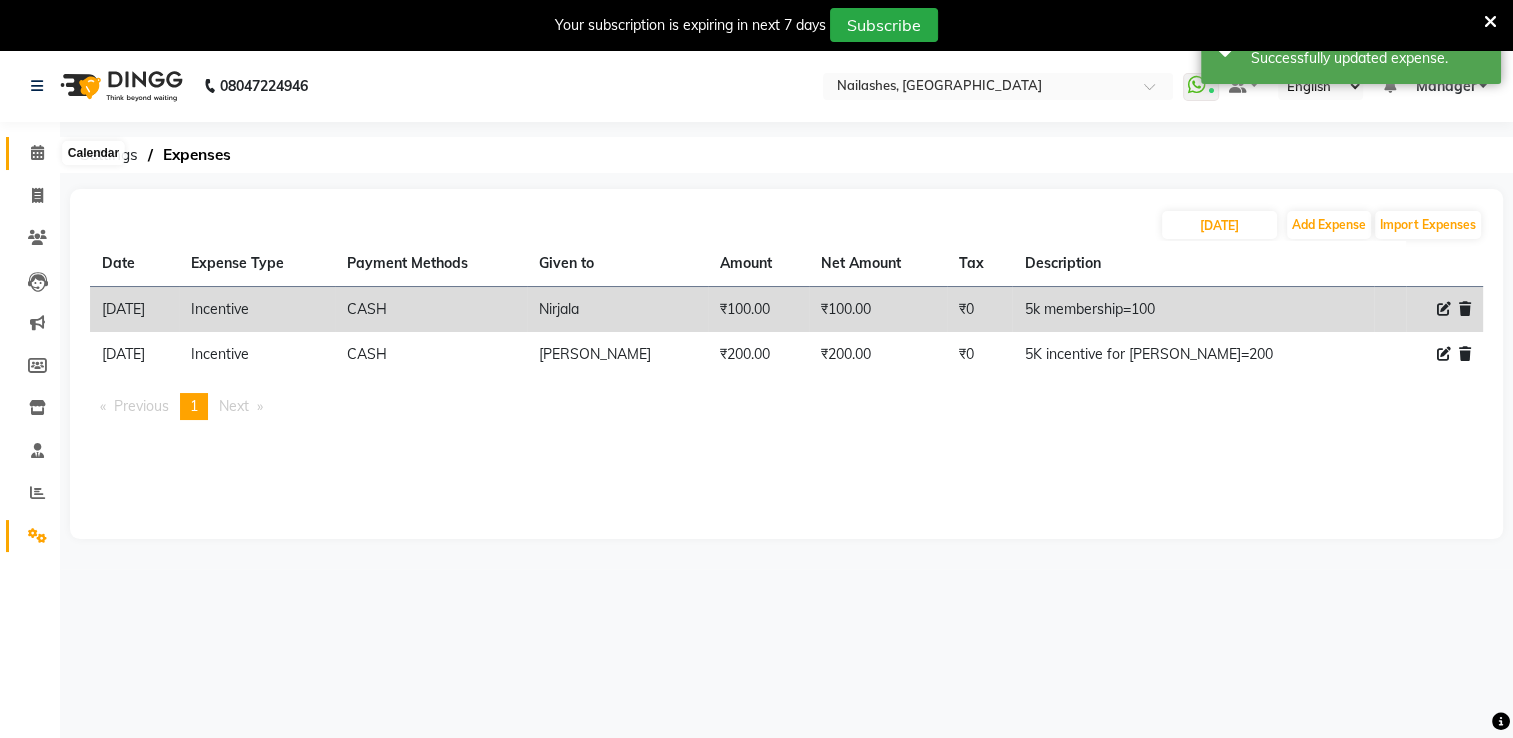 click 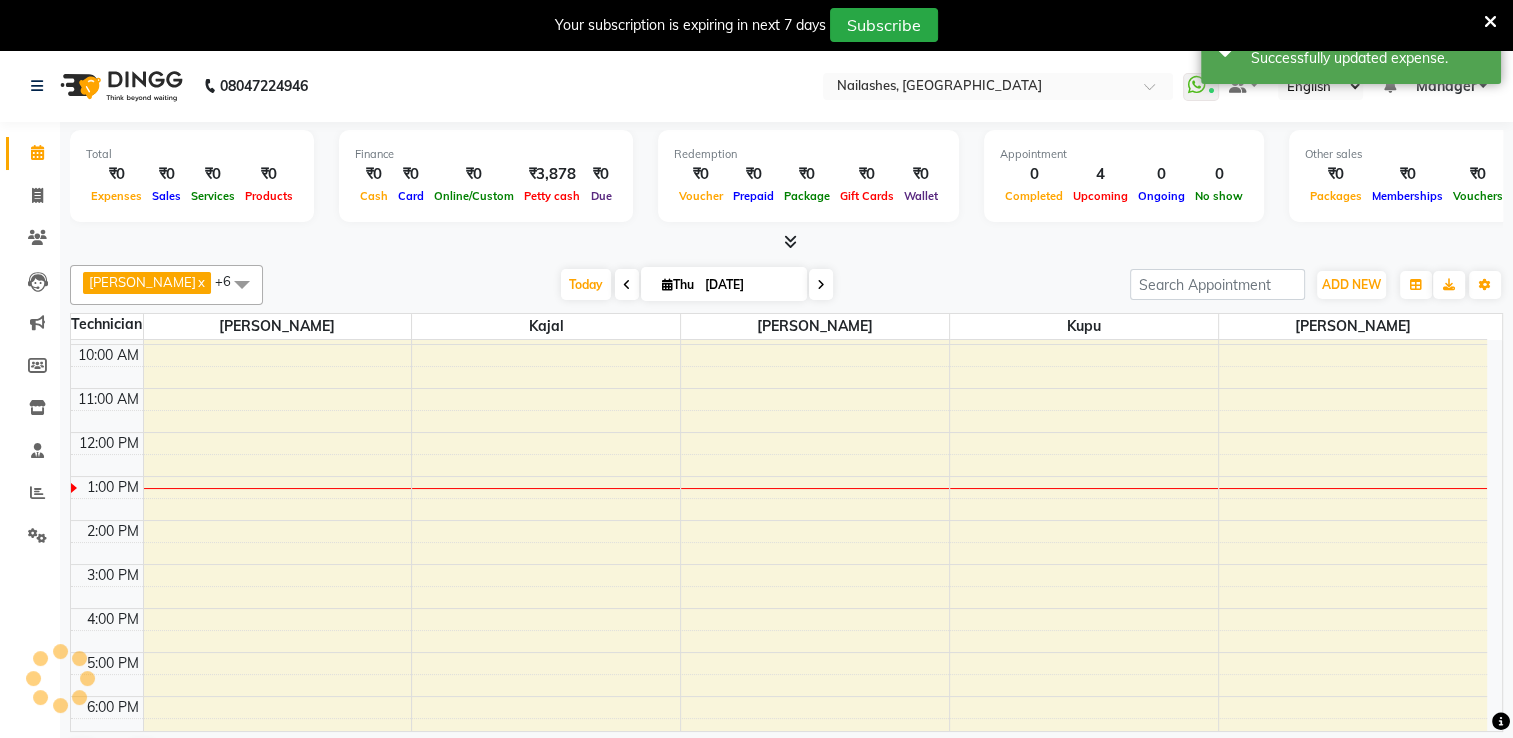 scroll, scrollTop: 0, scrollLeft: 0, axis: both 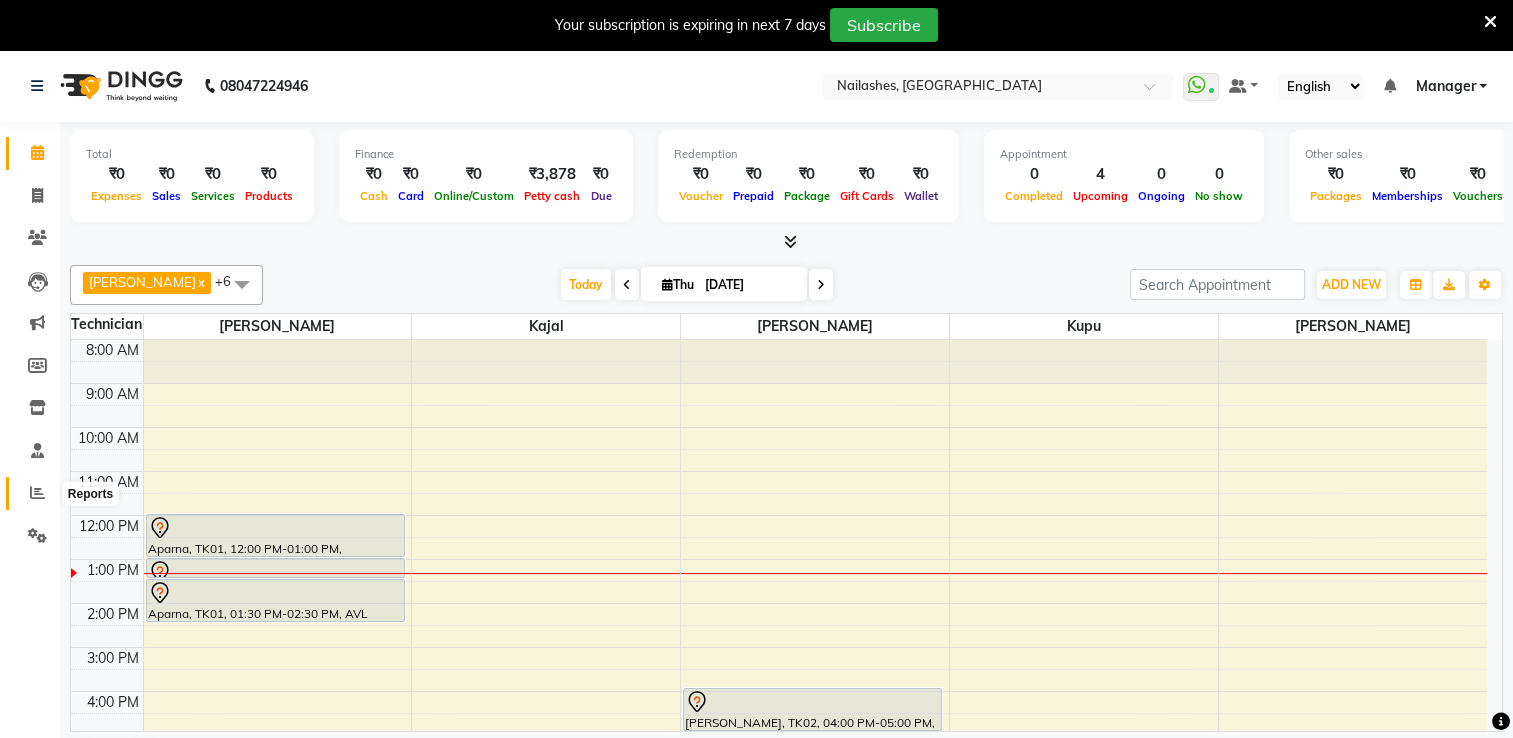click 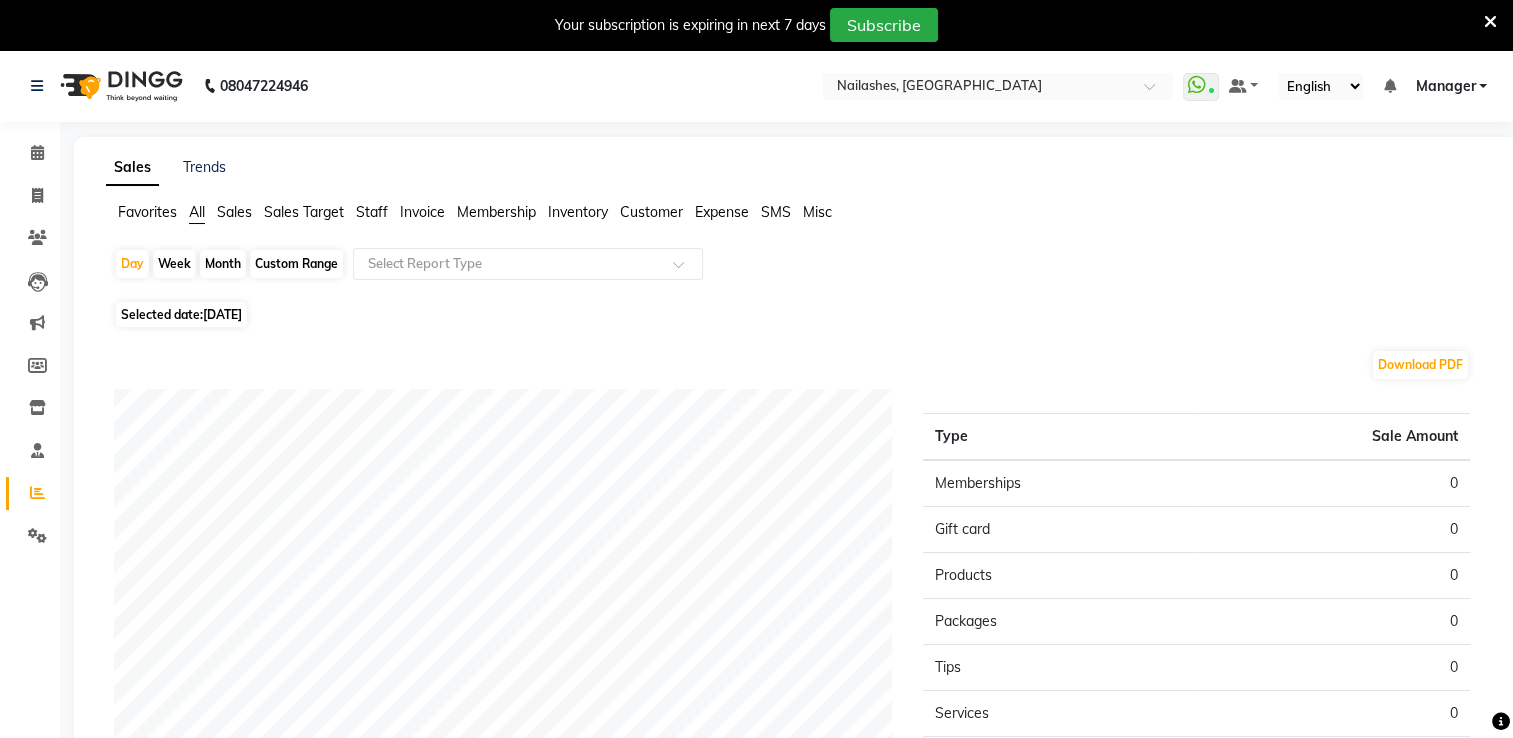 click on "Staff" 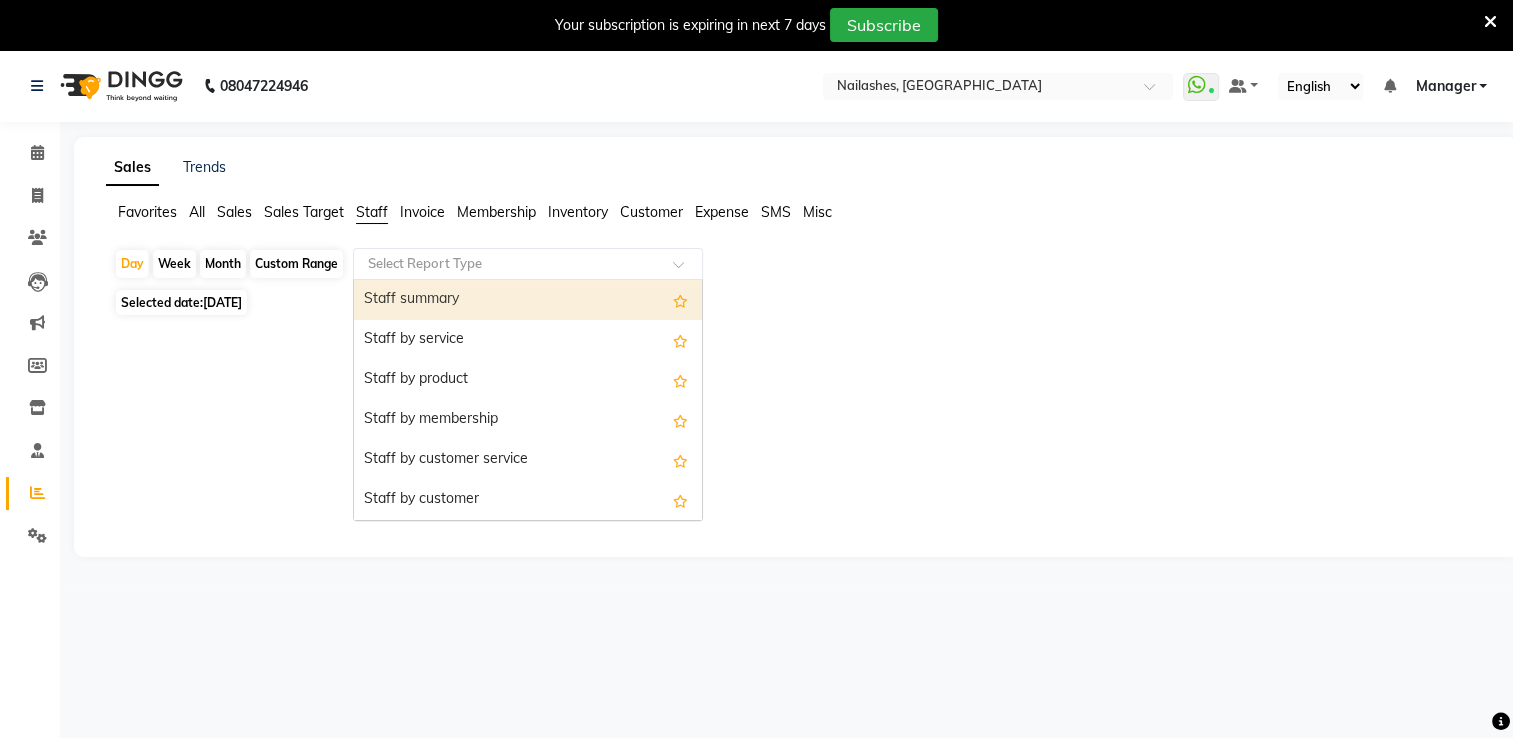 click 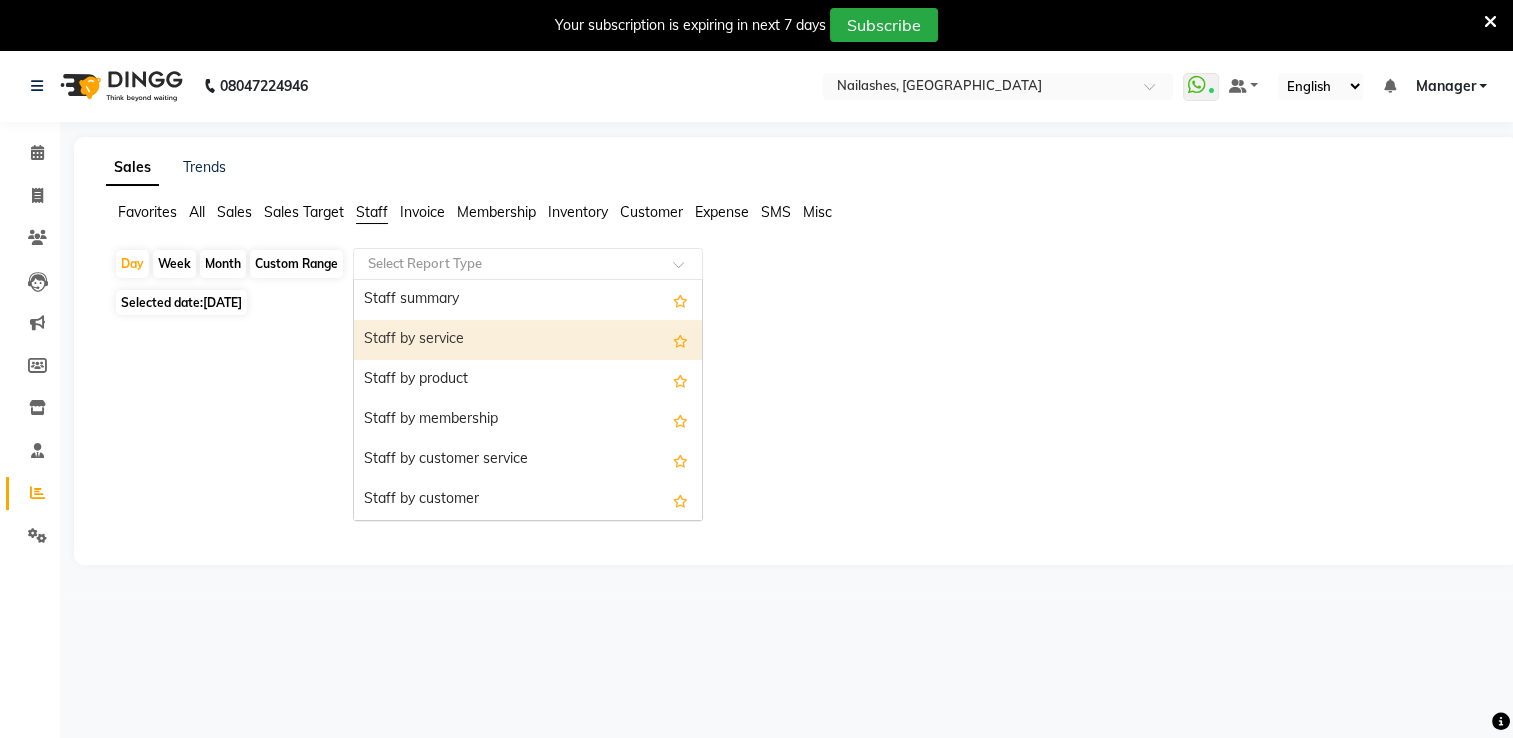 click on "Staff by service" at bounding box center [528, 340] 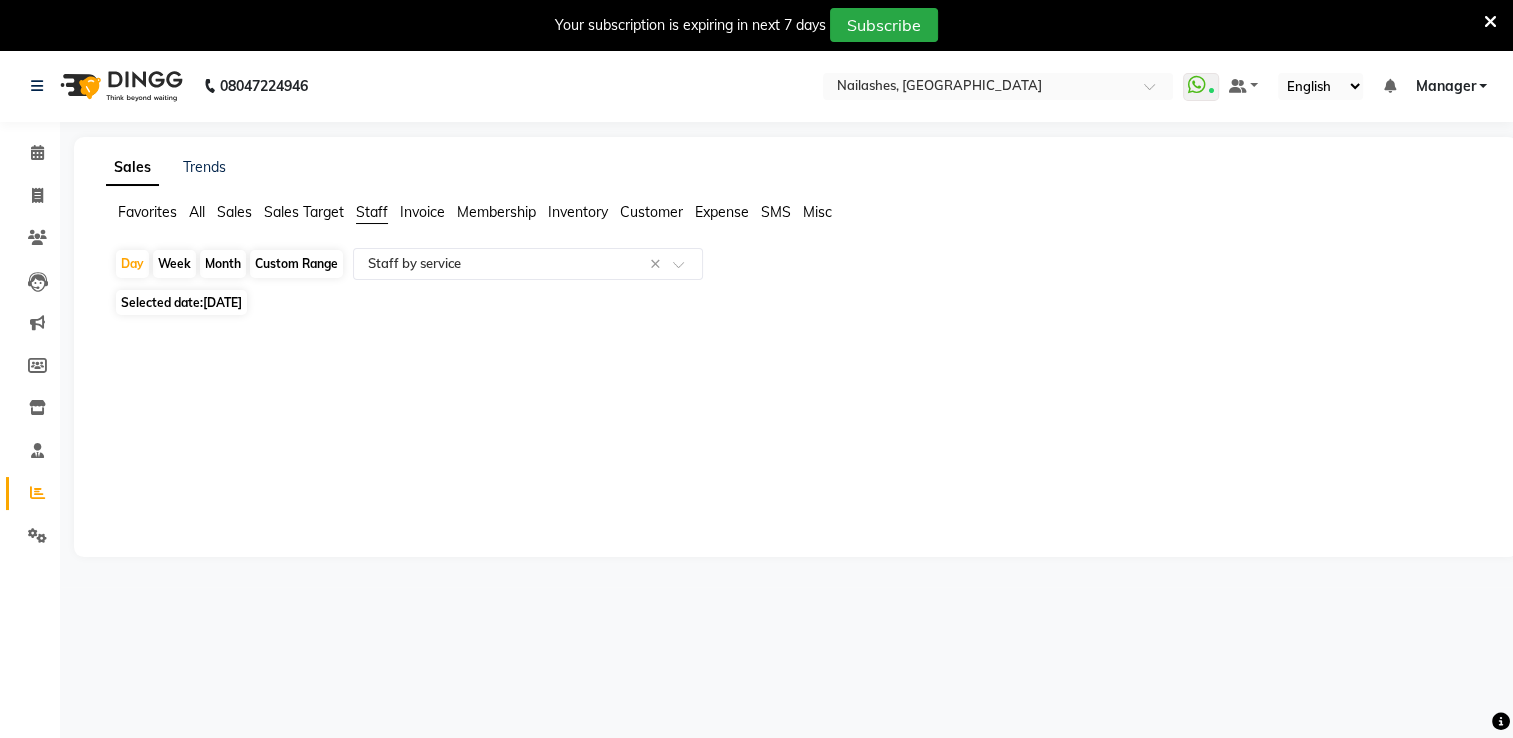 click on "[DATE]" 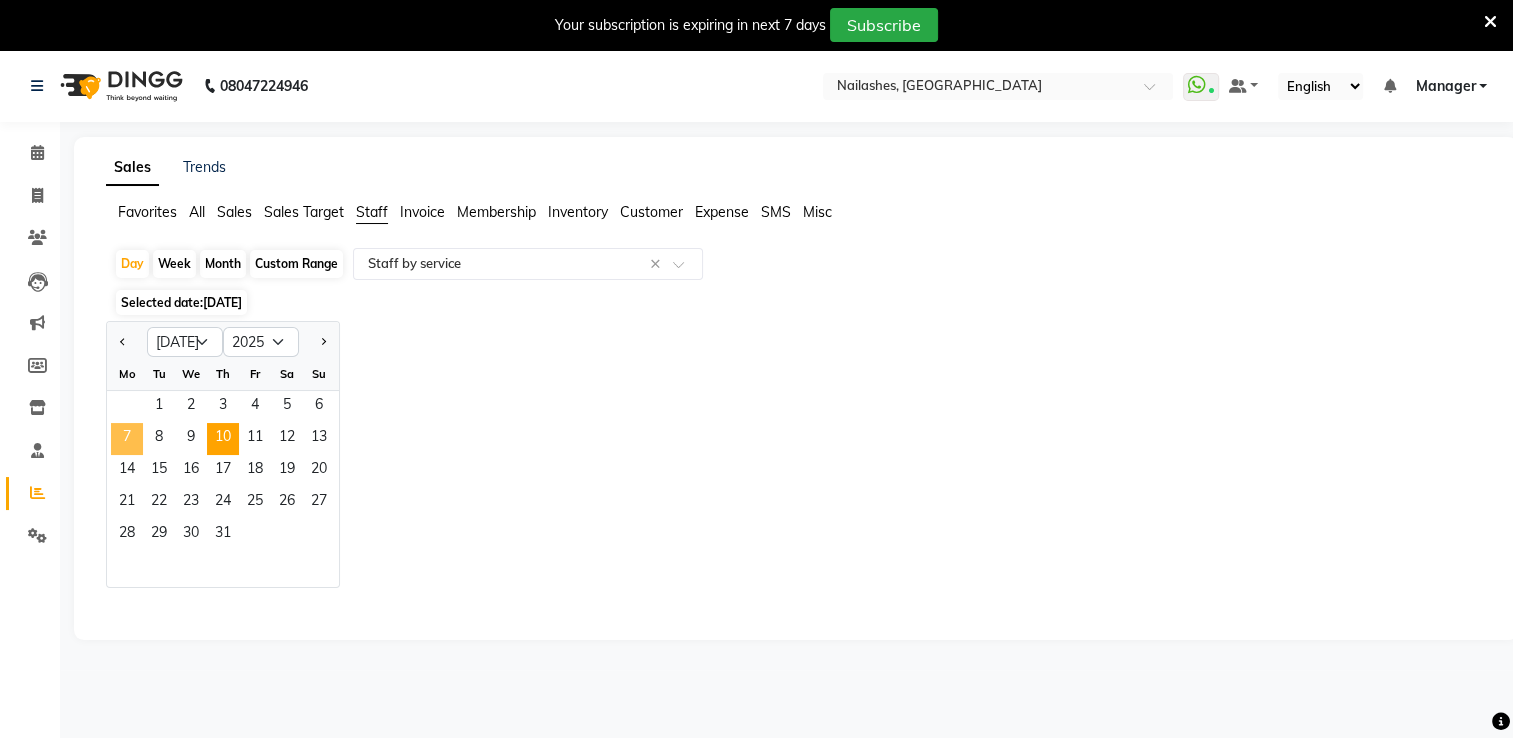 click on "7" 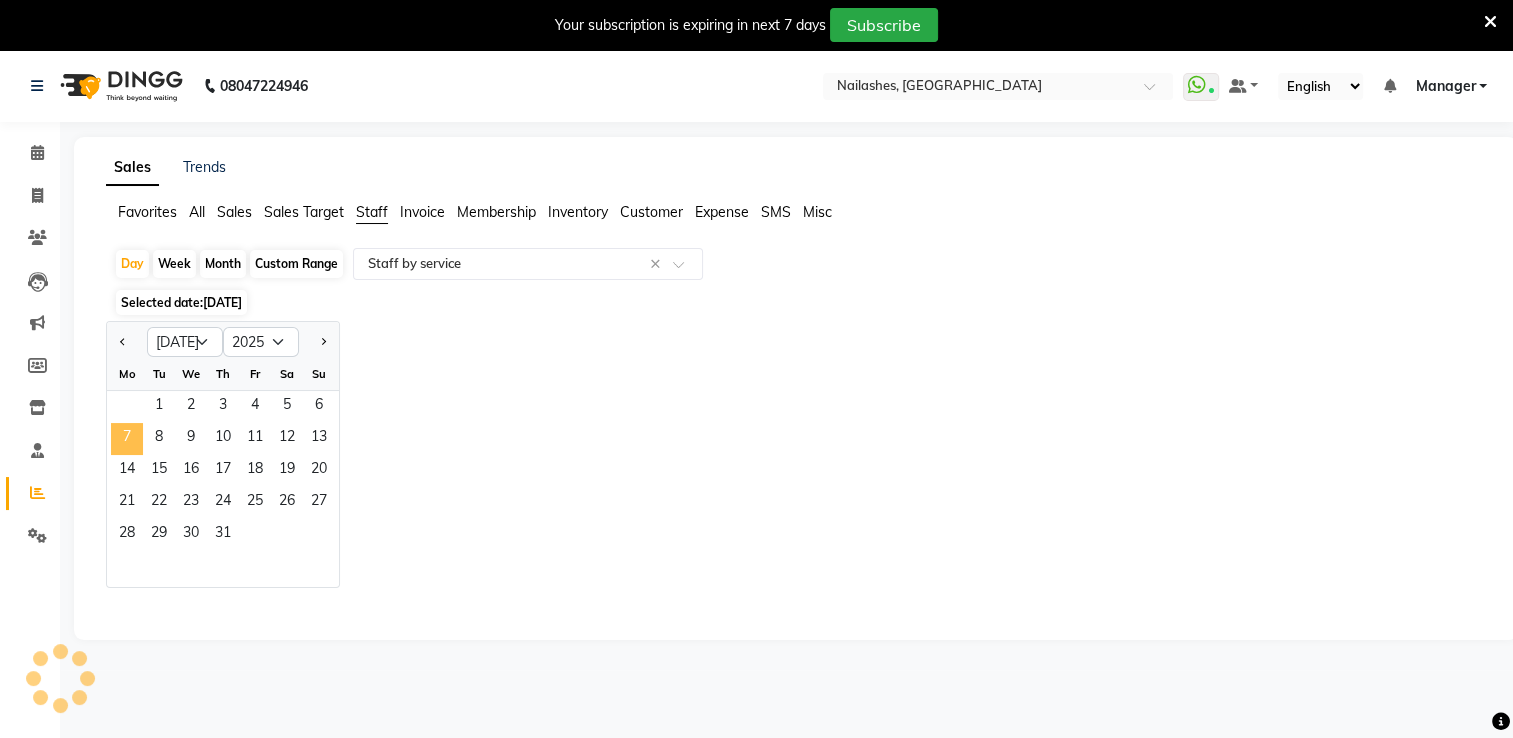 select on "full_report" 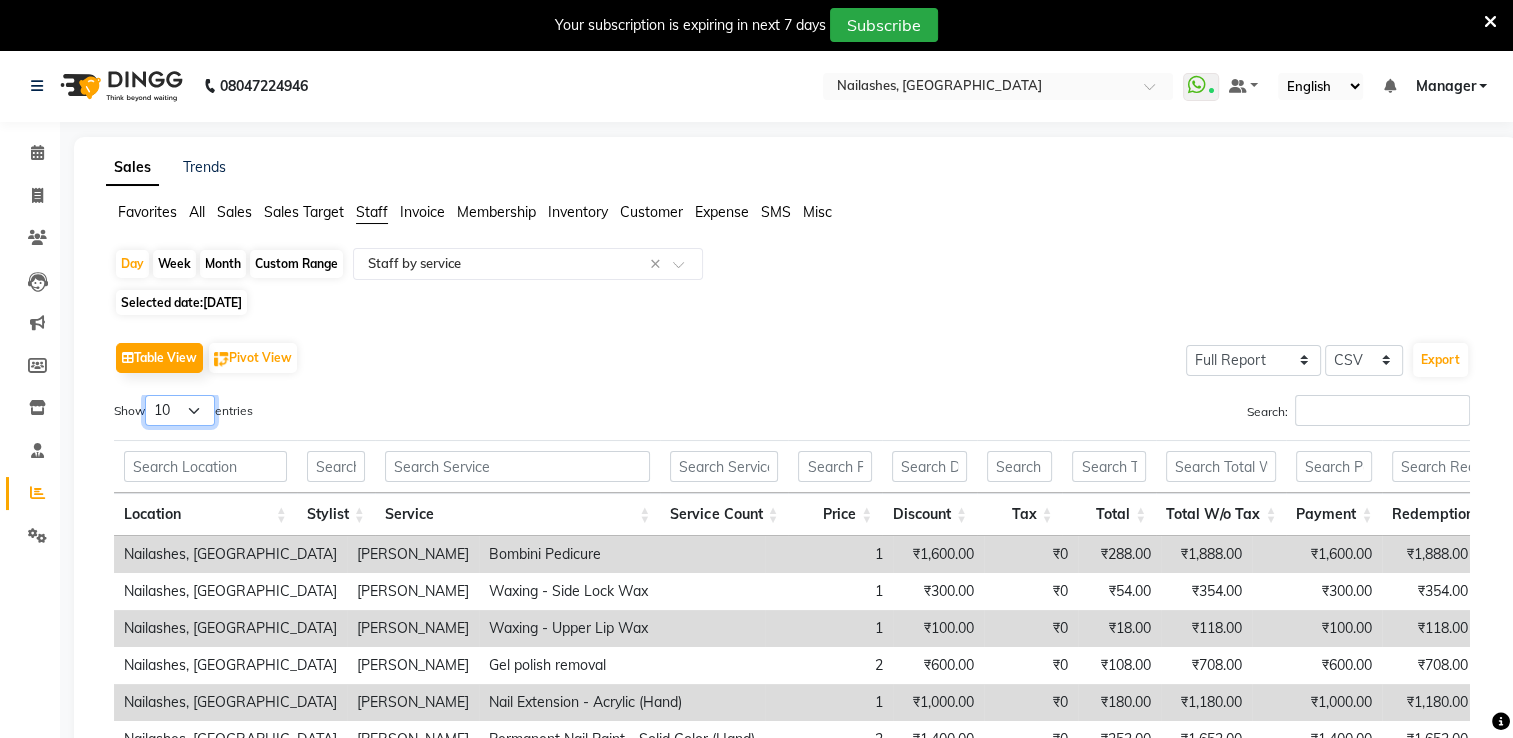 click on "10 25 50 100" at bounding box center [180, 410] 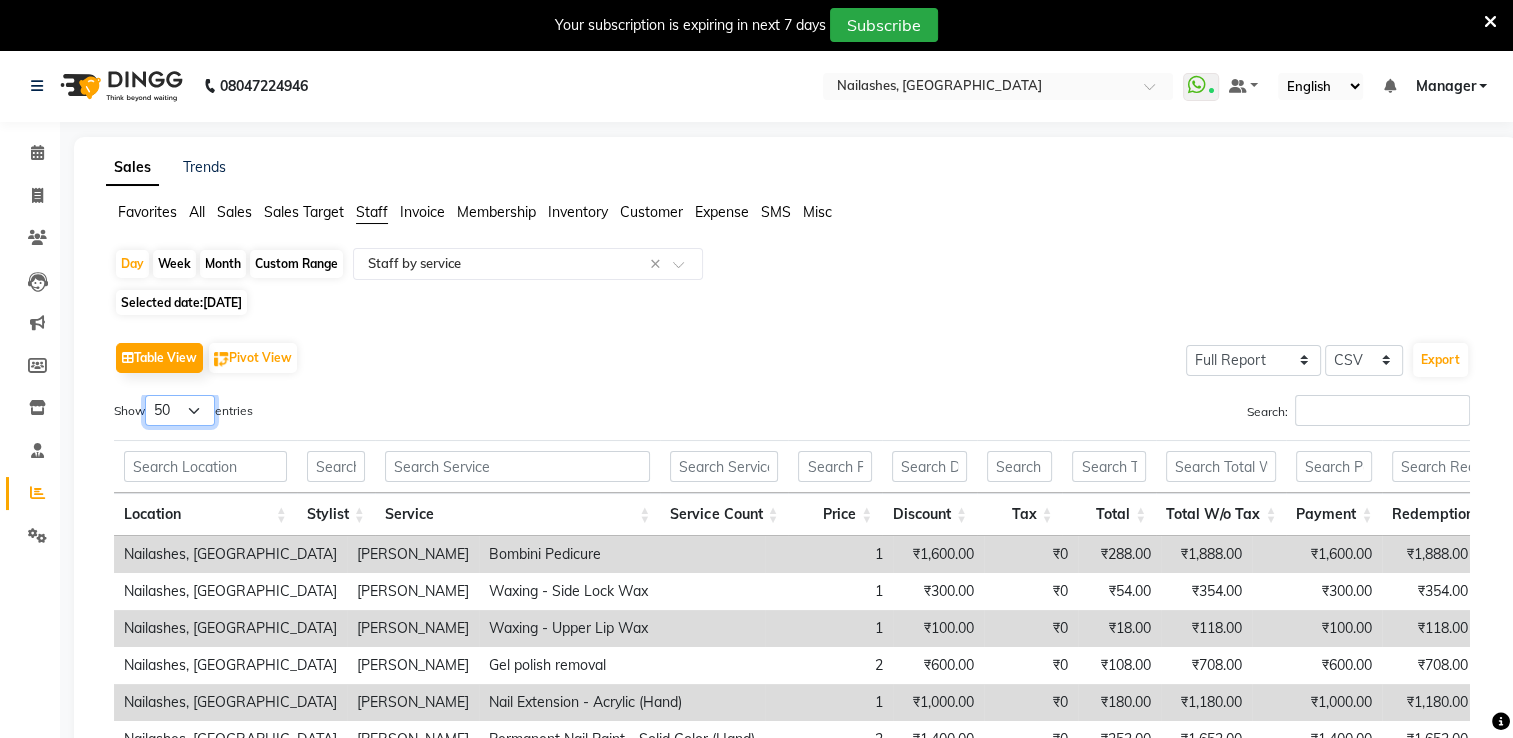click on "10 25 50 100" at bounding box center [180, 410] 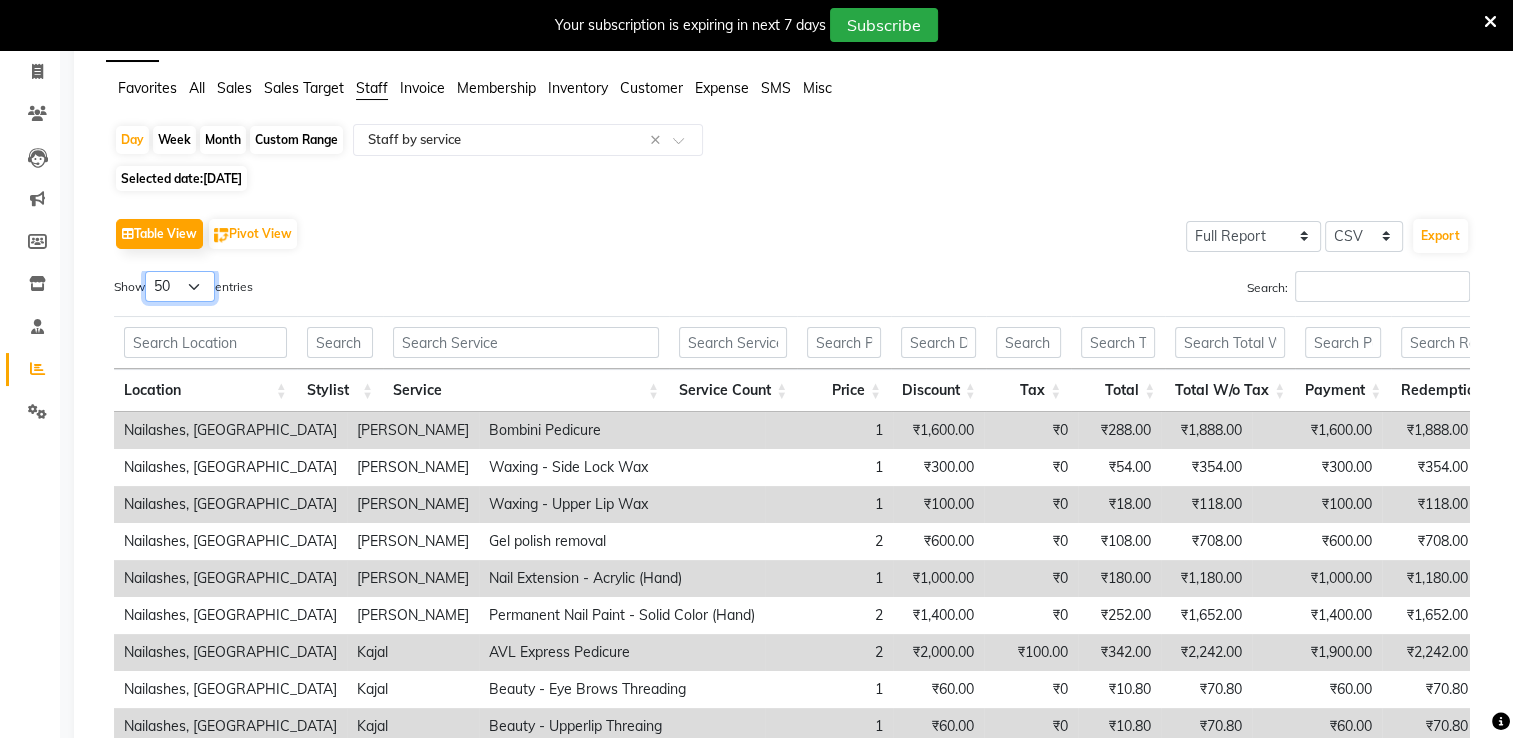 scroll, scrollTop: 136, scrollLeft: 0, axis: vertical 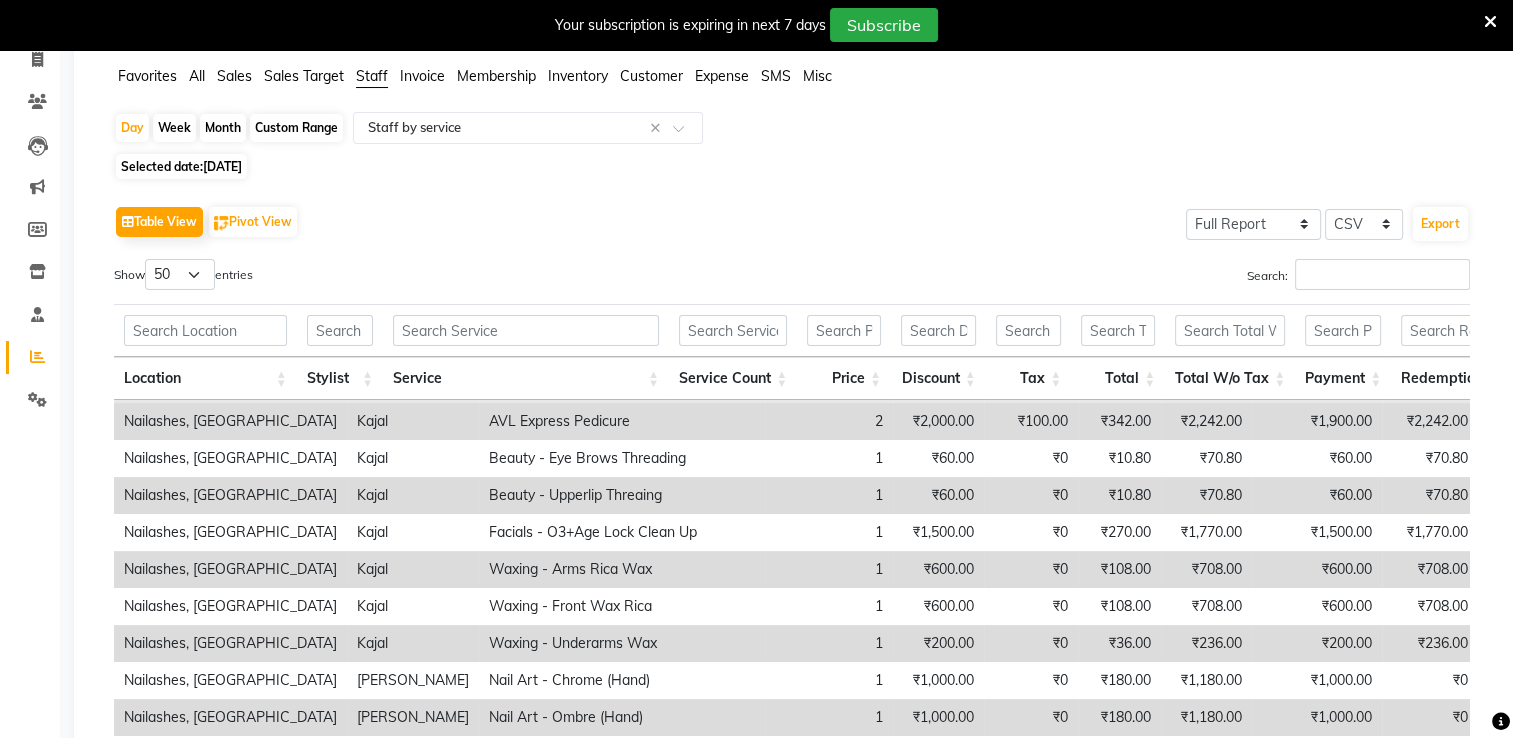 click on "Waxing - Front Wax Rica" at bounding box center (622, 606) 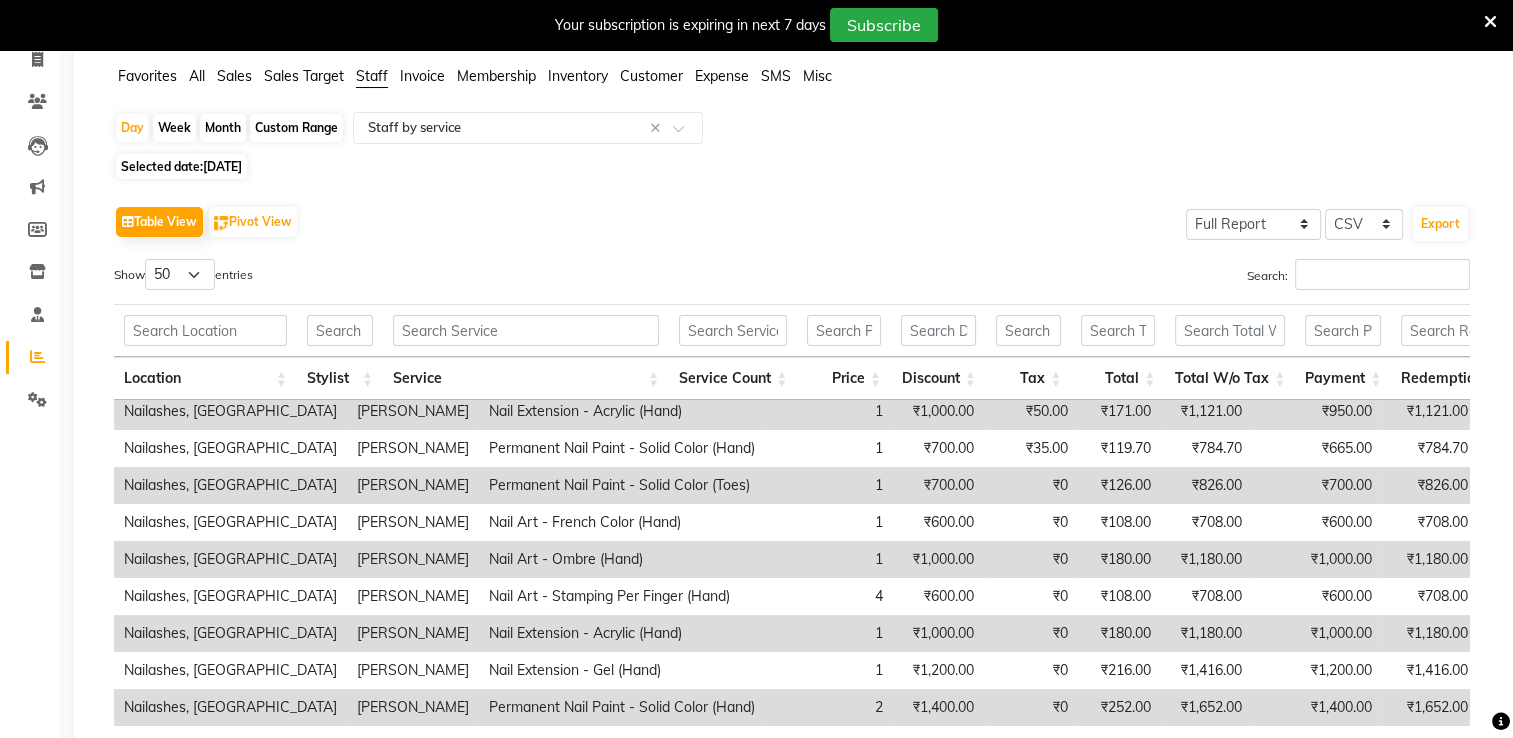 scroll, scrollTop: 836, scrollLeft: 0, axis: vertical 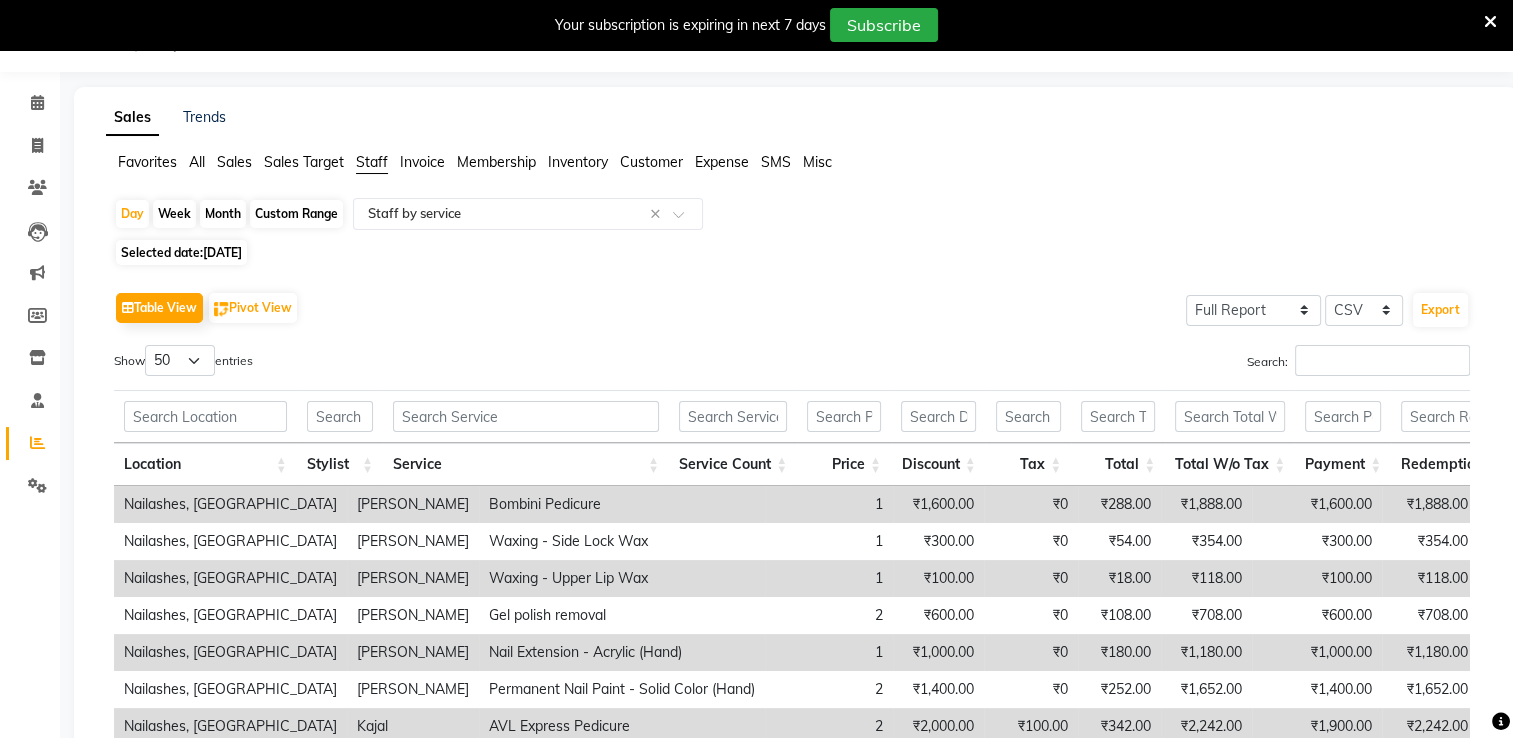 click on "07-07-2025" 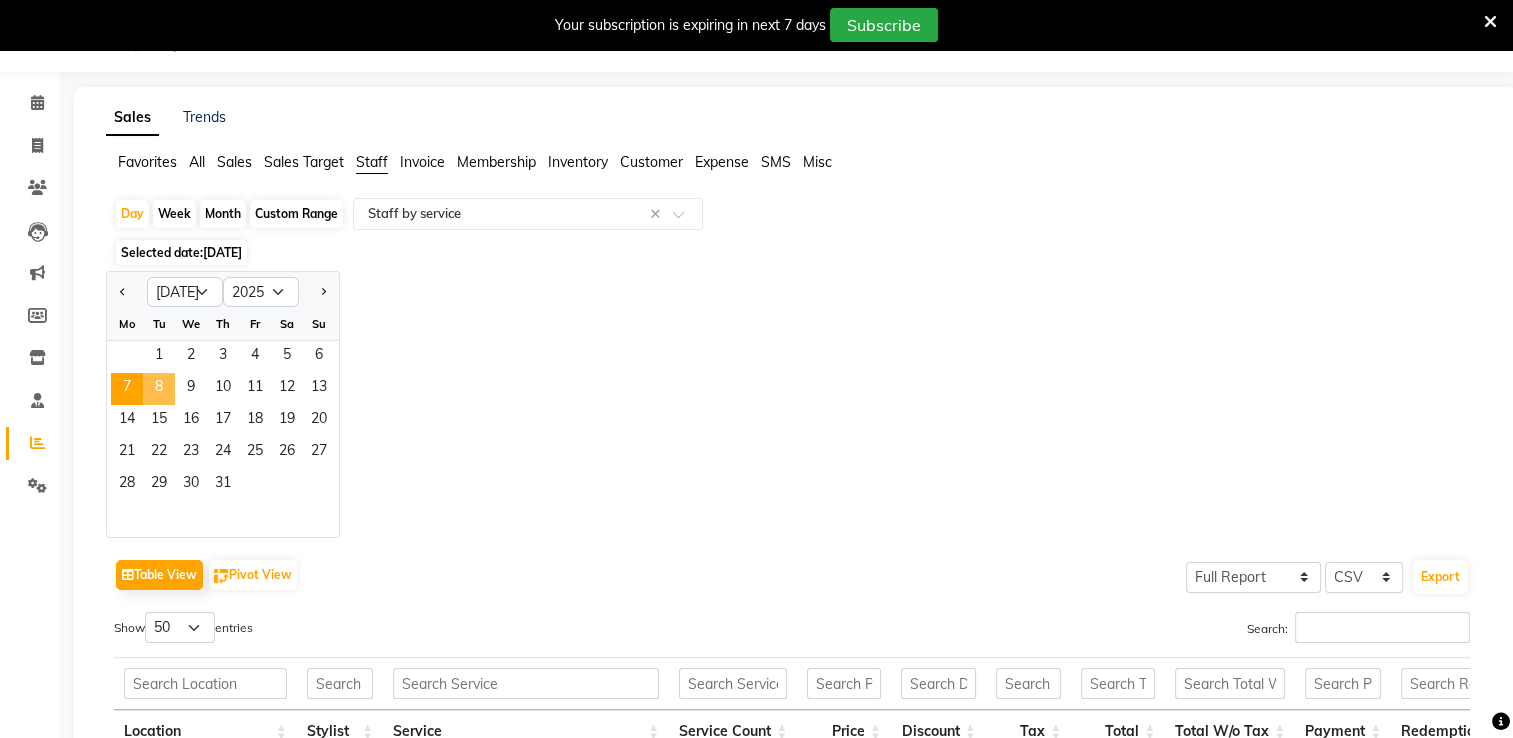 click on "8" 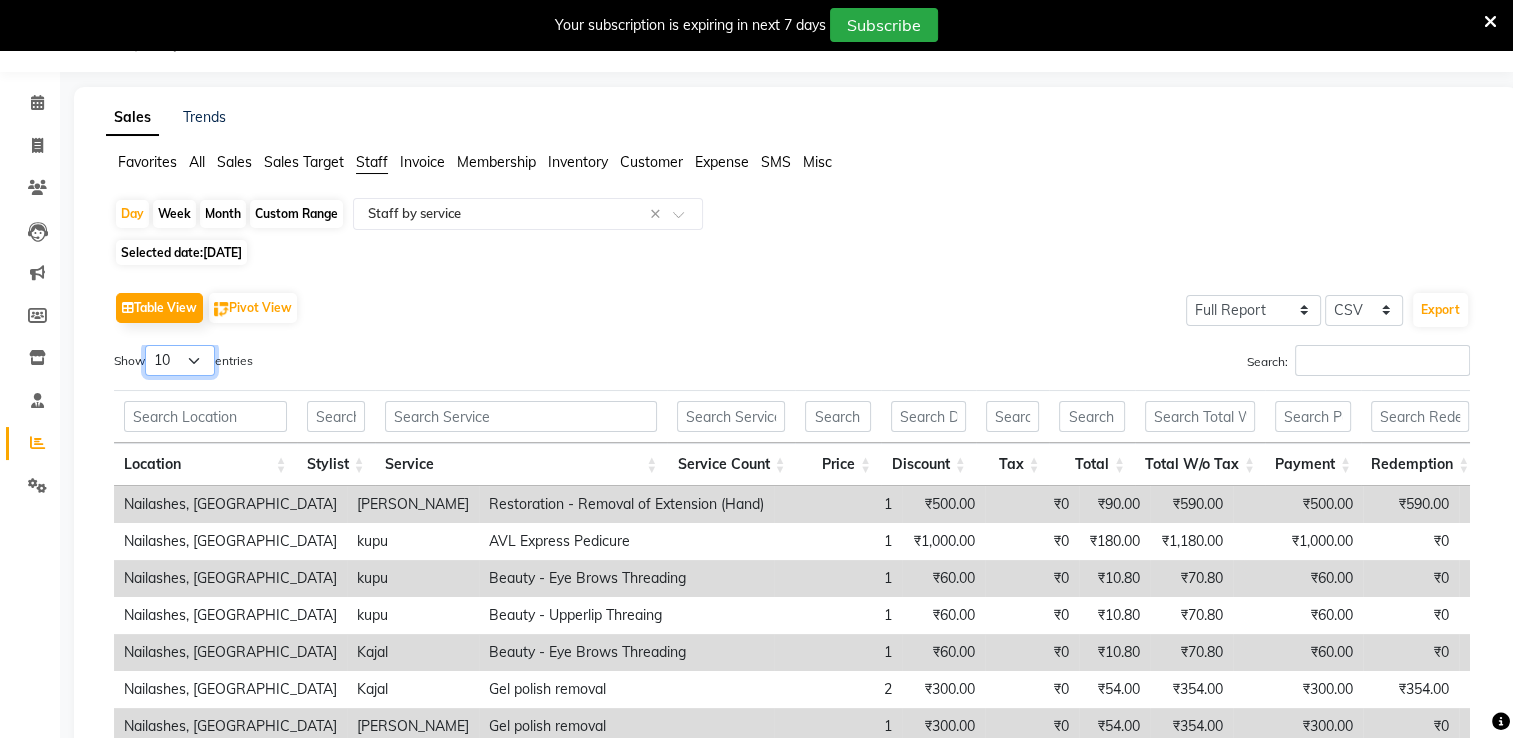 click on "10 25 50 100" at bounding box center (180, 360) 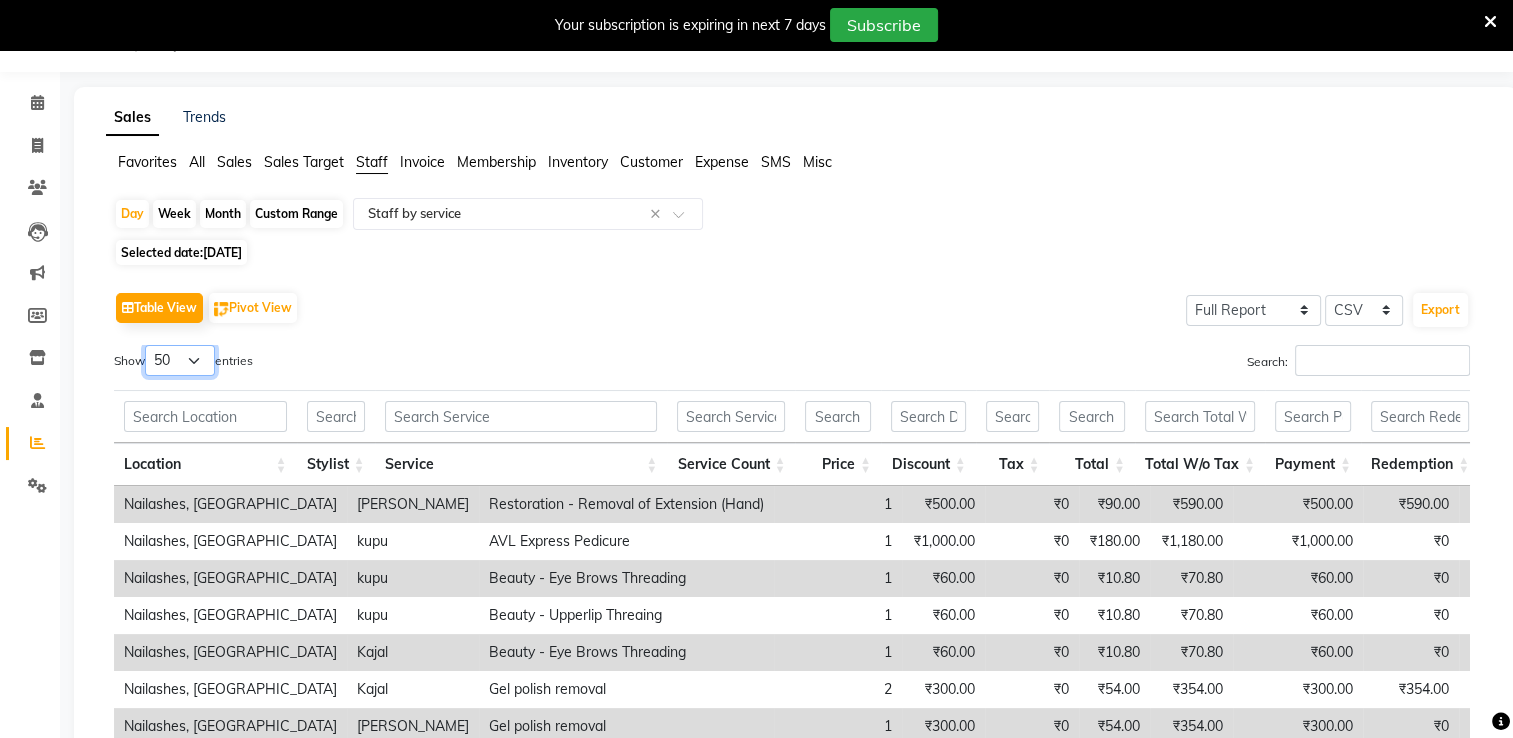 click on "10 25 50 100" at bounding box center (180, 360) 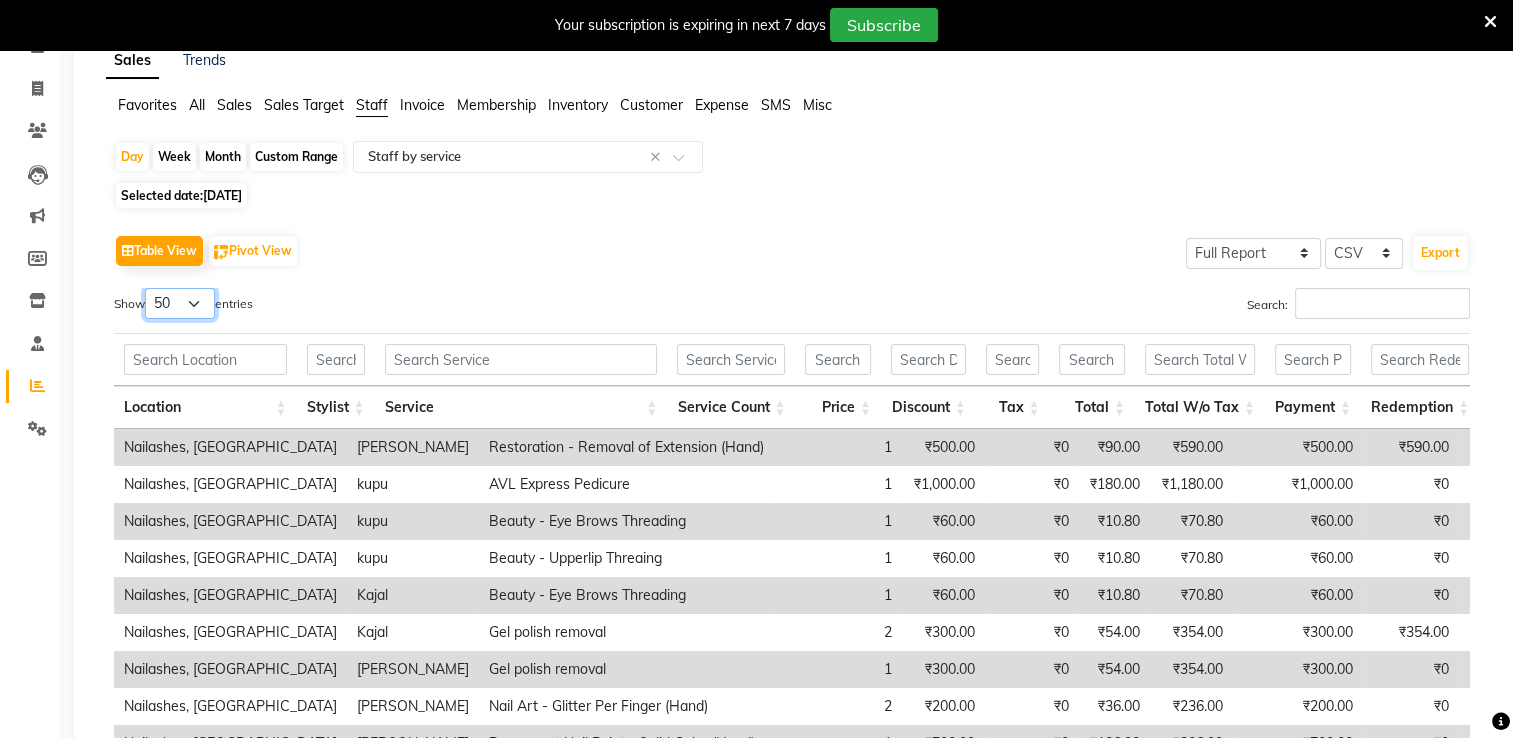 scroll, scrollTop: 0, scrollLeft: 0, axis: both 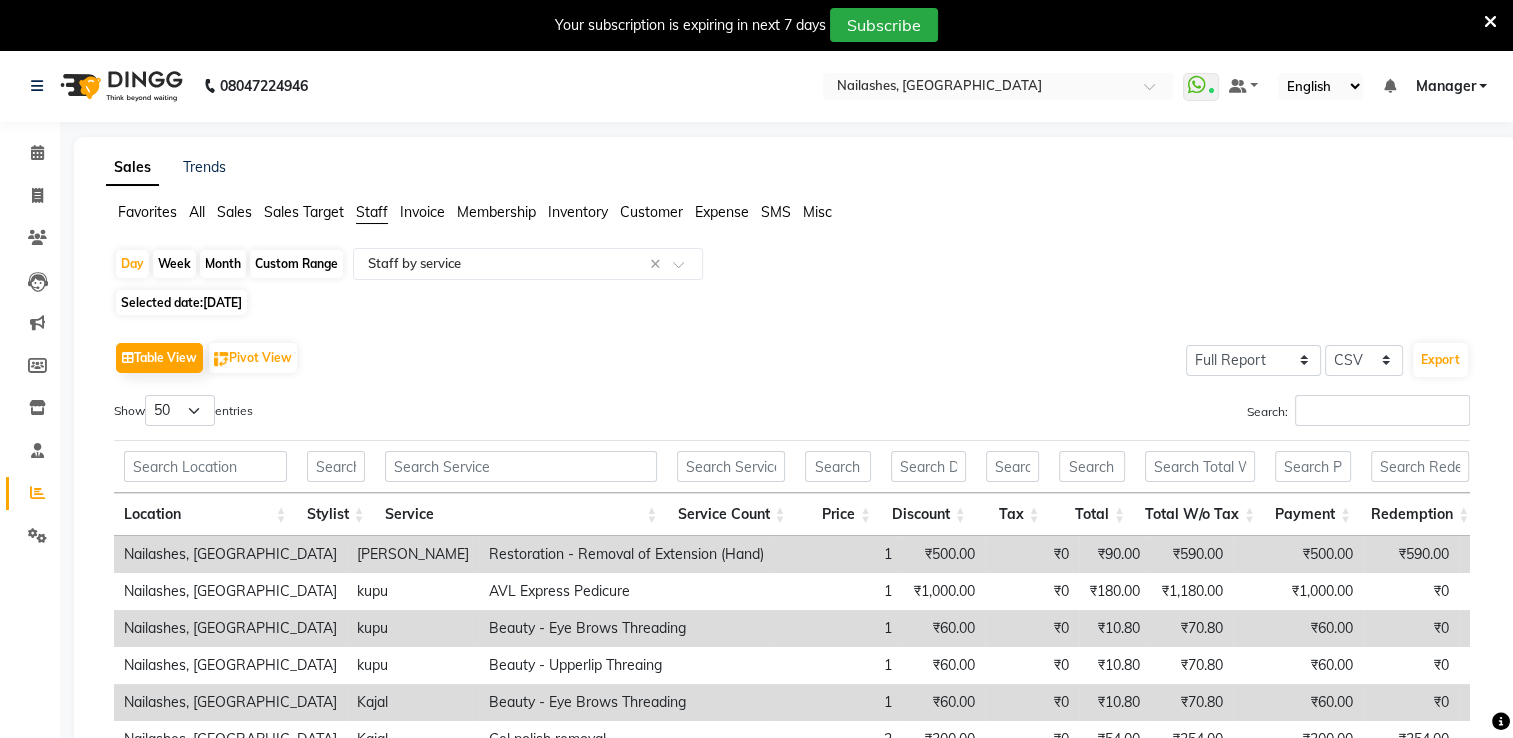 click on "08-07-2025" 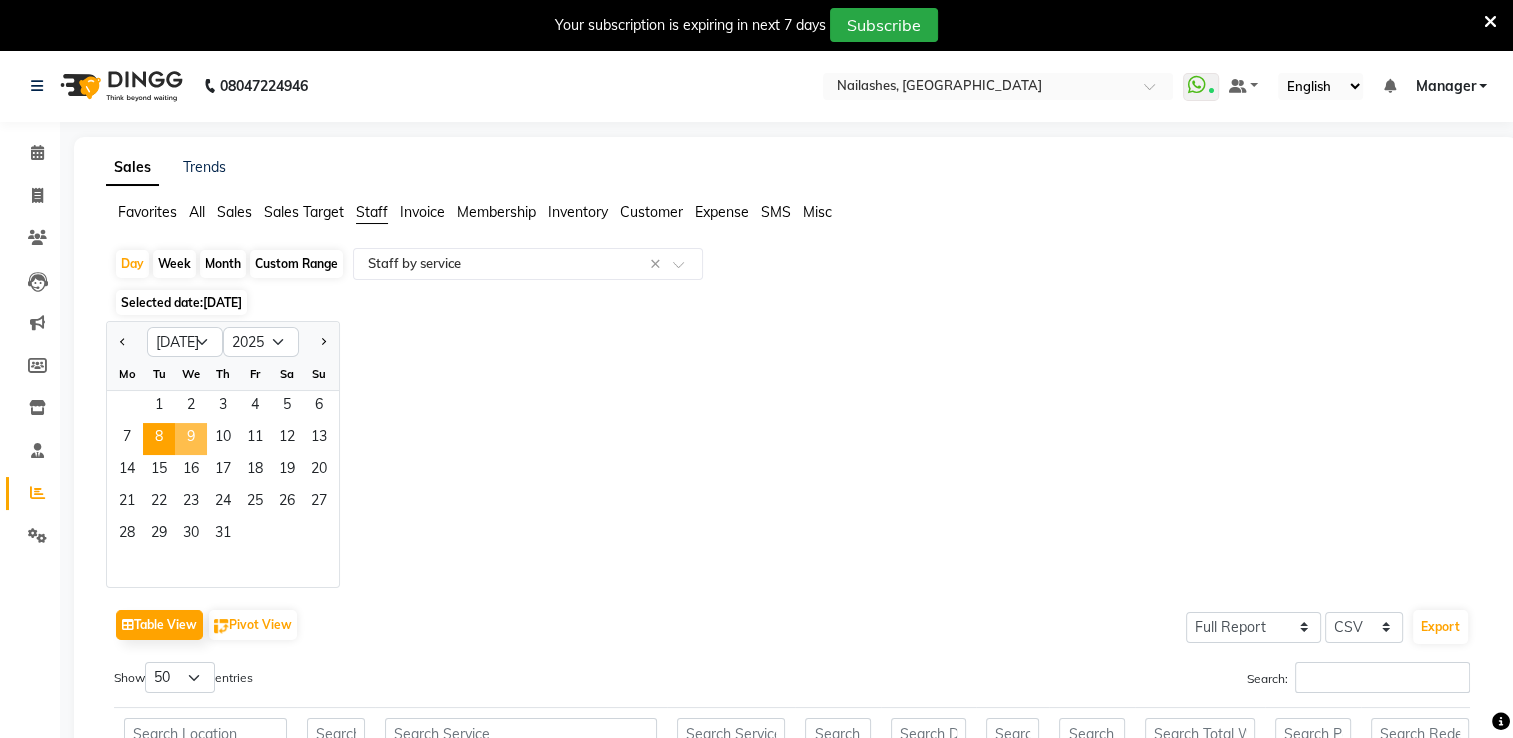 click on "9" 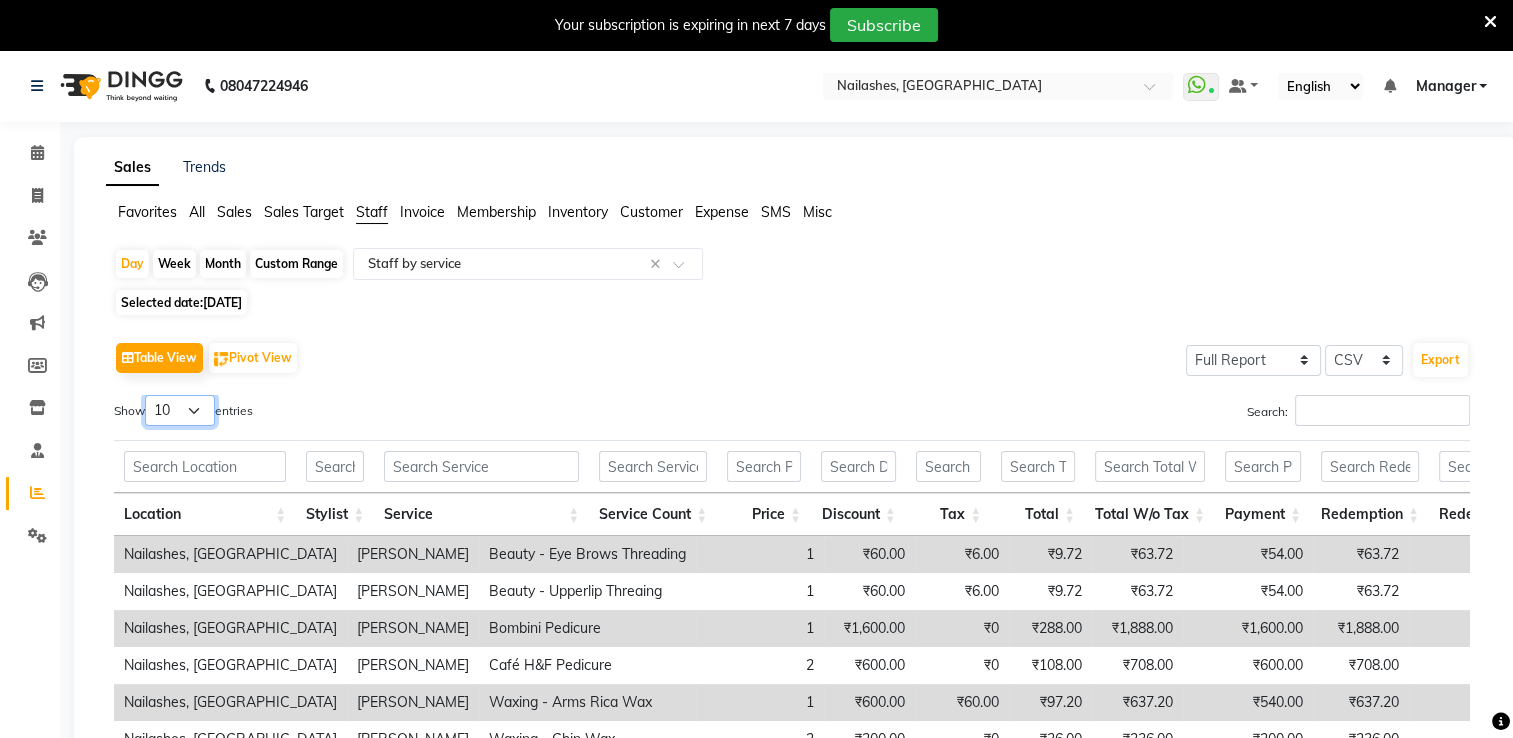 click on "10 25 50 100" at bounding box center [180, 410] 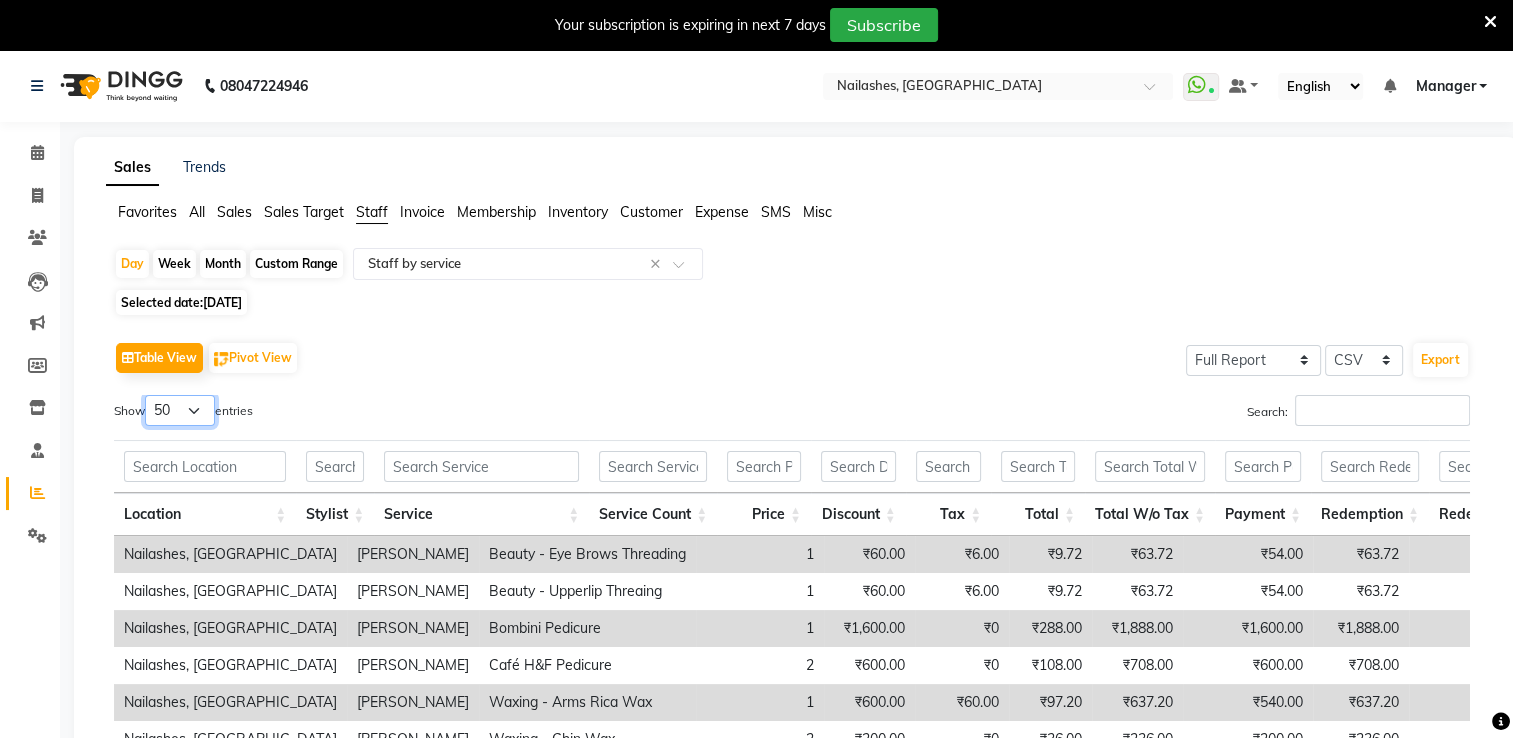 click on "10 25 50 100" at bounding box center [180, 410] 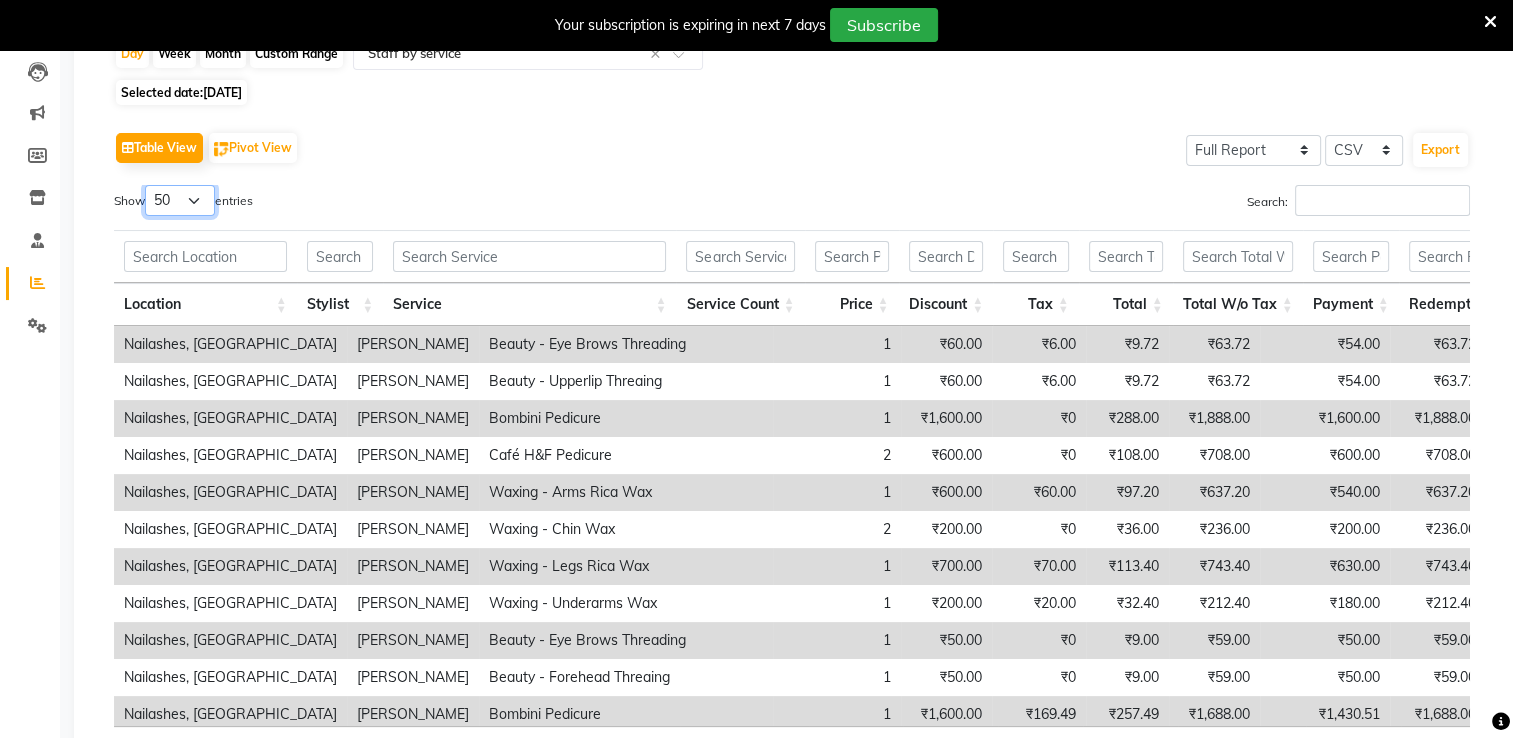 scroll, scrollTop: 211, scrollLeft: 0, axis: vertical 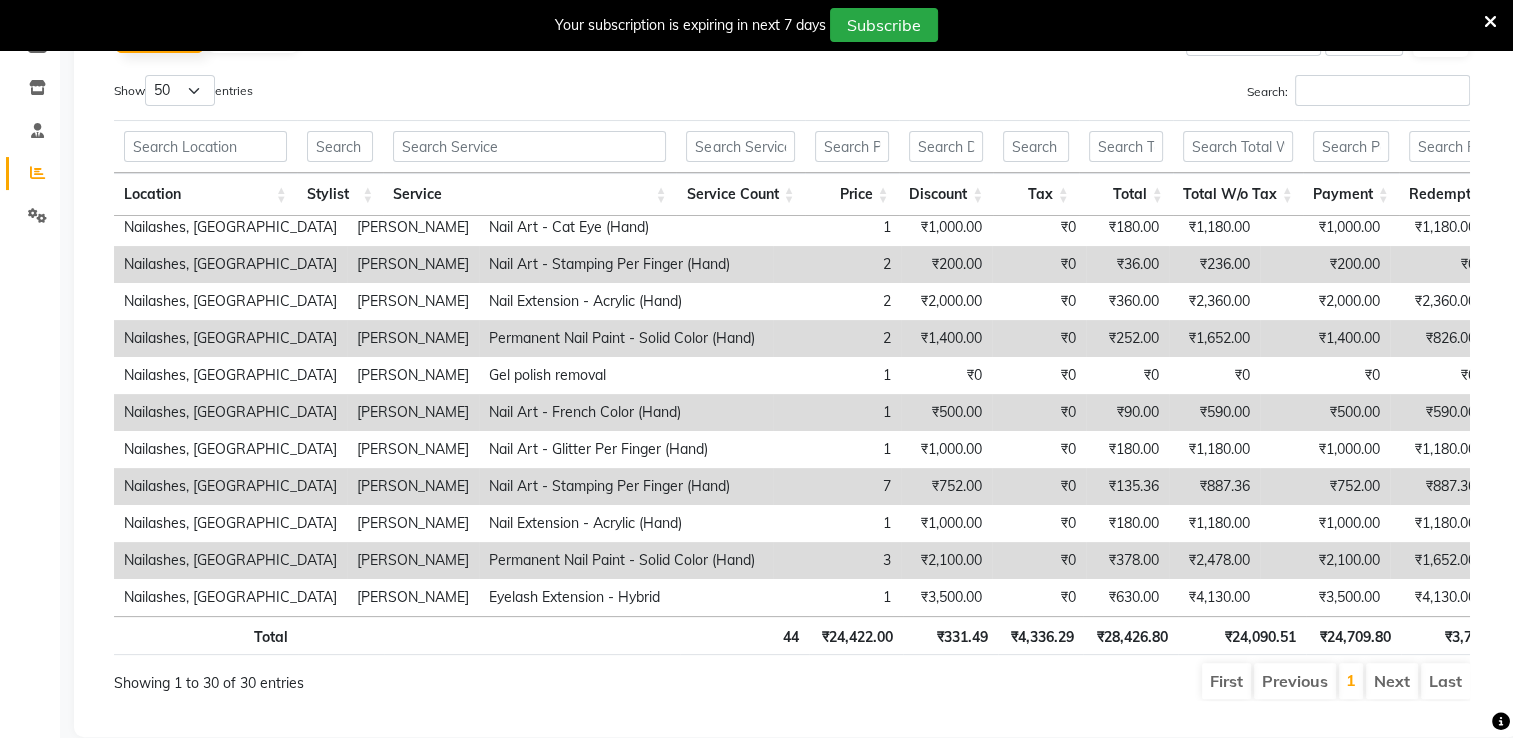 click on "Nail Art - French Color  (Hand)" at bounding box center [626, 412] 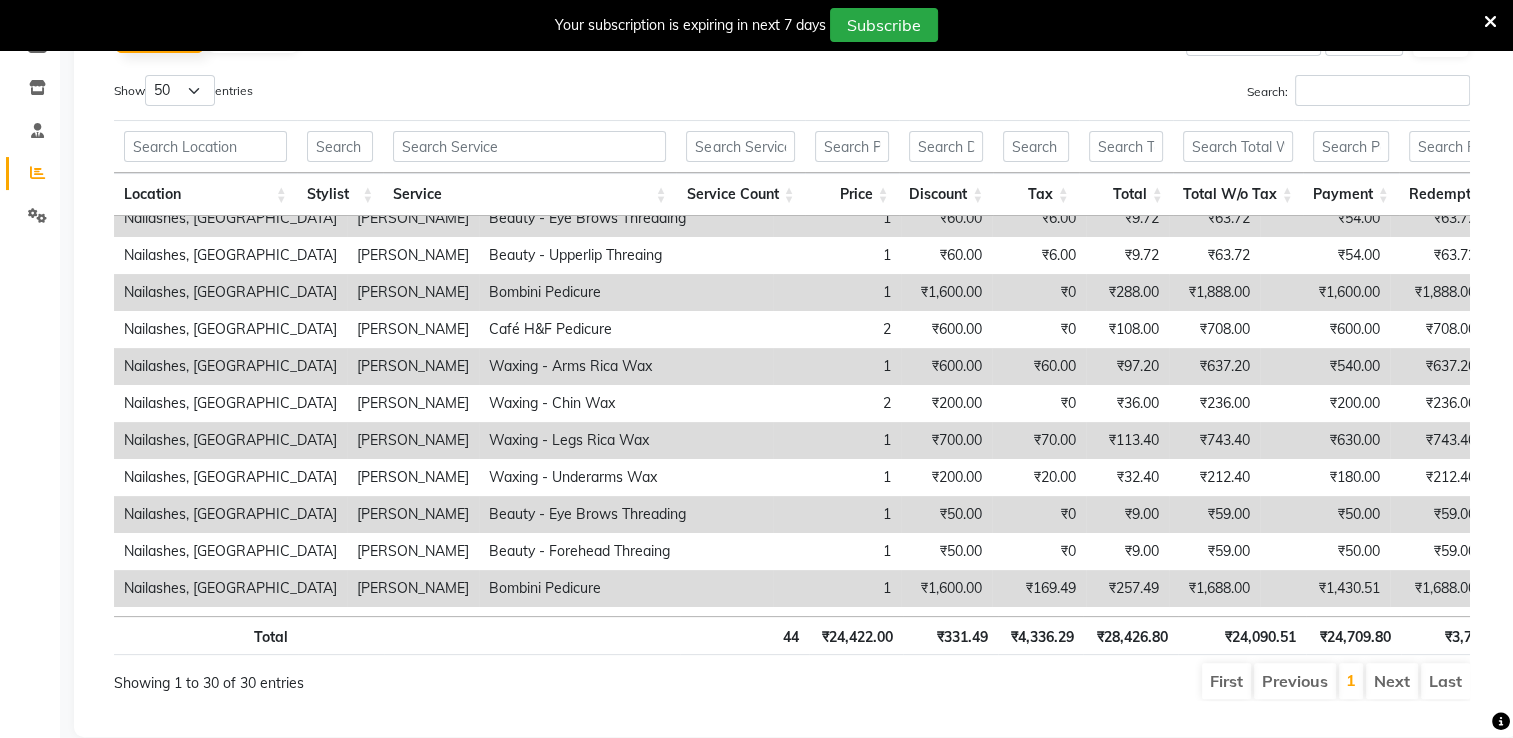scroll, scrollTop: 0, scrollLeft: 0, axis: both 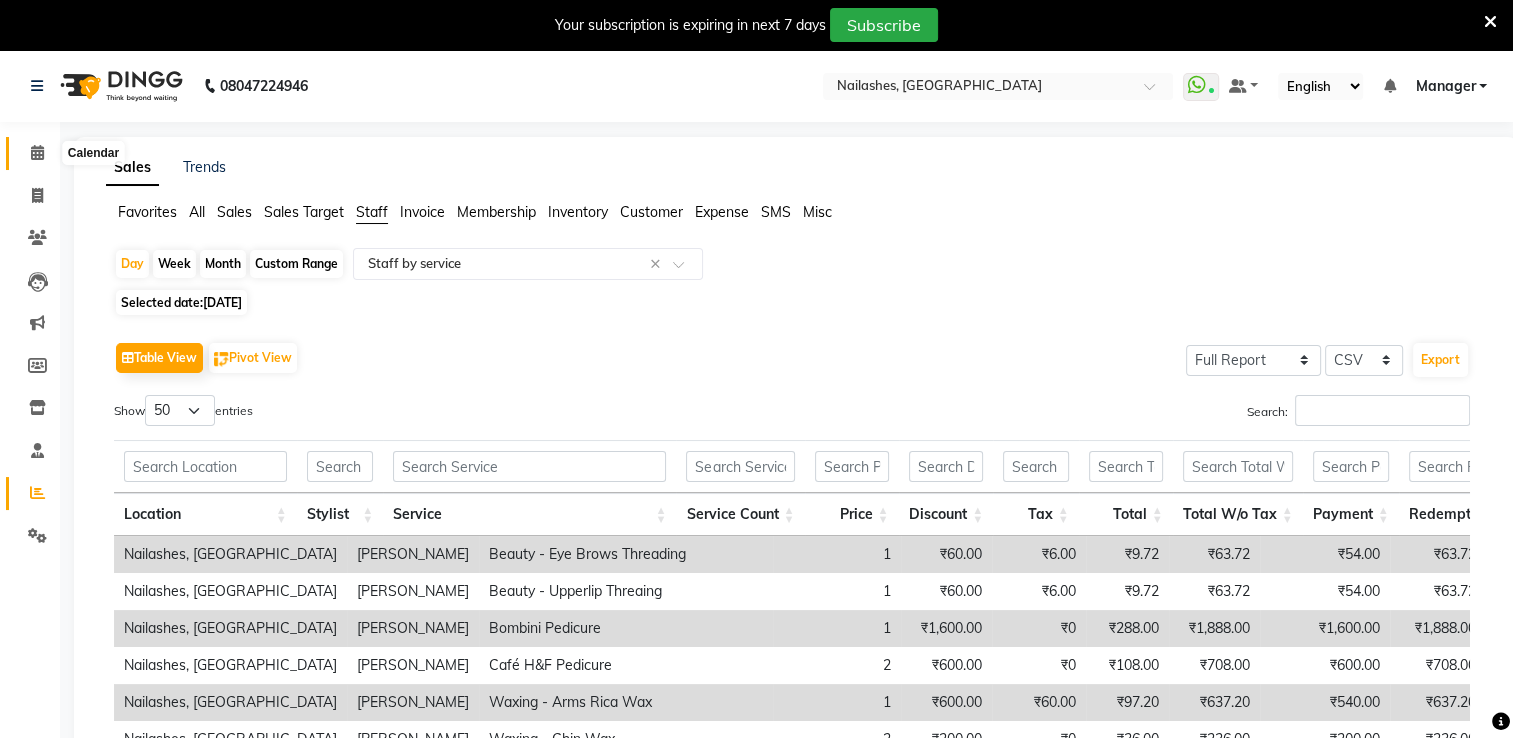 click 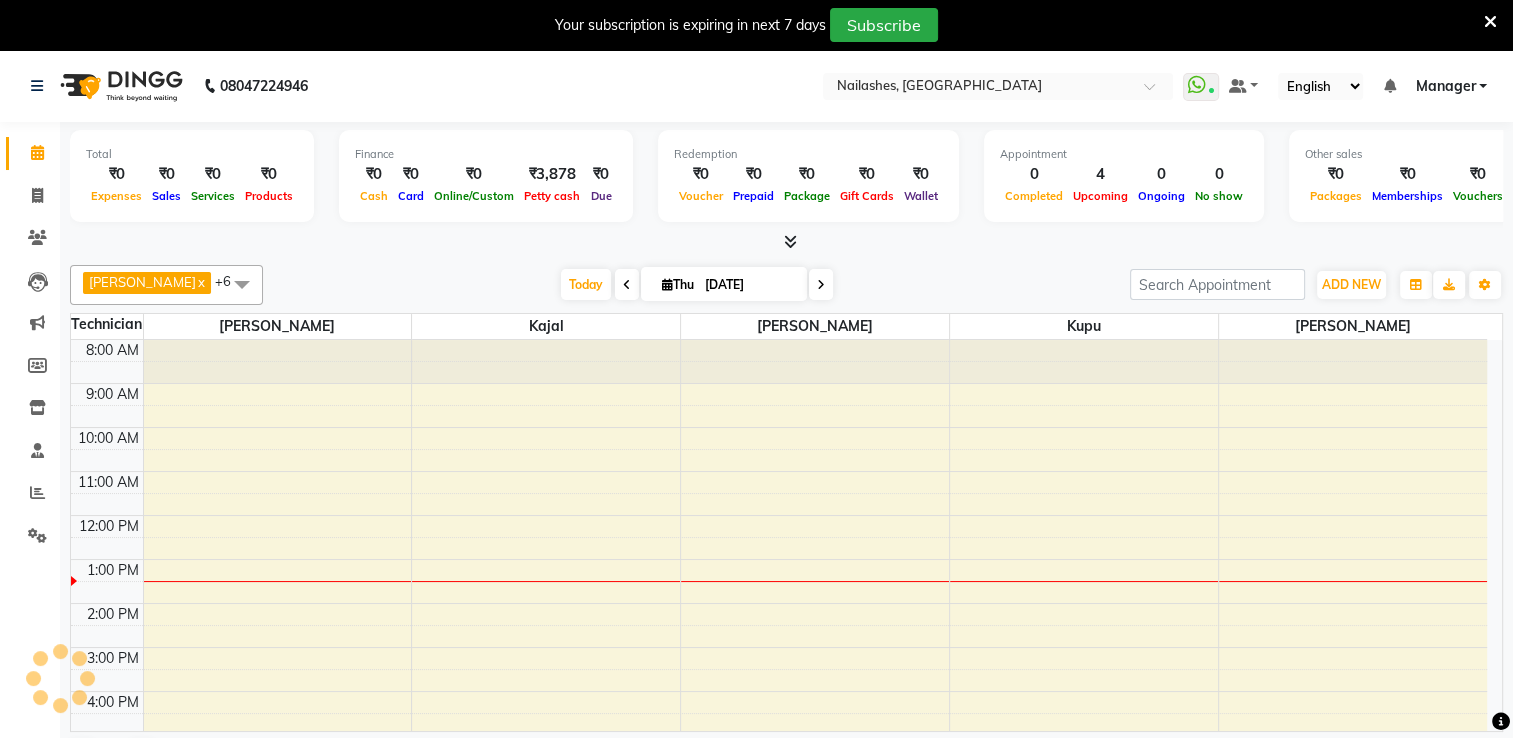 scroll, scrollTop: 0, scrollLeft: 0, axis: both 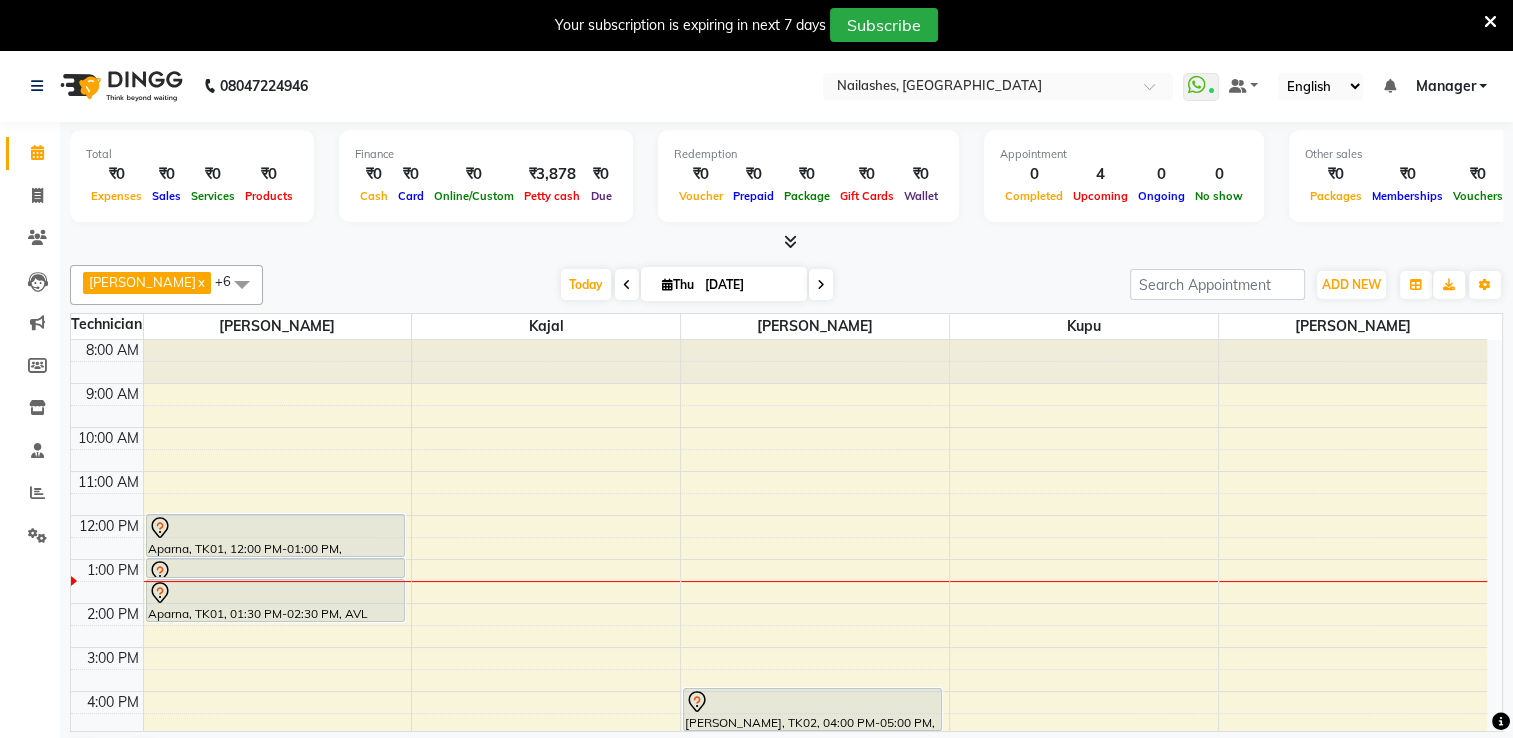 click at bounding box center [790, 241] 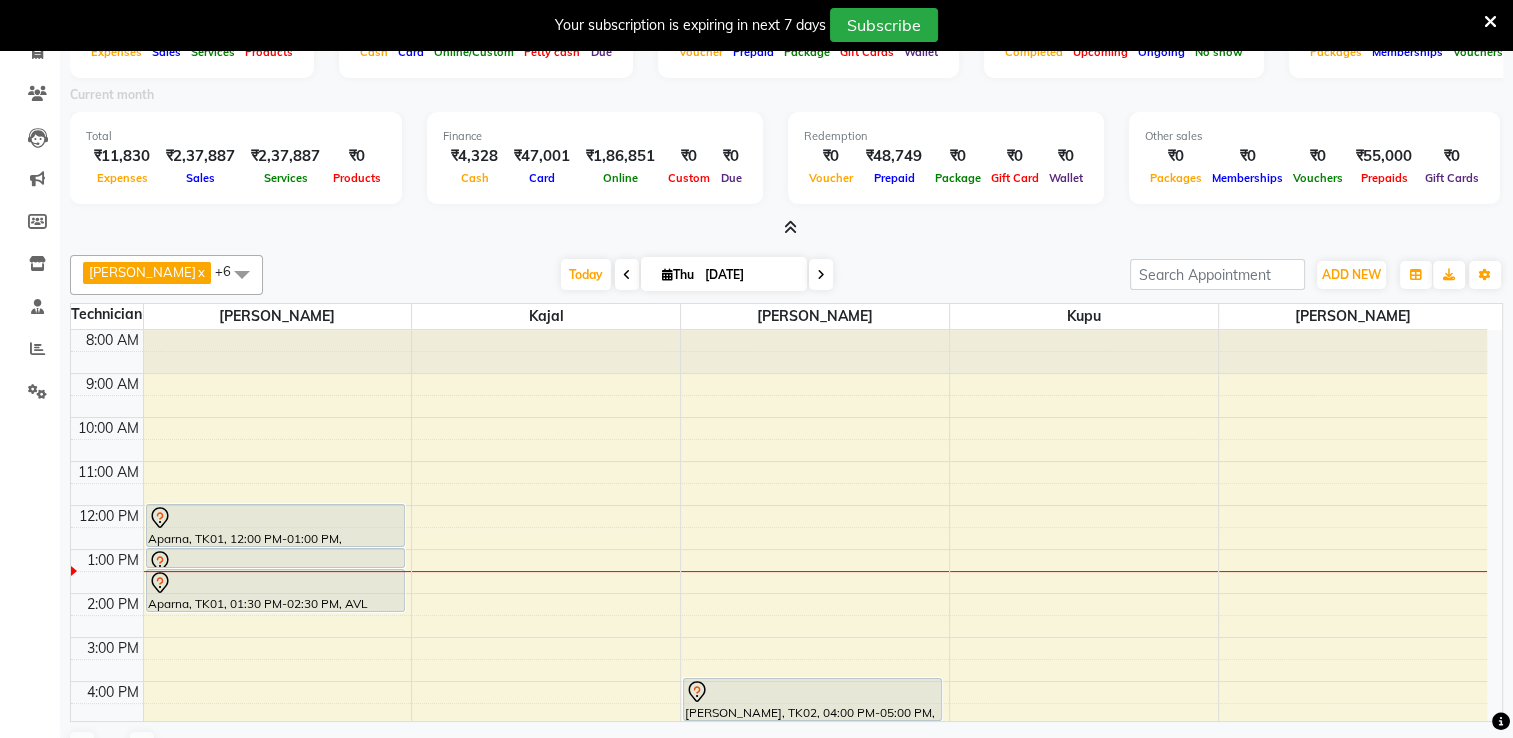scroll, scrollTop: 184, scrollLeft: 0, axis: vertical 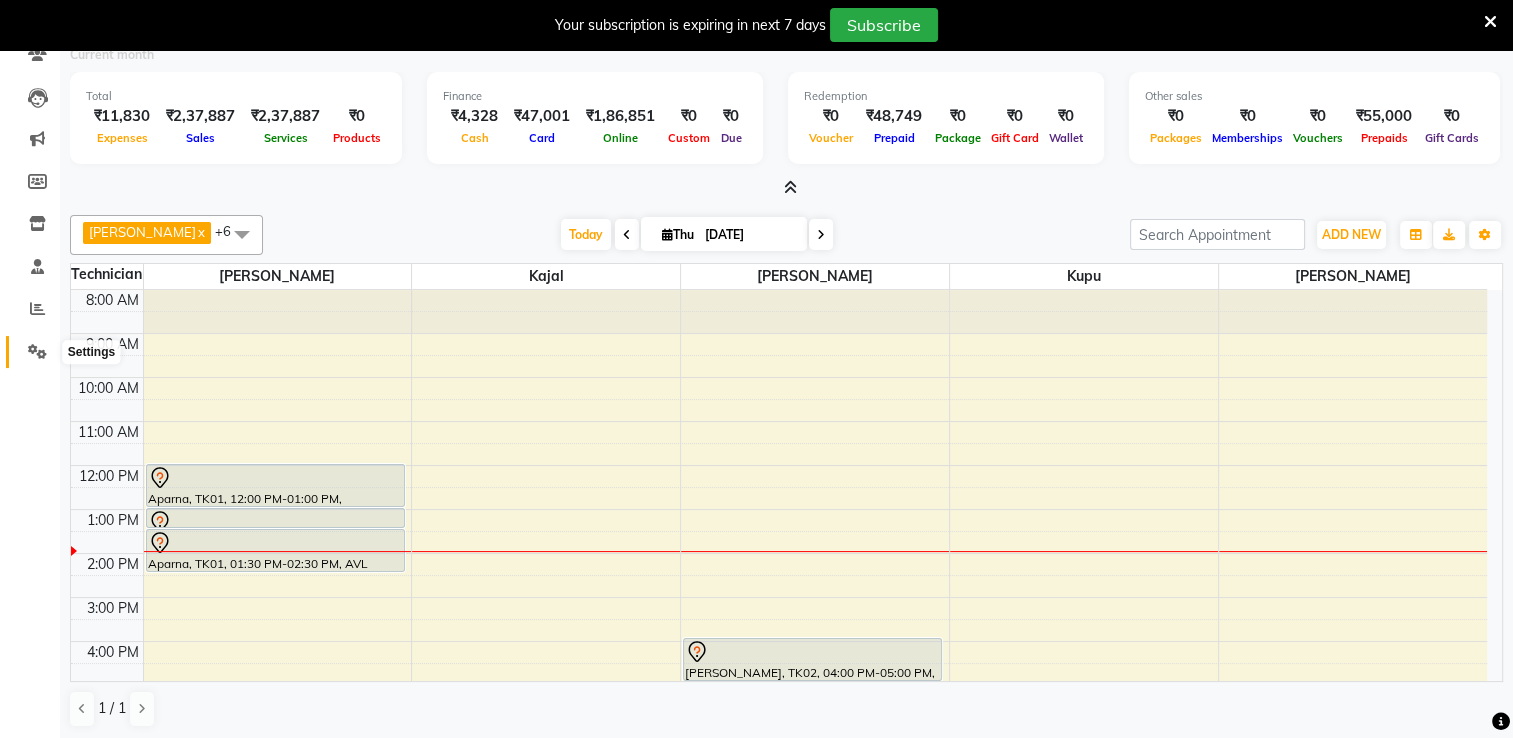 click 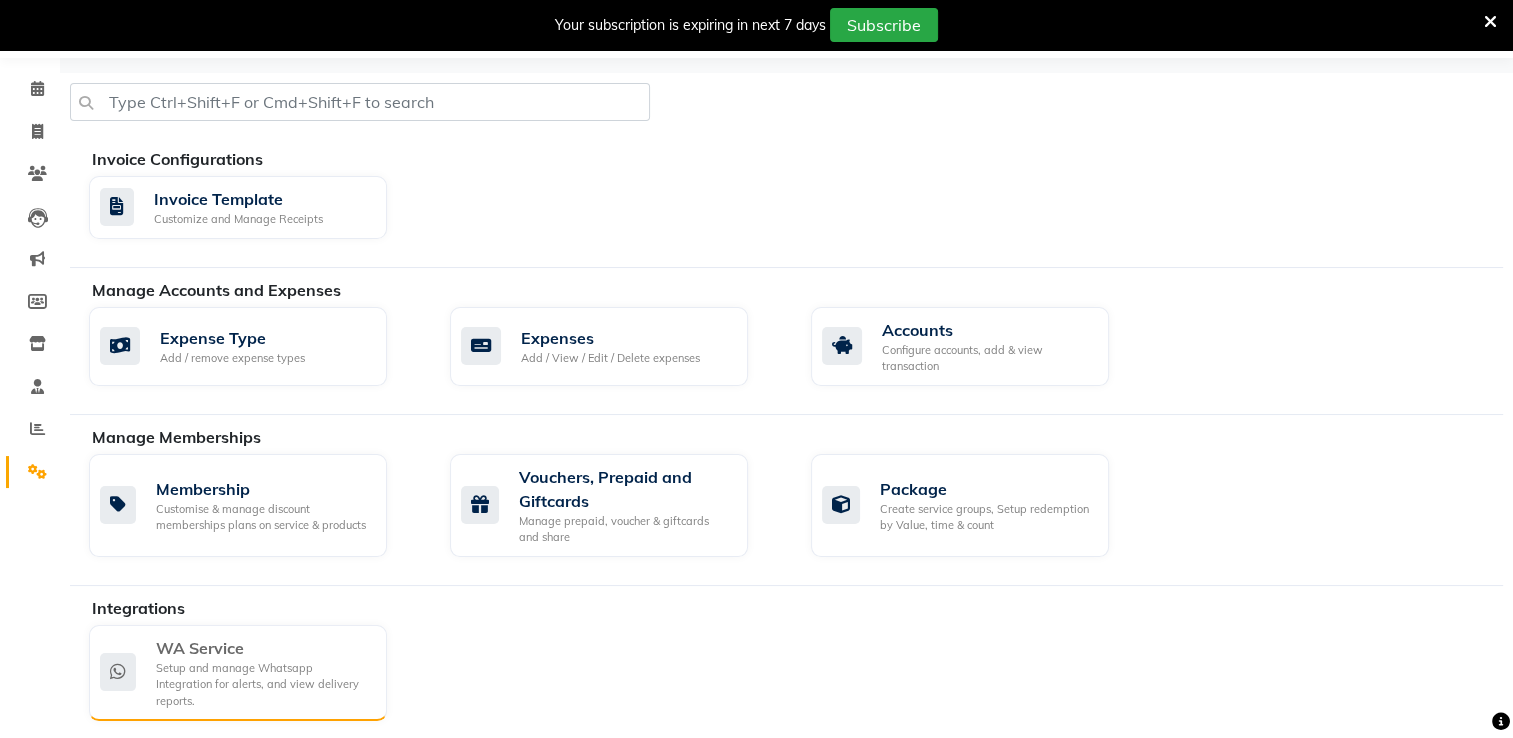 click on "Setup and manage Whatsapp Integration for alerts, and view delivery reports." 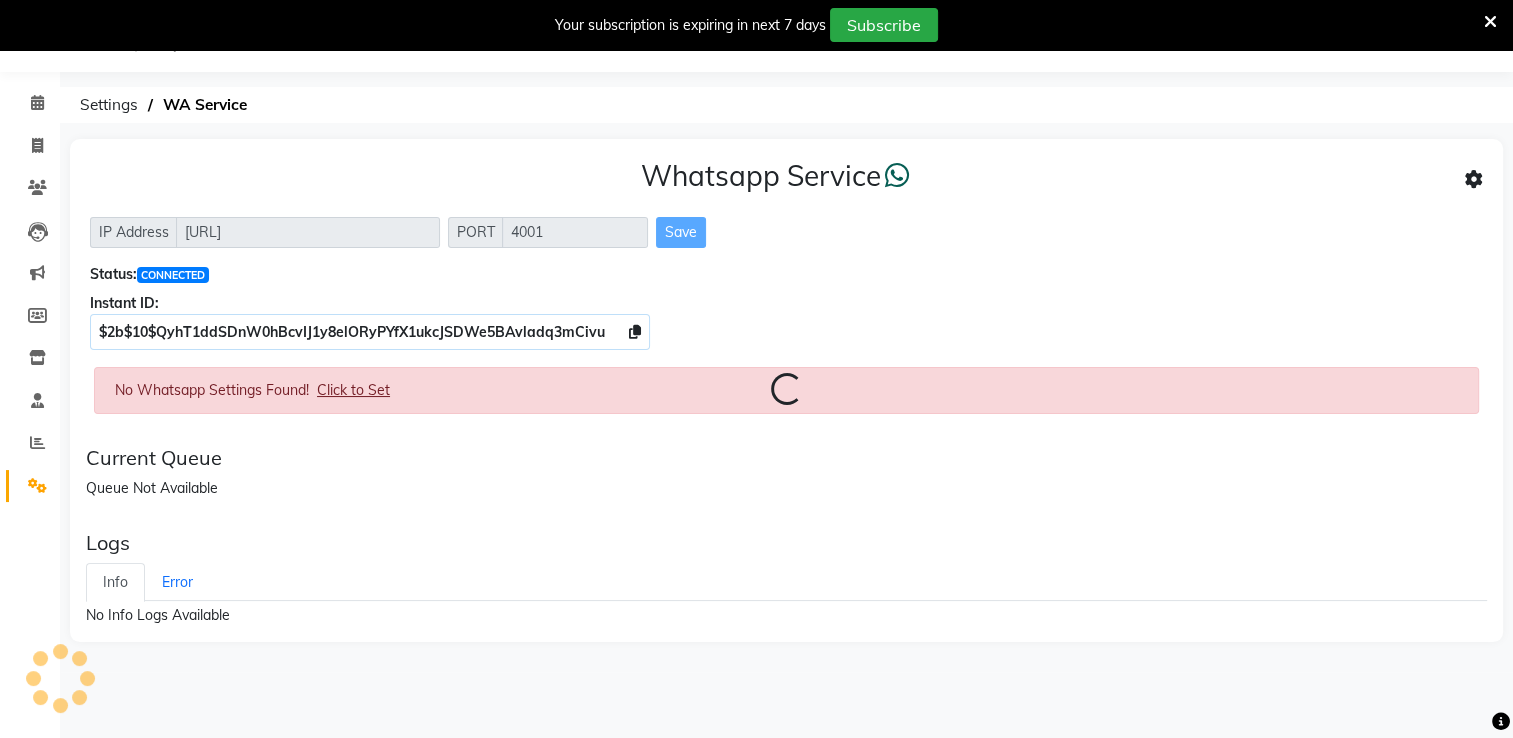 scroll, scrollTop: 64, scrollLeft: 0, axis: vertical 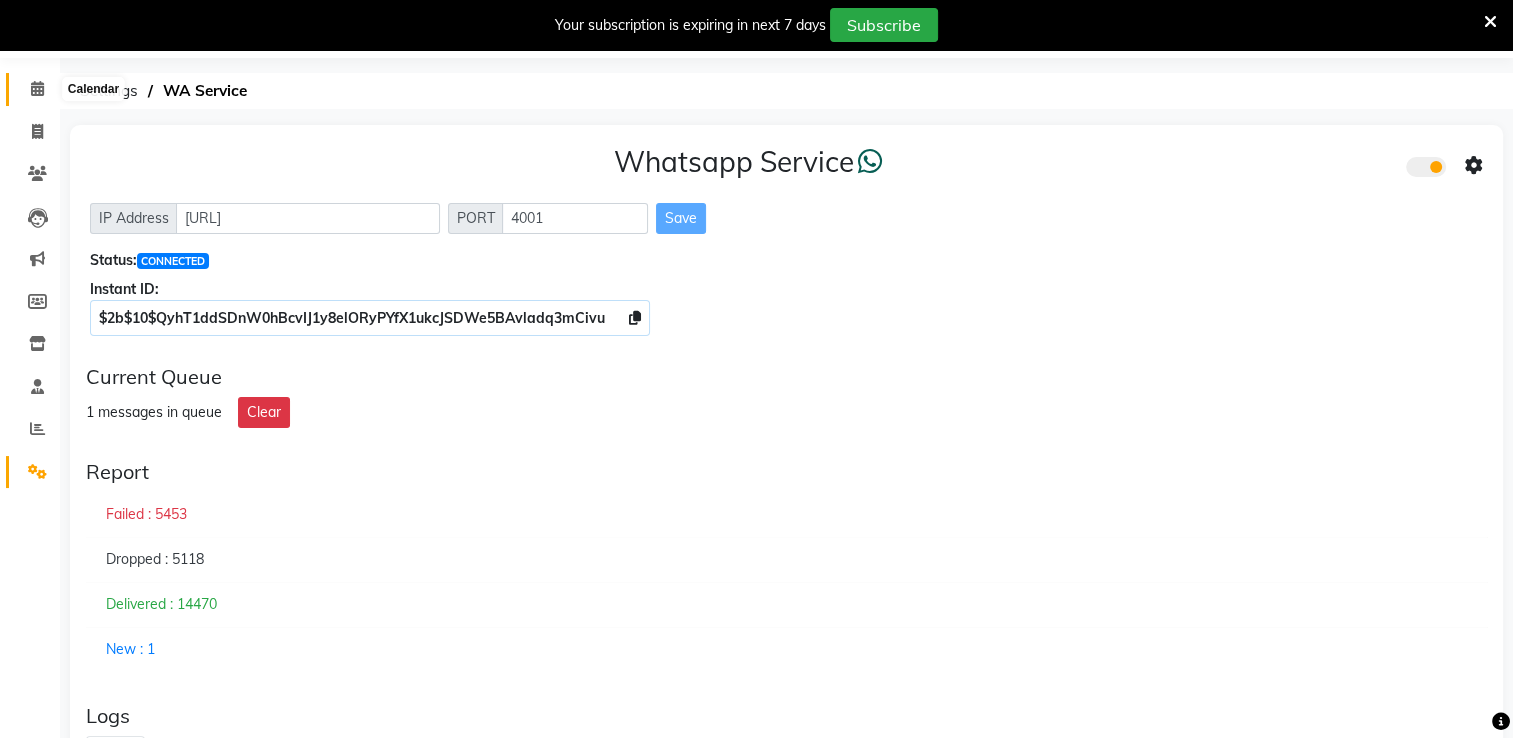 click 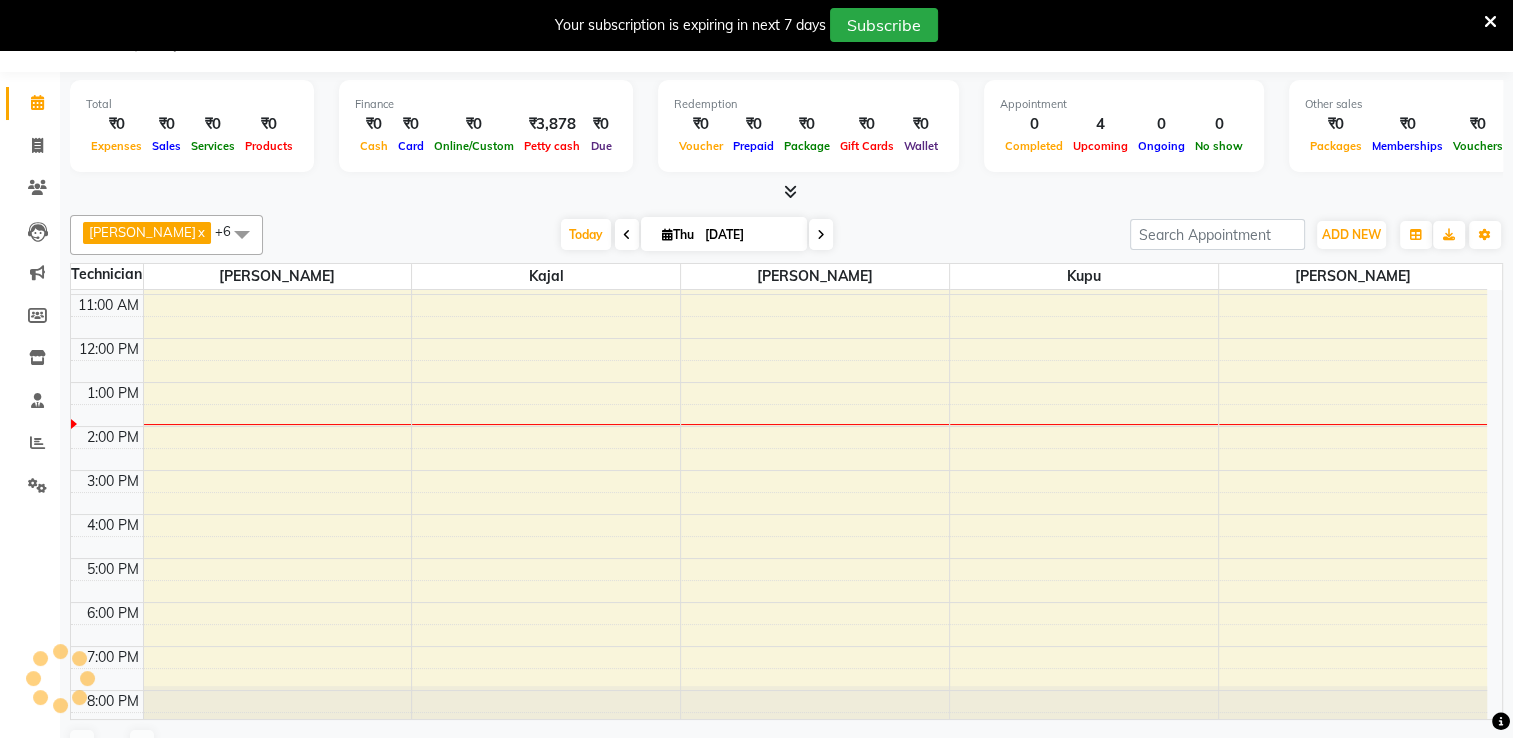 scroll, scrollTop: 136, scrollLeft: 0, axis: vertical 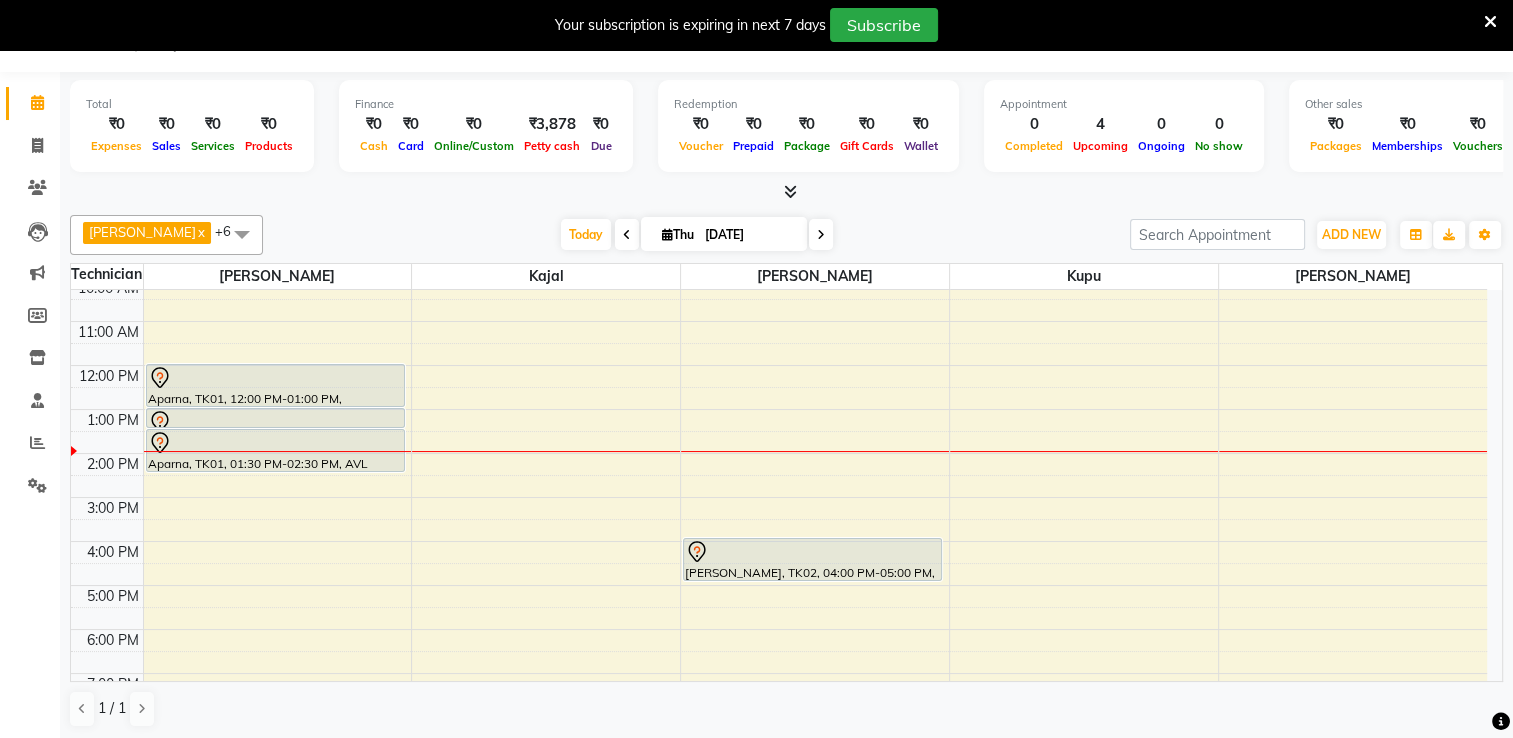 click on "8:00 AM 9:00 AM 10:00 AM 11:00 AM 12:00 PM 1:00 PM 2:00 PM 3:00 PM 4:00 PM 5:00 PM 6:00 PM 7:00 PM 8:00 PM             Aparna, TK01, 12:00 PM-01:00 PM, Permanent Nail Paint - Solid Color (Hand)             Aparna, TK01, 01:00 PM-01:30 PM, Gel polish removal             Aparna, TK01, 01:30 PM-02:30 PM, AVL Express Pedicure             sHIVANI, TK02, 04:00 PM-05:00 PM, Nail Extension - Acrylic (Hand)" at bounding box center (779, 475) 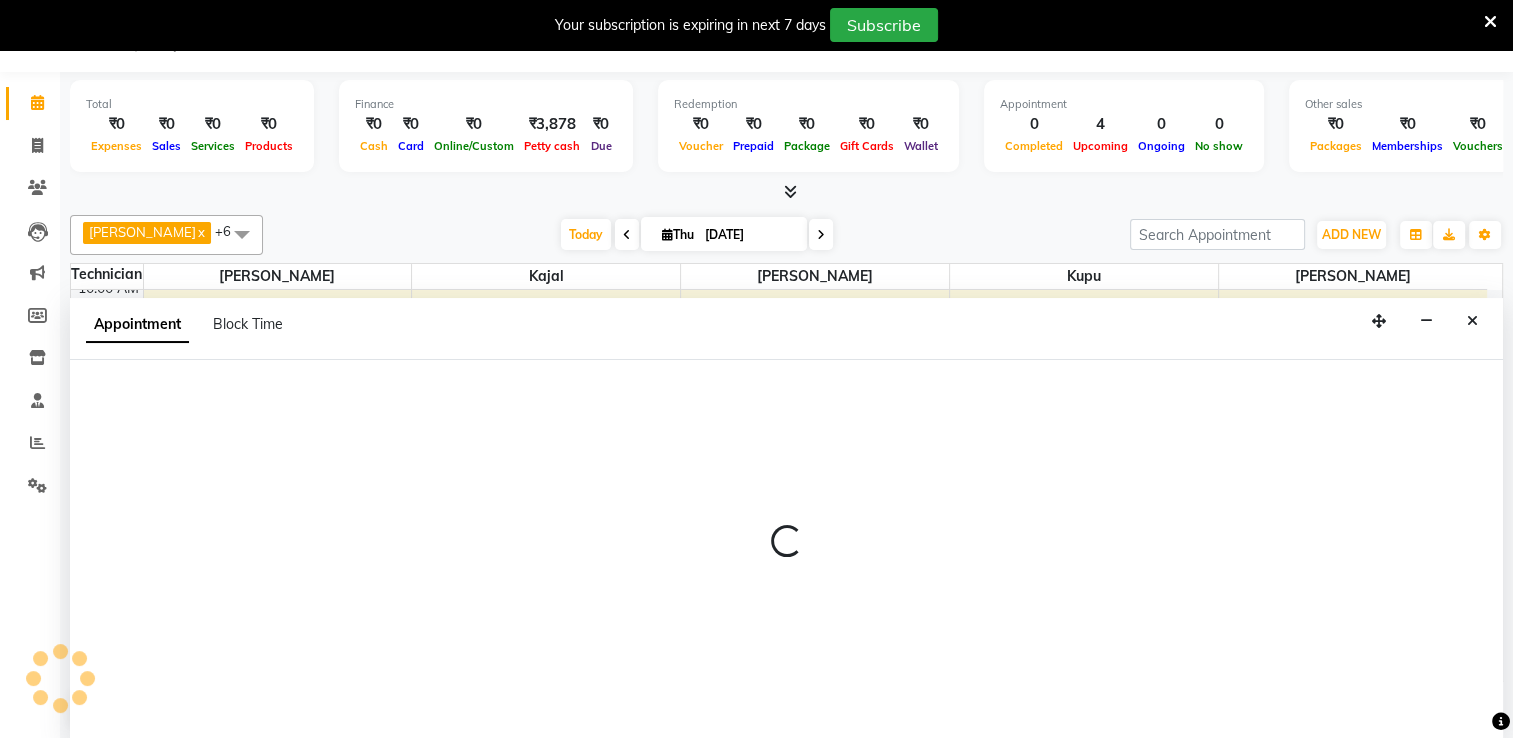 select on "68195" 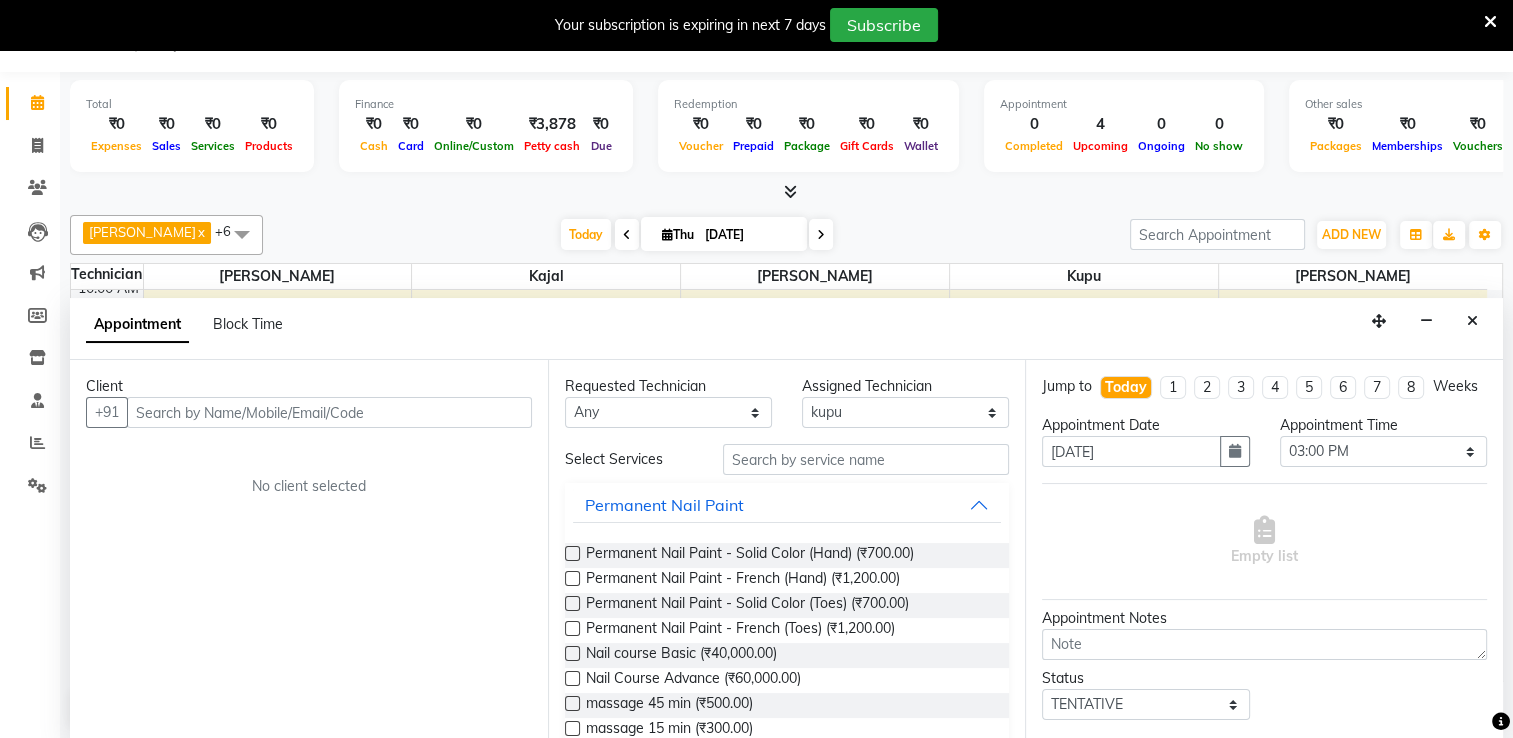 click on "Client +91  No client selected" at bounding box center [309, 550] 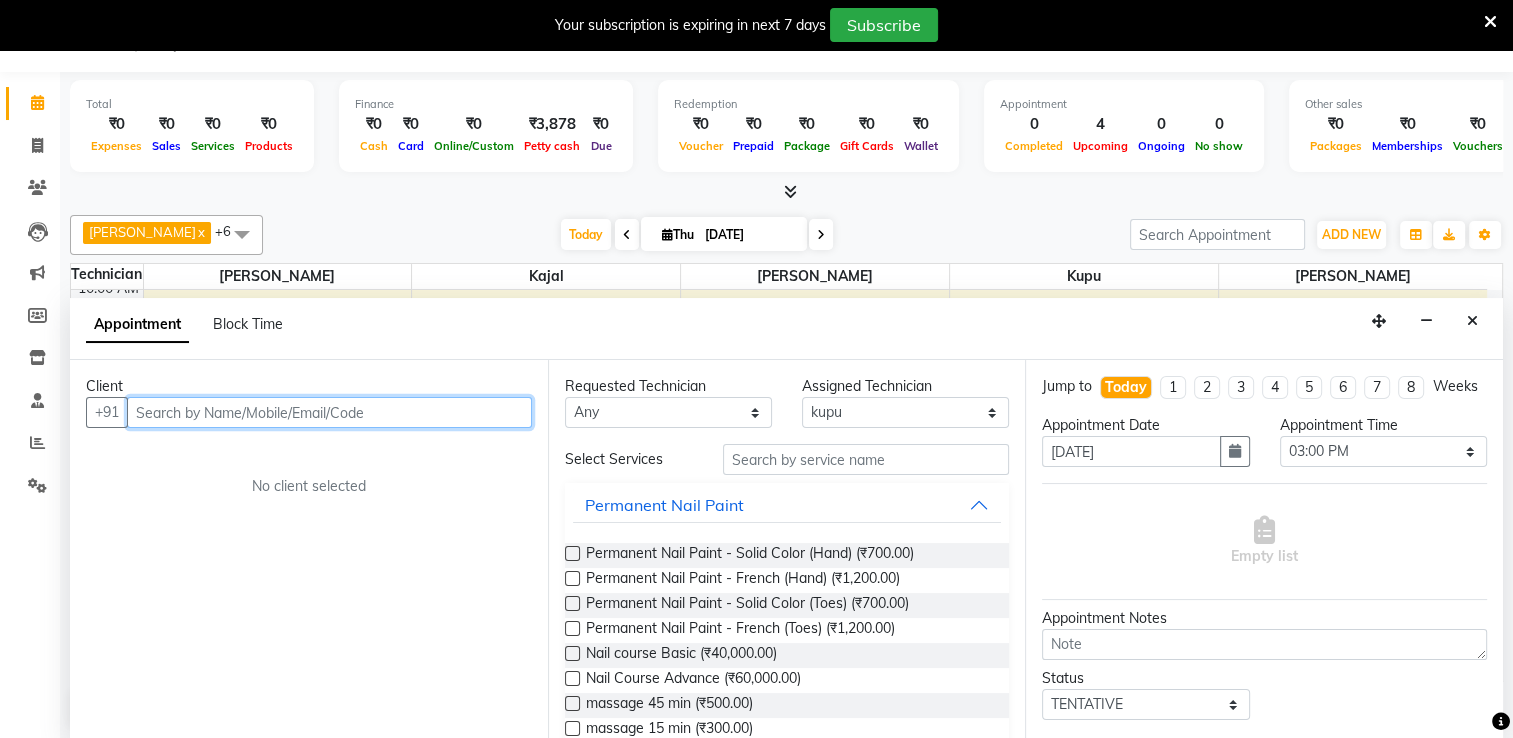 click at bounding box center (329, 412) 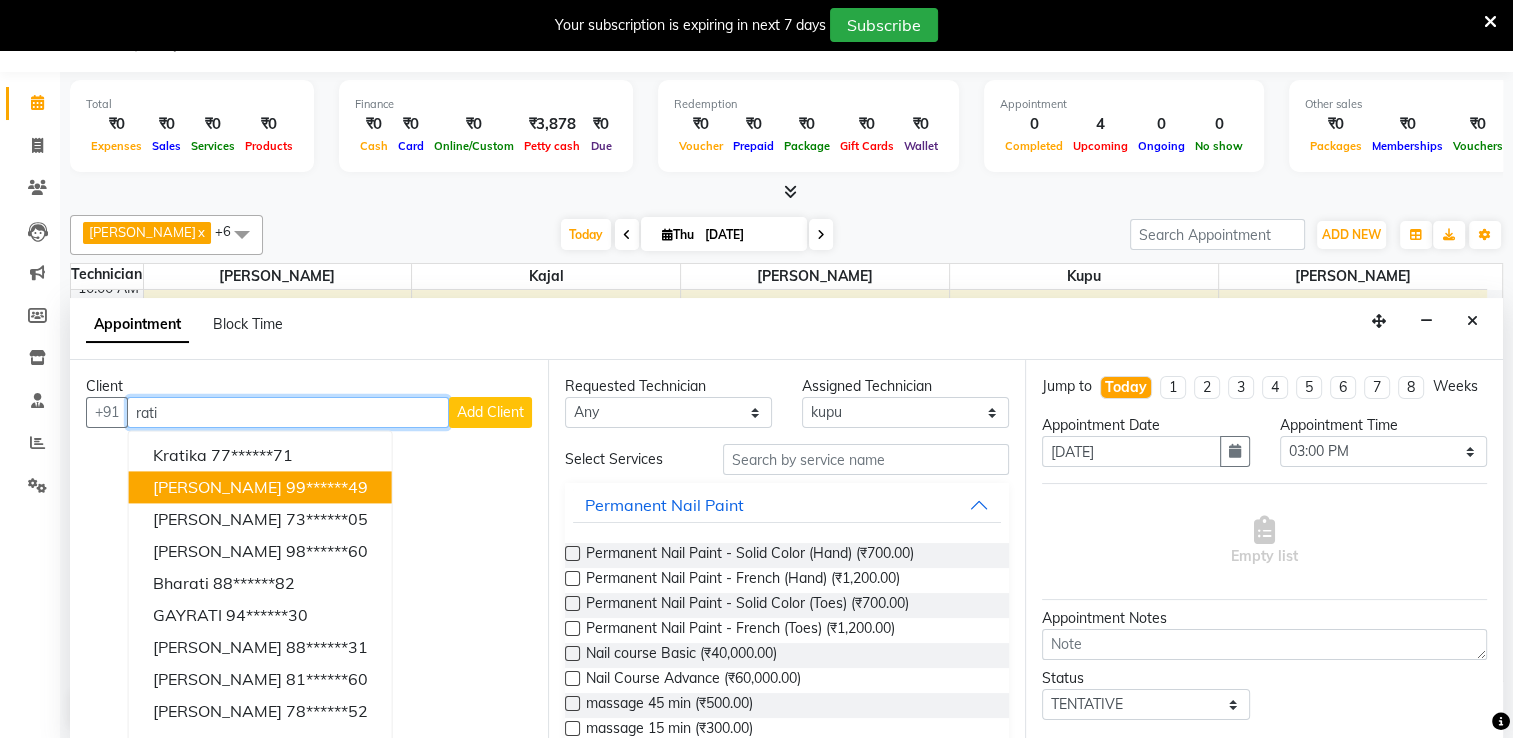 click on "99******49" at bounding box center [327, 487] 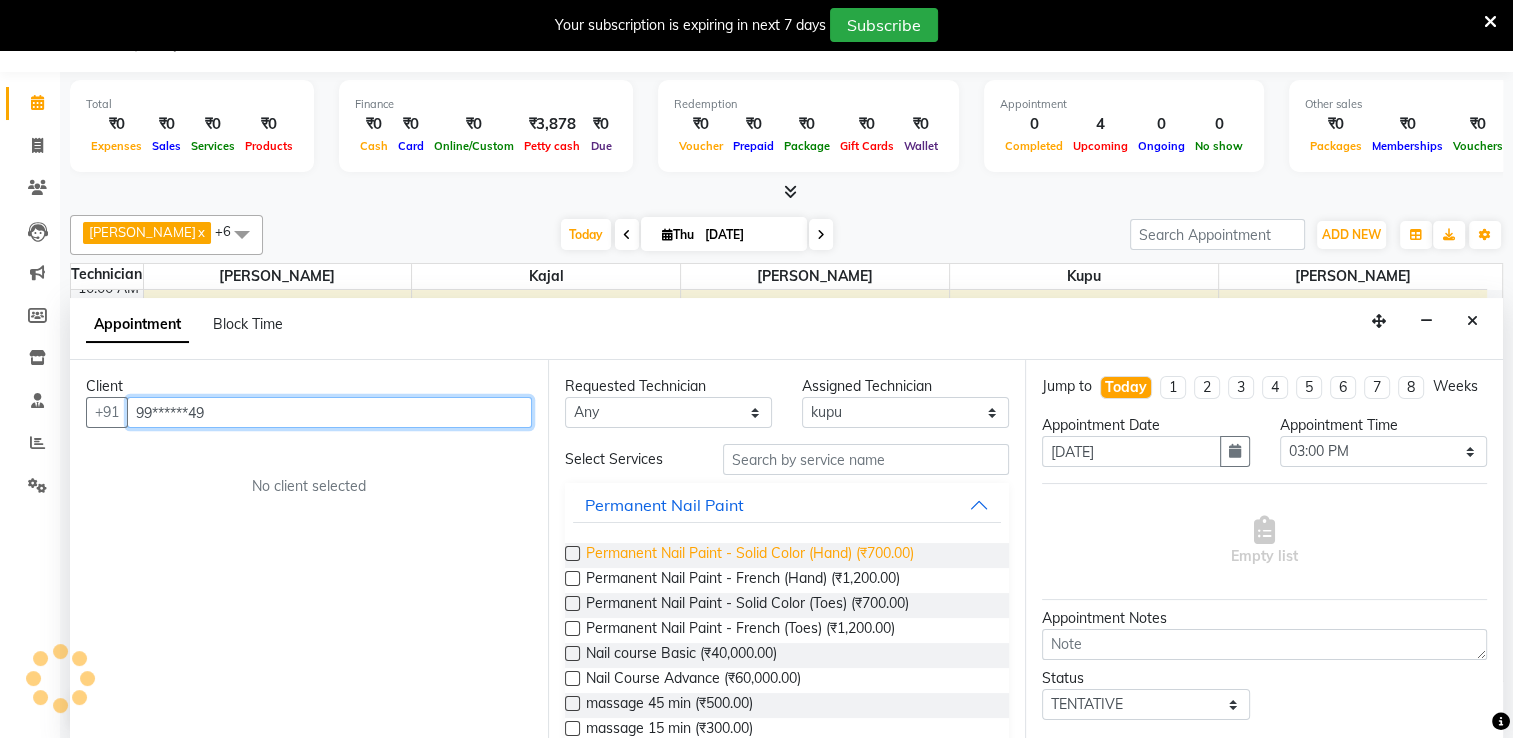 type on "99******49" 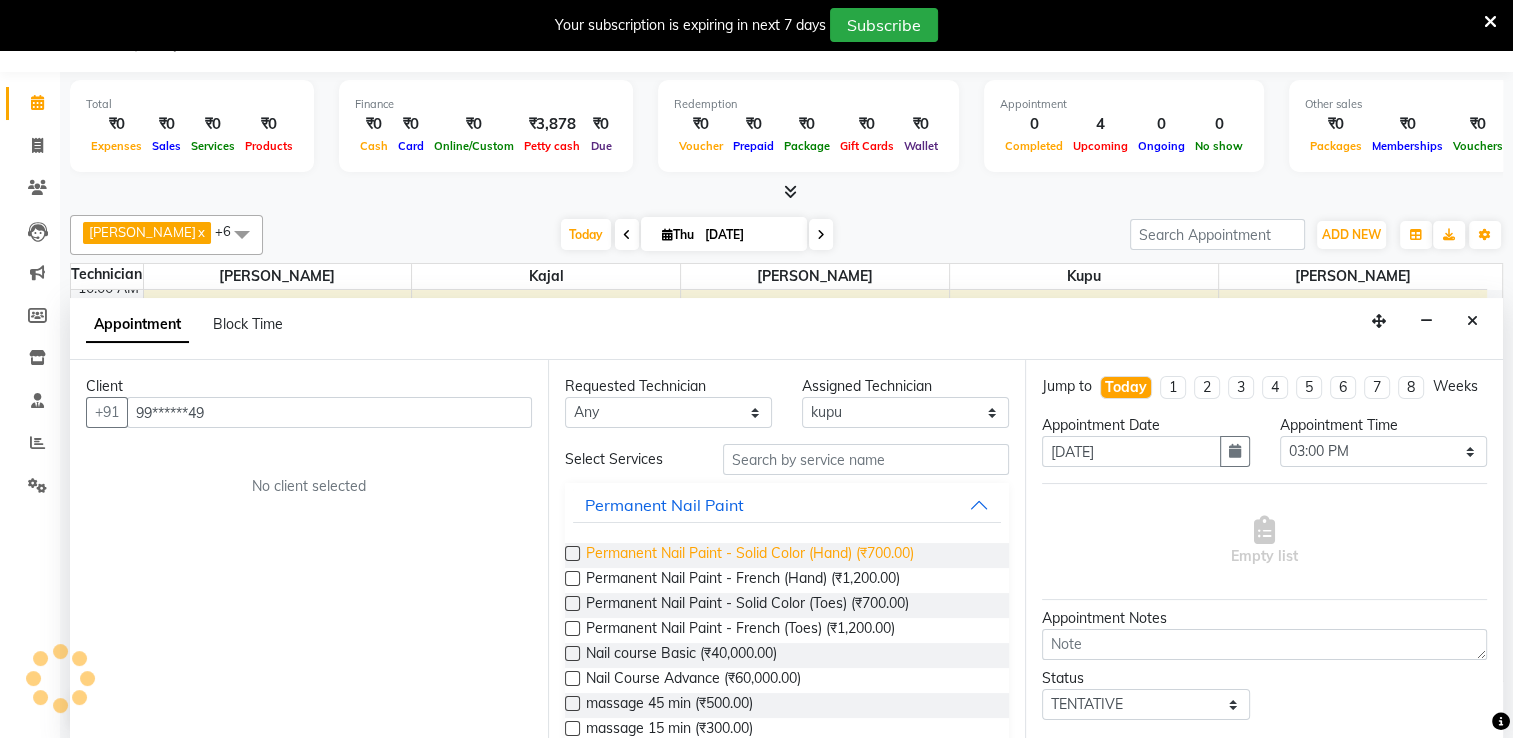 click on "Permanent Nail Paint - Solid Color (Hand) (₹700.00)" at bounding box center [750, 555] 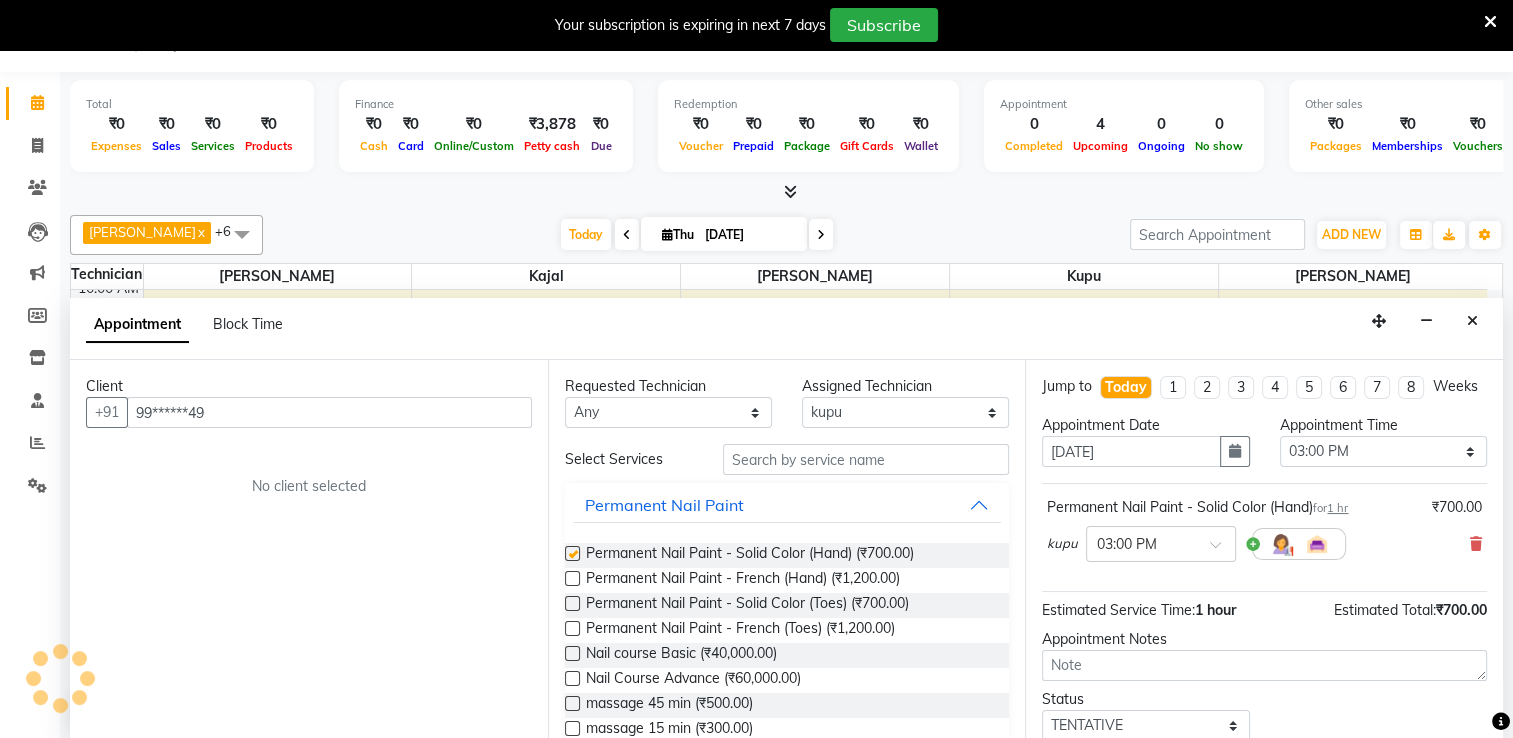 checkbox on "false" 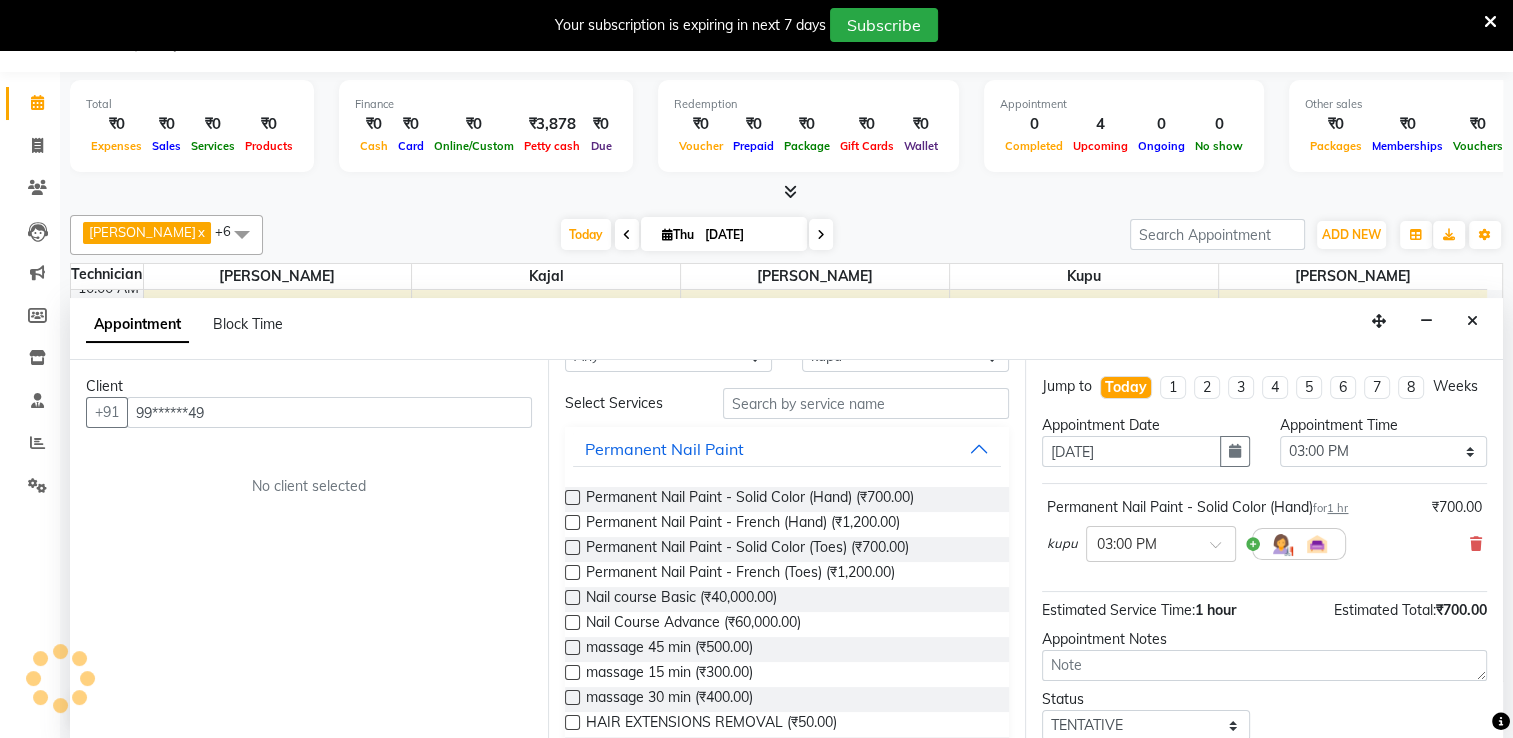 scroll, scrollTop: 300, scrollLeft: 0, axis: vertical 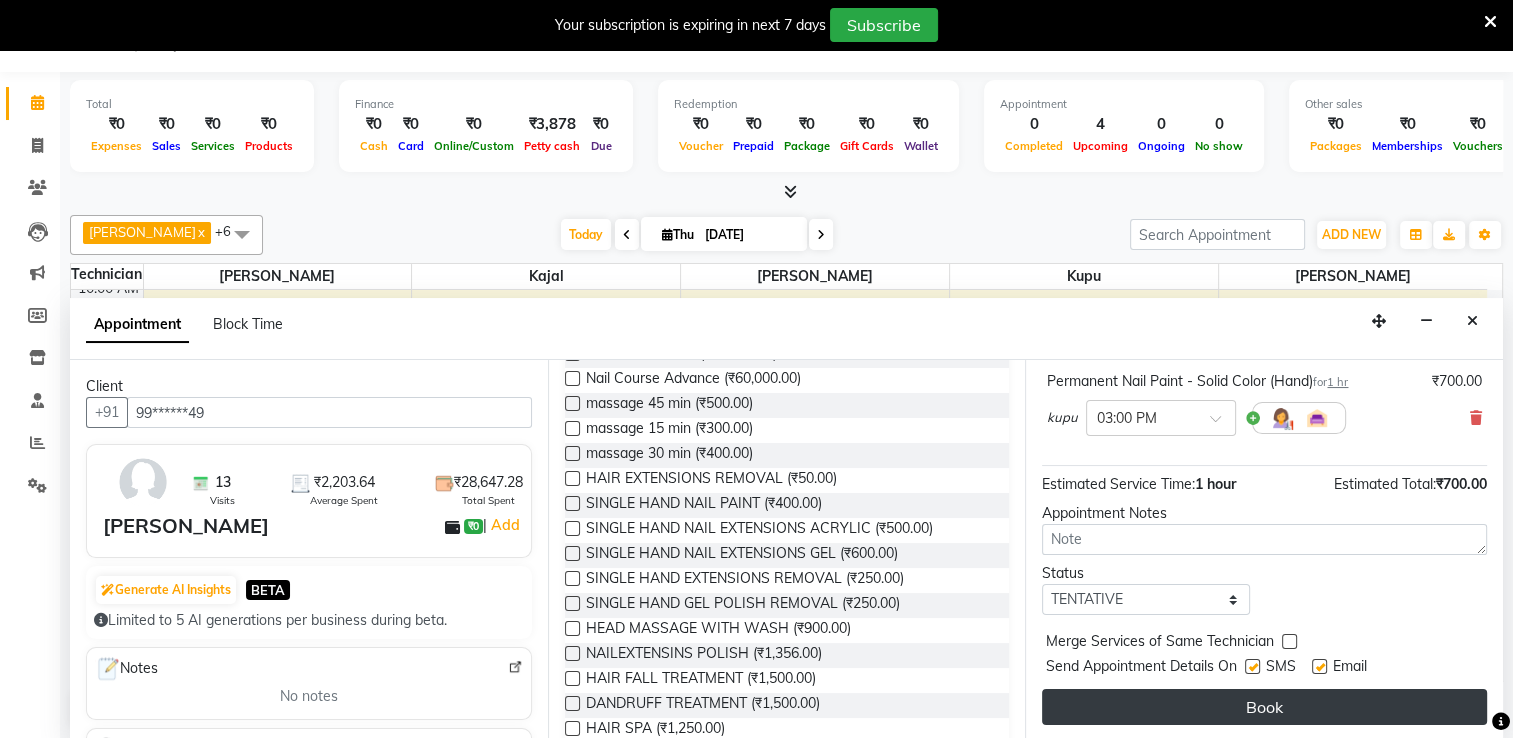 click on "Book" at bounding box center (1264, 707) 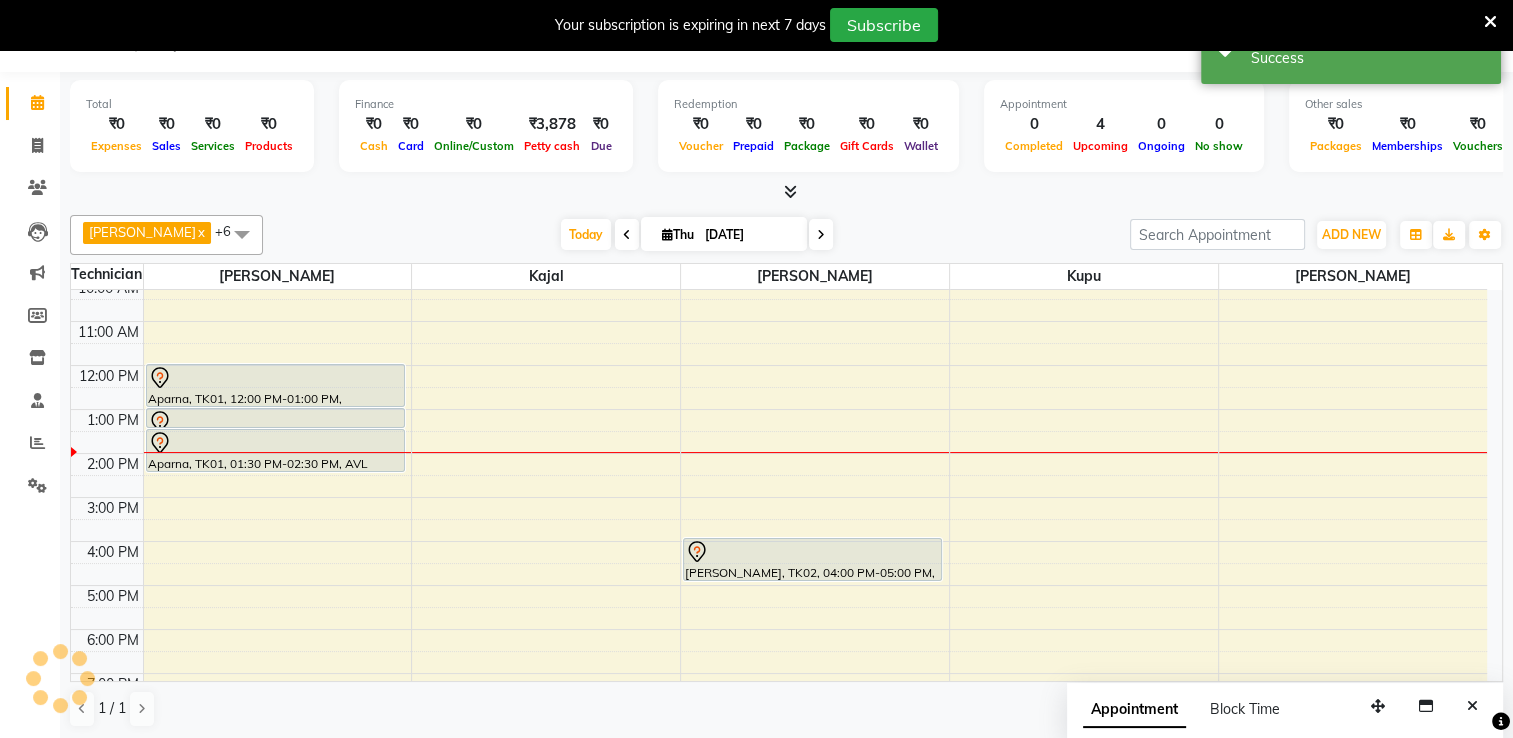 scroll, scrollTop: 0, scrollLeft: 0, axis: both 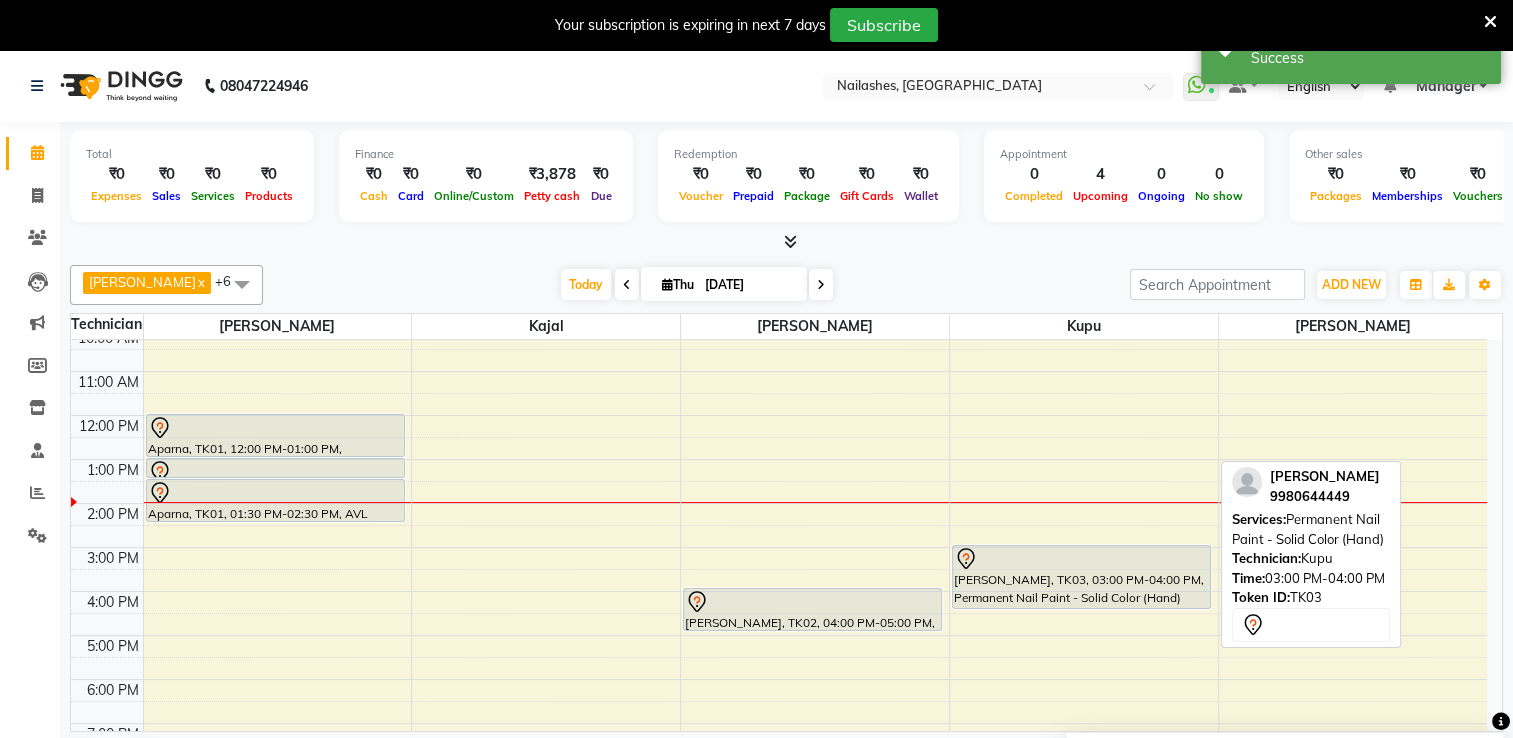 drag, startPoint x: 1118, startPoint y: 581, endPoint x: 1115, endPoint y: 602, distance: 21.213203 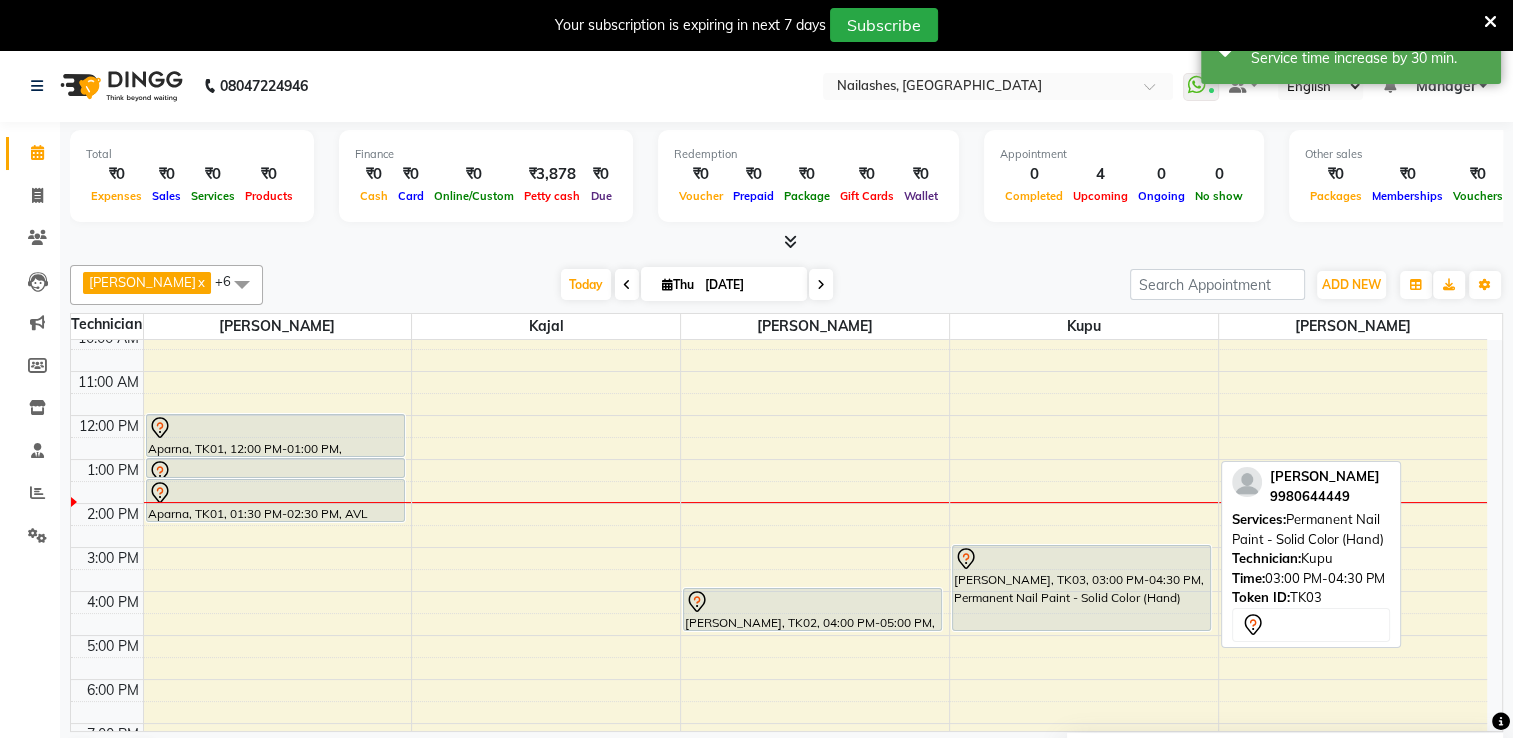 click on "Rati Sahu, TK03, 03:00 PM-04:30 PM, Permanent Nail Paint - Solid Color (Hand)             Rati Sahu, TK03, 03:00 PM-04:30 PM, Permanent Nail Paint - Solid Color (Hand)" at bounding box center [1084, 525] 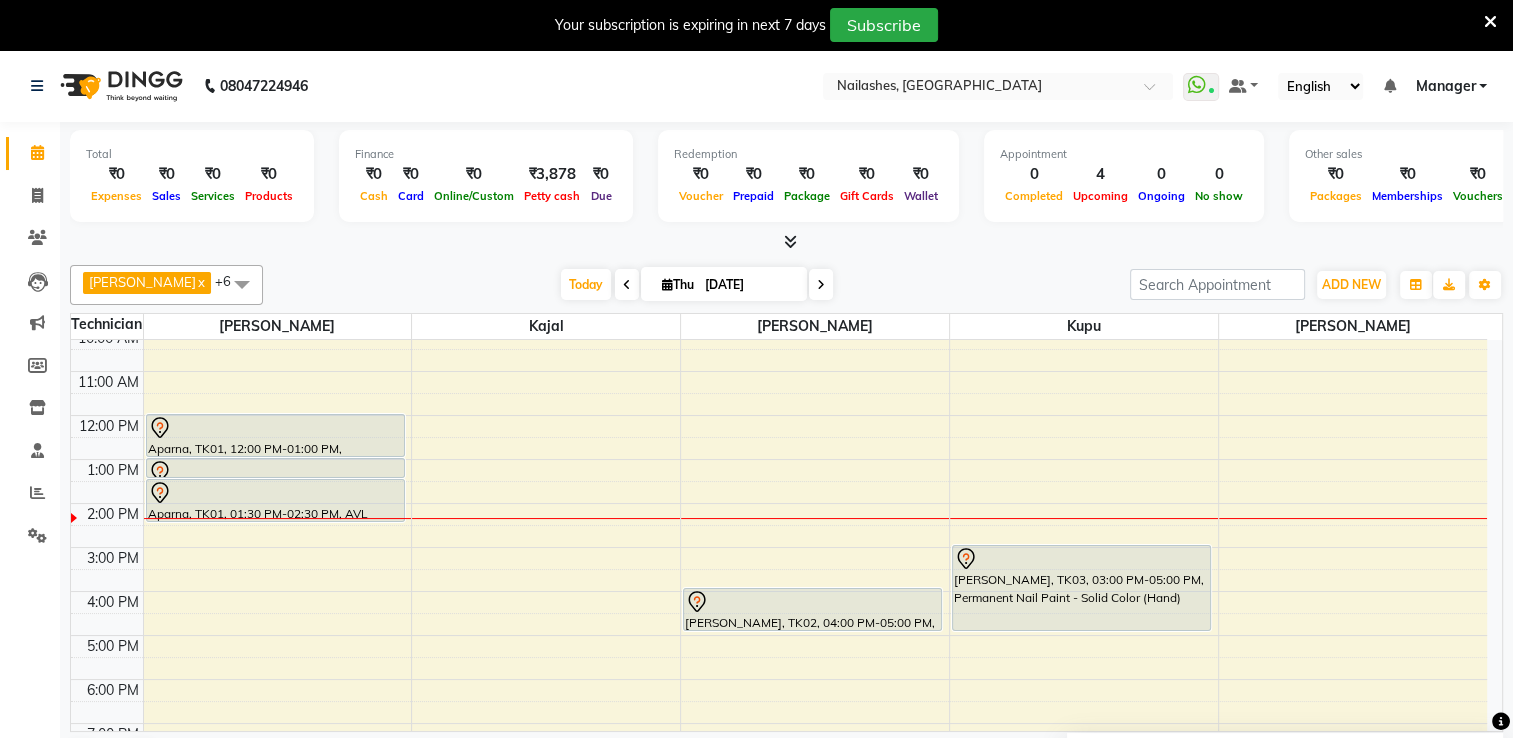 click on "shradha  x megha  x kupu  x kelly  x Kajal  x John  x Gulafshan  x +6 Select All AMGHA ARISH Arvind chandu Dipen Gulafshan John Kajal kelly kupu megha Nirjala pankaj PARE SHAR MOHAMAND shradha Today  Thu 10-07-2025 Toggle Dropdown Add Appointment Add Invoice Add Expense Add Attendance Add Client Add Transaction Toggle Dropdown Add Appointment Add Invoice Add Expense Add Attendance Add Client ADD NEW Toggle Dropdown Add Appointment Add Invoice Add Expense Add Attendance Add Client Add Transaction shradha  x megha  x kupu  x kelly  x Kajal  x John  x Gulafshan  x +6 Select All AMGHA ARISH Arvind chandu Dipen Gulafshan John Kajal kelly kupu megha Nirjala pankaj PARE SHAR MOHAMAND shradha Group By  Staff View   Room View  View as Vertical  Vertical - Week View  Horizontal  Horizontal - Week View  List  Toggle Dropdown Calendar Settings Manage Tags   Arrange Technicians   Reset Technicians  Full Screen Appointment Form Zoom 50% Staff/Room Display Count 16 Technician John Kajal kelly kupu shradha" 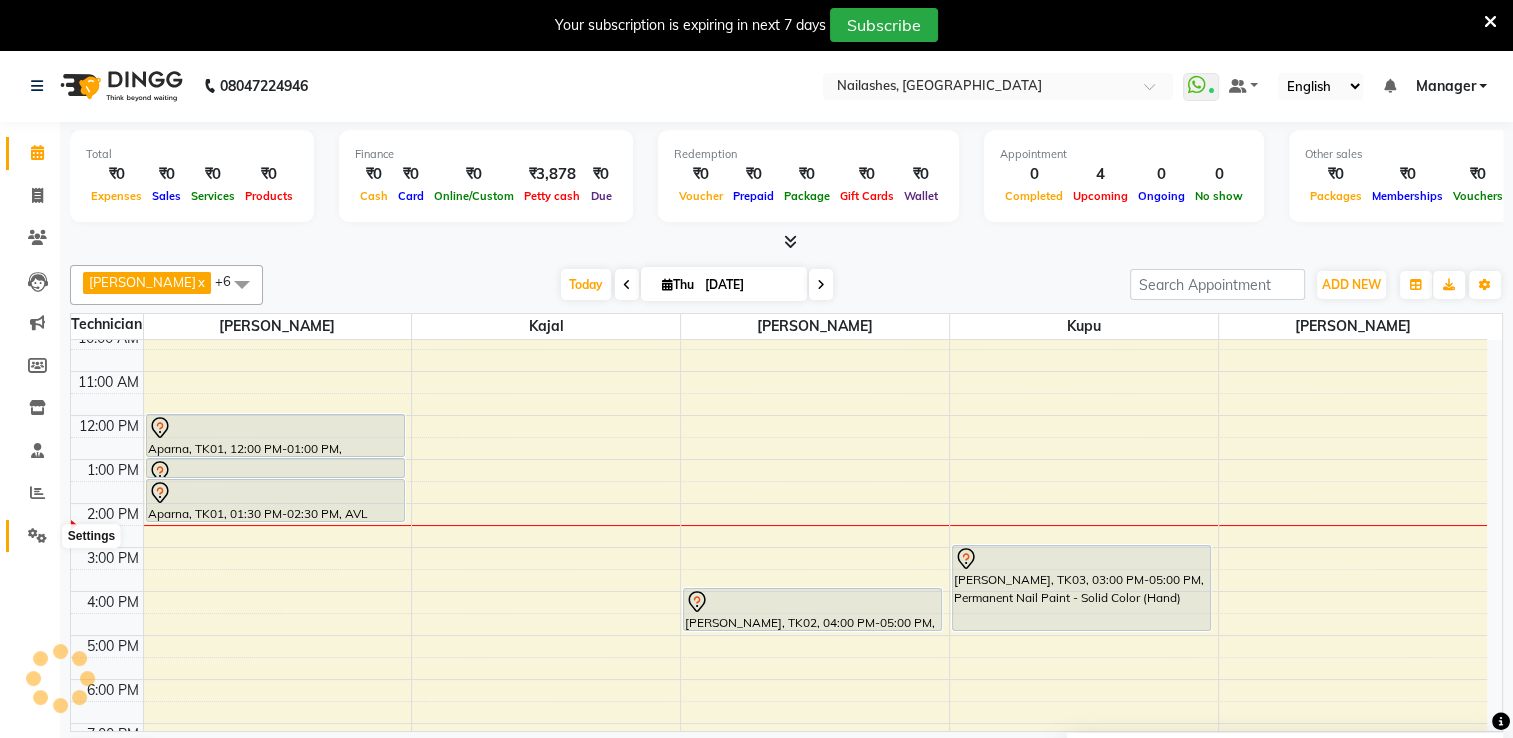 click 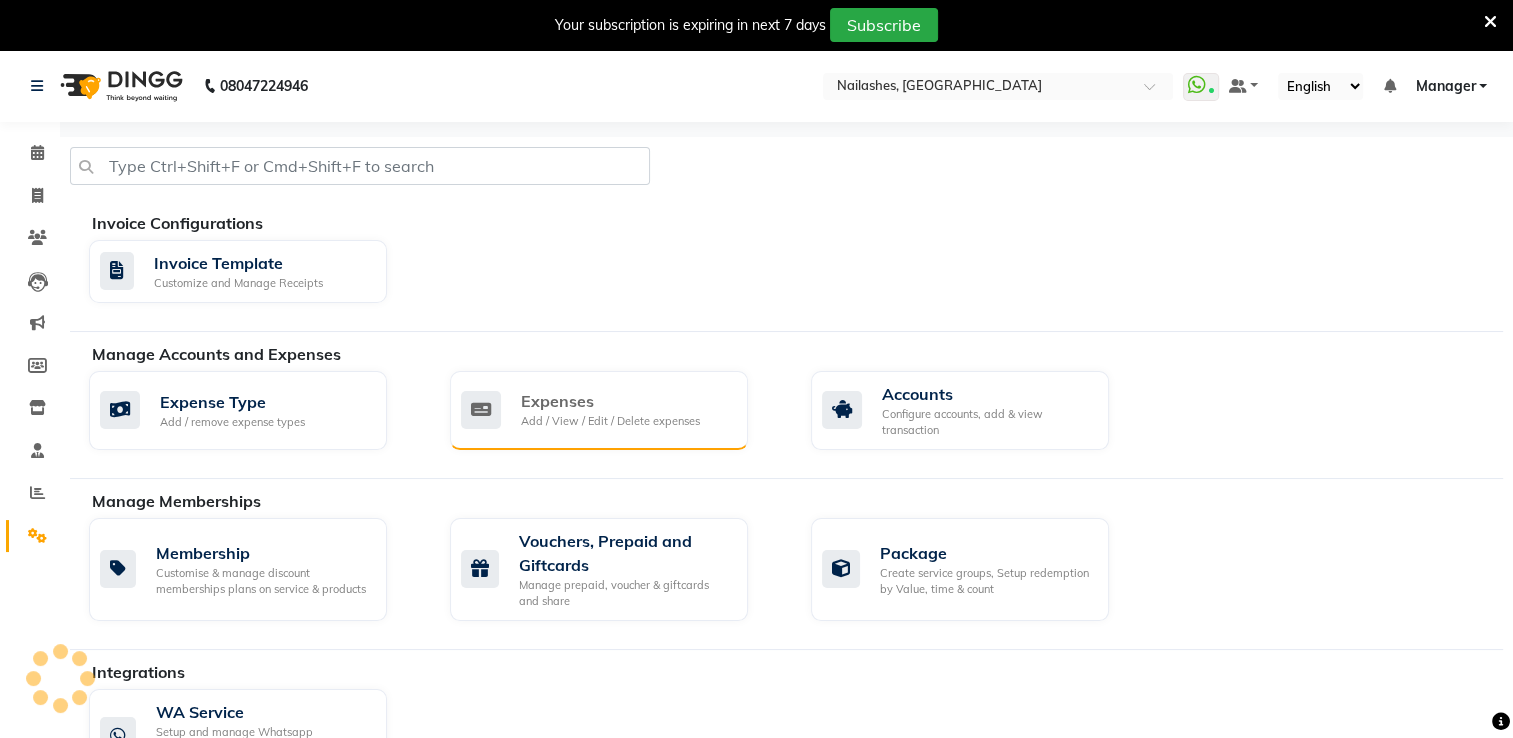 click on "Expenses" 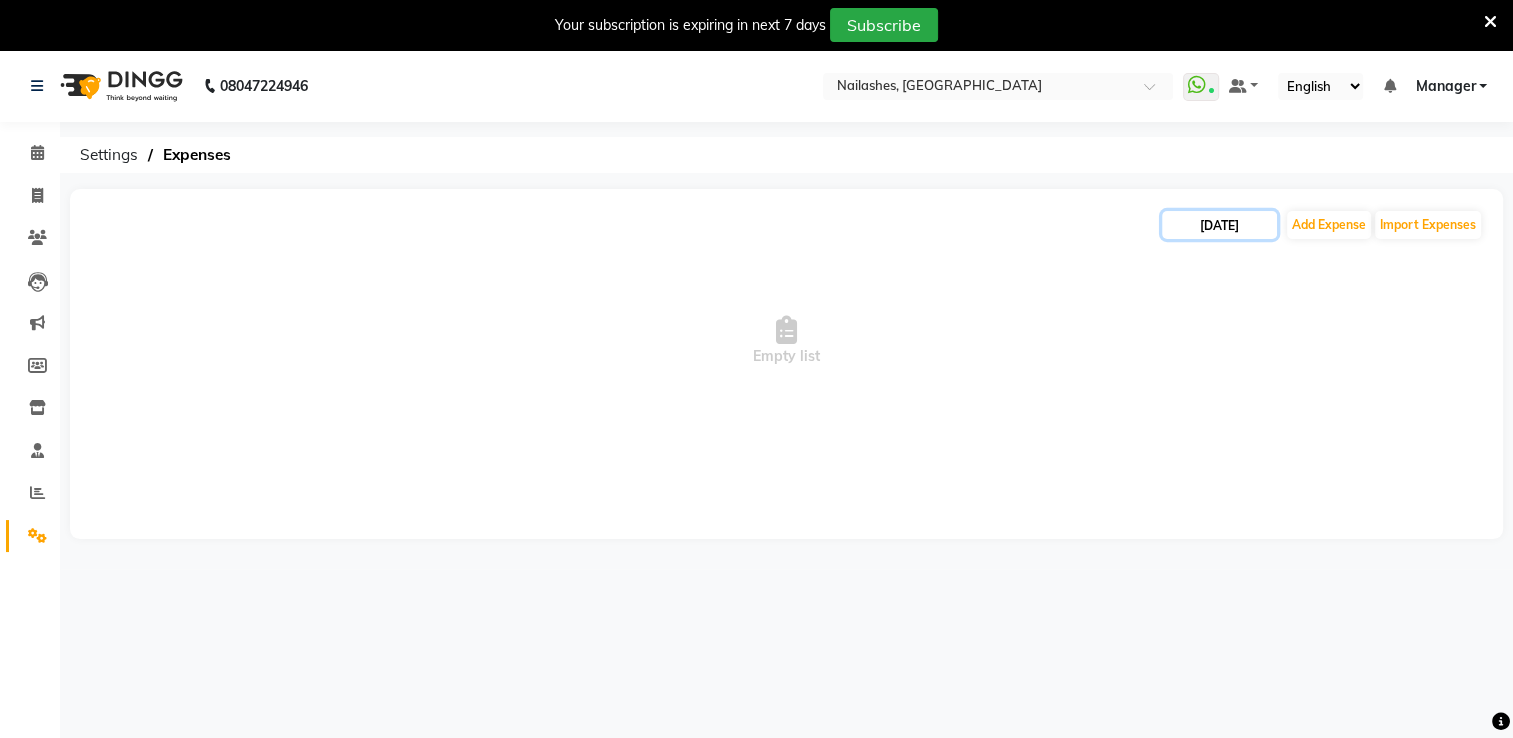 click on "[DATE]" 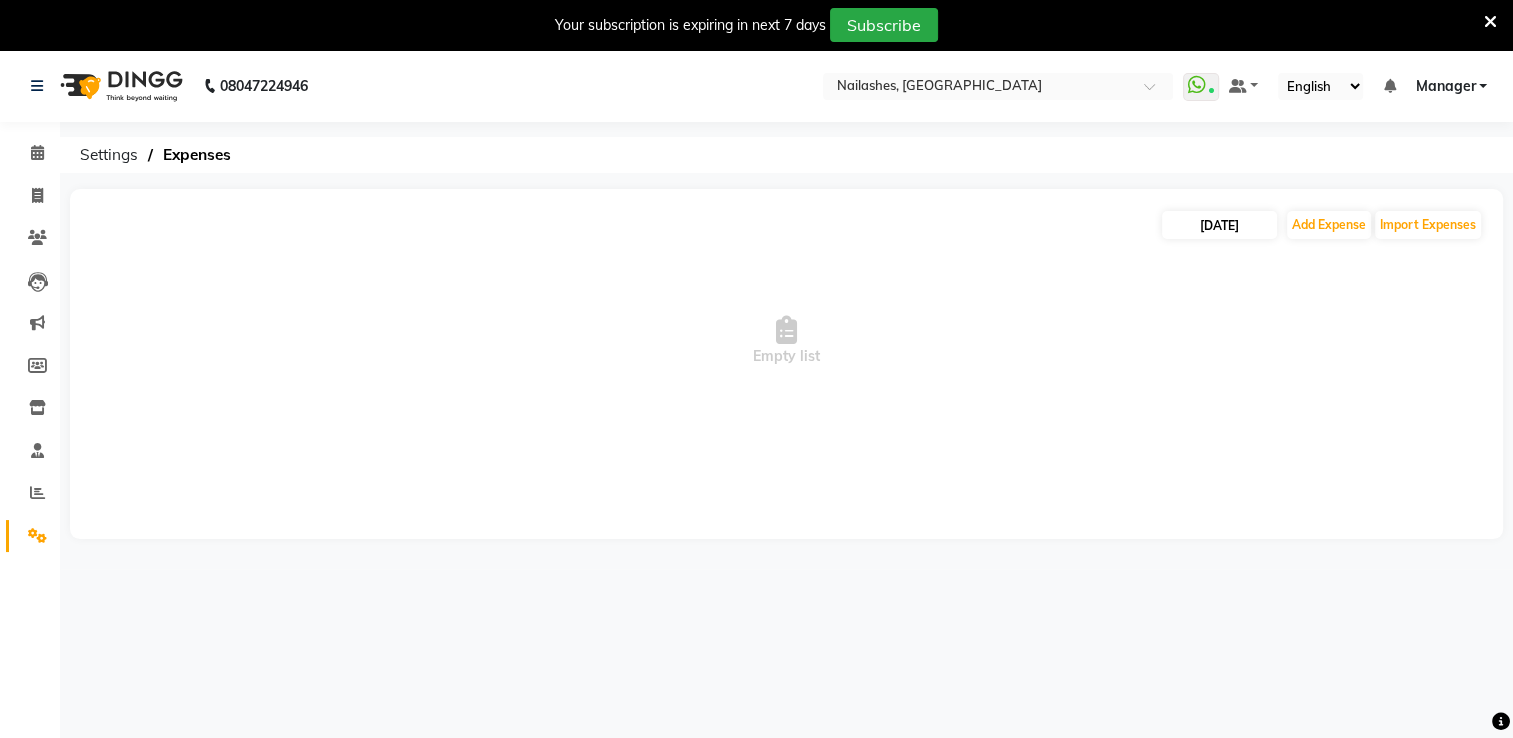 select on "7" 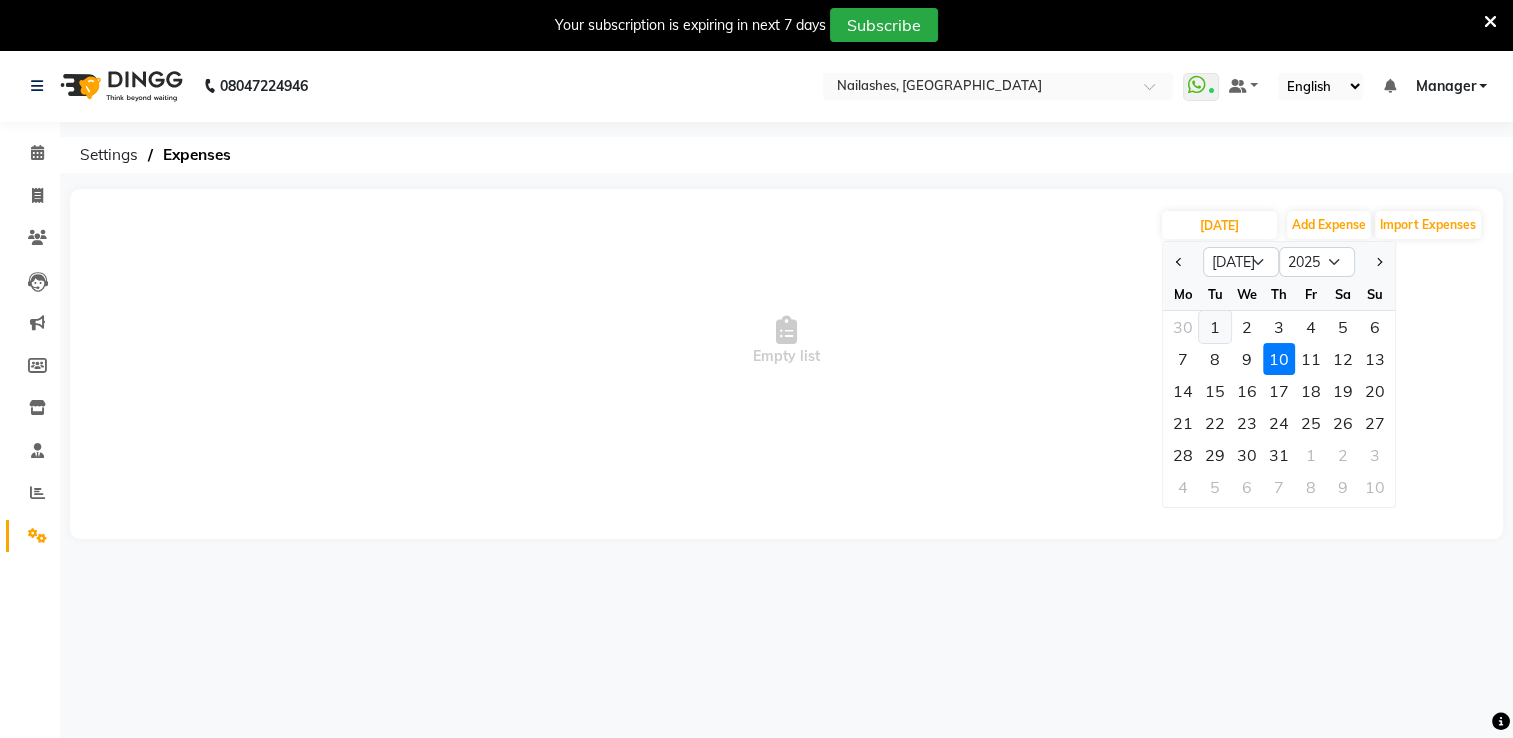 click on "1" 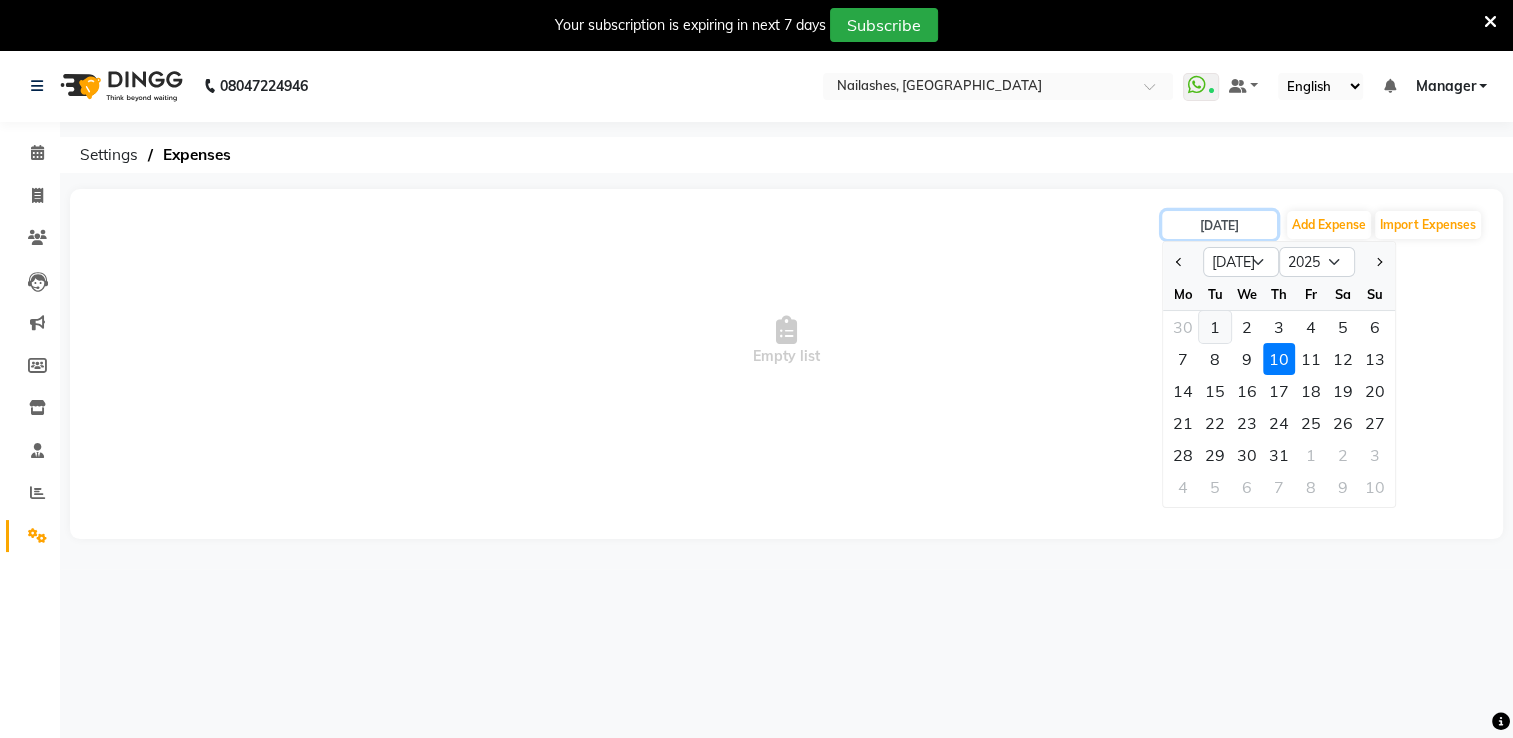 type on "01-07-2025" 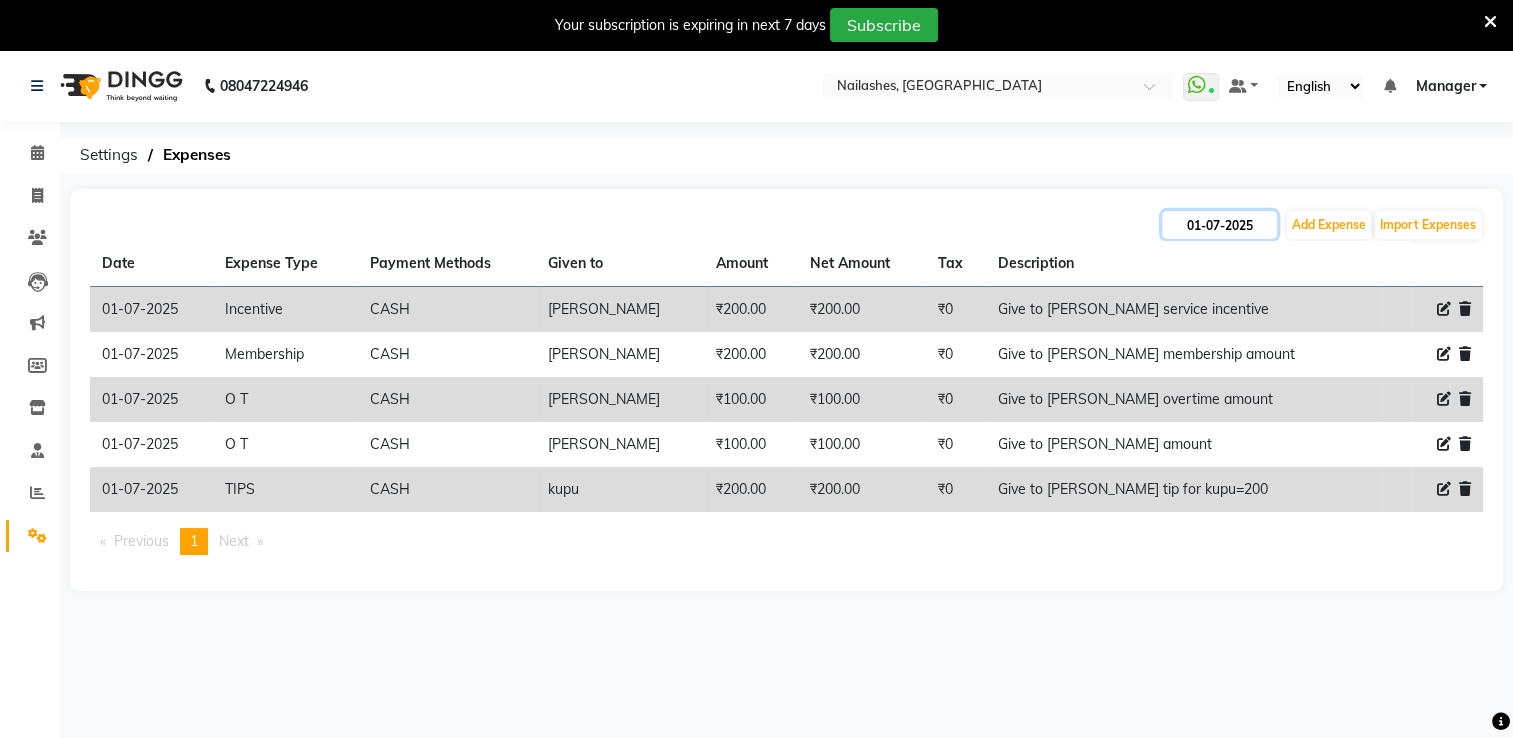 click on "01-07-2025" 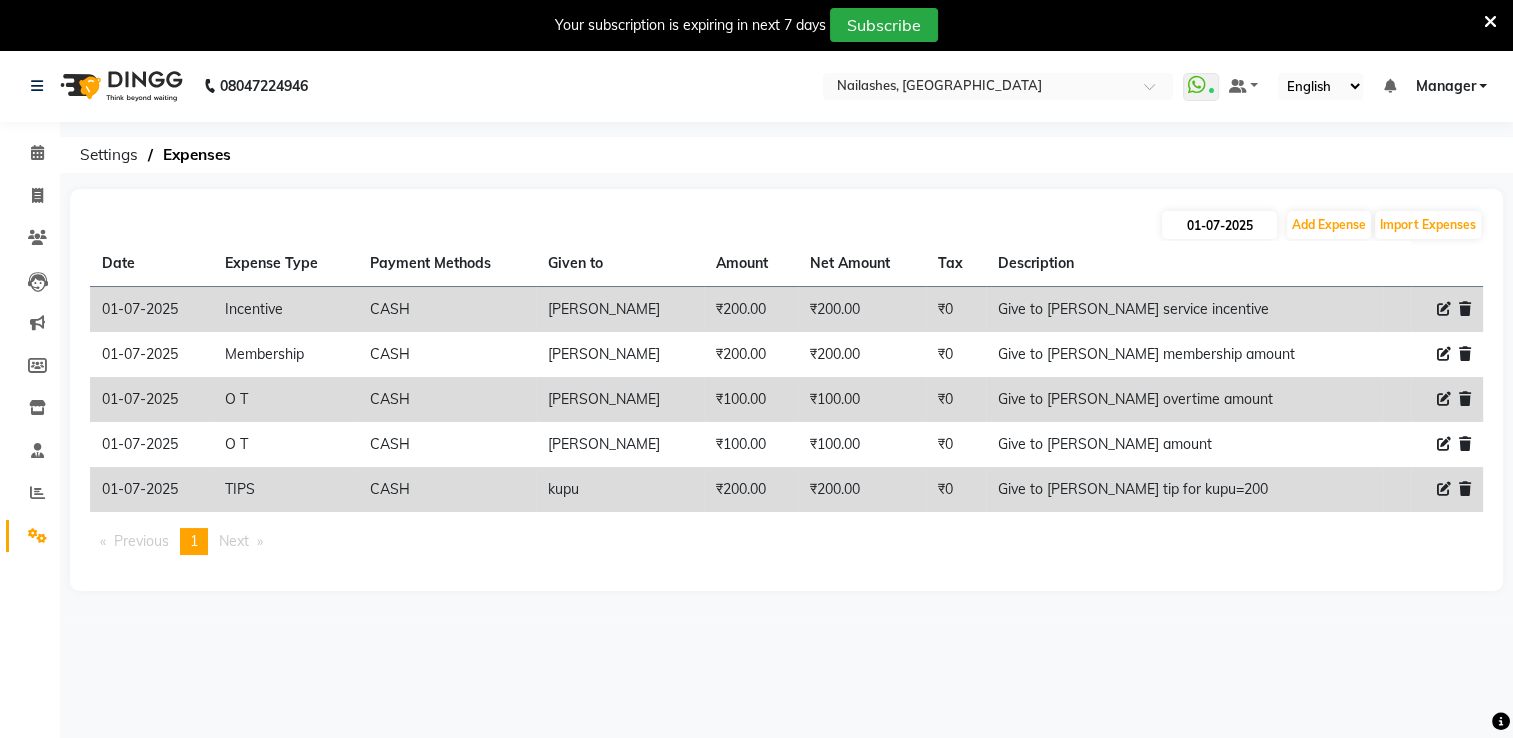 select on "7" 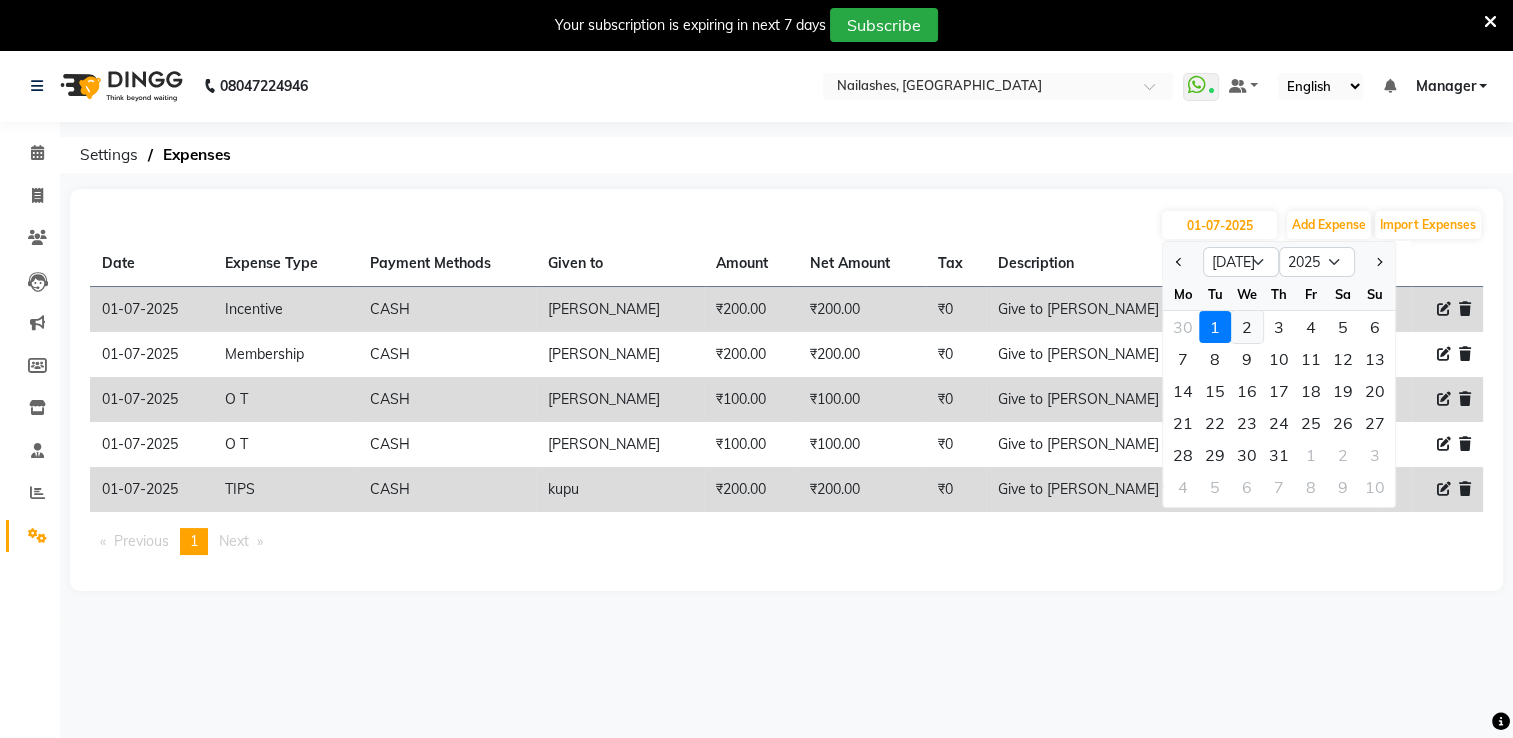 click on "2" 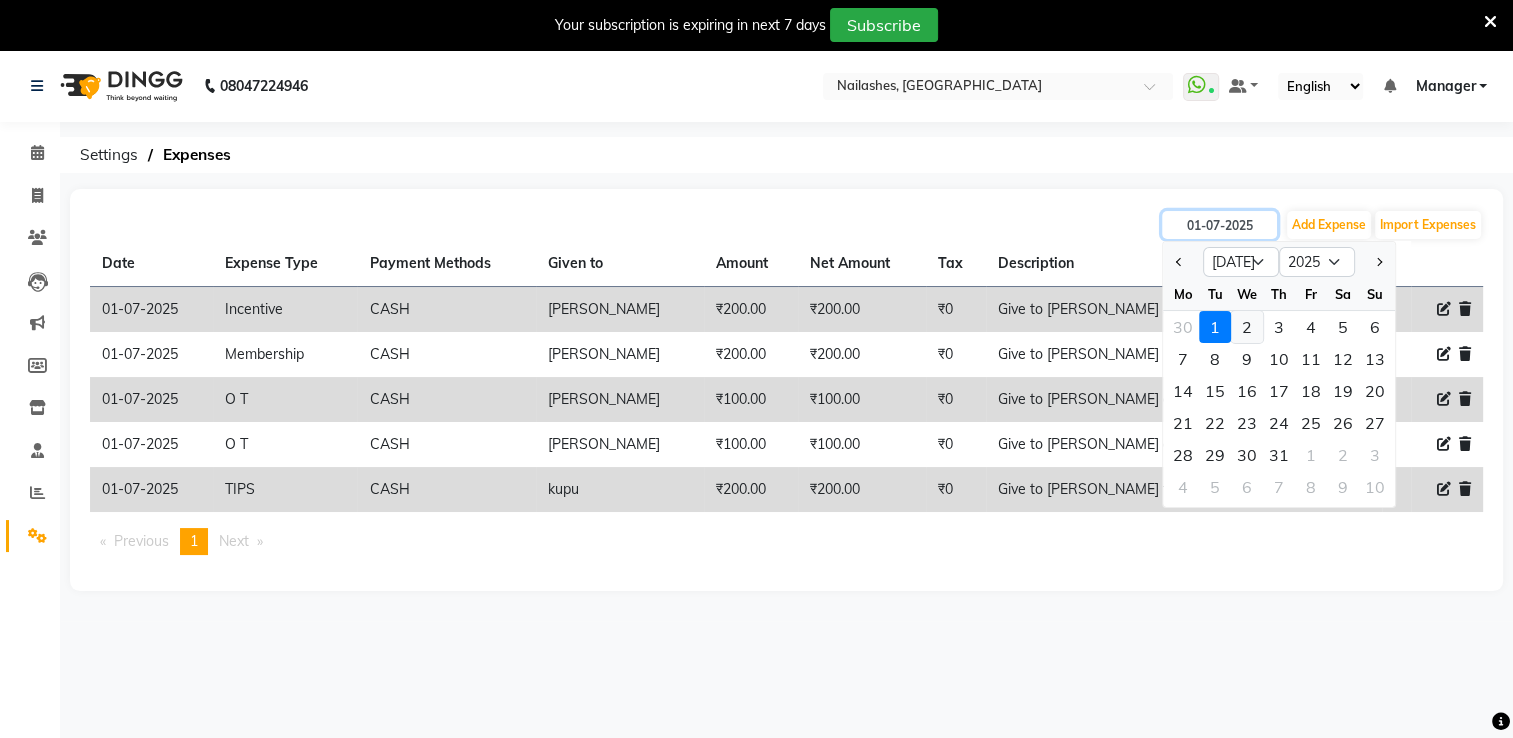 type on "02-07-2025" 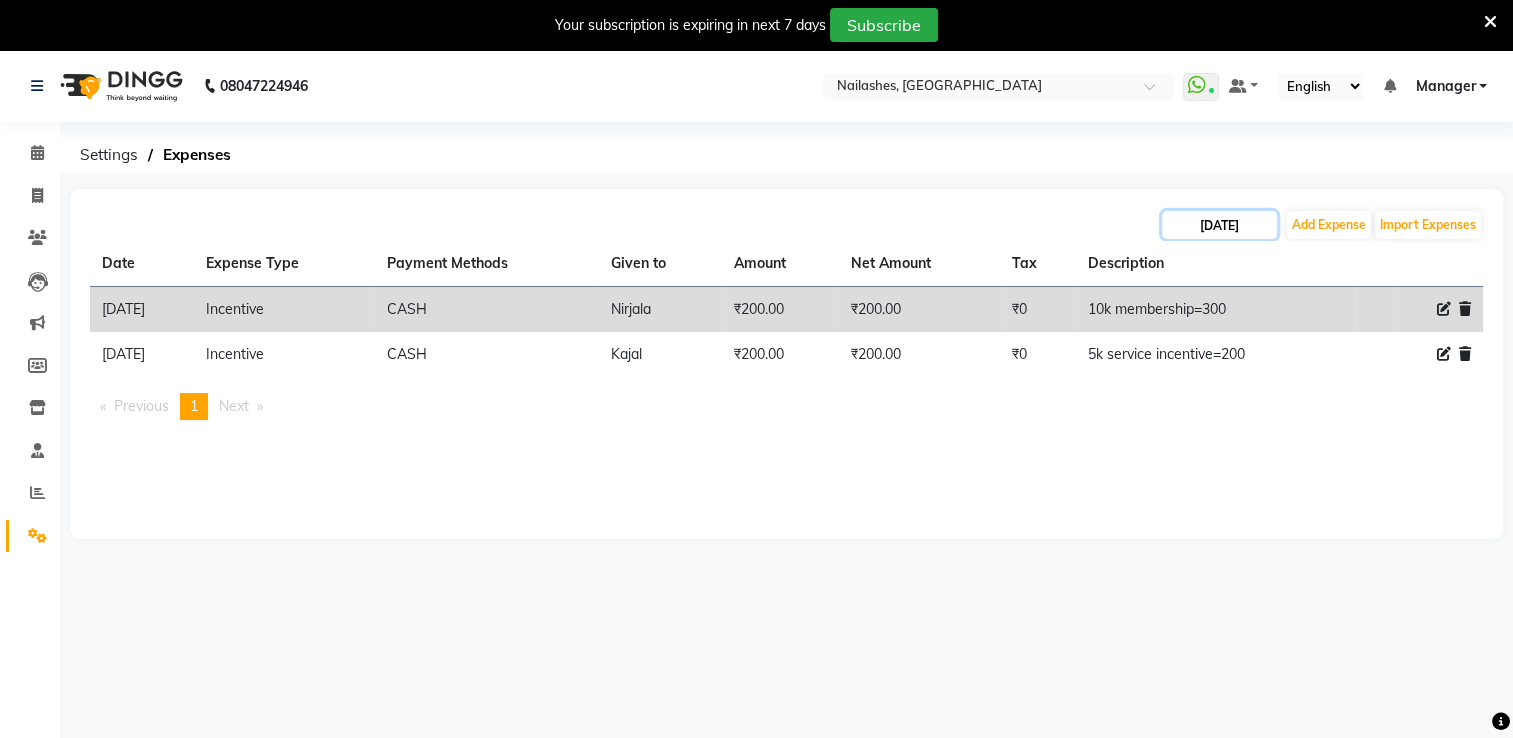 click on "02-07-2025" 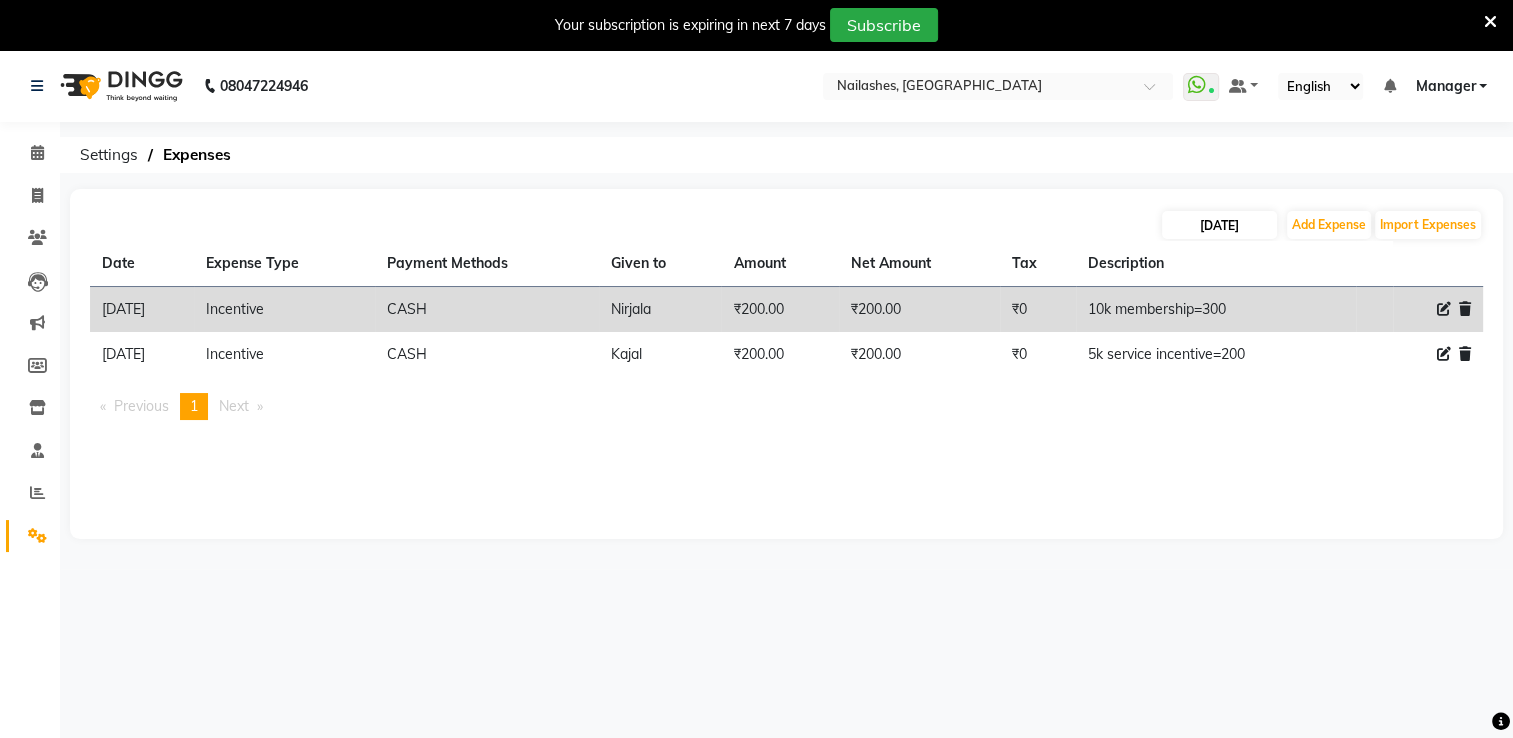 select on "7" 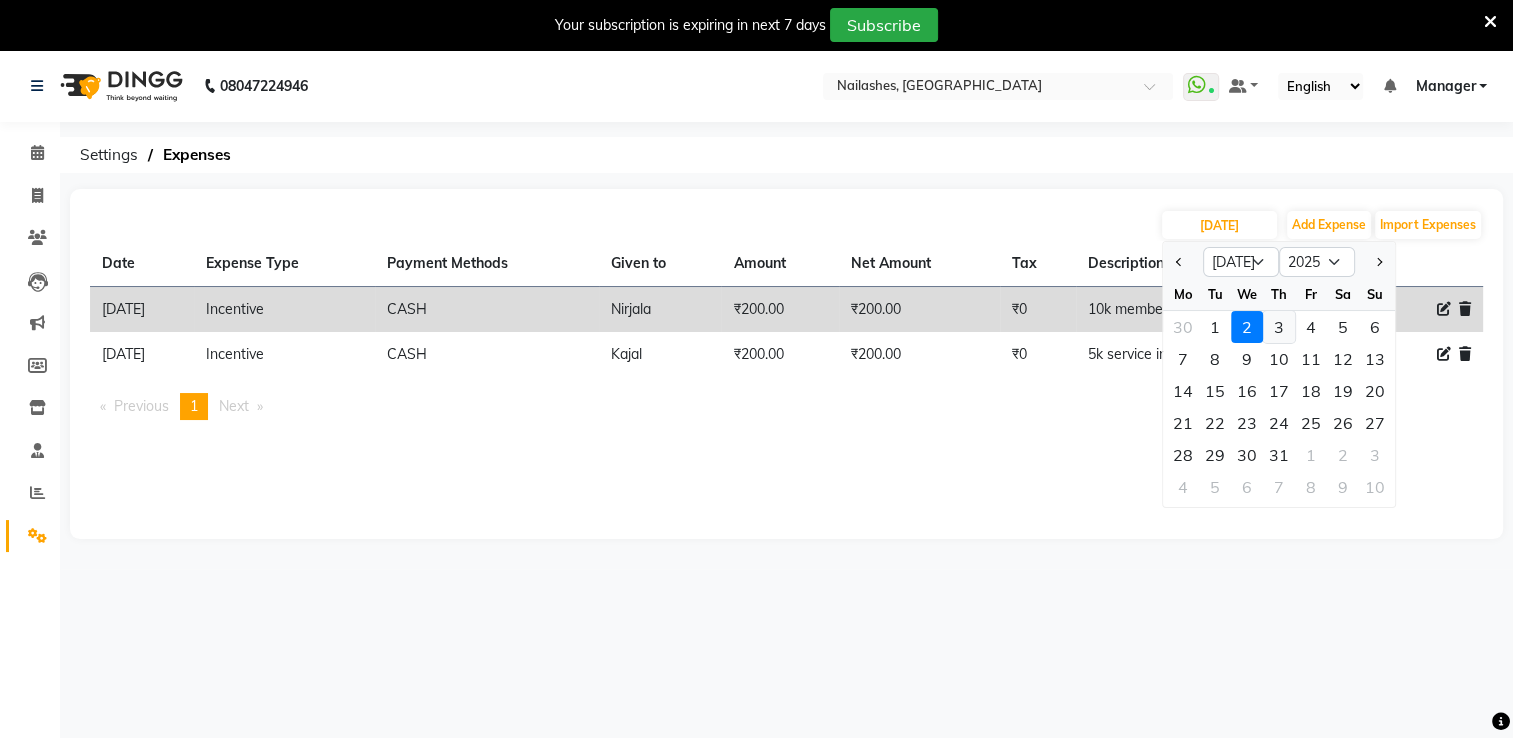 click on "3" 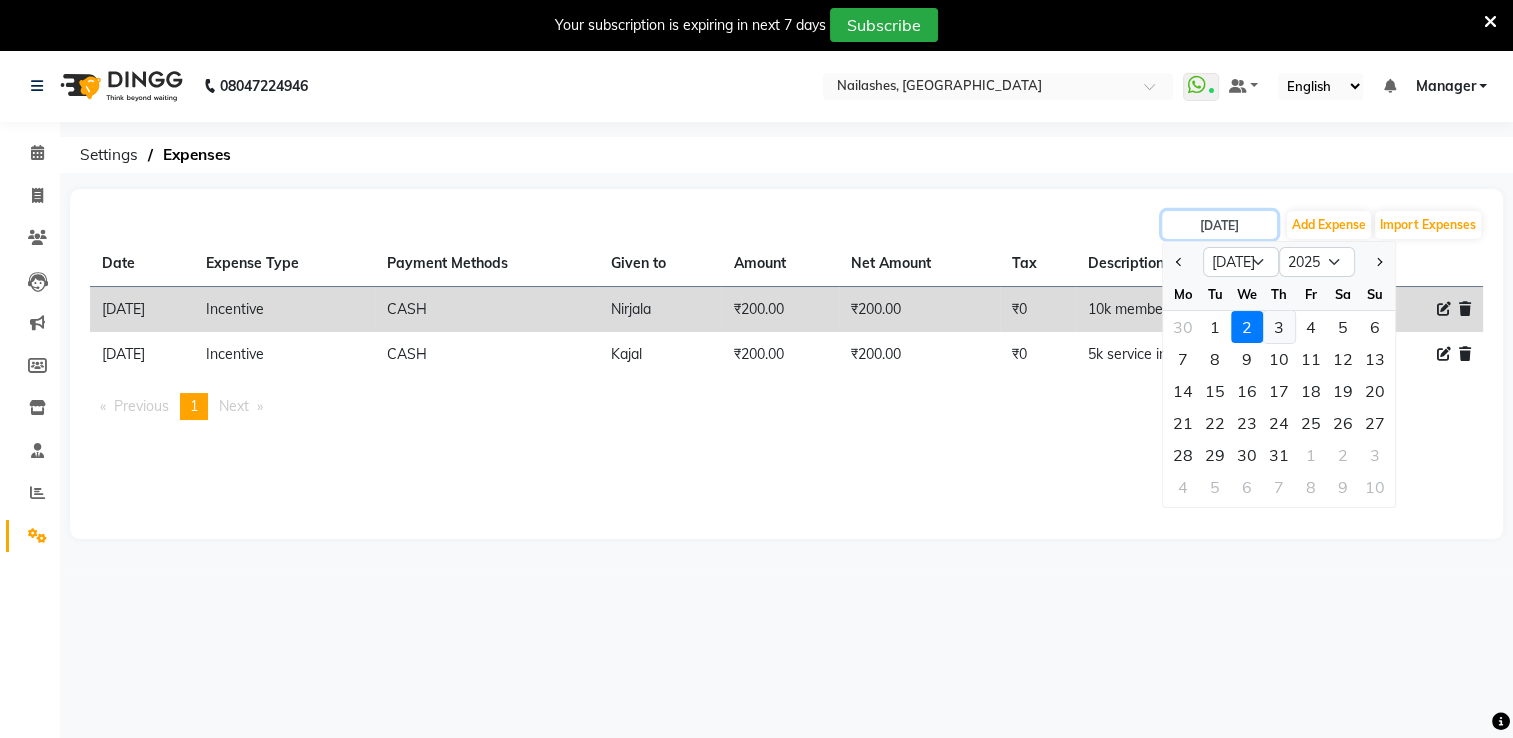 type on "03-07-2025" 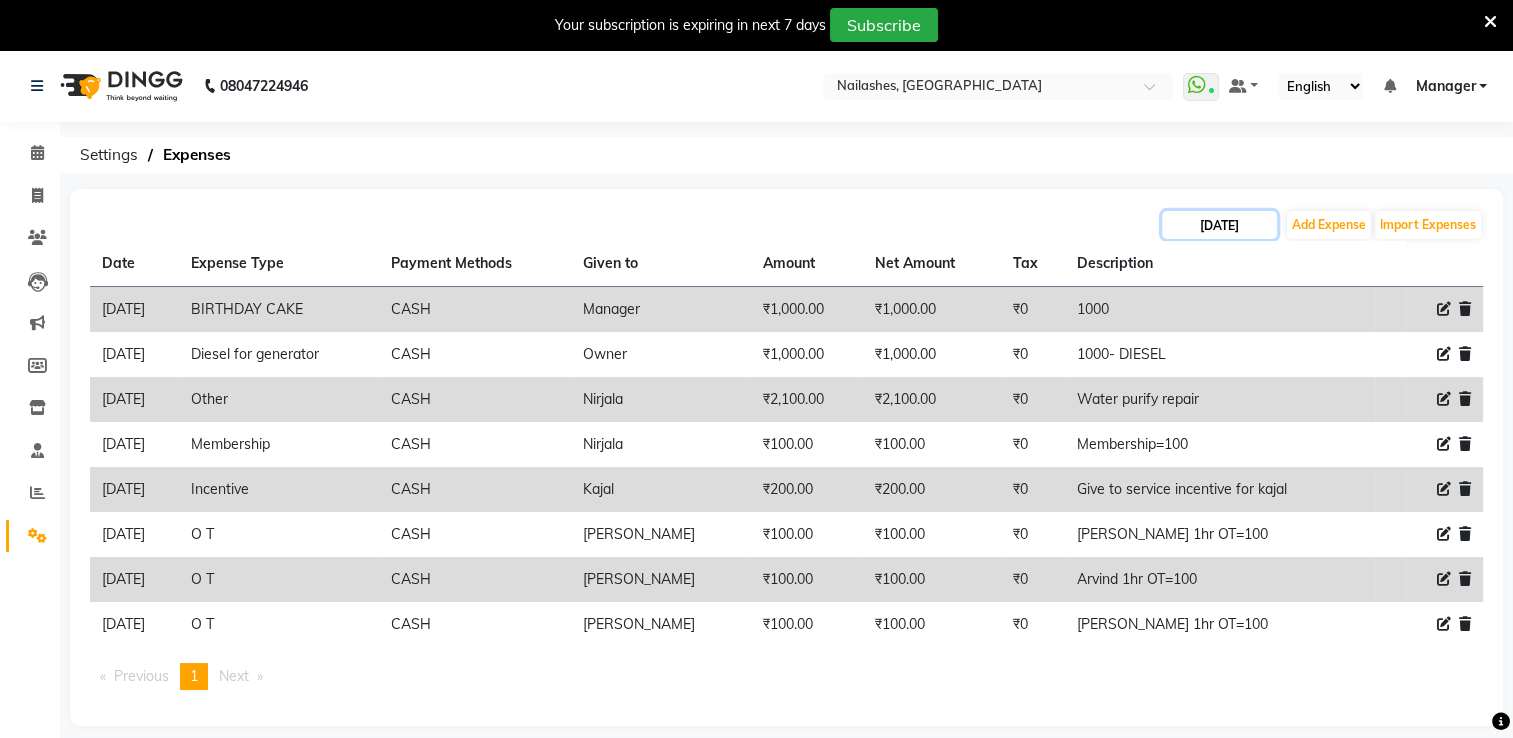 click on "03-07-2025" 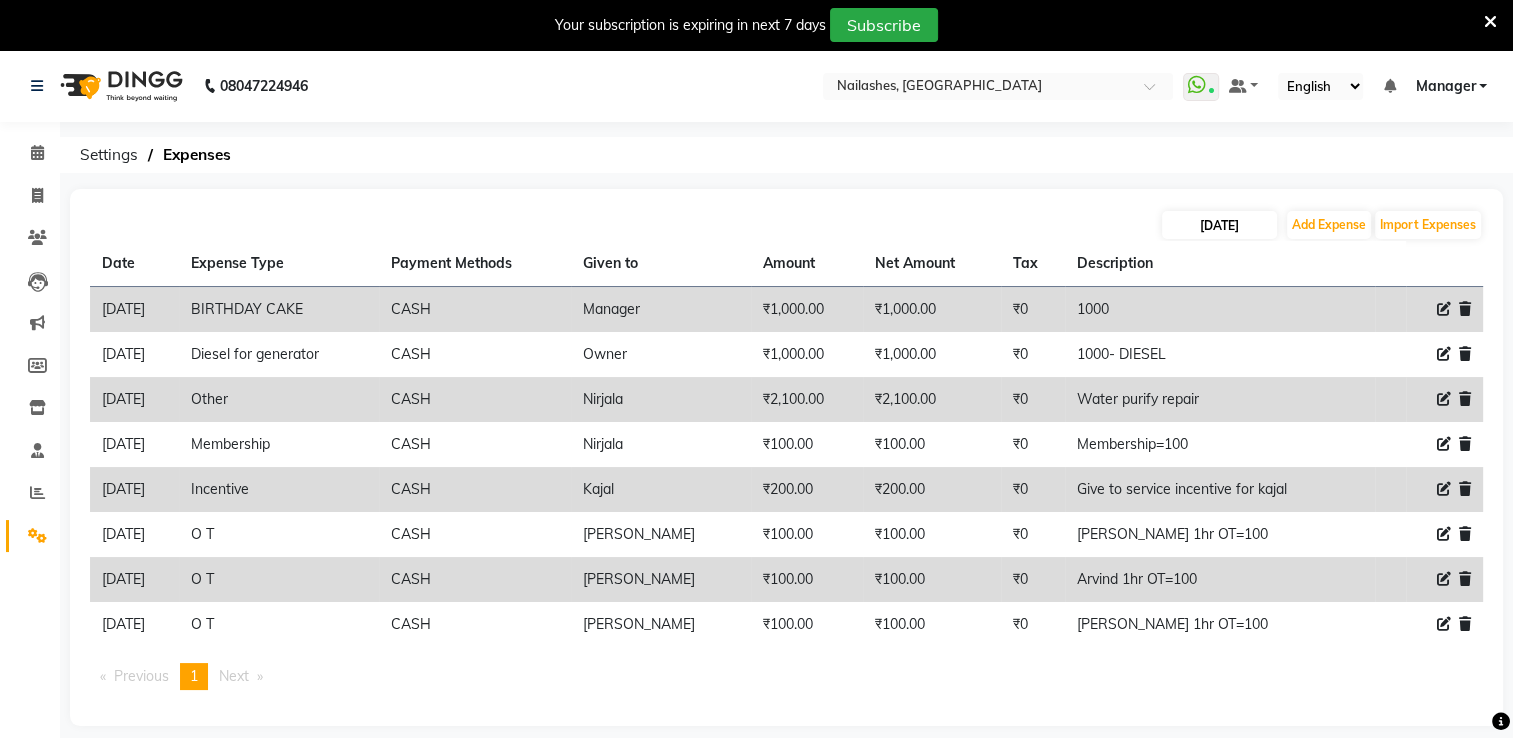 select on "7" 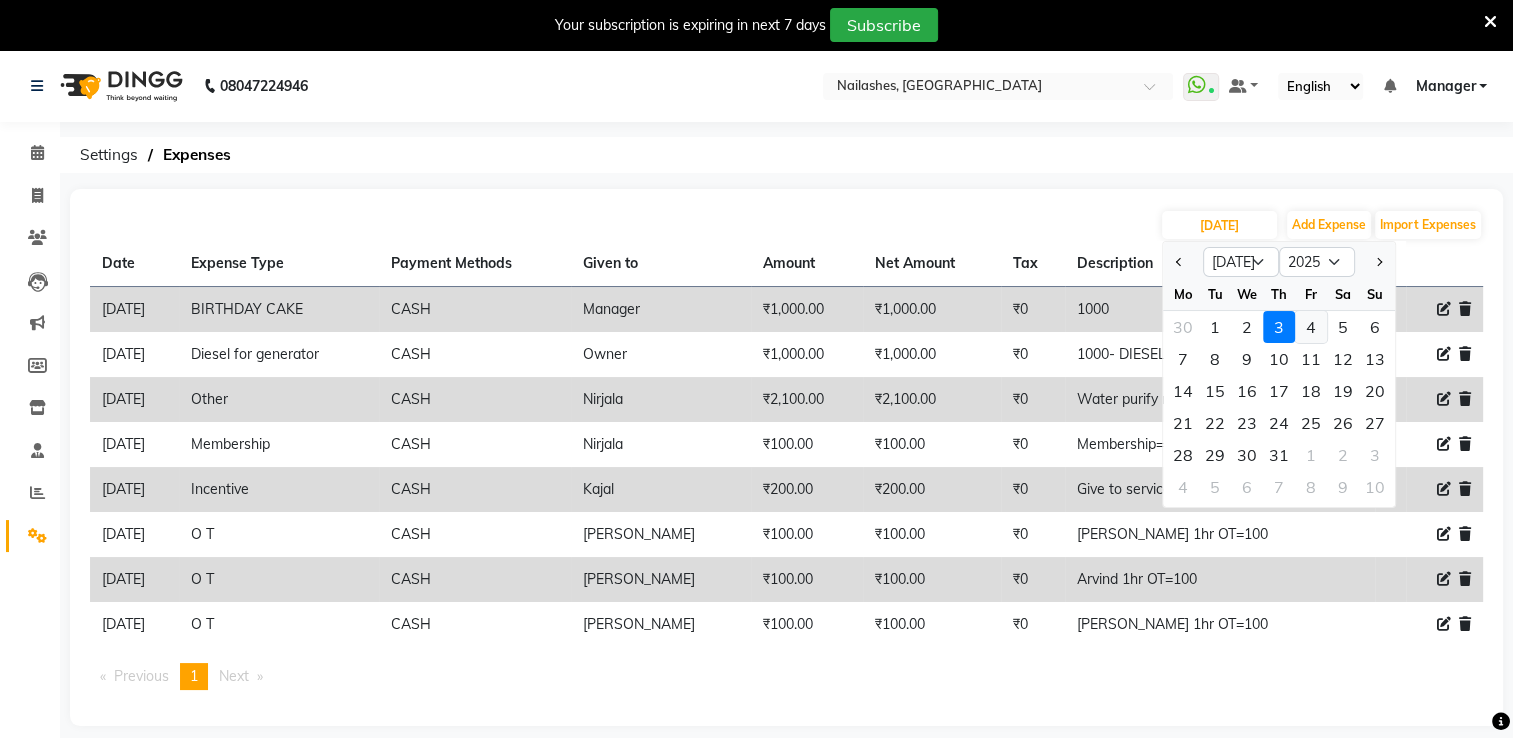 click on "4" 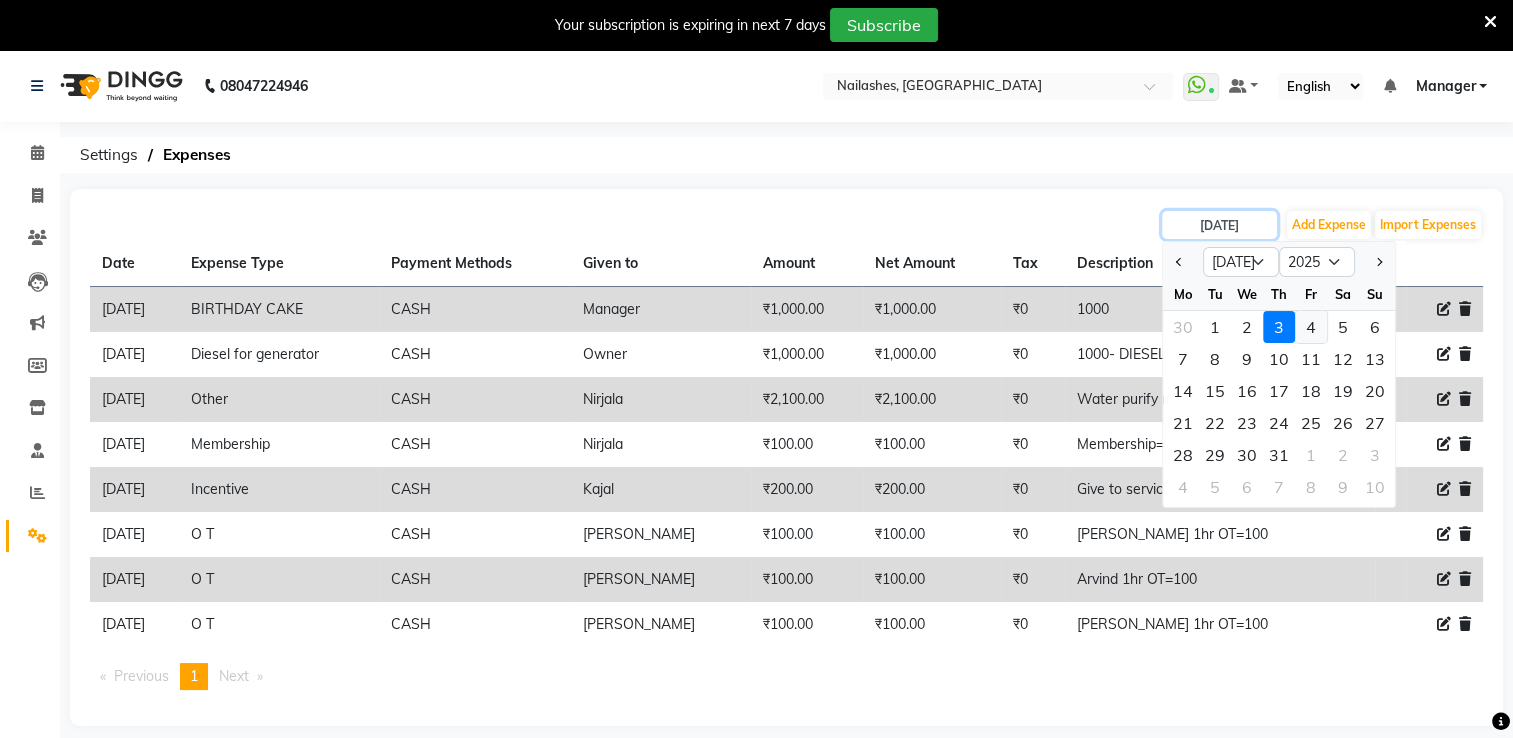 type on "04-07-2025" 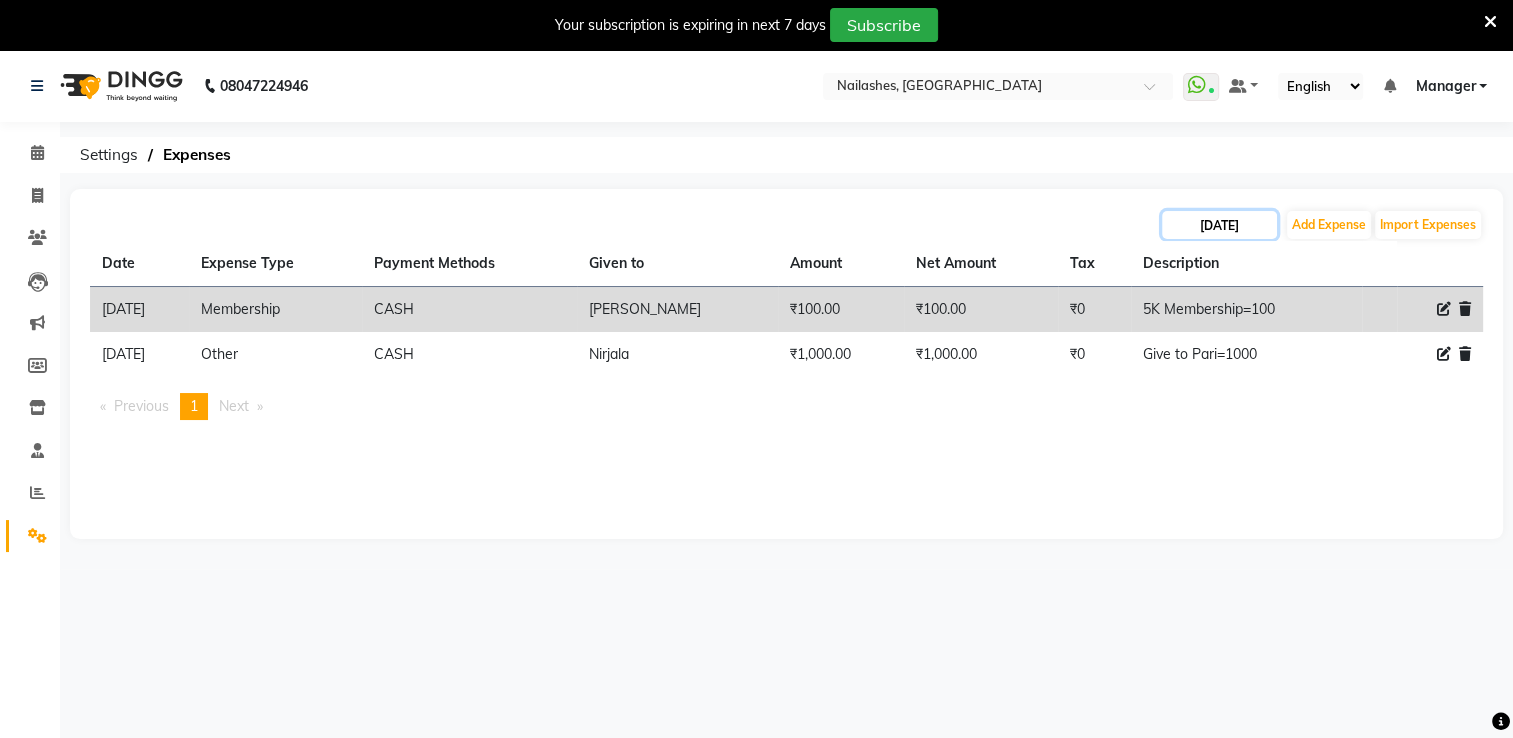 click on "04-07-2025" 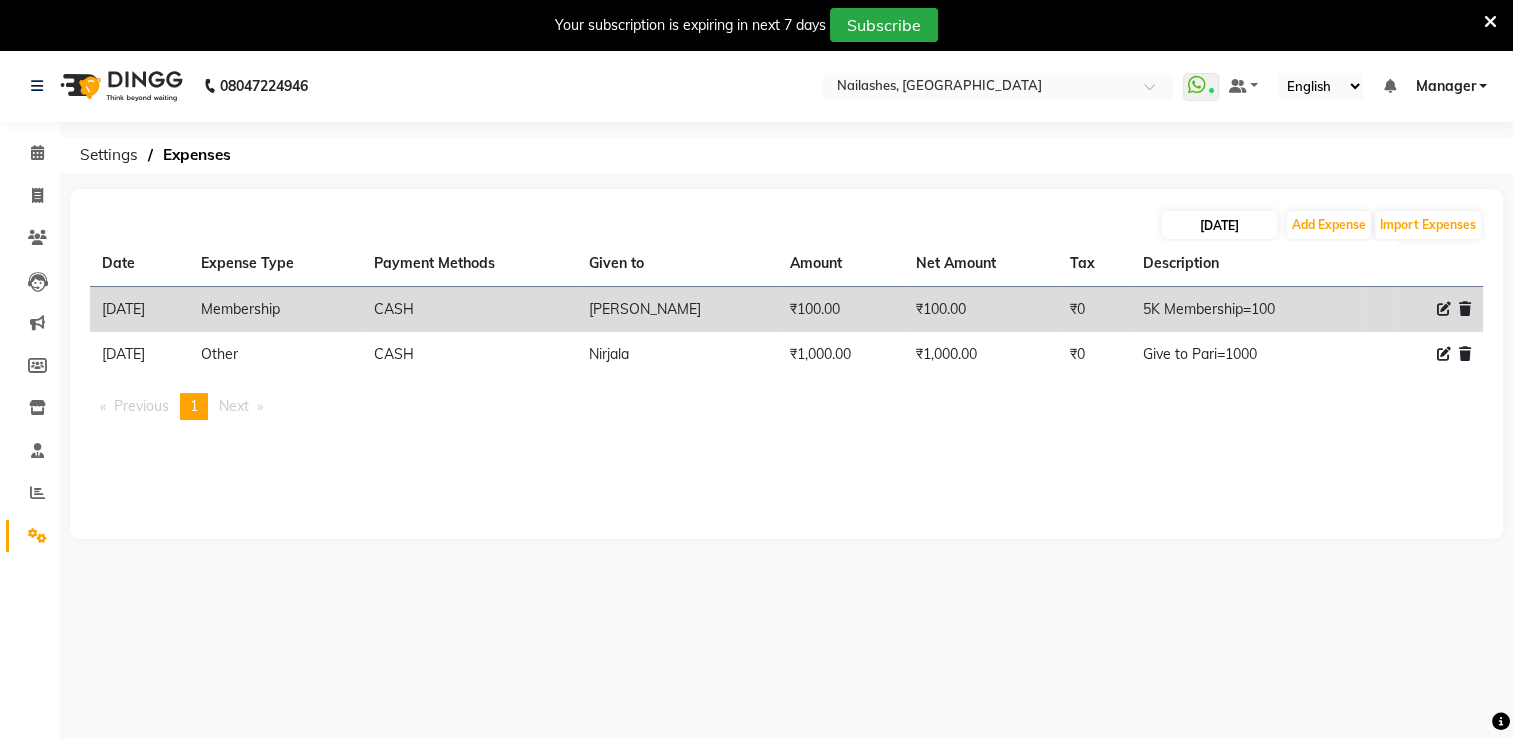 select on "7" 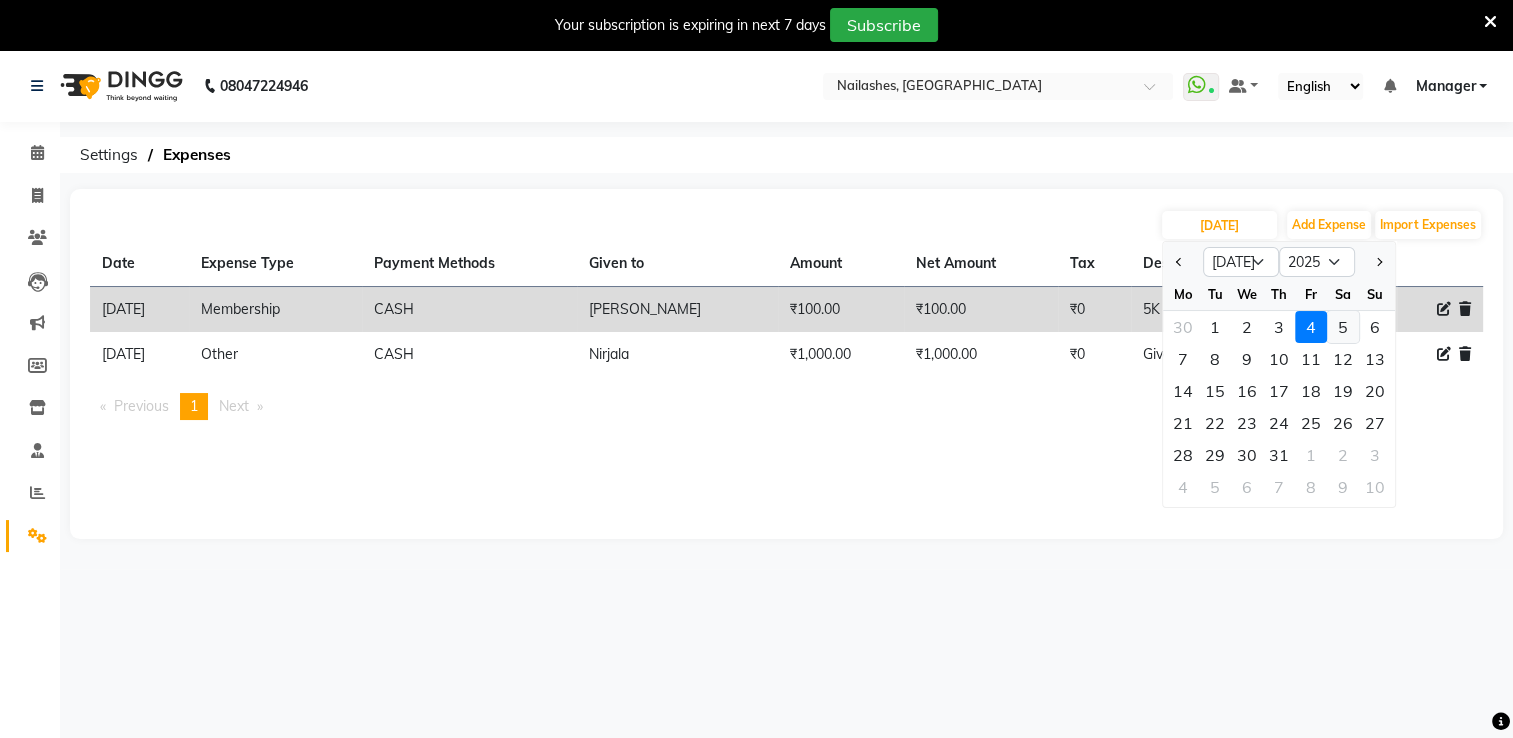 click on "5" 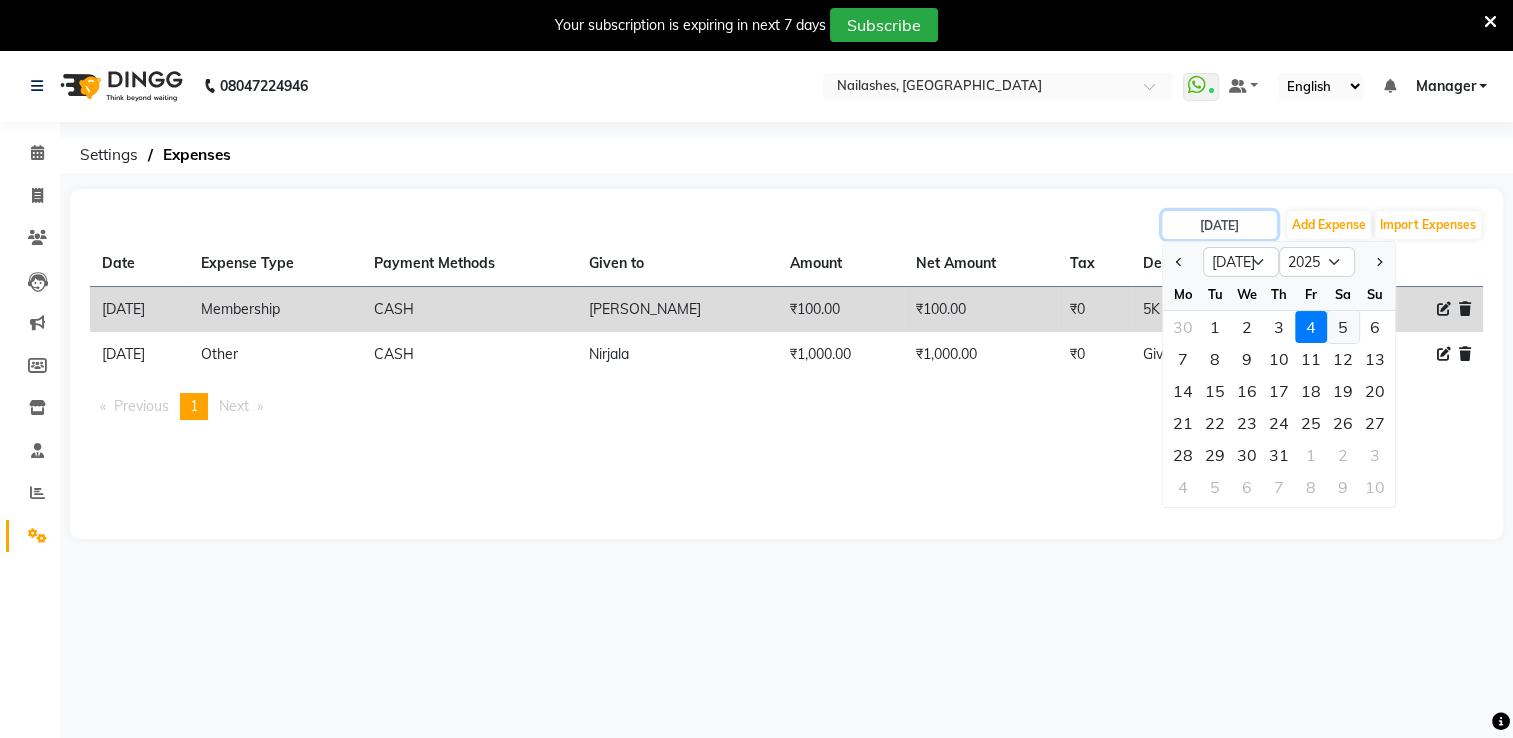 type on "05-07-2025" 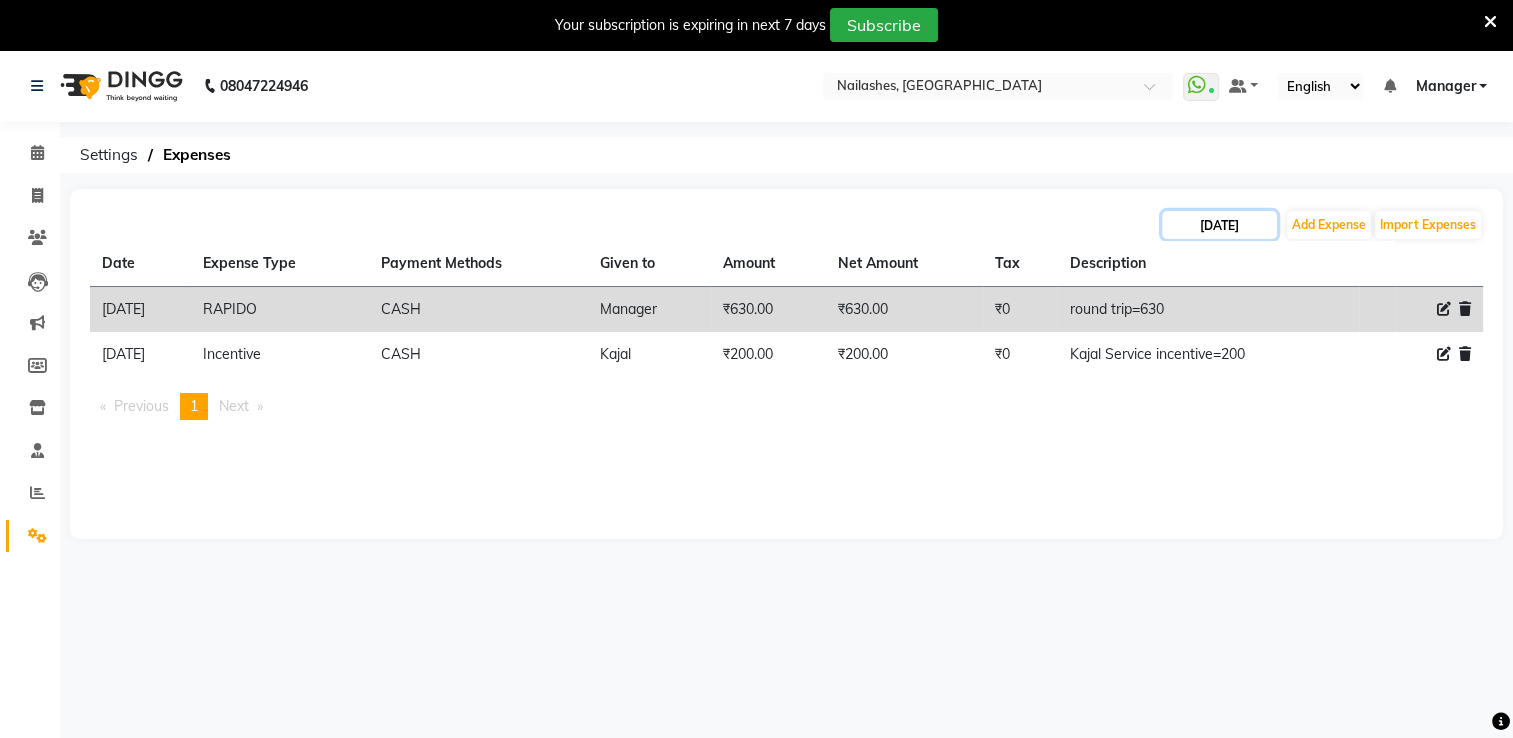 click on "05-07-2025" 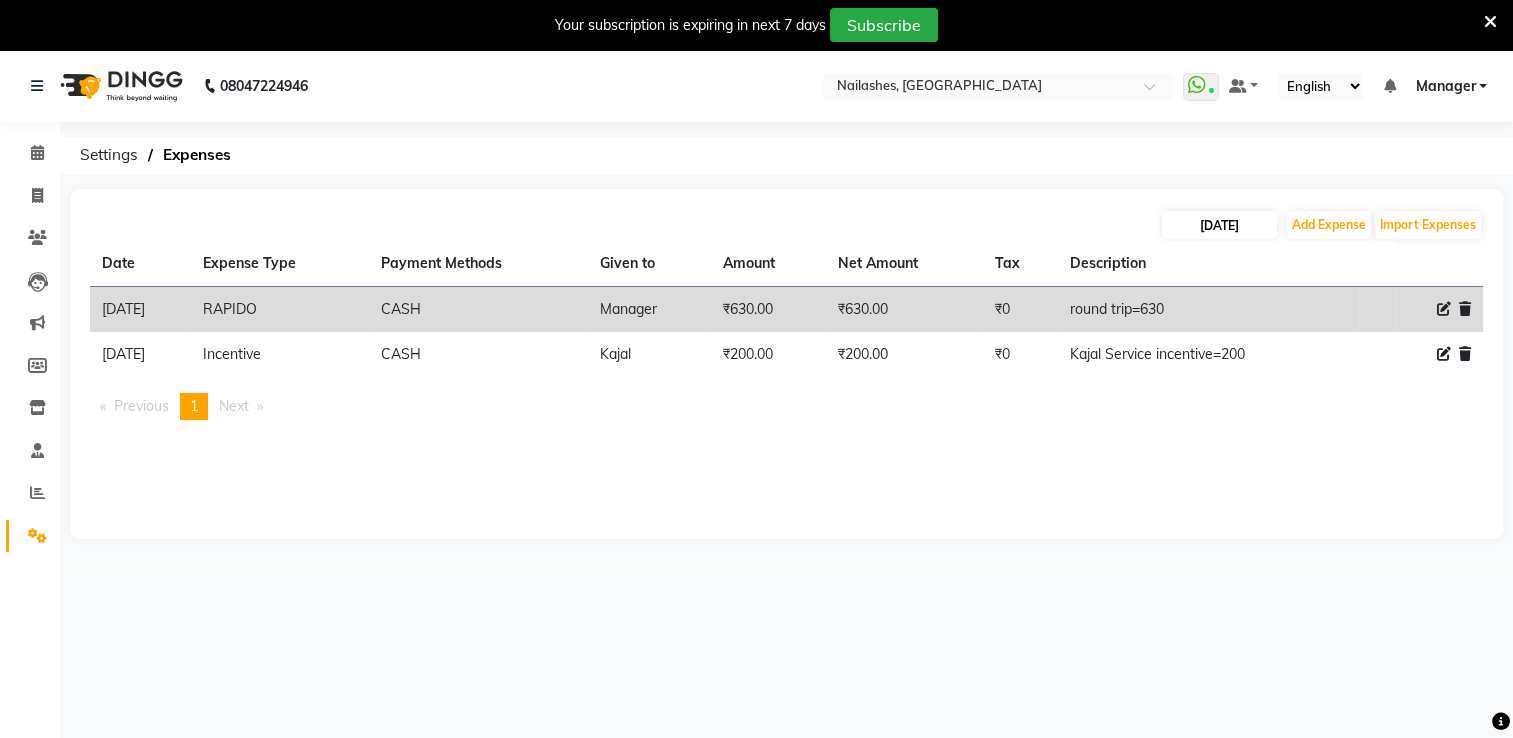select on "7" 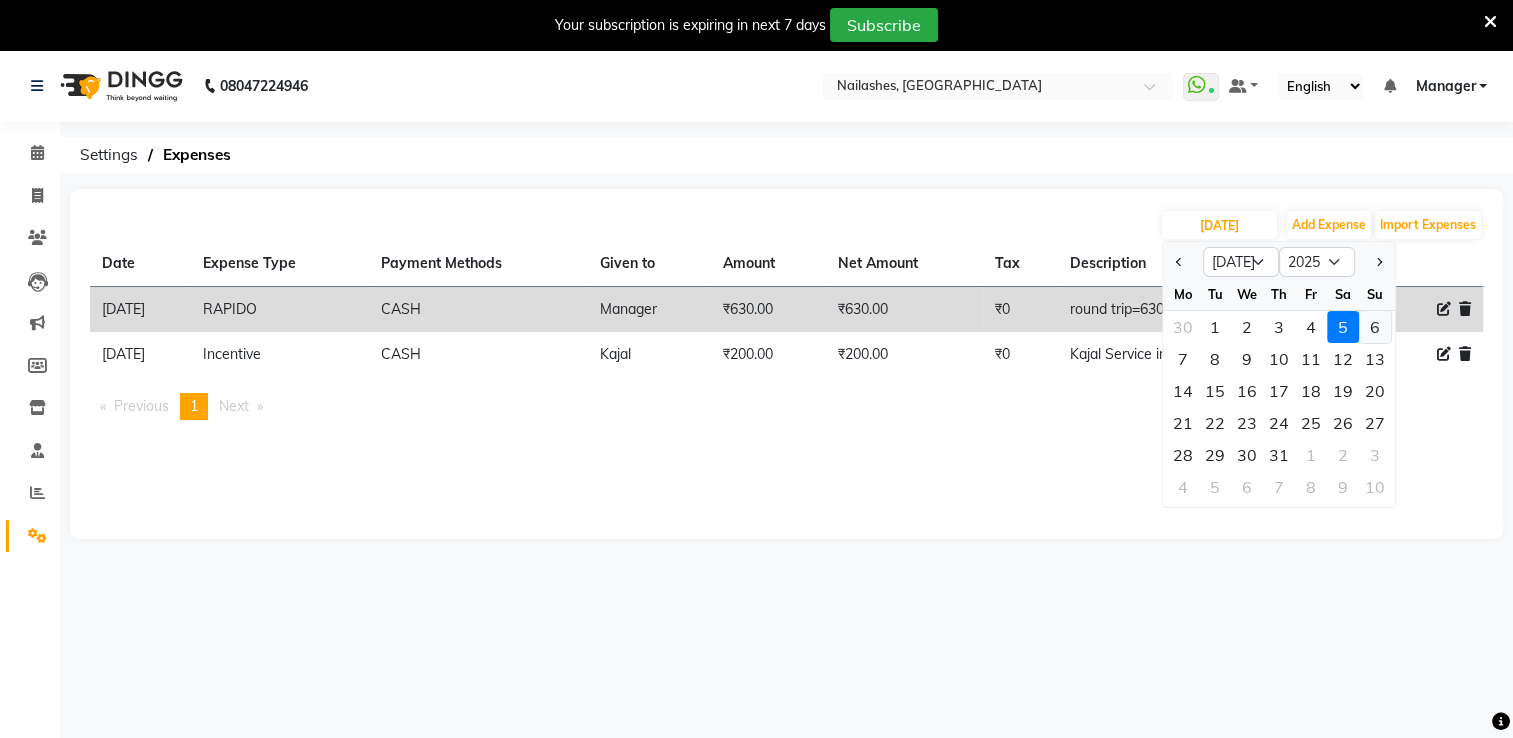 click on "6" 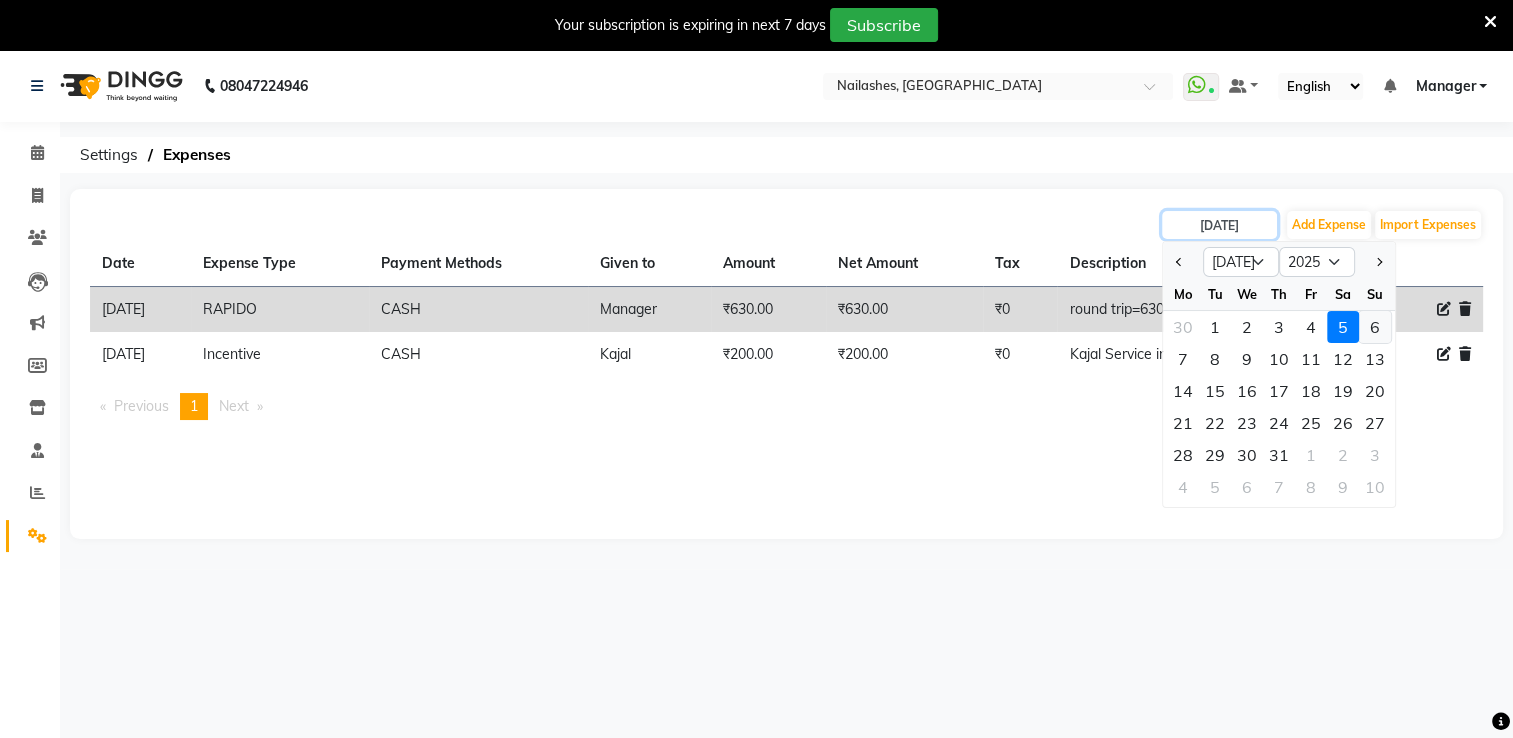 type on "06-07-2025" 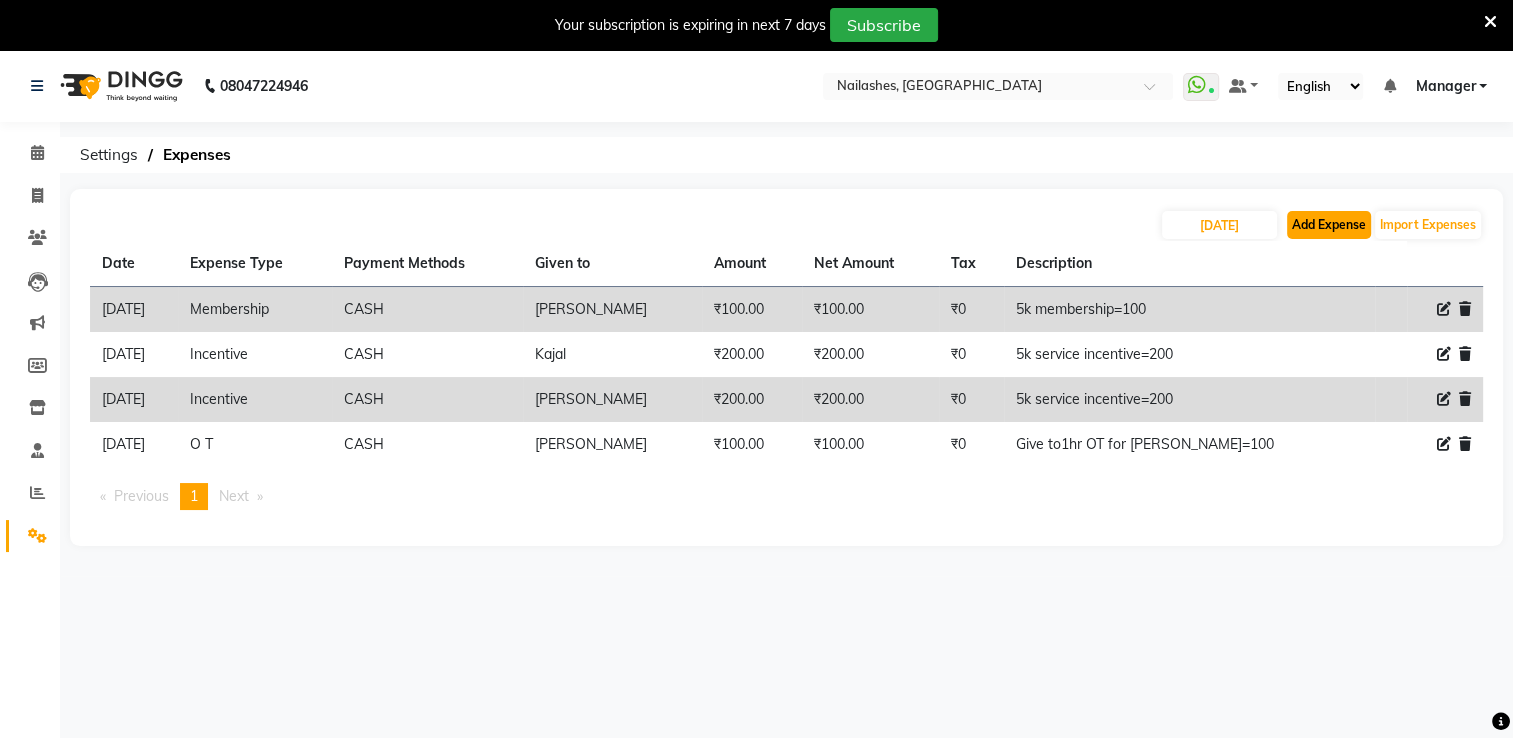 click on "Add Expense" 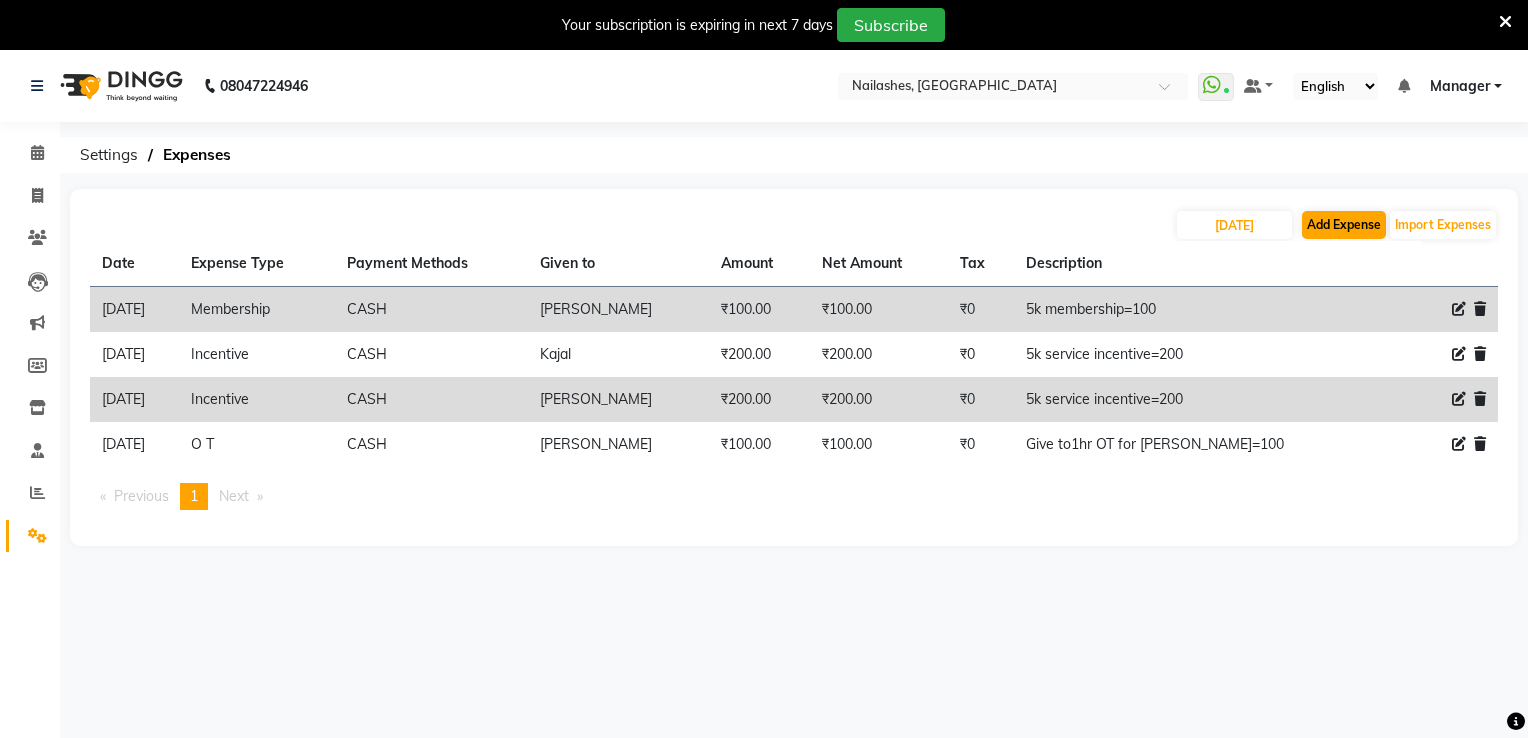 select on "1" 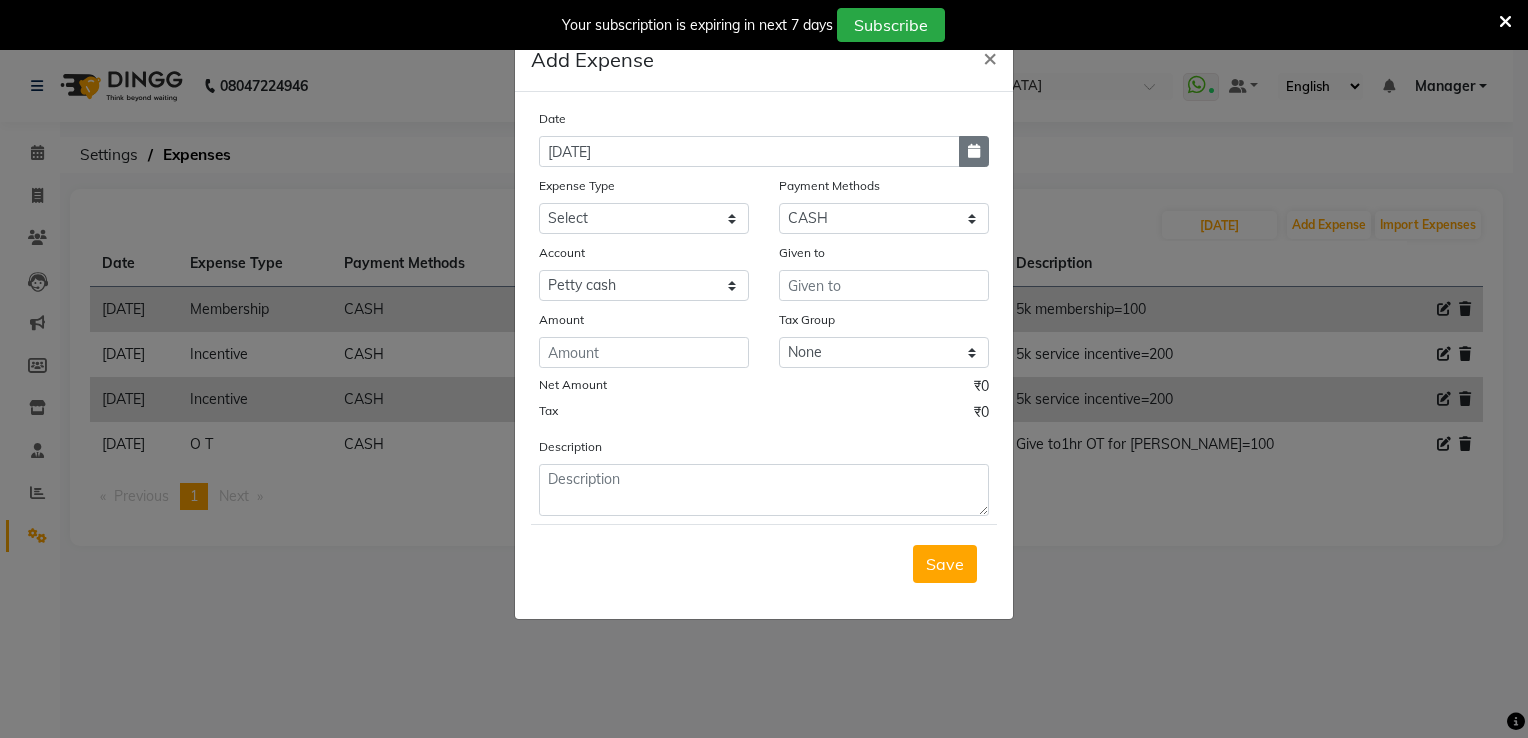 click 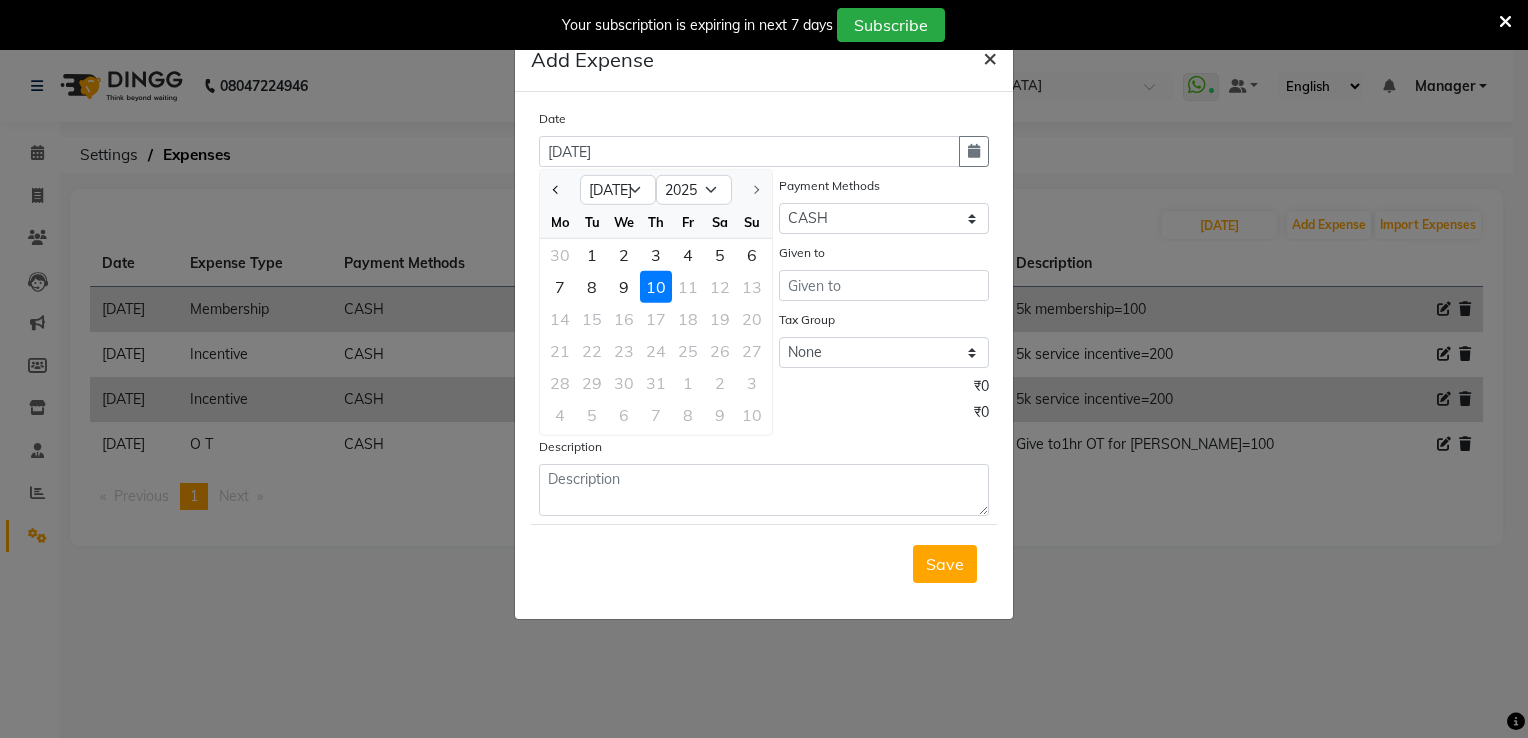 click on "×" 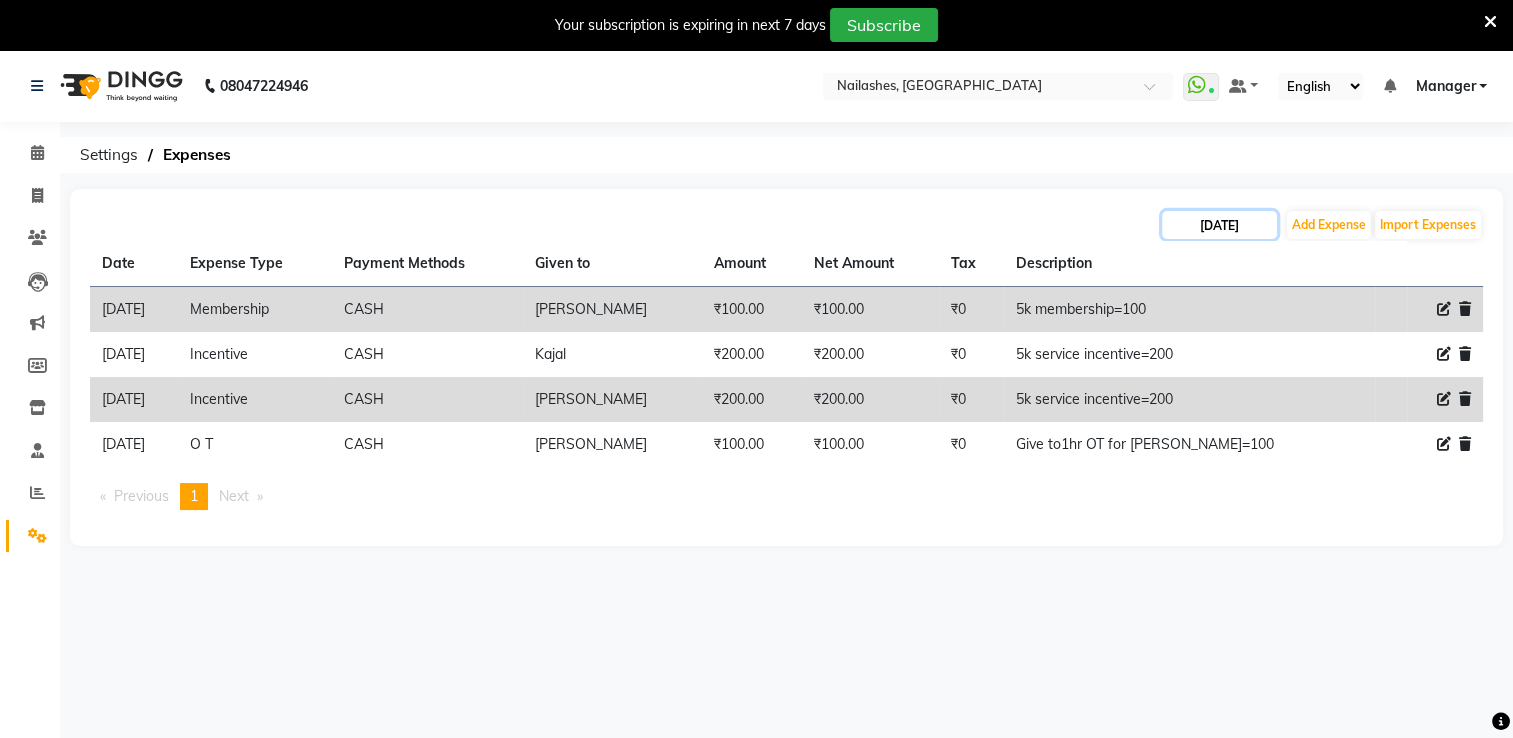 click on "06-07-2025" 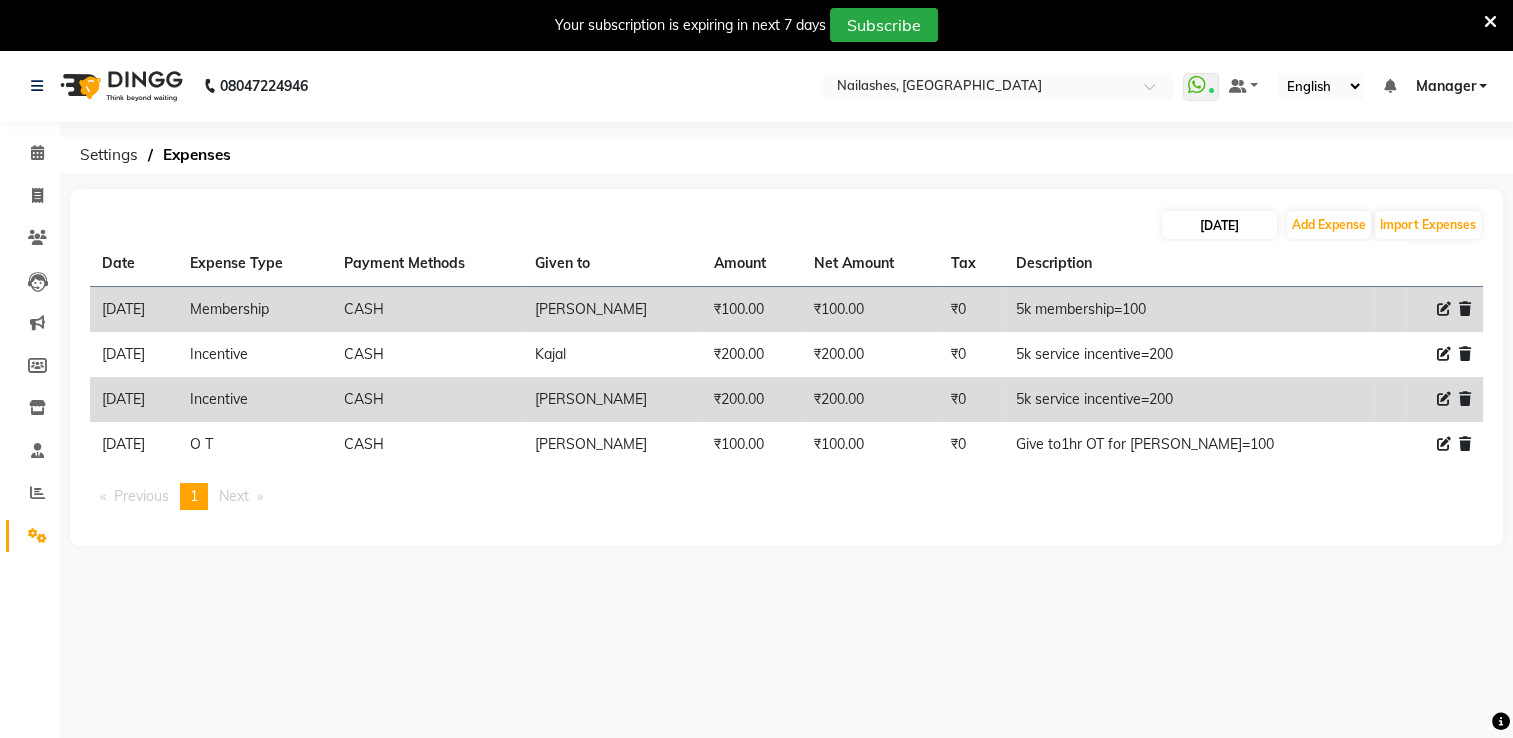 select on "7" 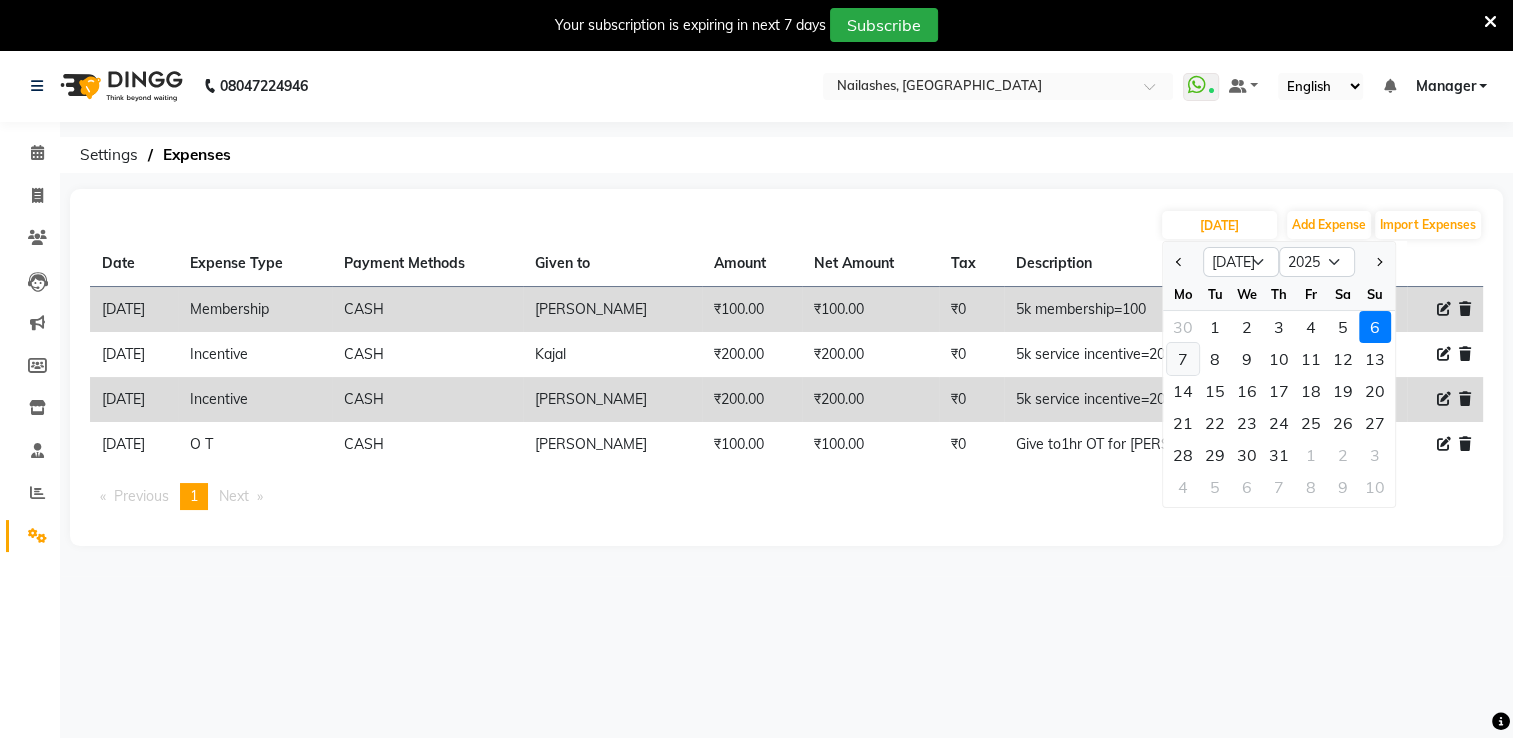 click on "7" 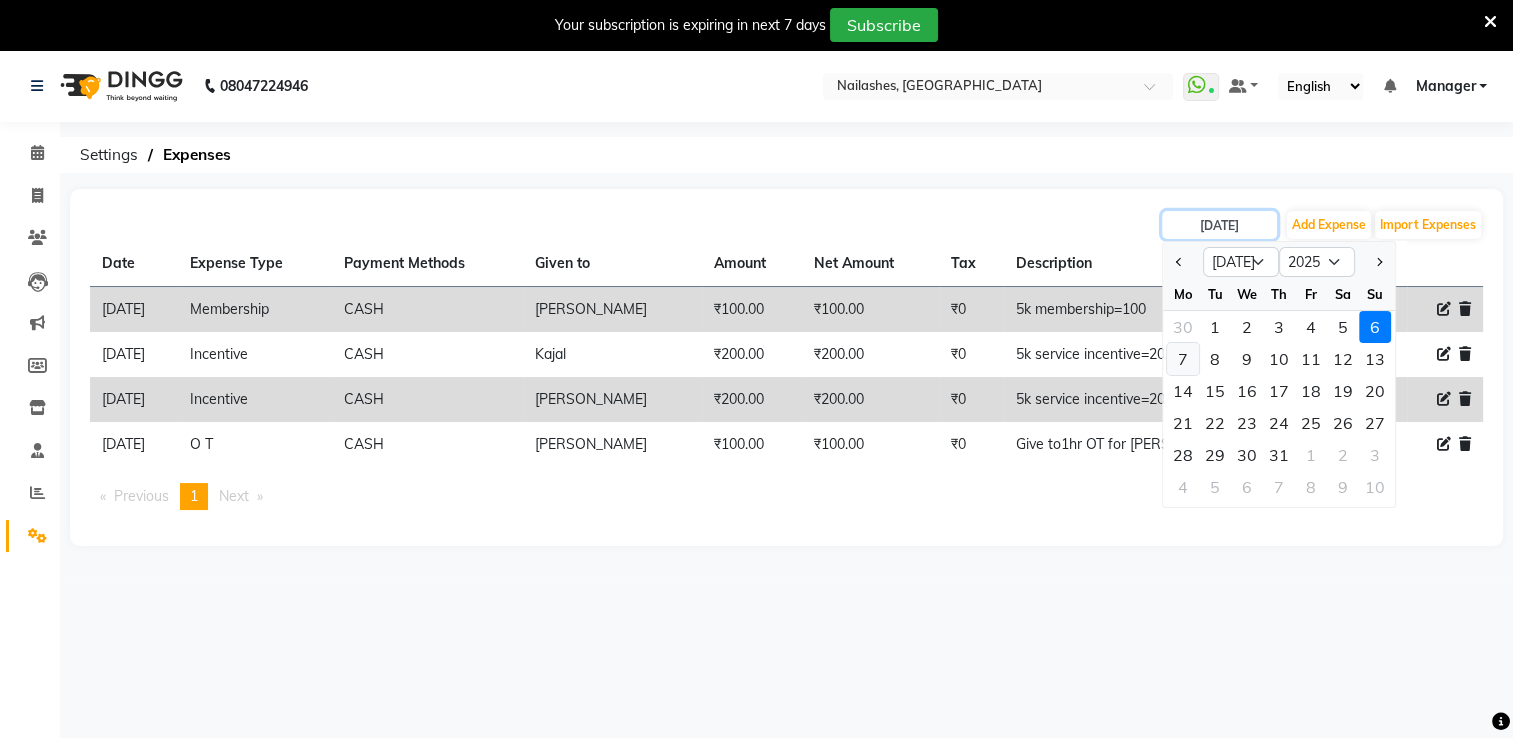 type on "07-07-2025" 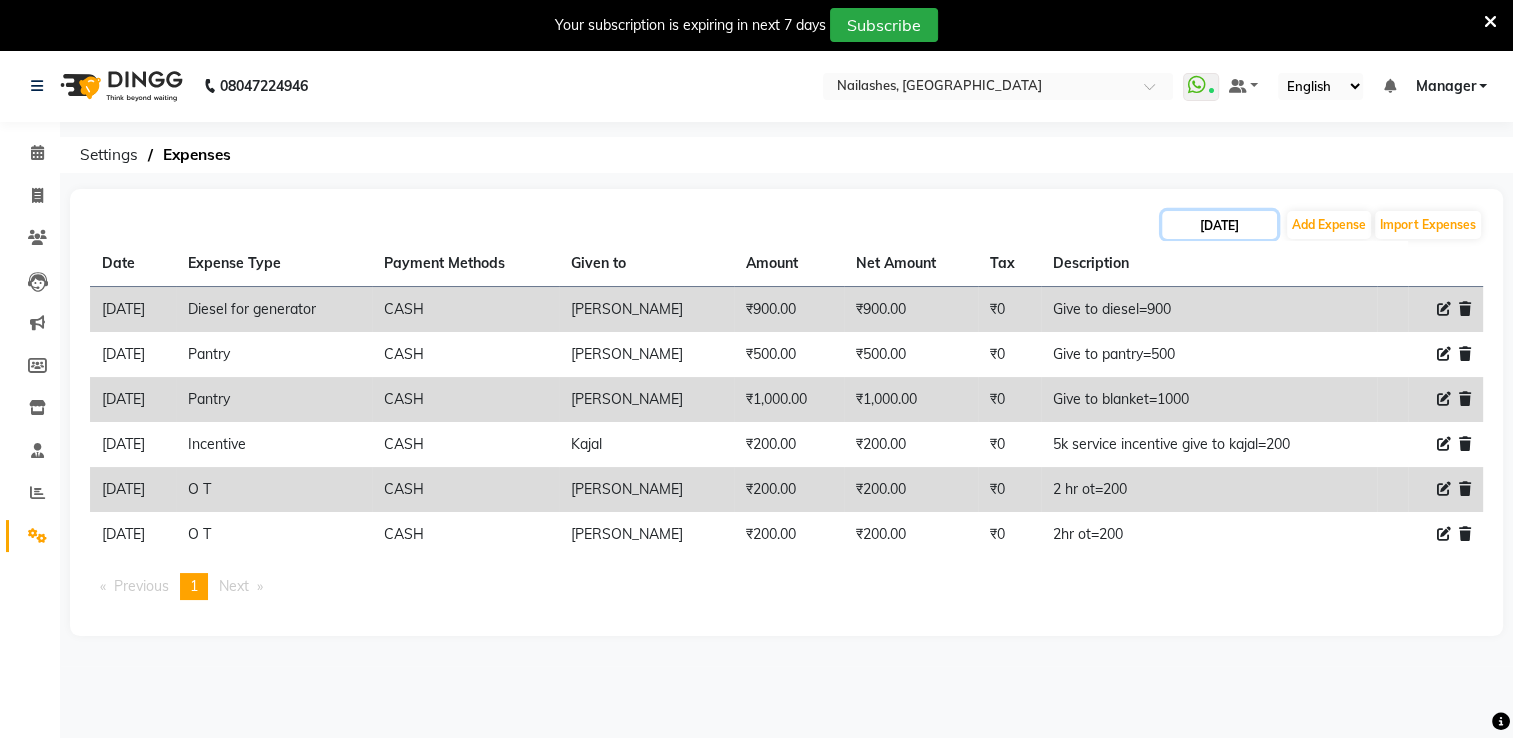 click on "07-07-2025" 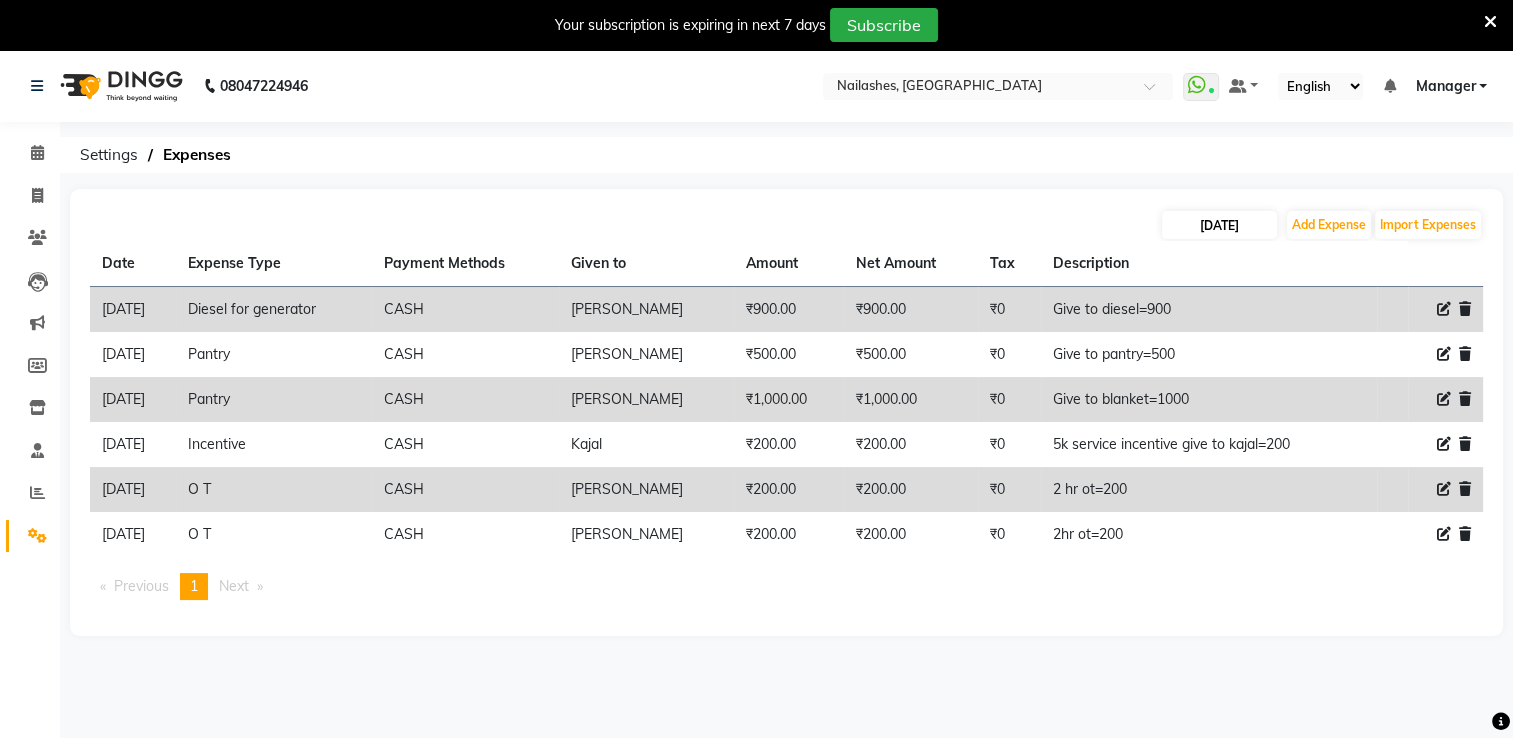 select on "7" 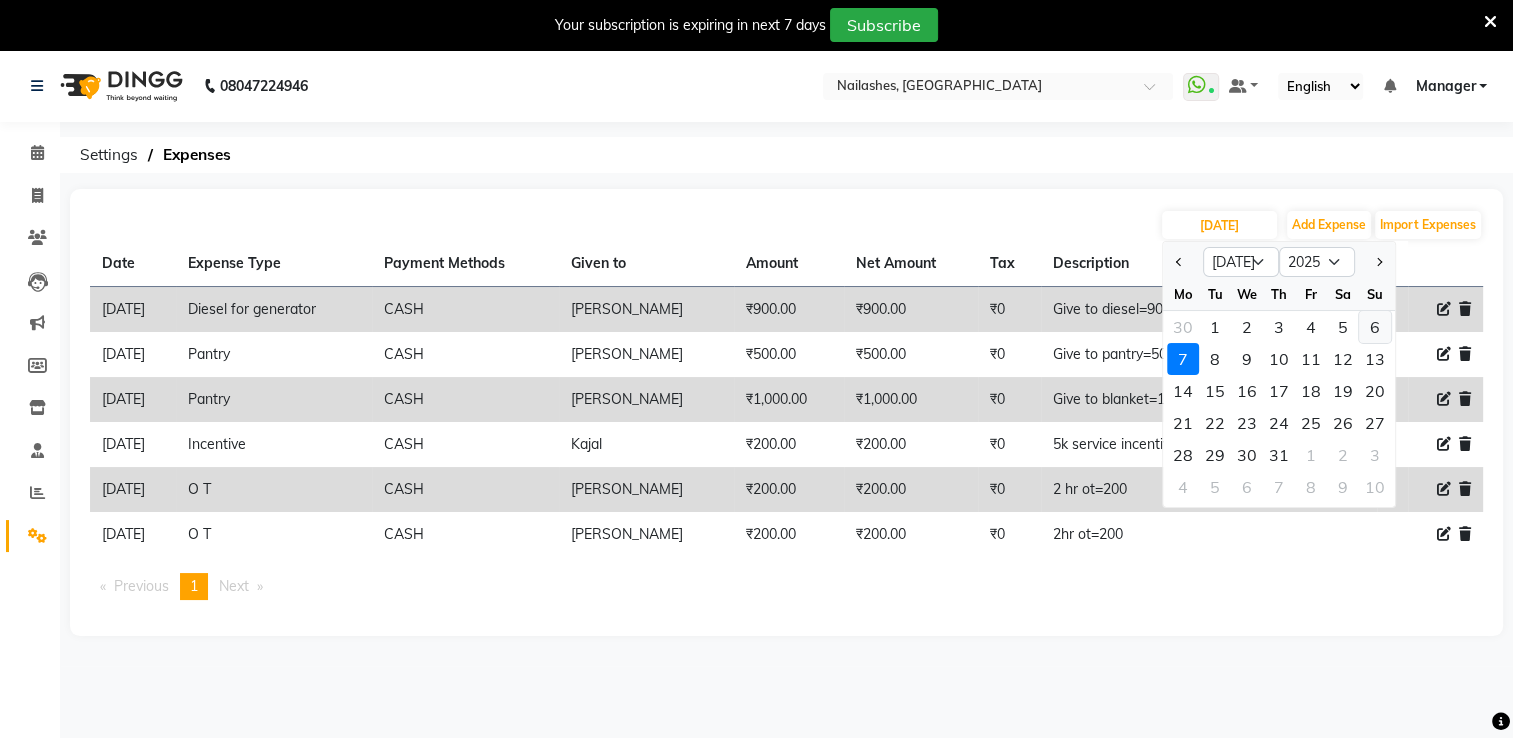 click on "6" 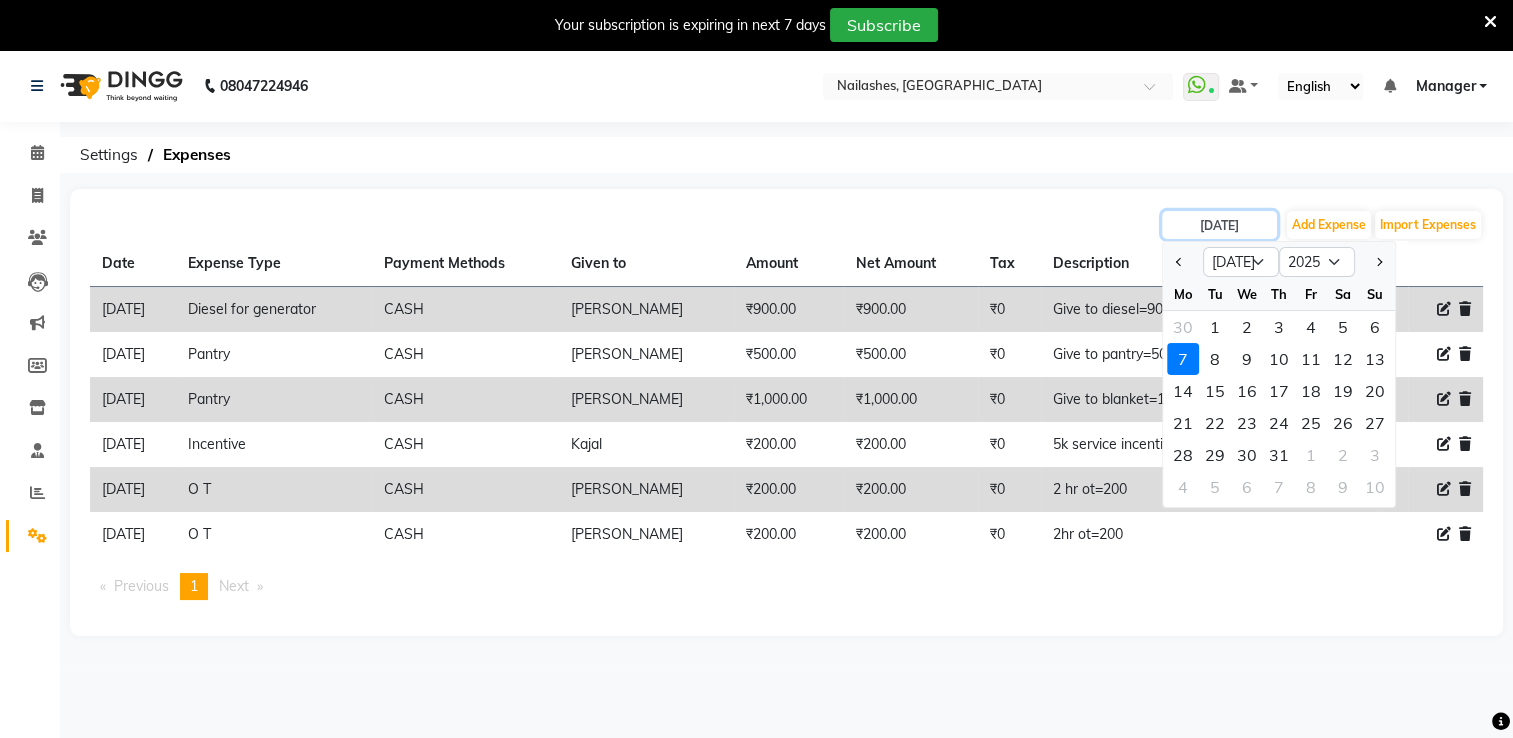type on "06-07-2025" 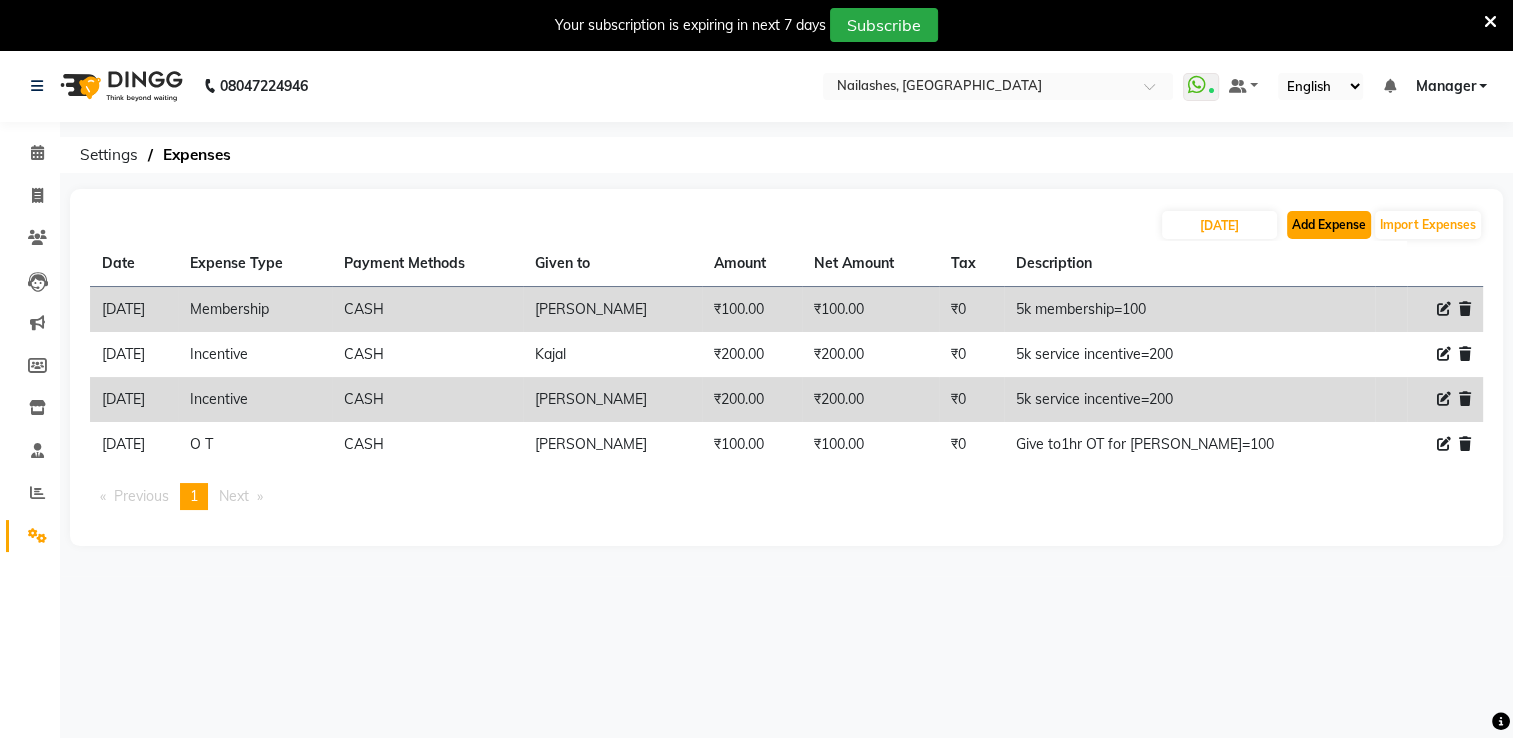 click on "Add Expense" 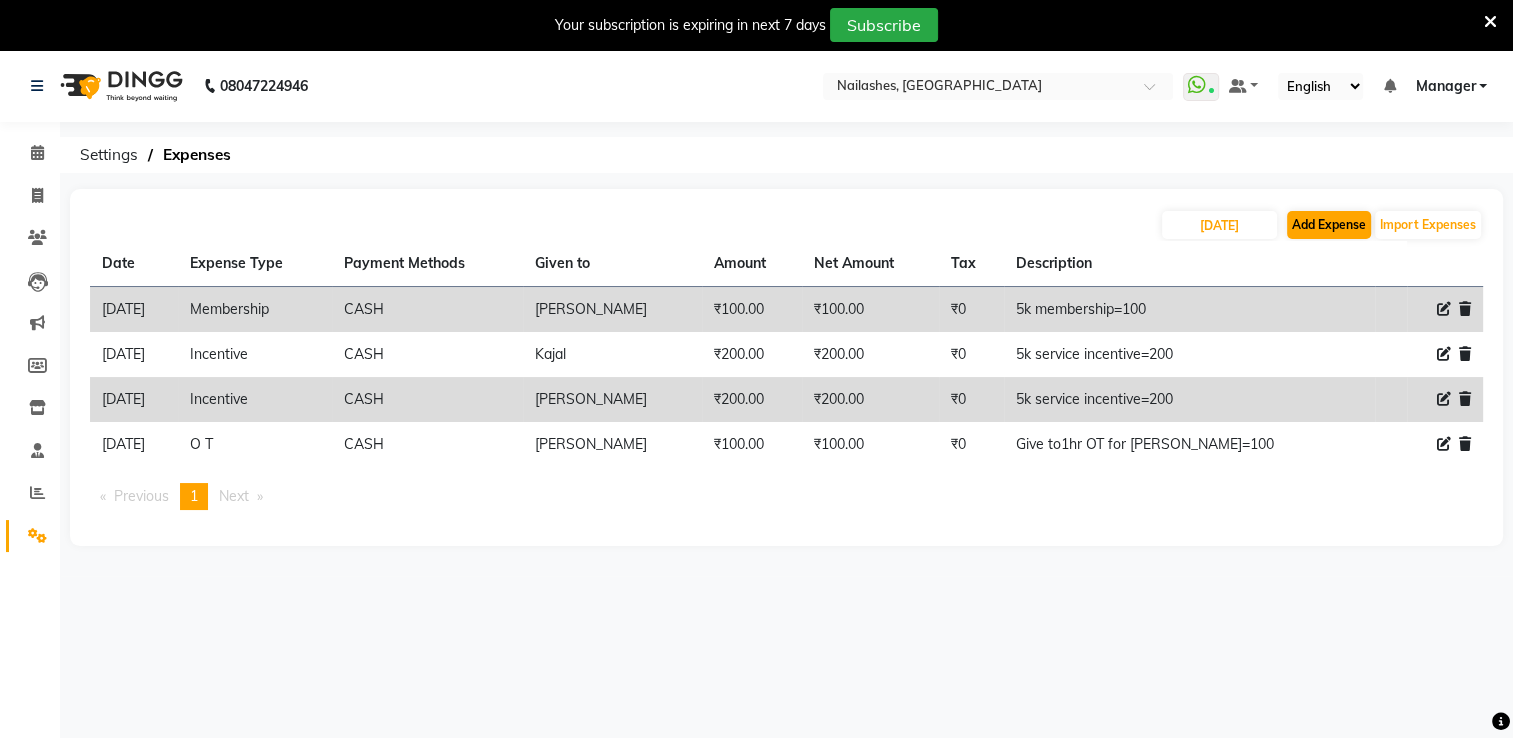 select on "1" 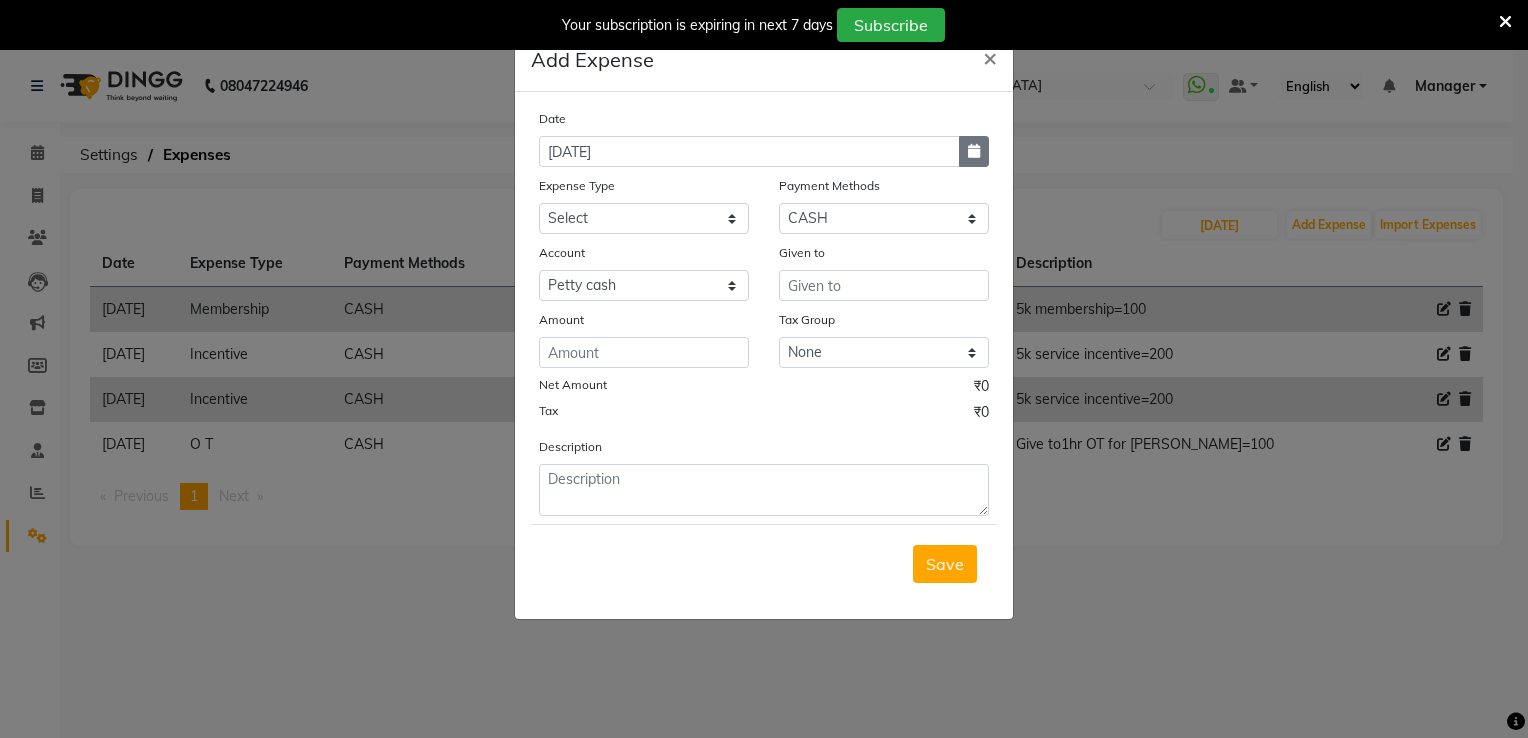 click 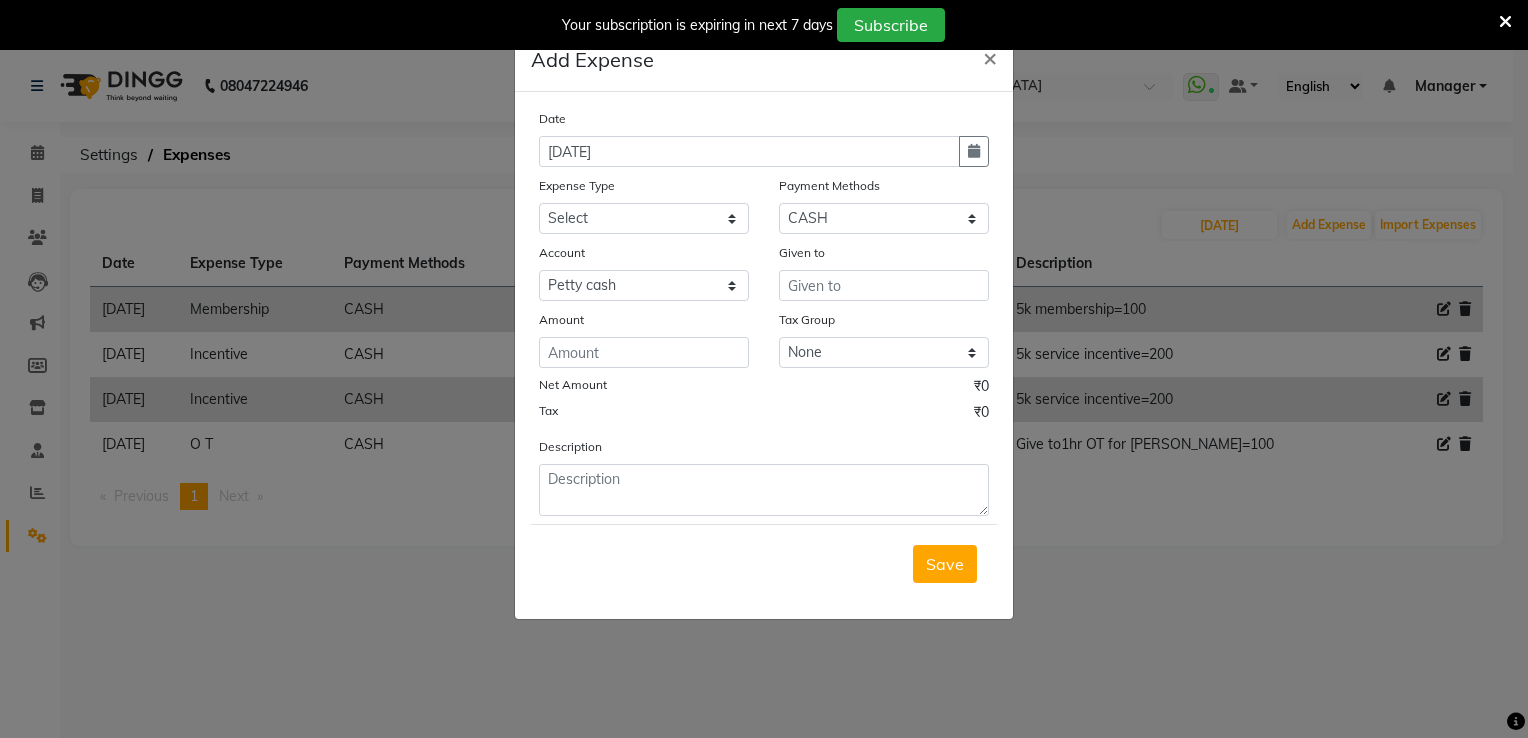 select on "7" 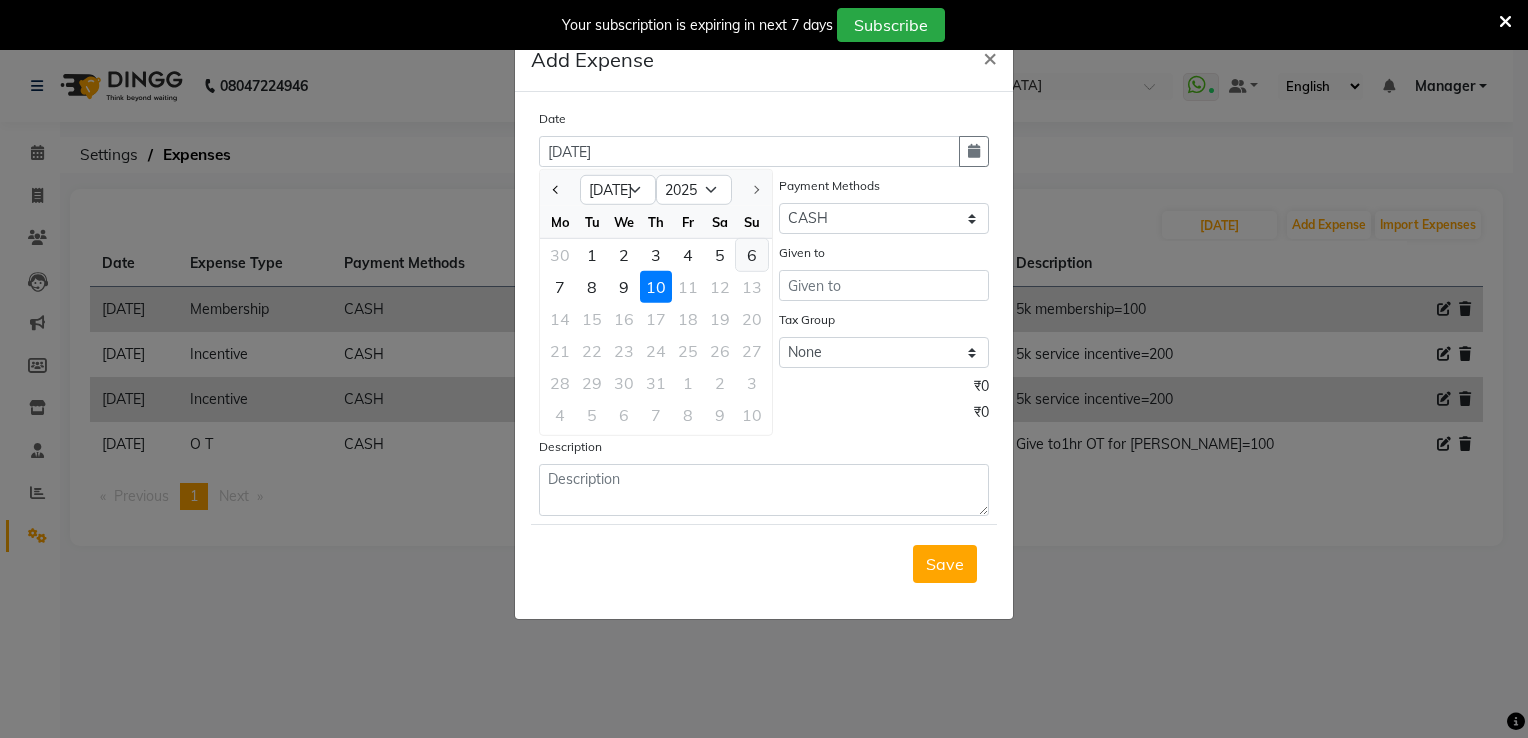 click on "6" 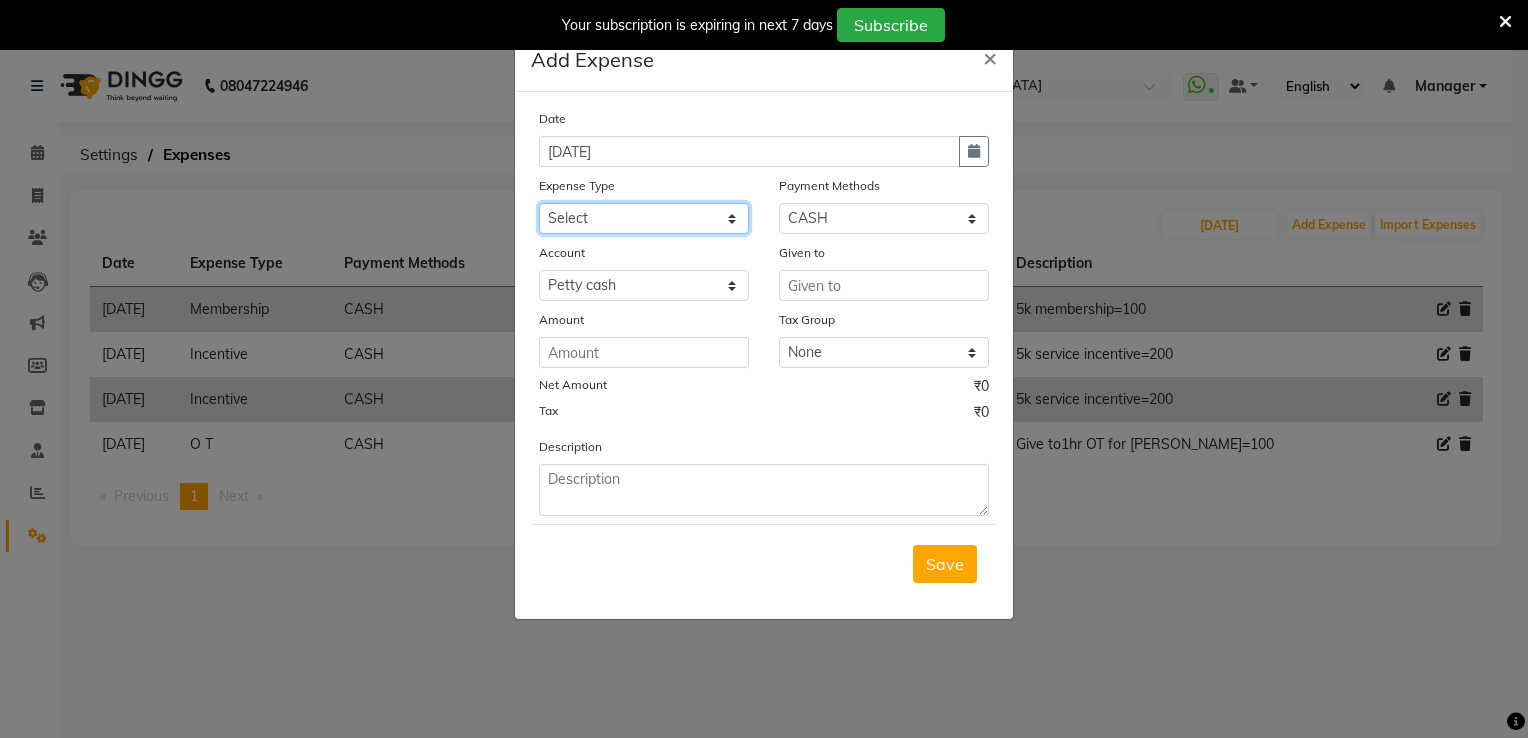 click on "Select acetone Advance Salary bank deposite BBMP Beauty products Bed charges BIRTHDAY CAKE Bonus Carpenter CASH EXPENSE VOUCHER Cash handover Client Refreshment coconut water for clients COFFEE coffee powder Commission Conveyance Cotton Courier decoration Diesel for generator Donation Drinking Water Electricity Eyelashes return Face mask floor cleaner flowers daily garbage generator diesel green tea GST handover HANDWASH House Keeping Material House keeping Salary Incentive Internet Bill juice LAUNDRY Maintainance Marketing Medical Membership Milk Milk miscelleneous Naturals salon NEWSPAPER O T Other Pantry PETROL Phone Bill Plants plumber pooja items Porter priest Product Purchase product return Product sale puja items RAPIDO Refund Rent Shop Rent Staff Accommodation Royalty Salary Staff cab charges Staff dinner Staff Flight Ticket Staff  Hiring from another Branch Staff Snacks Stationary sugar sweets TEAM DINNER TIPS Tissue Transgender Utilities Water Bottle Water cane week of salary Wi Fi Payment" 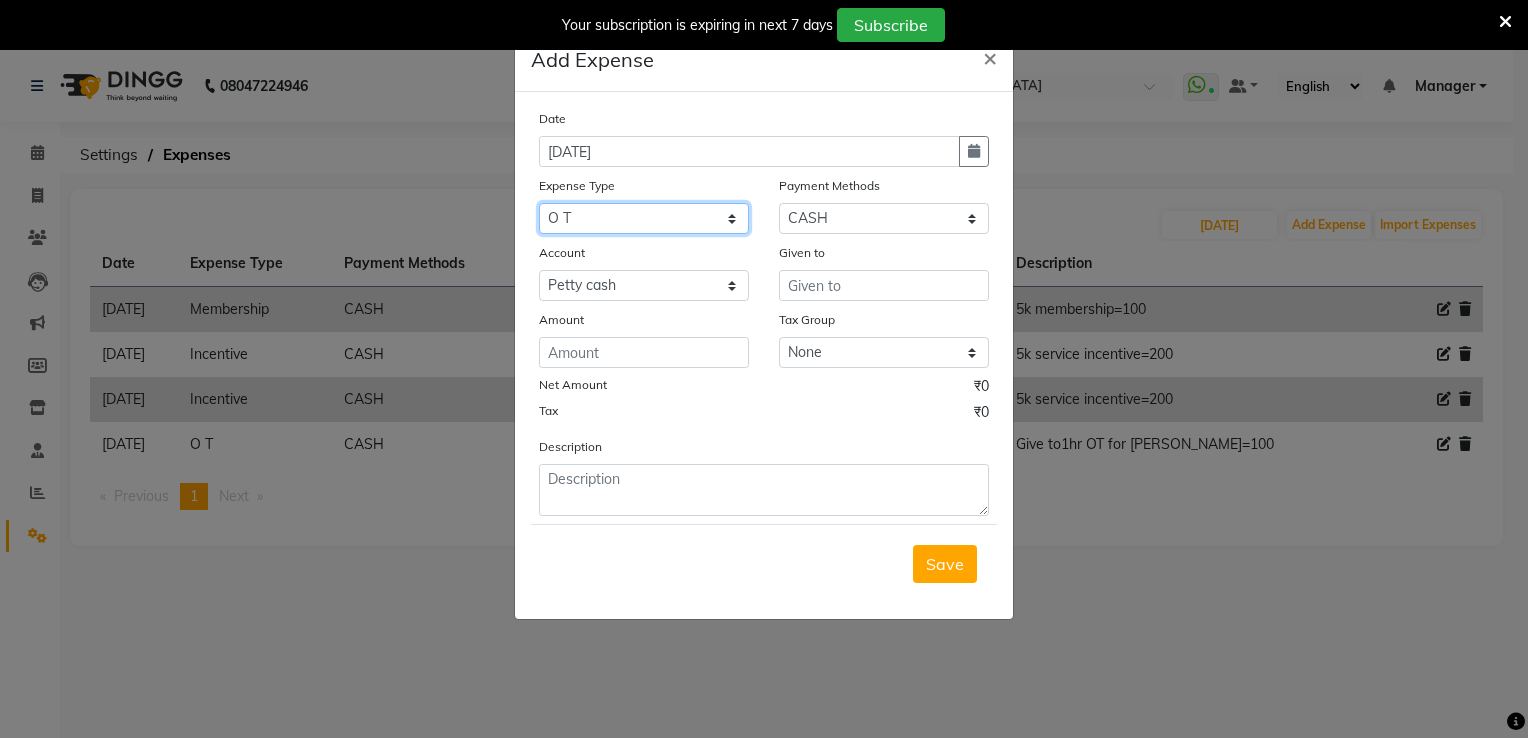 click on "Select acetone Advance Salary bank deposite BBMP Beauty products Bed charges BIRTHDAY CAKE Bonus Carpenter CASH EXPENSE VOUCHER Cash handover Client Refreshment coconut water for clients COFFEE coffee powder Commission Conveyance Cotton Courier decoration Diesel for generator Donation Drinking Water Electricity Eyelashes return Face mask floor cleaner flowers daily garbage generator diesel green tea GST handover HANDWASH House Keeping Material House keeping Salary Incentive Internet Bill juice LAUNDRY Maintainance Marketing Medical Membership Milk Milk miscelleneous Naturals salon NEWSPAPER O T Other Pantry PETROL Phone Bill Plants plumber pooja items Porter priest Product Purchase product return Product sale puja items RAPIDO Refund Rent Shop Rent Staff Accommodation Royalty Salary Staff cab charges Staff dinner Staff Flight Ticket Staff  Hiring from another Branch Staff Snacks Stationary sugar sweets TEAM DINNER TIPS Tissue Transgender Utilities Water Bottle Water cane week of salary Wi Fi Payment" 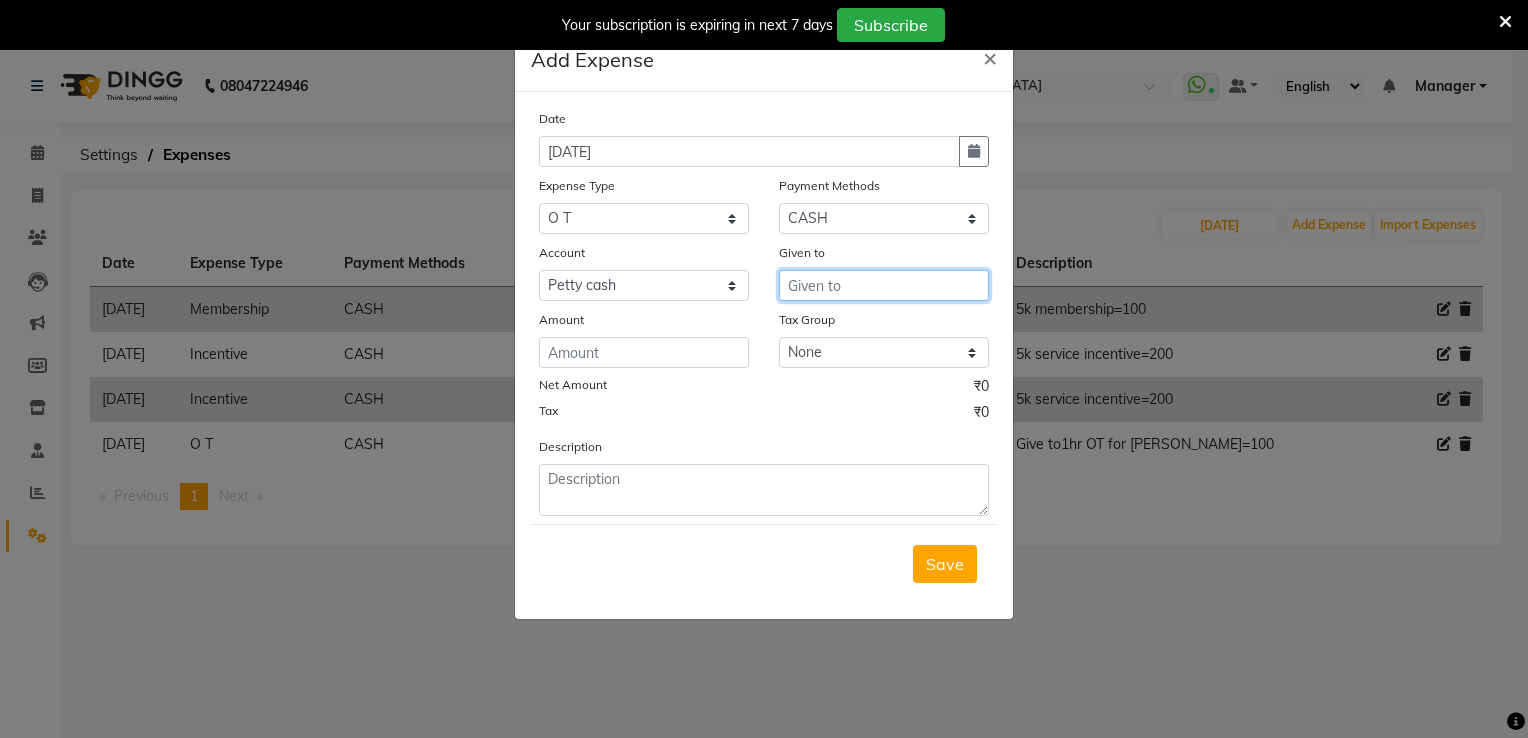 click at bounding box center (884, 285) 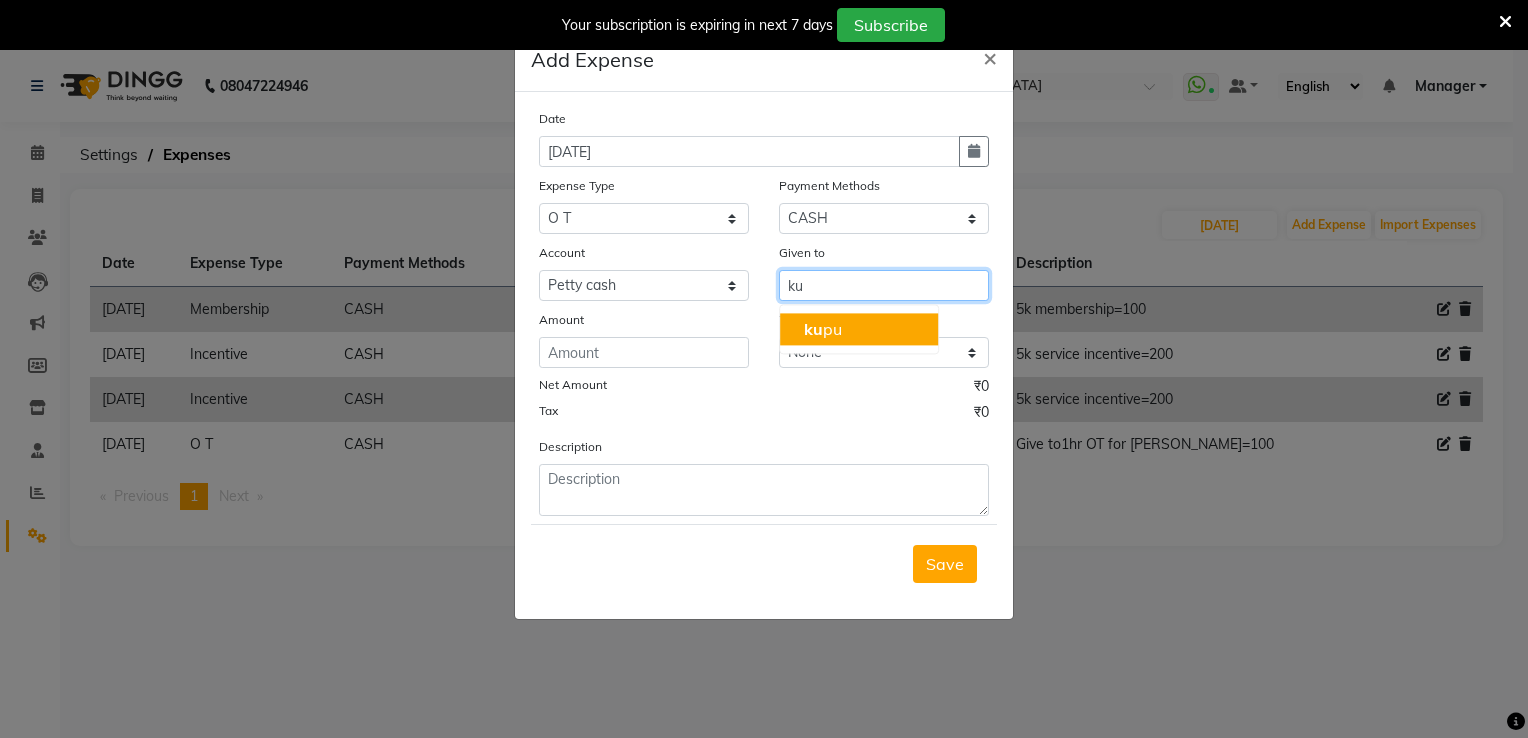 click on "ku pu" at bounding box center [823, 329] 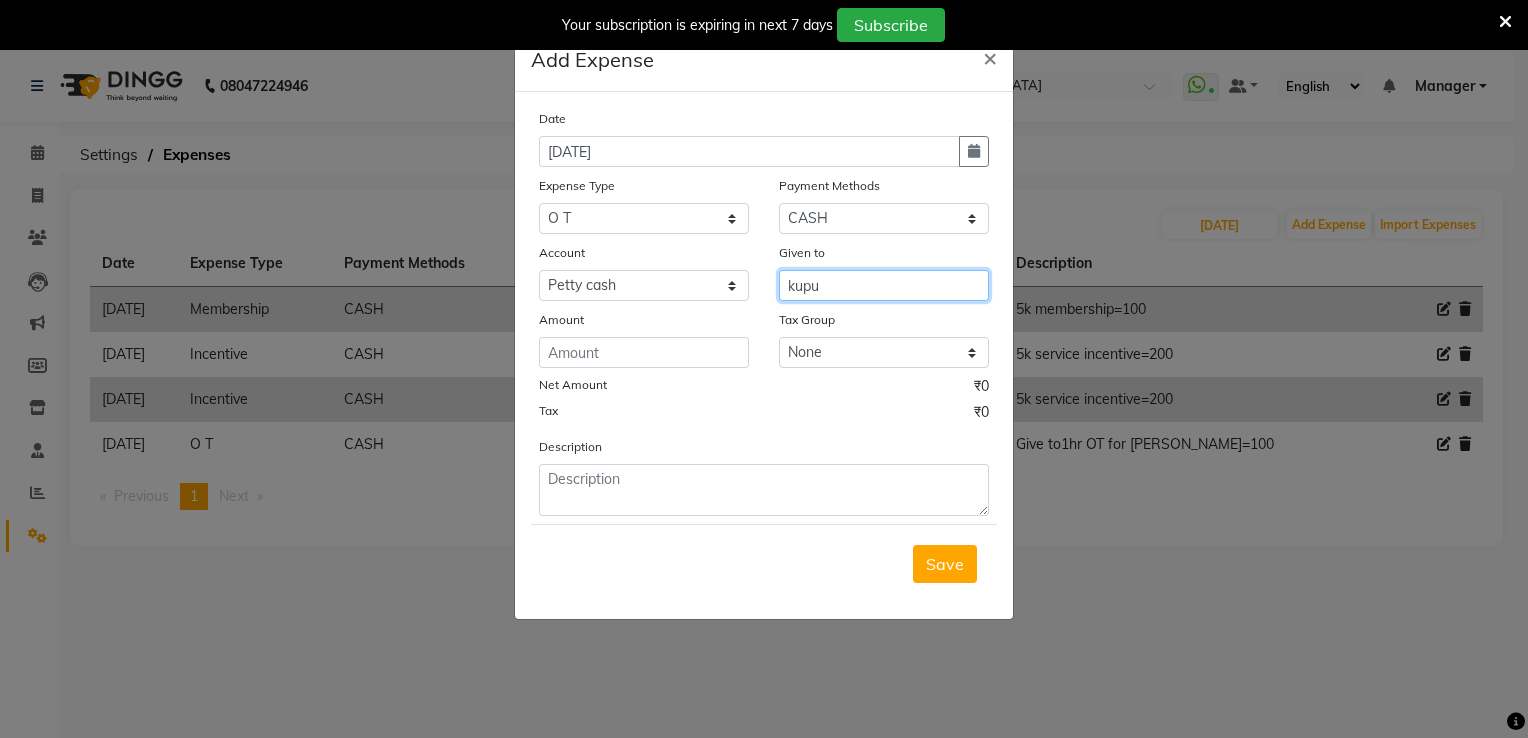 type on "kupu" 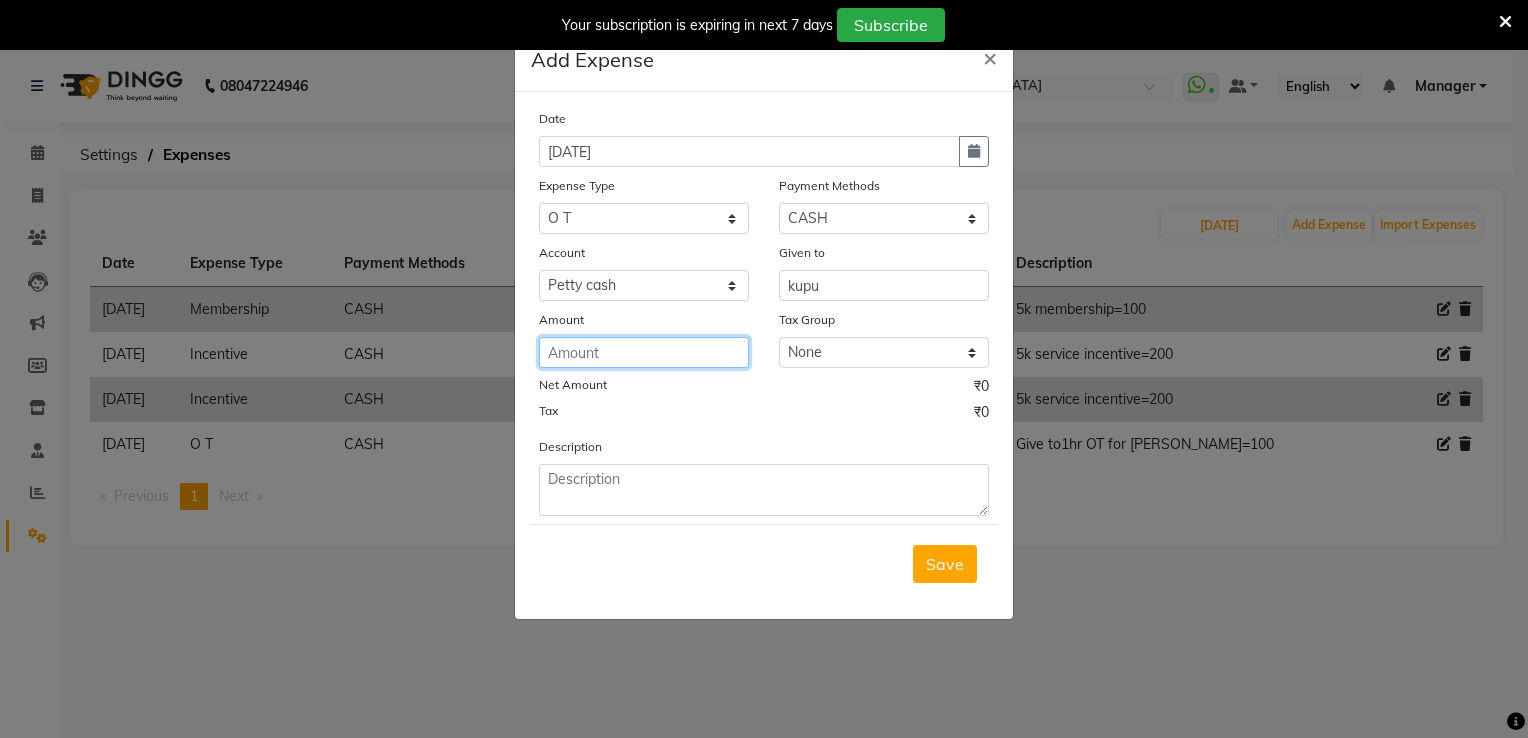 click 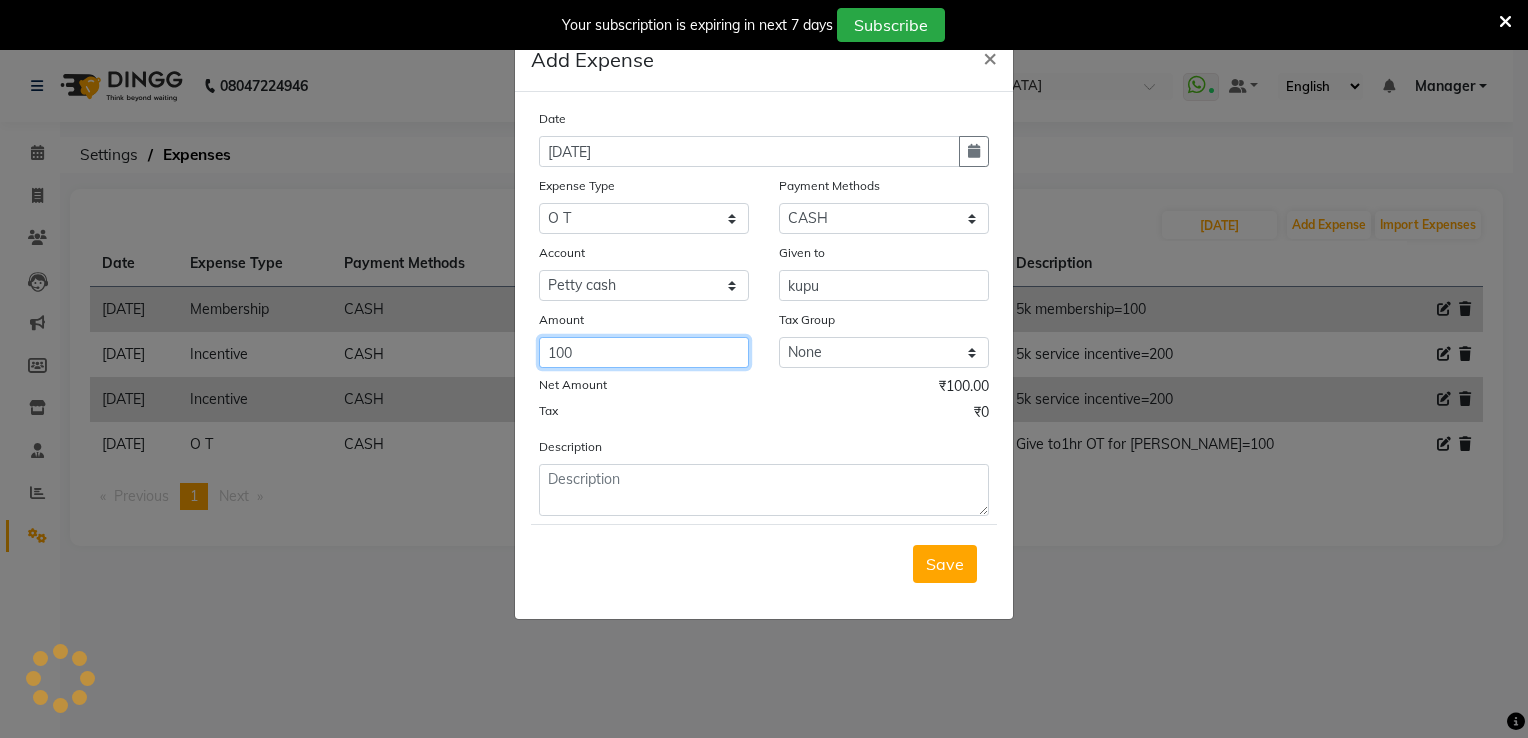 type on "100" 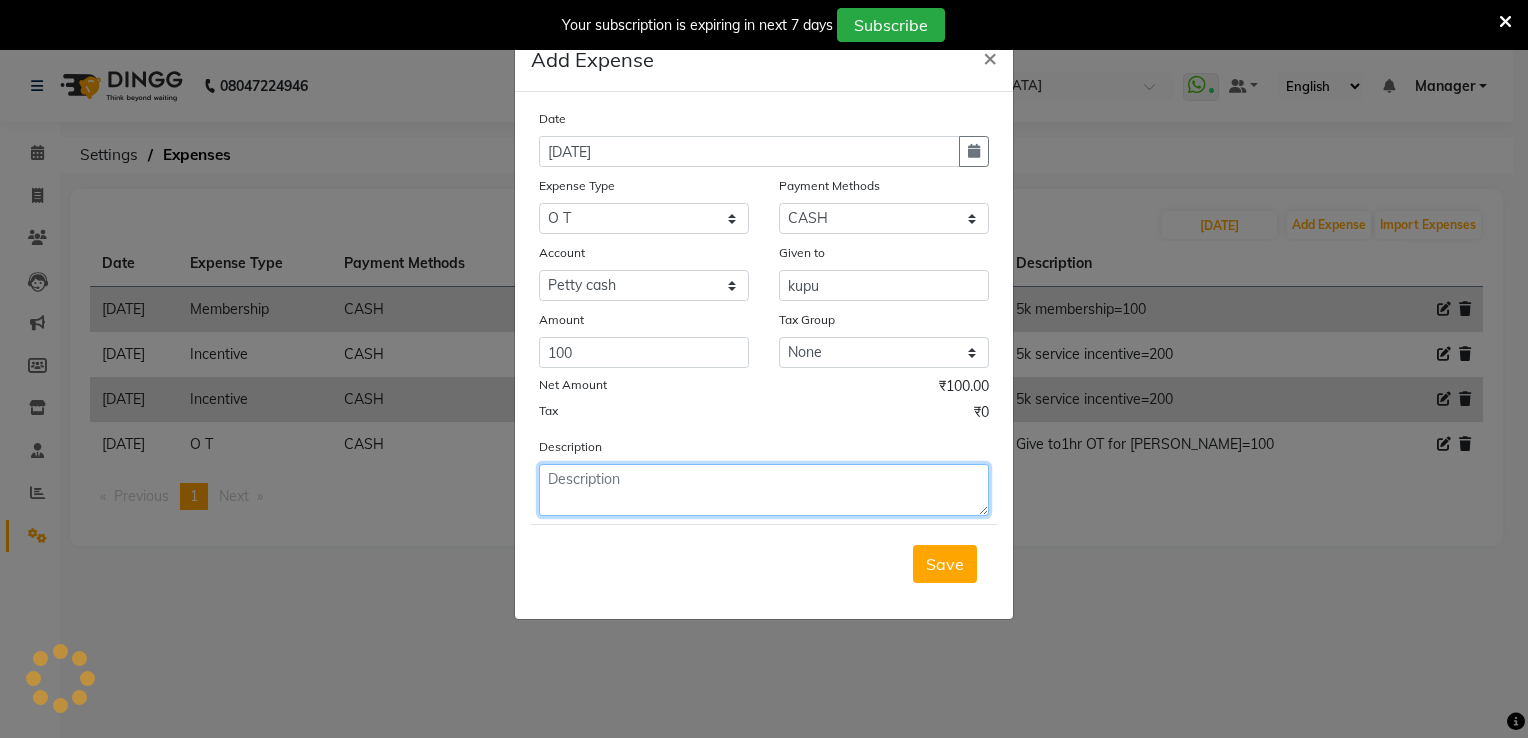 click 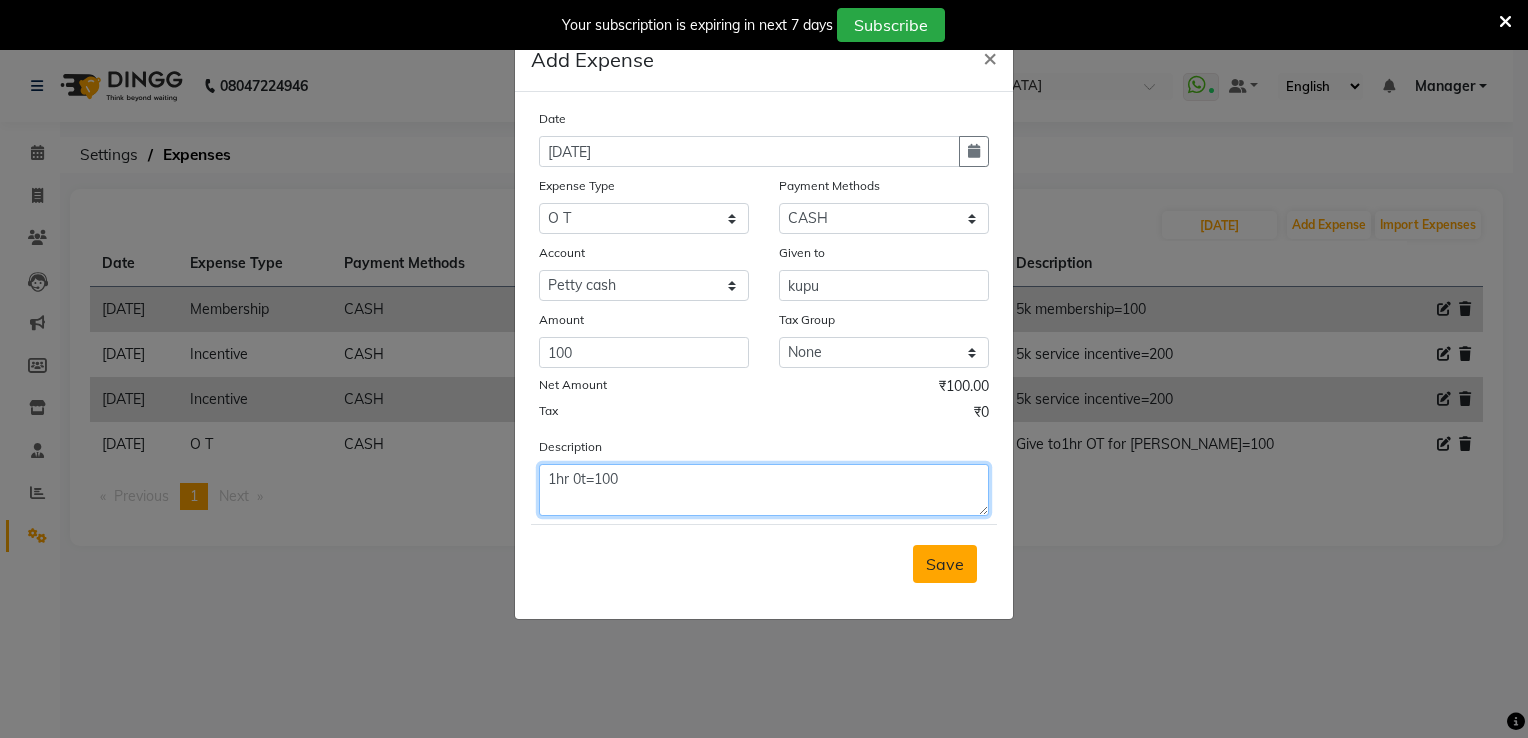 type on "1hr 0t=100" 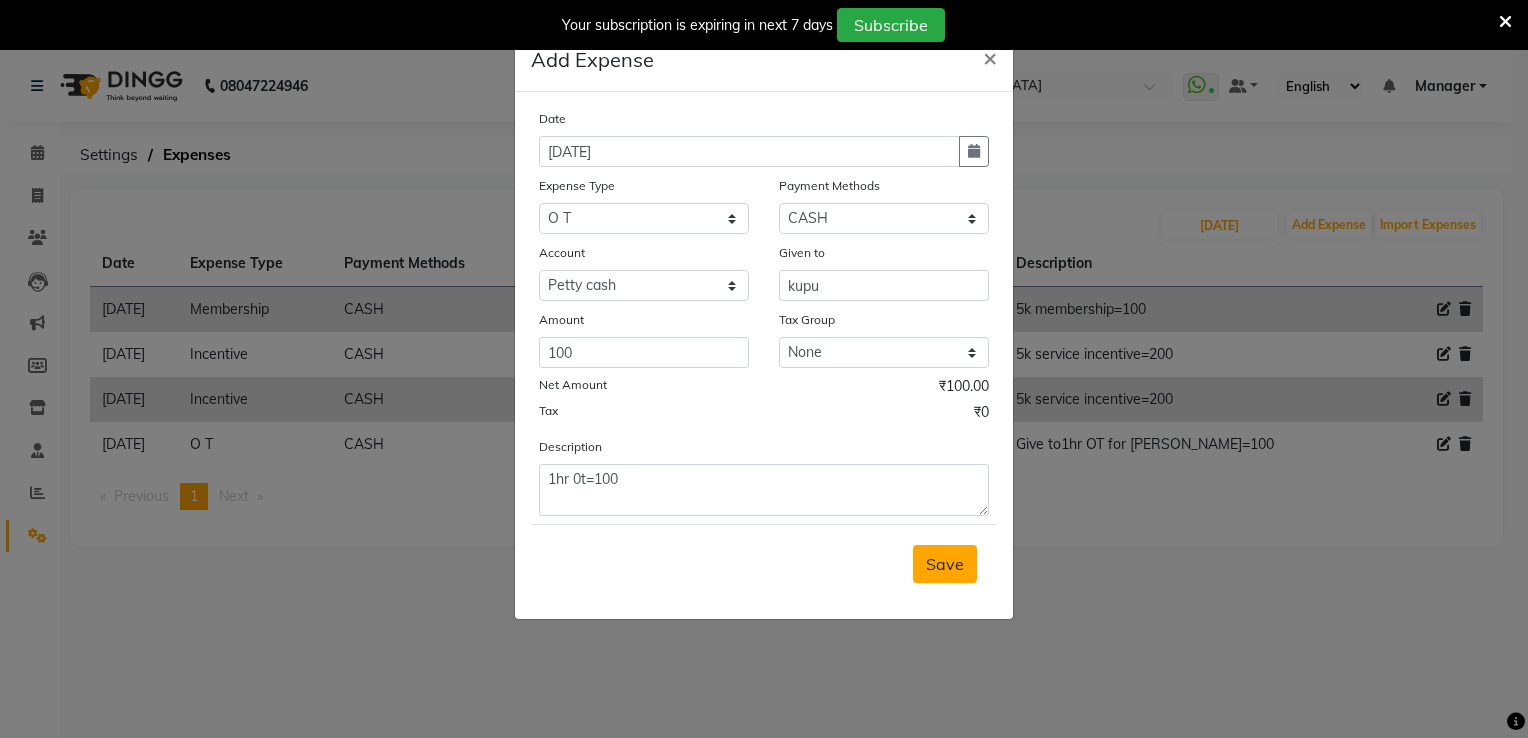 click on "Save" at bounding box center [945, 564] 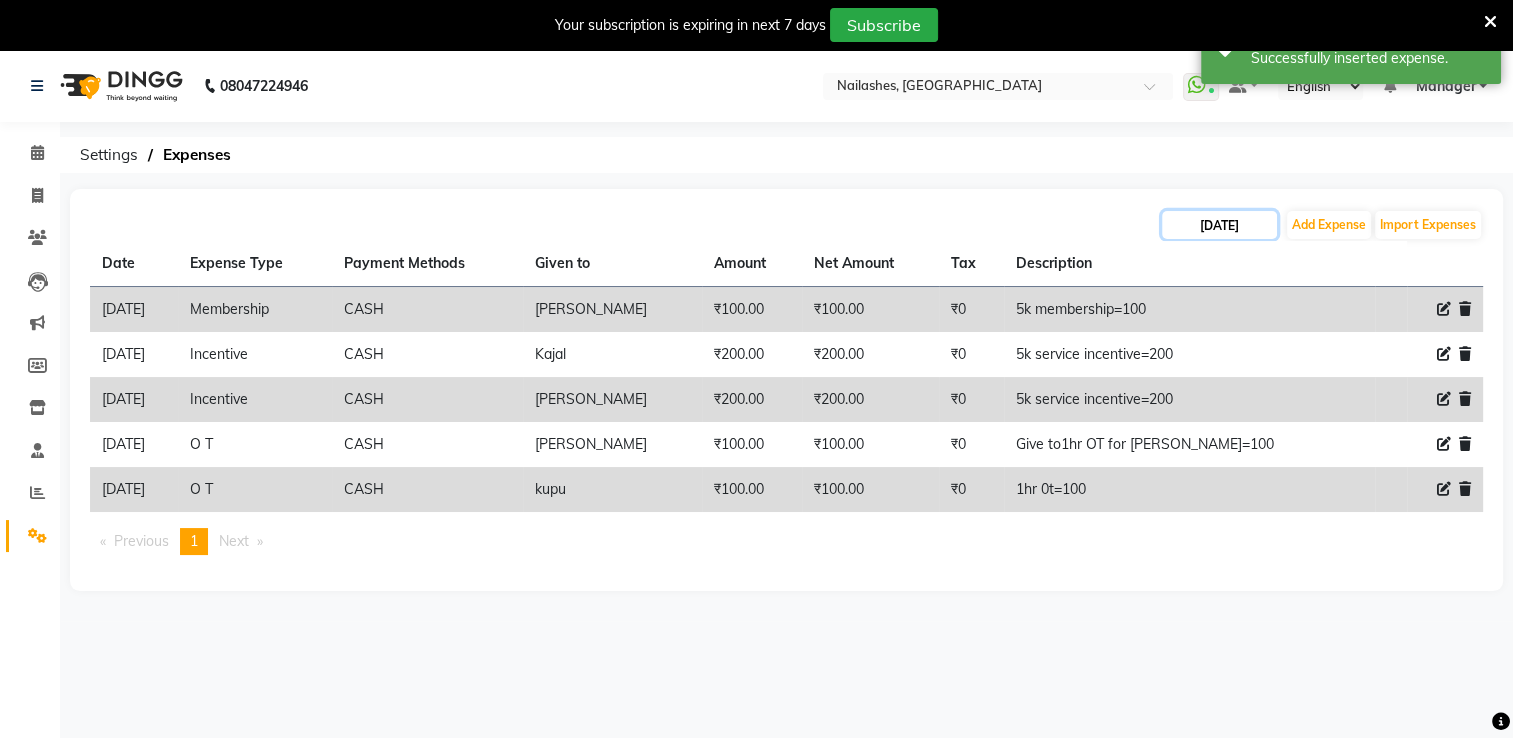 click on "06-07-2025" 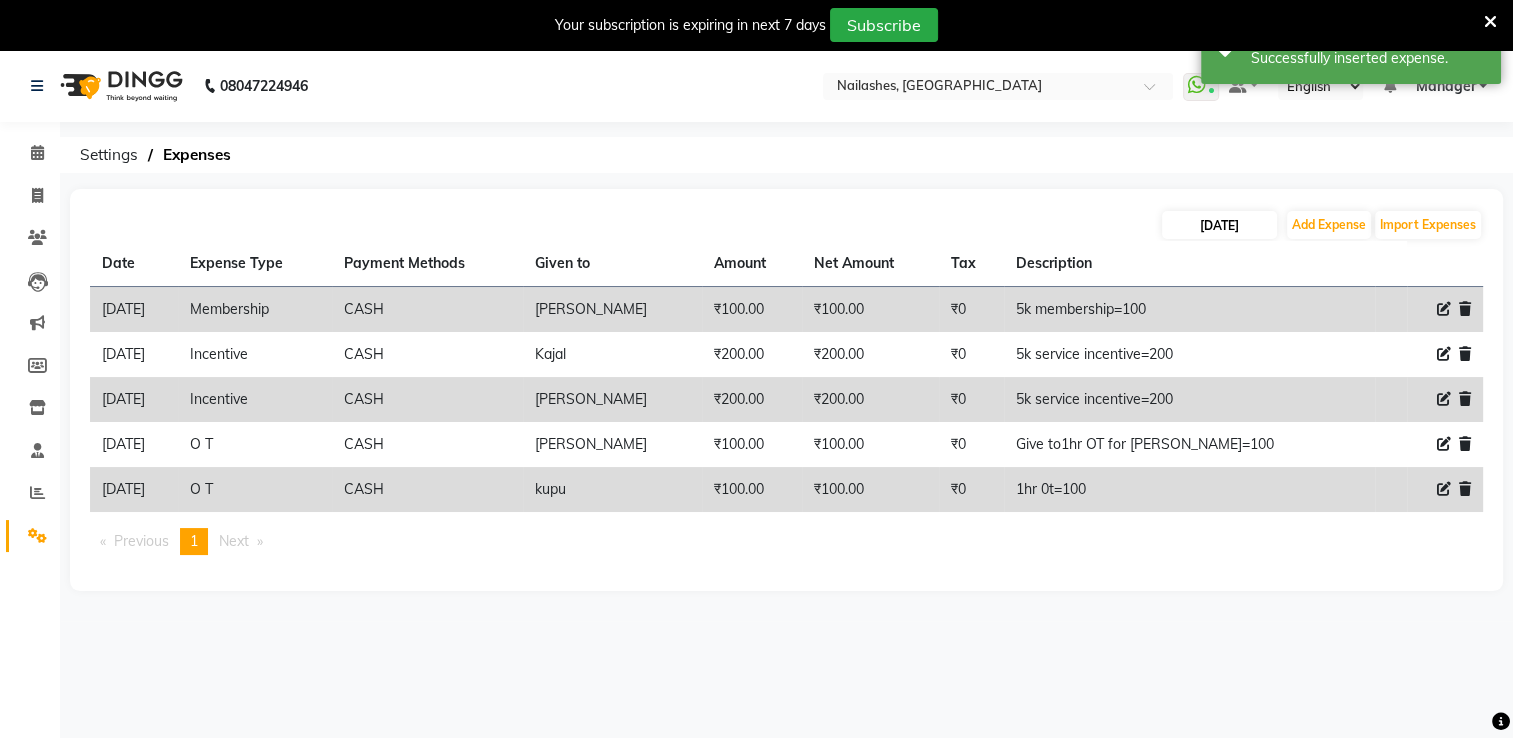 select on "7" 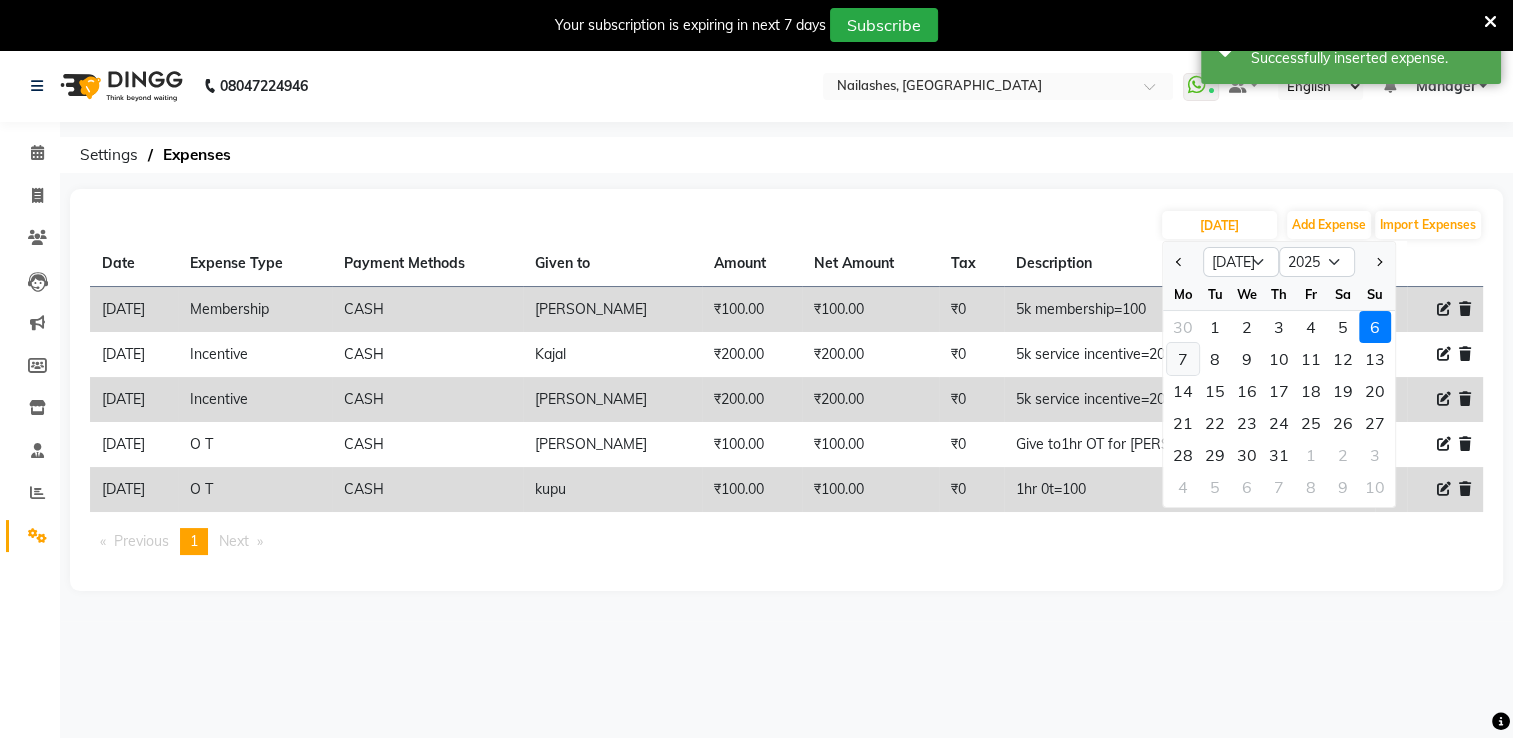 click on "7" 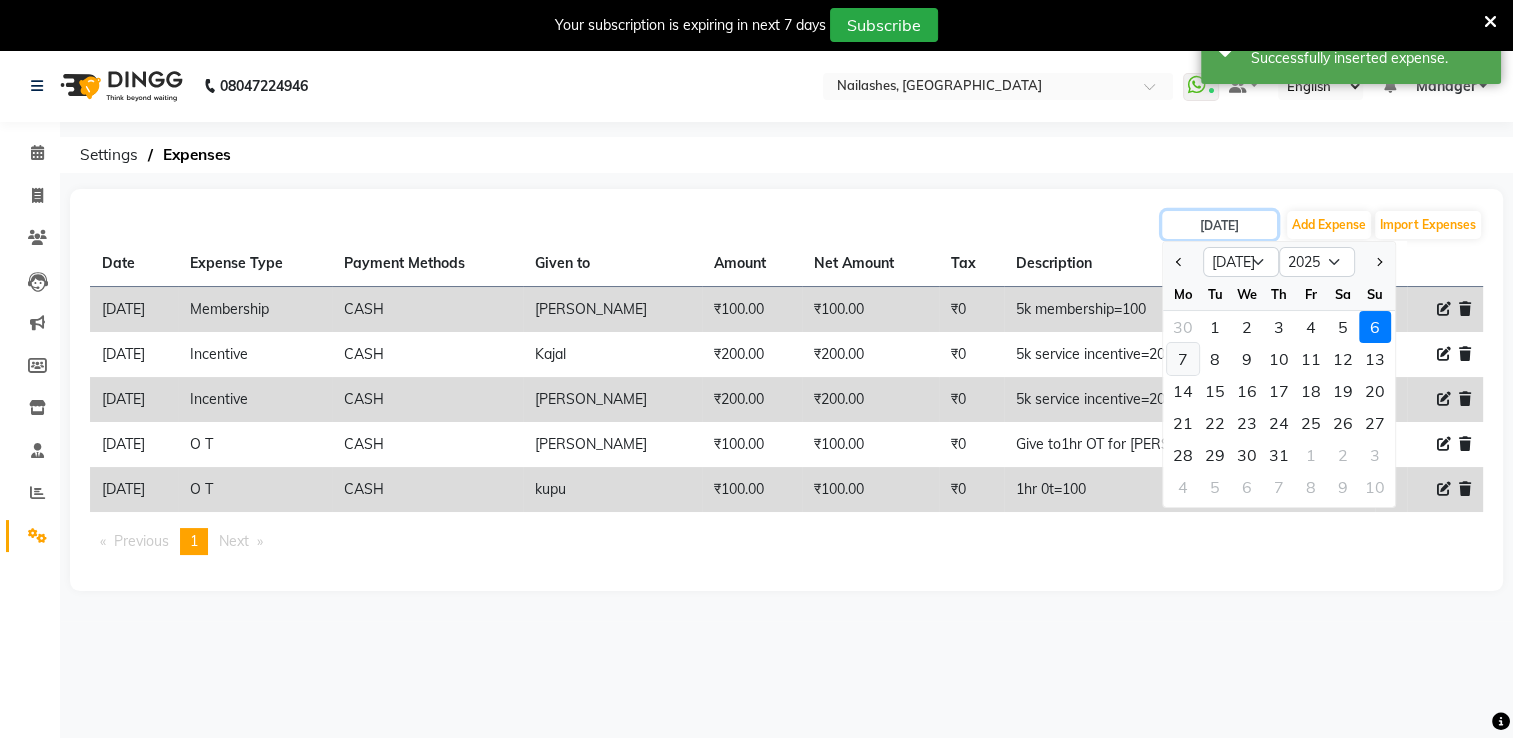 type on "07-07-2025" 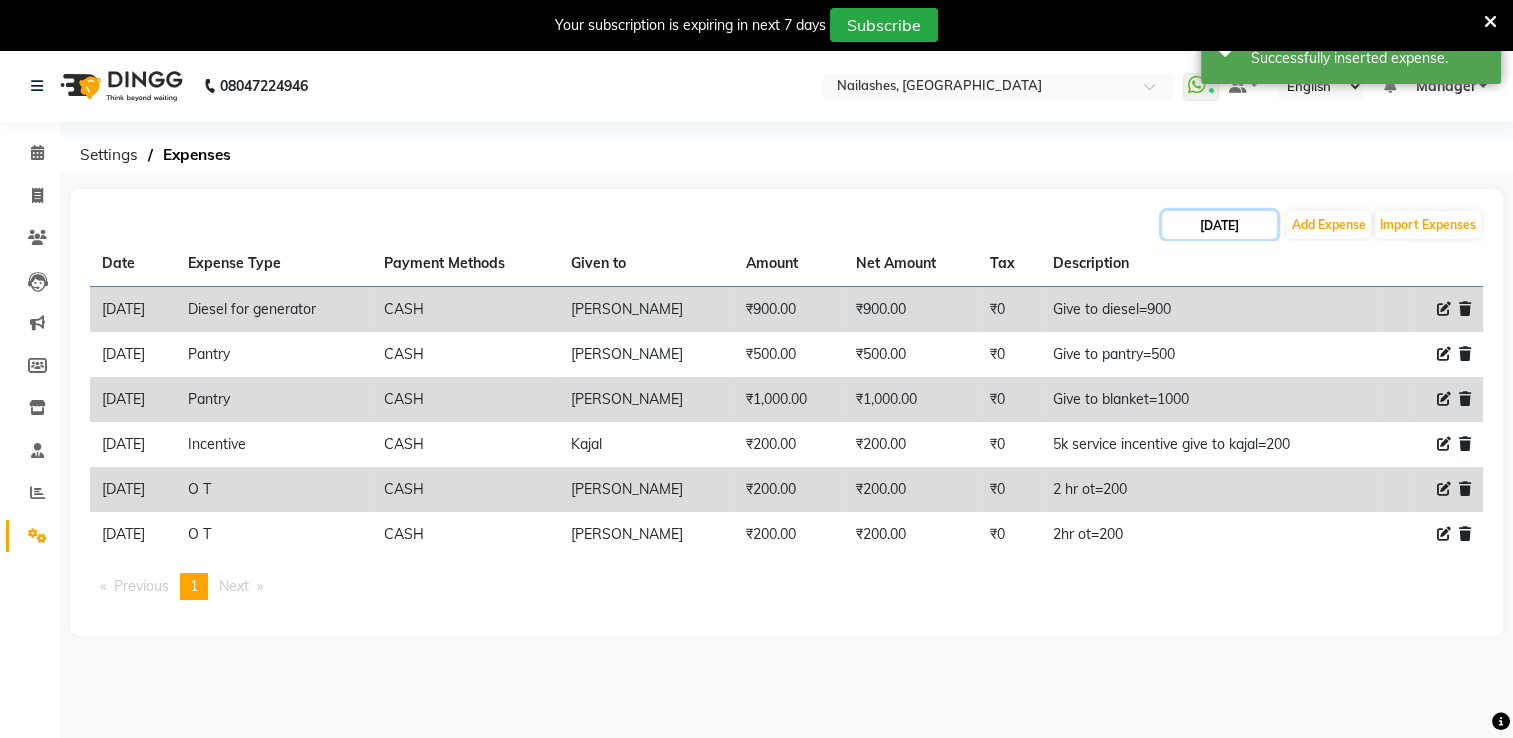 click on "07-07-2025" 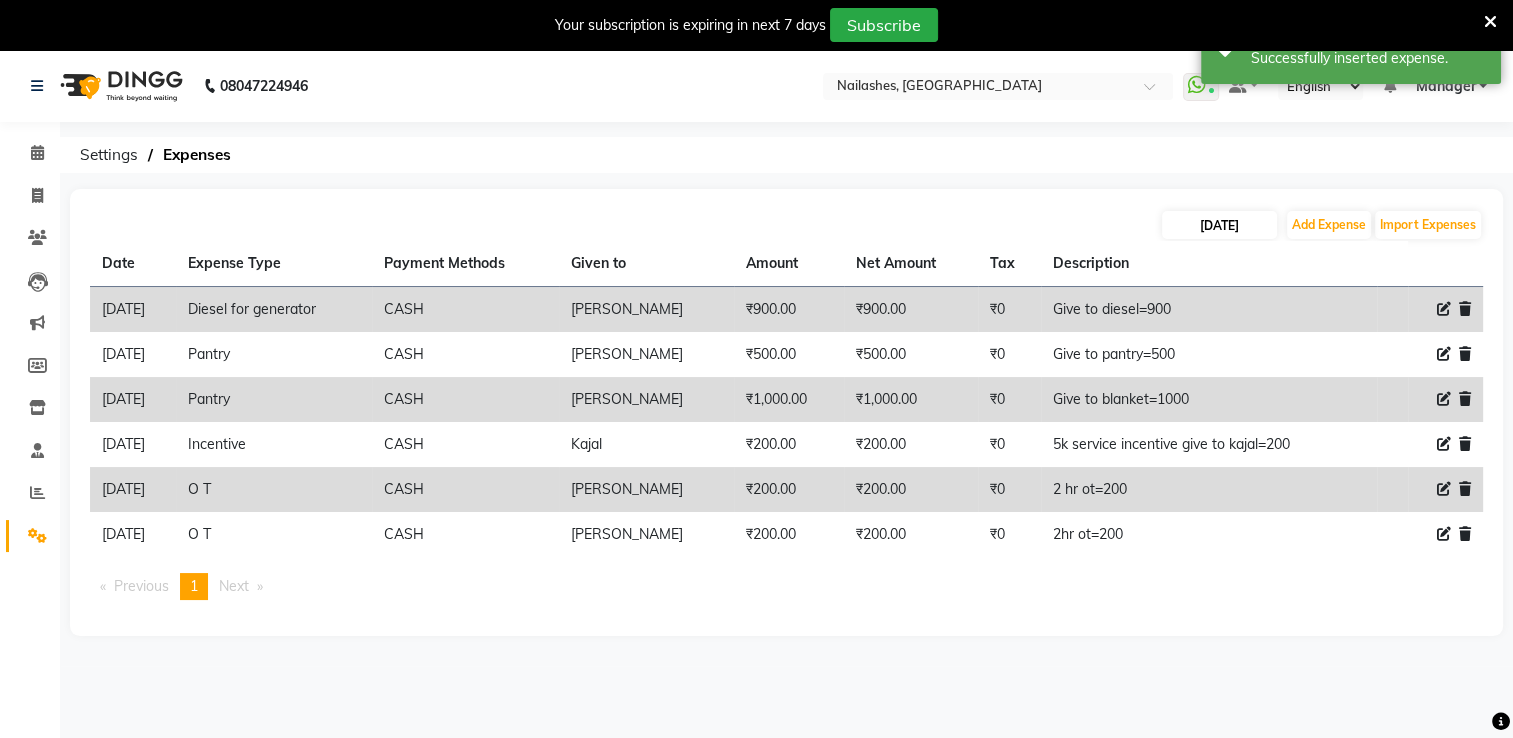 select on "7" 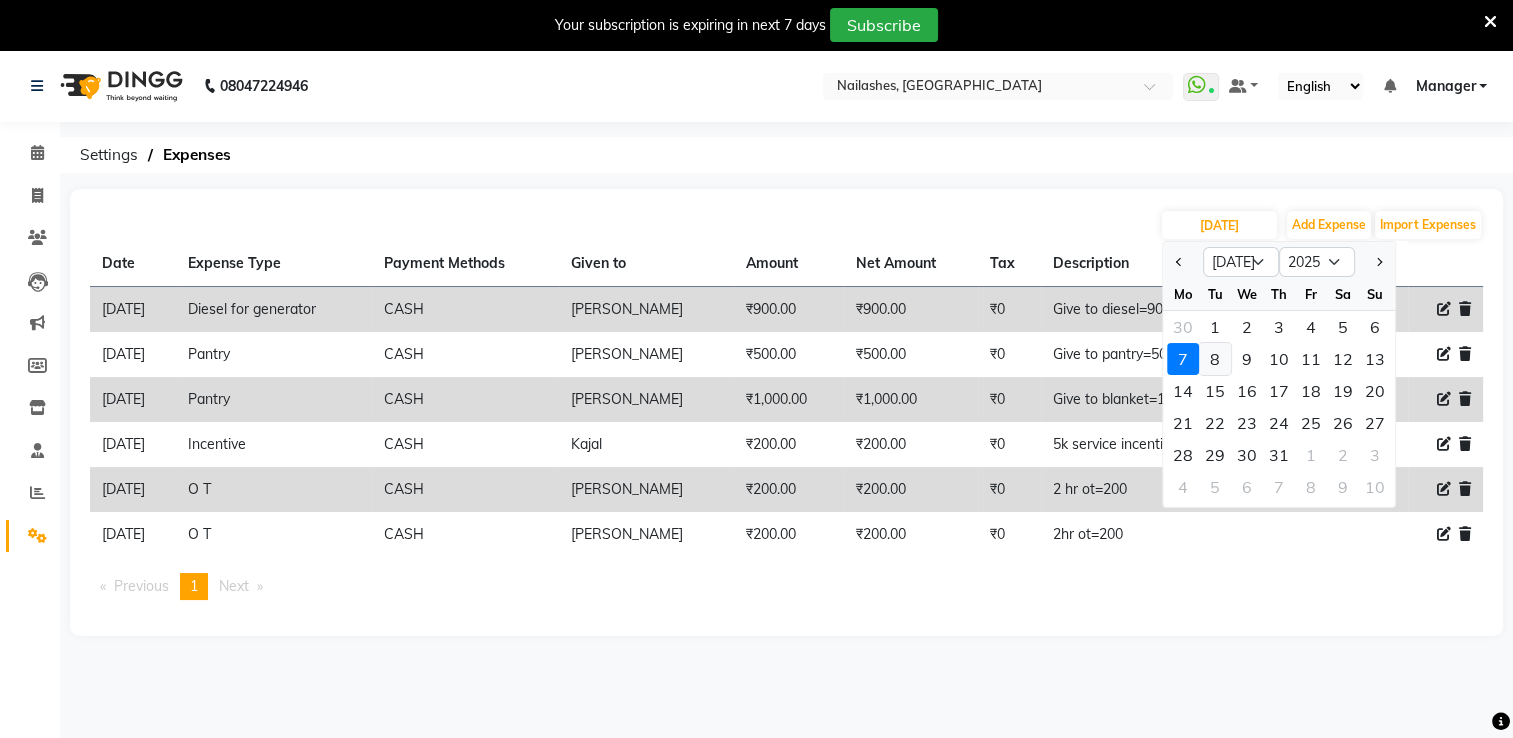 click on "8" 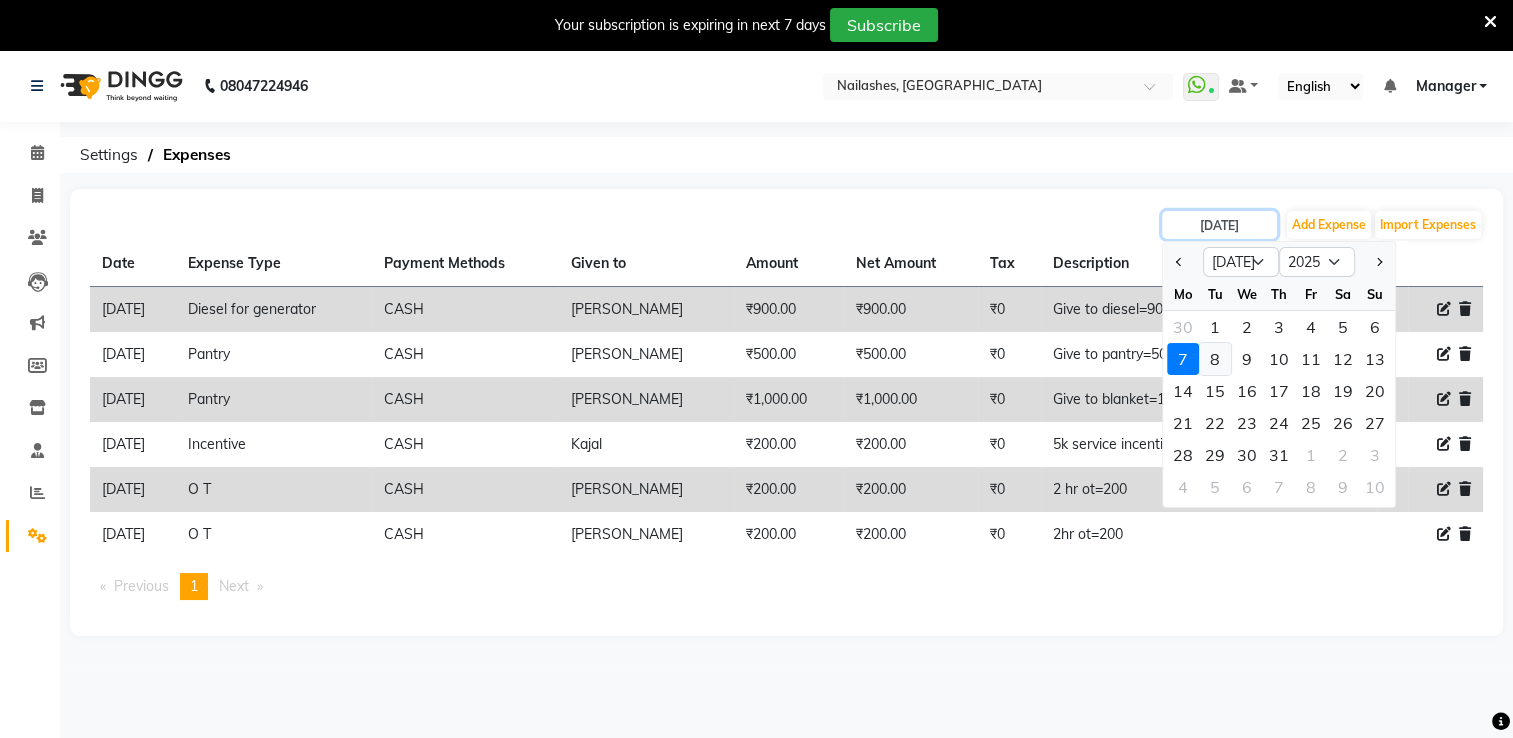type on "08-07-2025" 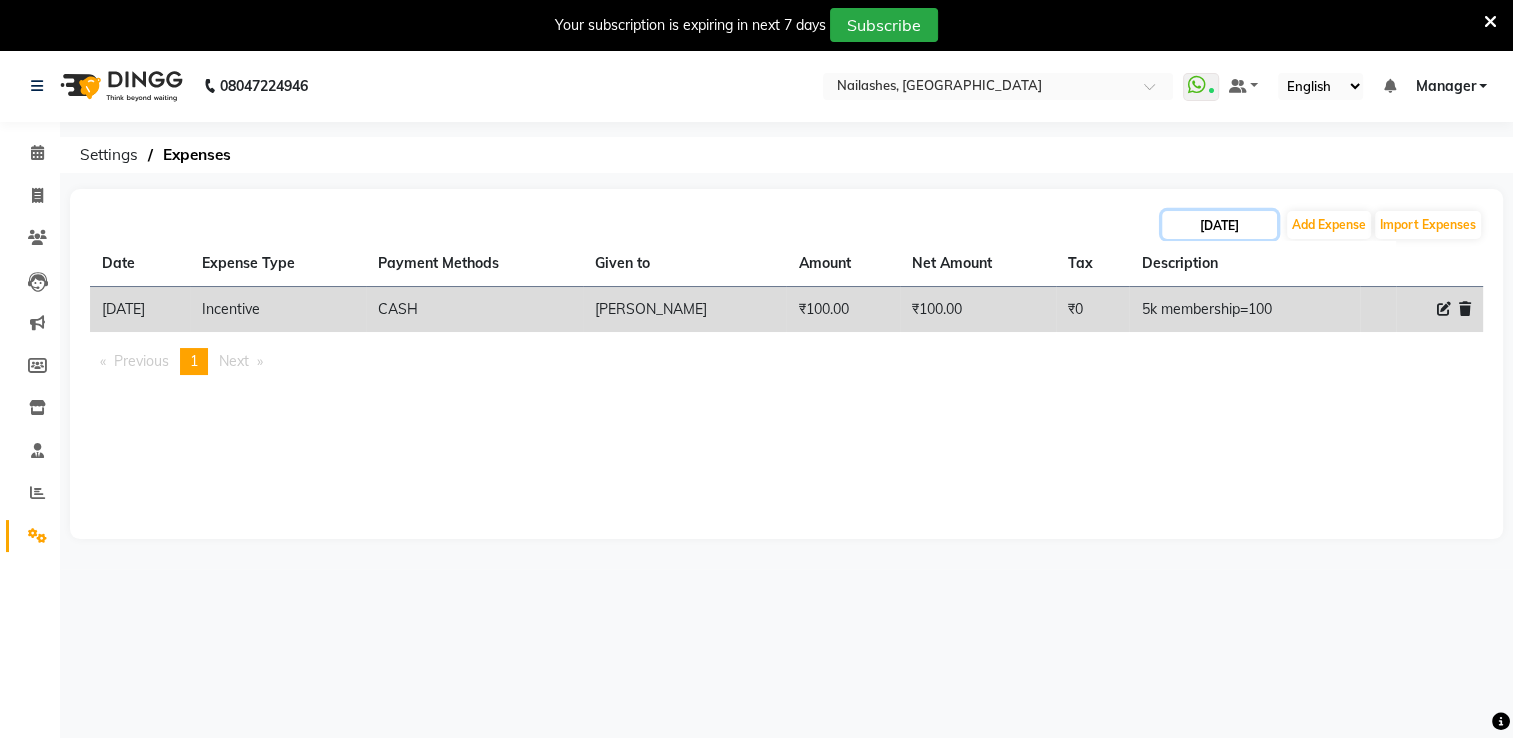 click on "08-07-2025" 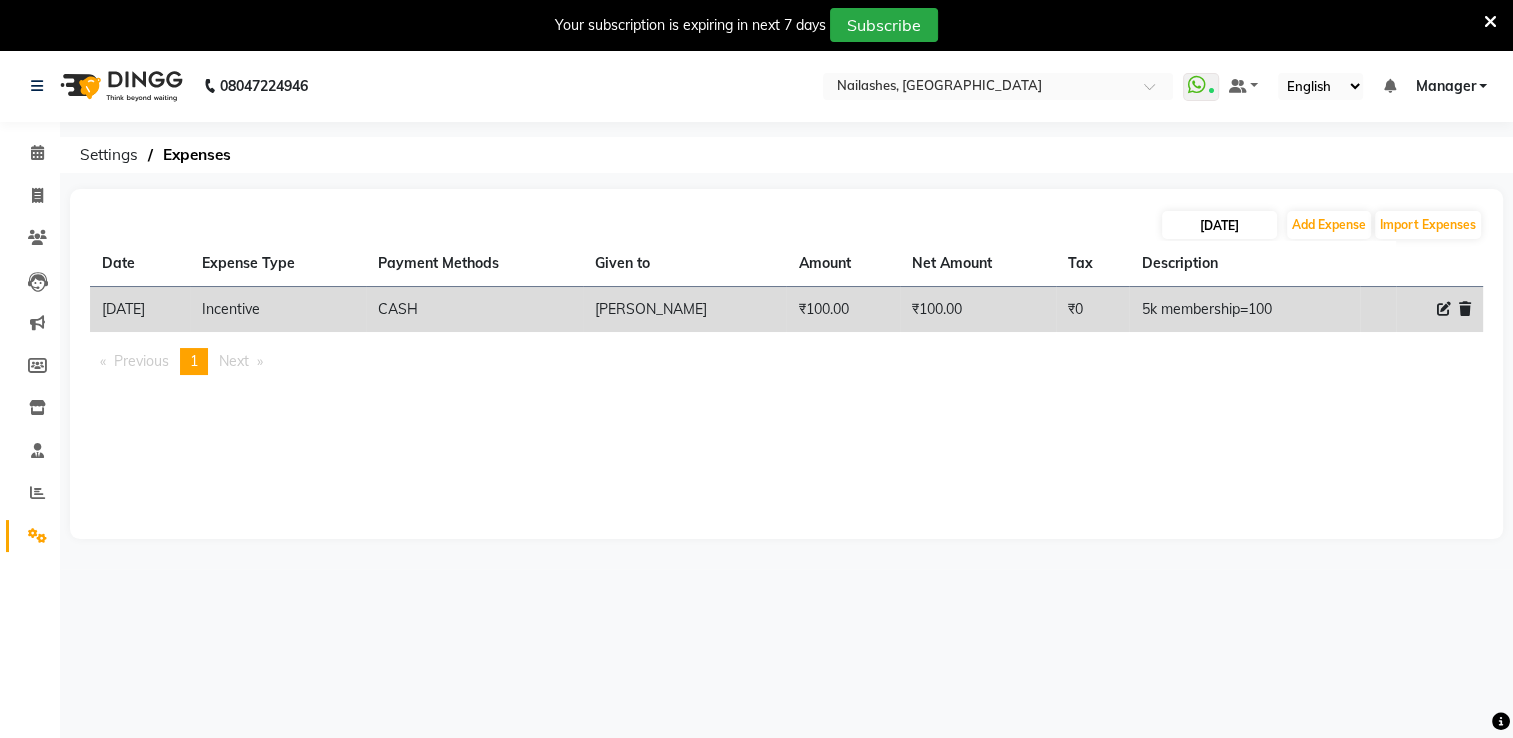 select on "7" 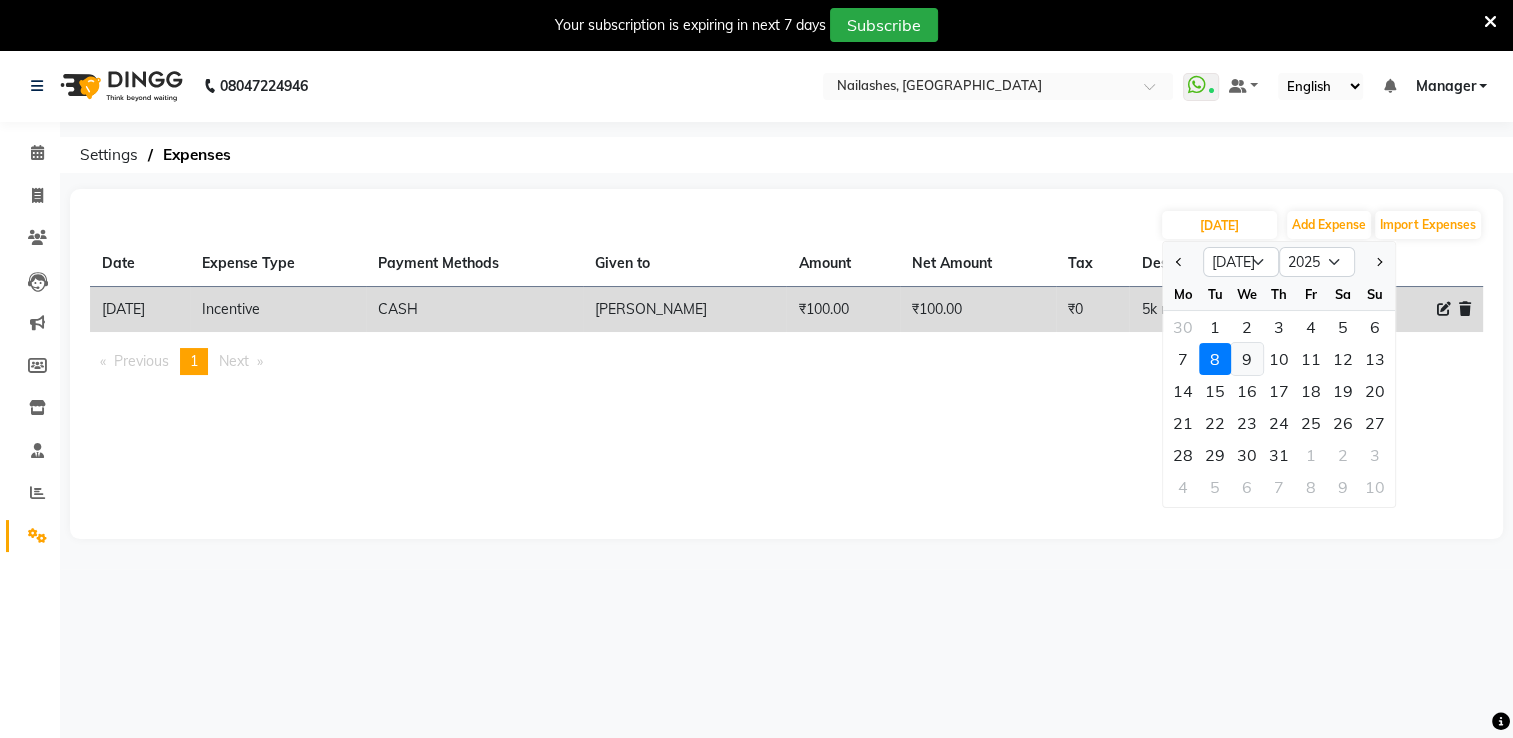 click on "9" 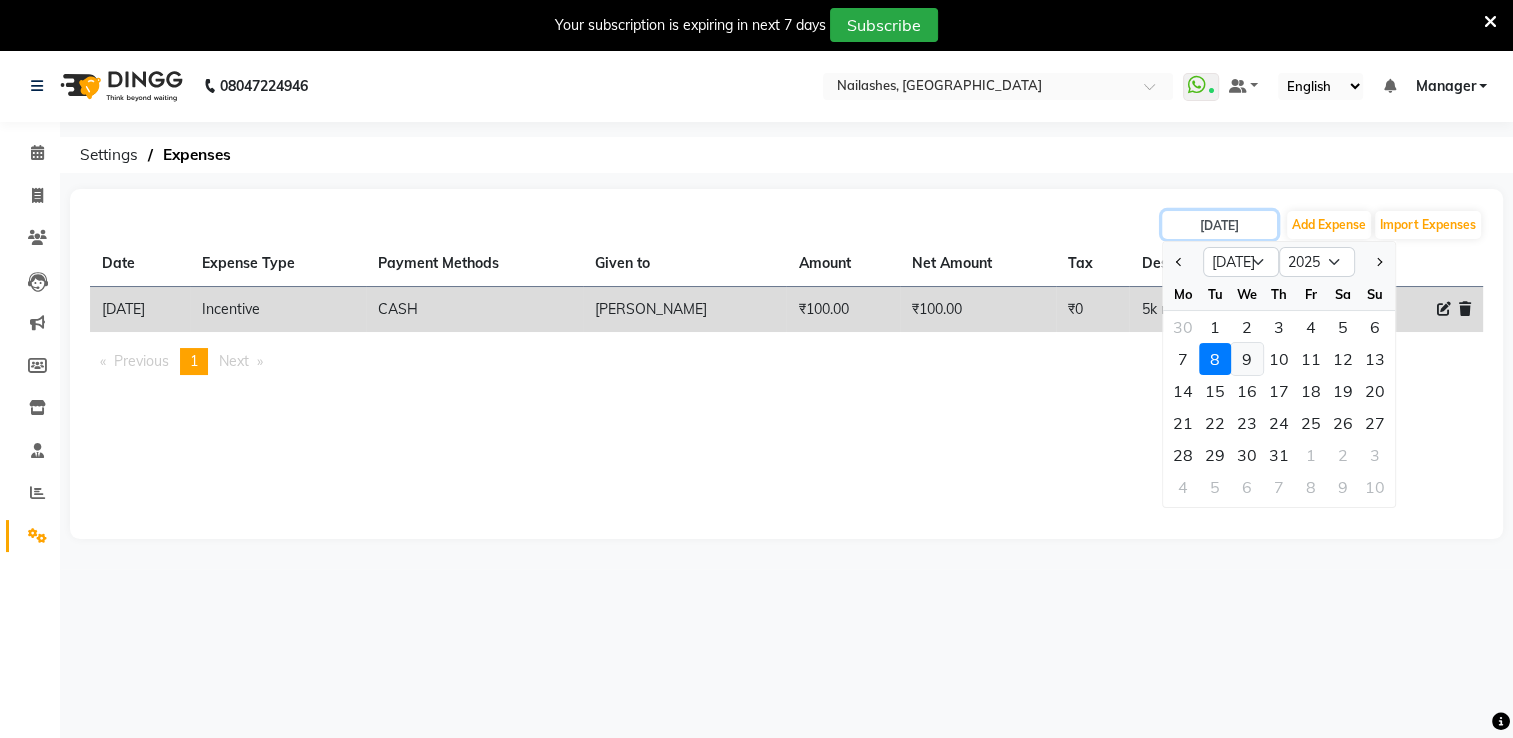 type on "[DATE]" 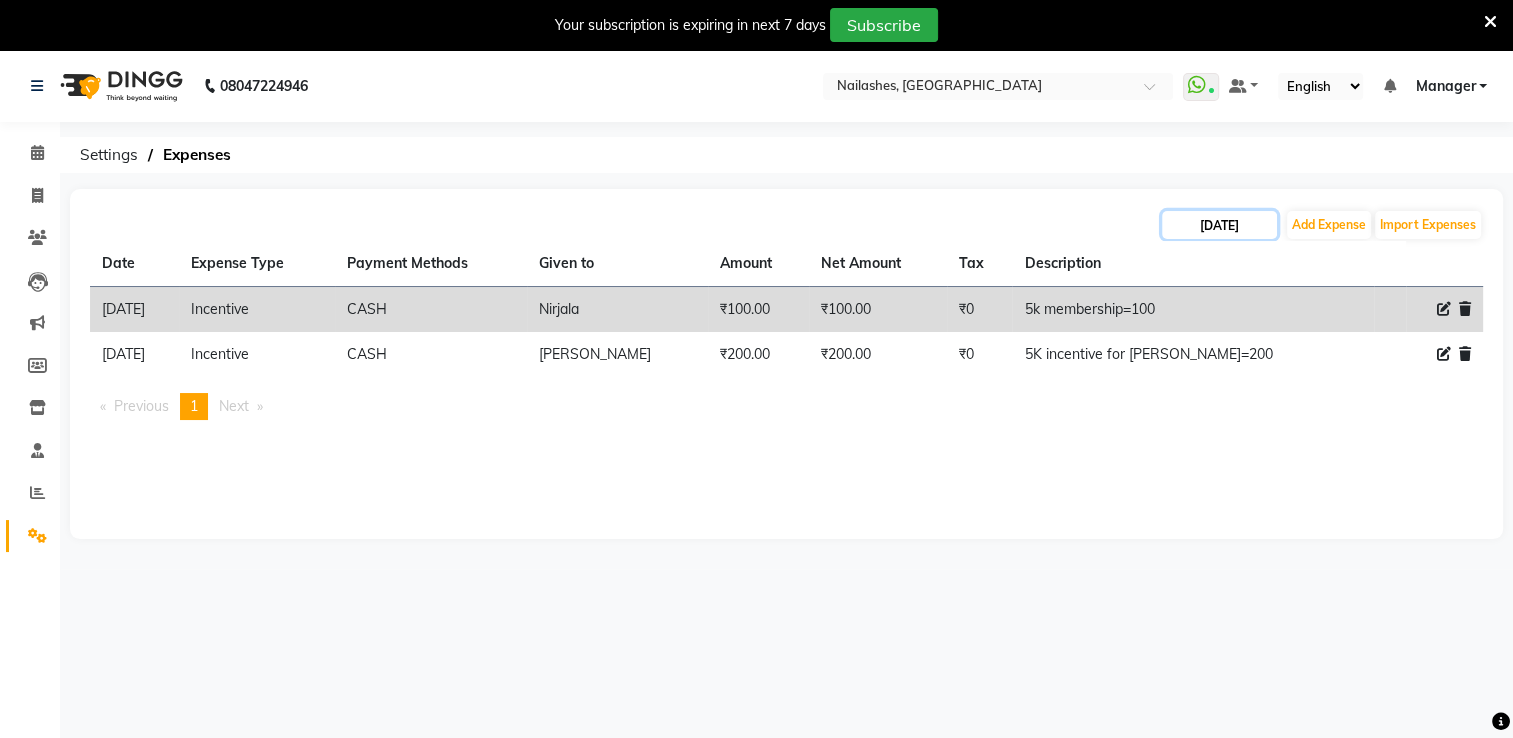 click on "[DATE]" 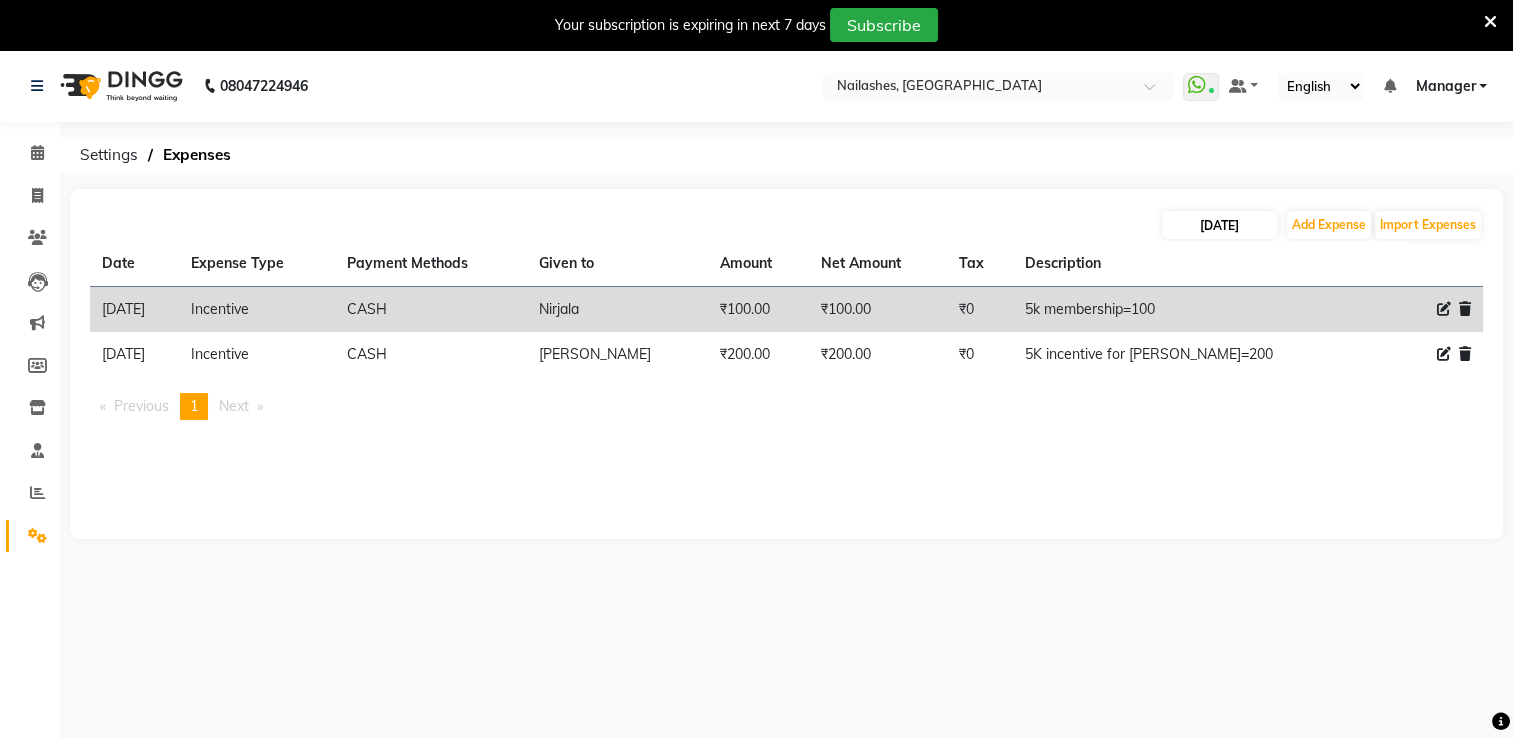 select on "7" 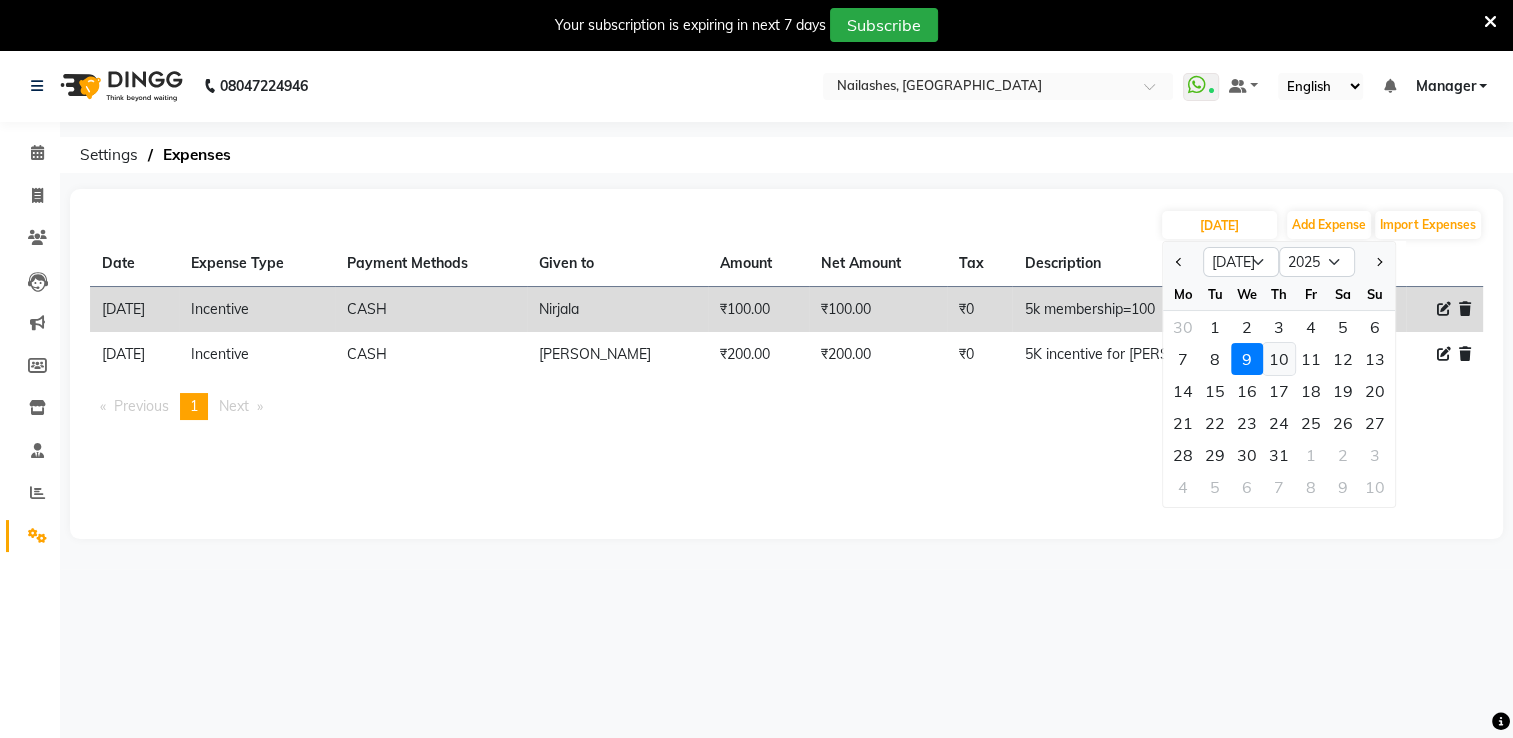 click on "10" 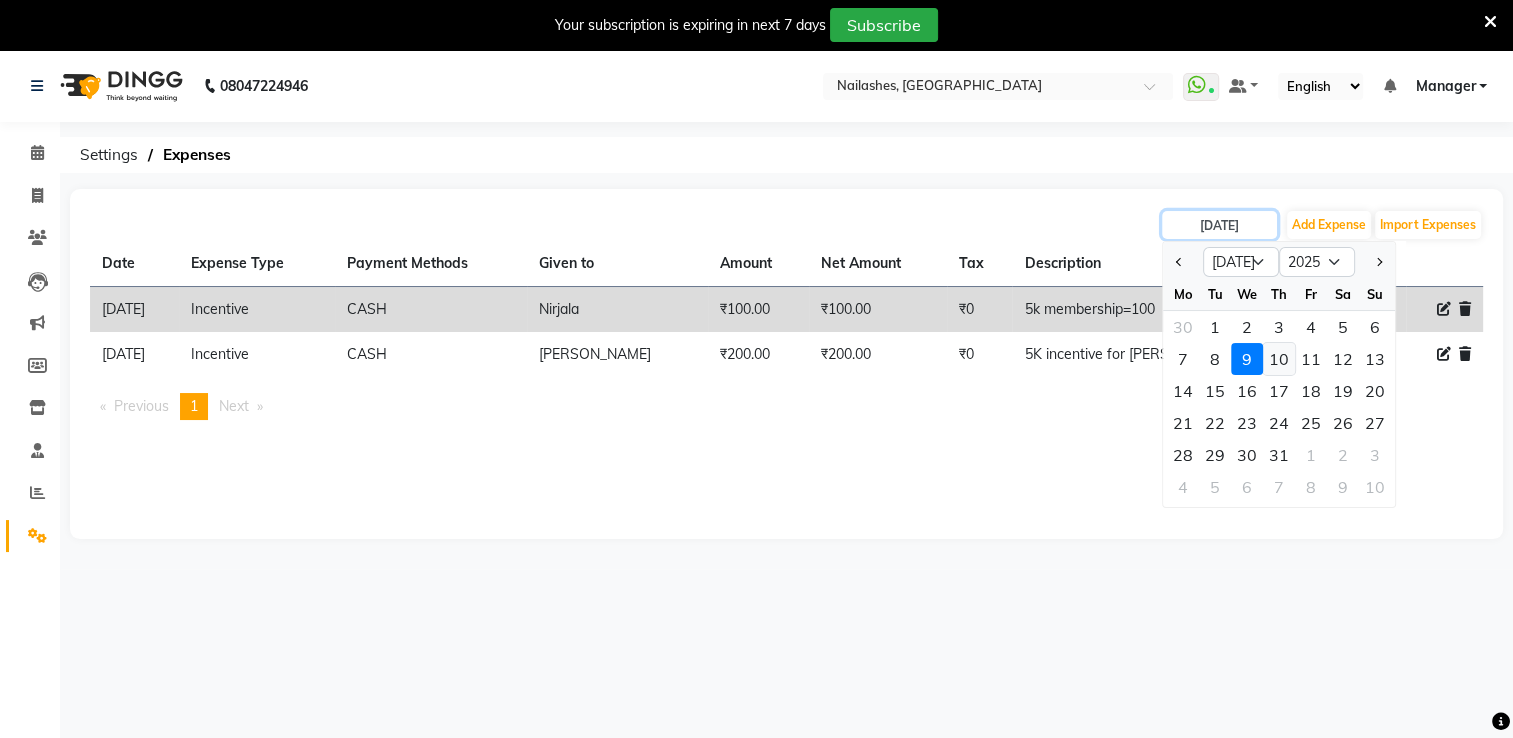 type on "[DATE]" 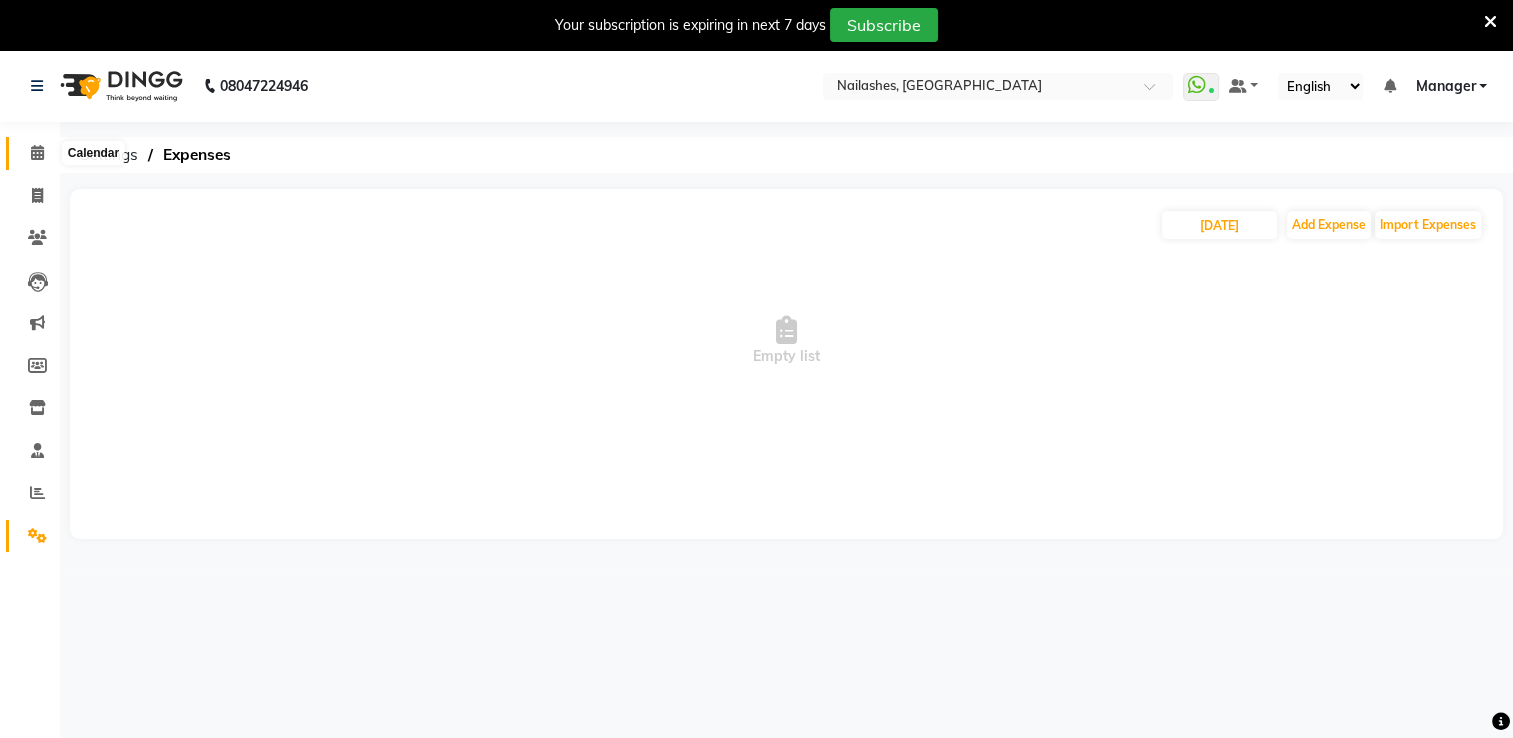 click 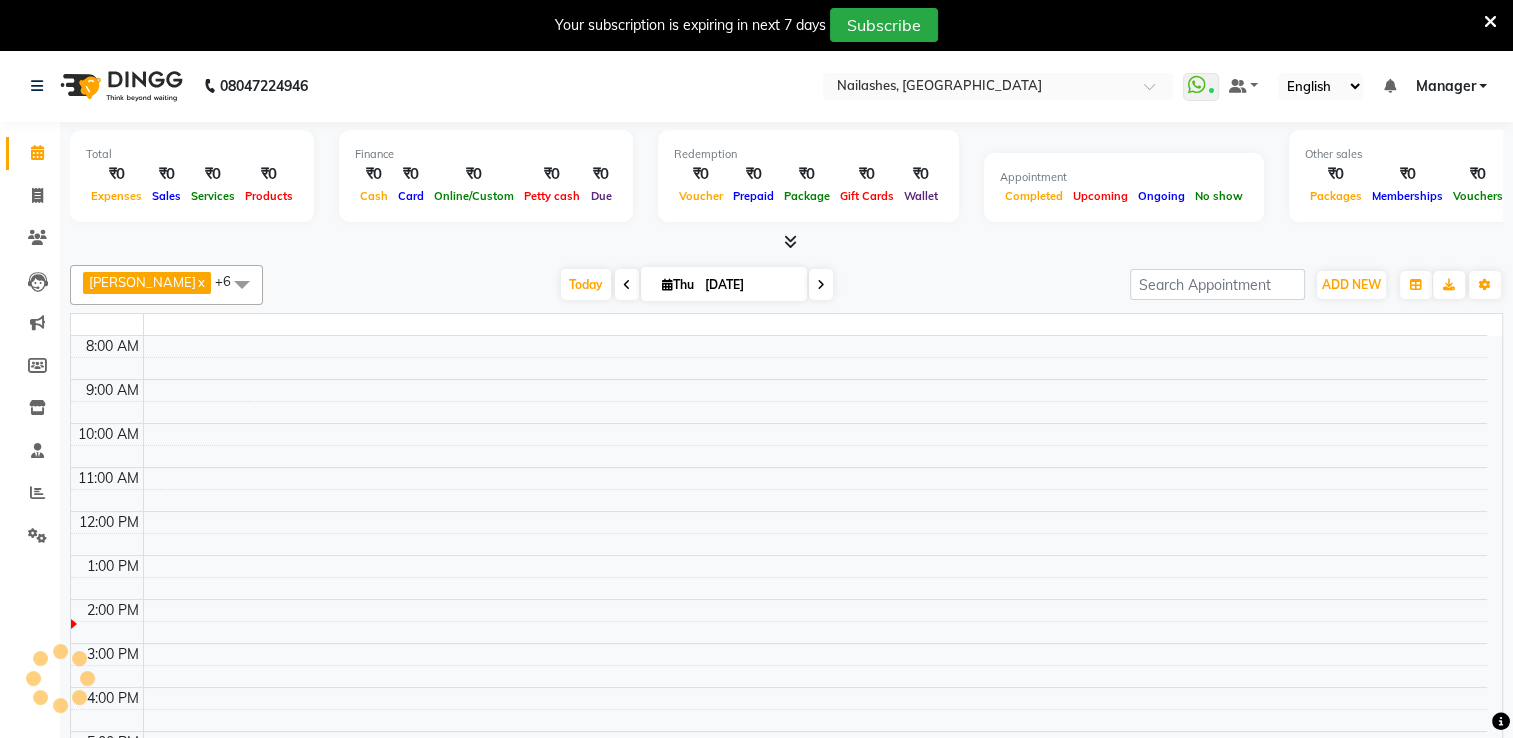 scroll, scrollTop: 0, scrollLeft: 0, axis: both 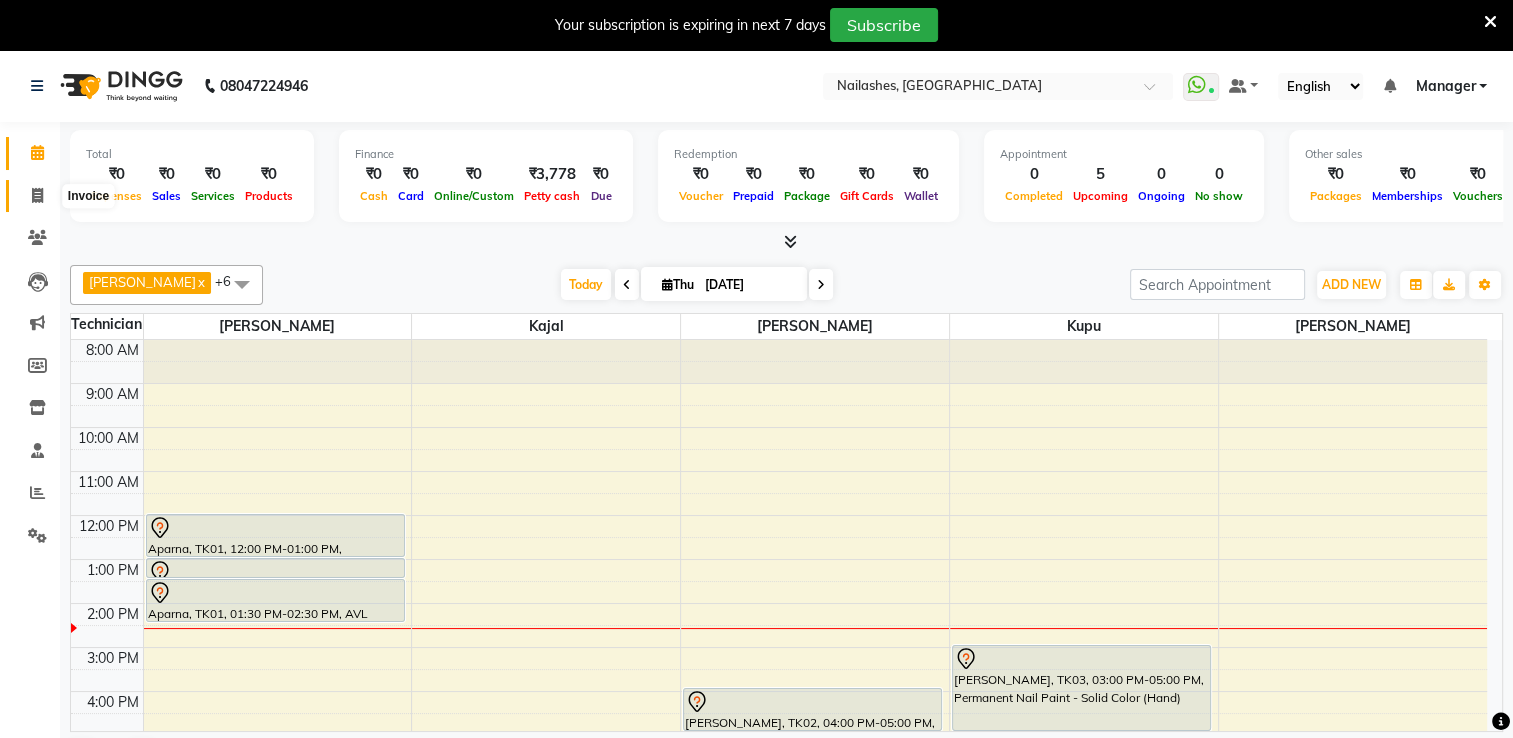 click 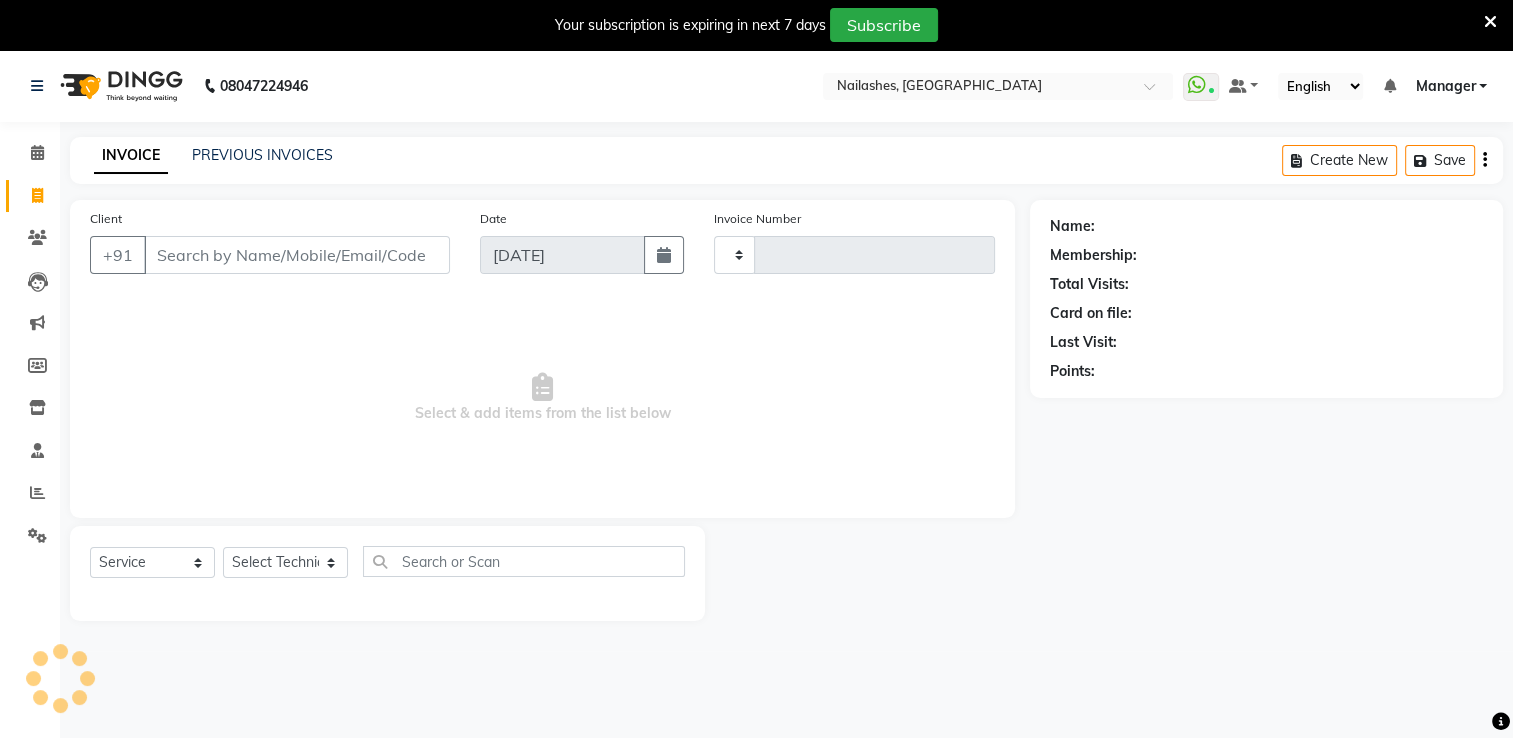 type on "1152" 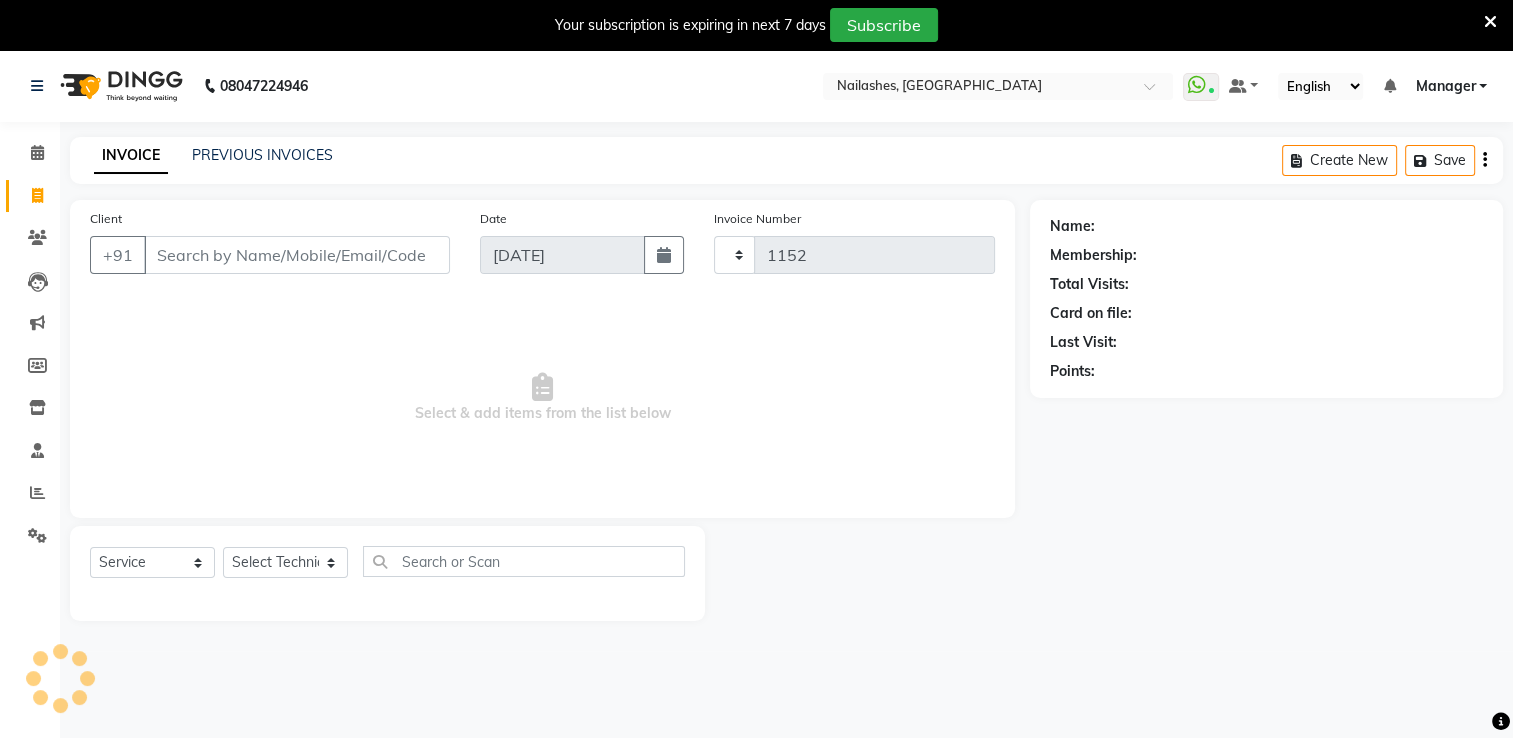 select on "6579" 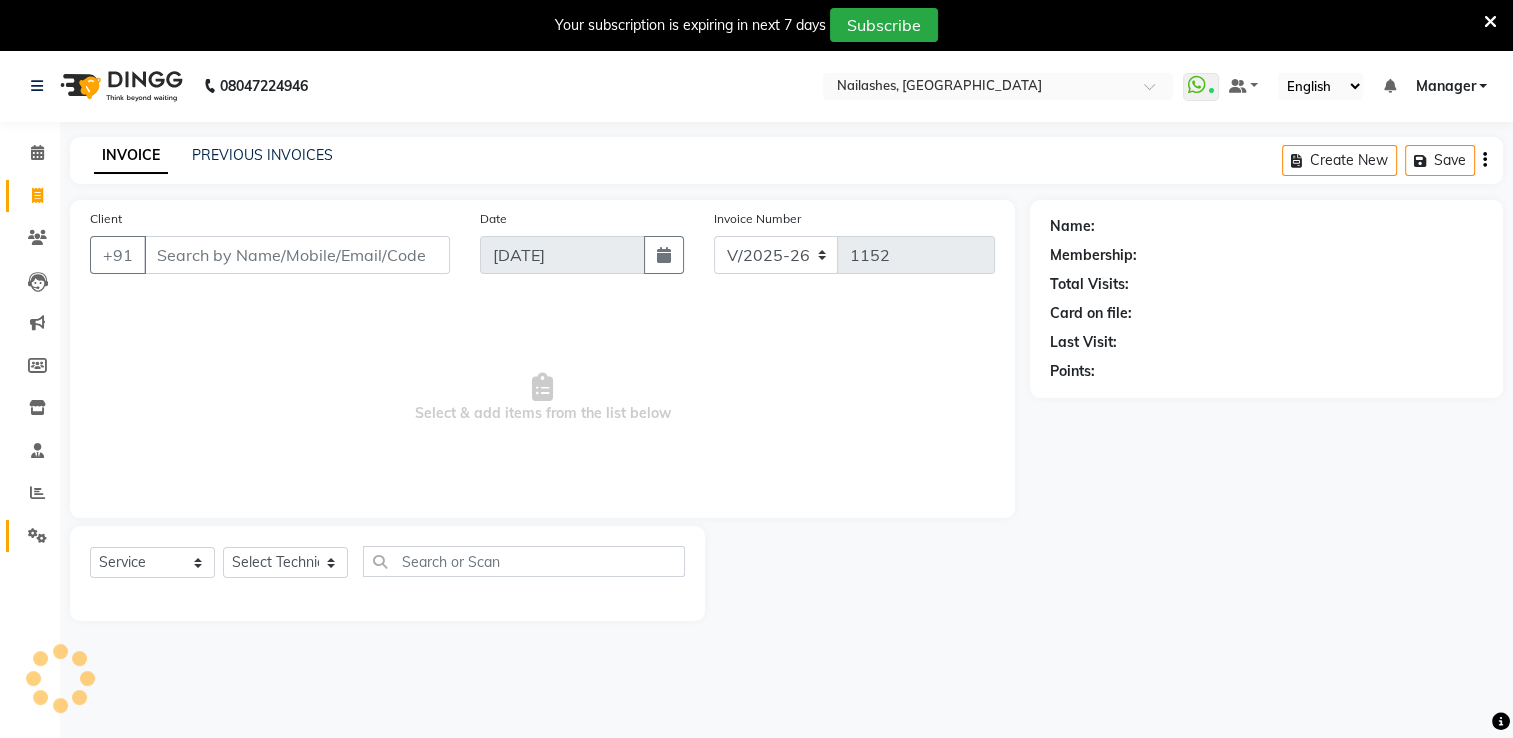 click on "Settings" 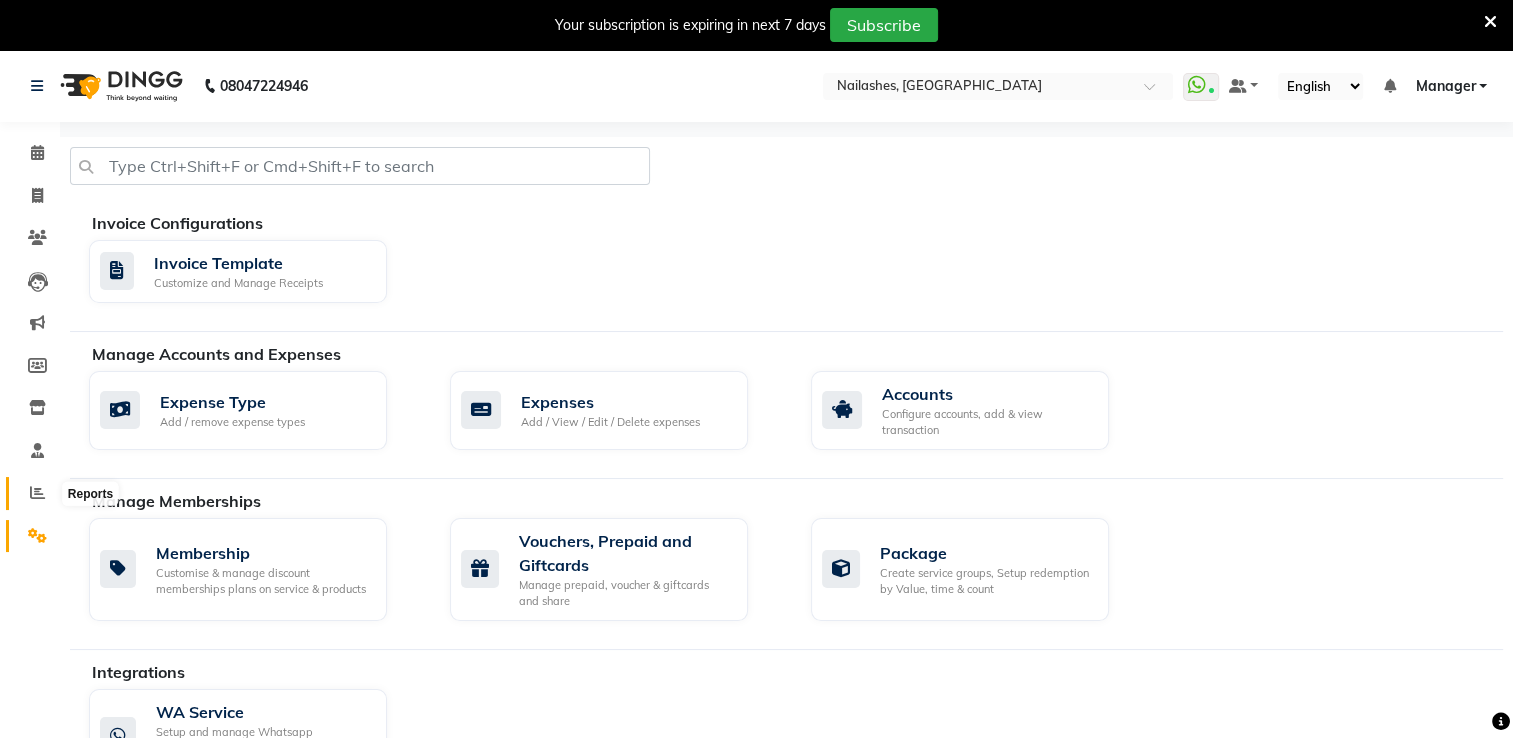 click 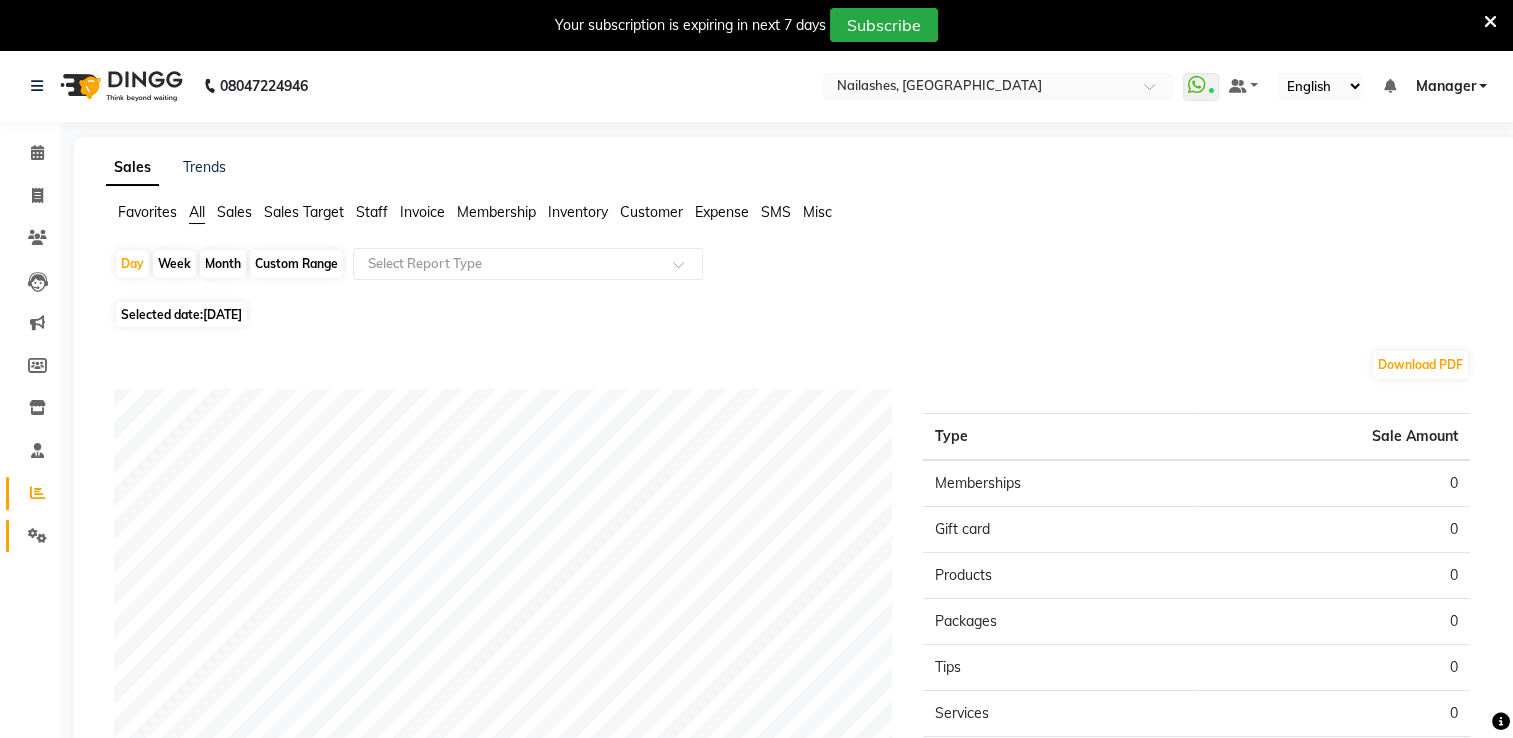 click on "Settings" 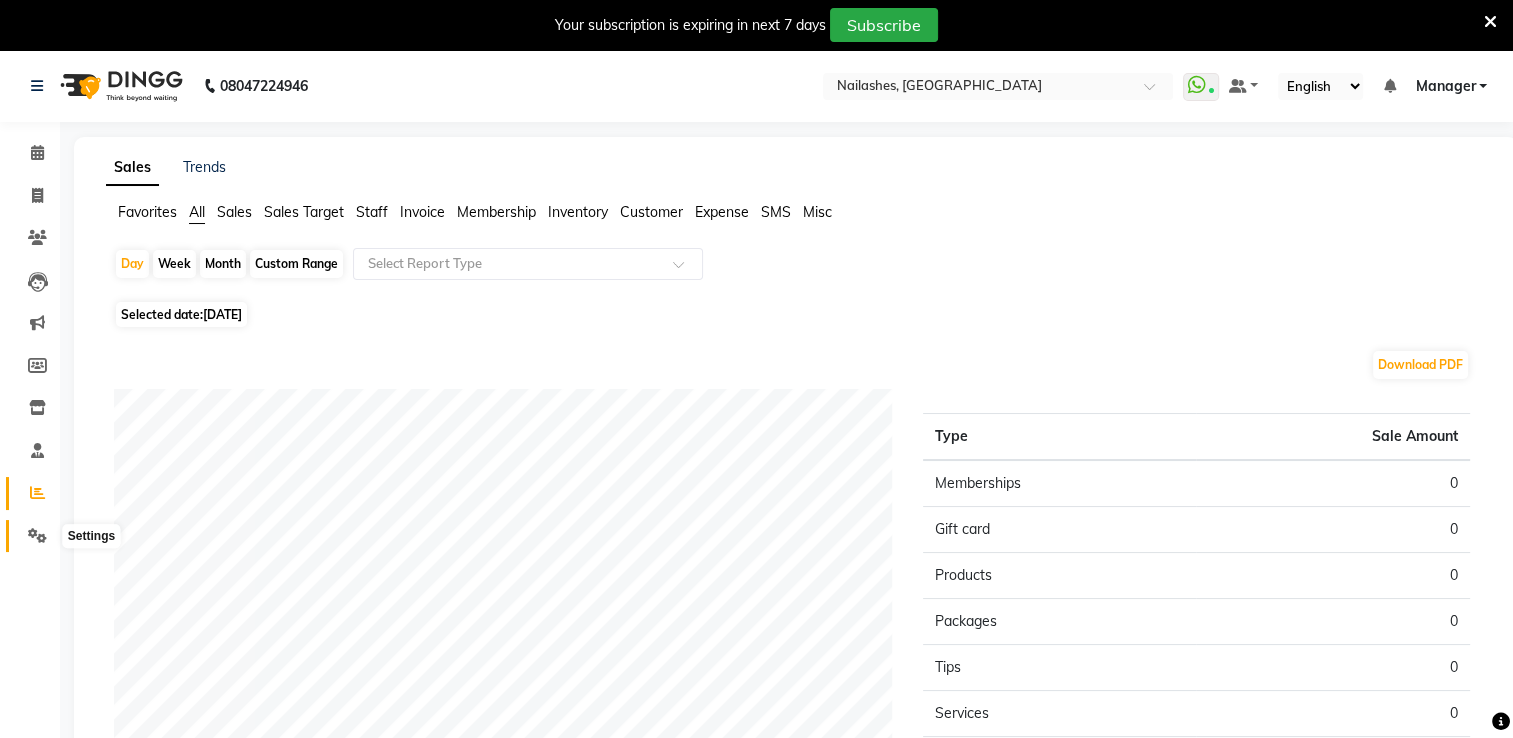 click 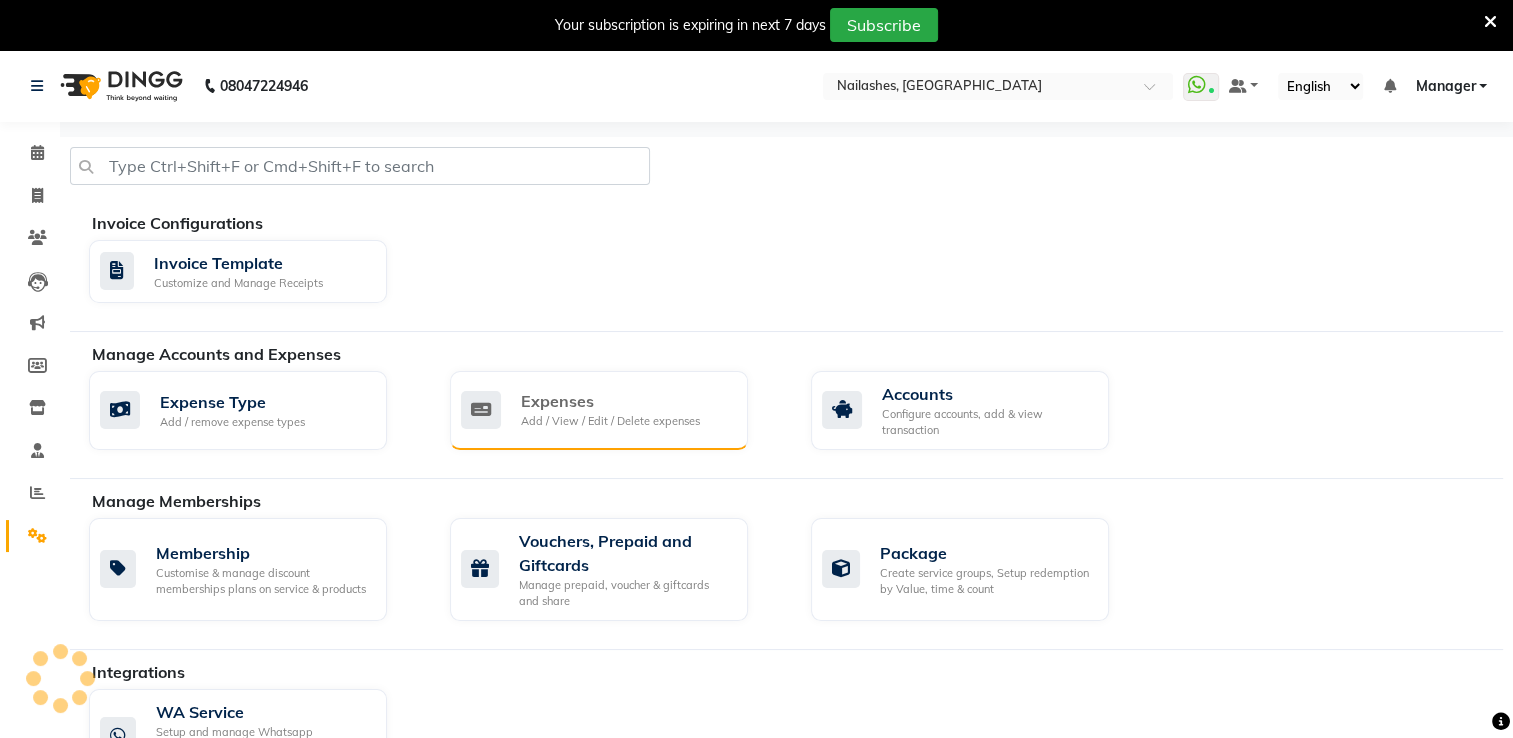 click on "Add / View / Edit / Delete expenses" 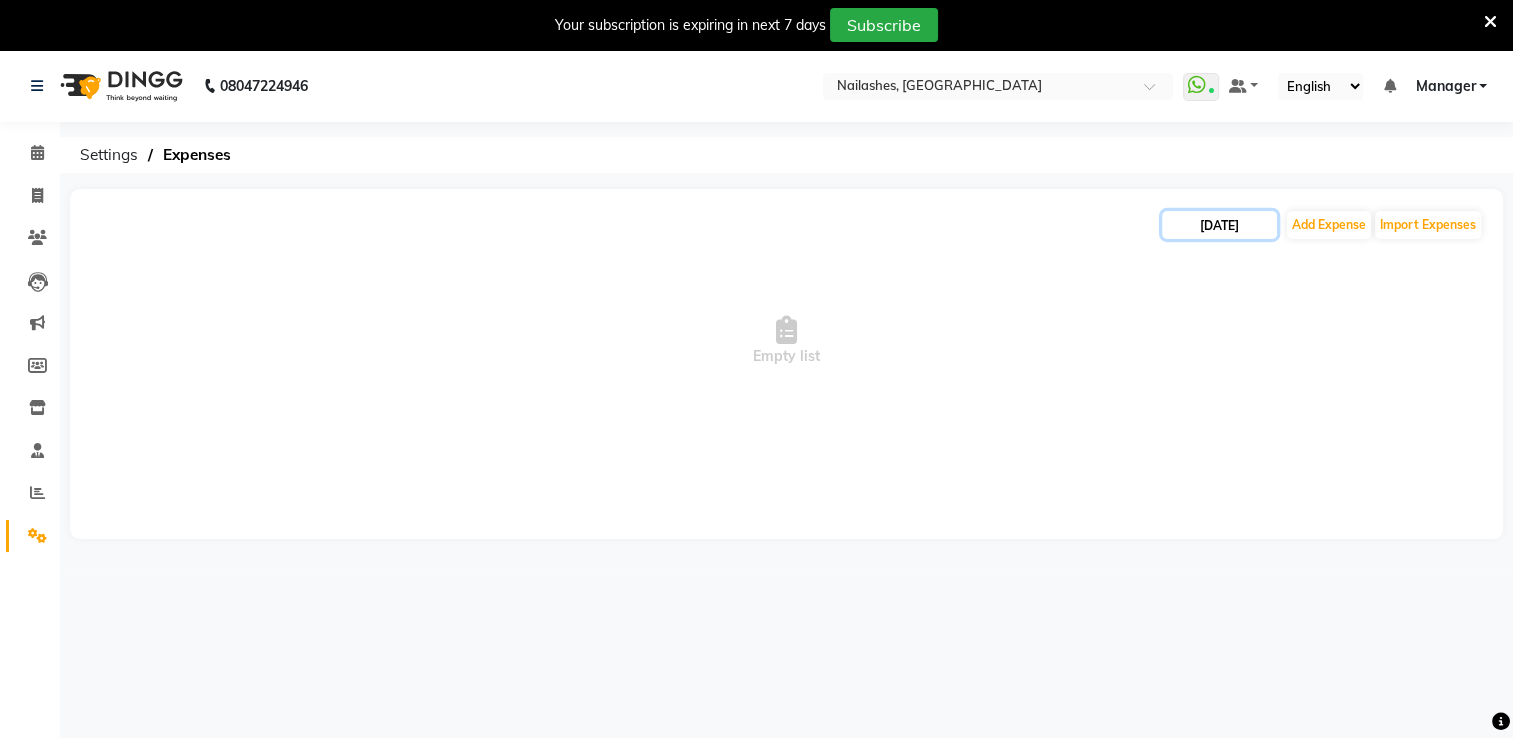 click on "[DATE]" 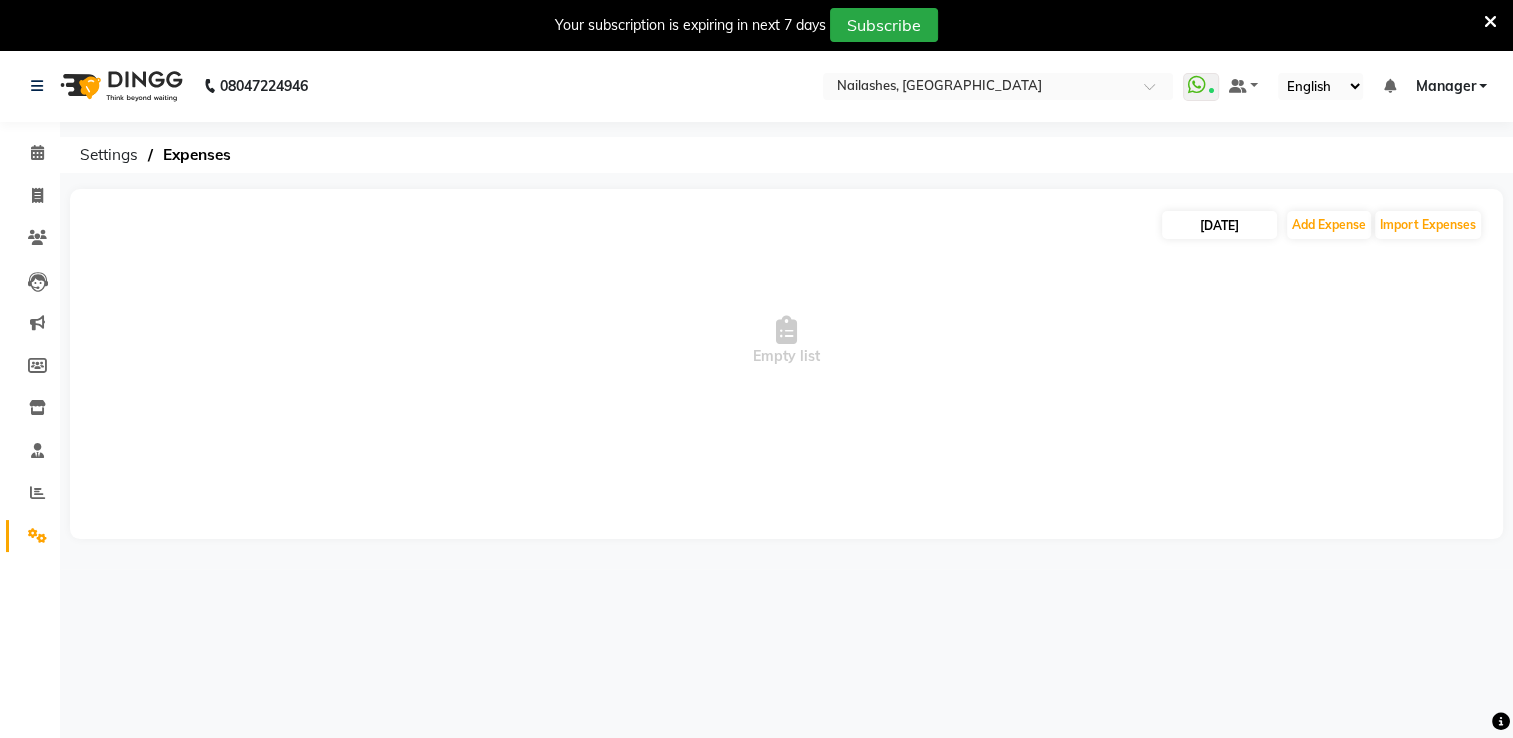 select on "7" 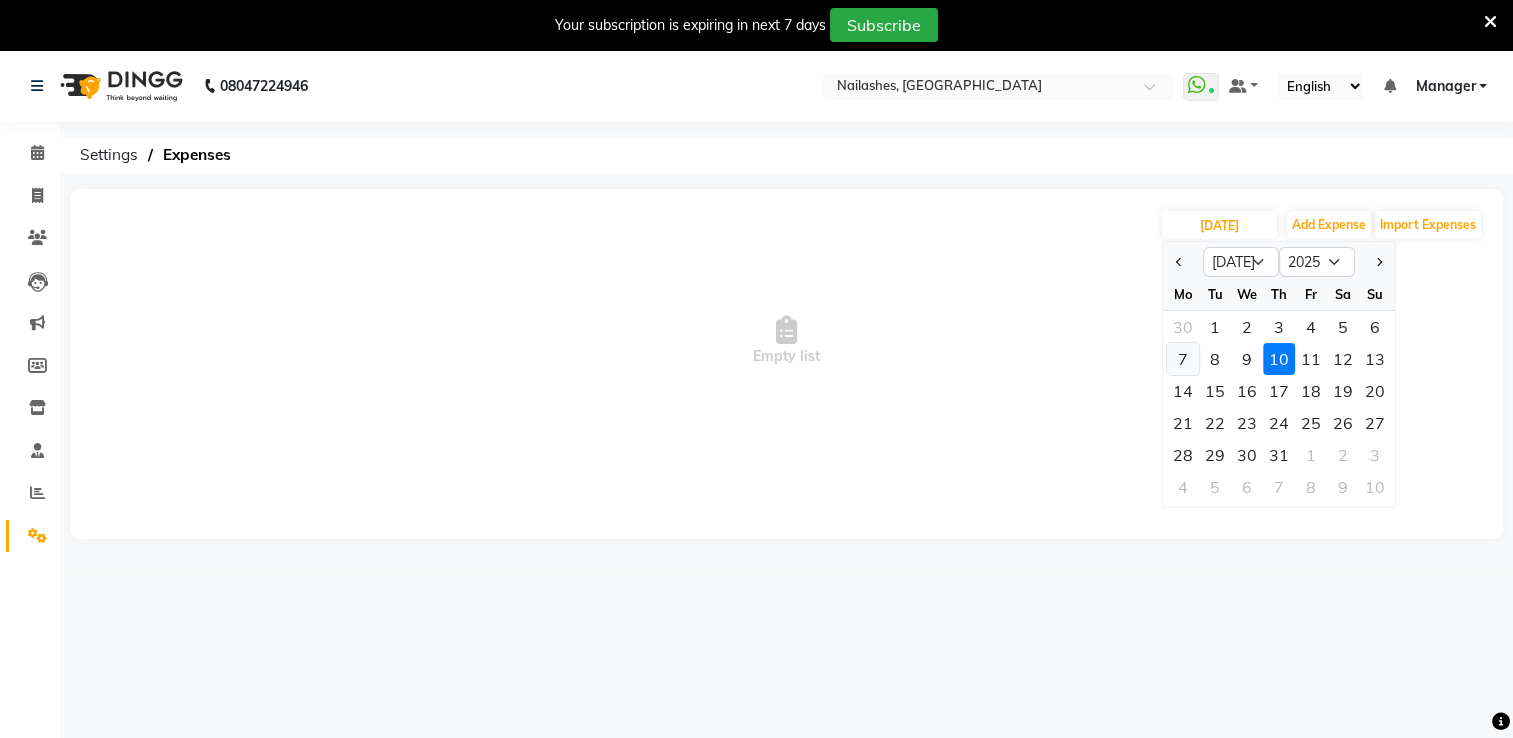 click on "7" 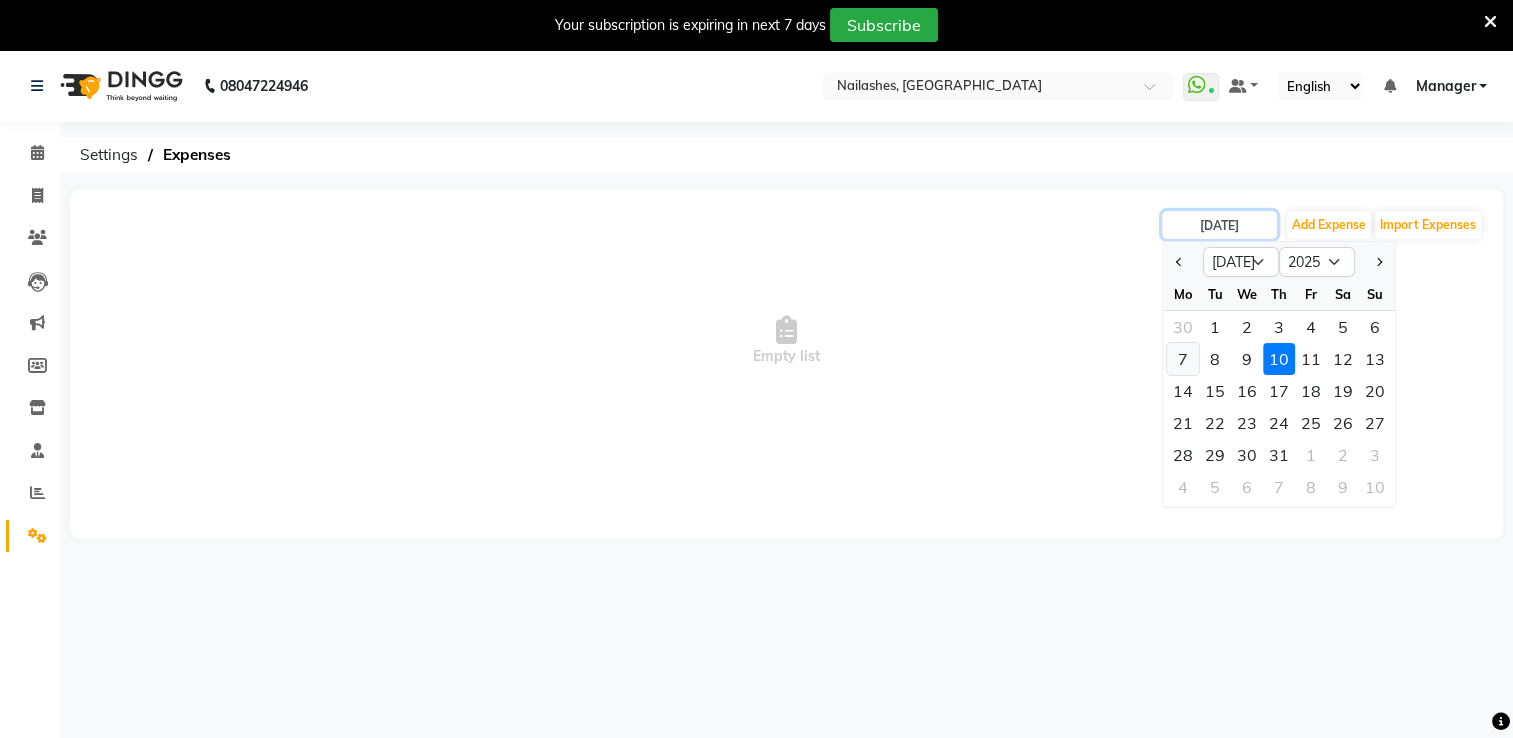 type on "07-07-2025" 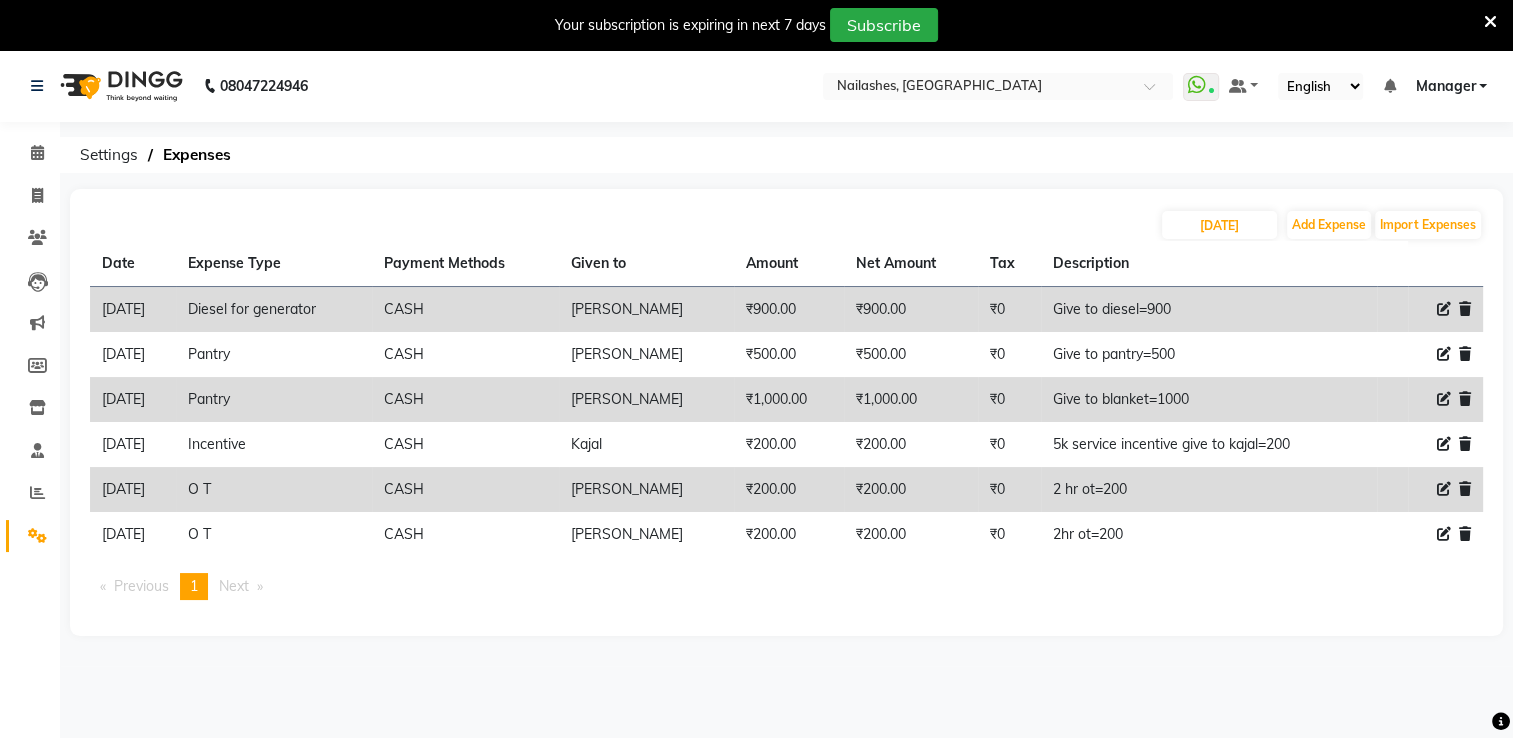 click 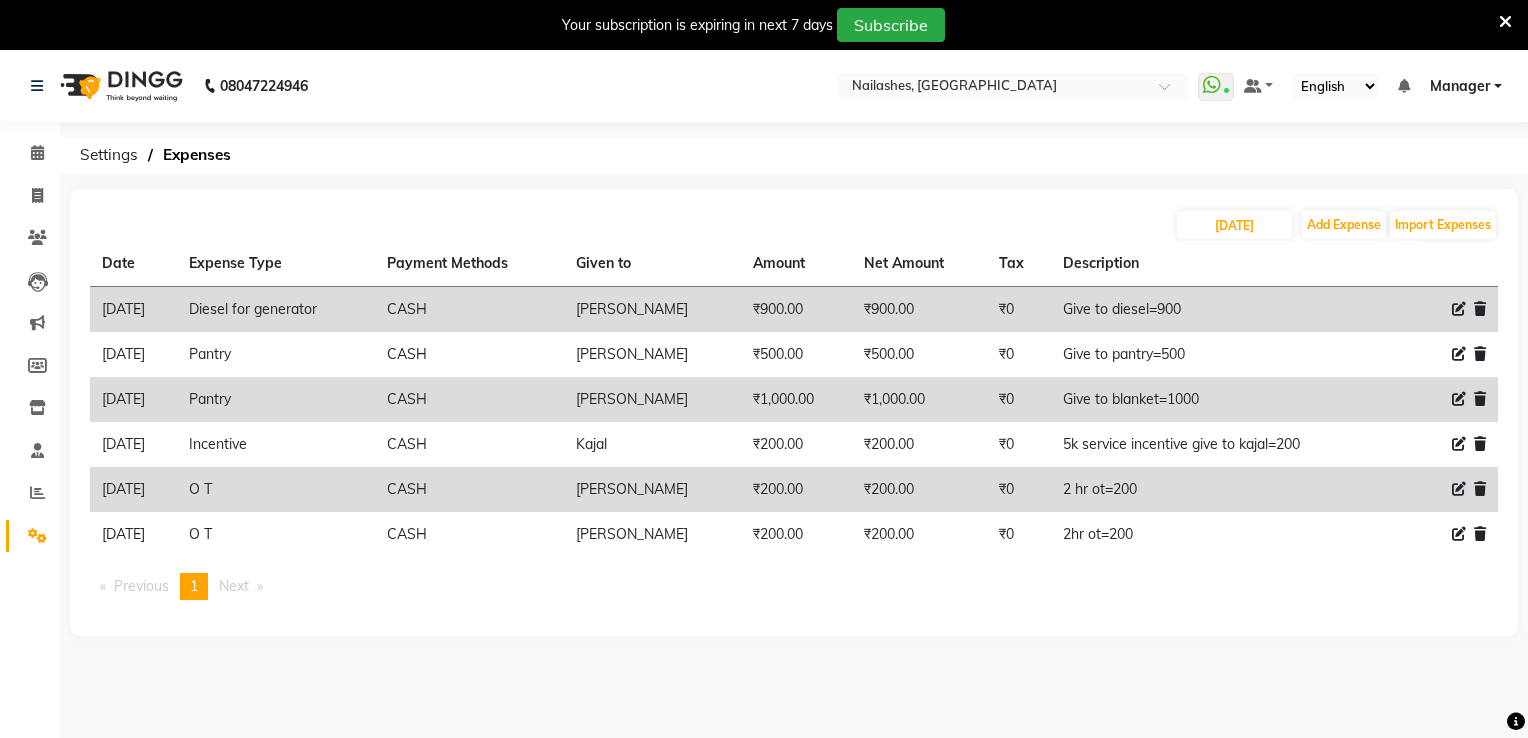 select on "20307" 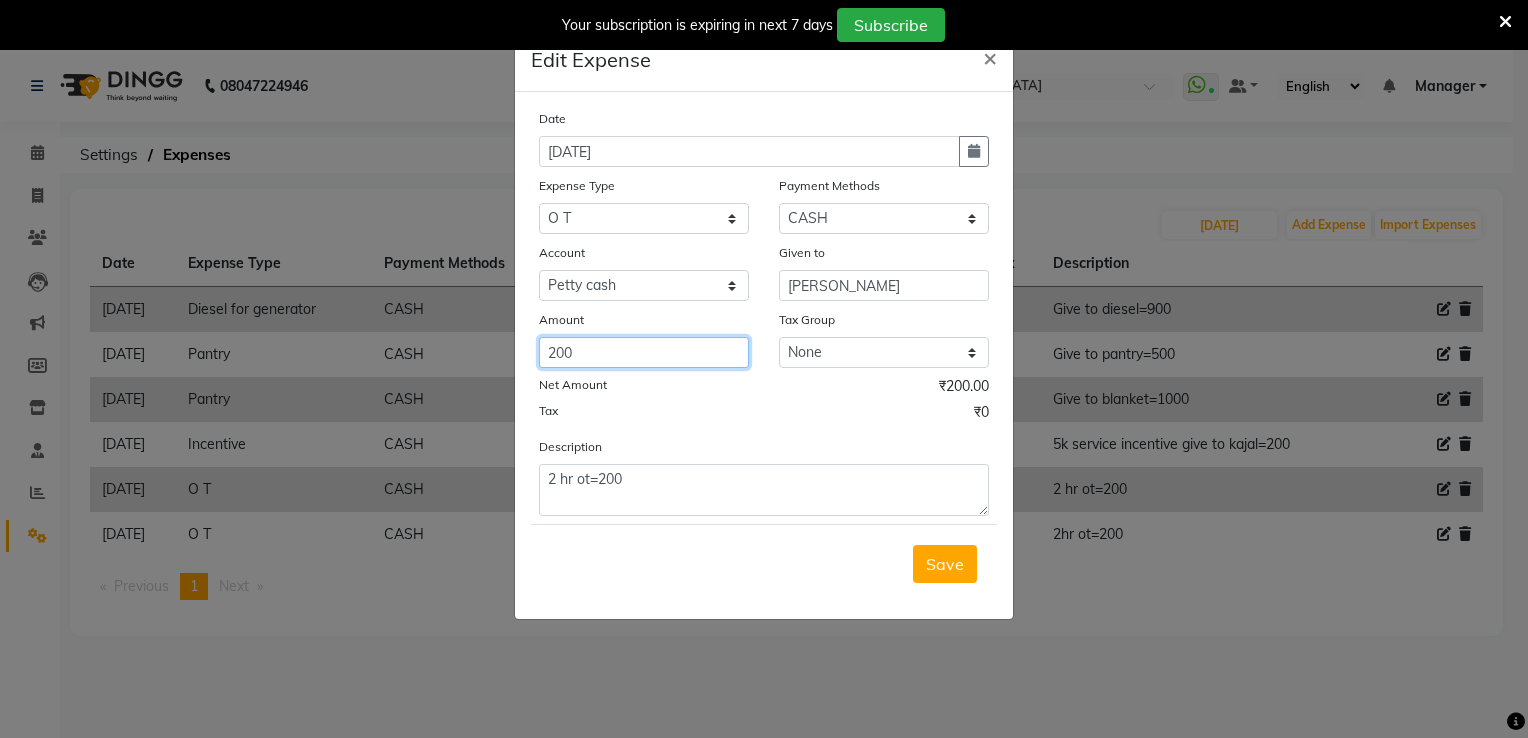 click on "200" 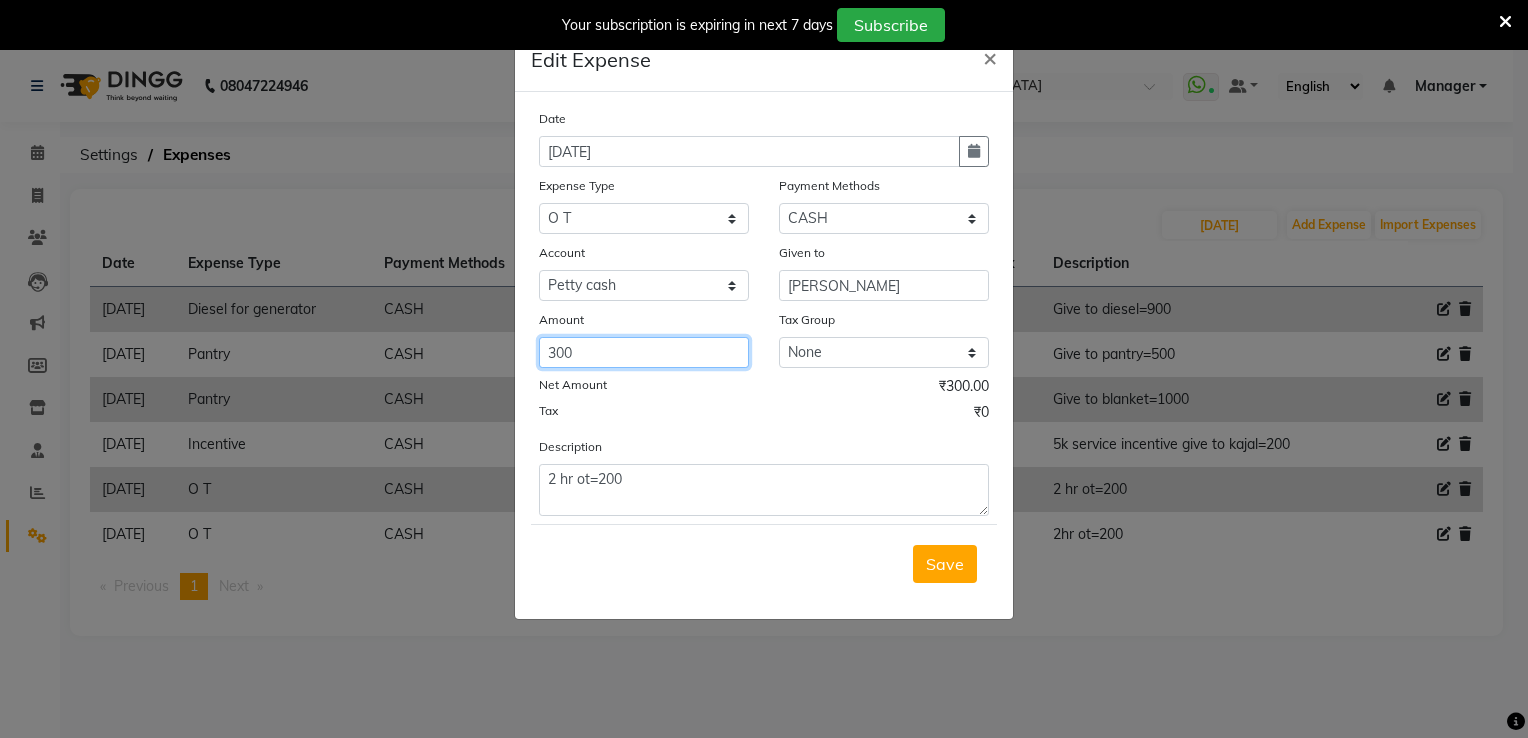 type on "300" 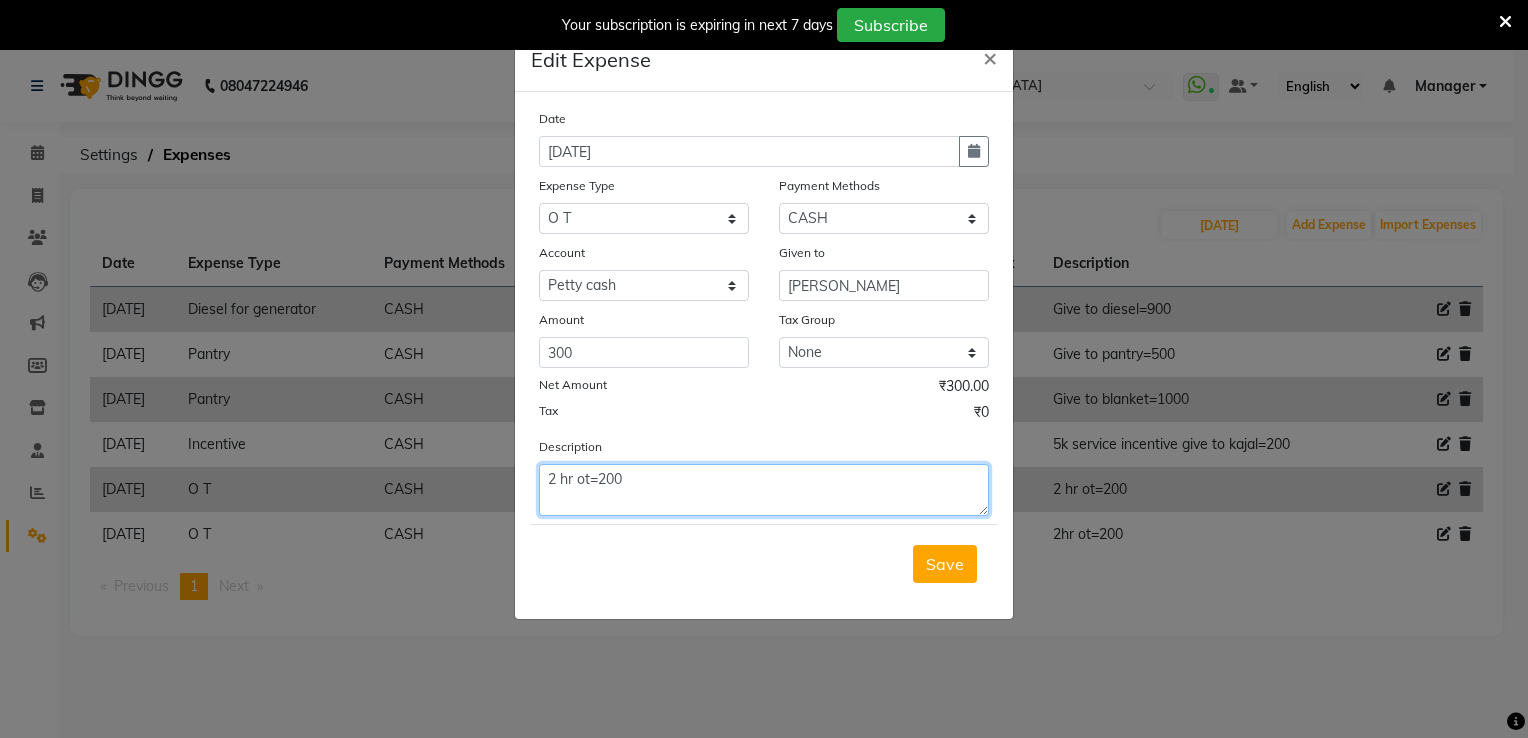 click on "2 hr ot=200" 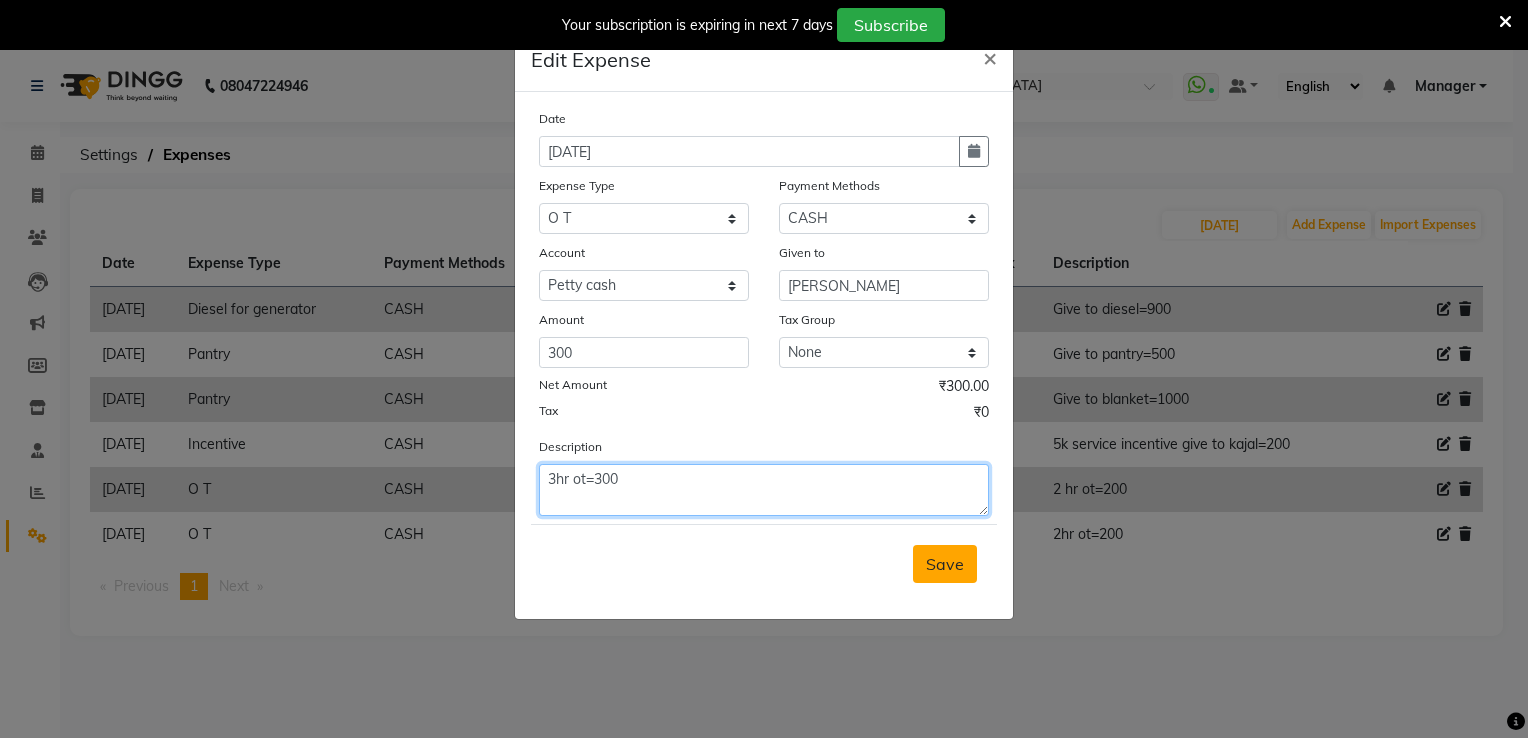 type on "3hr ot=300" 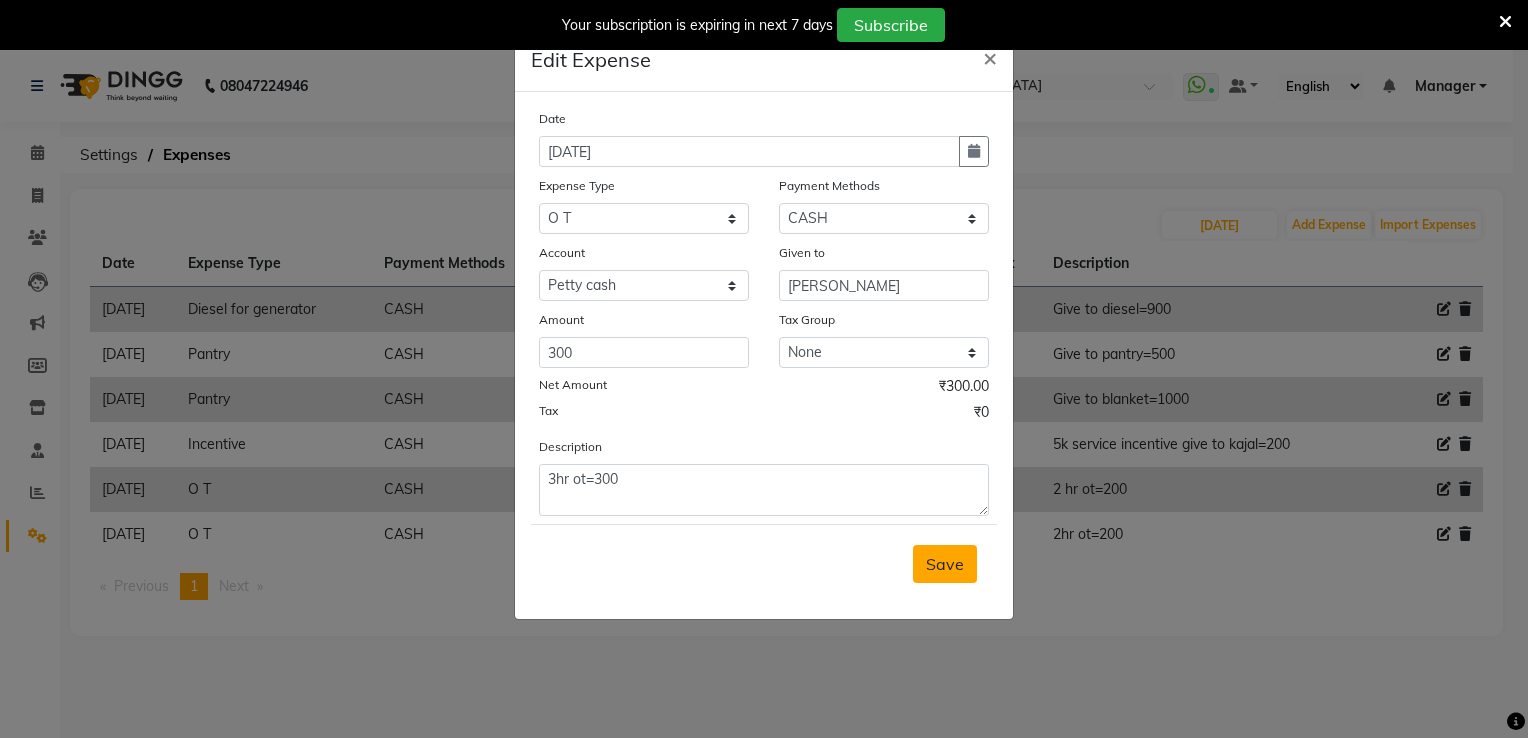 click on "Save" at bounding box center [945, 564] 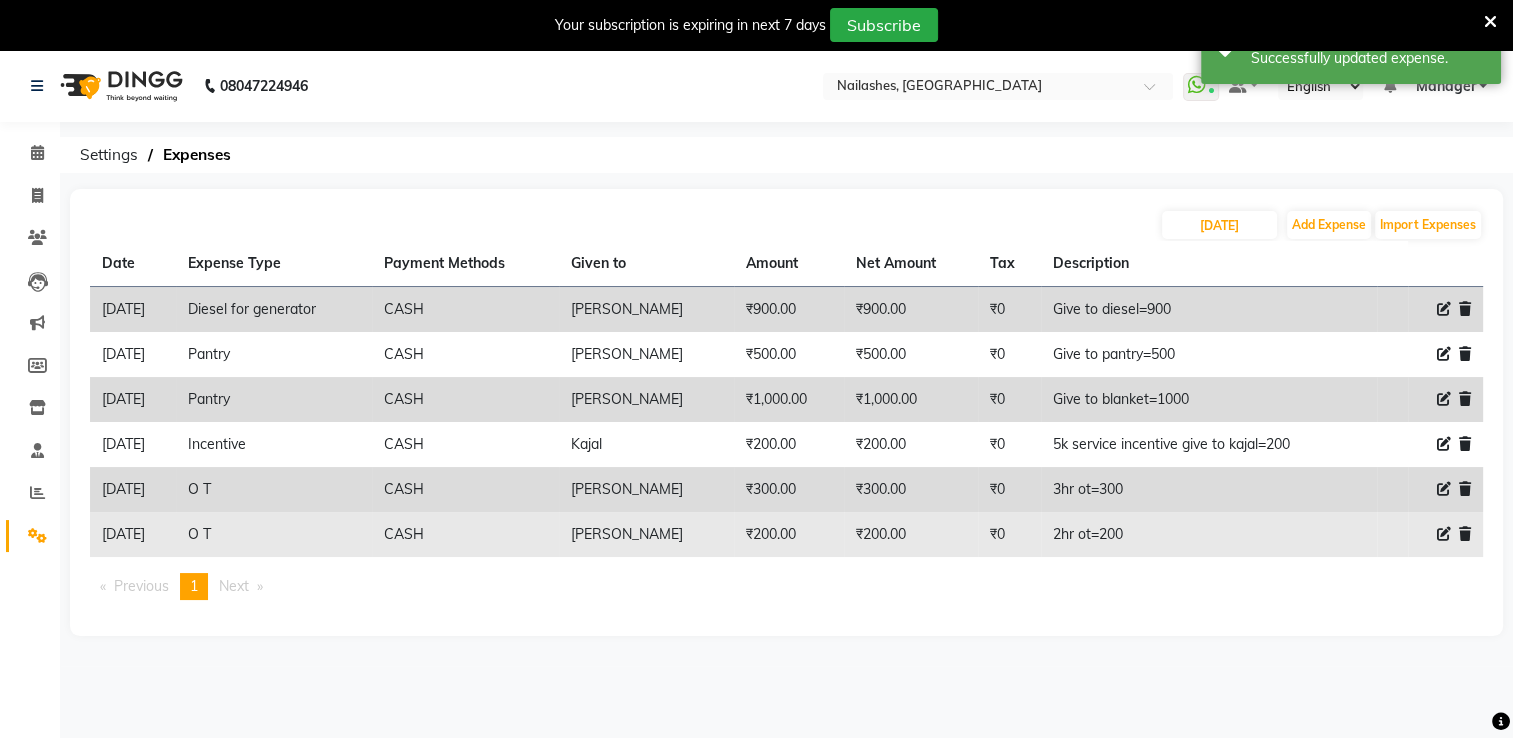 click 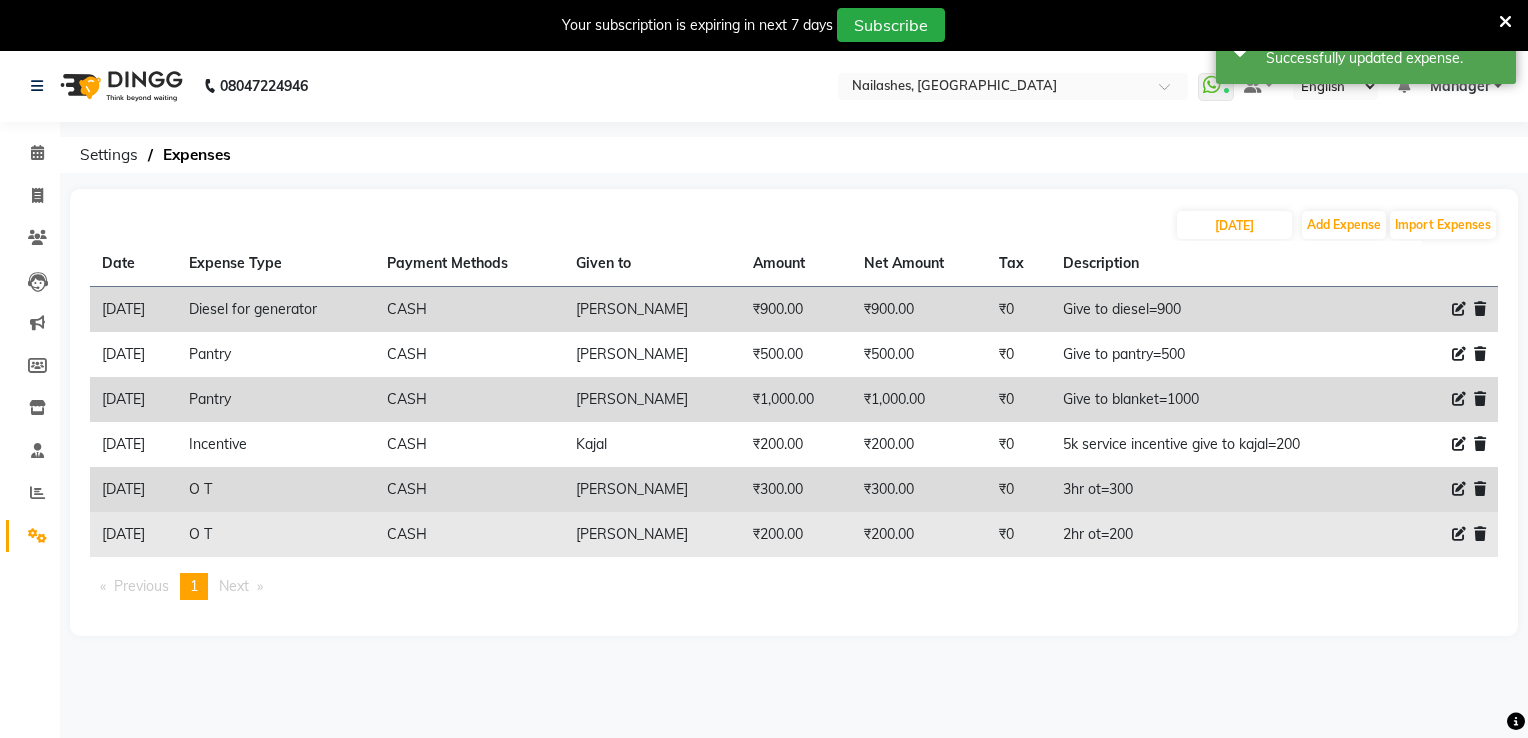 select on "20307" 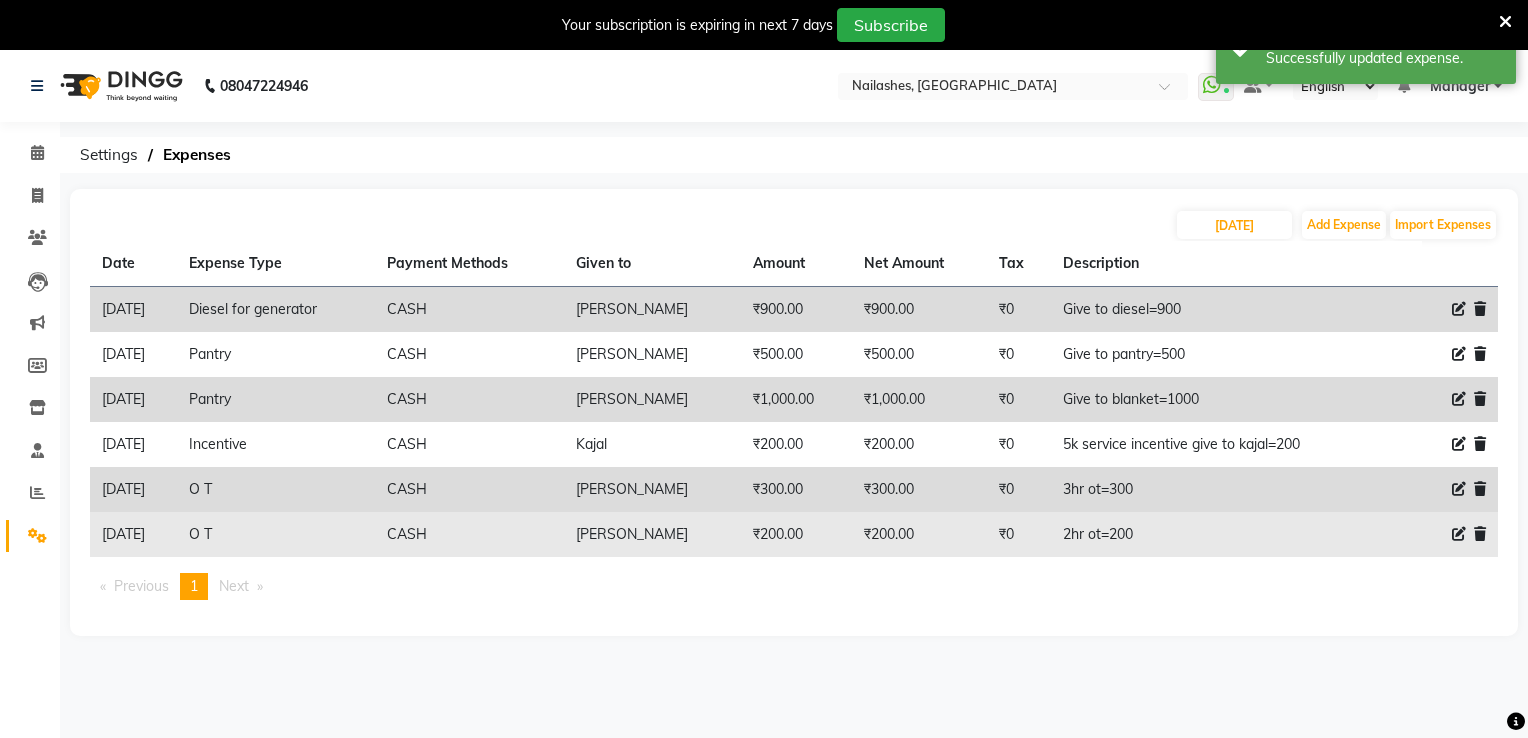 select on "1" 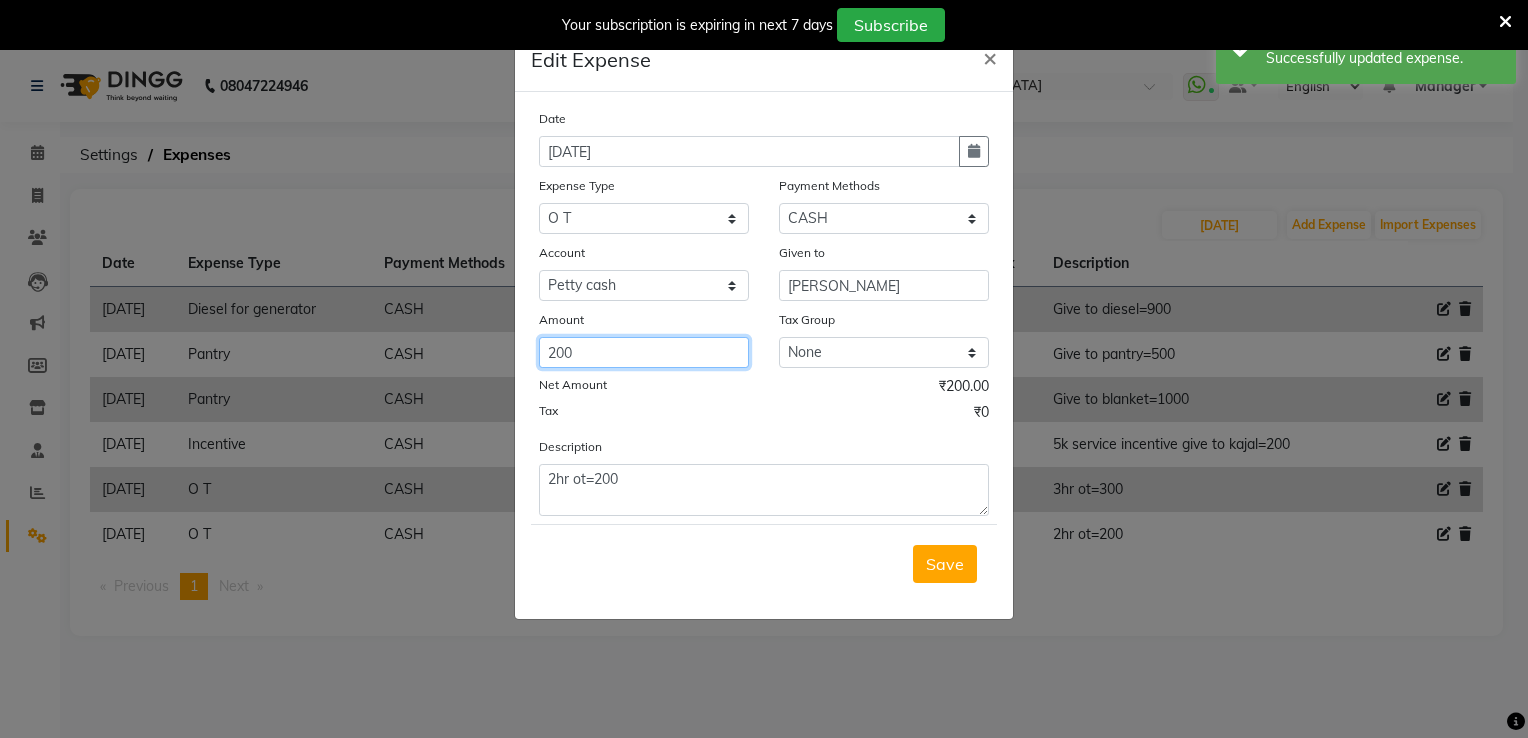 click on "200" 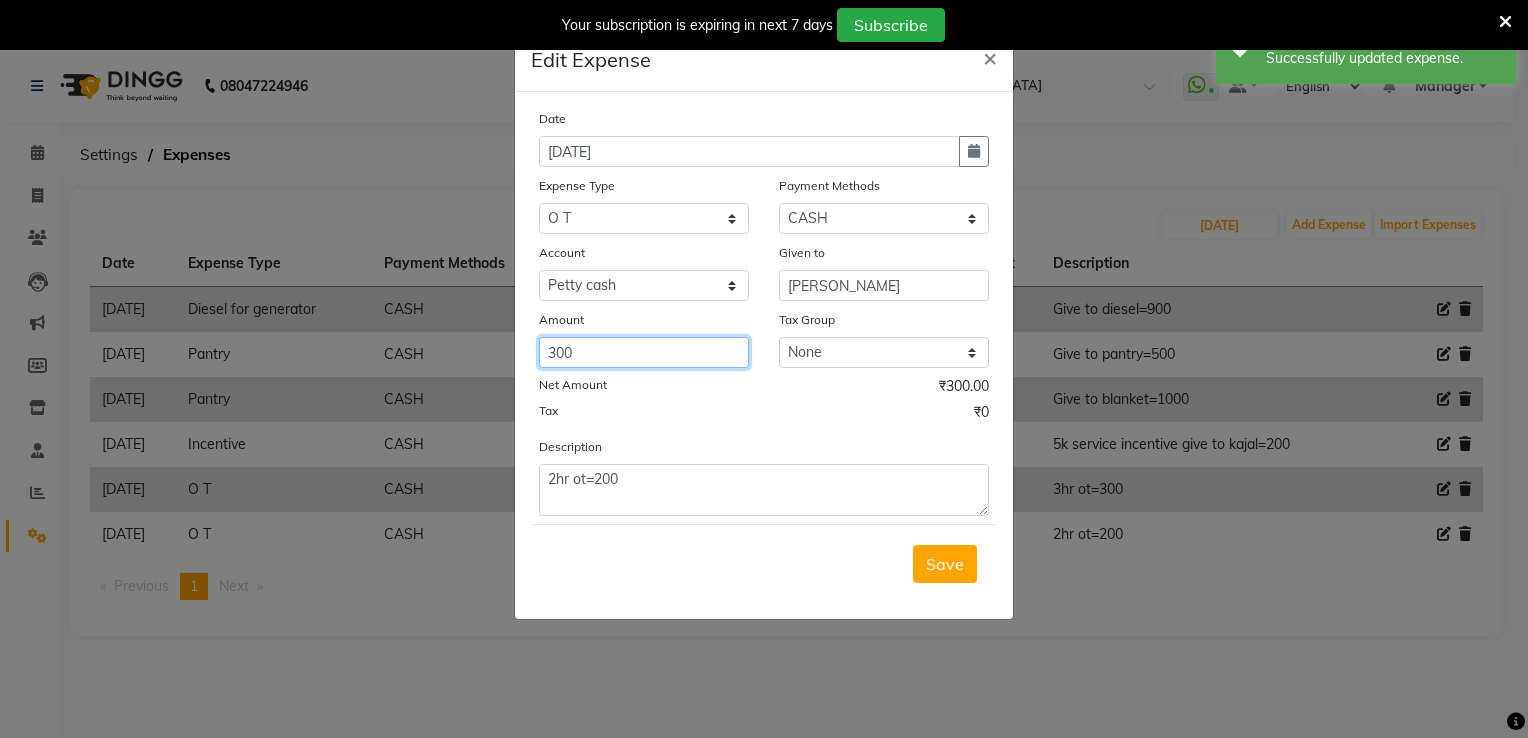 type on "300" 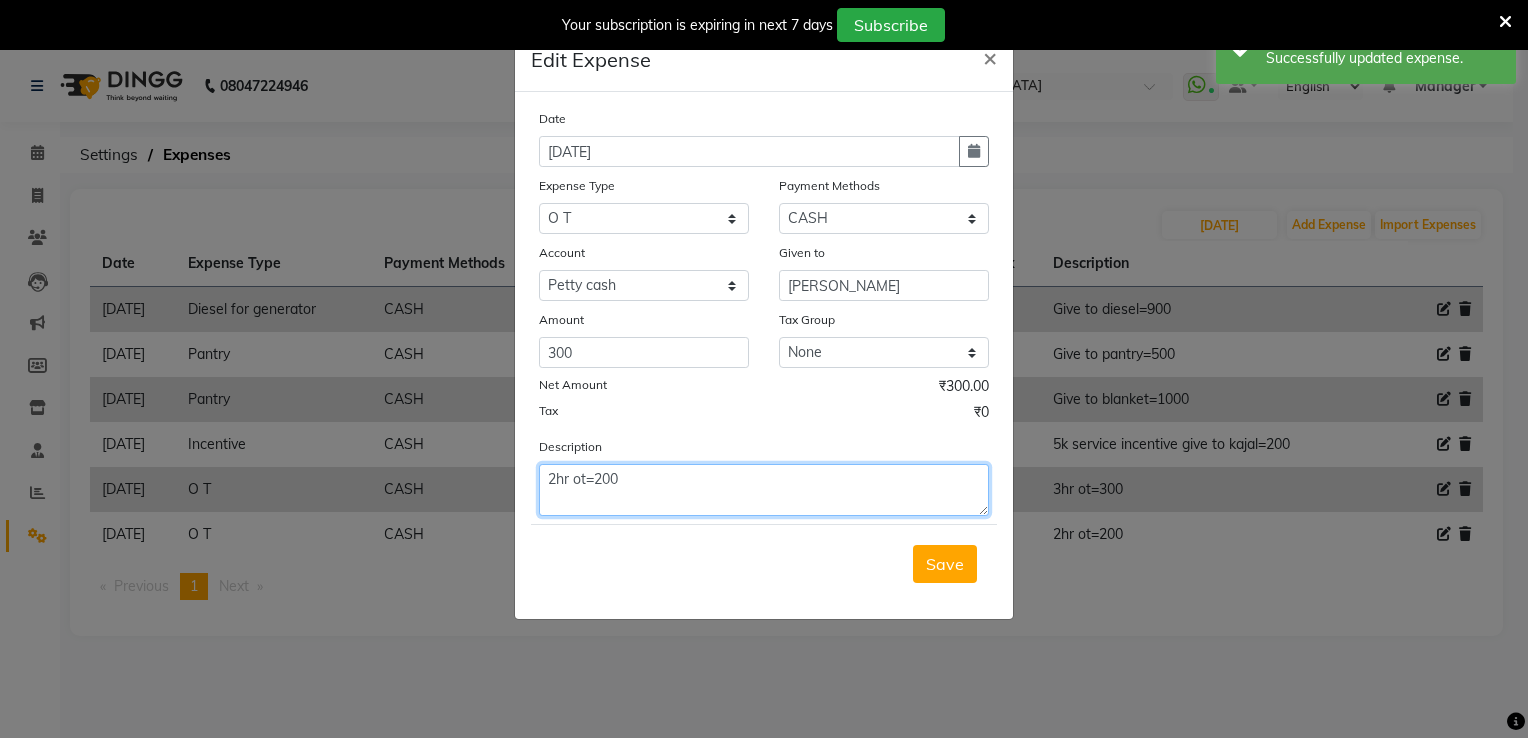 click on "2hr ot=200" 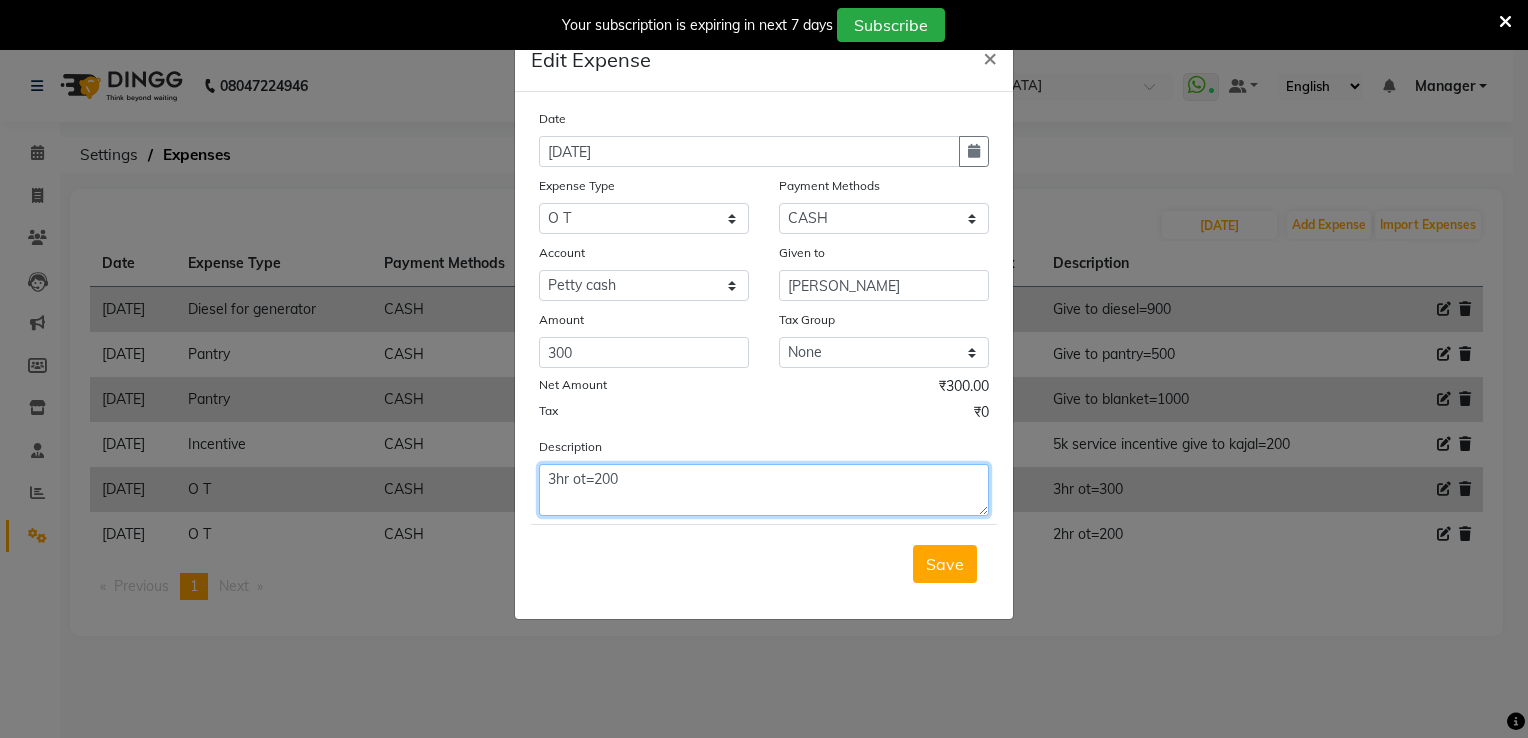 click on "3hr ot=200" 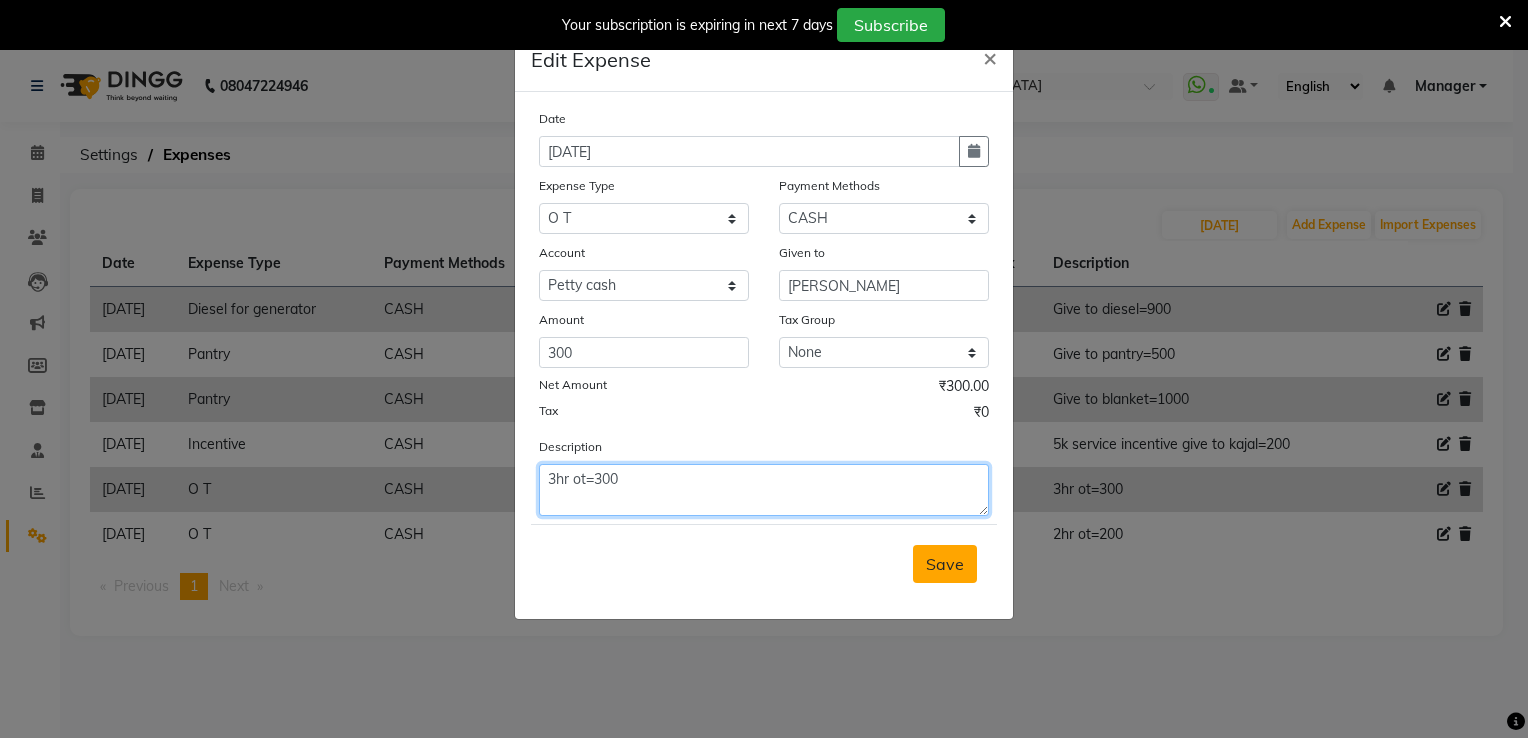 type on "3hr ot=300" 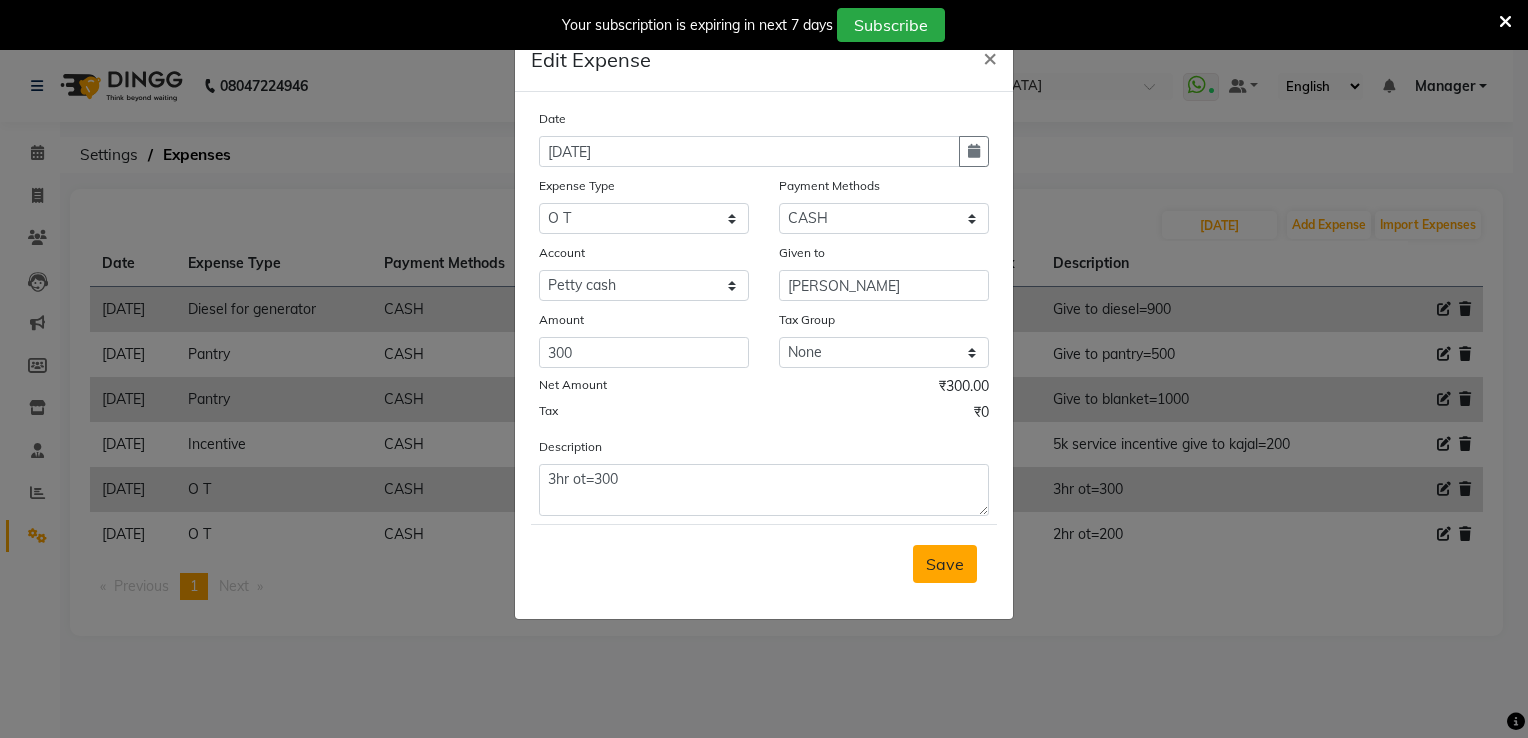 click on "Save" at bounding box center [945, 564] 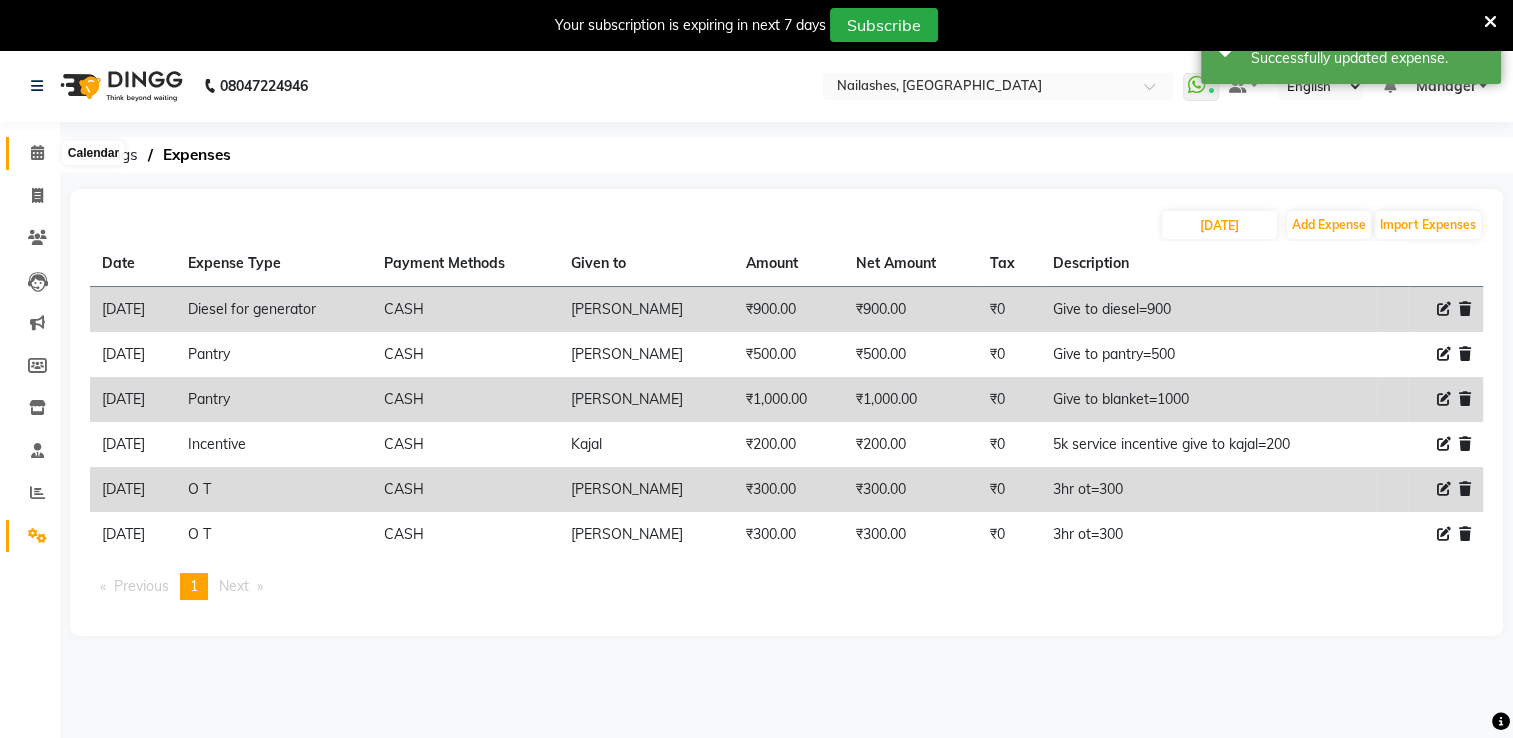 click 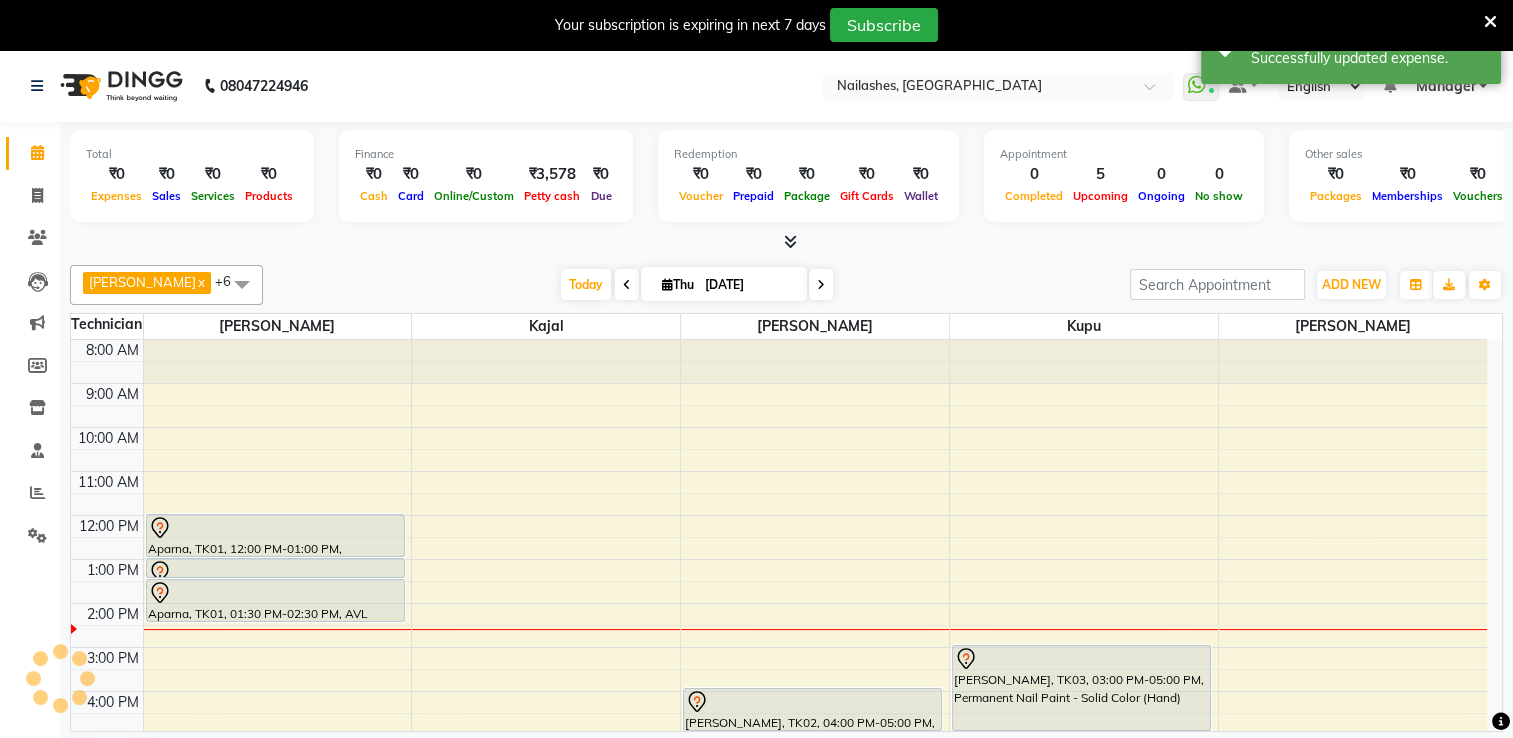 scroll, scrollTop: 0, scrollLeft: 0, axis: both 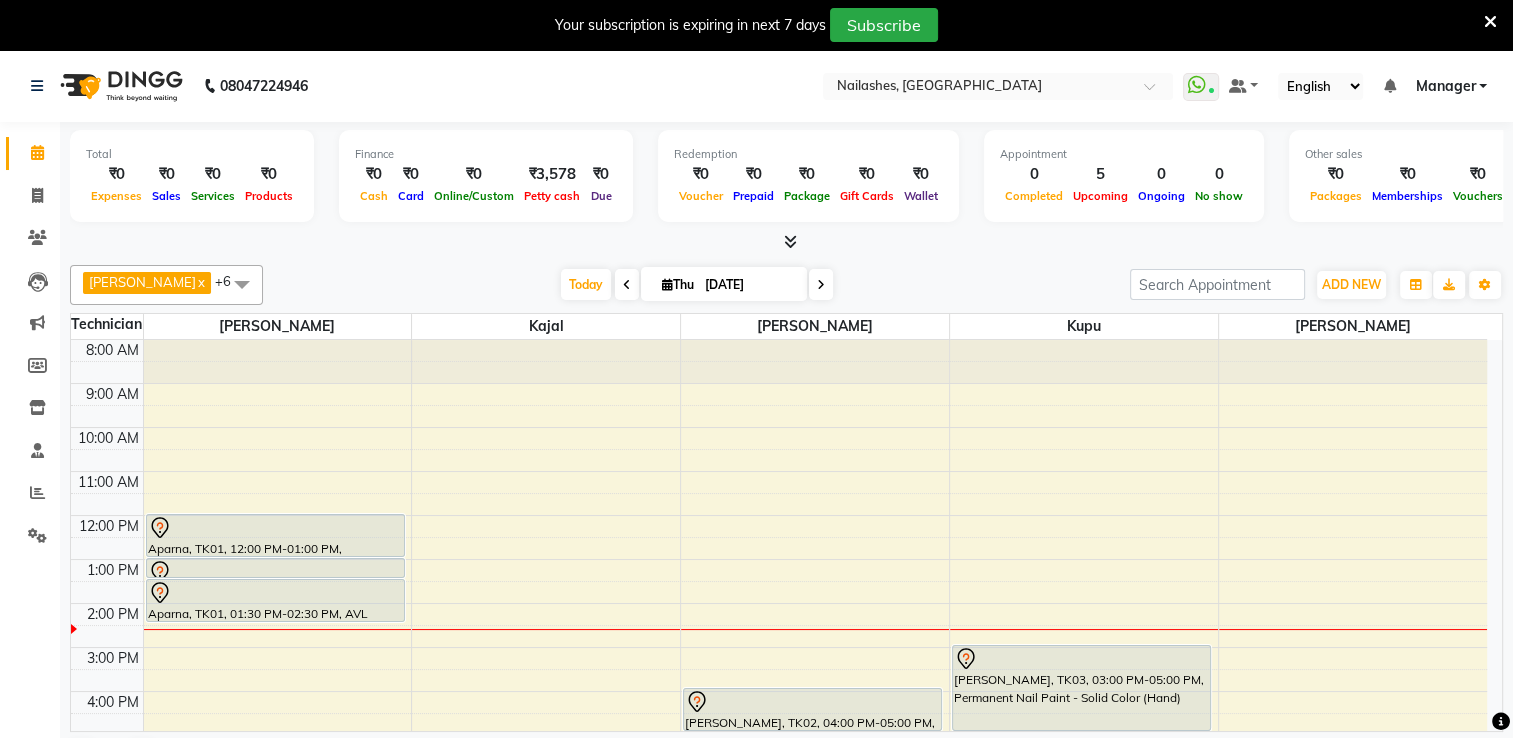click on "Today  Thu 10-07-2025" at bounding box center [696, 285] 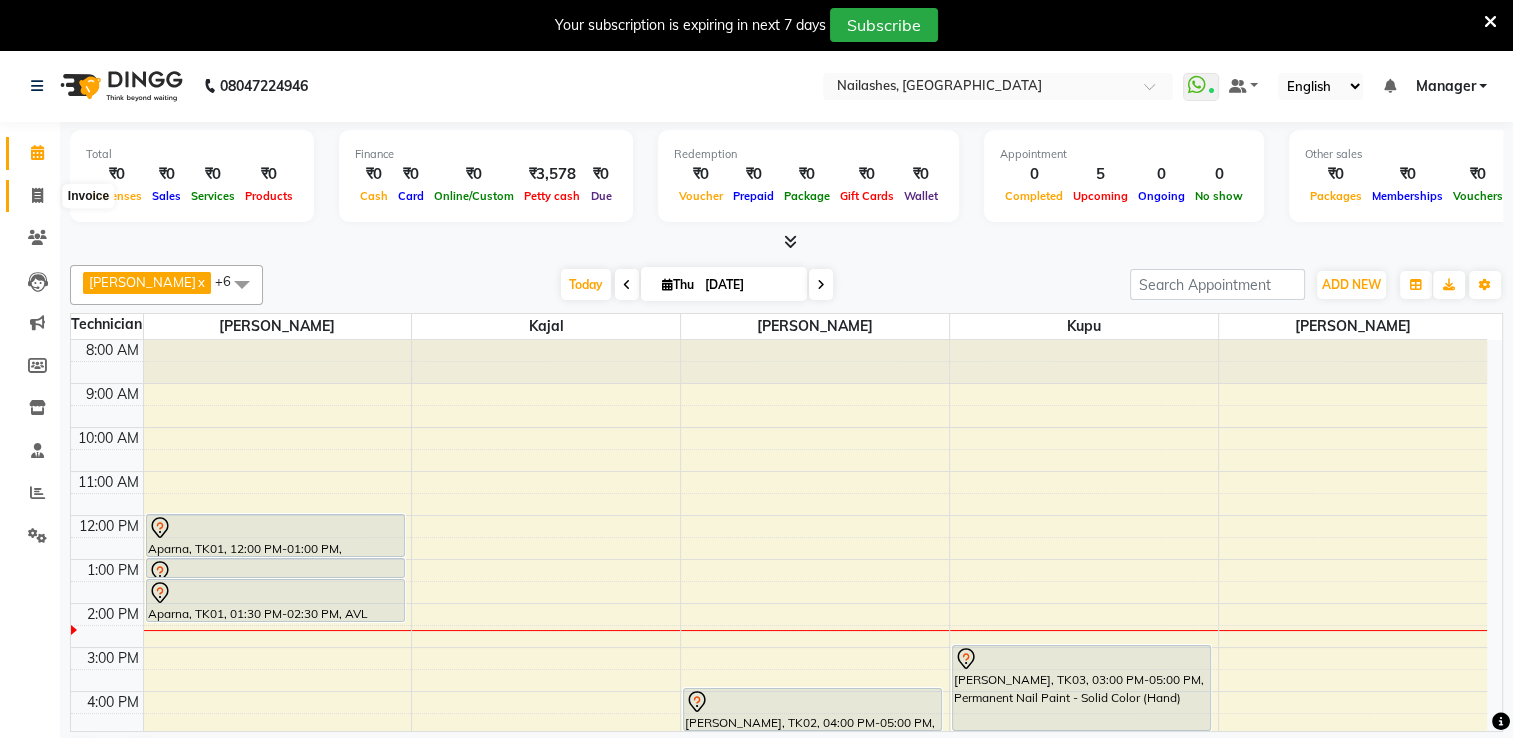 click 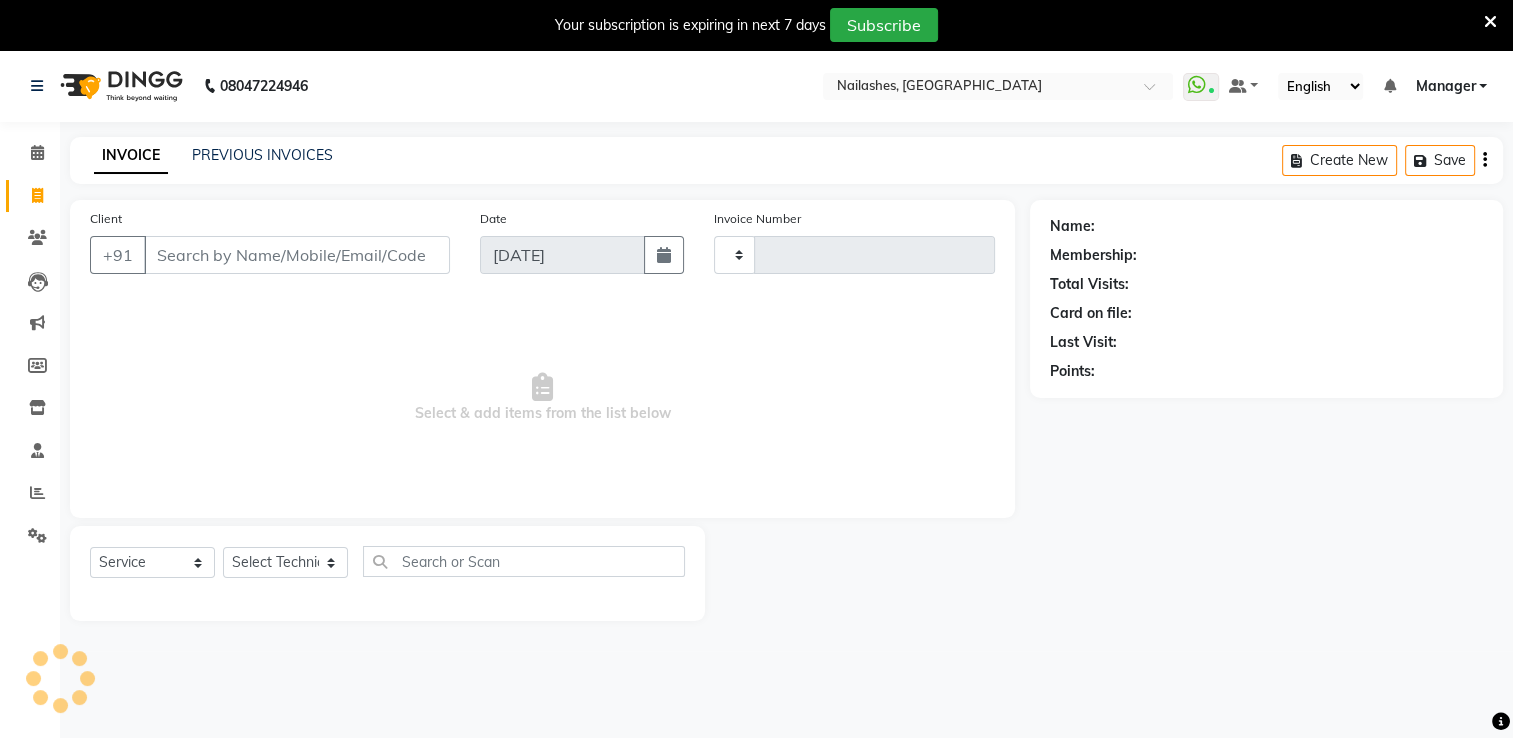 type on "1152" 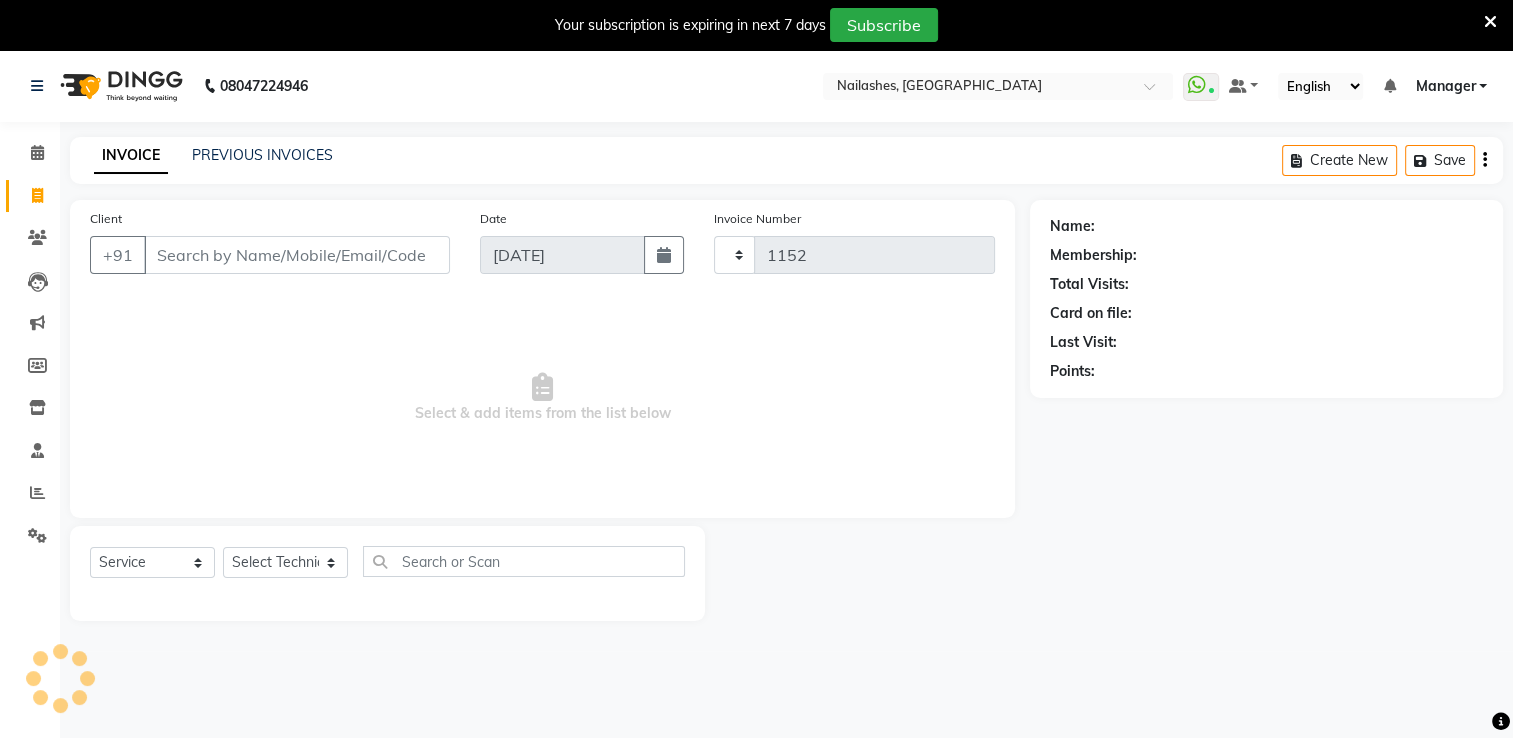 select on "6579" 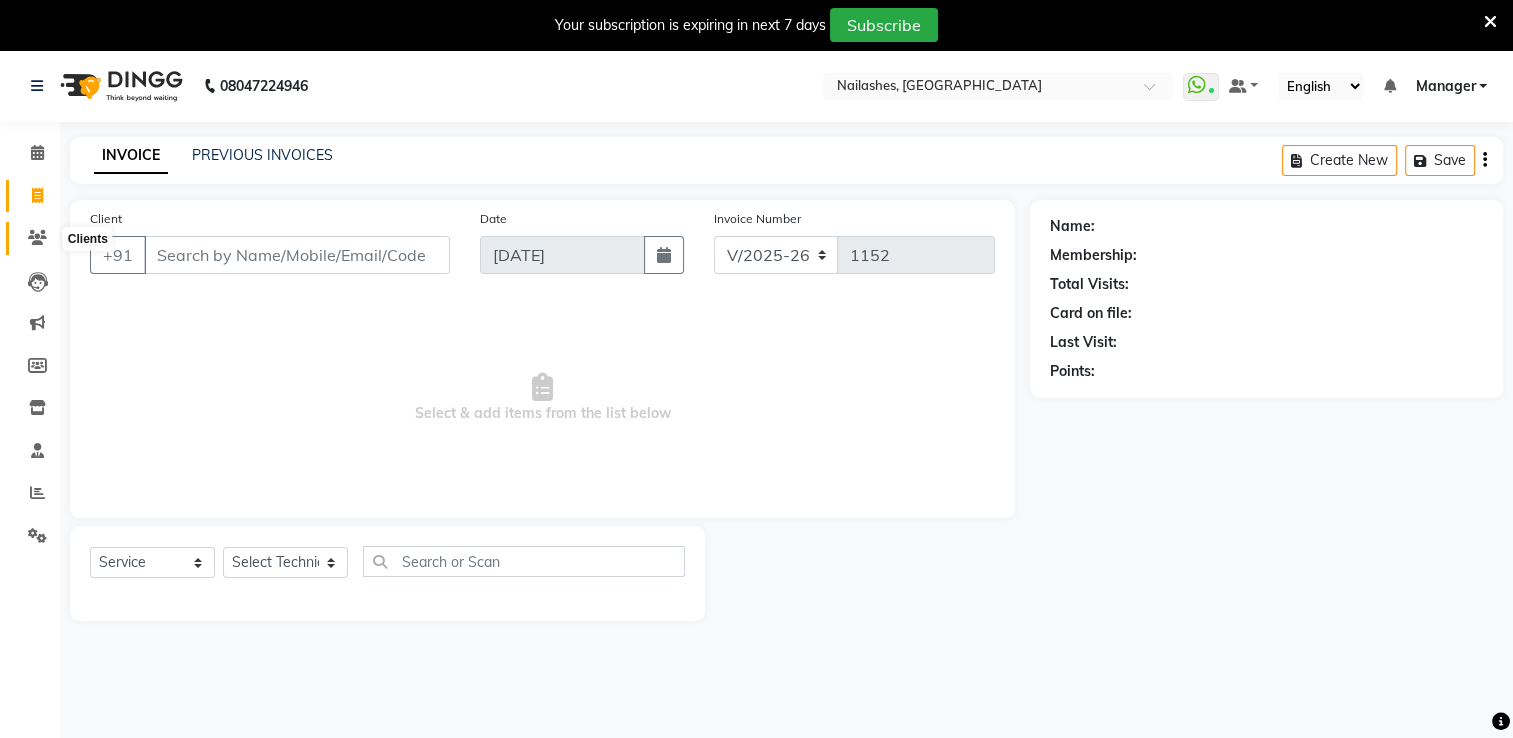 click 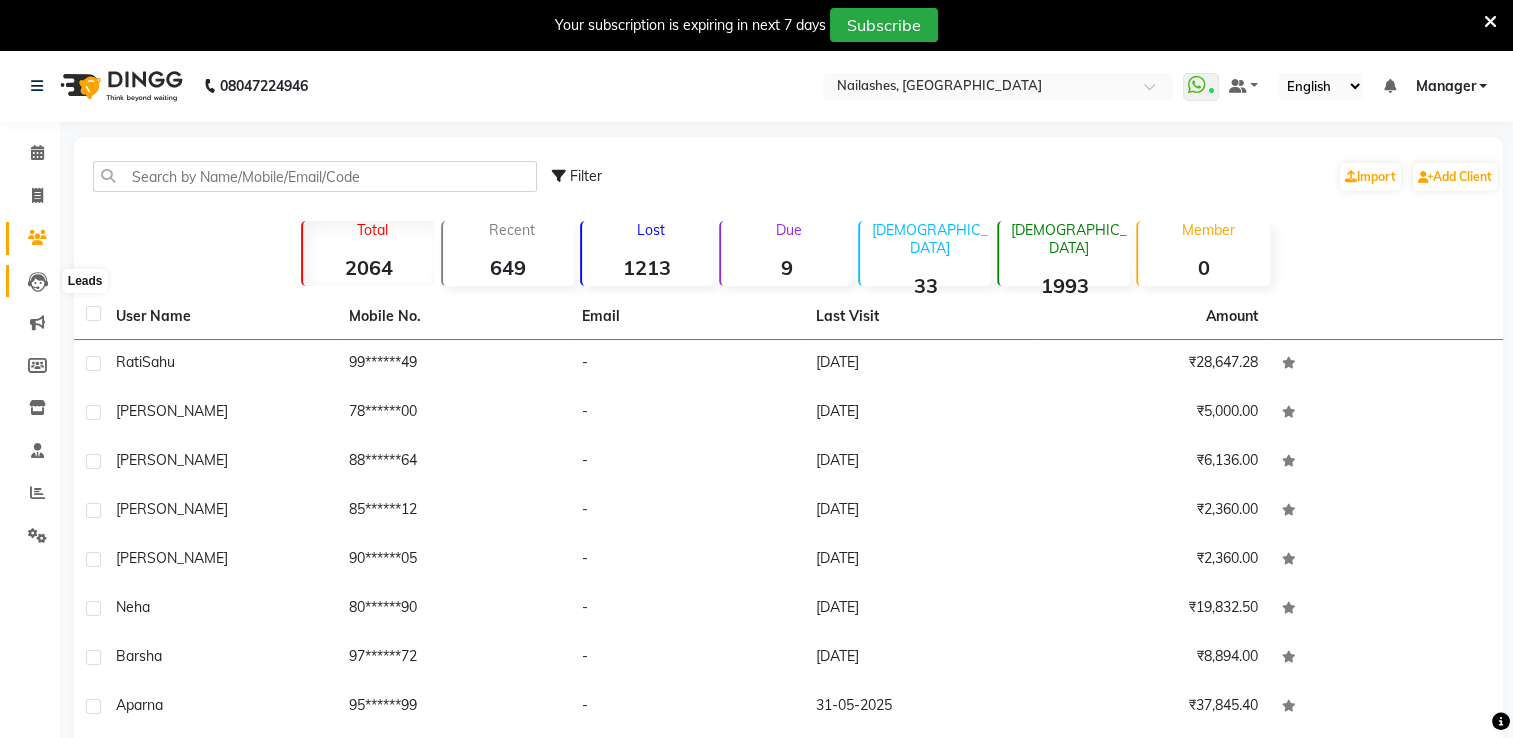 click 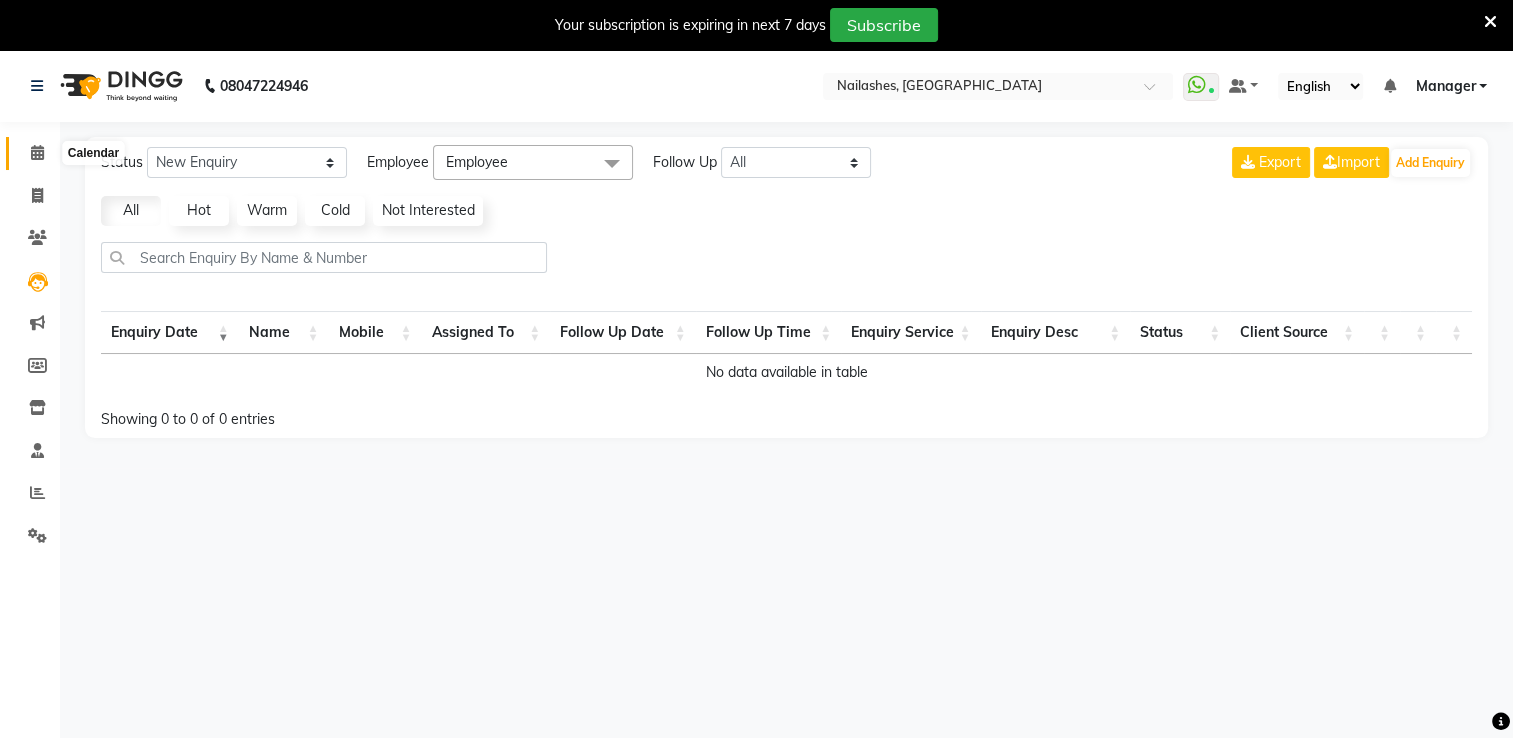 click 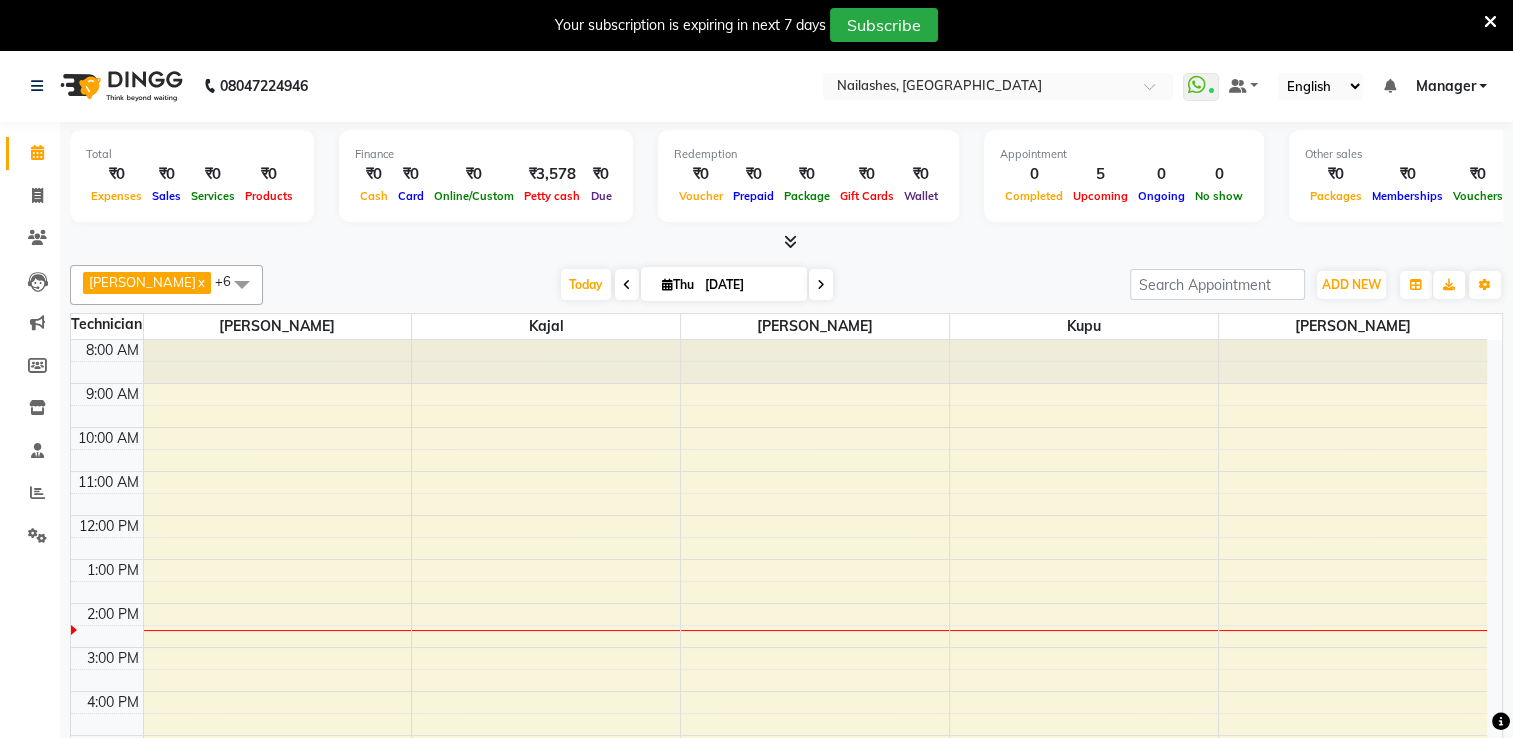 scroll, scrollTop: 136, scrollLeft: 0, axis: vertical 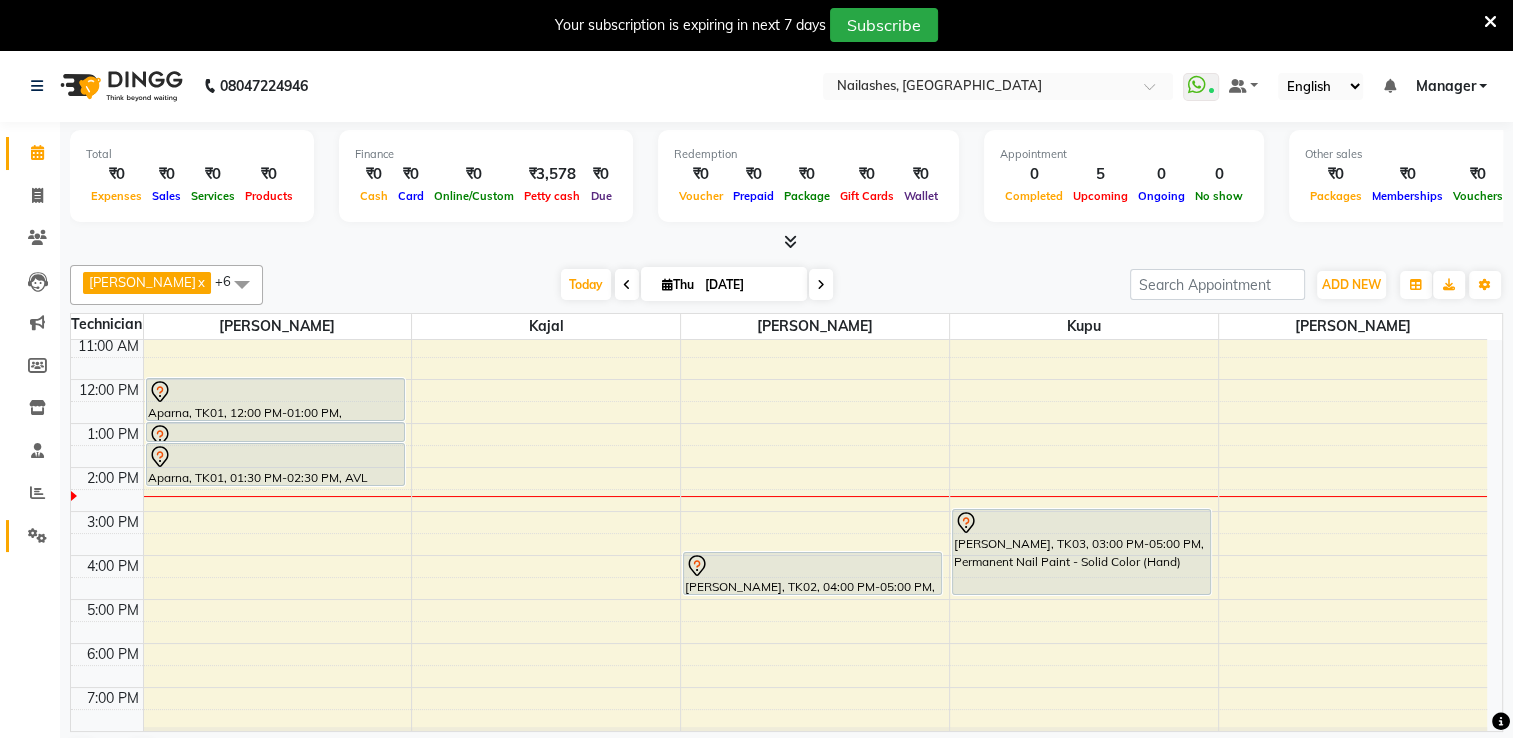click on "Settings" 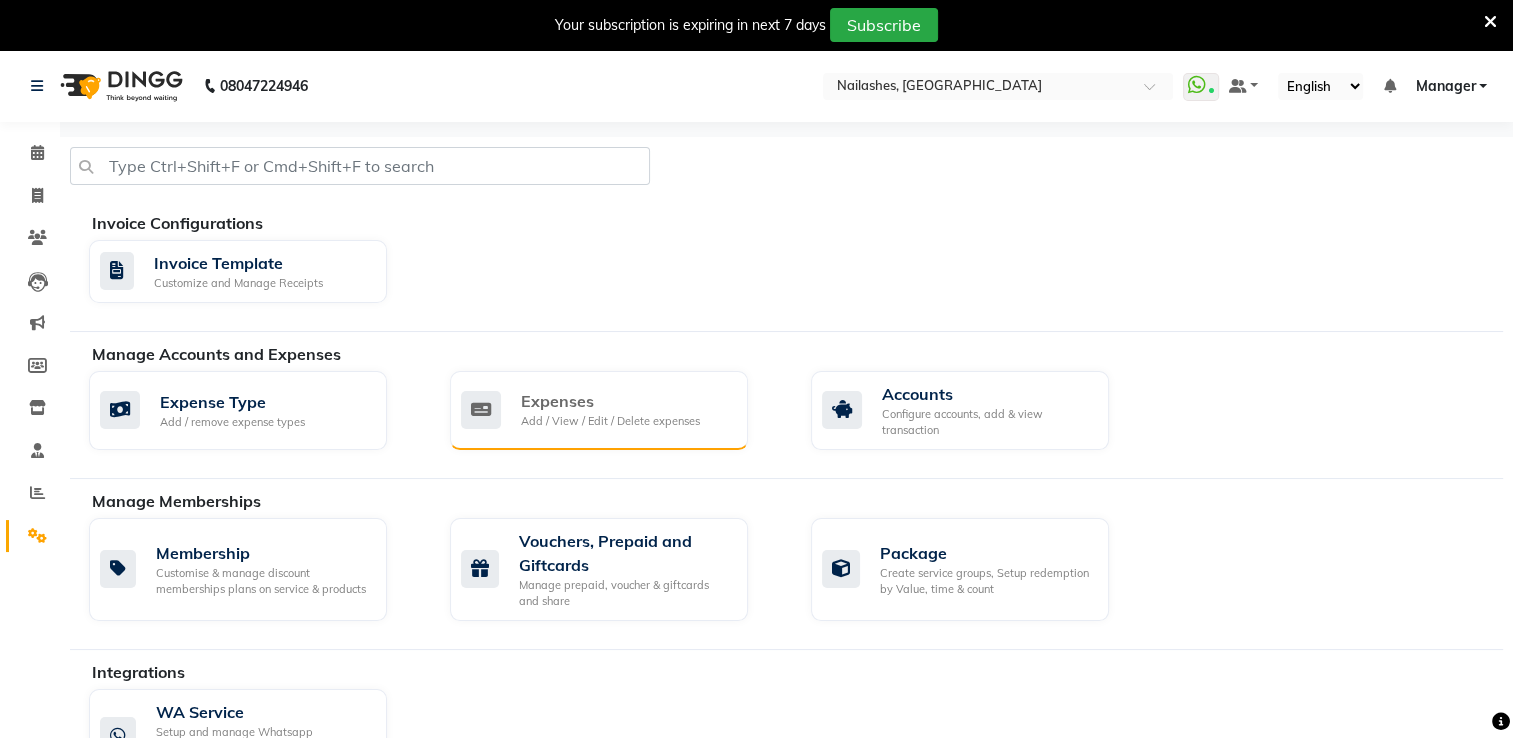 click on "Add / View / Edit / Delete expenses" 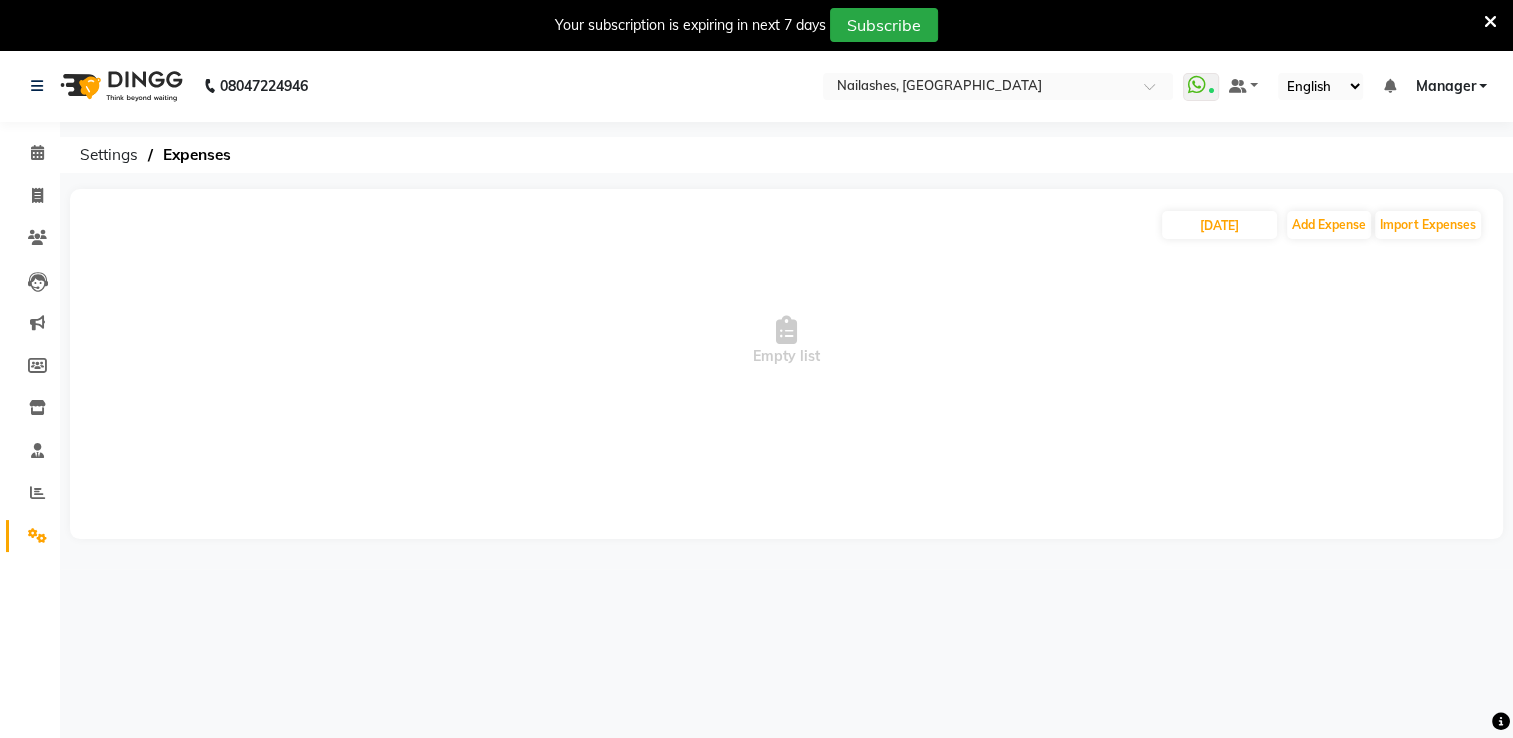 click on "Empty list" at bounding box center (786, 341) 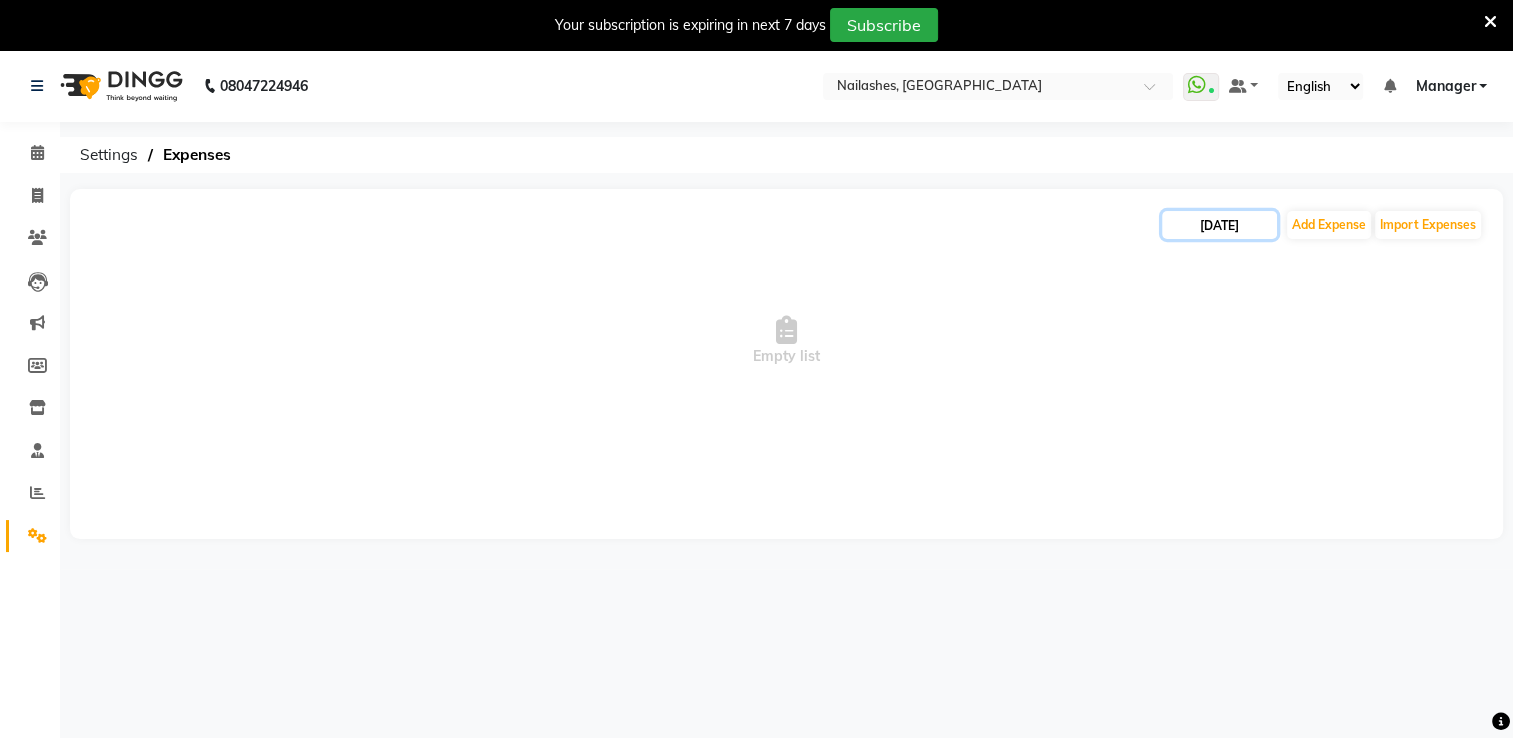 click on "[DATE]" 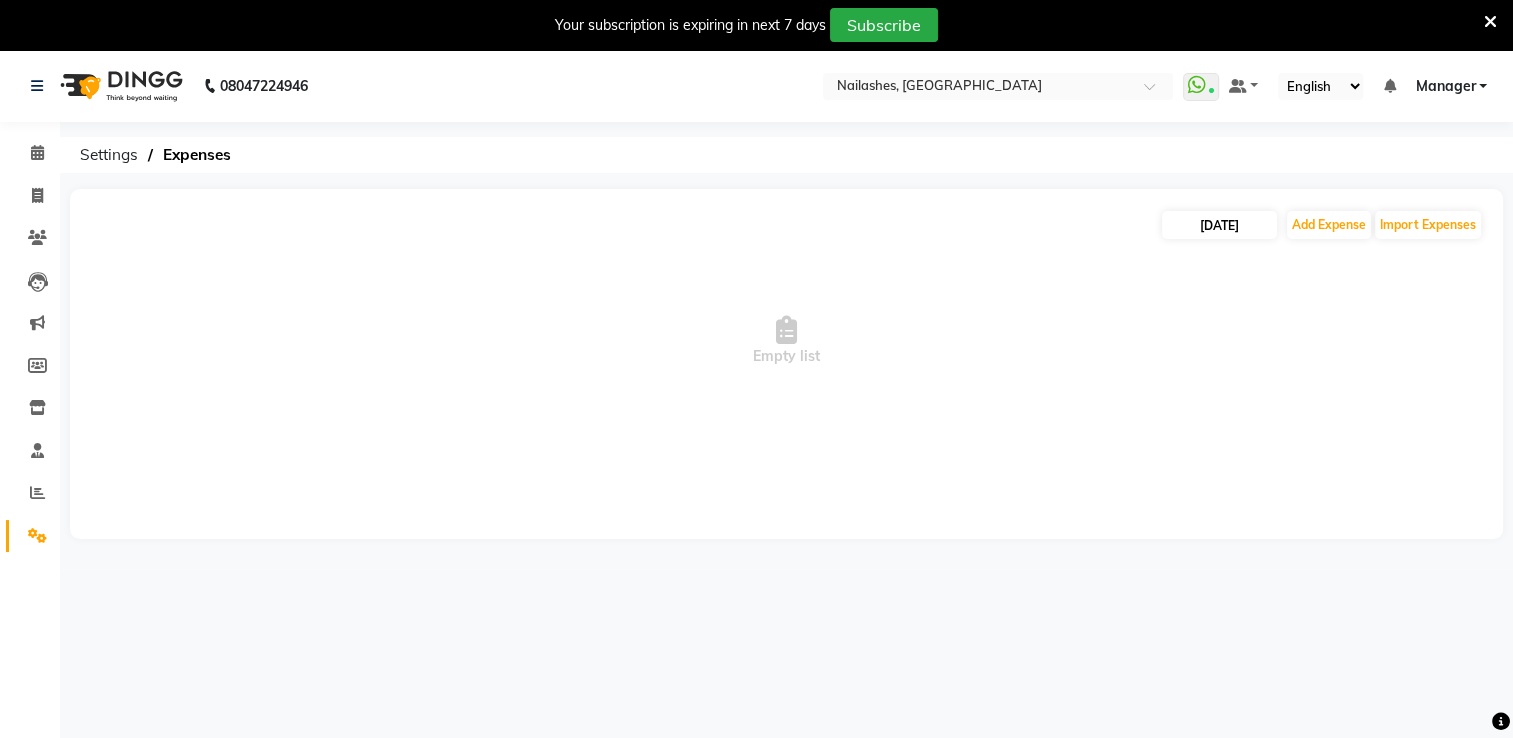 select on "7" 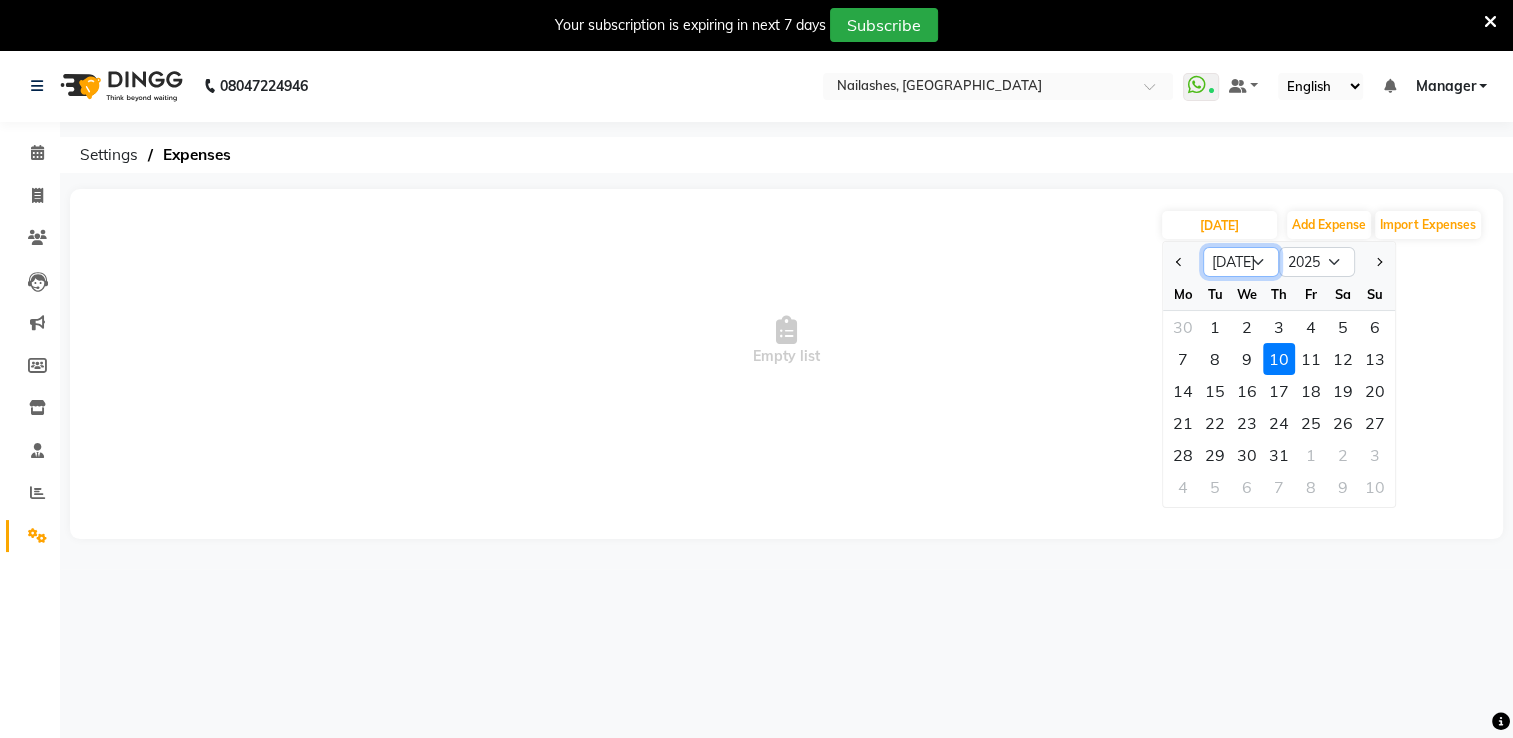 click on "Jan Feb Mar Apr May Jun Jul Aug Sep Oct Nov Dec" 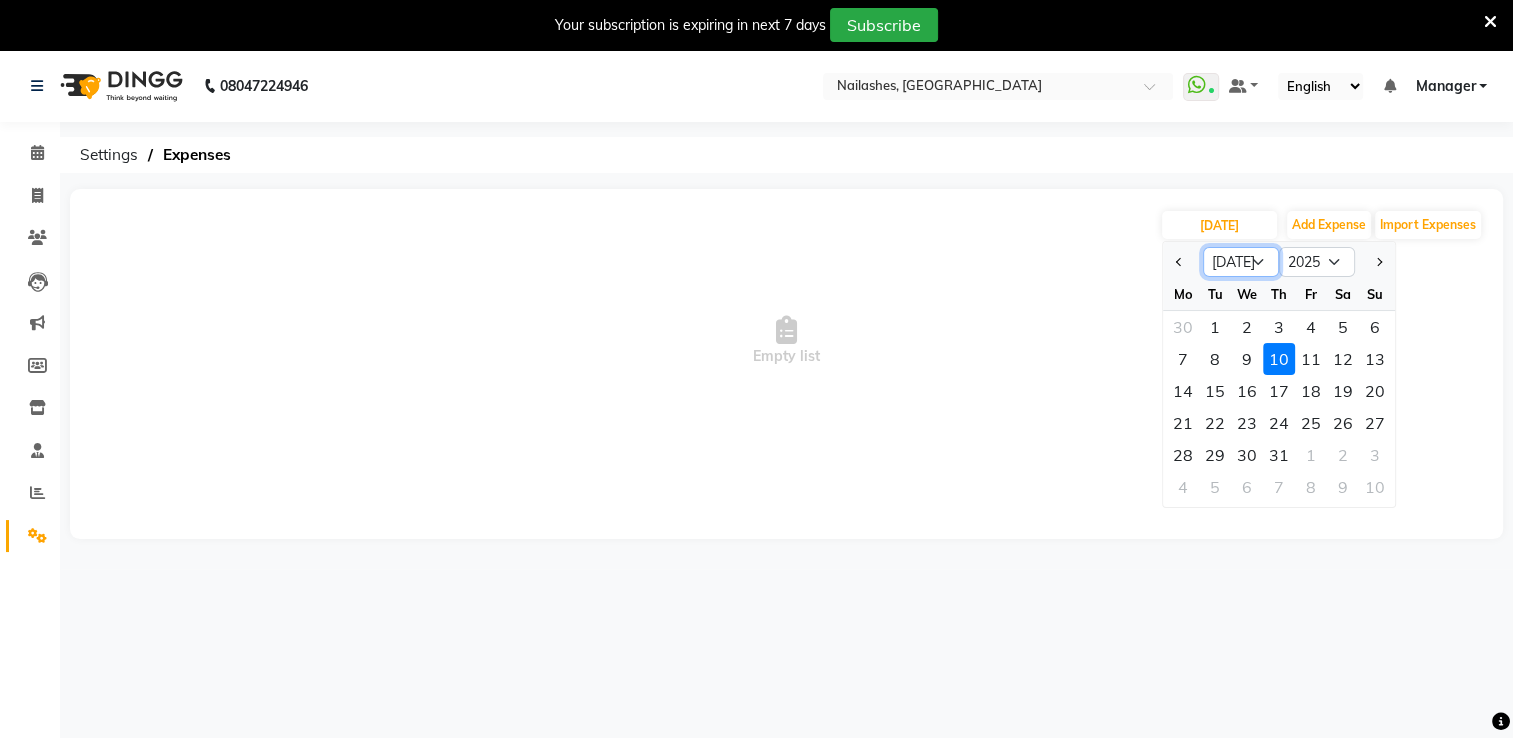 select on "6" 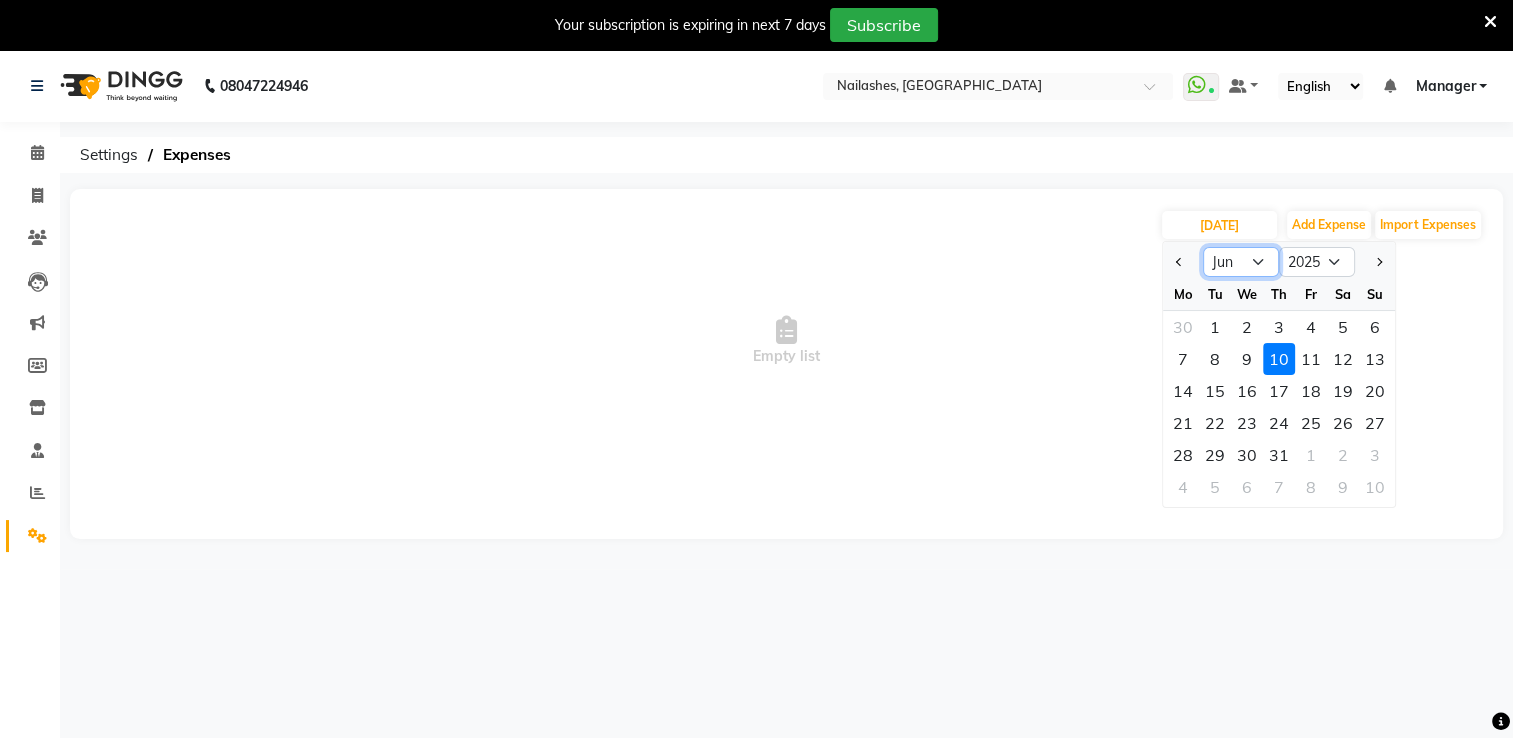 click on "Jan Feb Mar Apr May Jun Jul Aug Sep Oct Nov Dec" 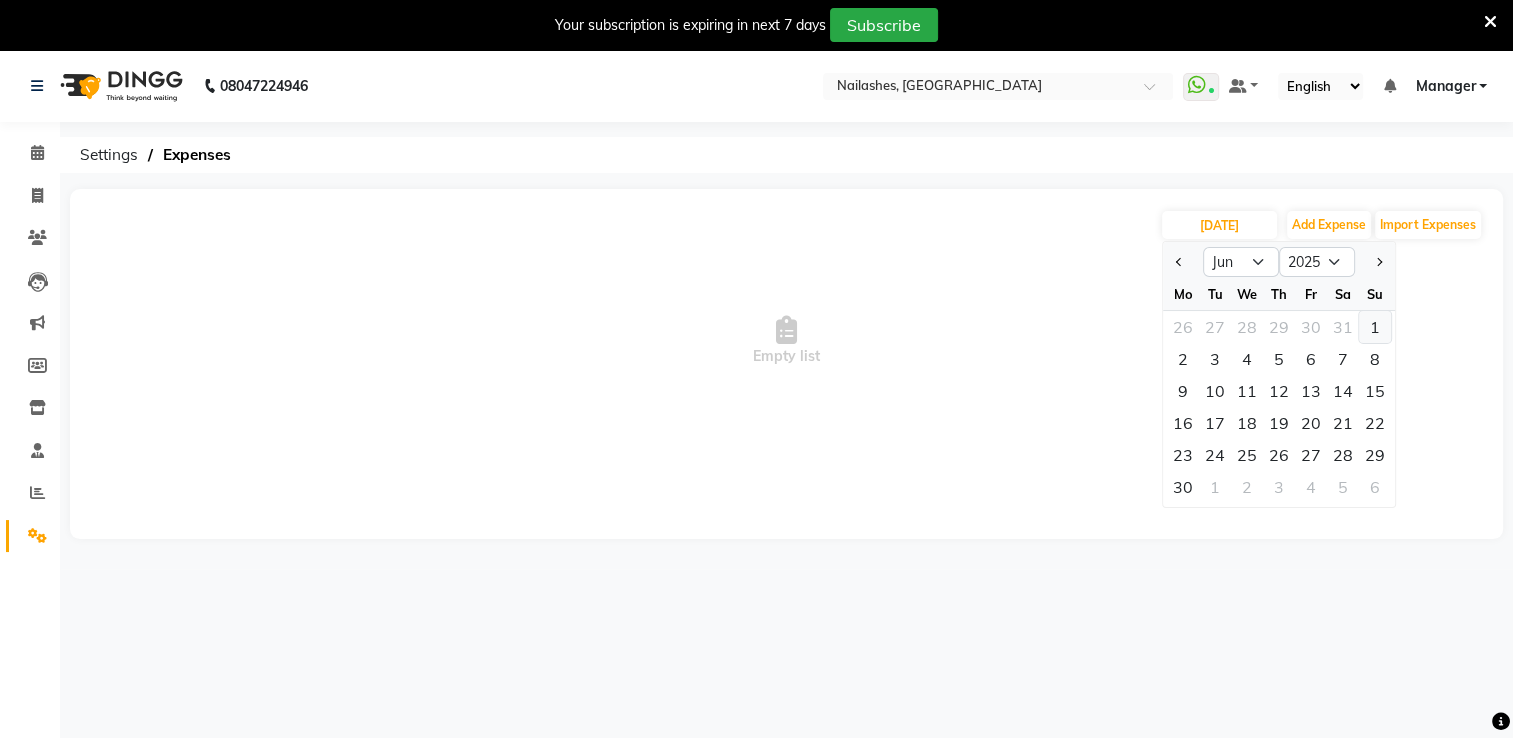 click on "1" 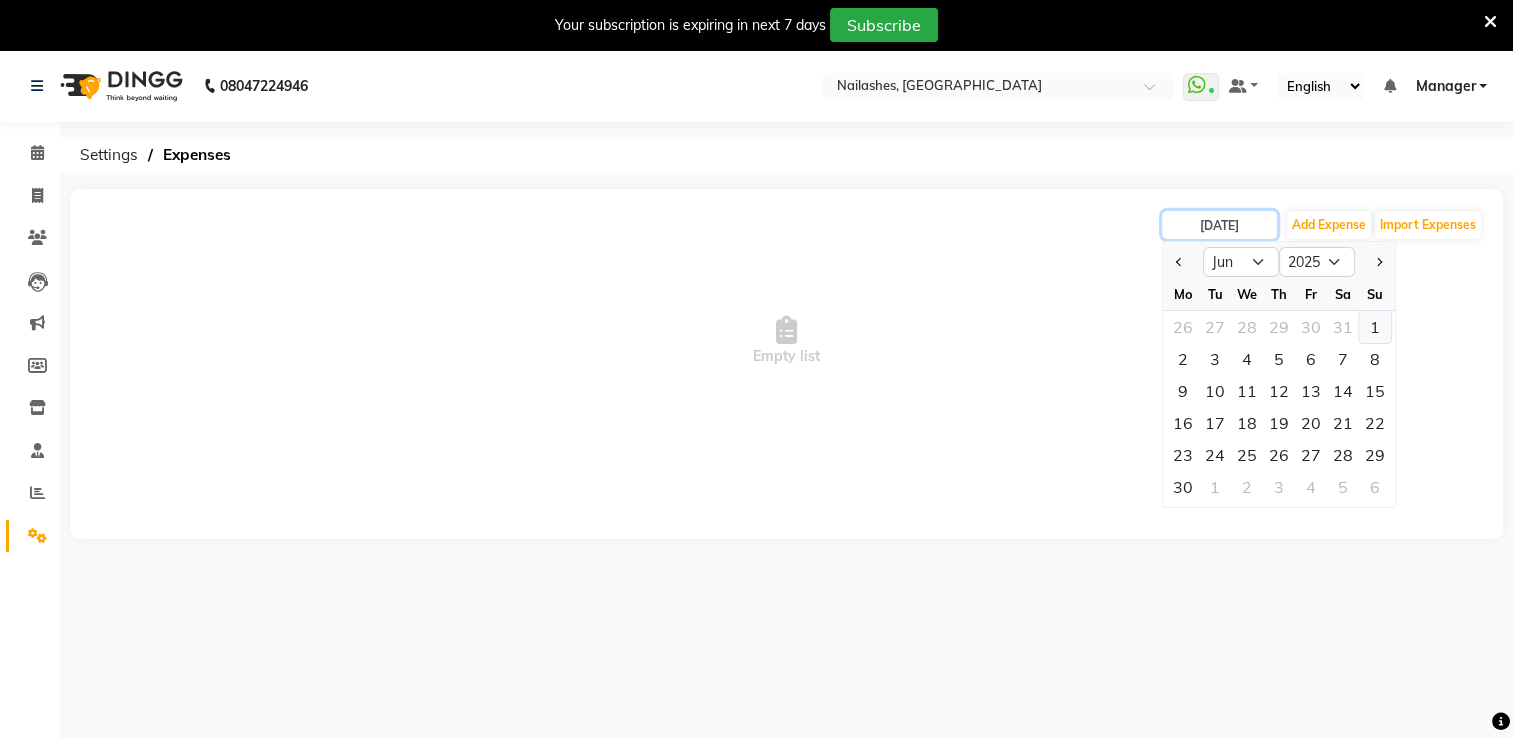 type on "01-06-2025" 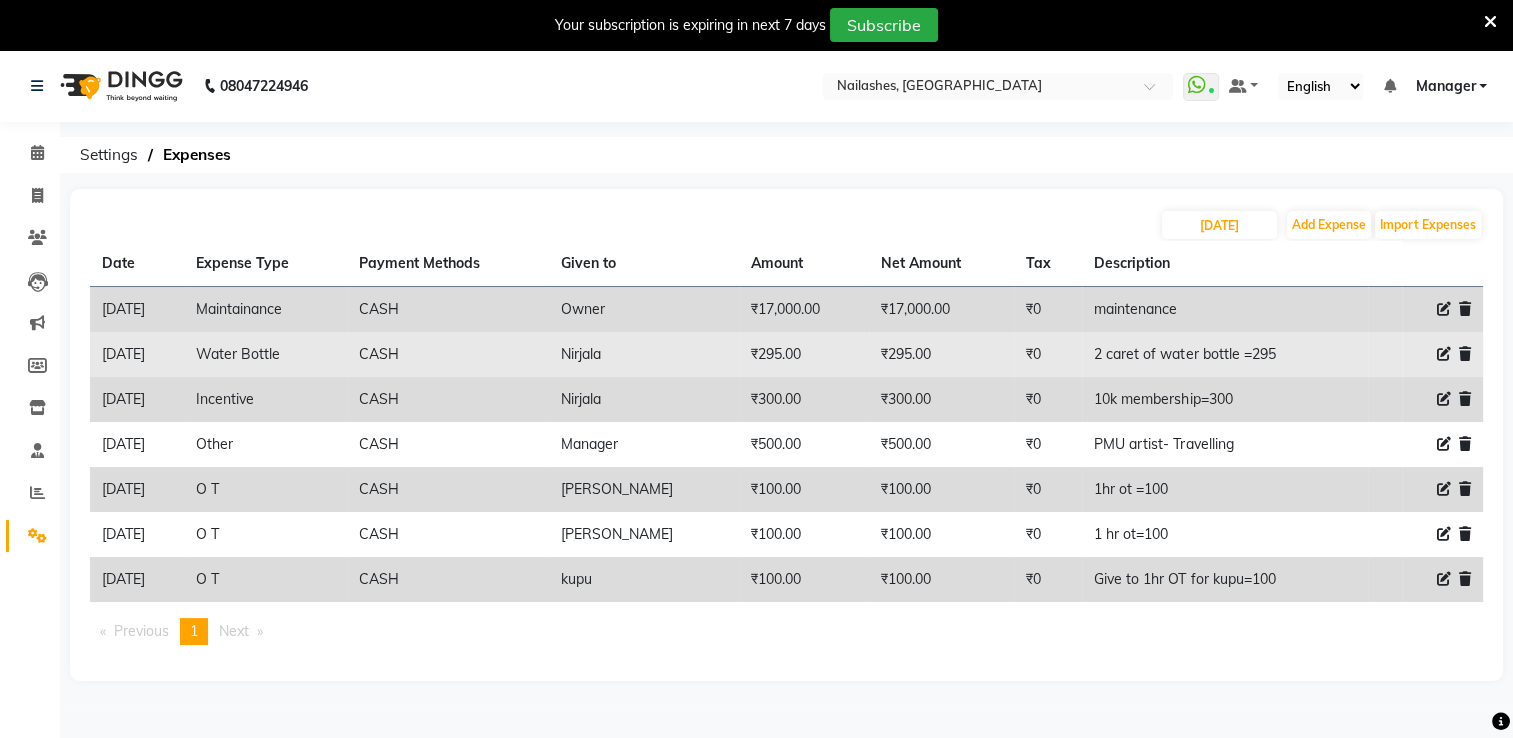 click on "2 caret of water bottle =295" 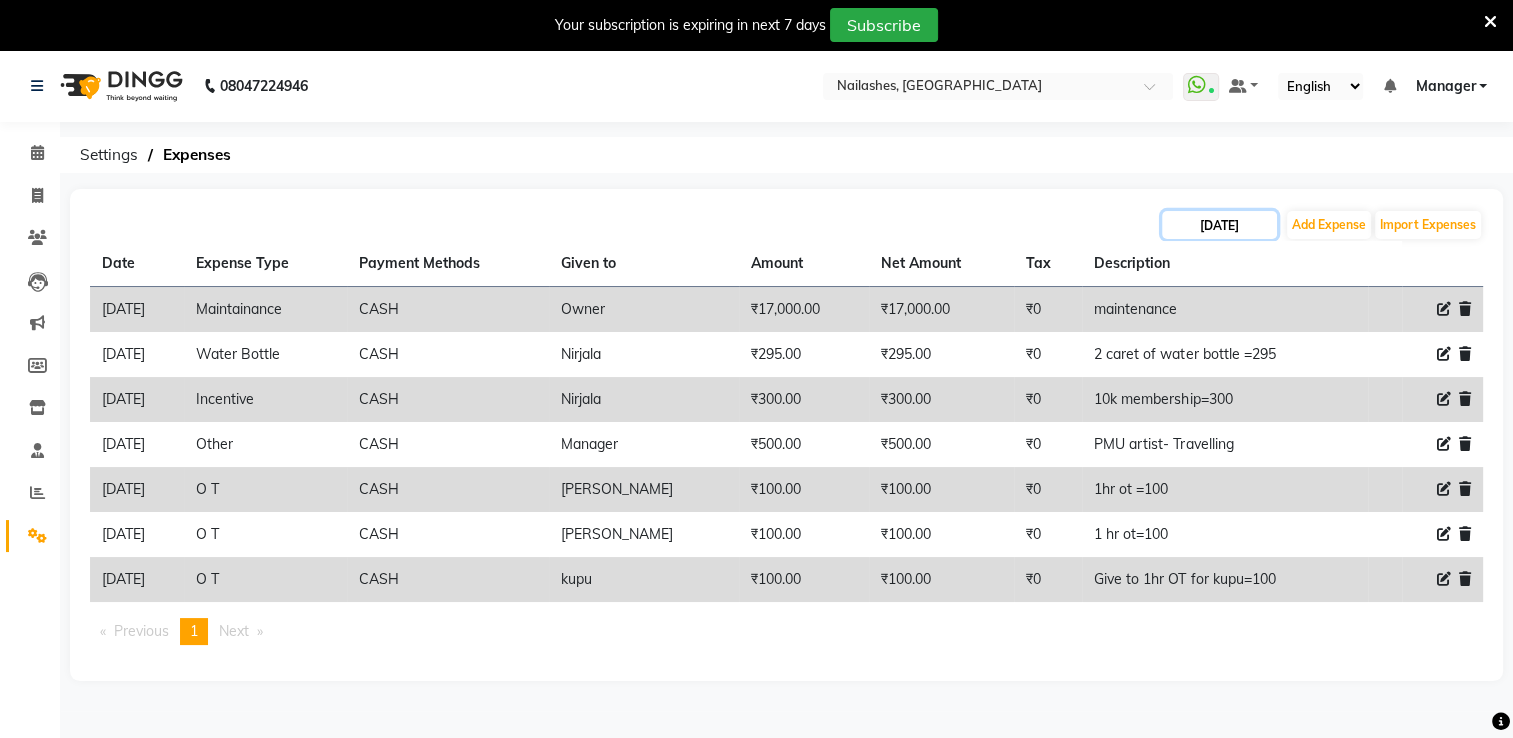 click on "01-06-2025" 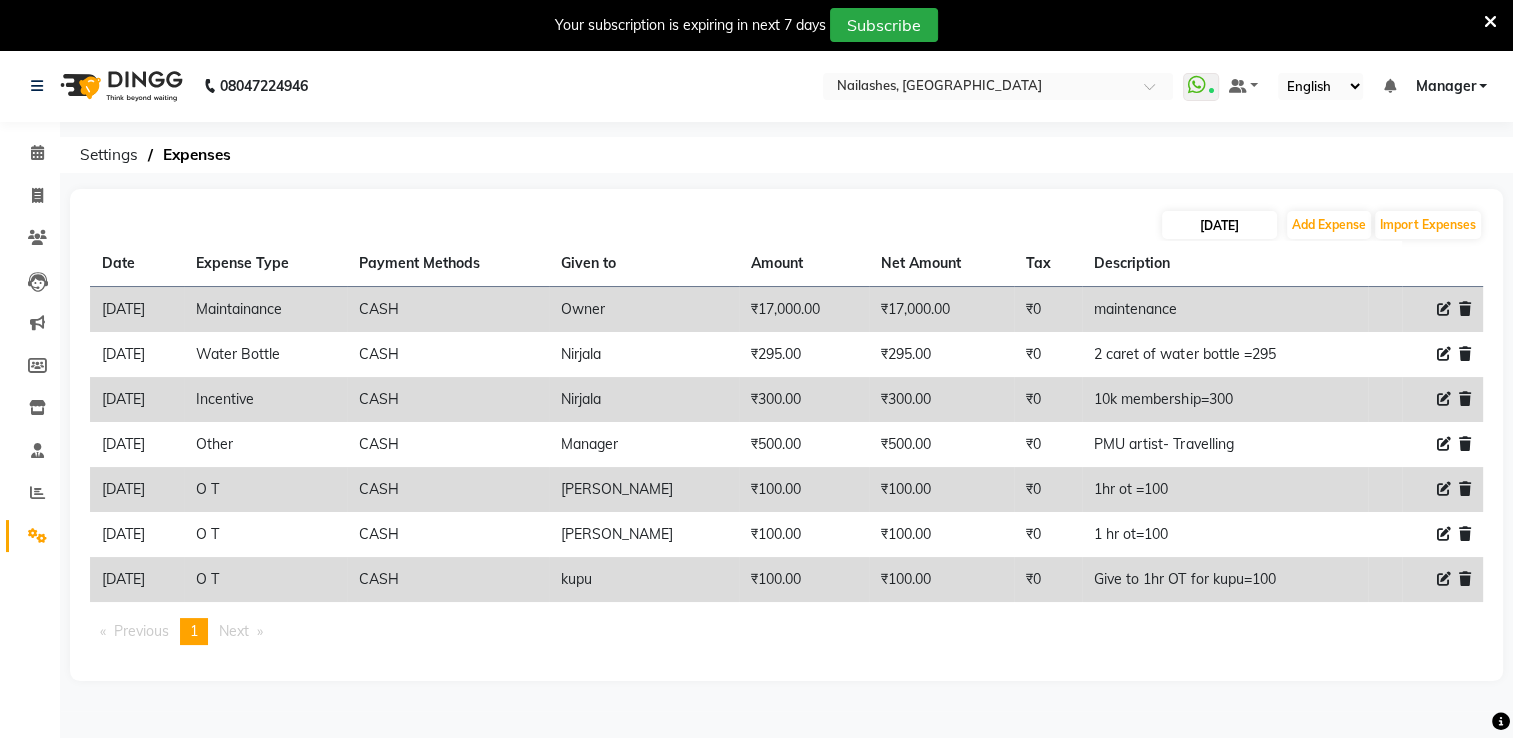 select on "6" 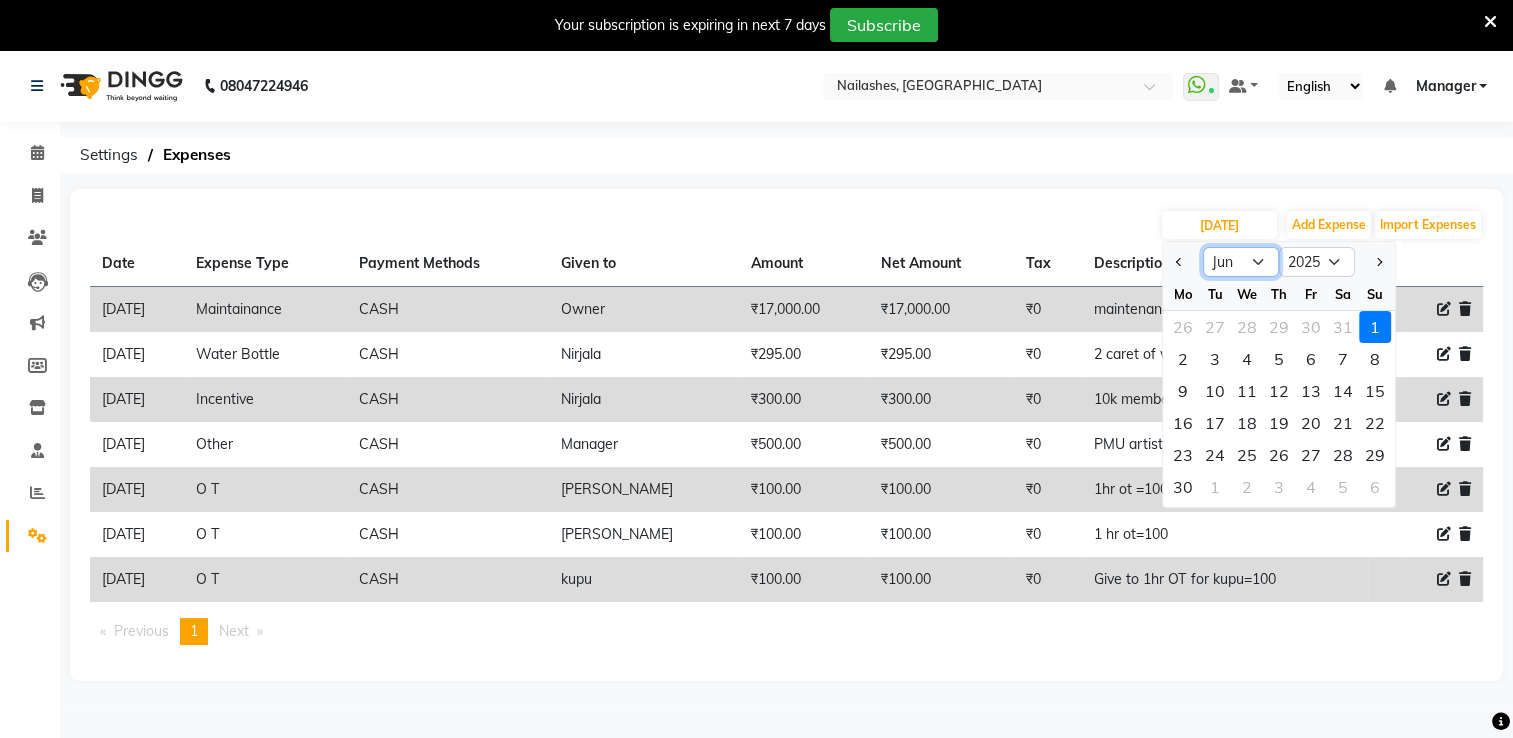 click on "Jan Feb Mar Apr May Jun Jul Aug Sep Oct Nov Dec" 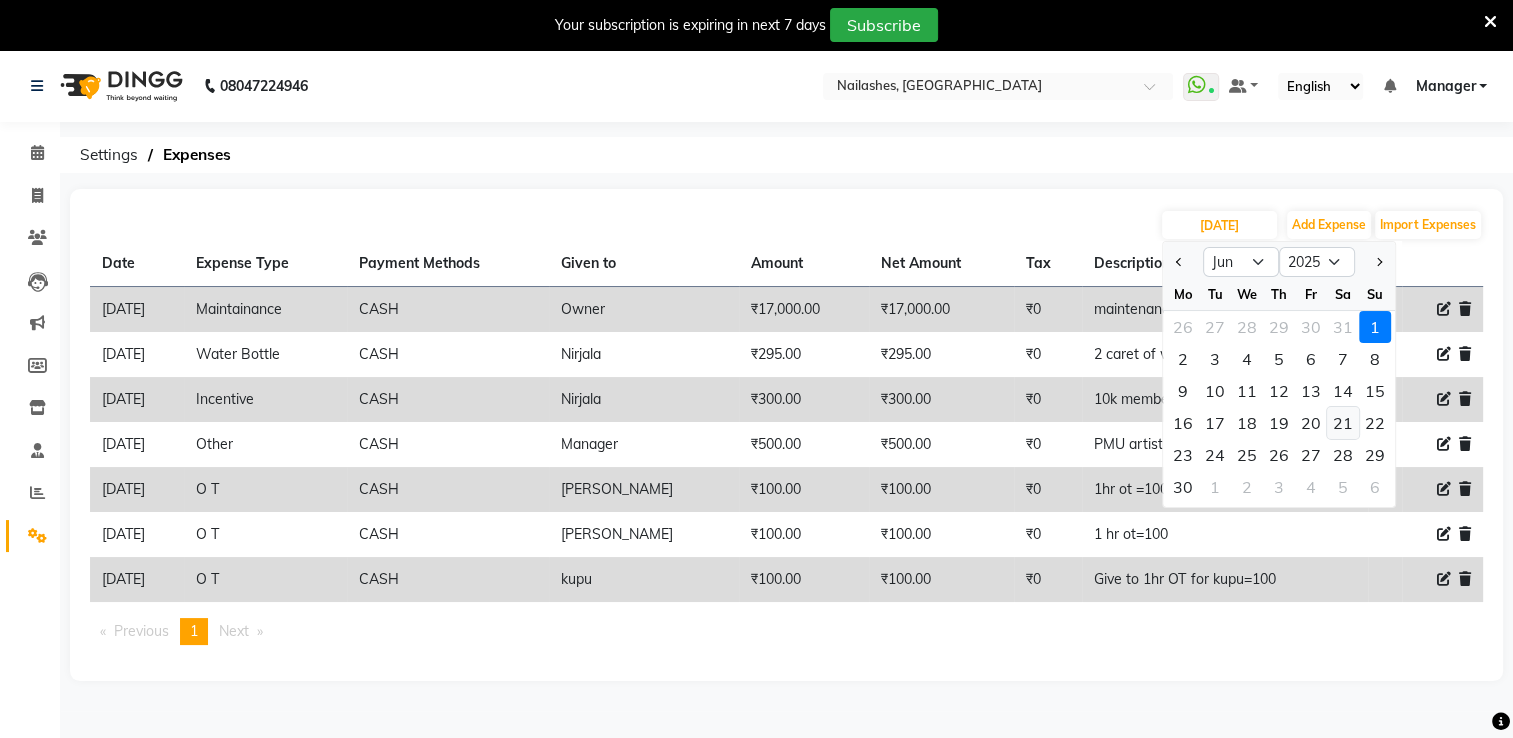 click on "21" 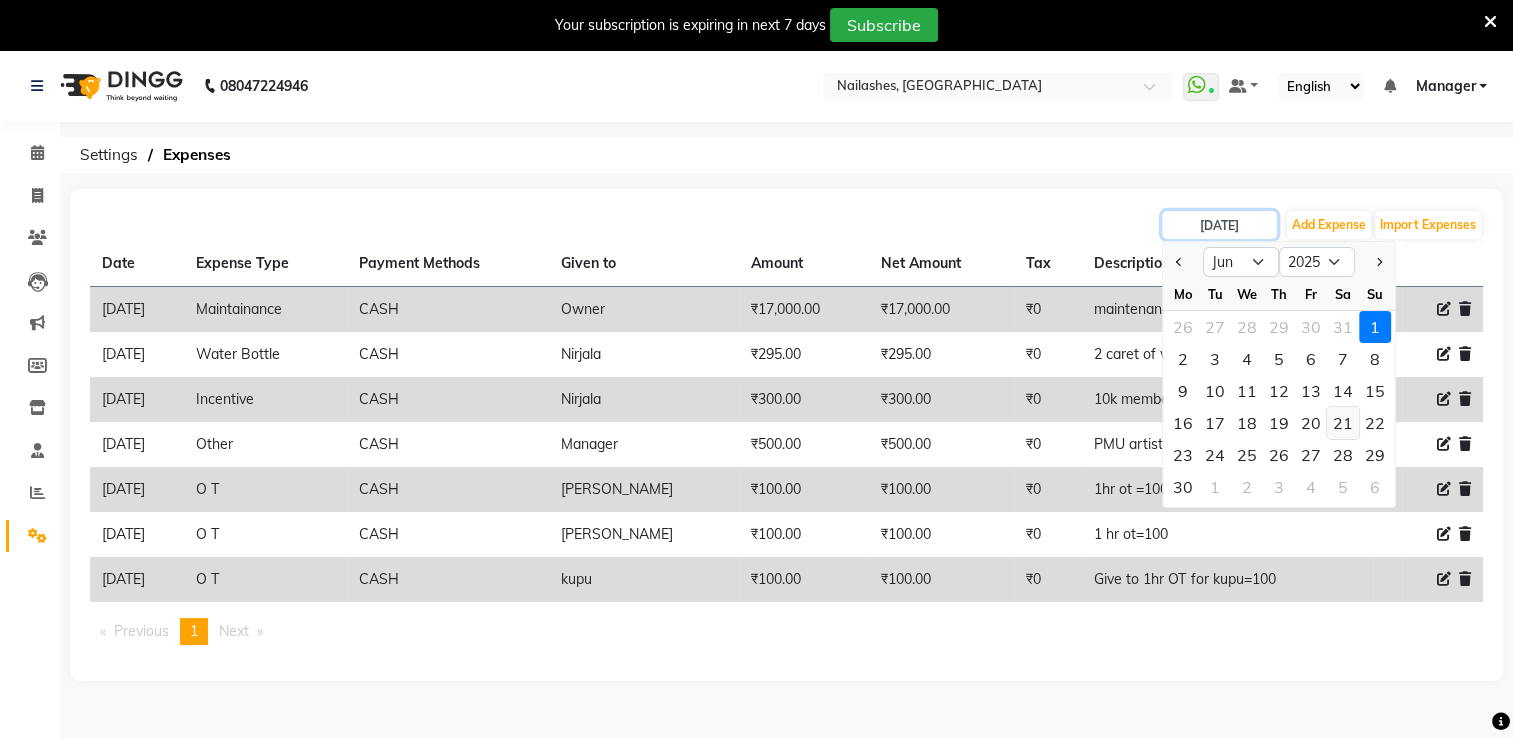 type on "21-06-2025" 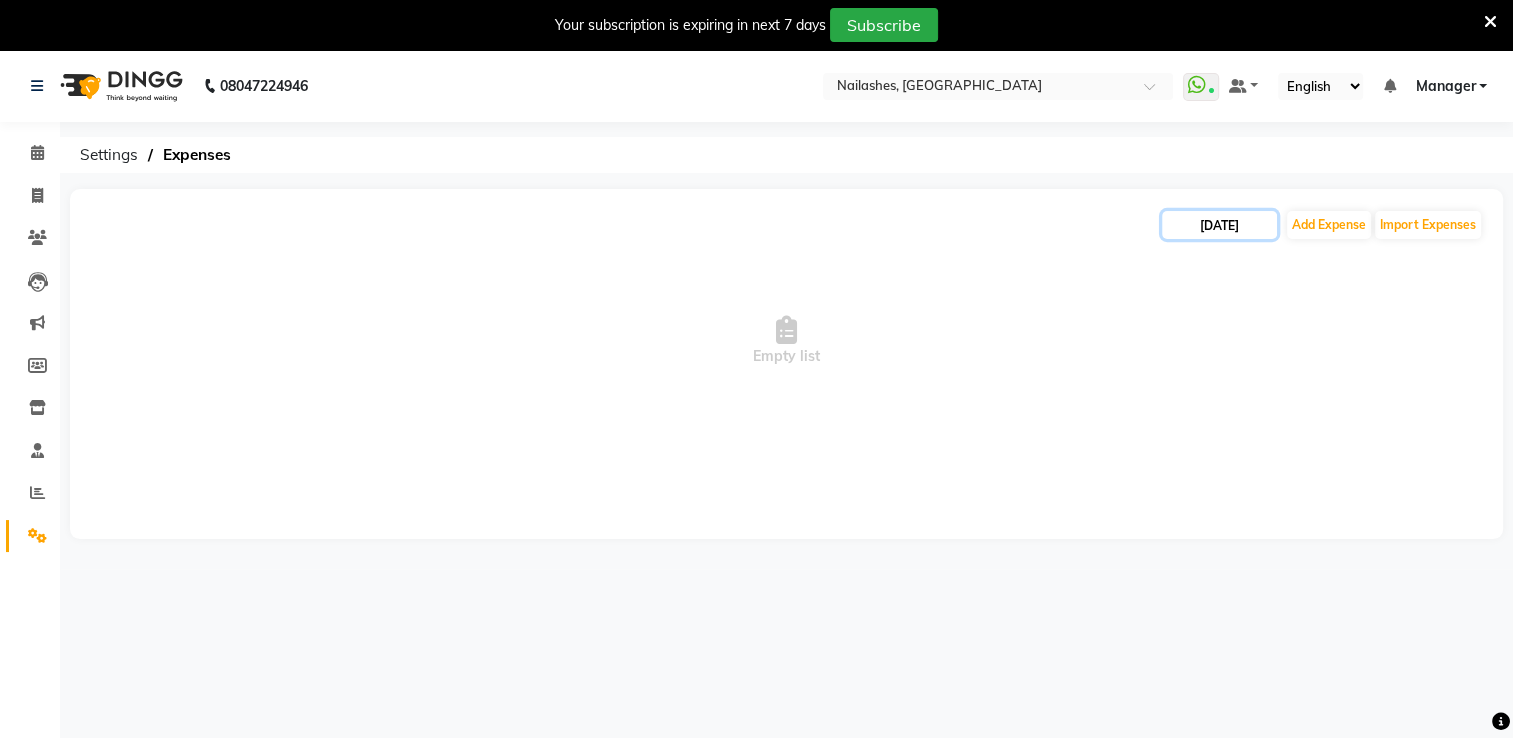 click on "21-06-2025" 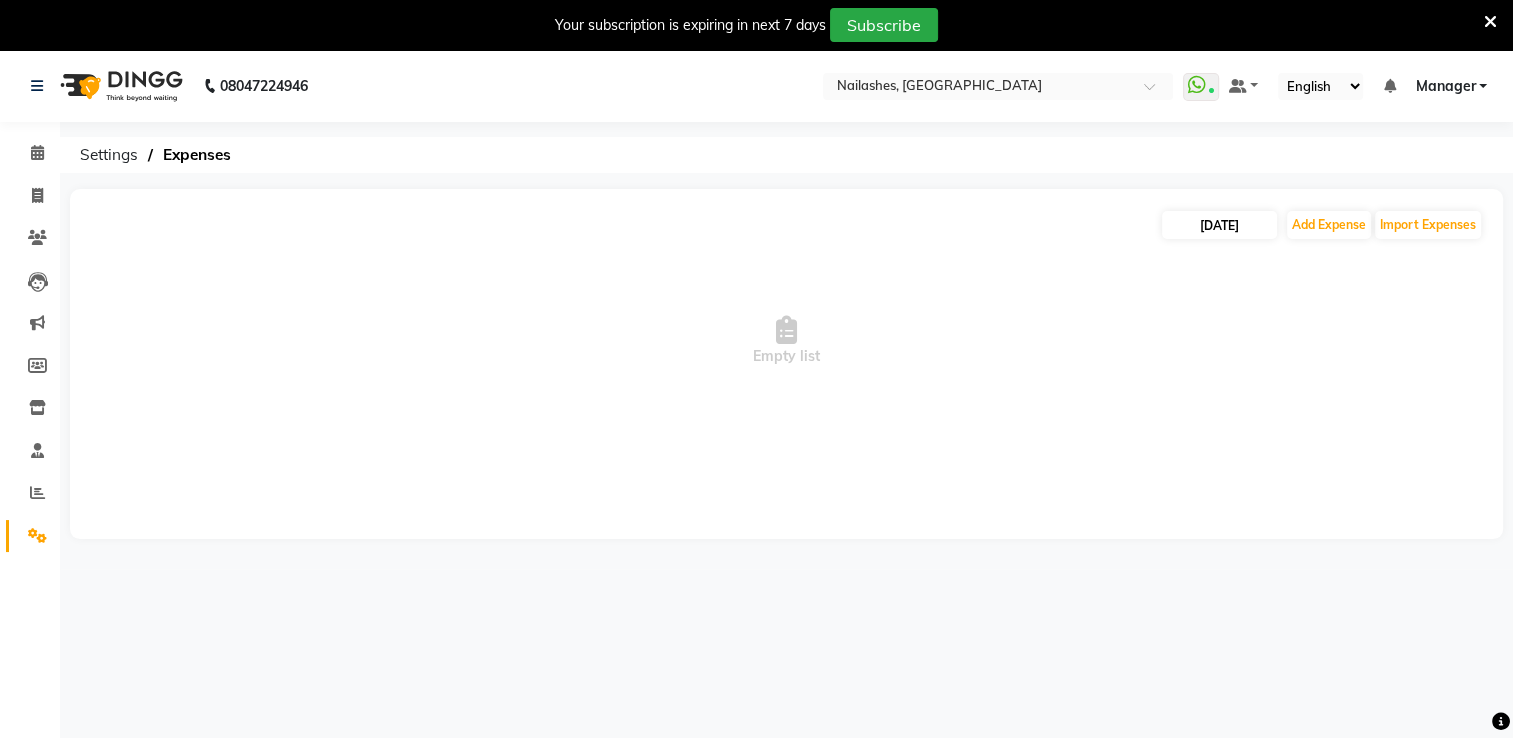 select on "6" 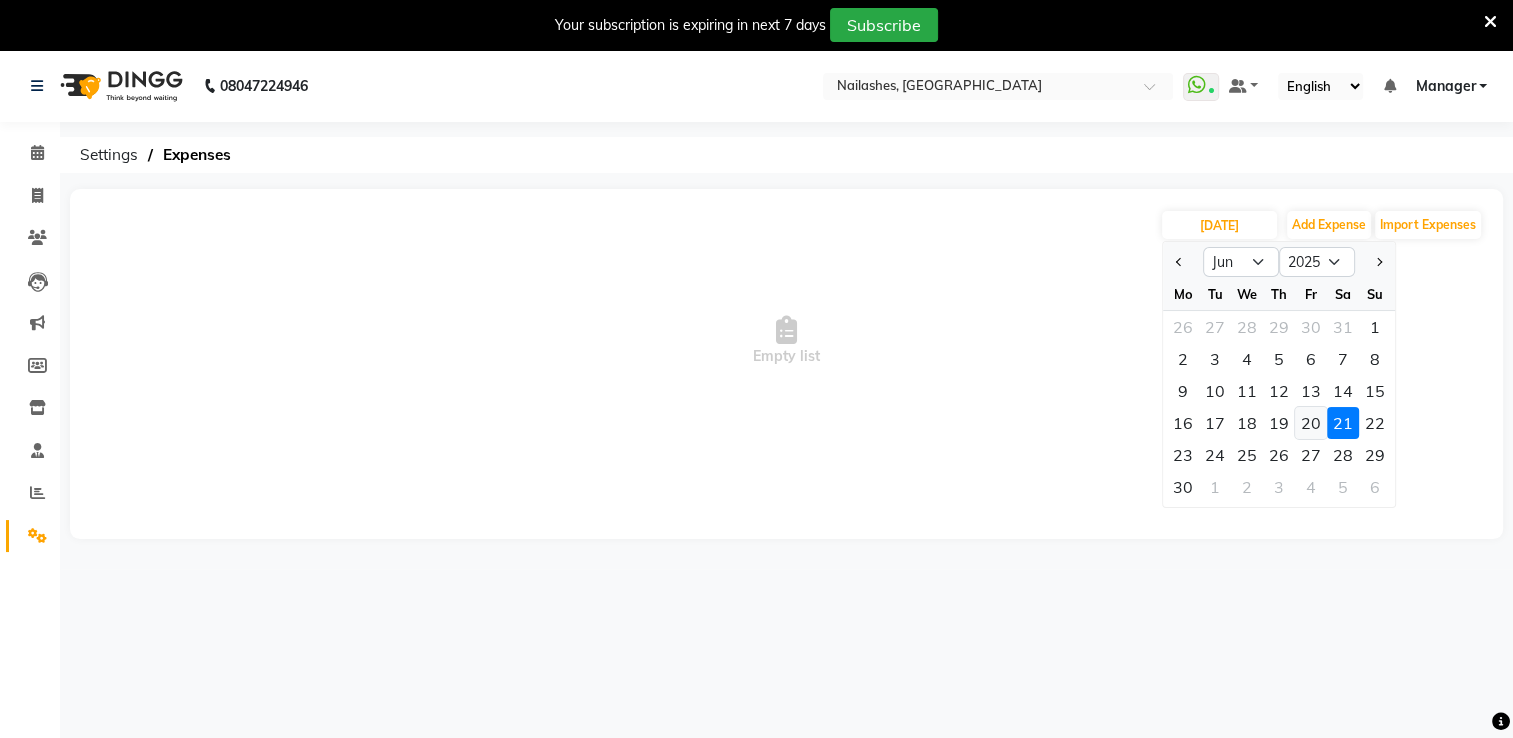 click on "20" 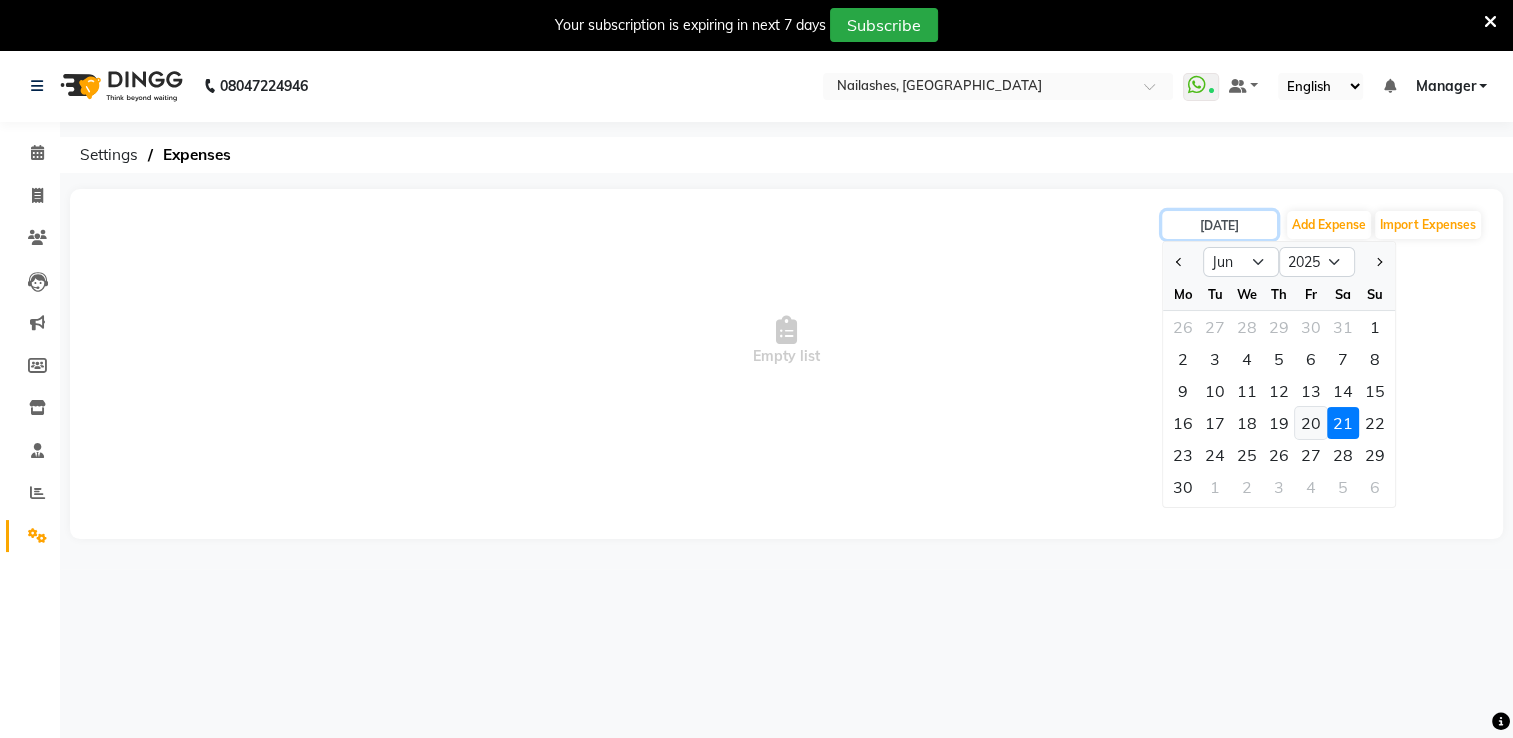 type on "20-06-2025" 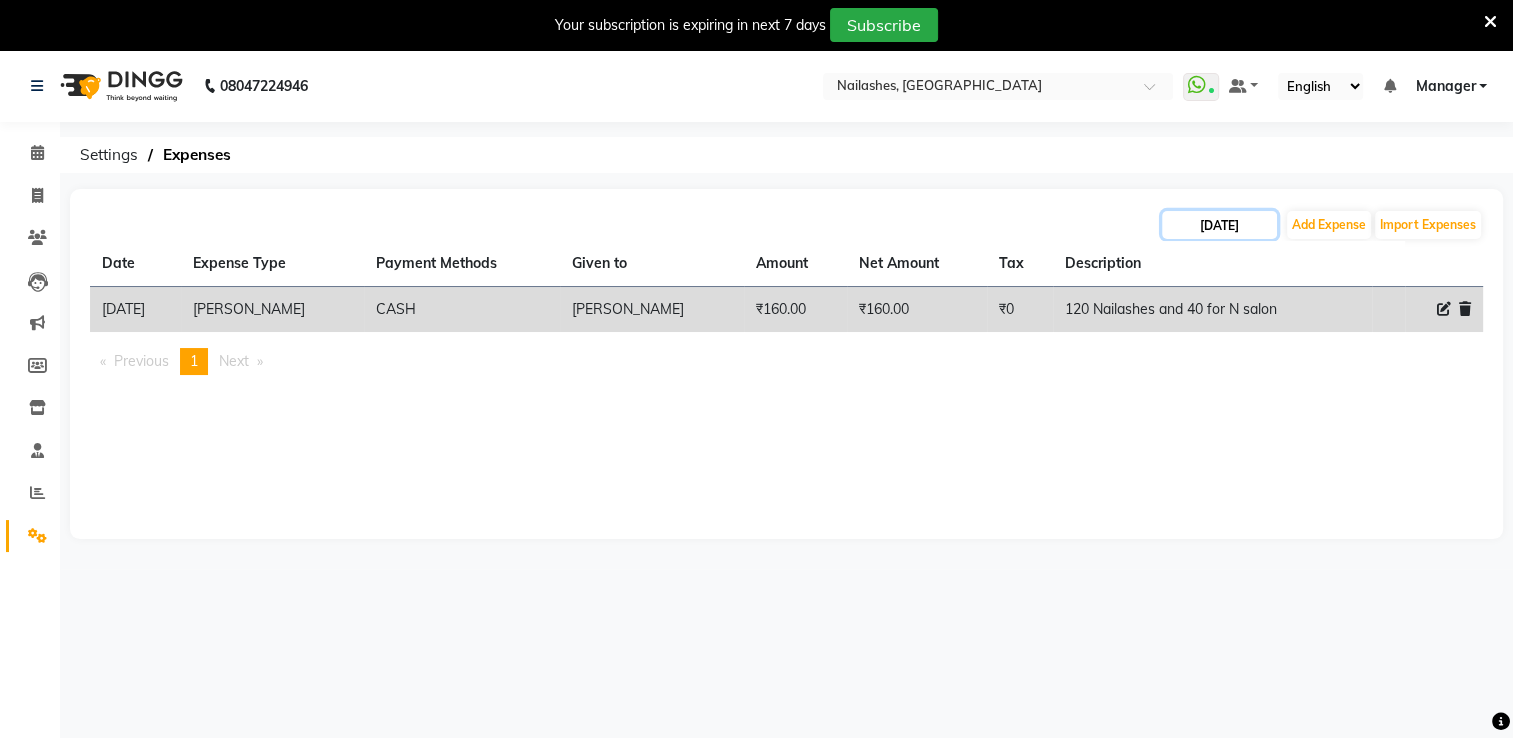 click on "20-06-2025" 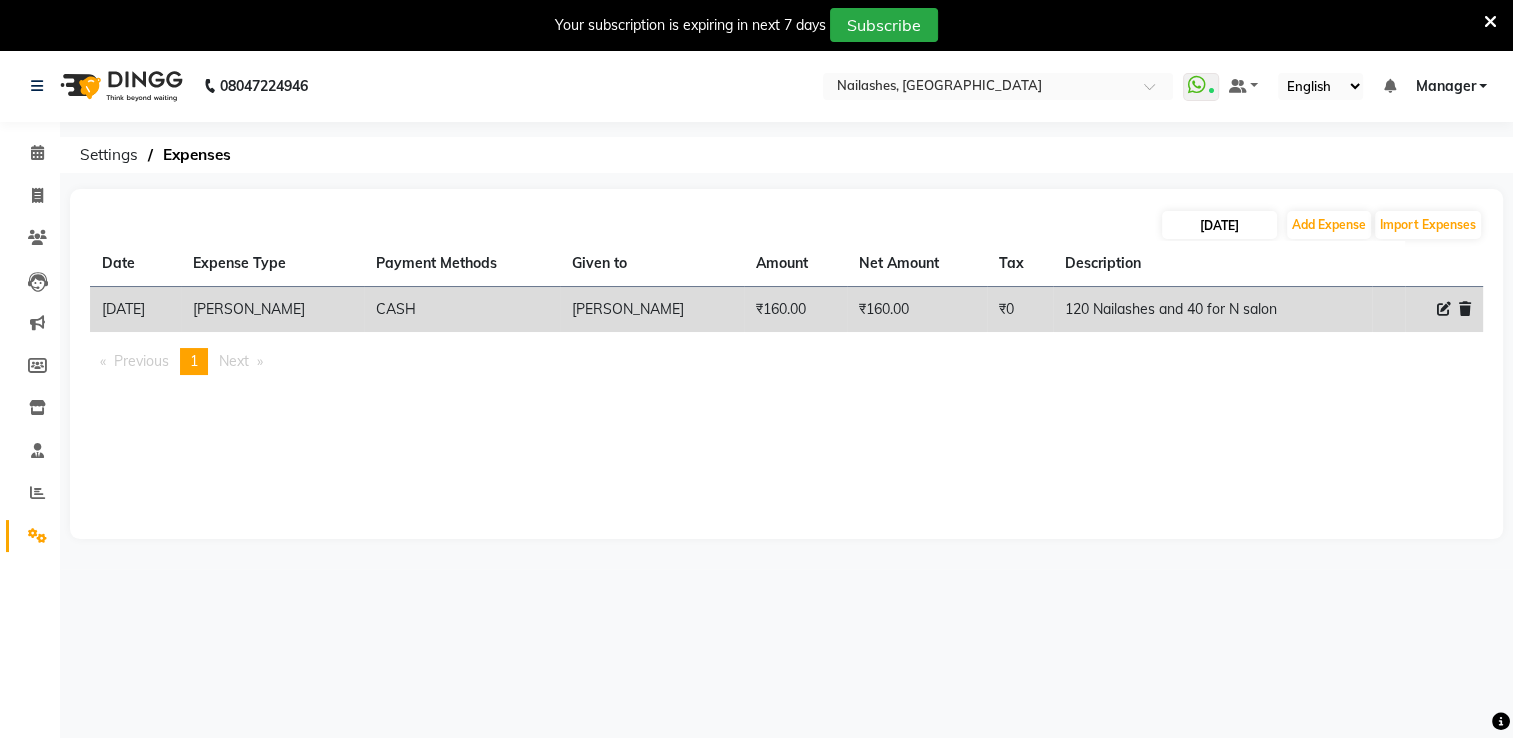 select on "6" 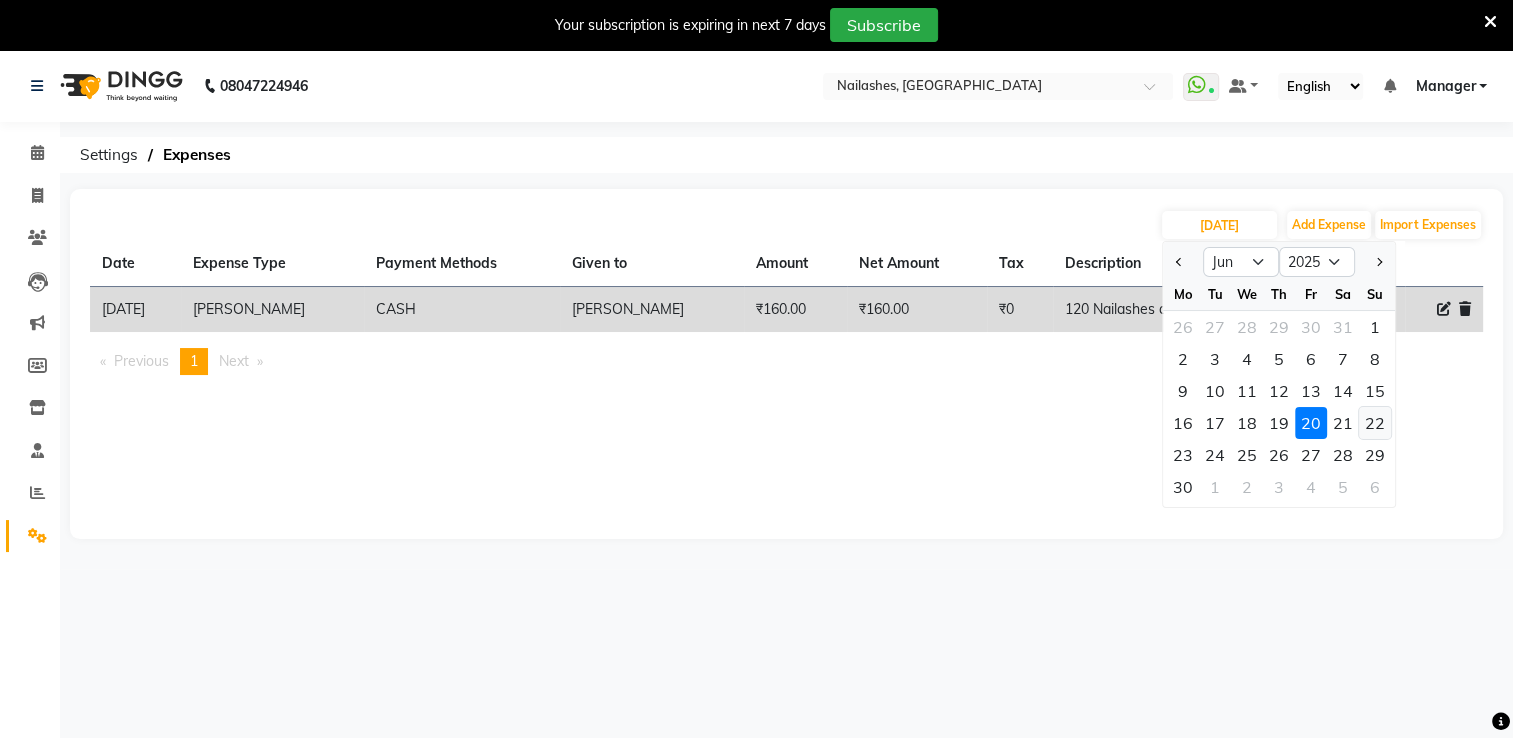 click on "16 17 18 19 20 21 22" 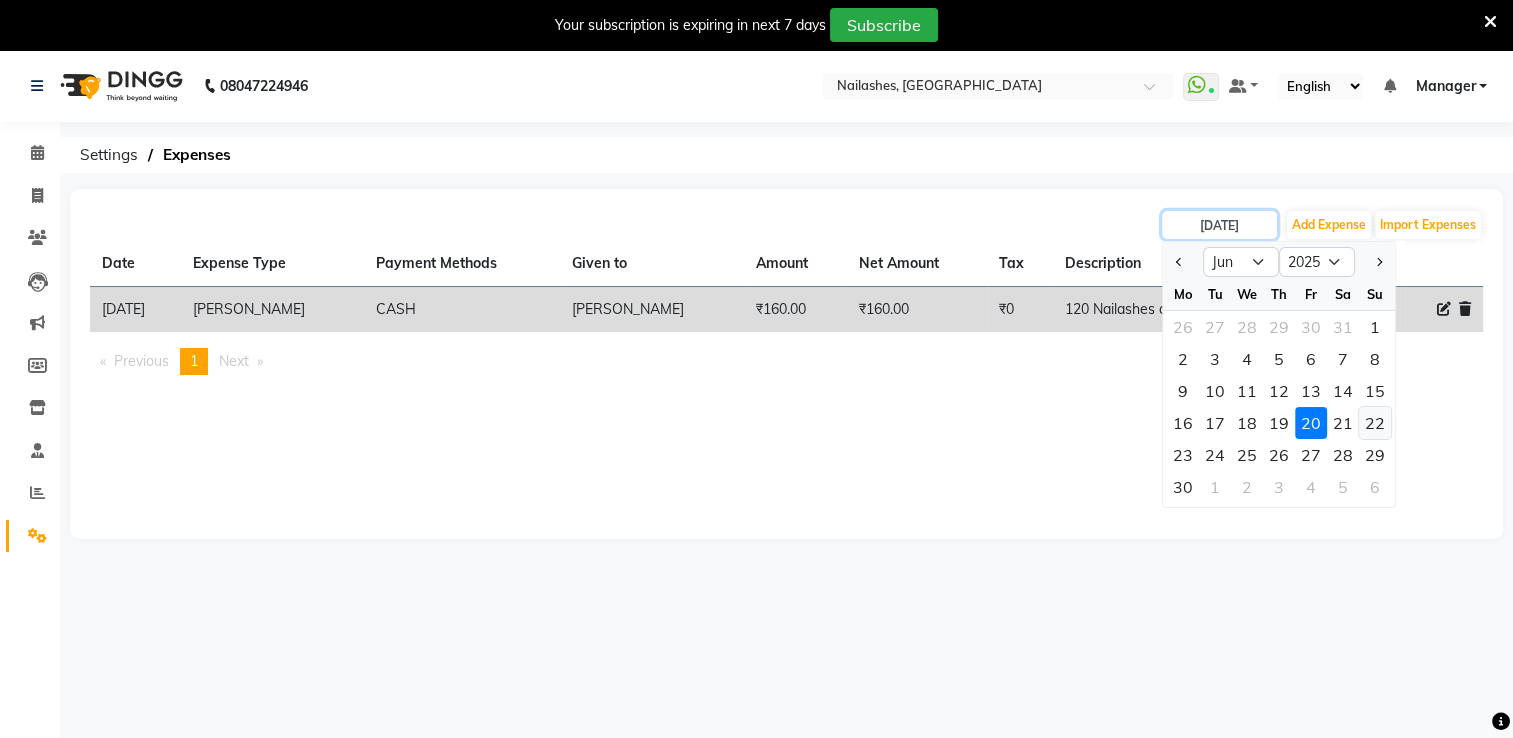 type on "22-06-2025" 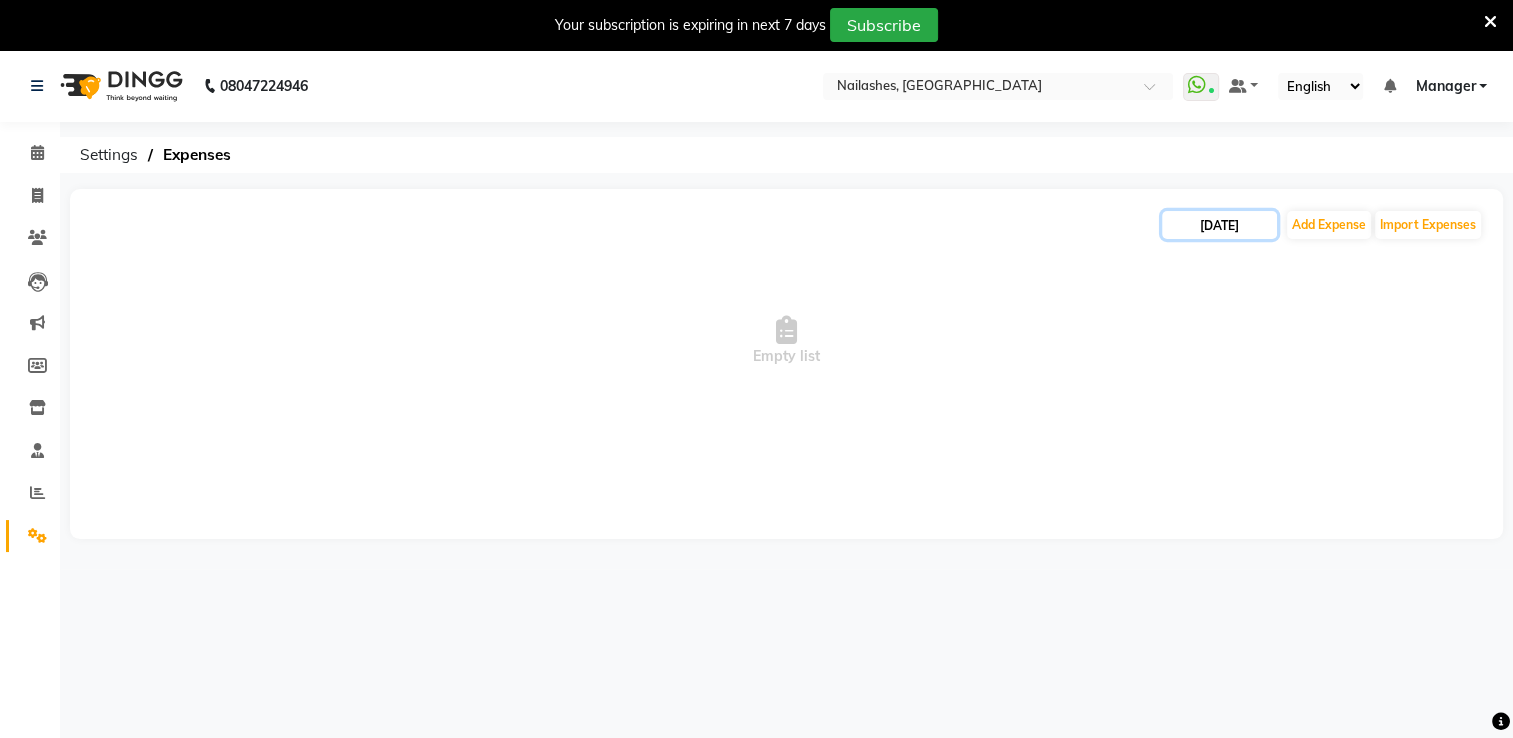 click on "22-06-2025" 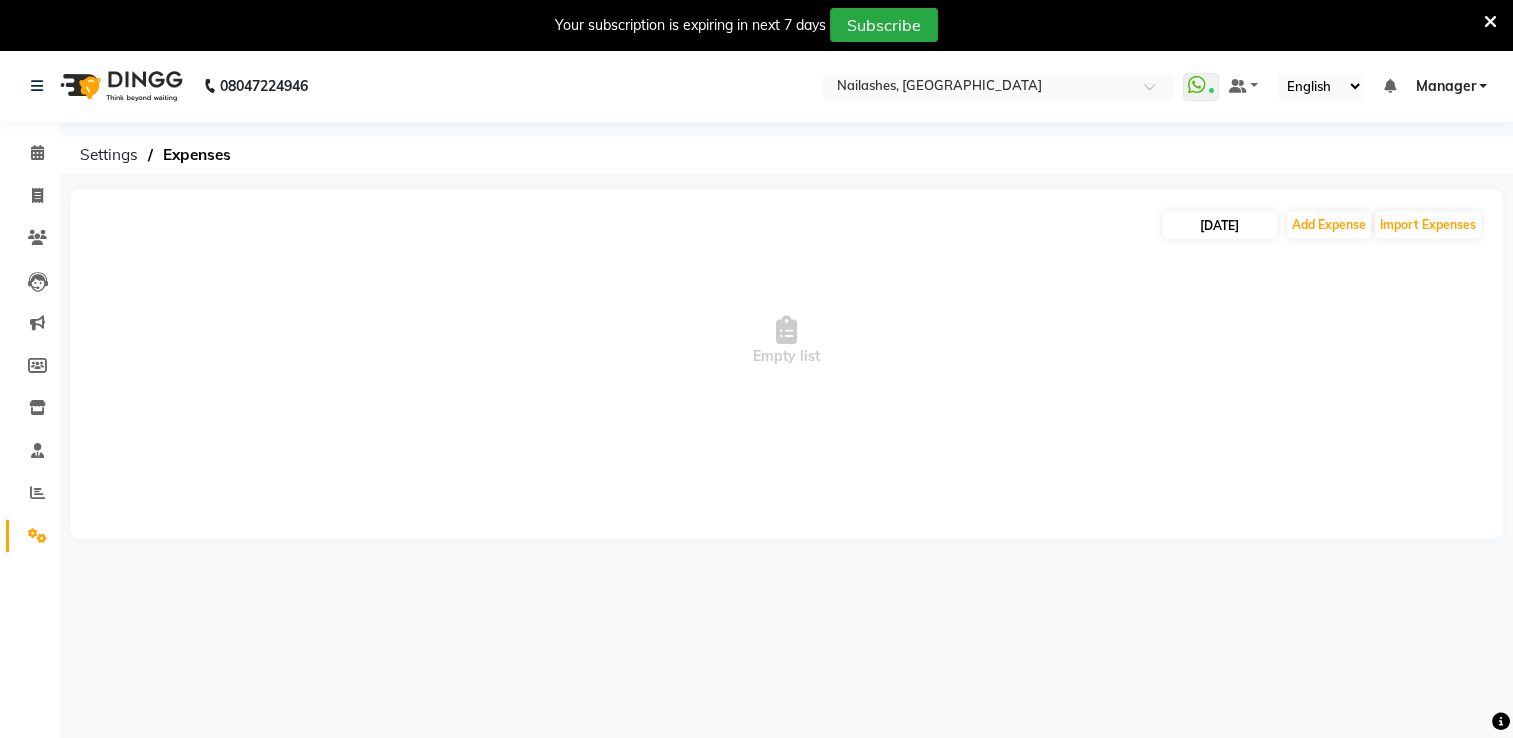 select on "6" 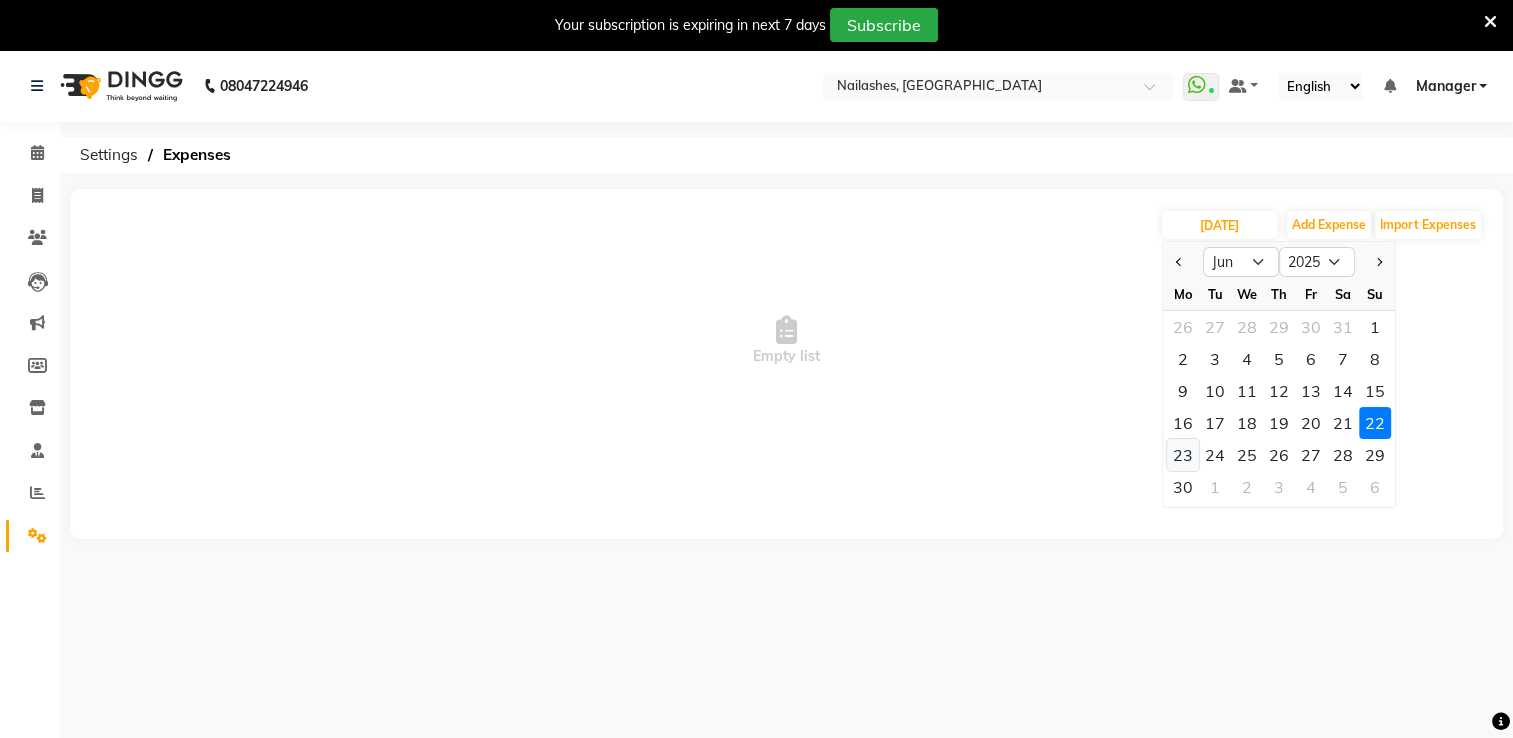 click on "23" 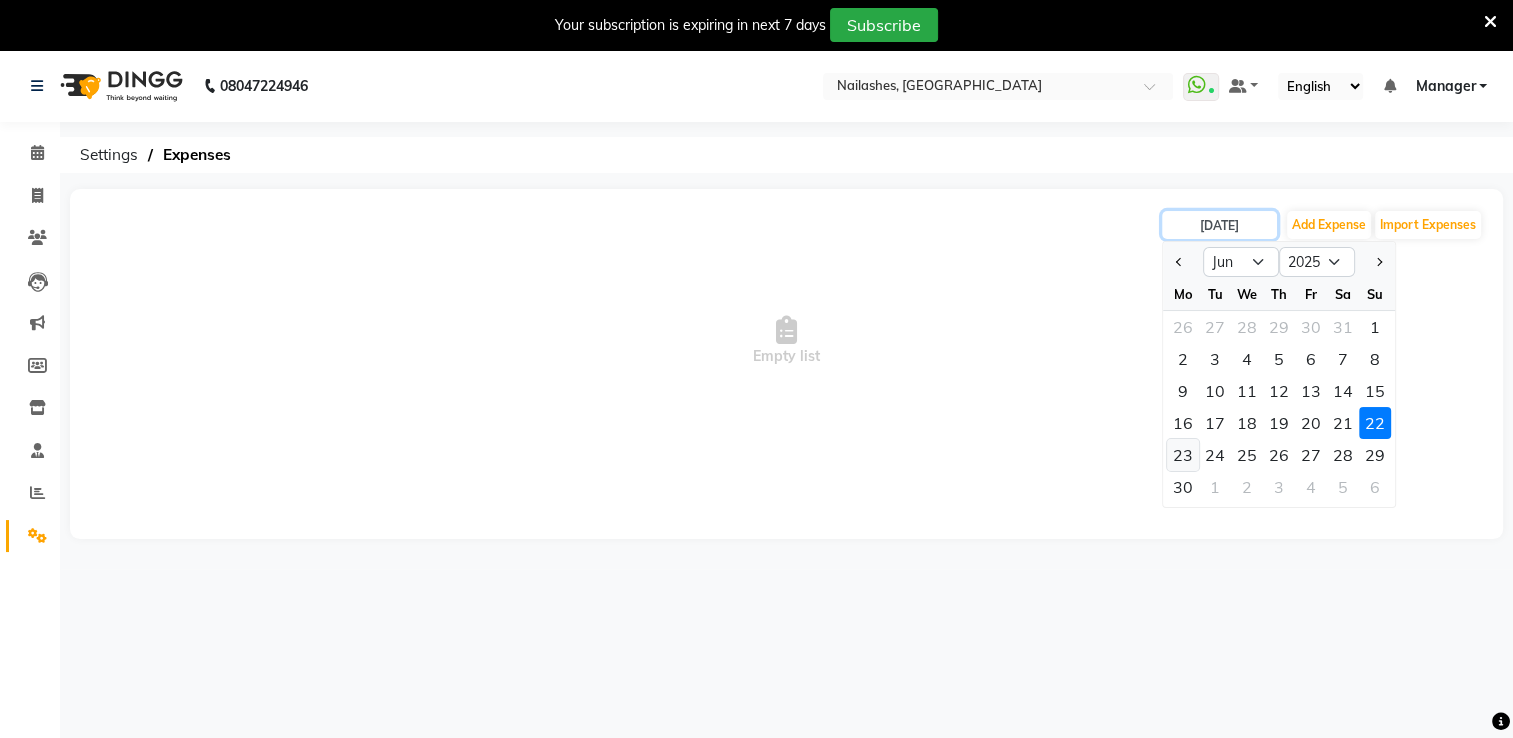 type on "23-06-2025" 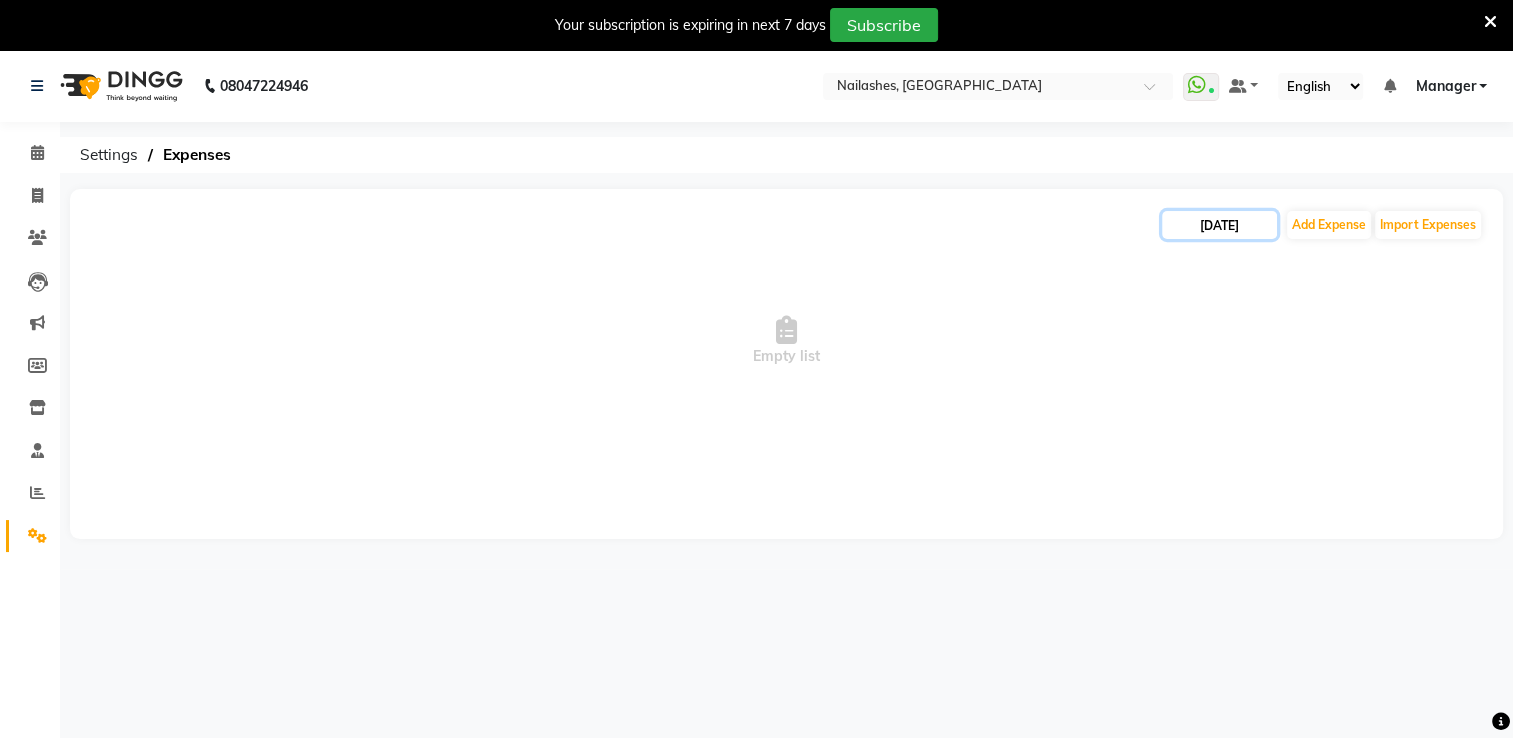 click on "23-06-2025" 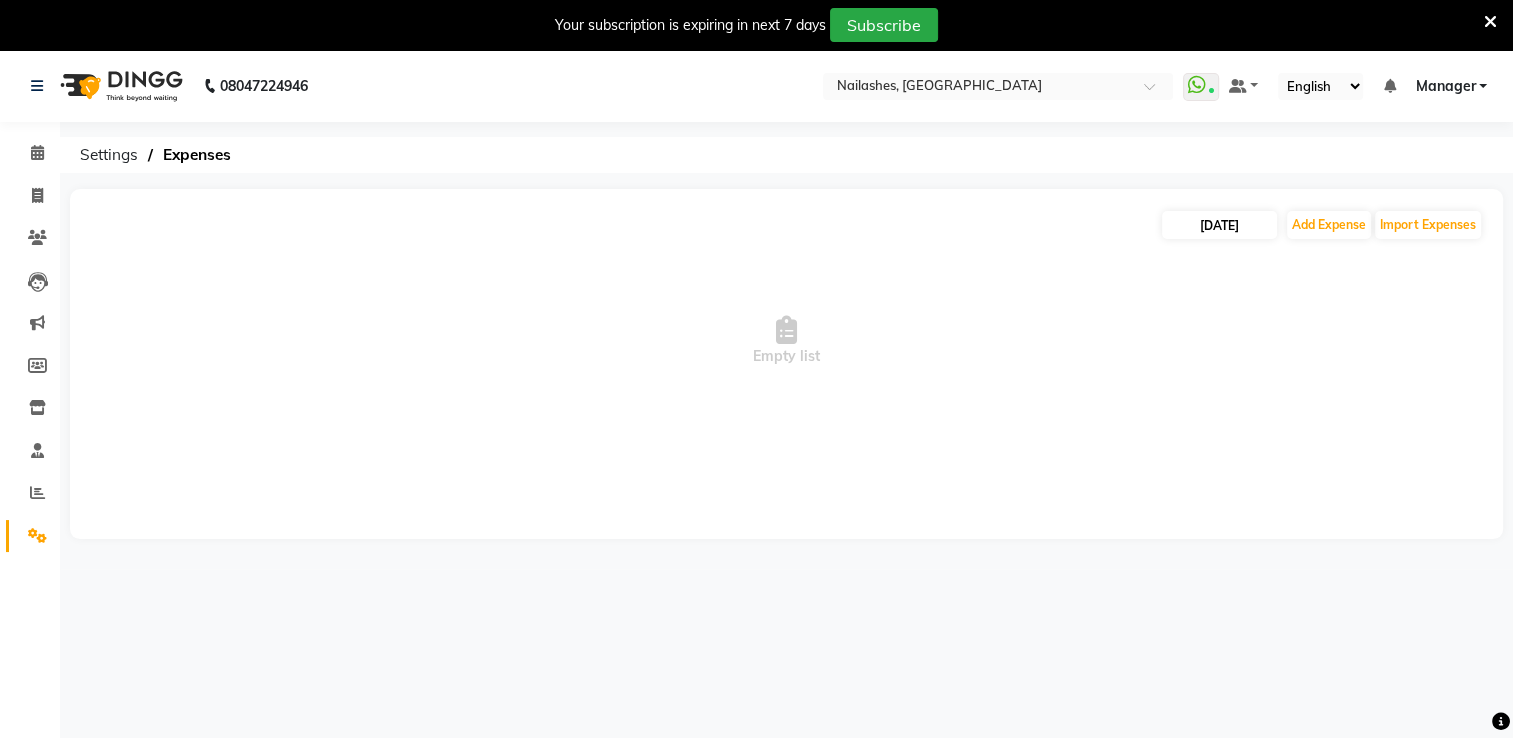 select on "6" 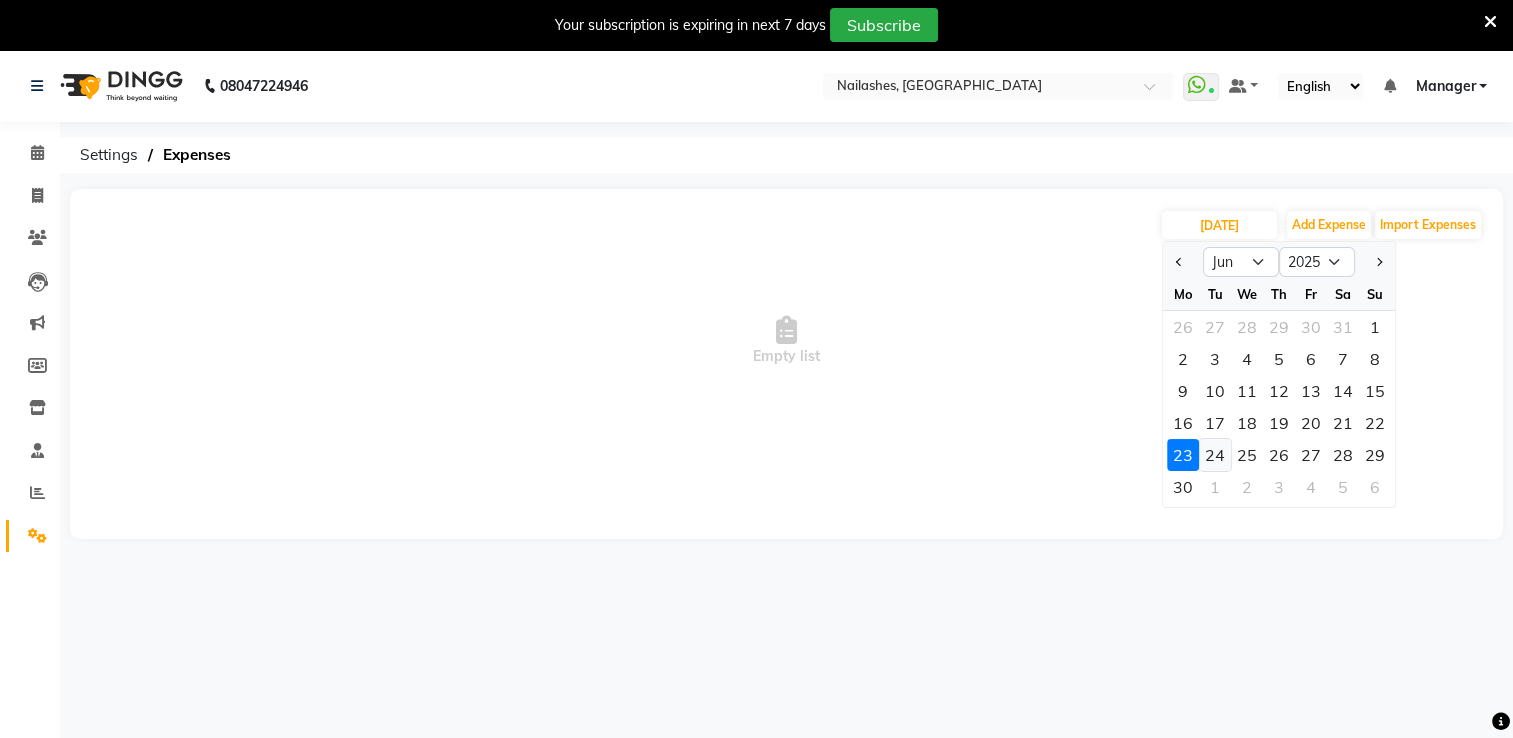 click on "24" 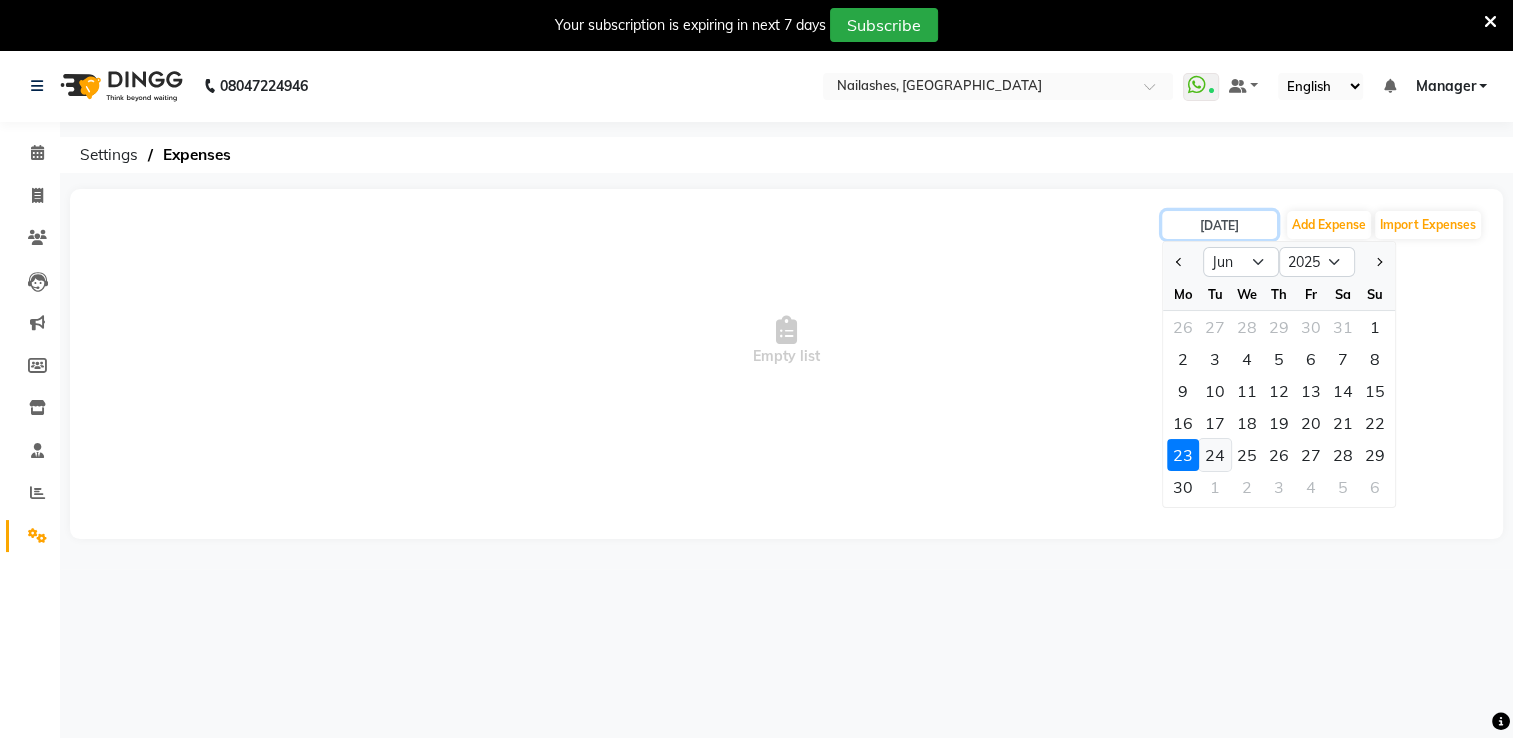 type on "24-06-2025" 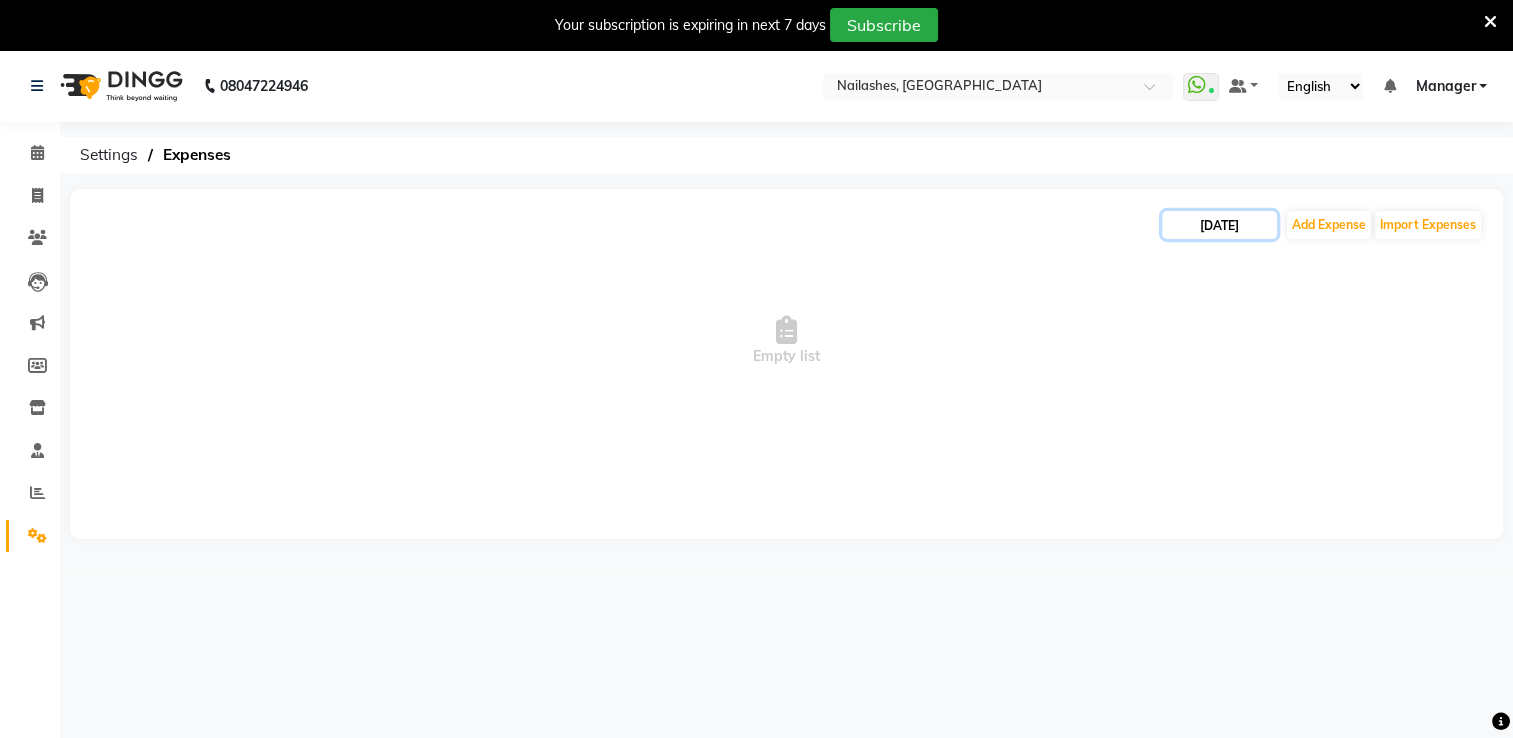 click on "24-06-2025" 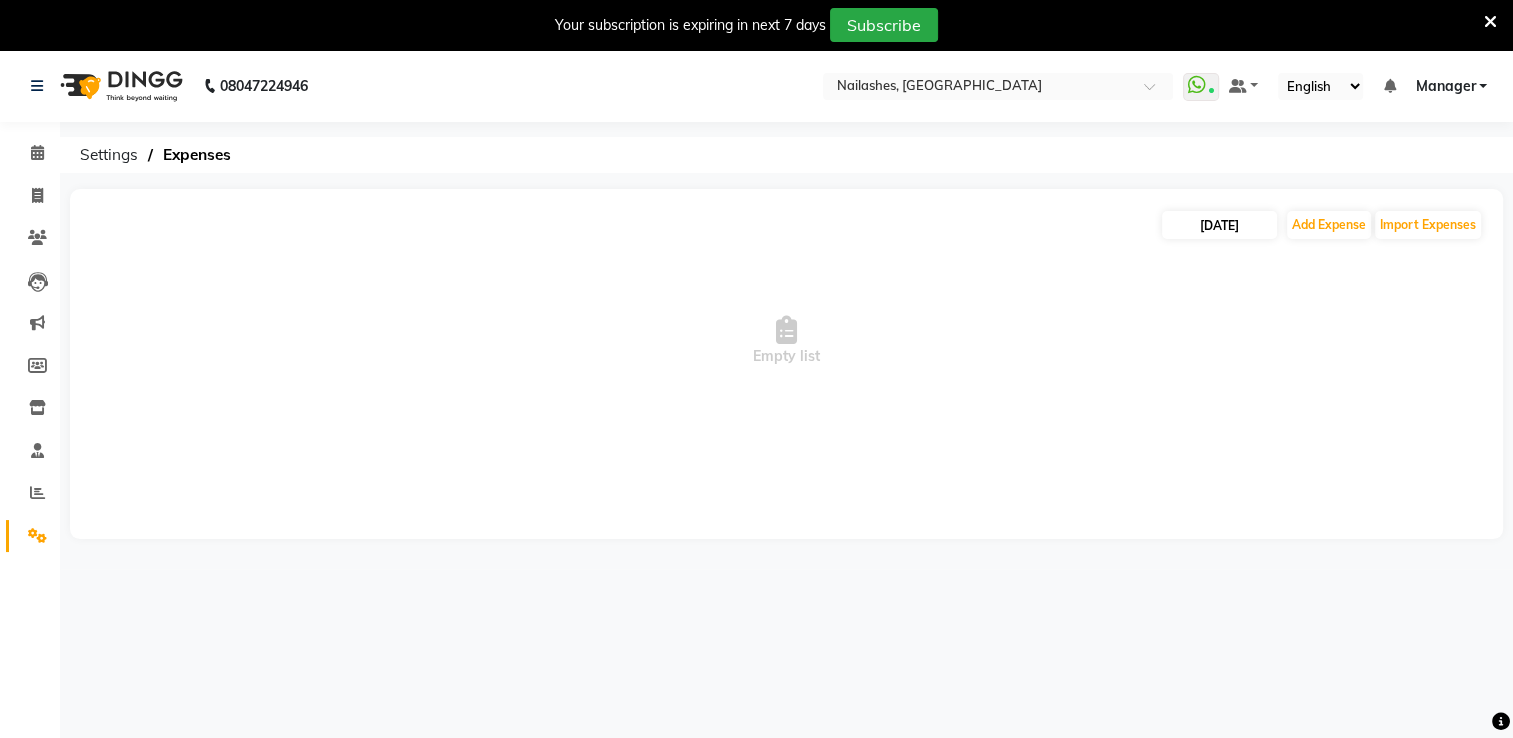 select on "6" 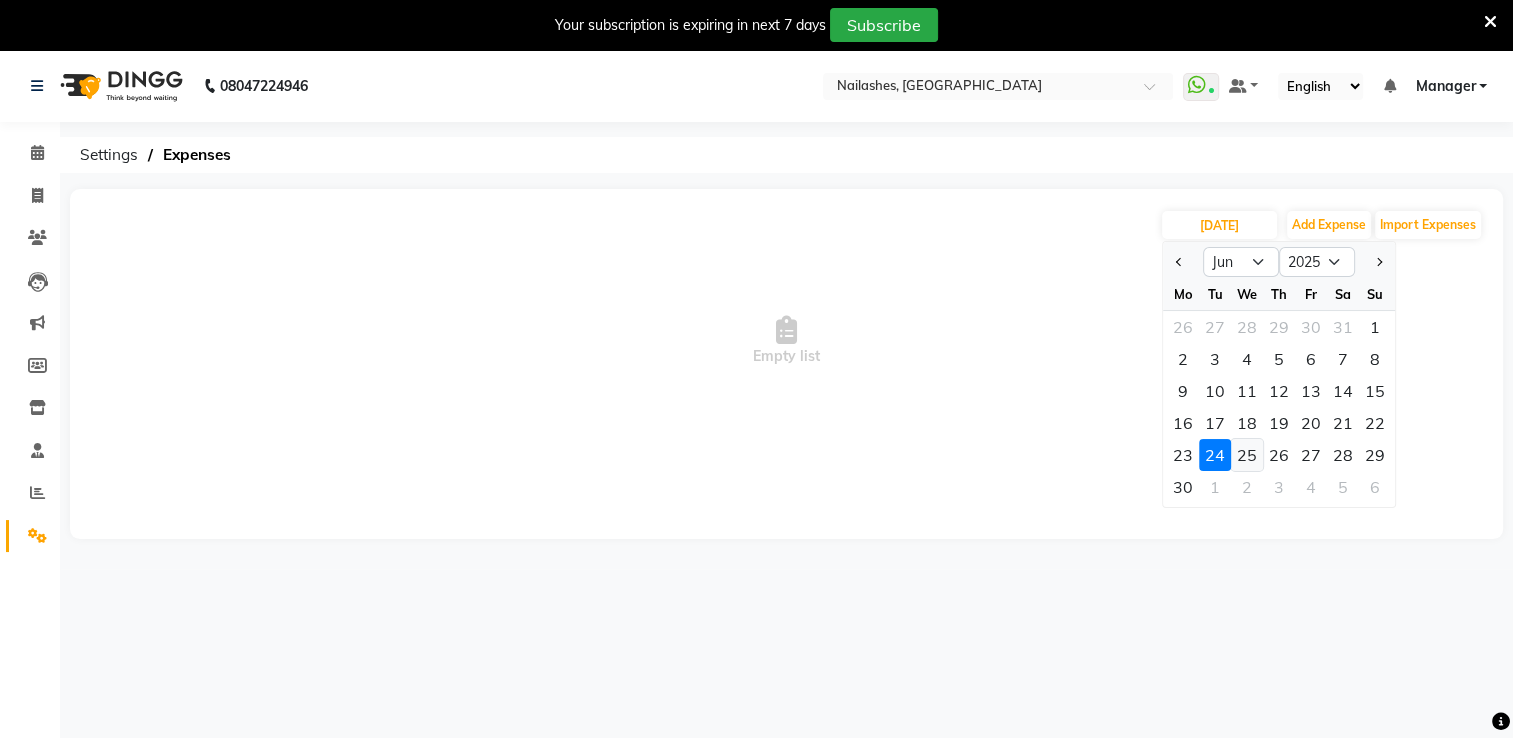 click on "25" 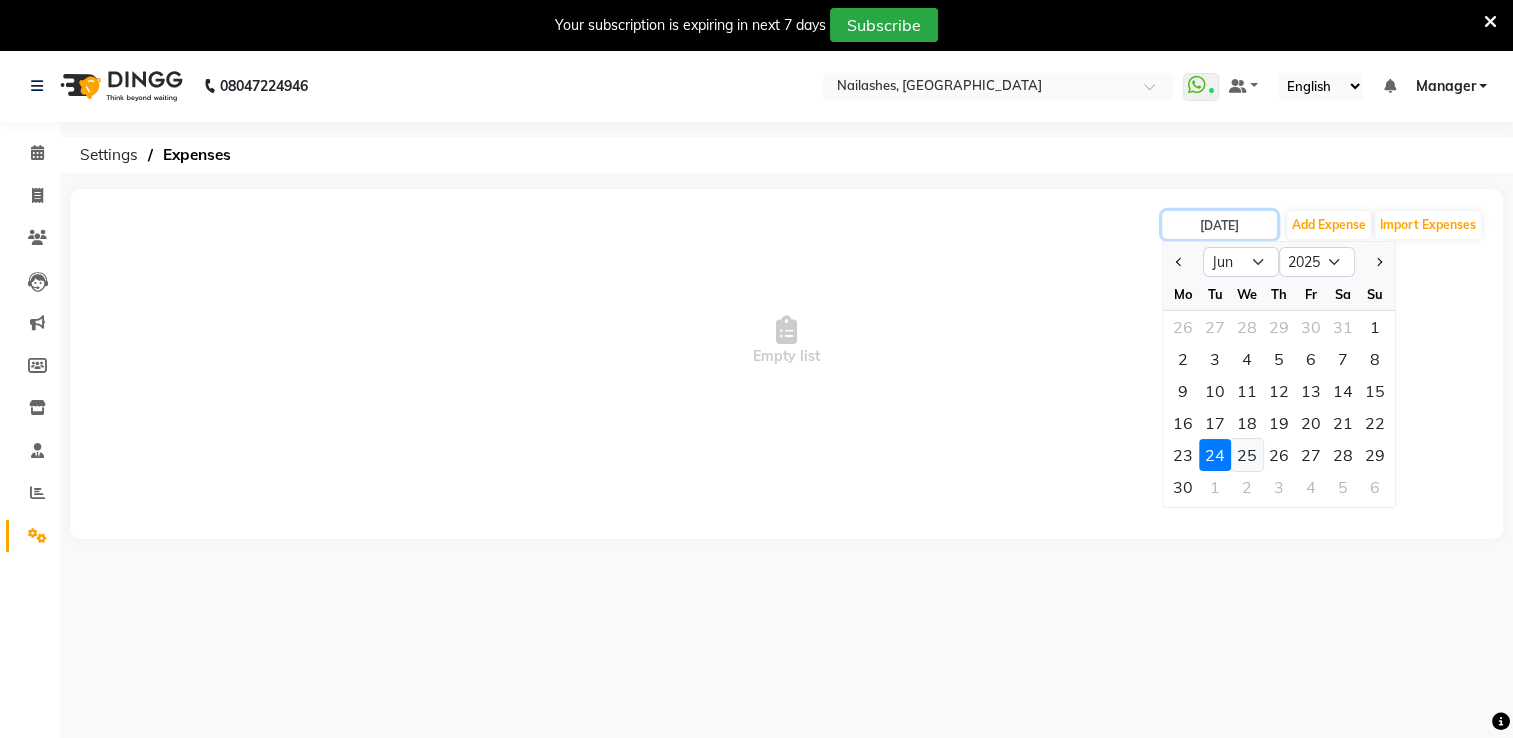 type on "25-06-2025" 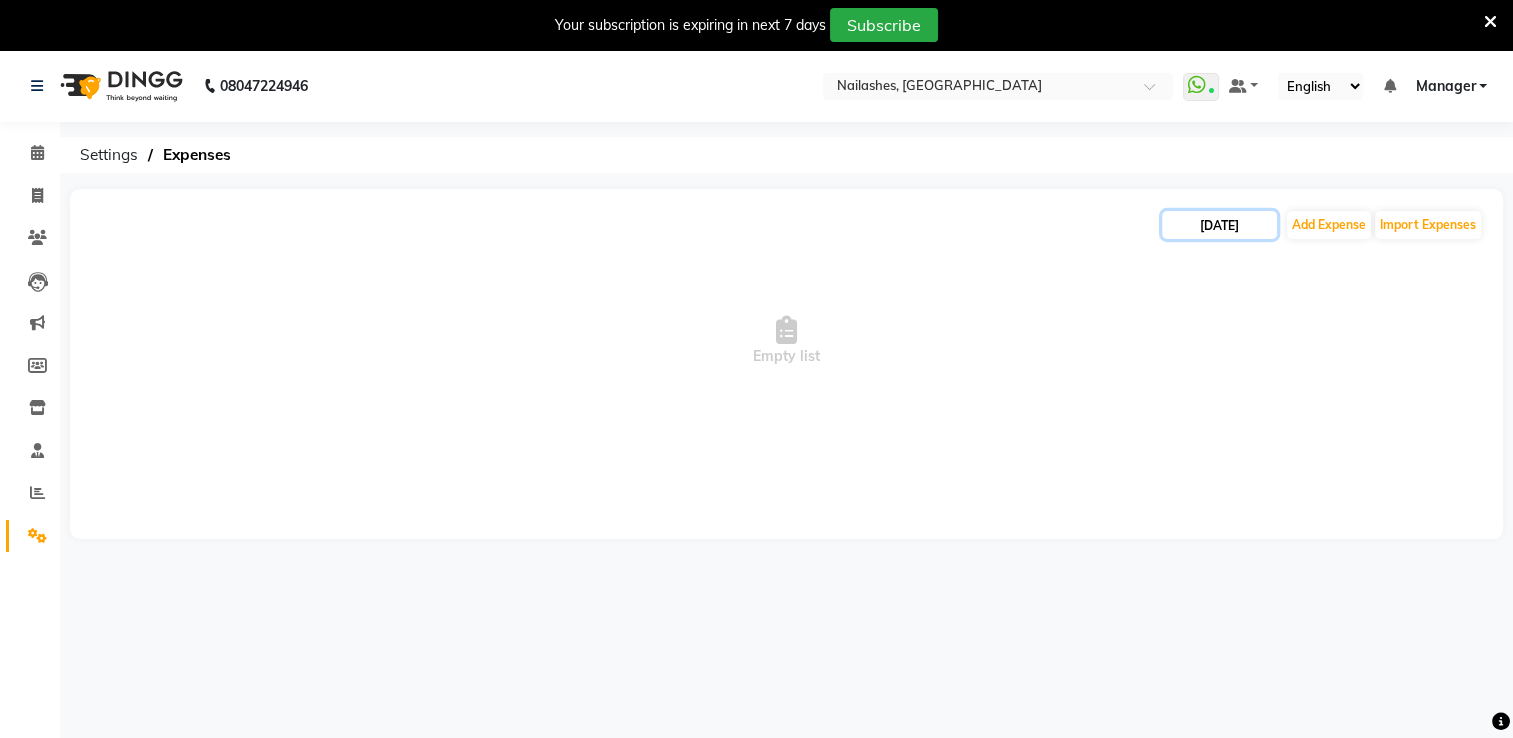 click on "25-06-2025" 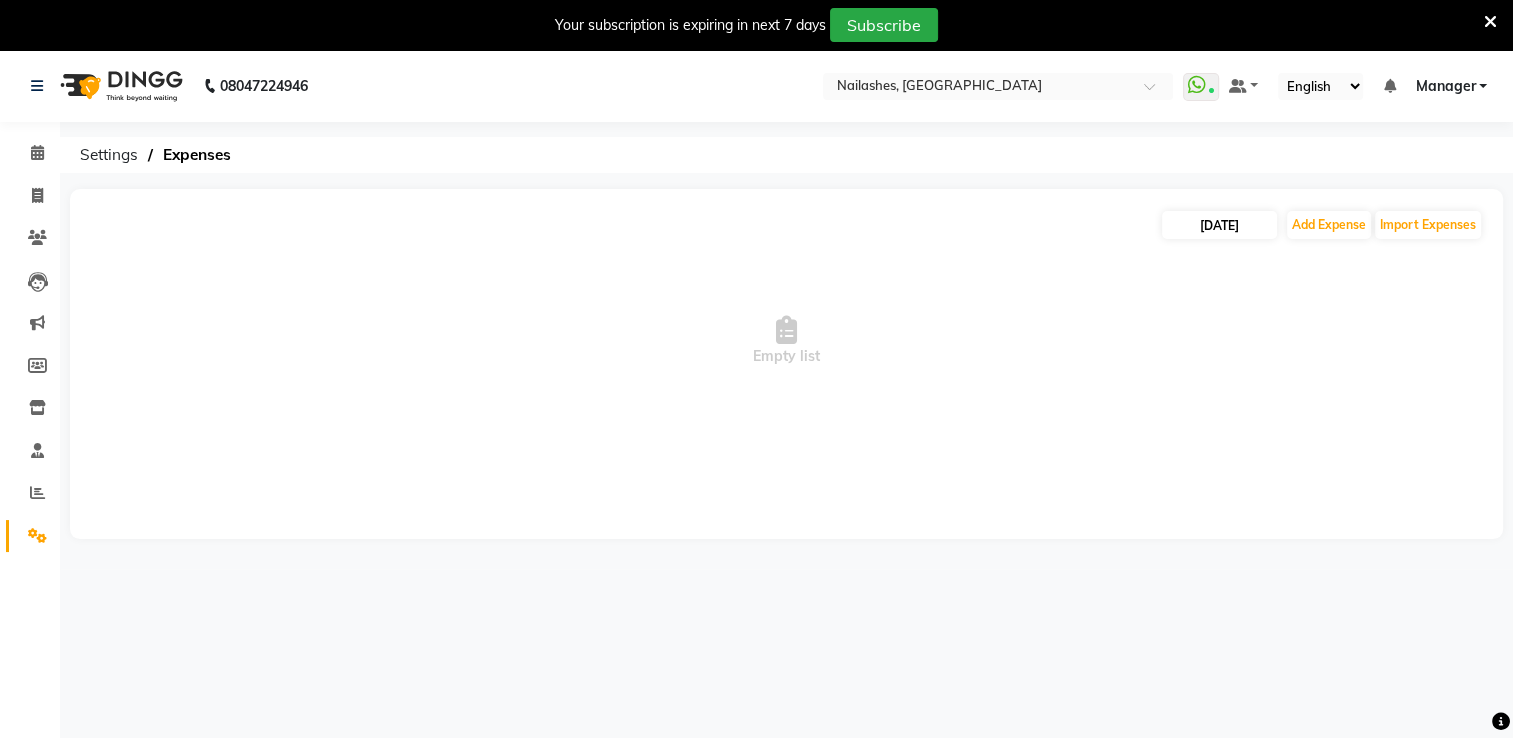 select on "6" 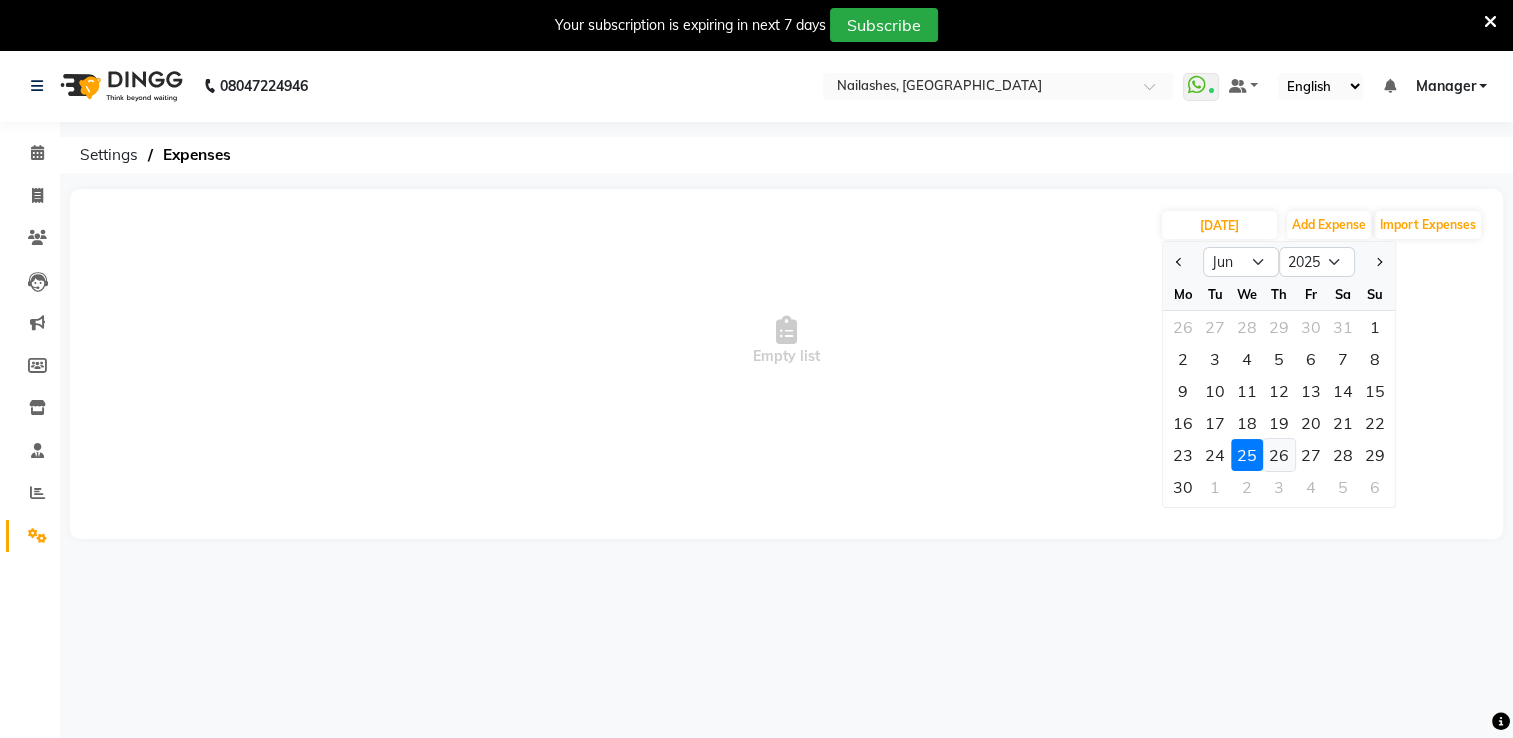 click on "26" 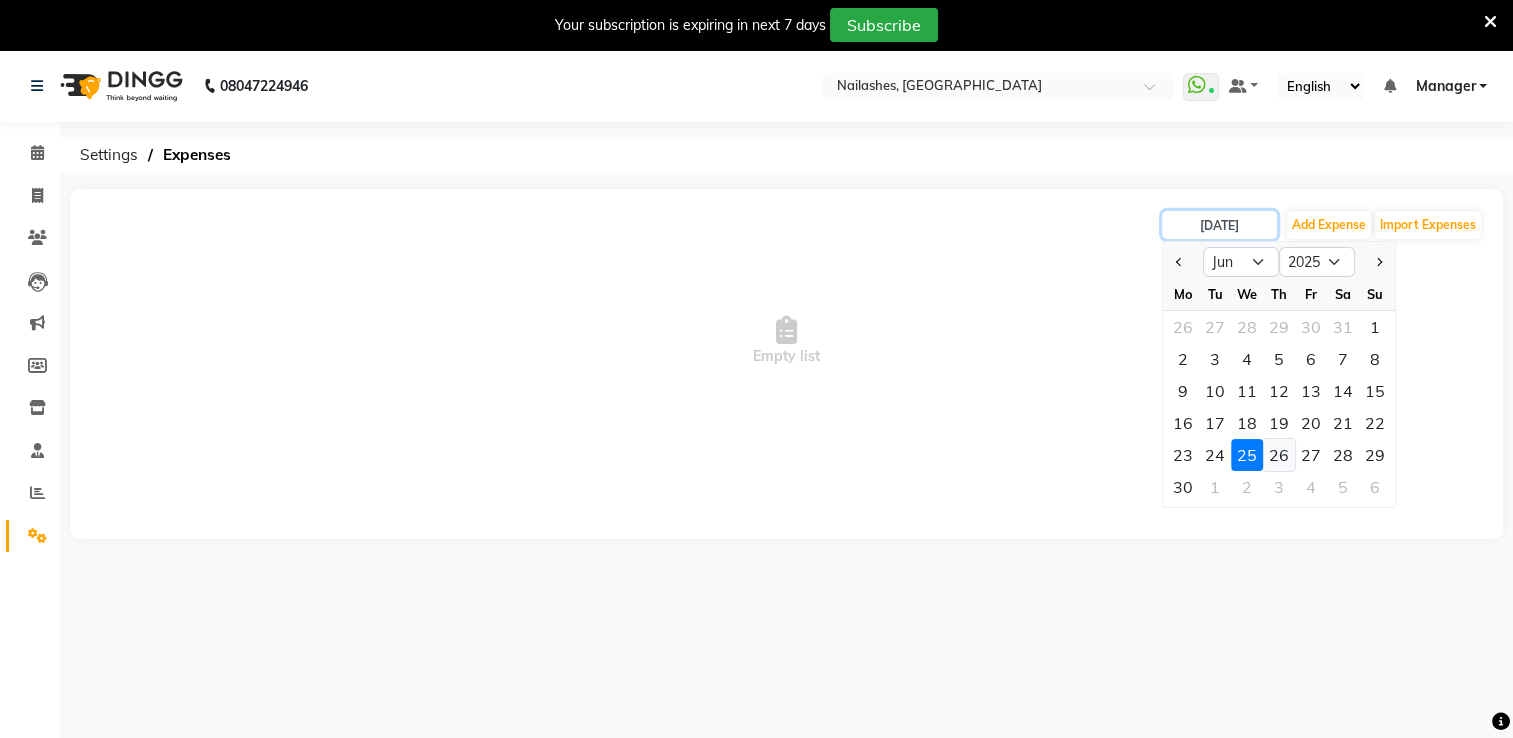 type on "26-06-2025" 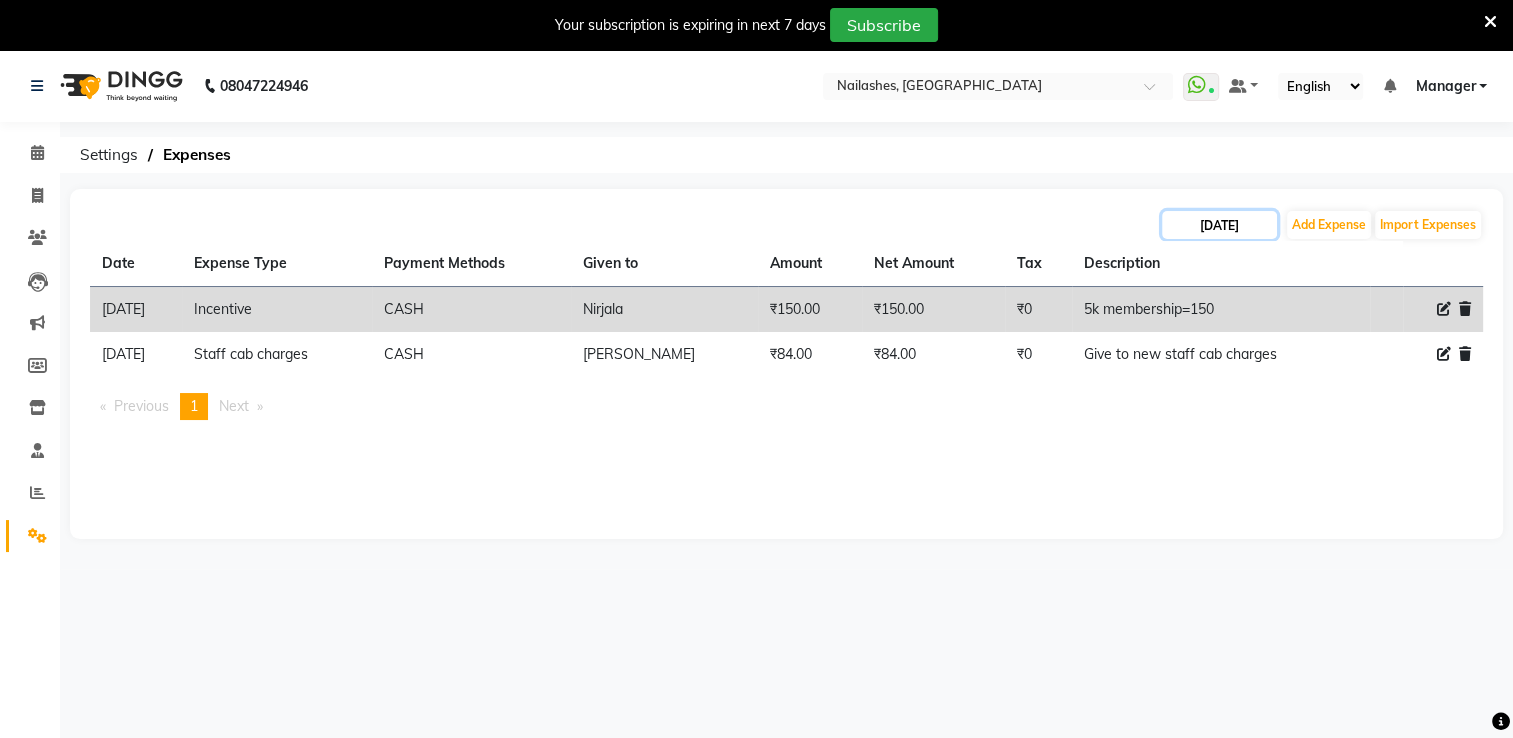 click on "26-06-2025" 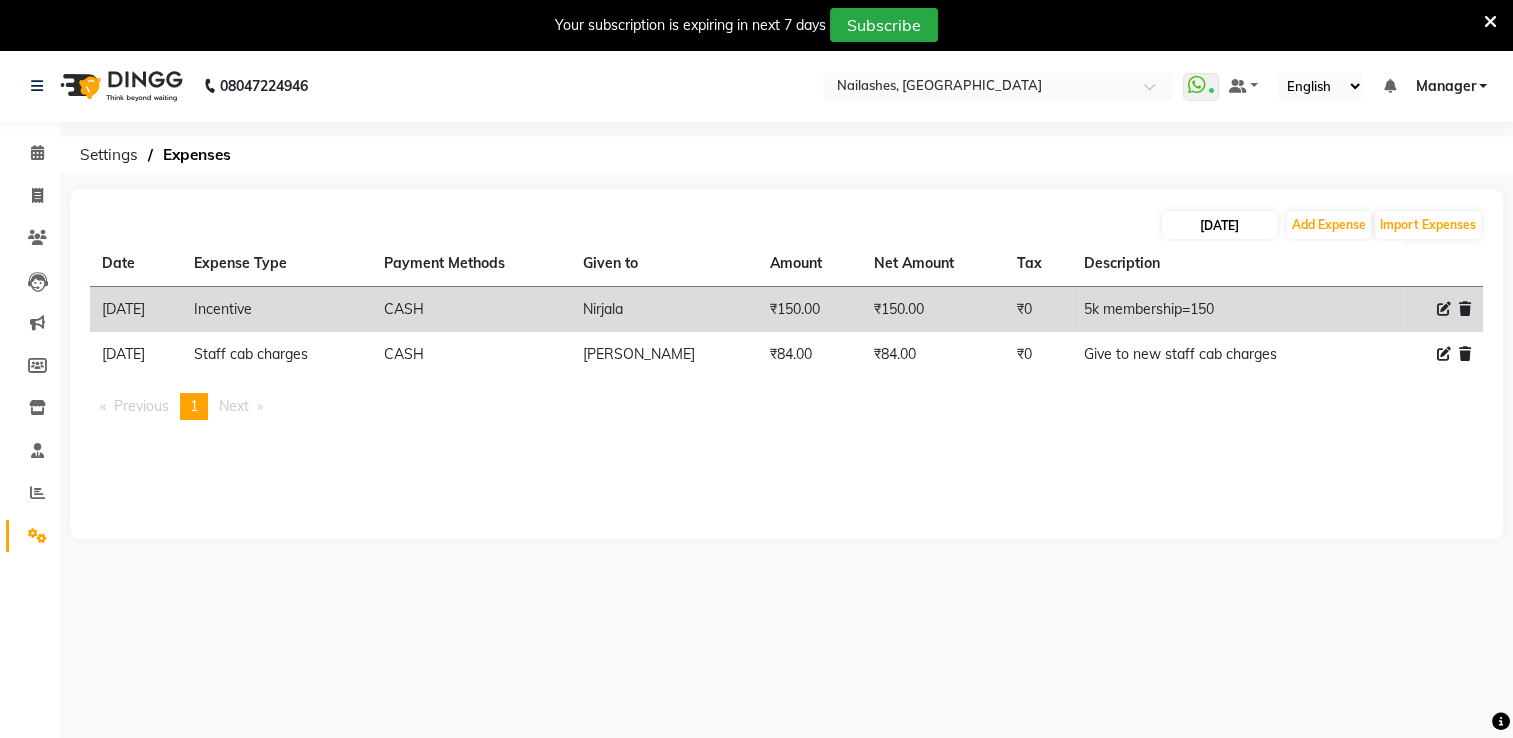 select on "6" 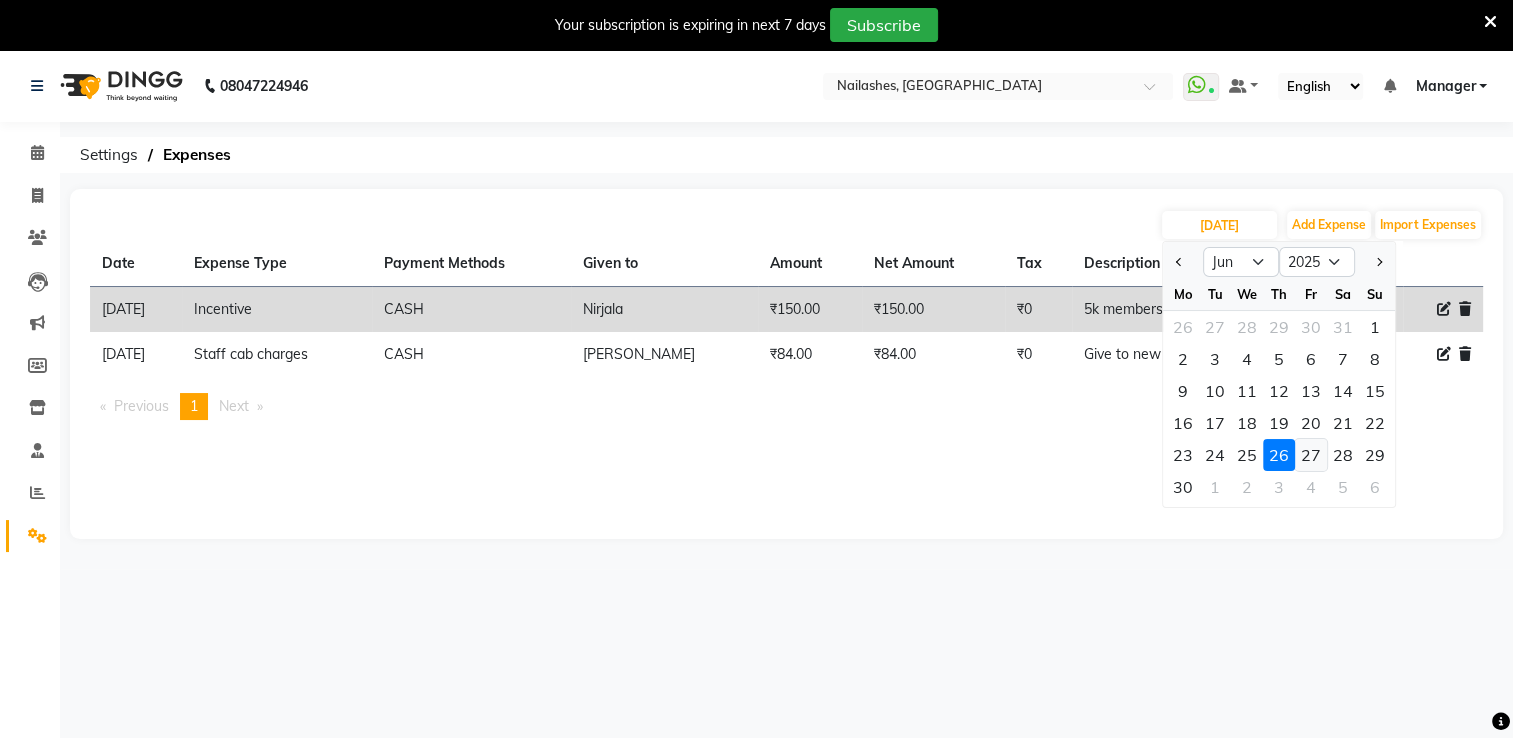 click on "27" 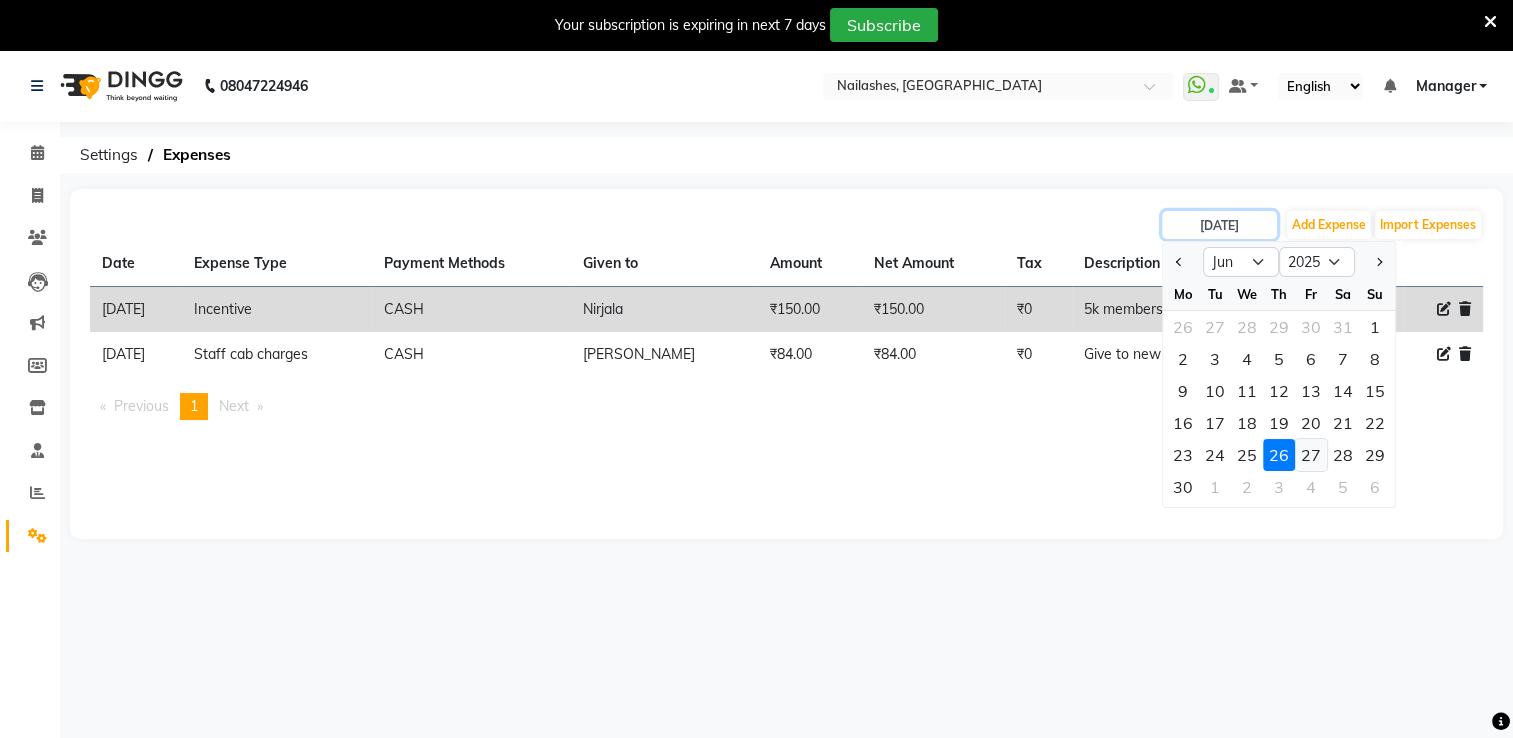 type on "27-06-2025" 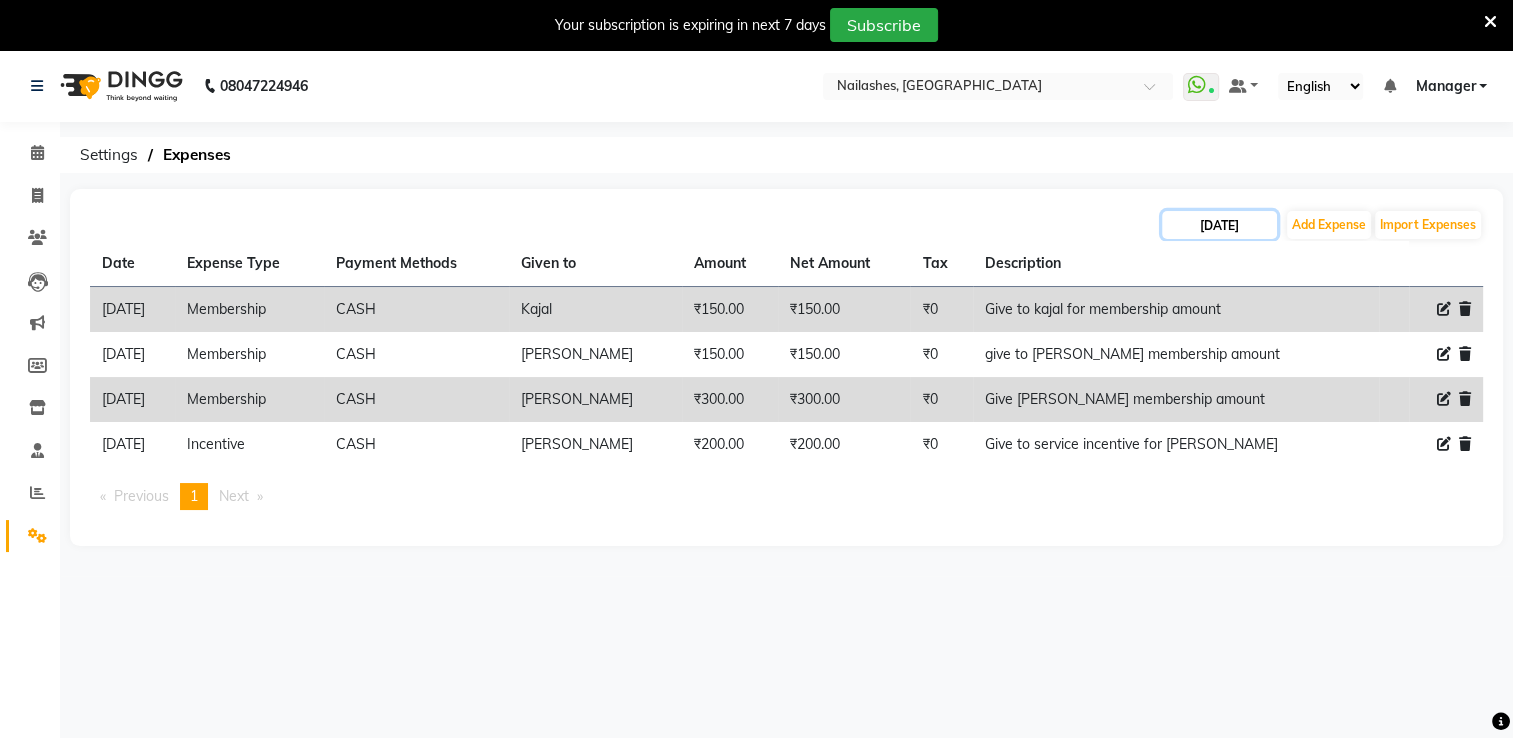 click on "27-06-2025" 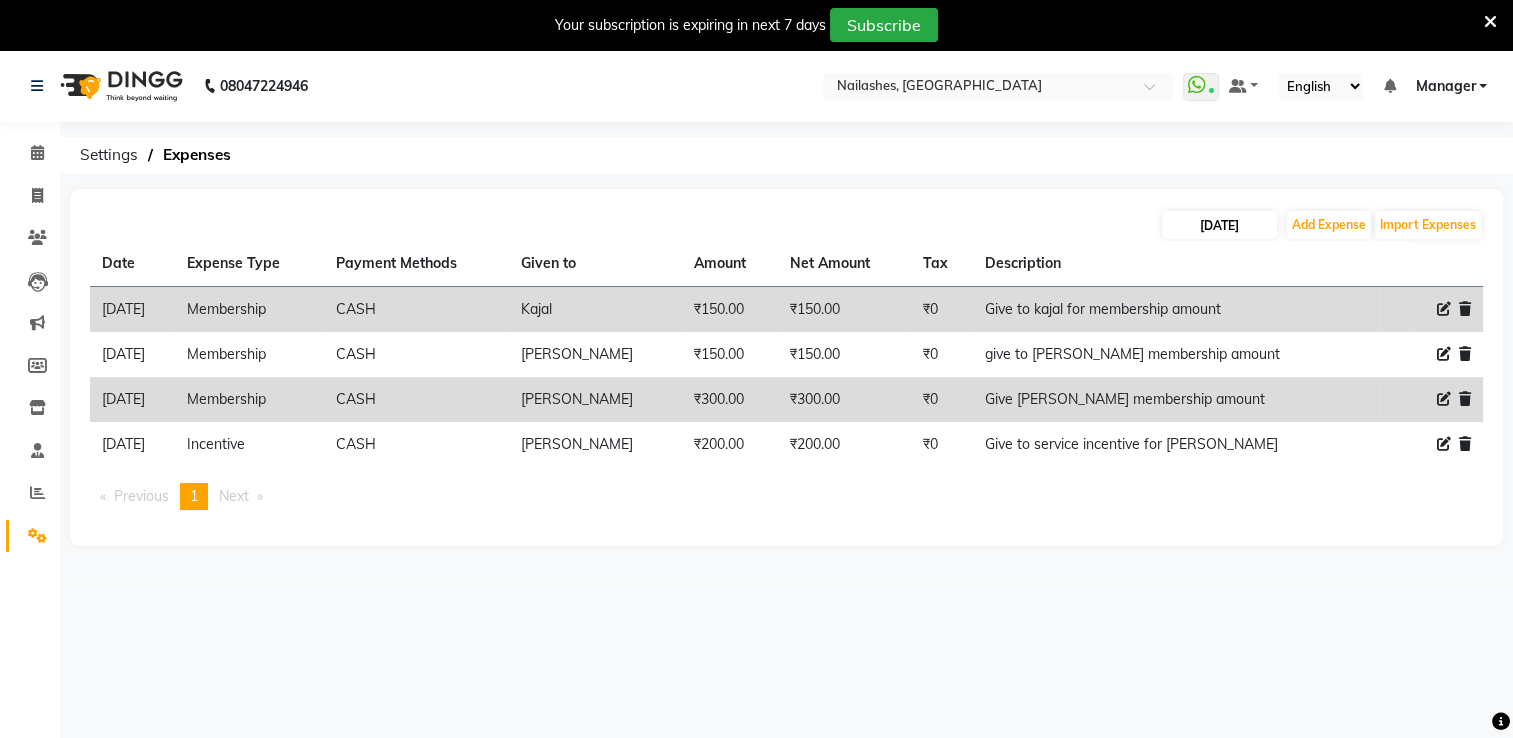 select on "6" 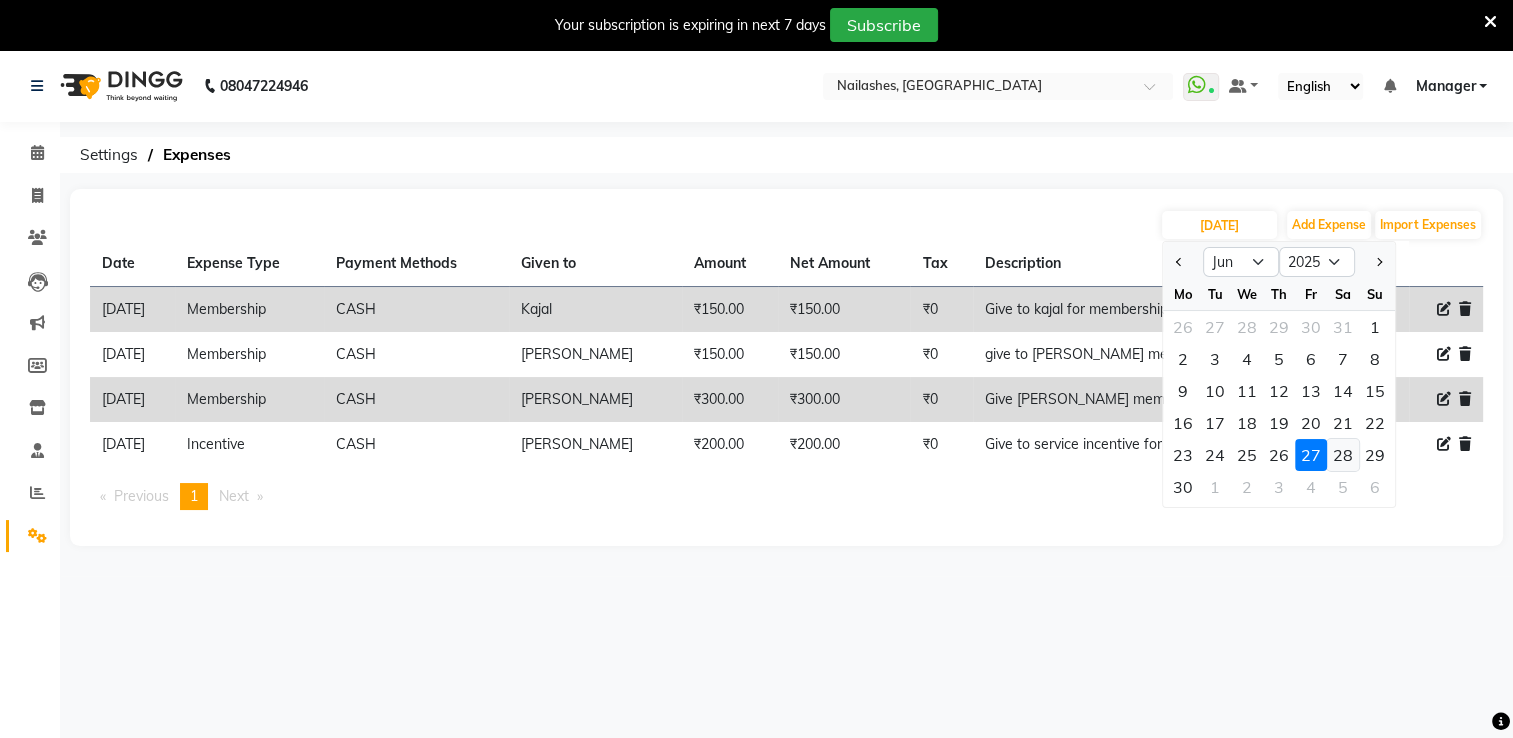 click on "28" 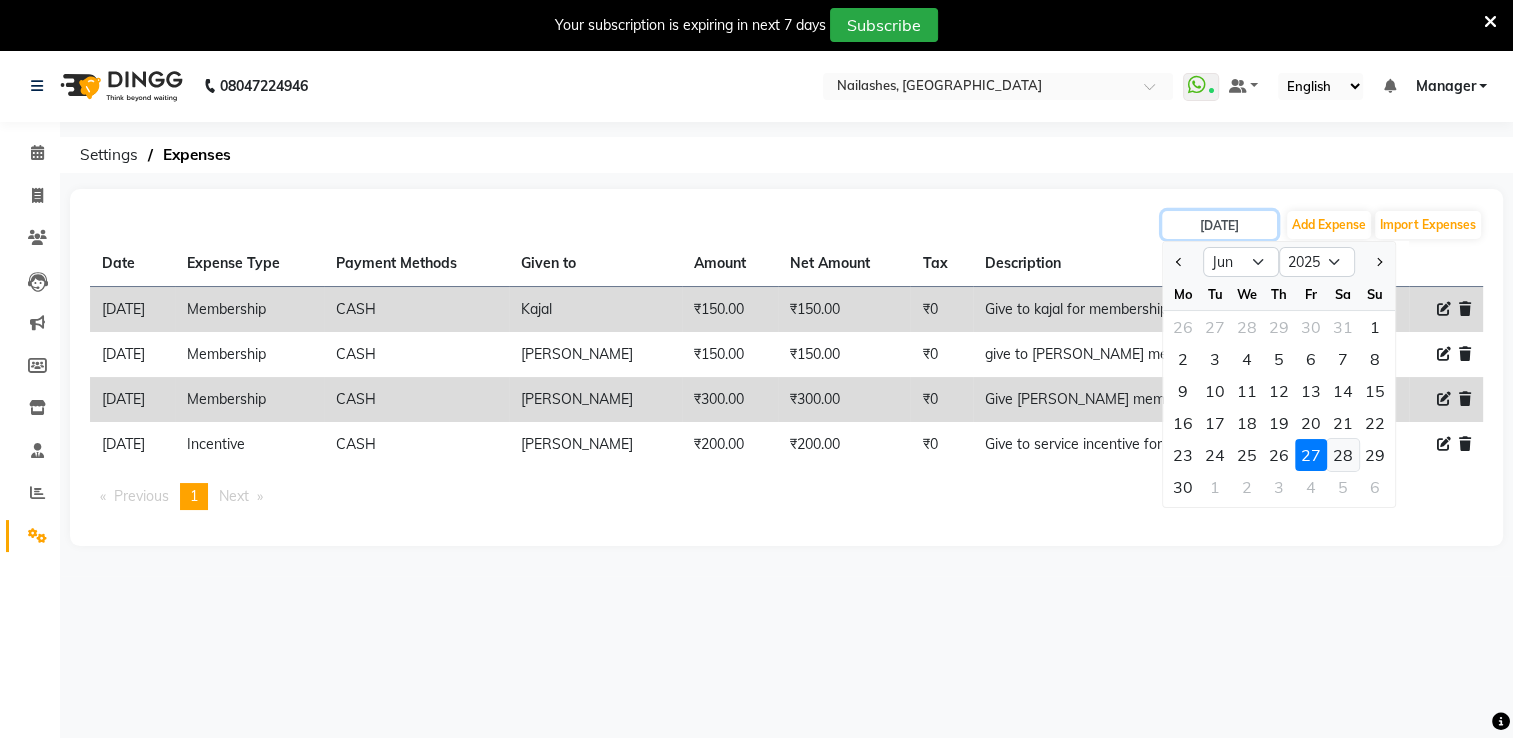 type on "28-06-2025" 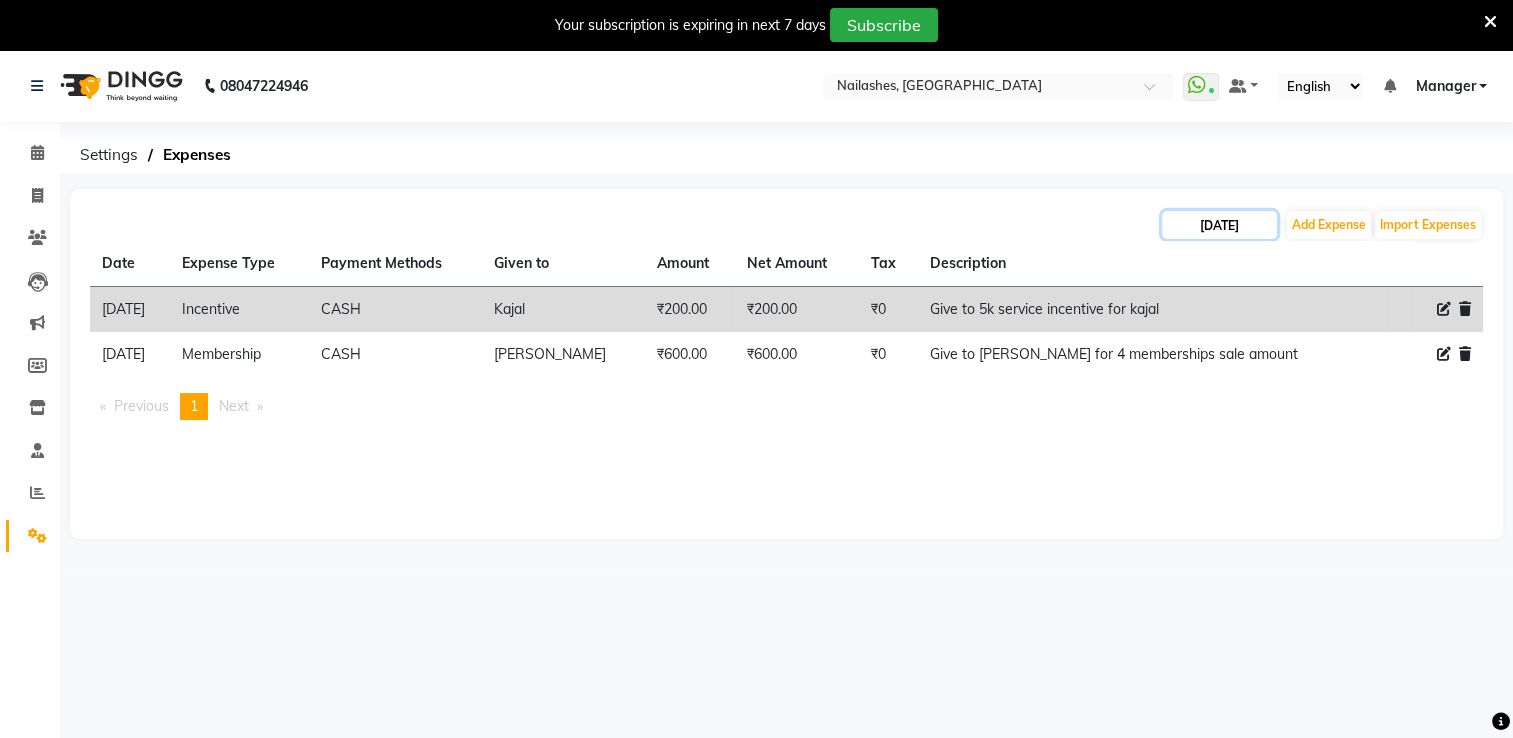 click on "28-06-2025" 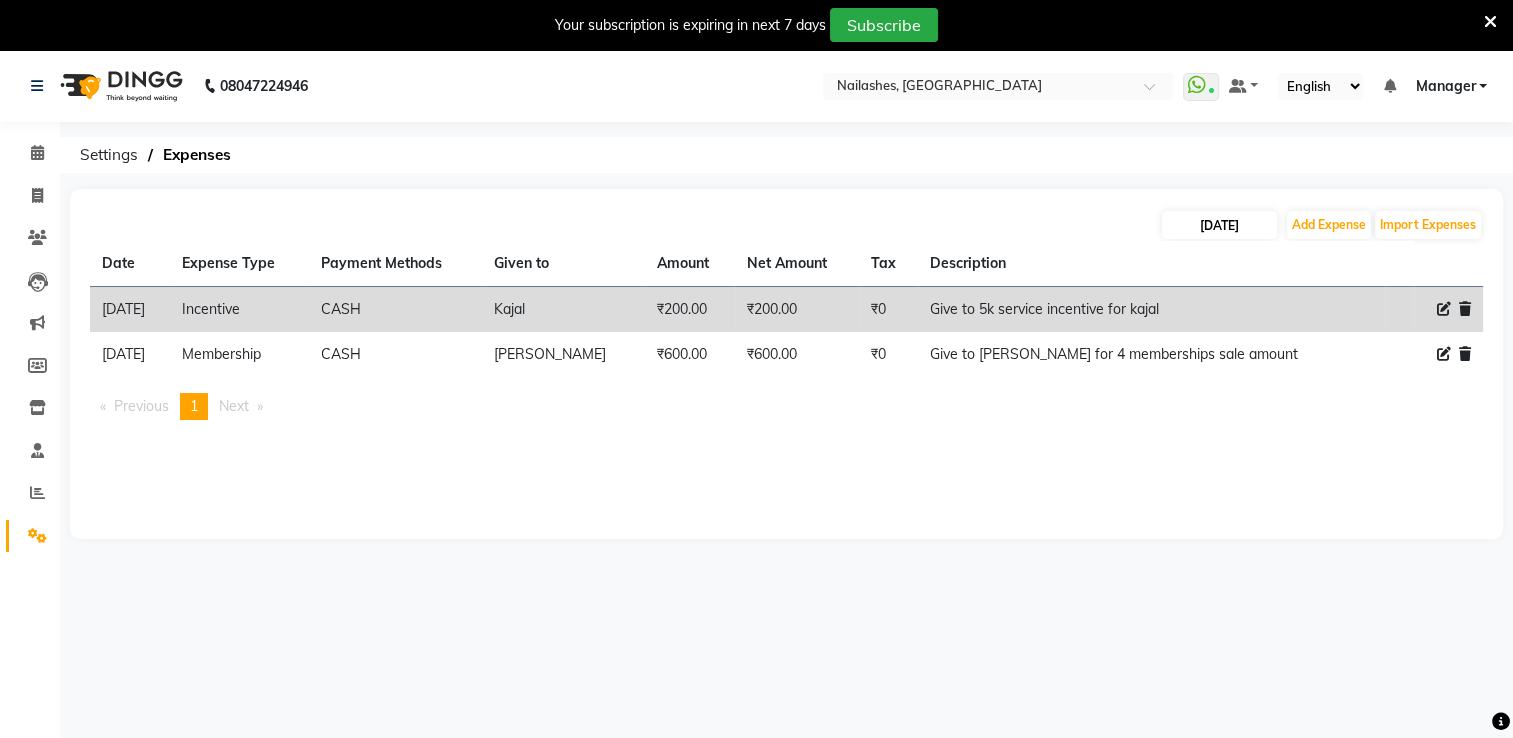 select on "6" 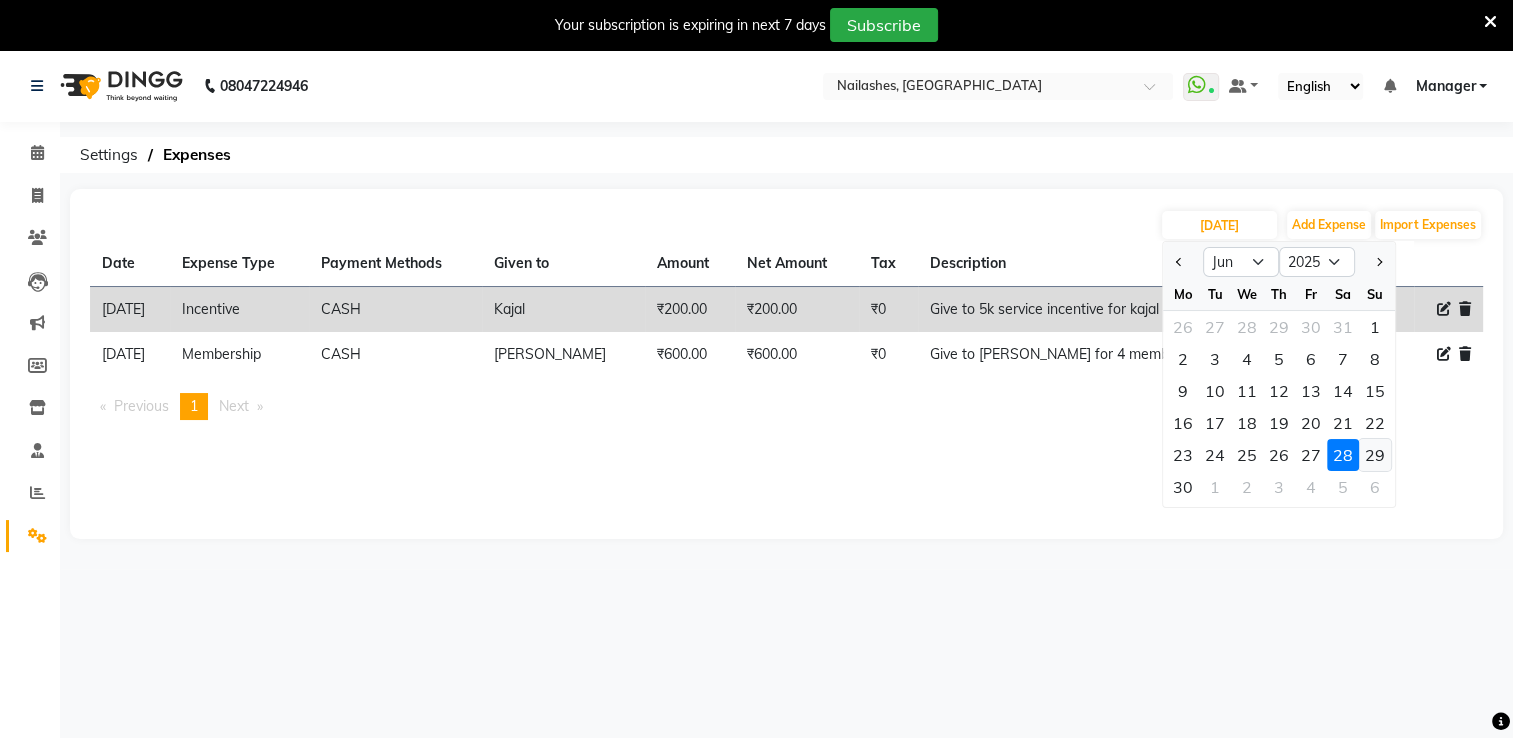 click on "29" 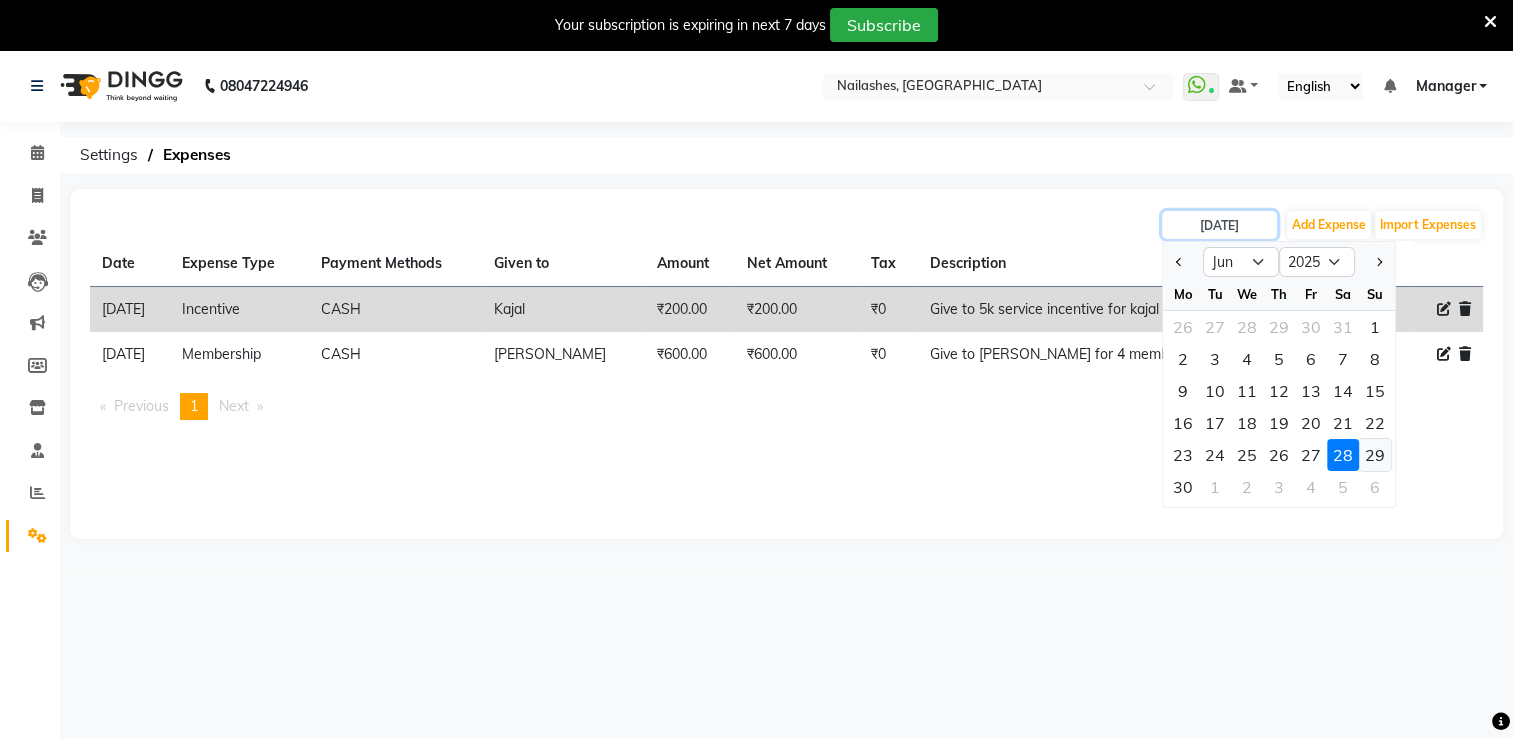 type on "29-06-2025" 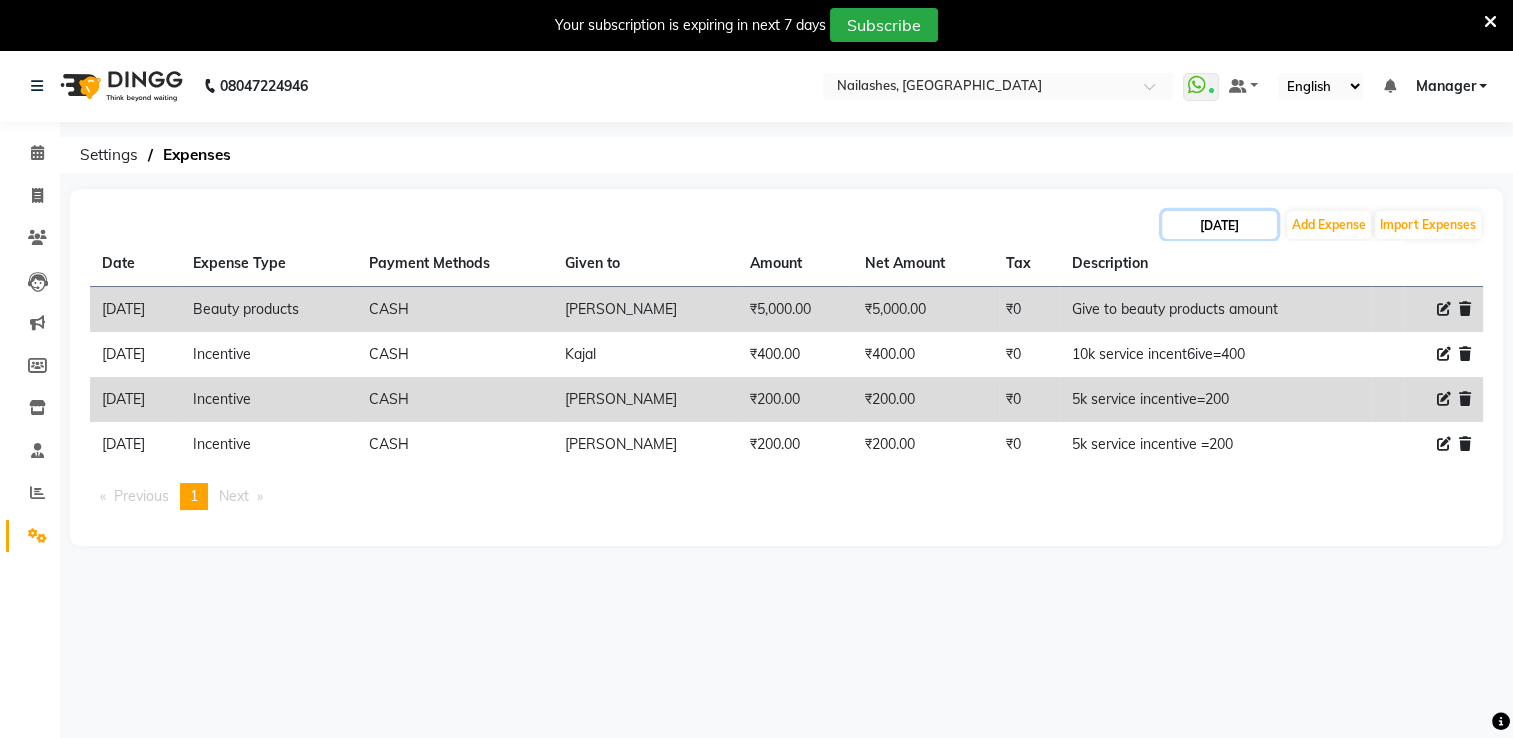 click on "29-06-2025" 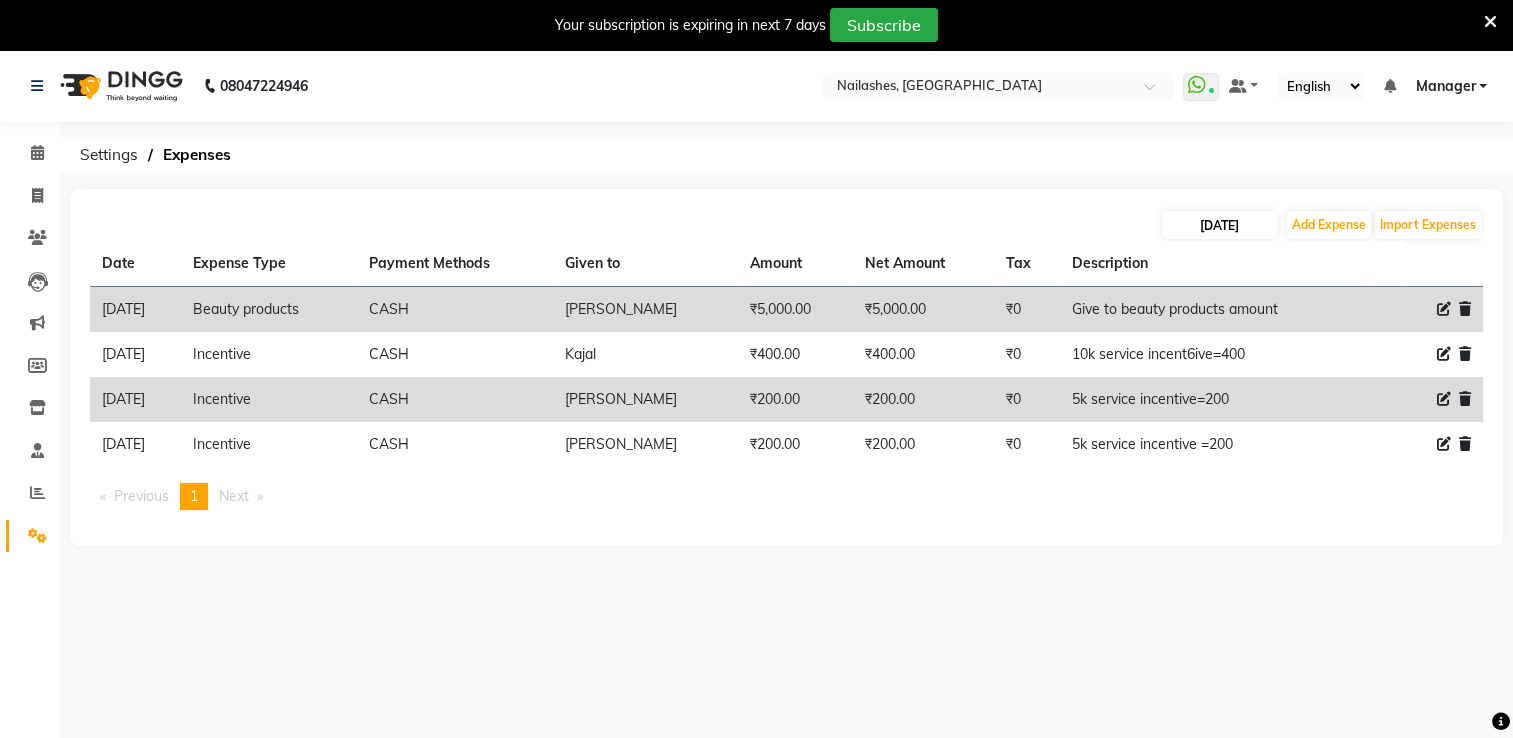 select on "6" 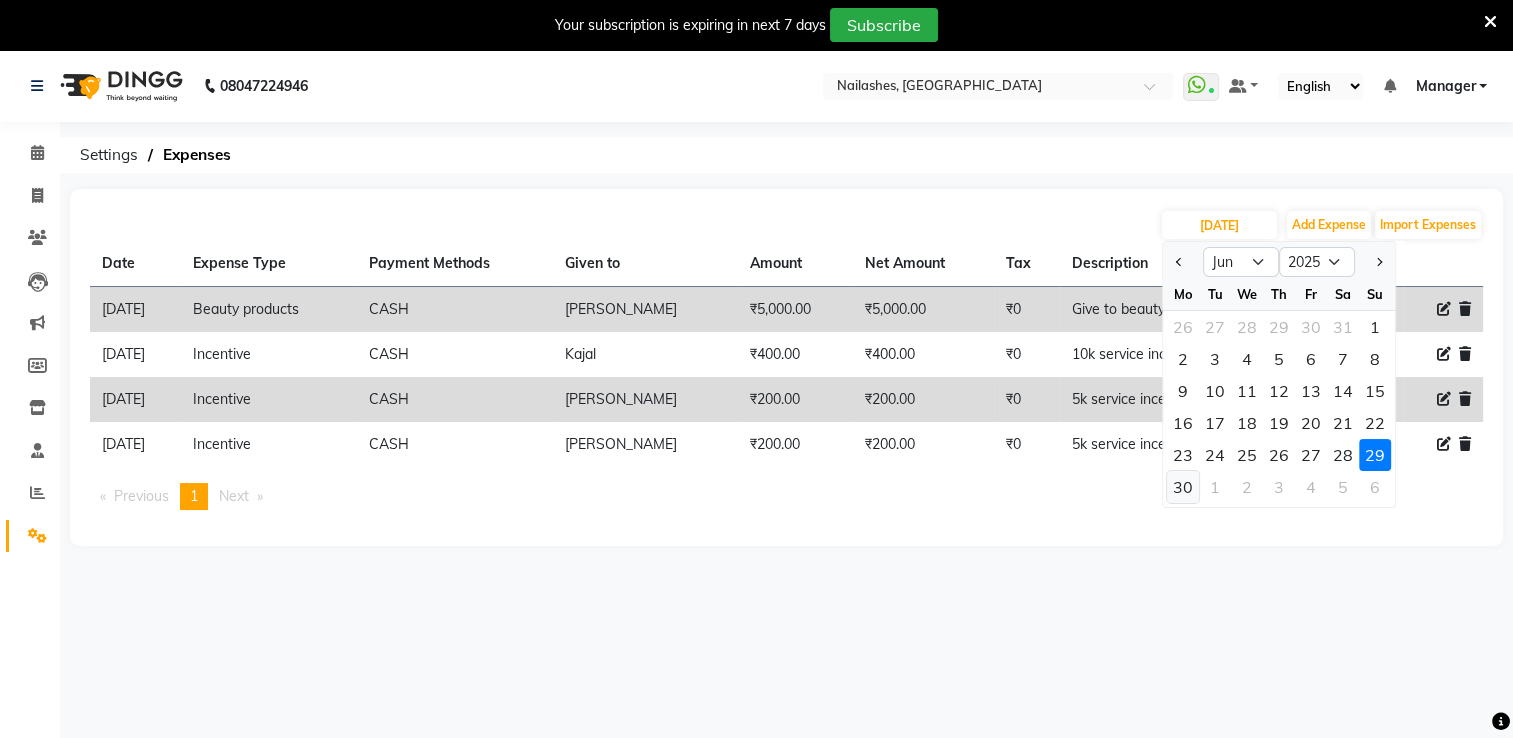 click on "30" 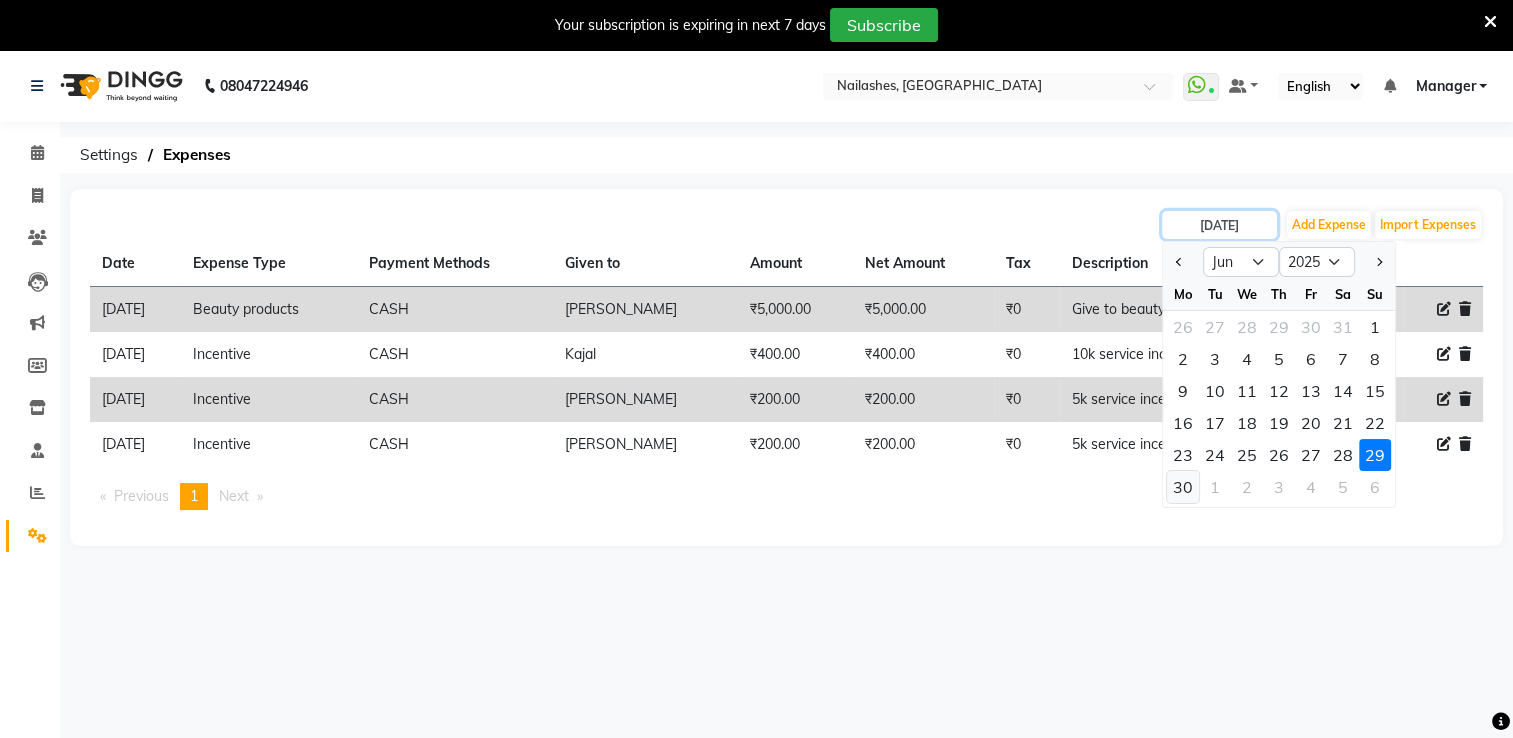 type on "[DATE]" 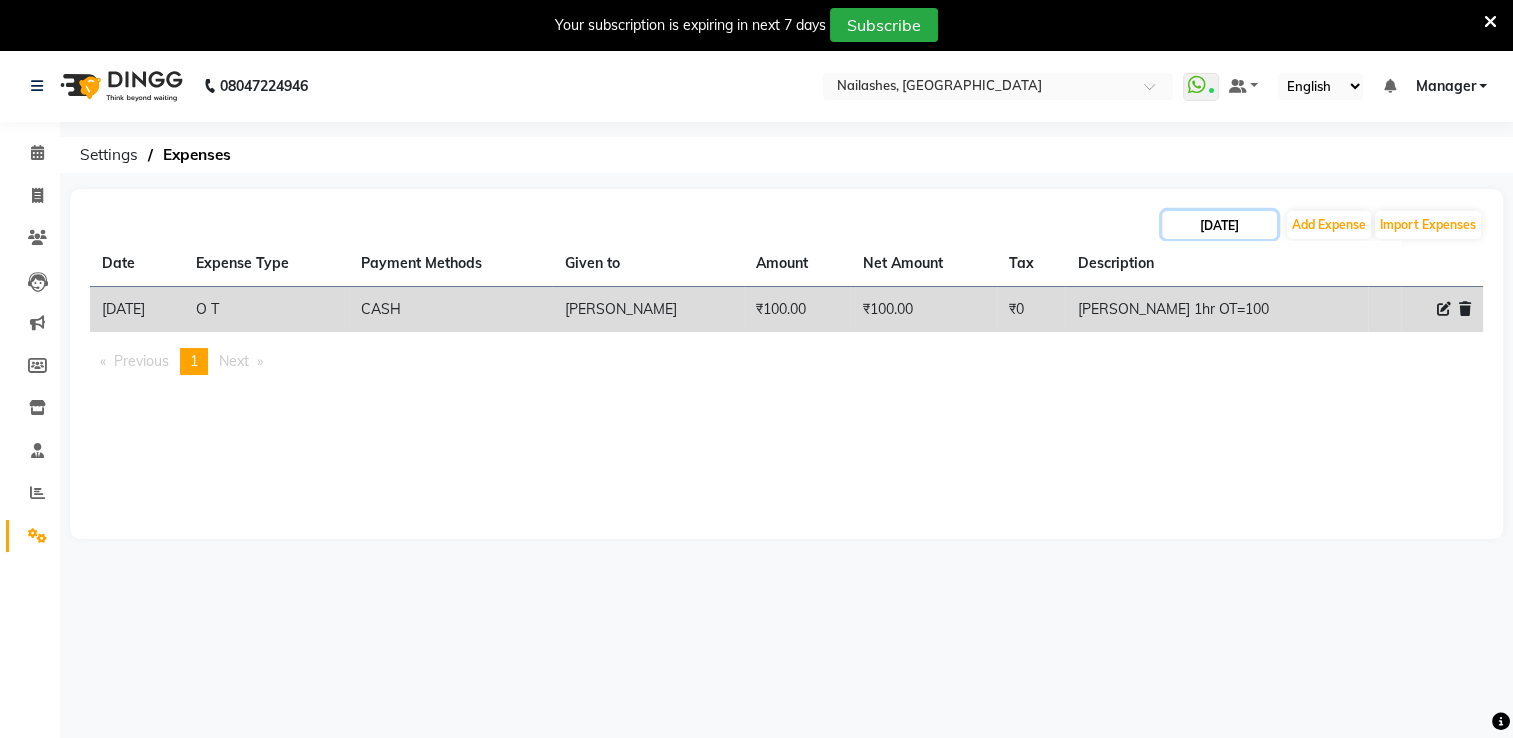 click on "[DATE]" 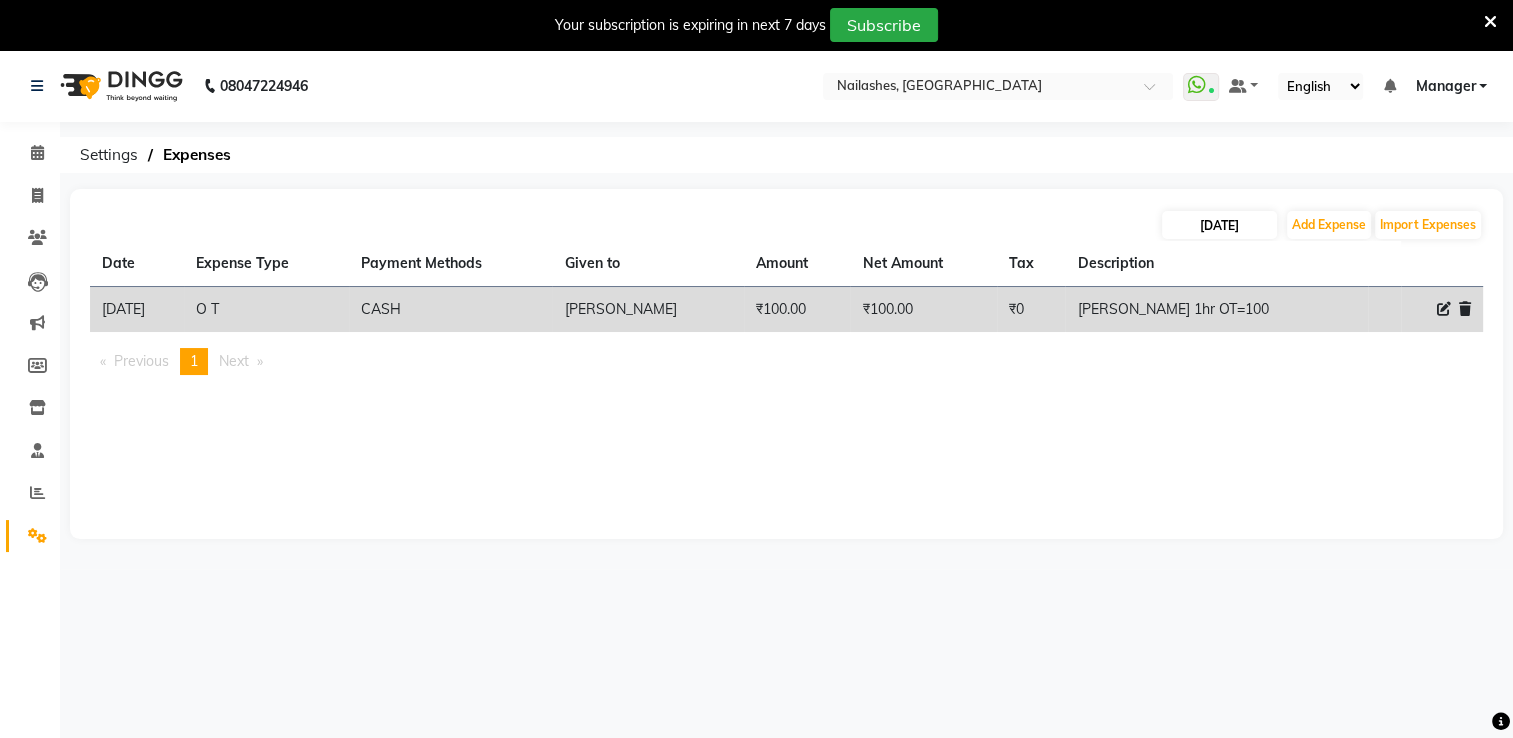 type 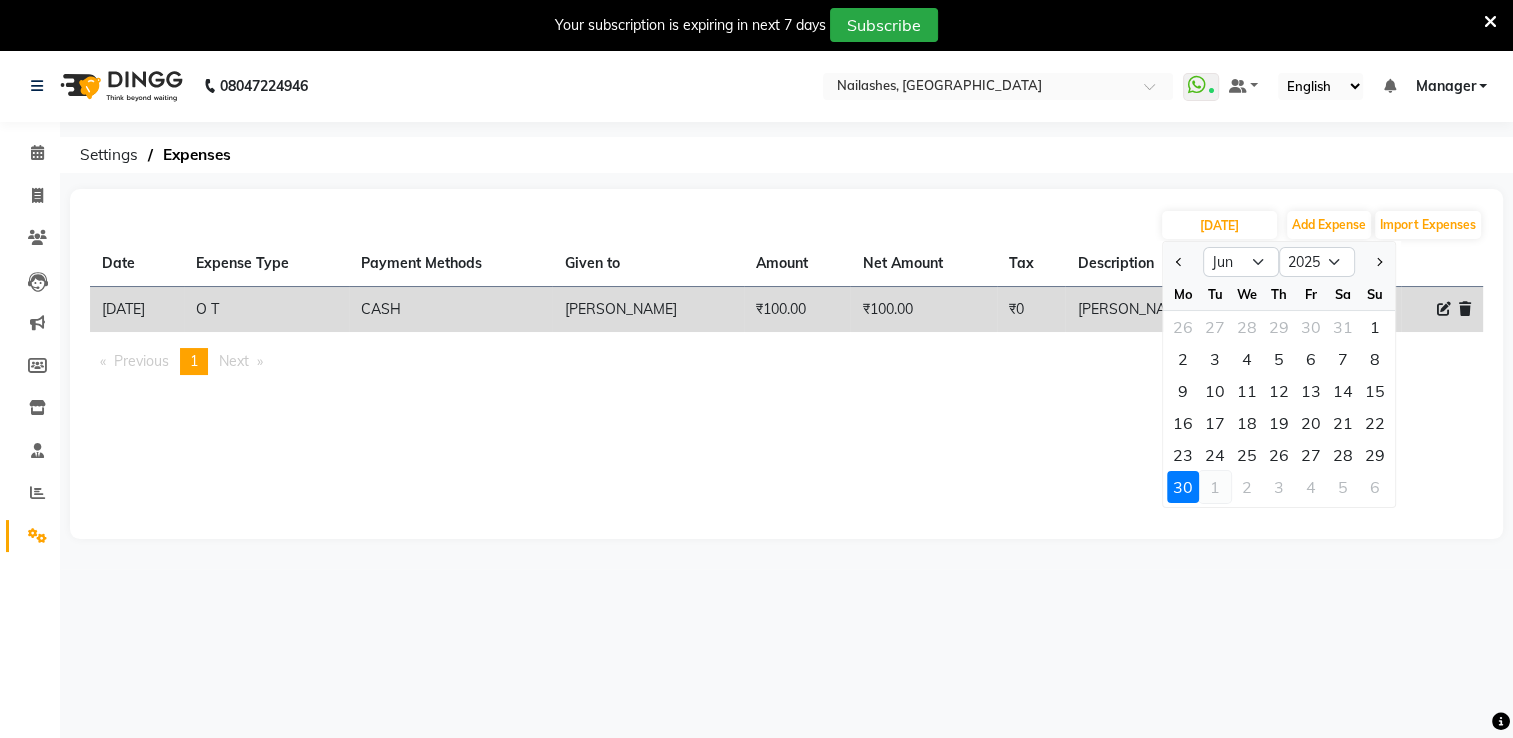 click on "1" 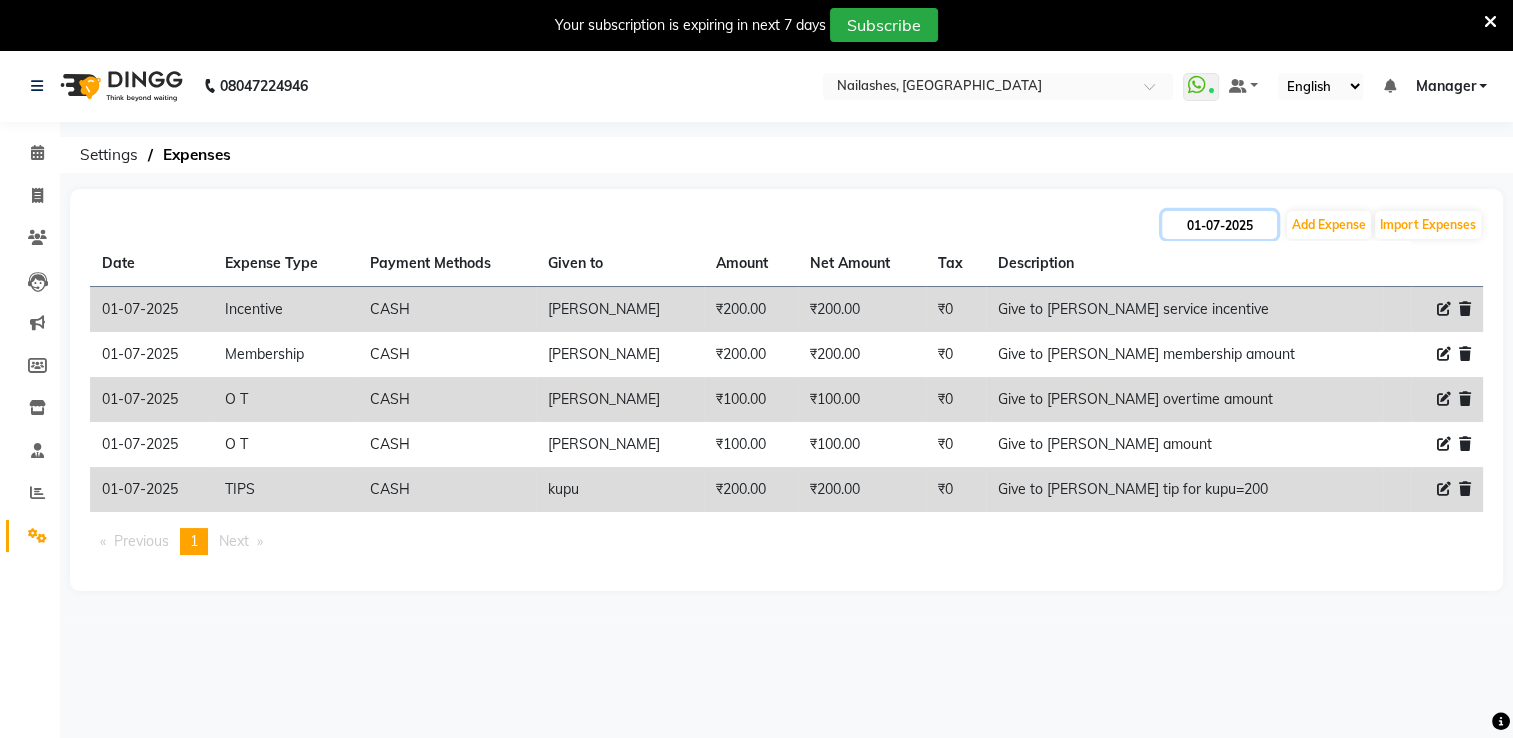 click on "01-07-2025" 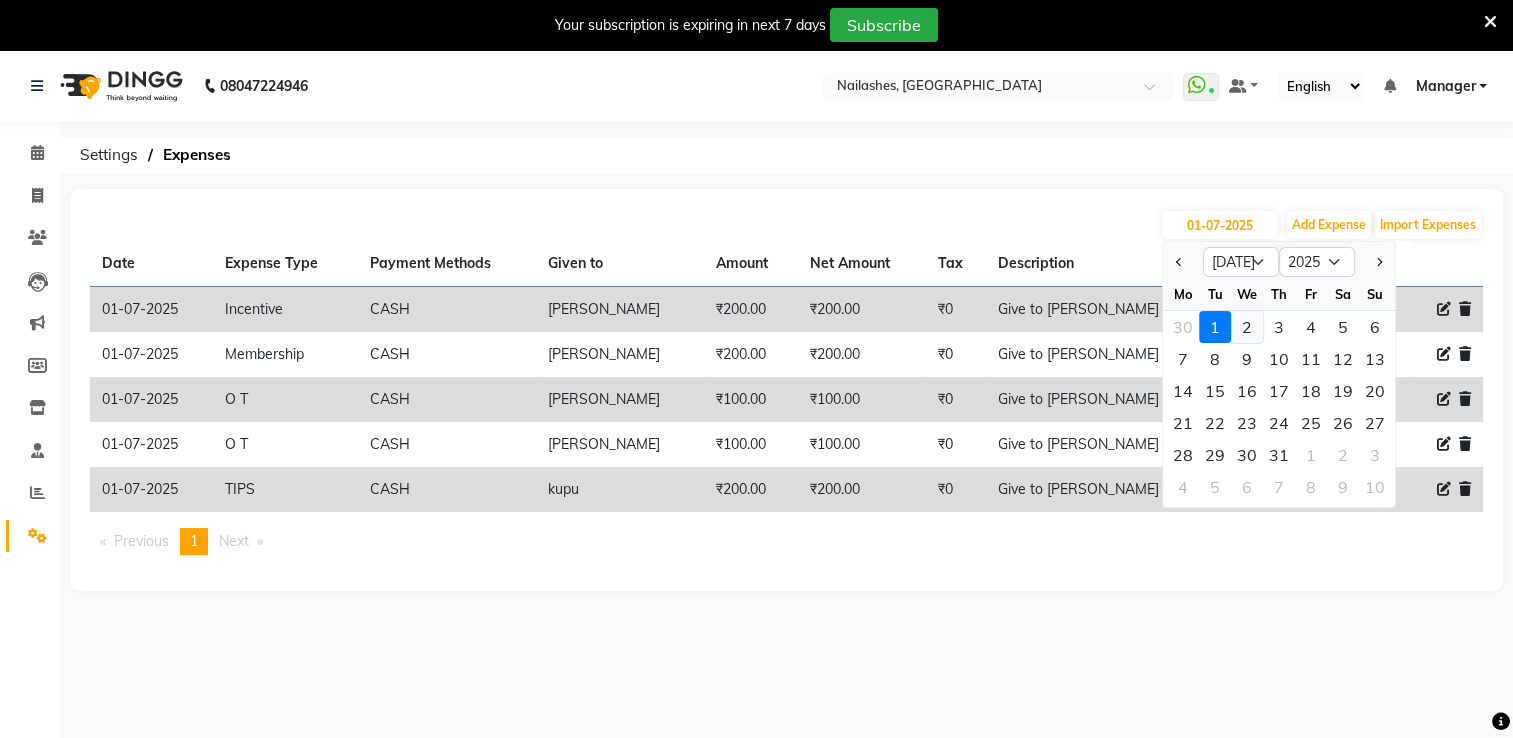 click on "2" 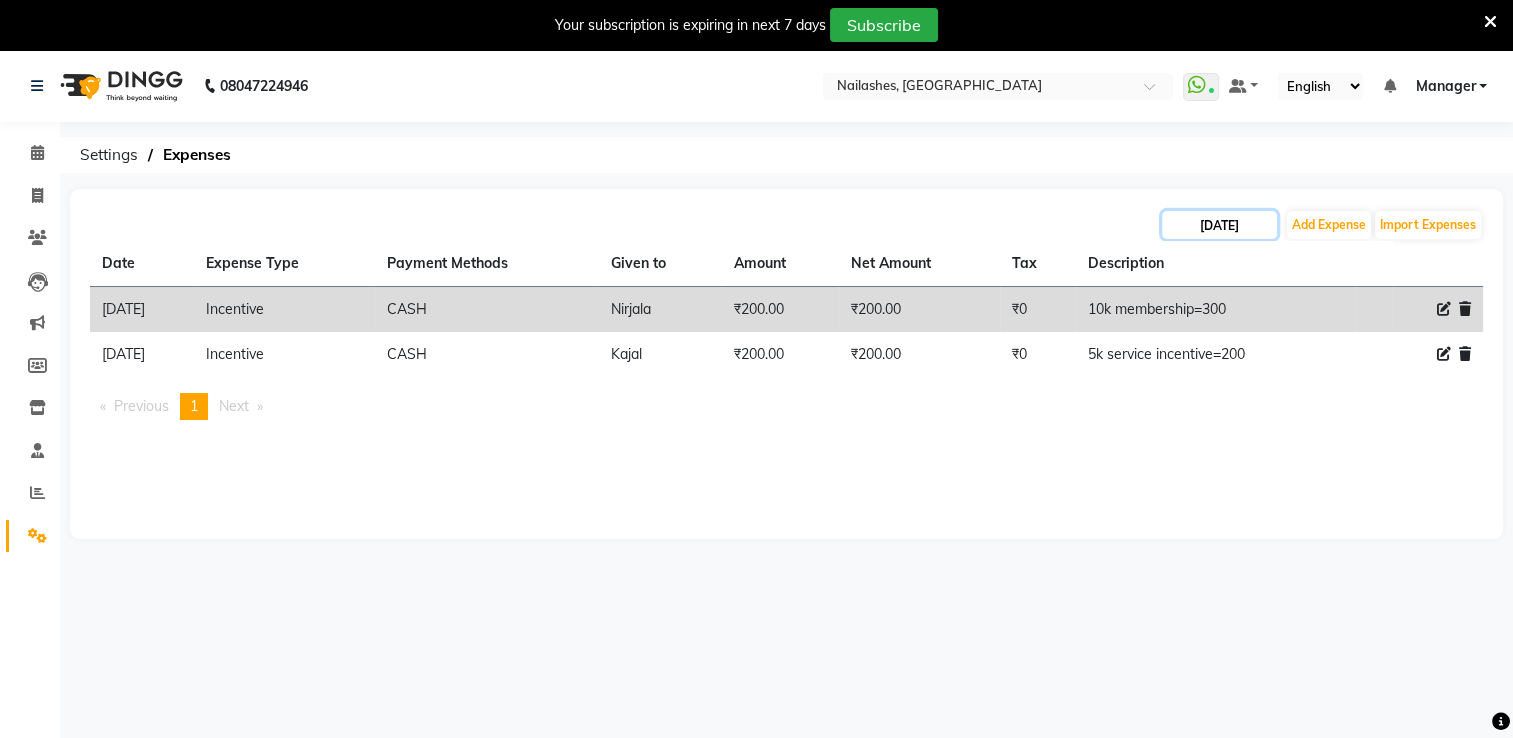 click on "02-07-2025" 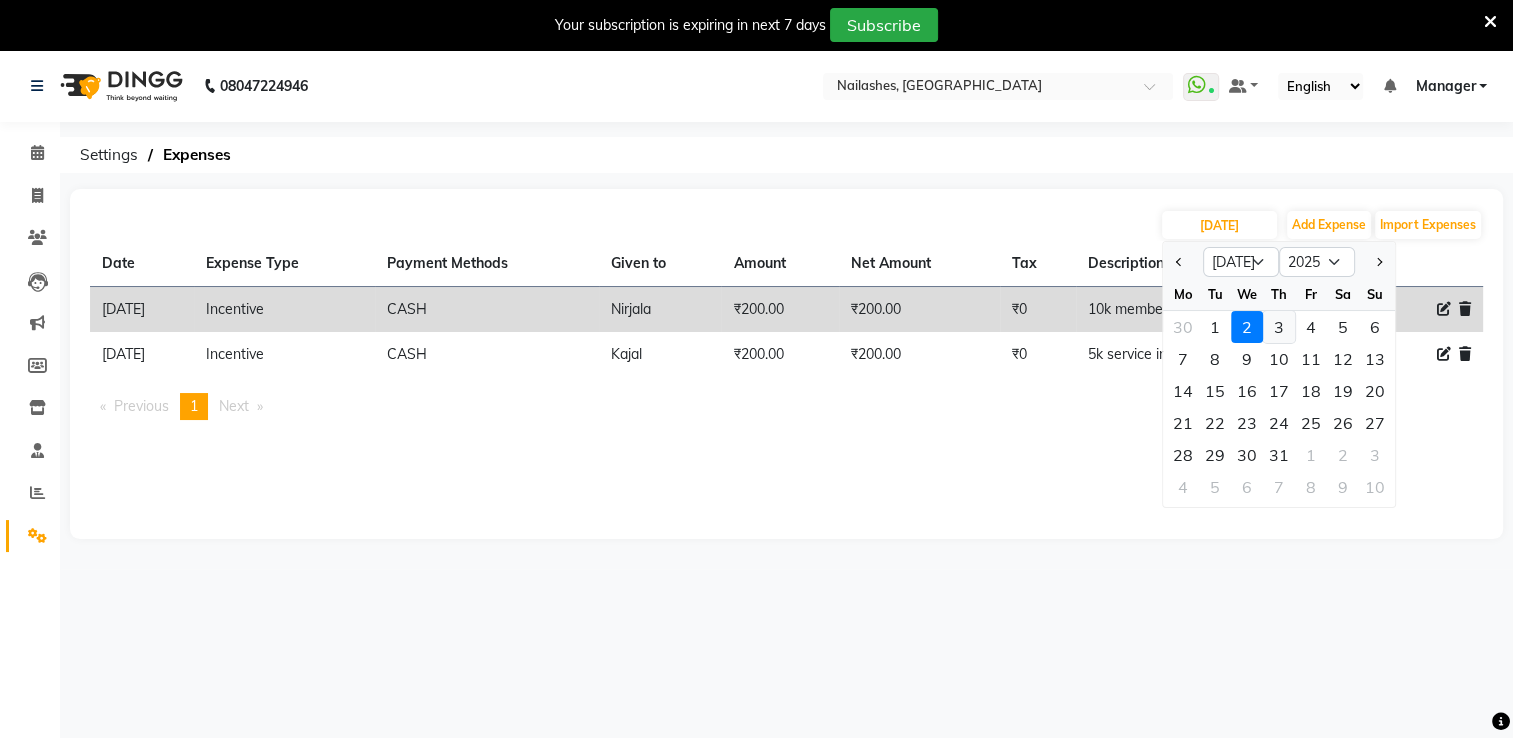 click on "3" 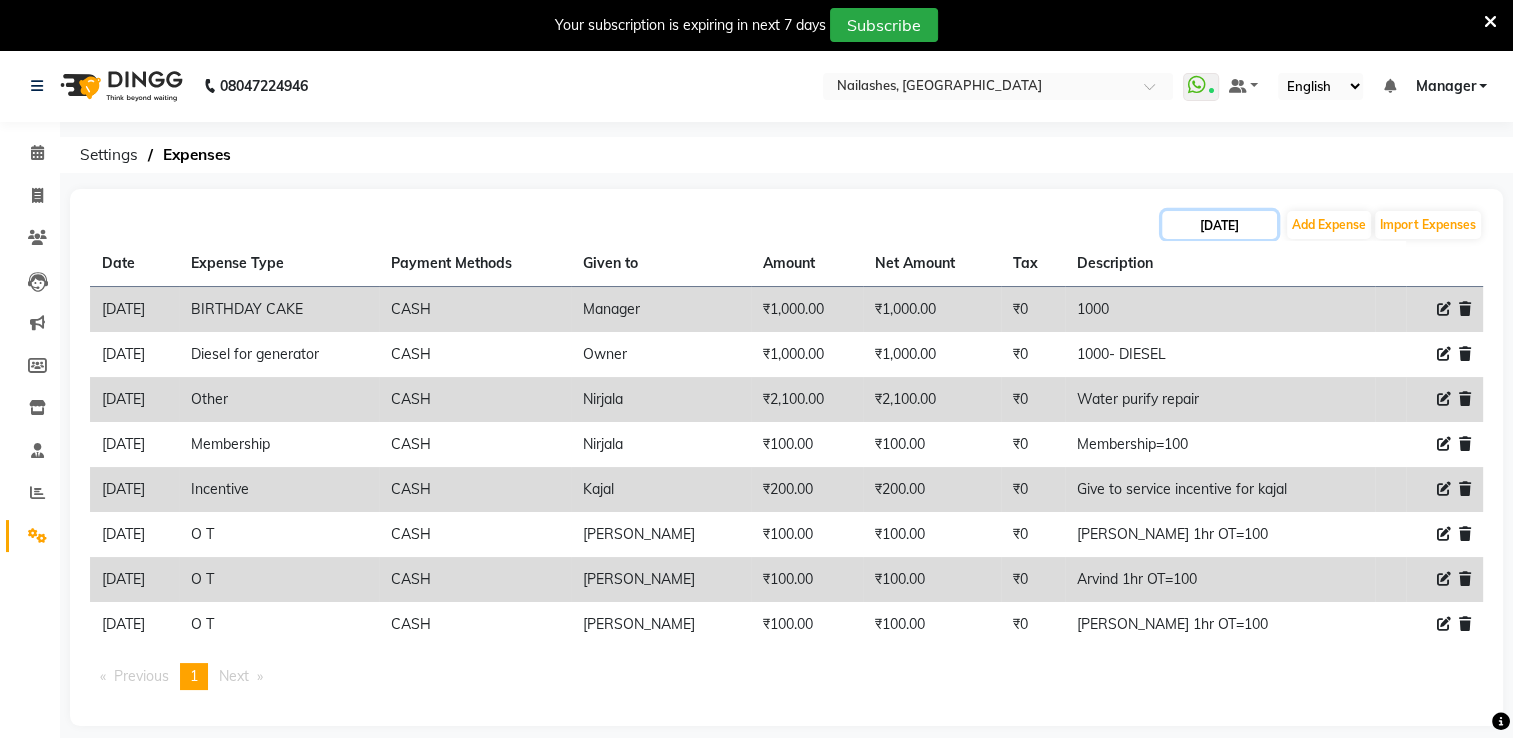 click on "03-07-2025" 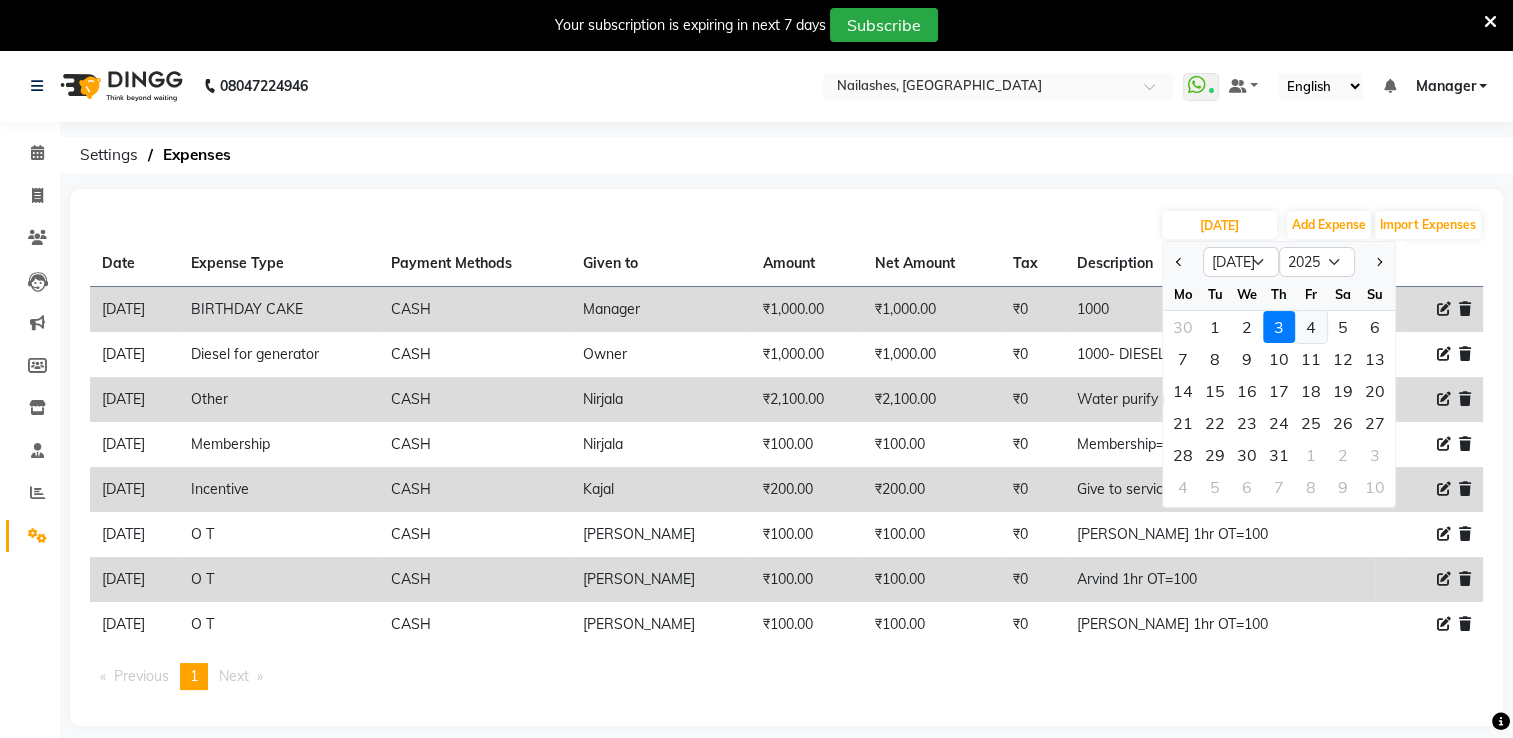 click on "4" 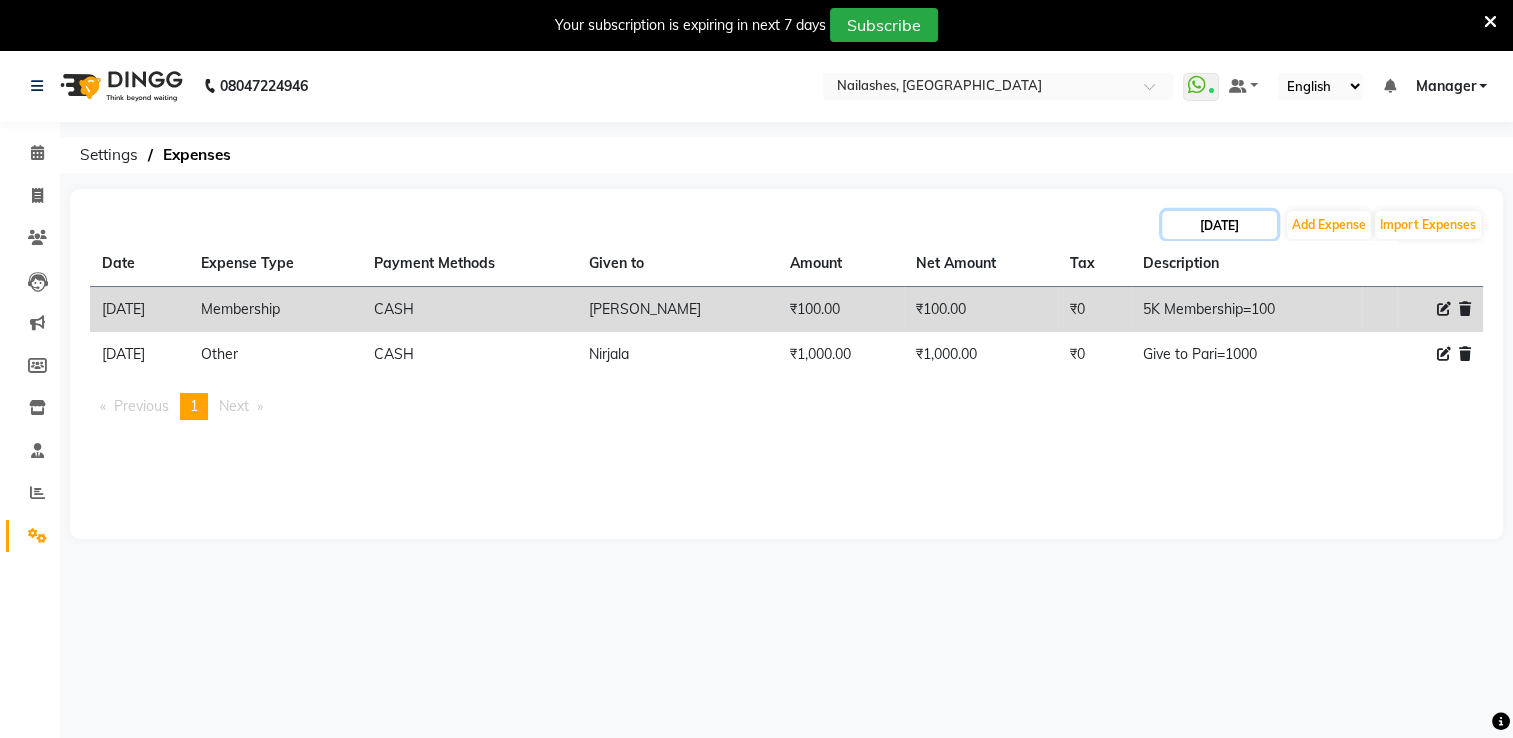 click on "04-07-2025" 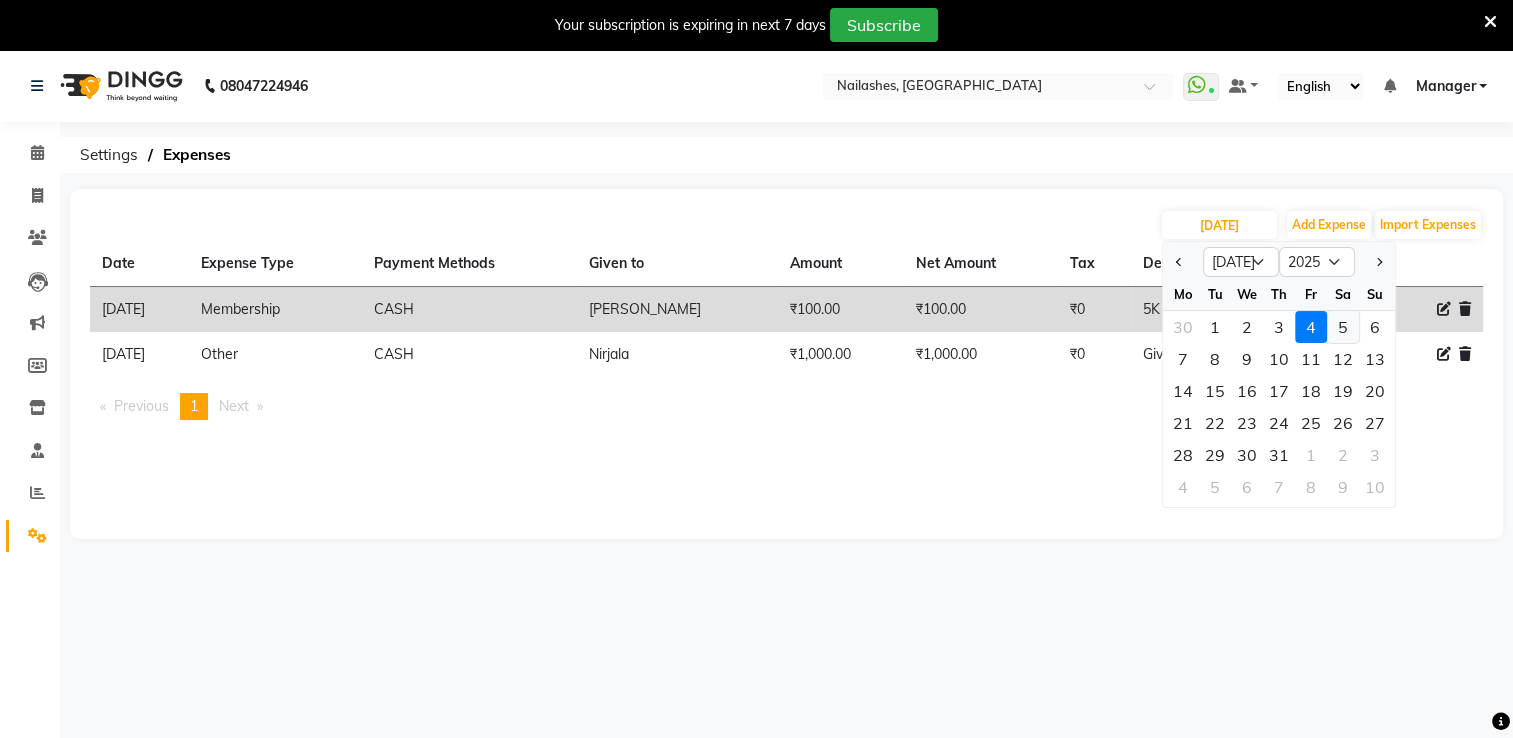 click on "5" 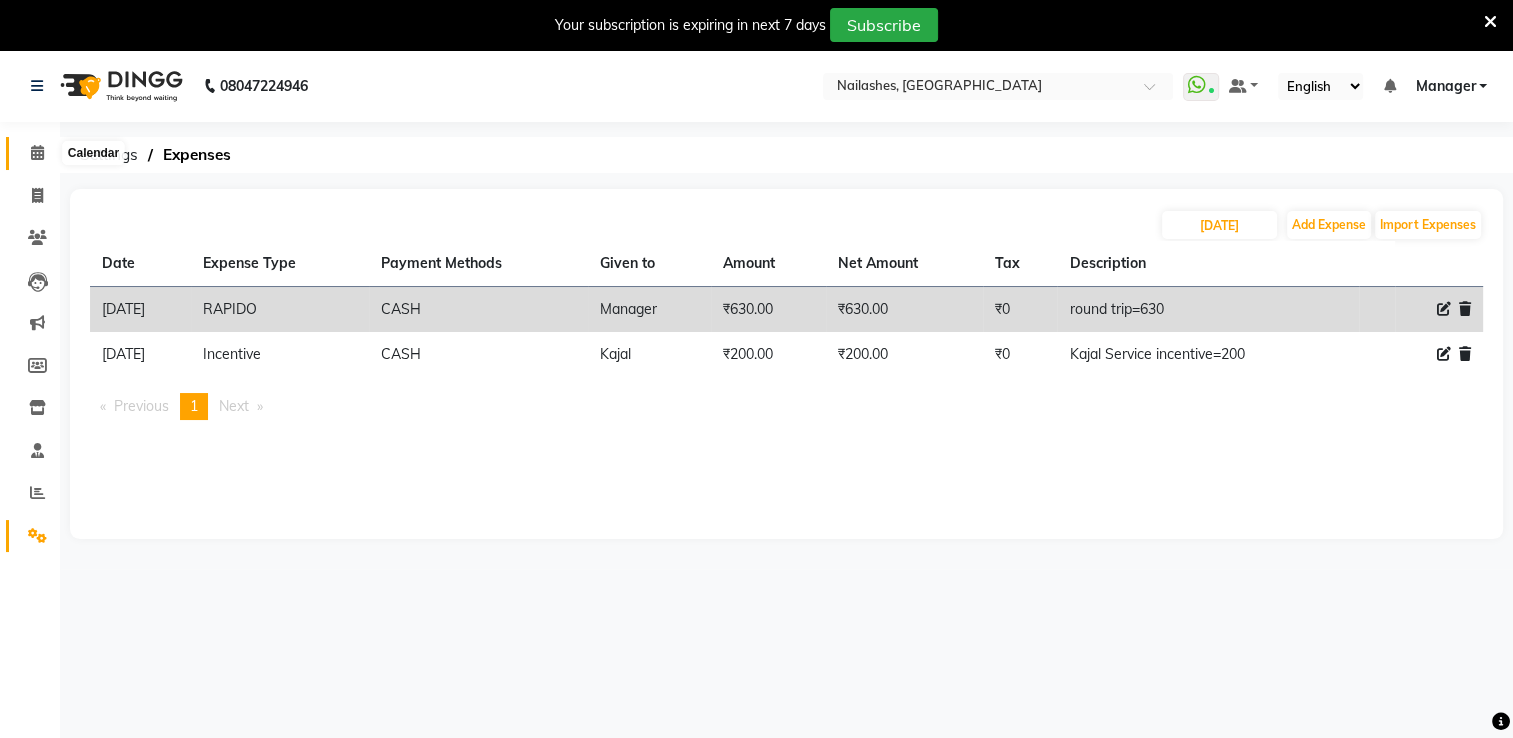 click 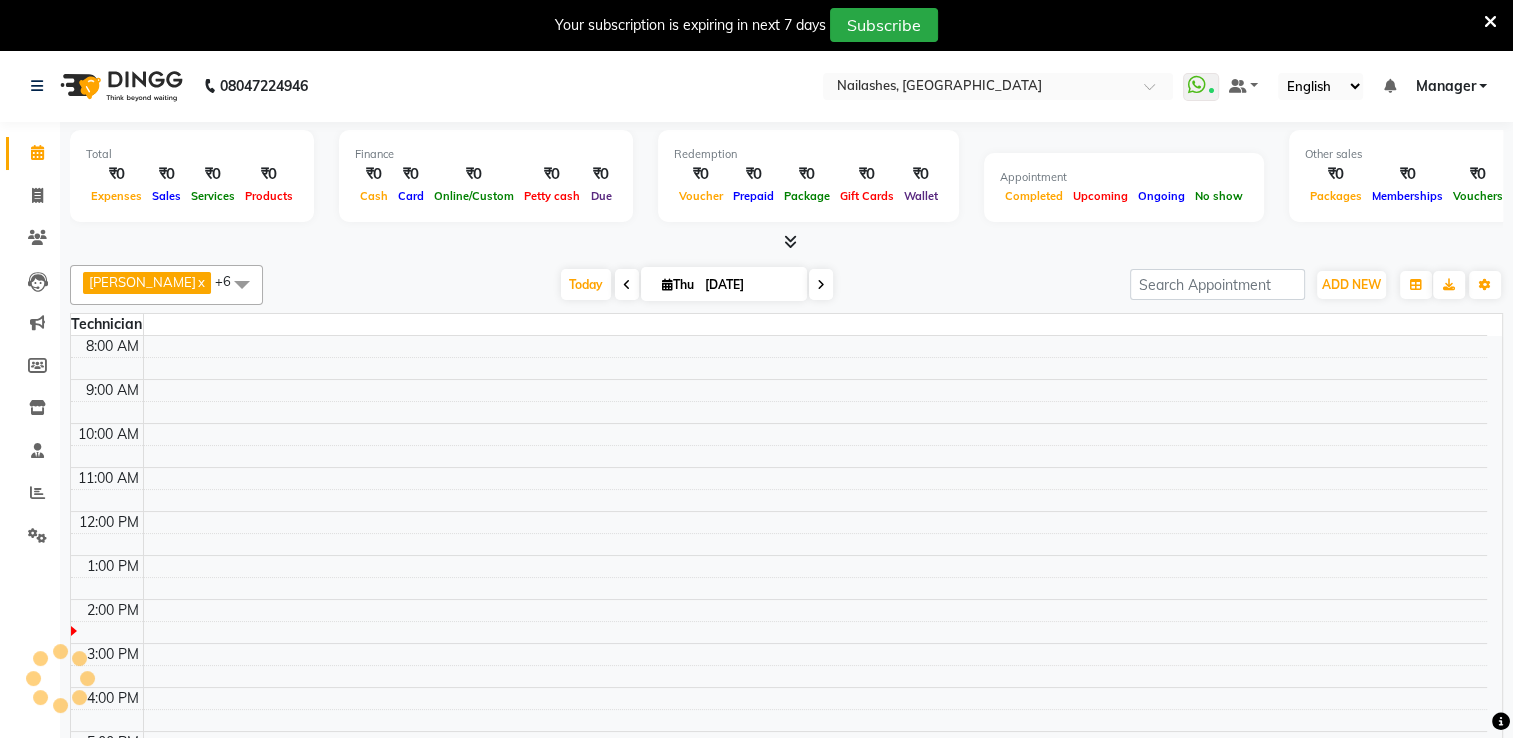 scroll, scrollTop: 0, scrollLeft: 0, axis: both 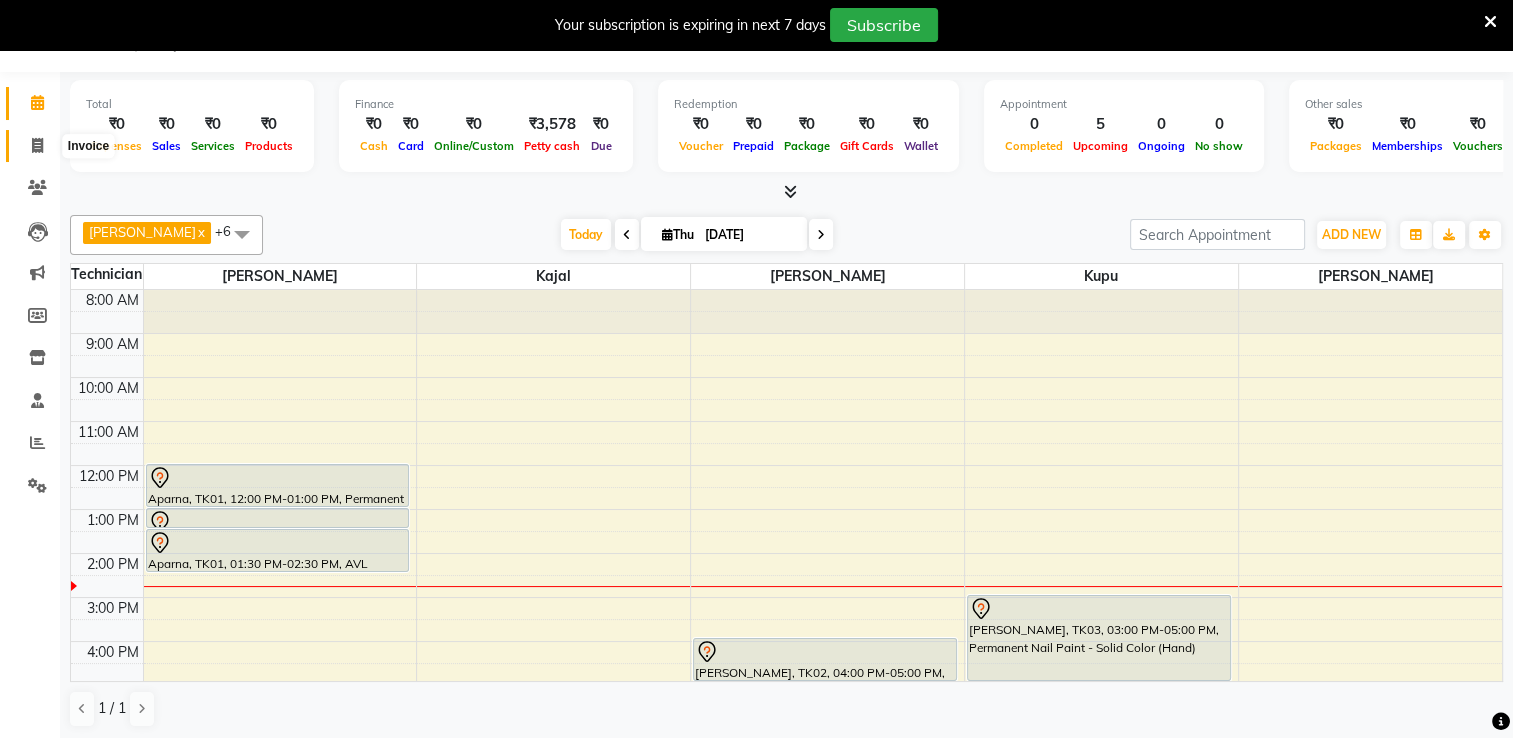 click 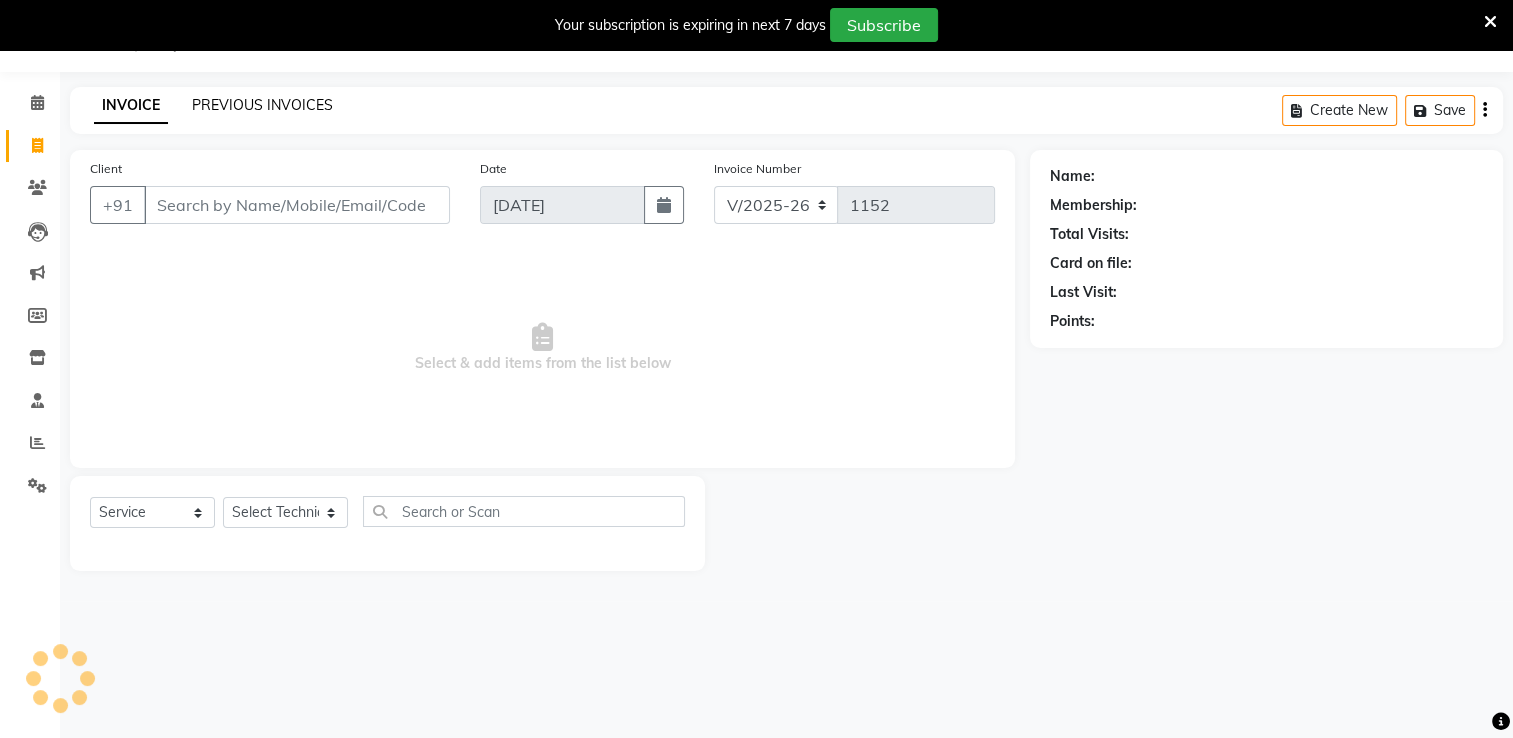 click on "PREVIOUS INVOICES" 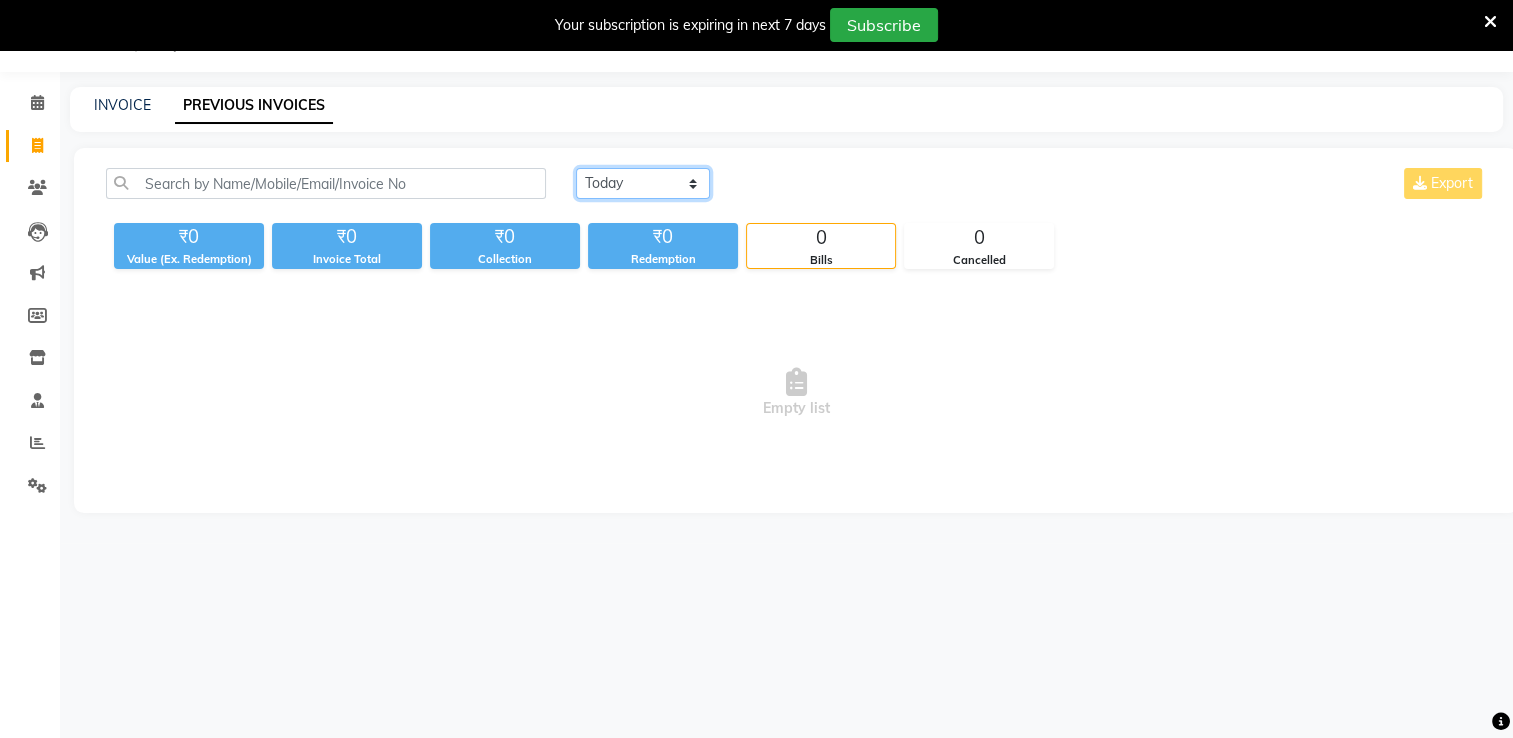 click on "[DATE] [DATE] Custom Range" 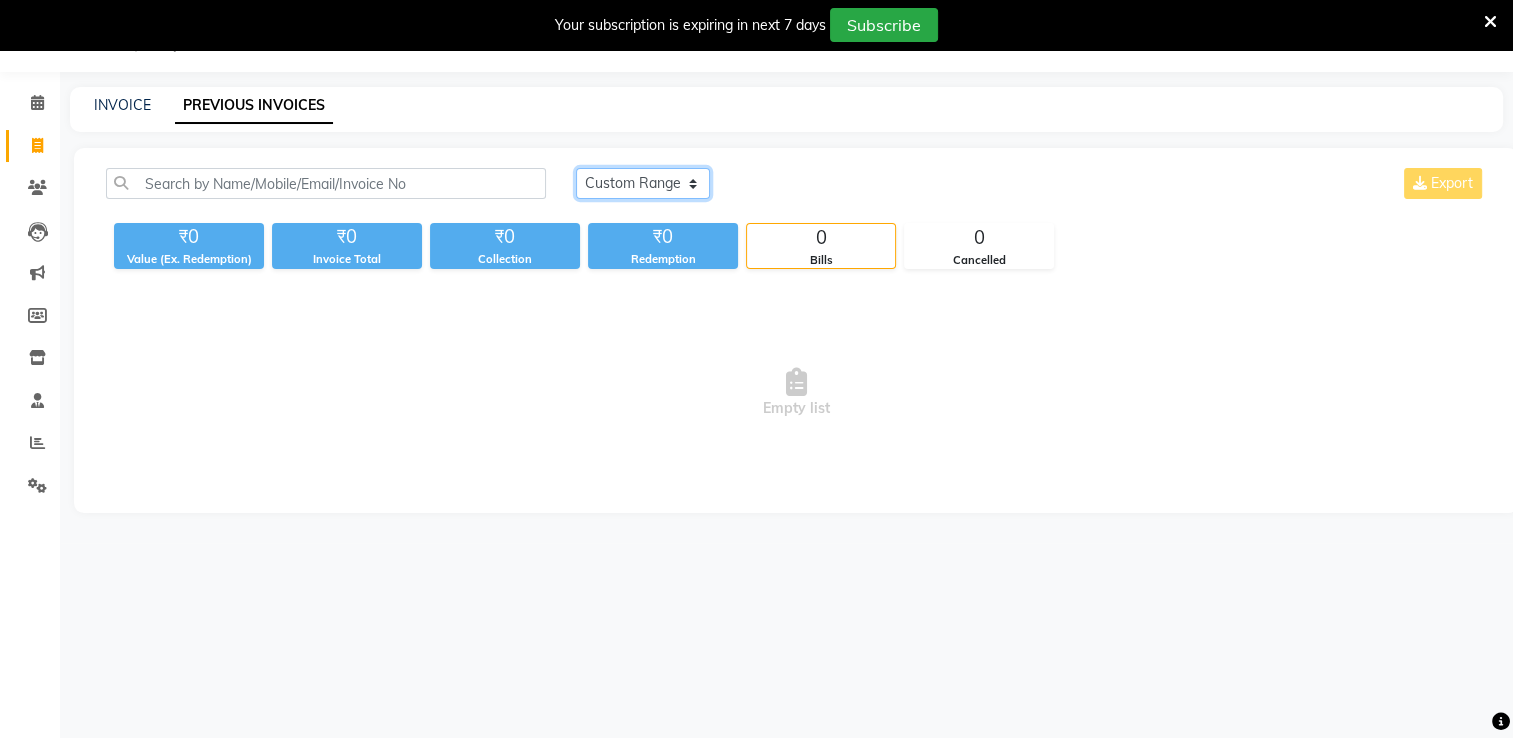 click on "[DATE] [DATE] Custom Range" 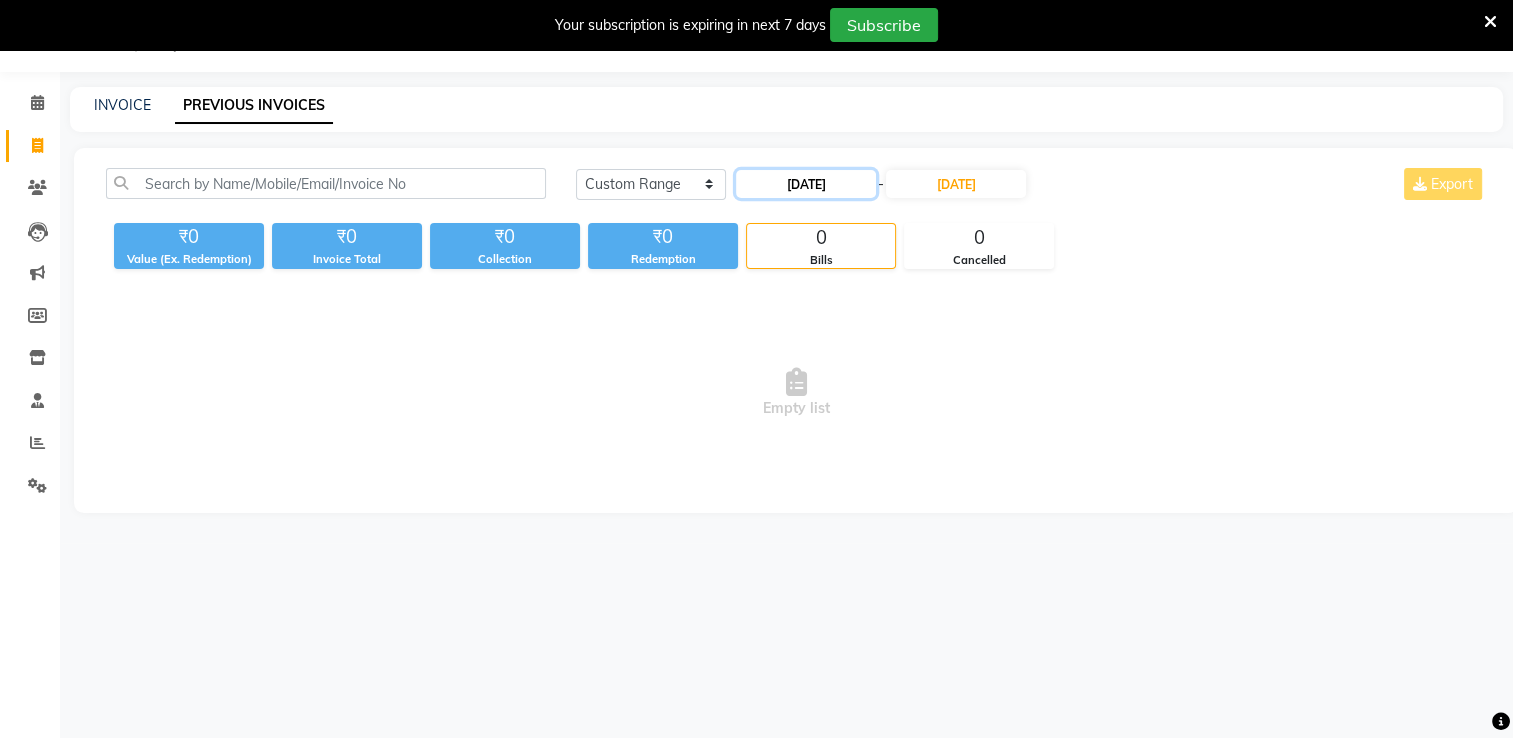 click on "[DATE]" 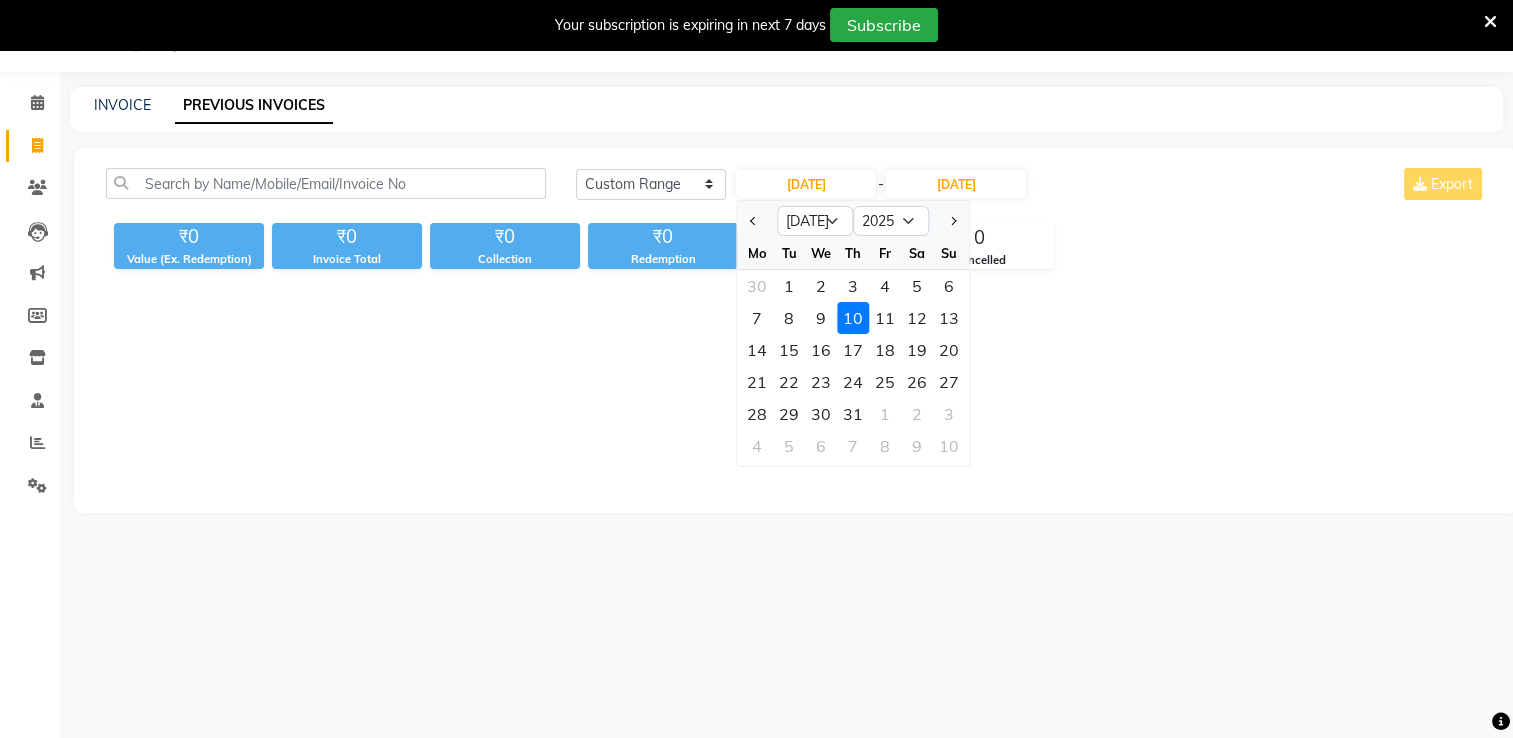 click 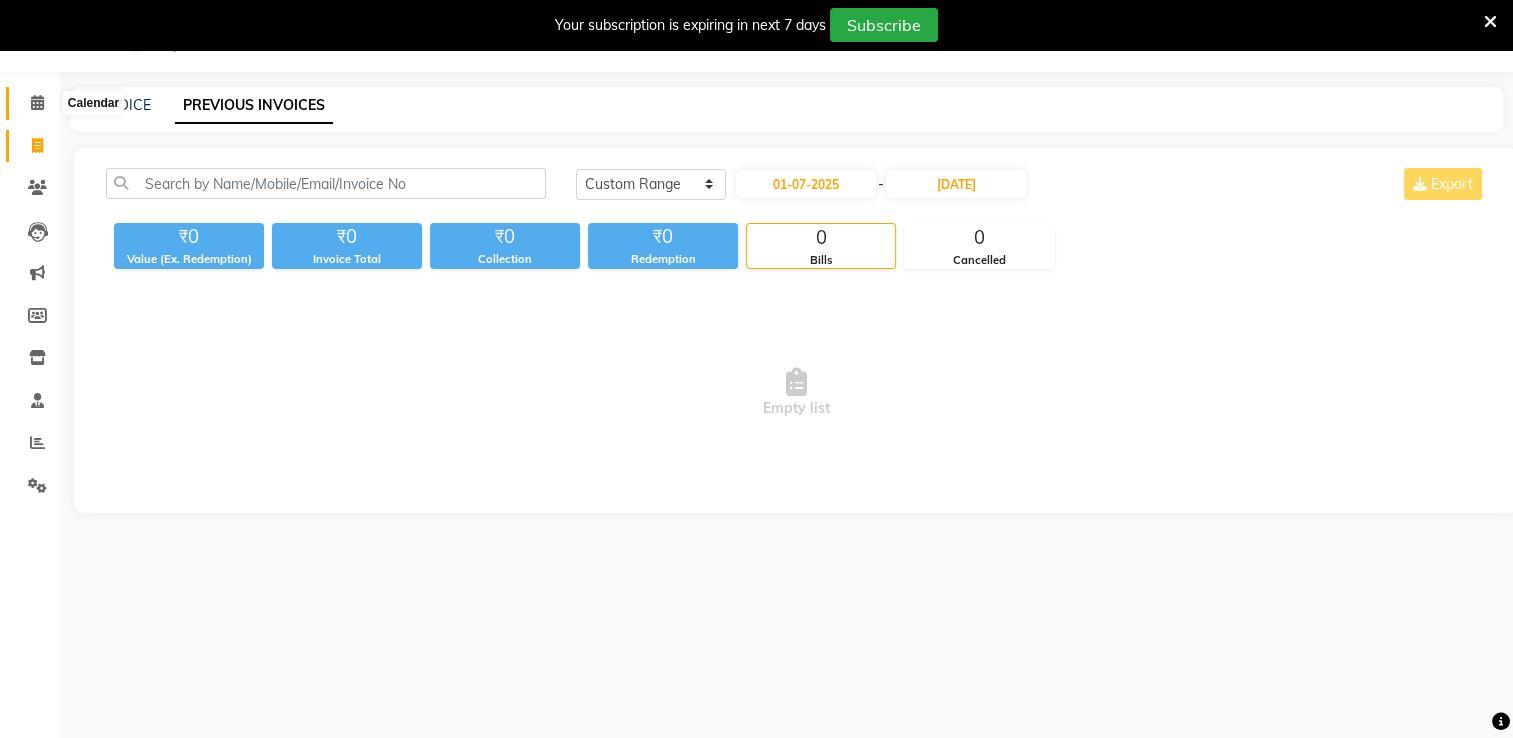 click 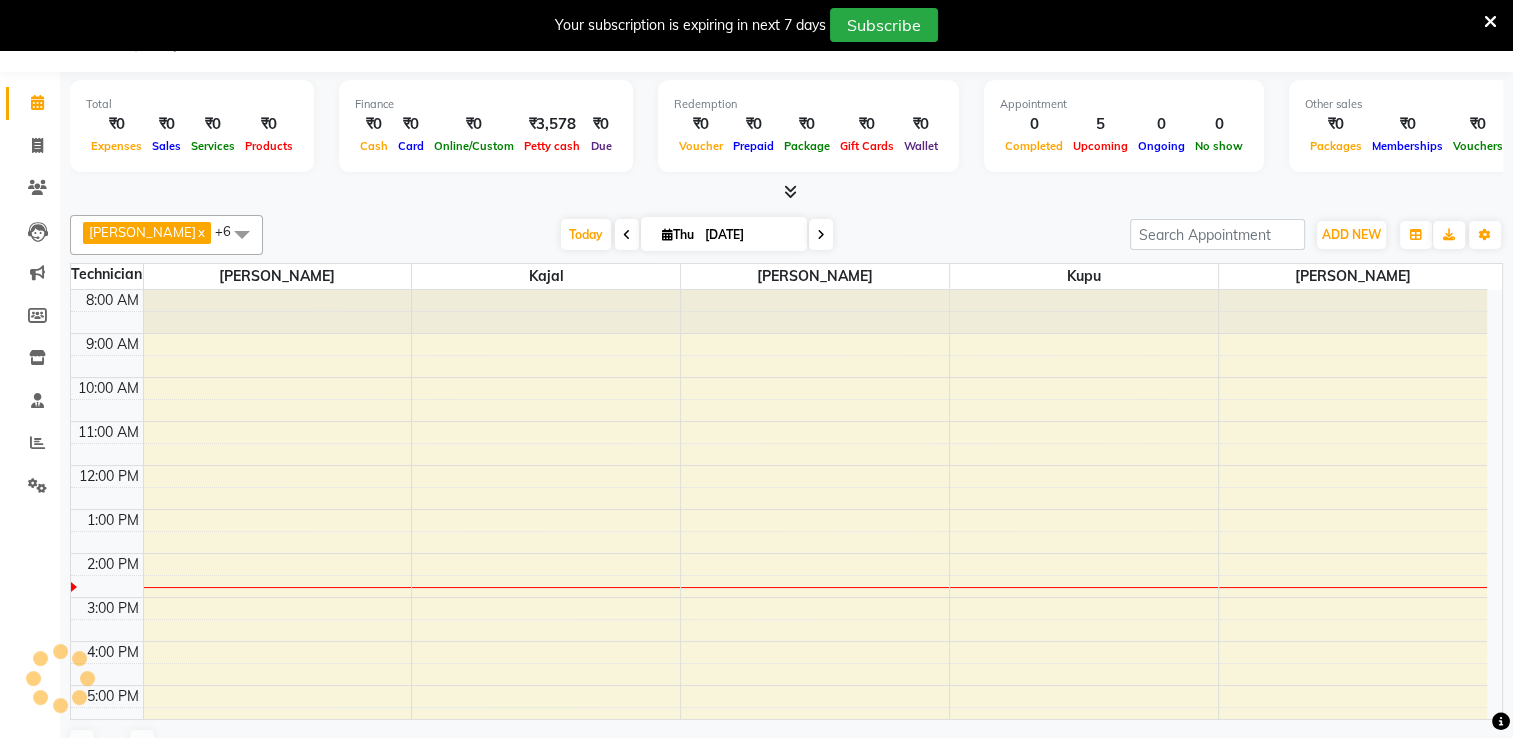 scroll, scrollTop: 0, scrollLeft: 0, axis: both 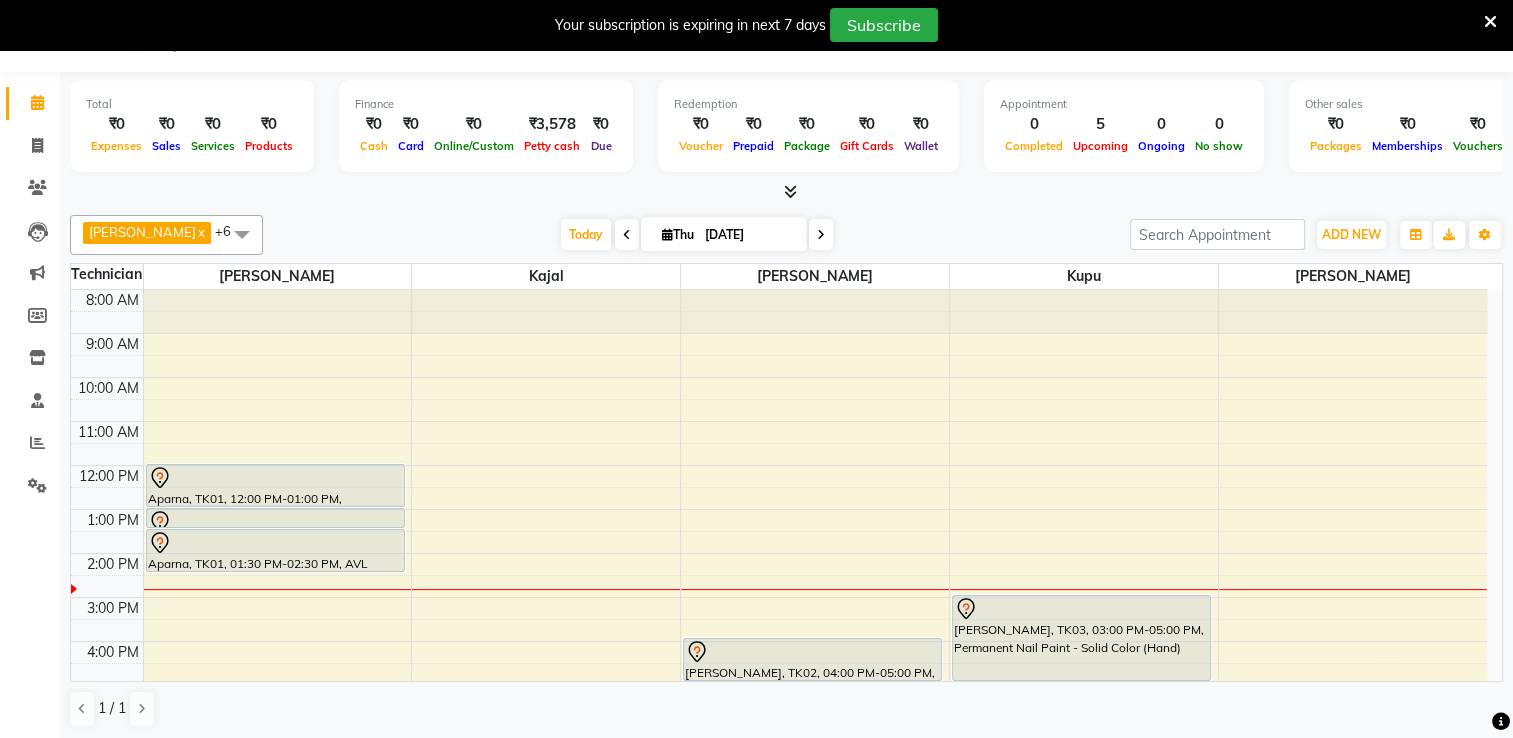 click on "Total  ₹0  Expenses ₹0  Sales ₹0  Services ₹0  Products Finance  ₹0  Cash ₹0  Card ₹0  Online/Custom ₹3,578 Petty cash ₹0 Due  Redemption  ₹0 Voucher ₹0 Prepaid ₹0 Package ₹0  Gift Cards ₹0  Wallet  Appointment  0 Completed 5 Upcoming 0 Ongoing 0 No show  Other sales  ₹0  Packages ₹0  Memberships ₹0  Vouchers ₹0  Prepaids ₹0  Gift Cards" at bounding box center (786, 129) 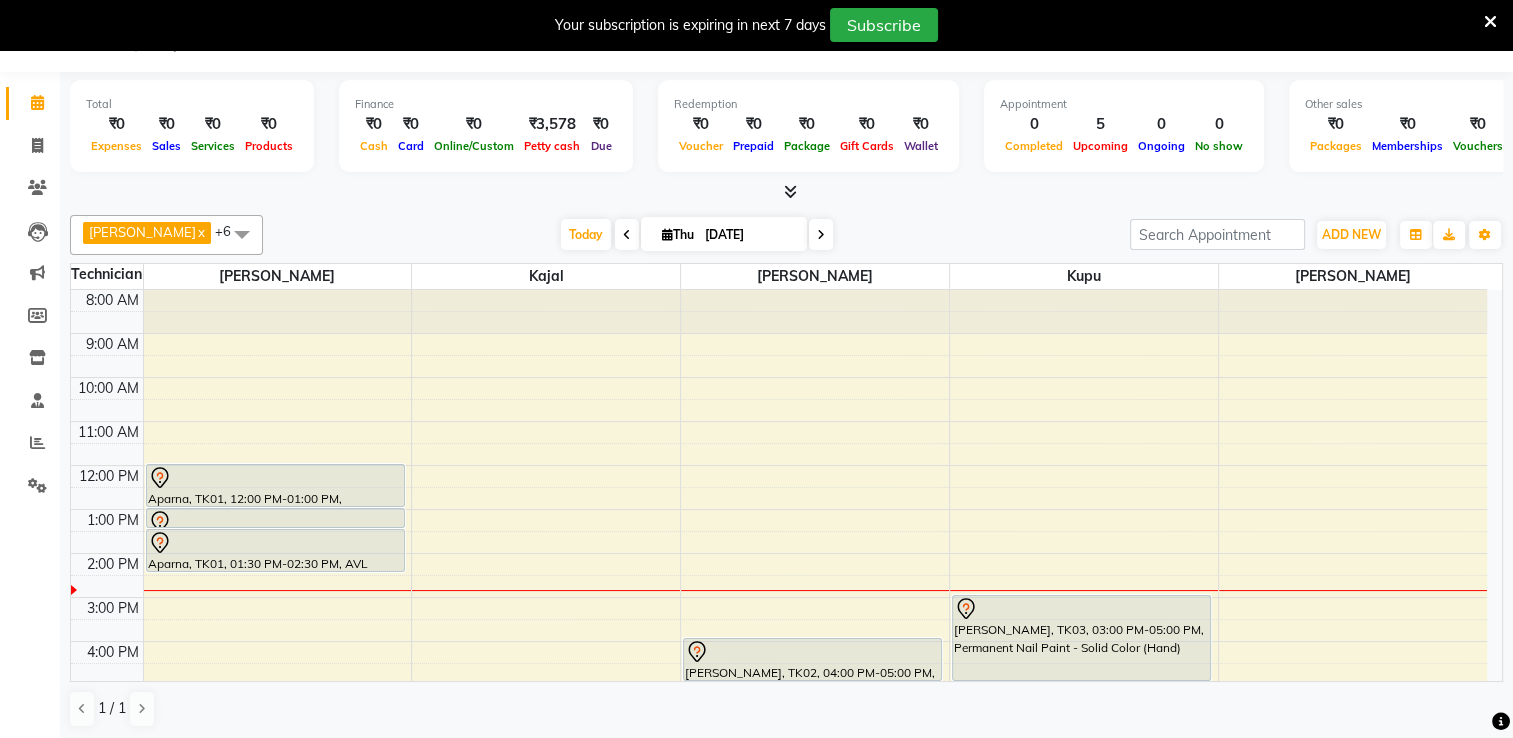 click at bounding box center [1490, 22] 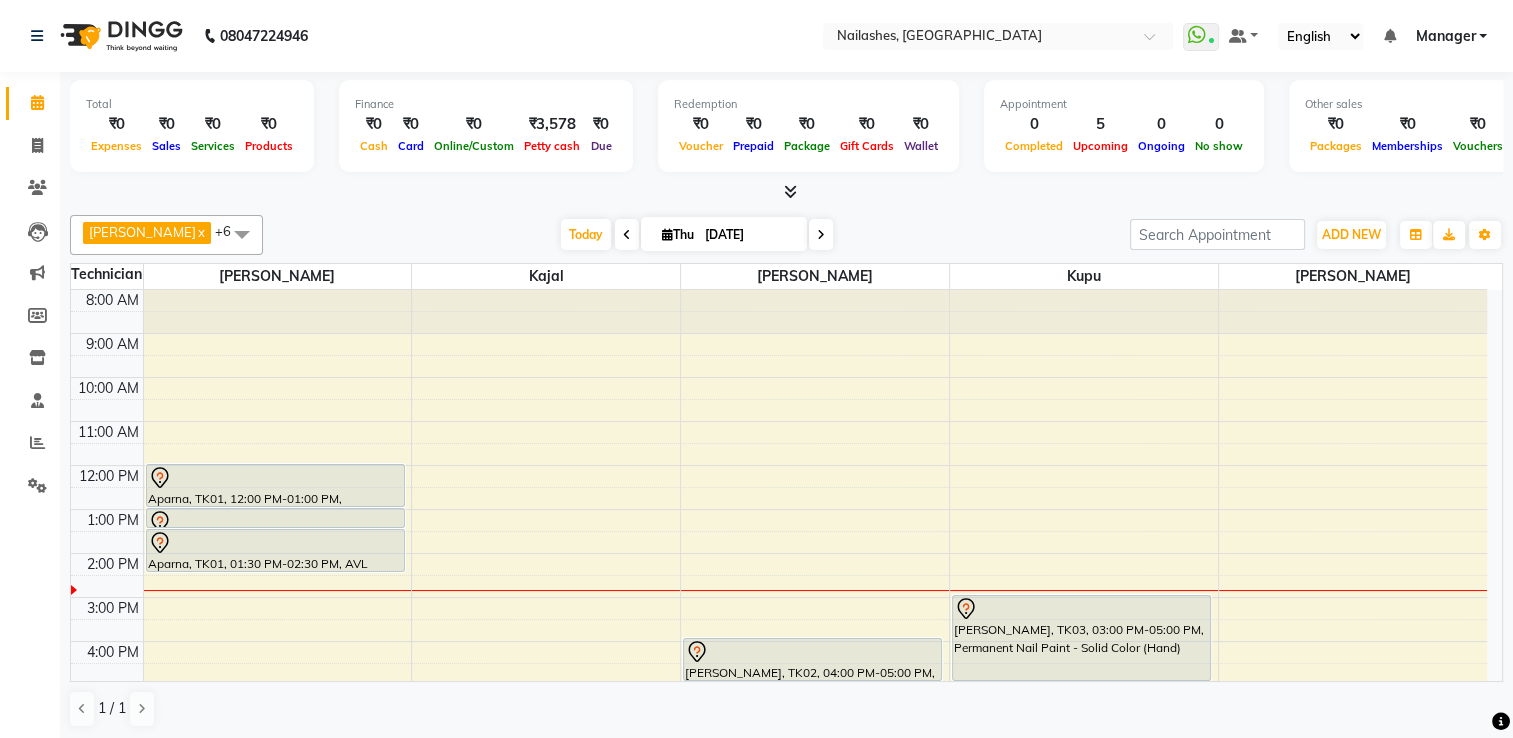 click on "Manager" at bounding box center (1445, 36) 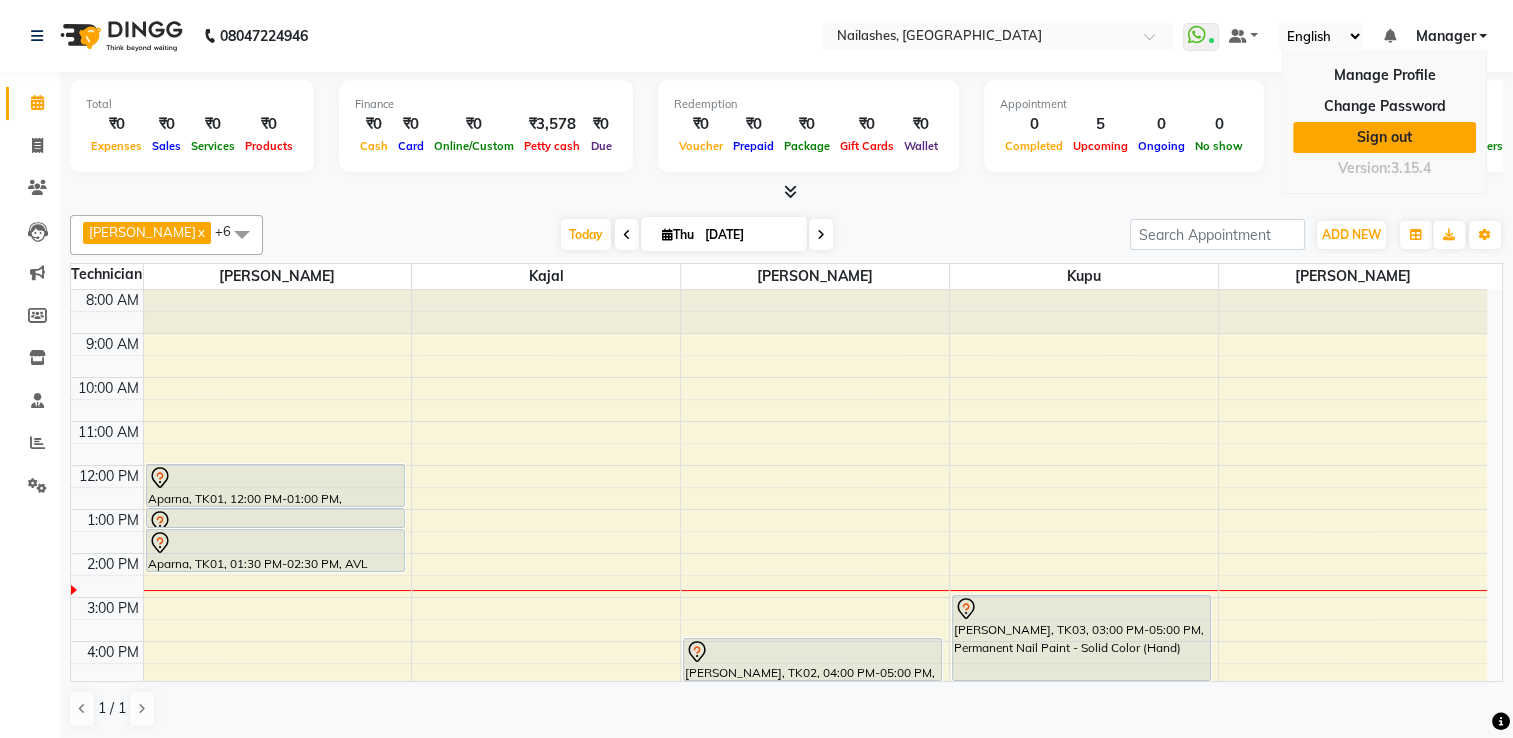 click on "Sign out" at bounding box center [1384, 137] 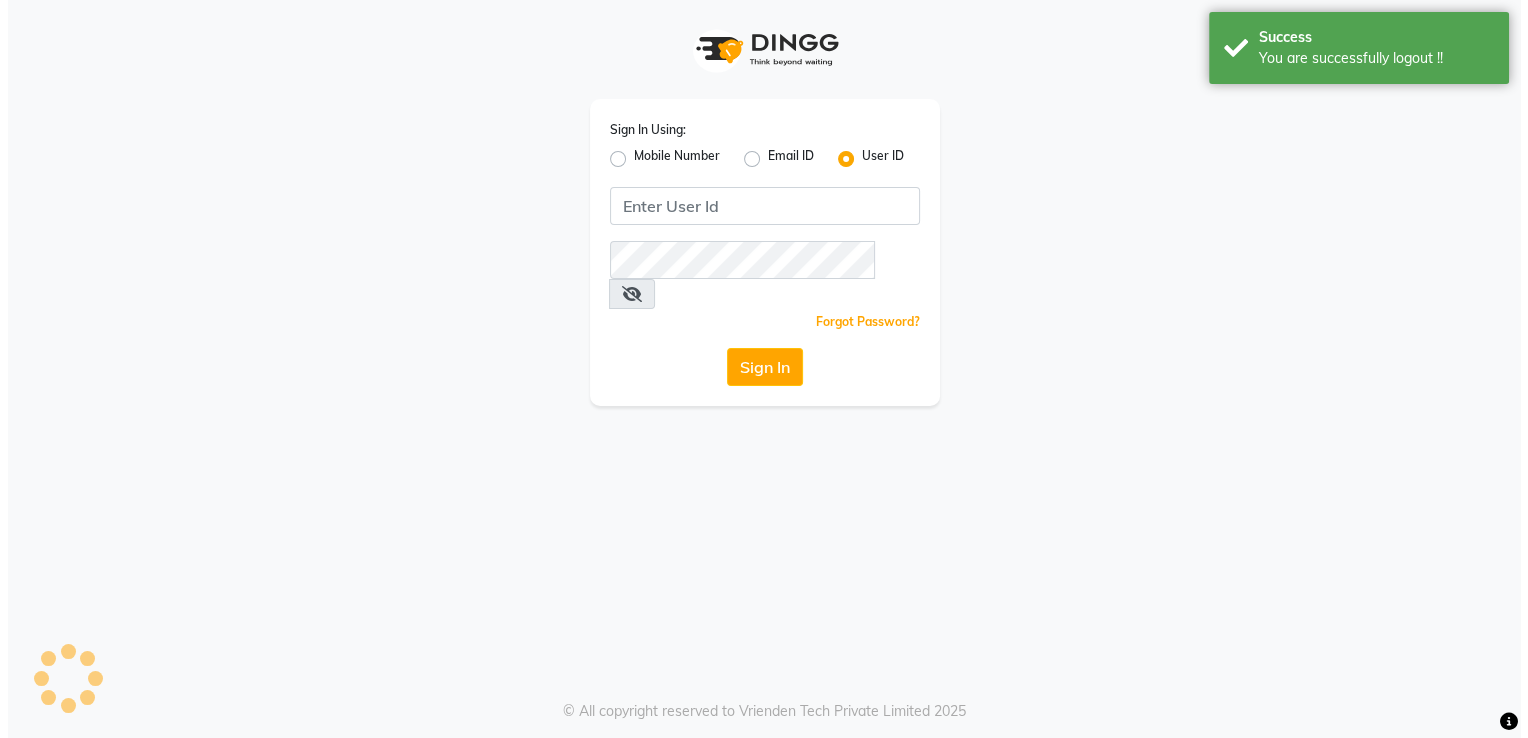 scroll, scrollTop: 0, scrollLeft: 0, axis: both 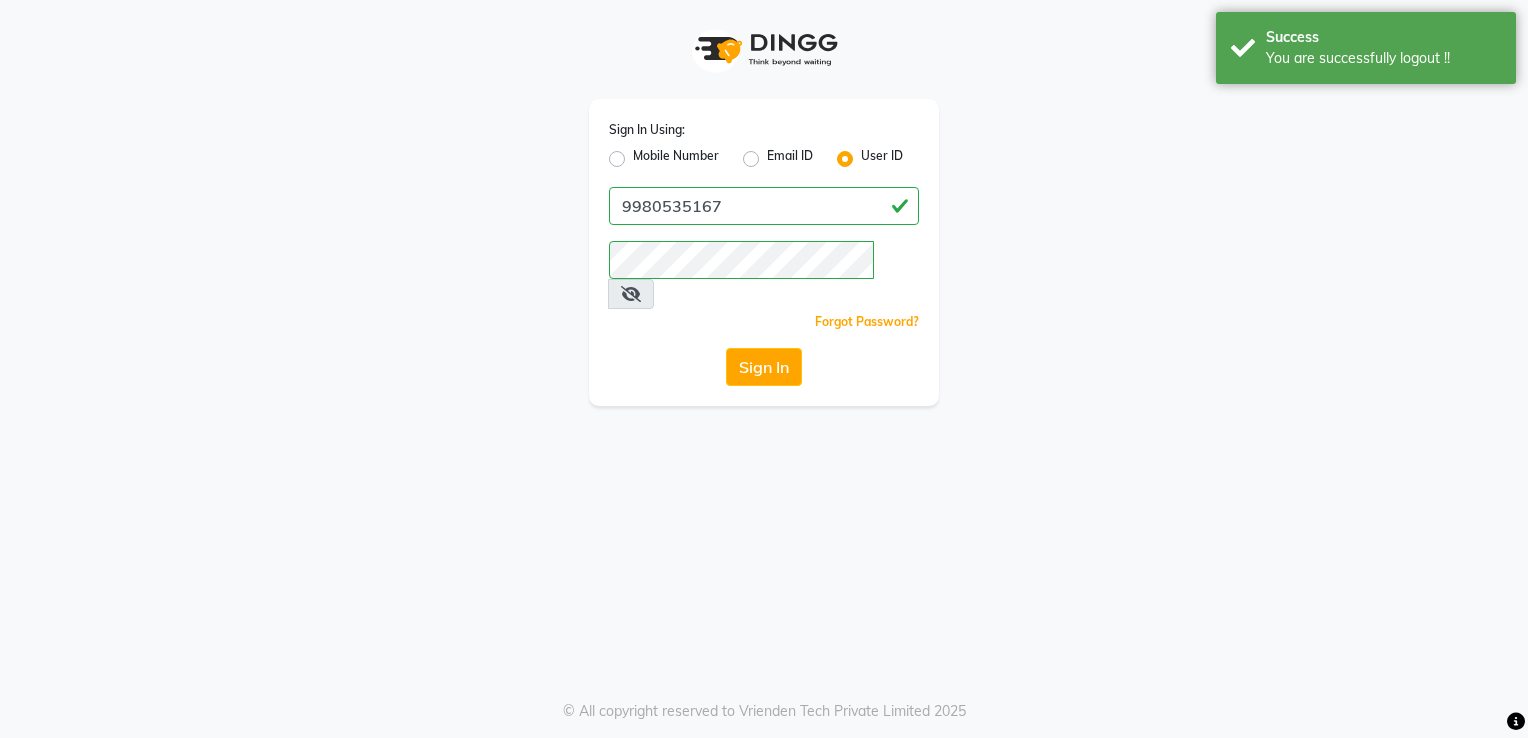 click on "Mobile Number" 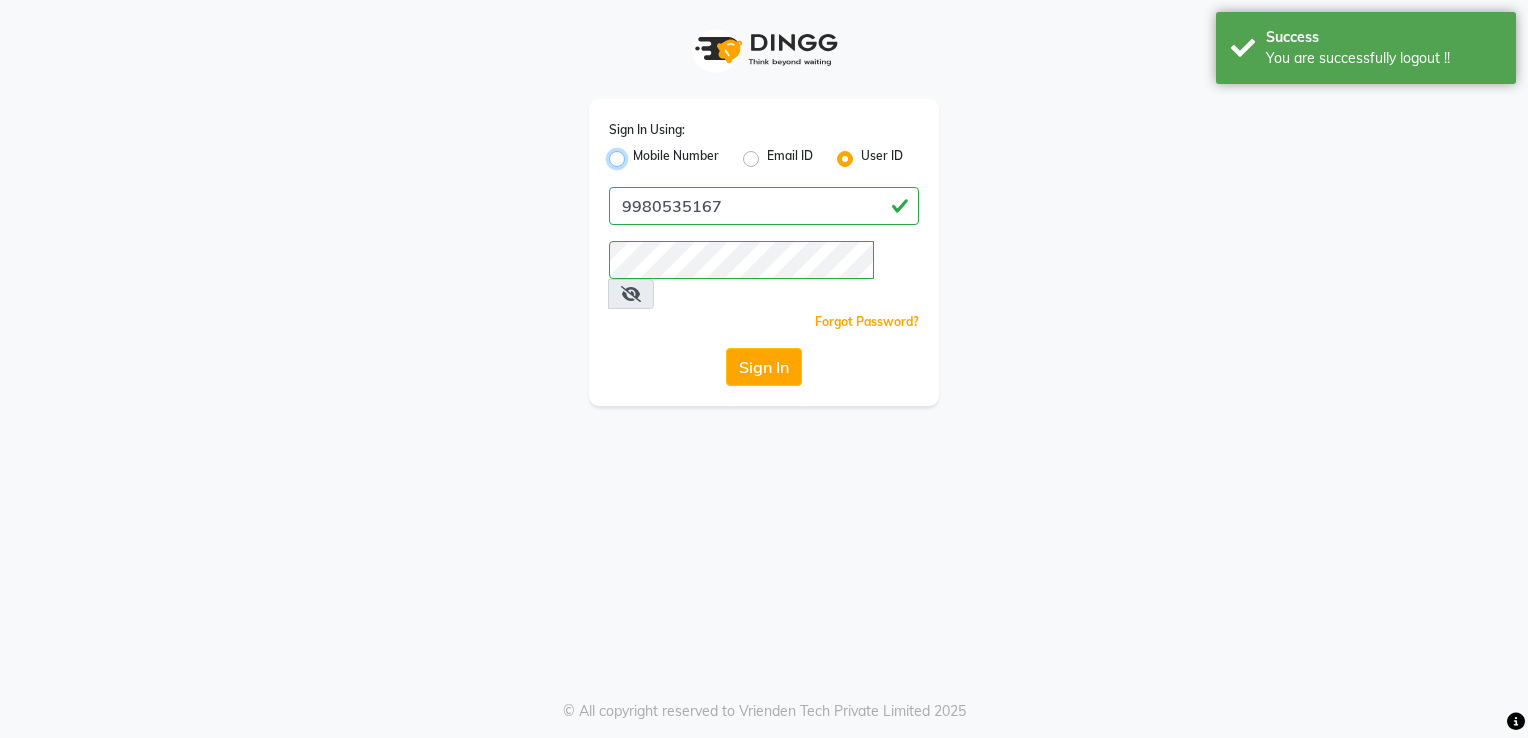 click on "Mobile Number" at bounding box center [639, 153] 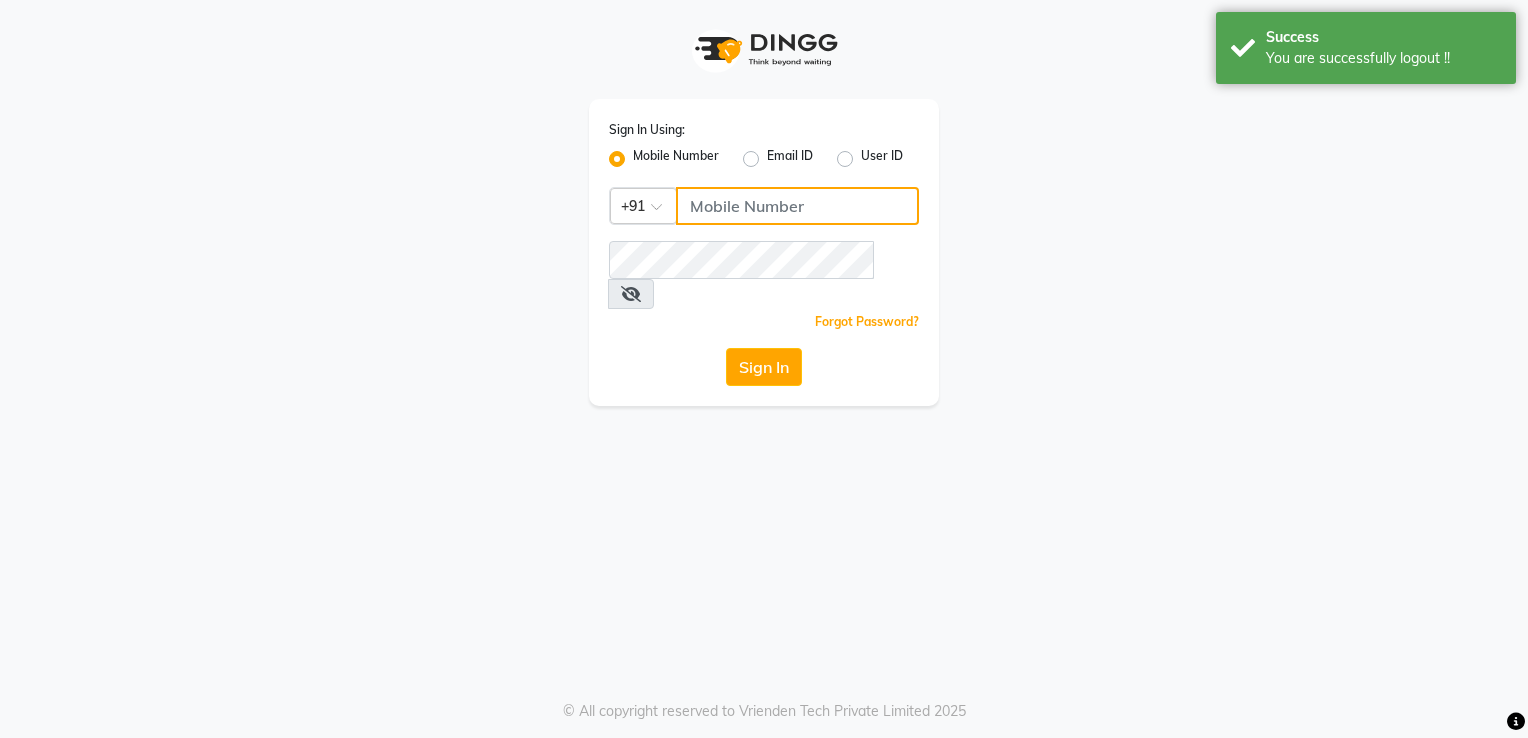 click 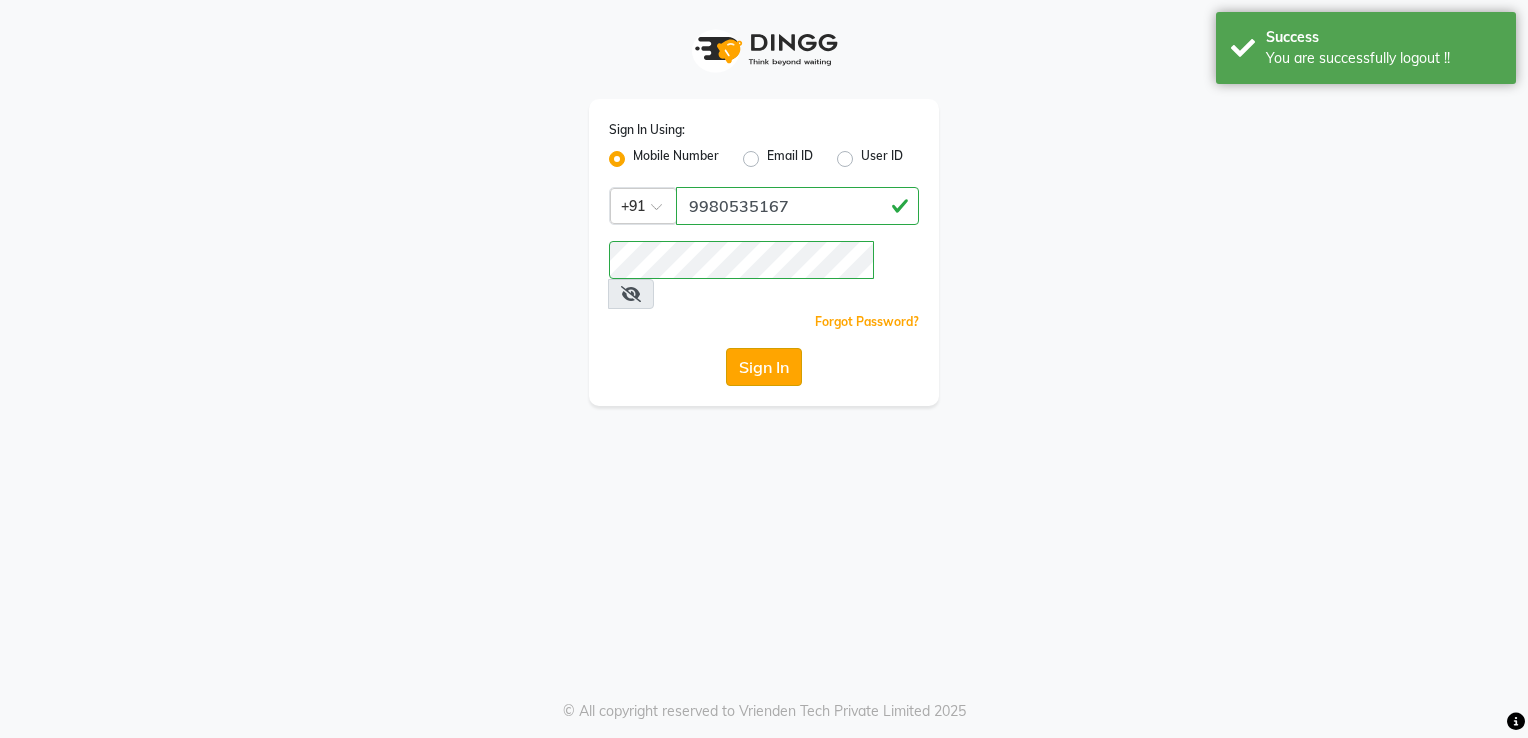 click on "Sign In" 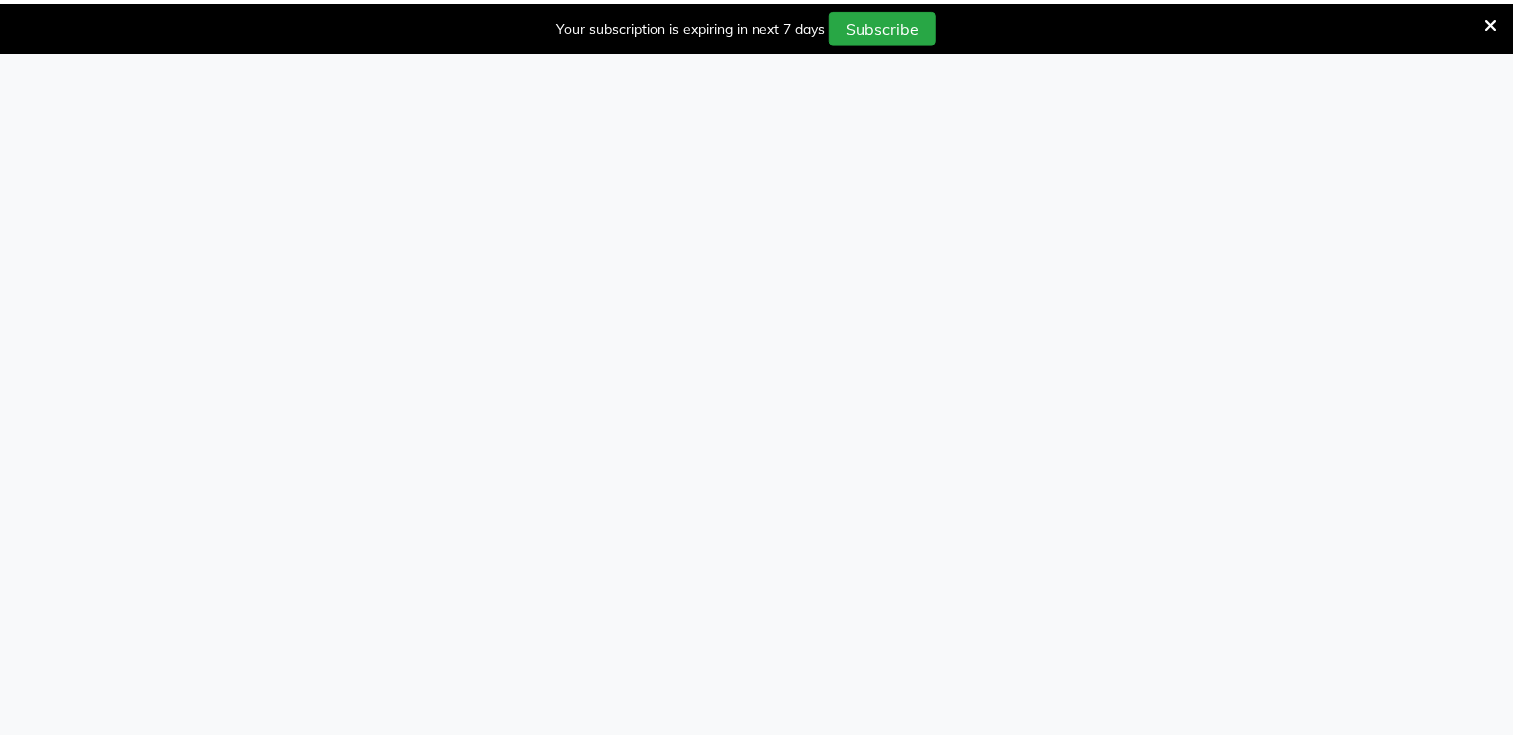 scroll, scrollTop: 0, scrollLeft: 0, axis: both 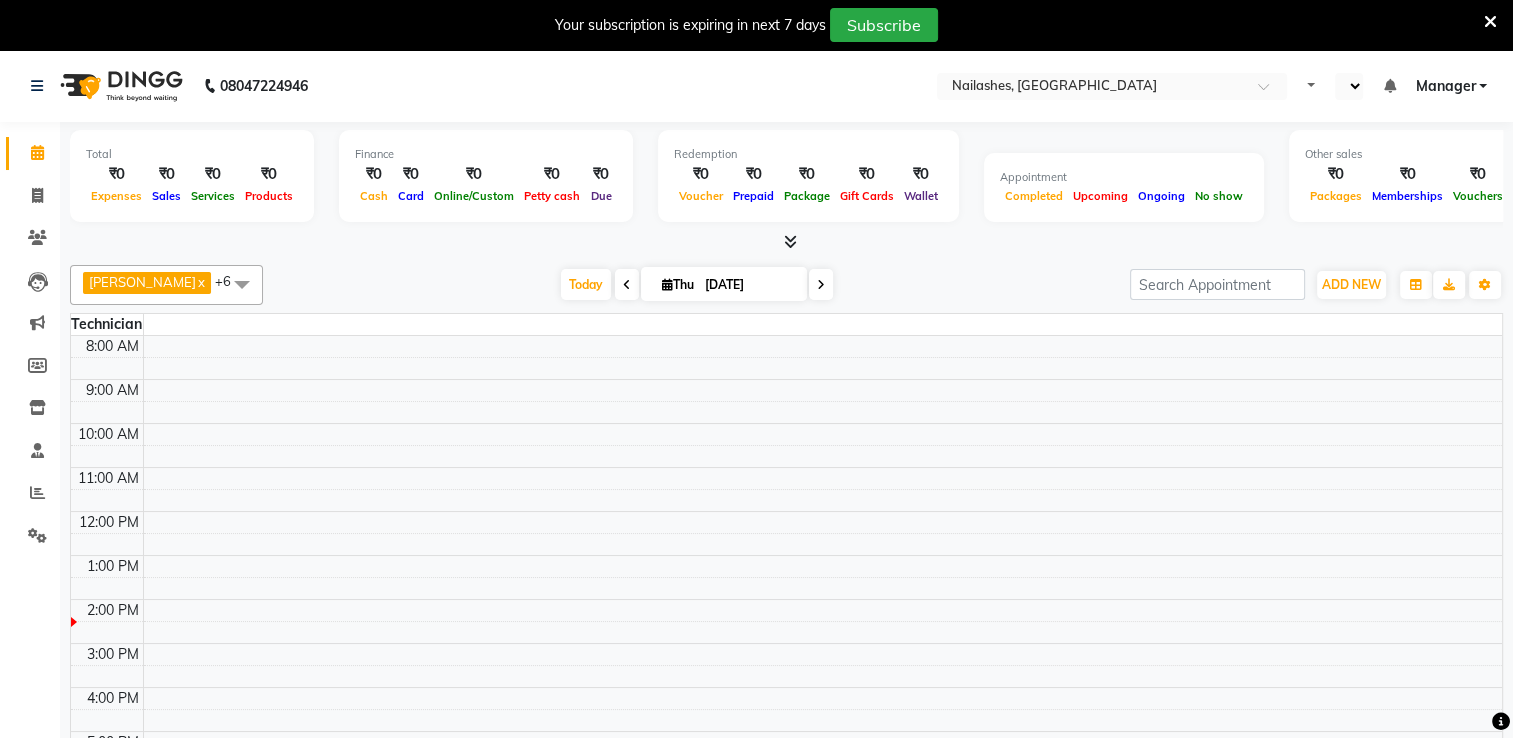 select on "en" 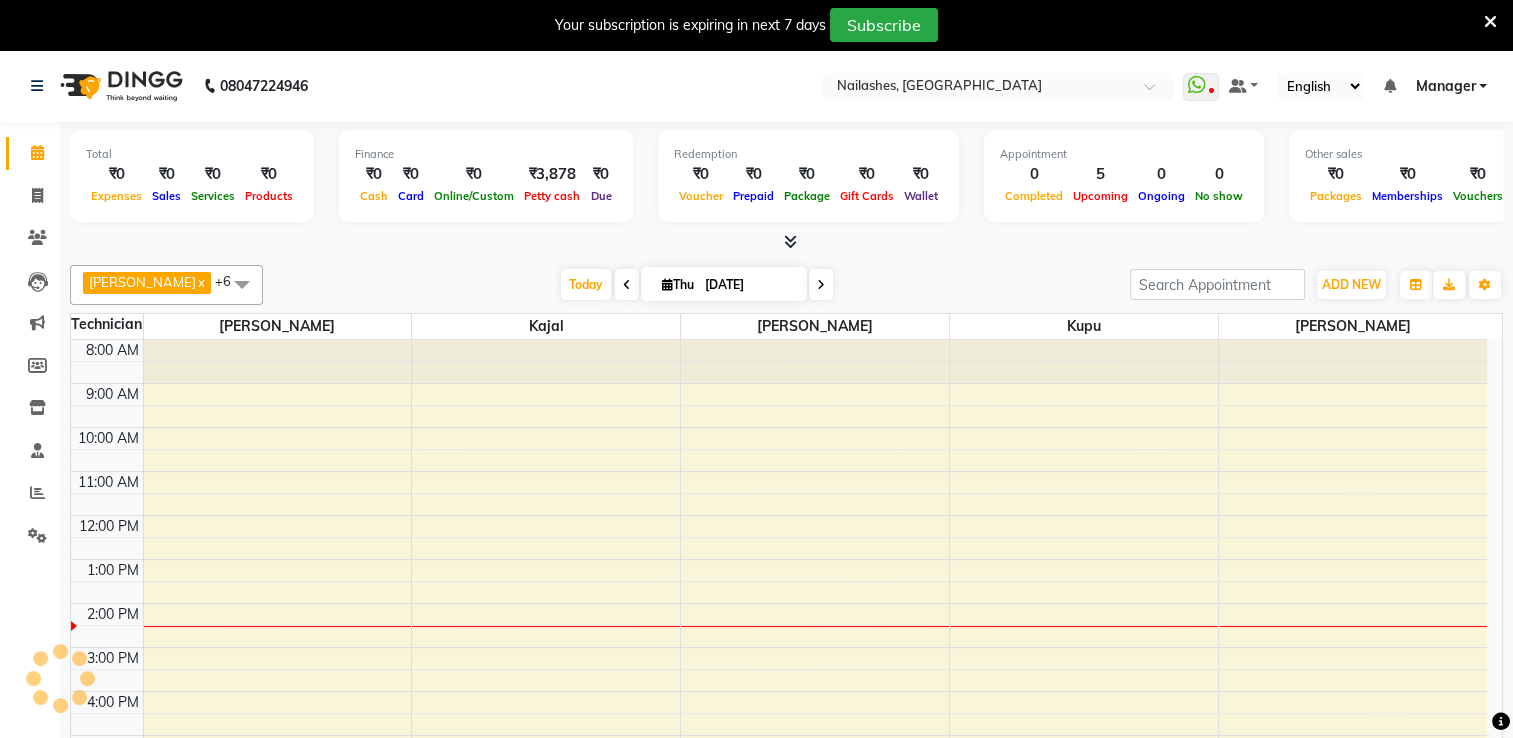 scroll, scrollTop: 30, scrollLeft: 0, axis: vertical 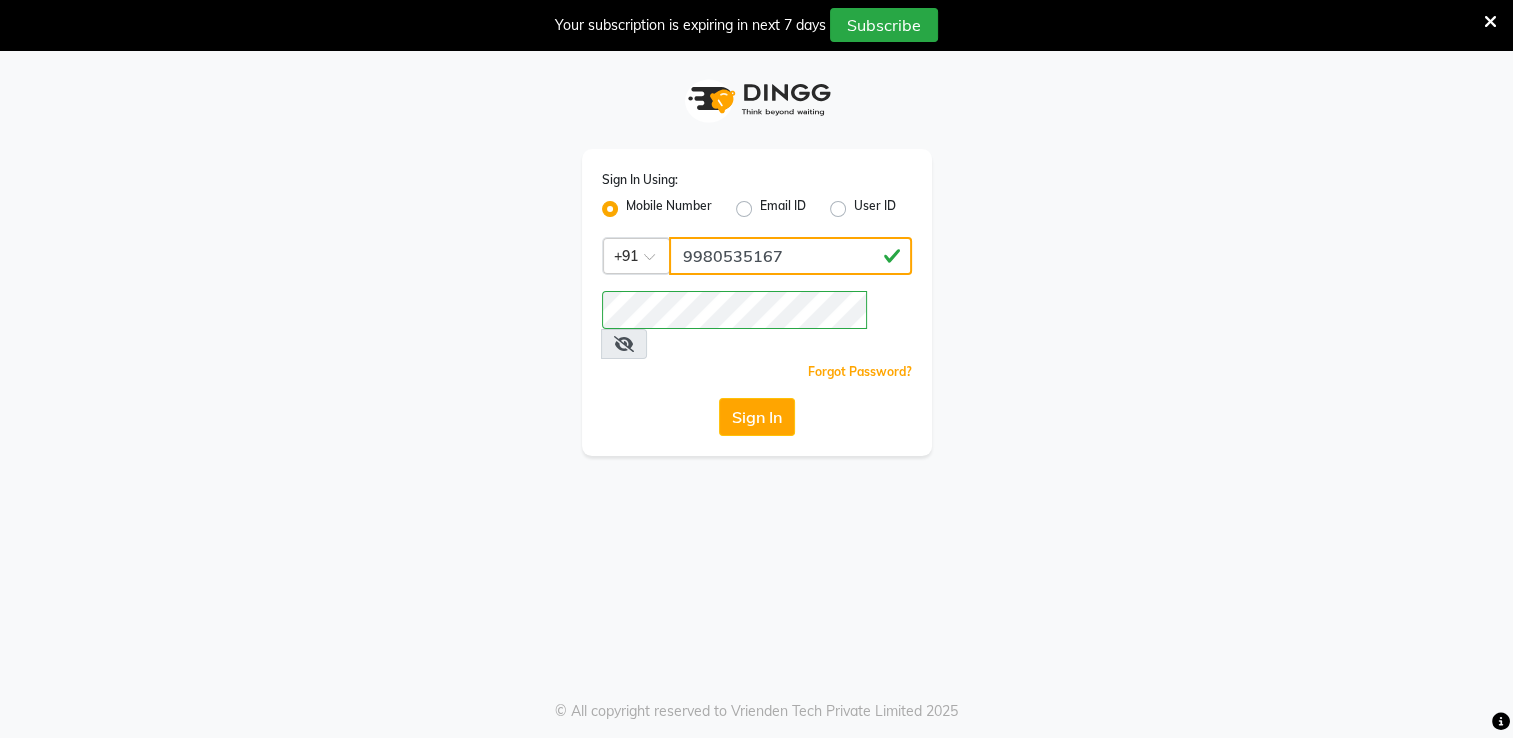 click on "9980535167" 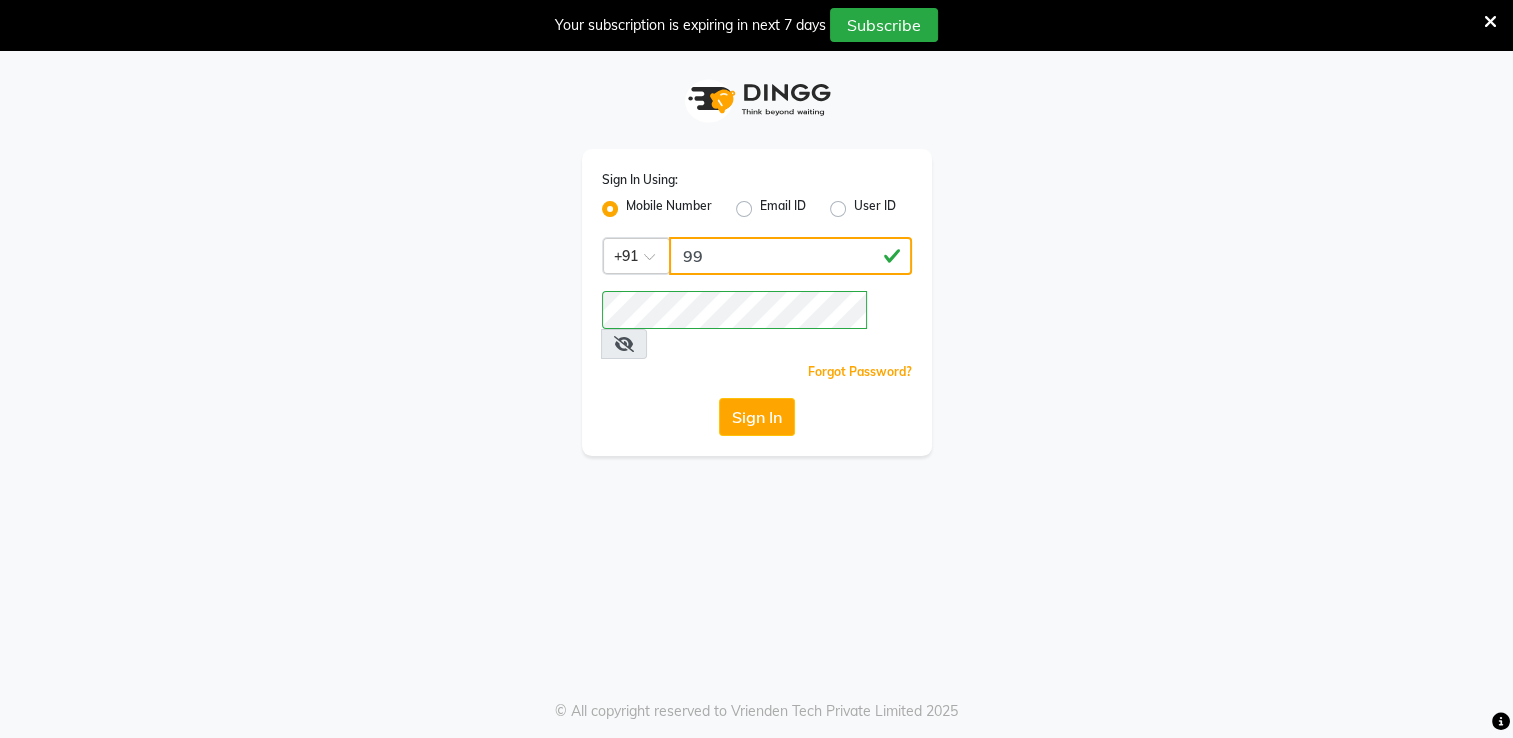 type on "9" 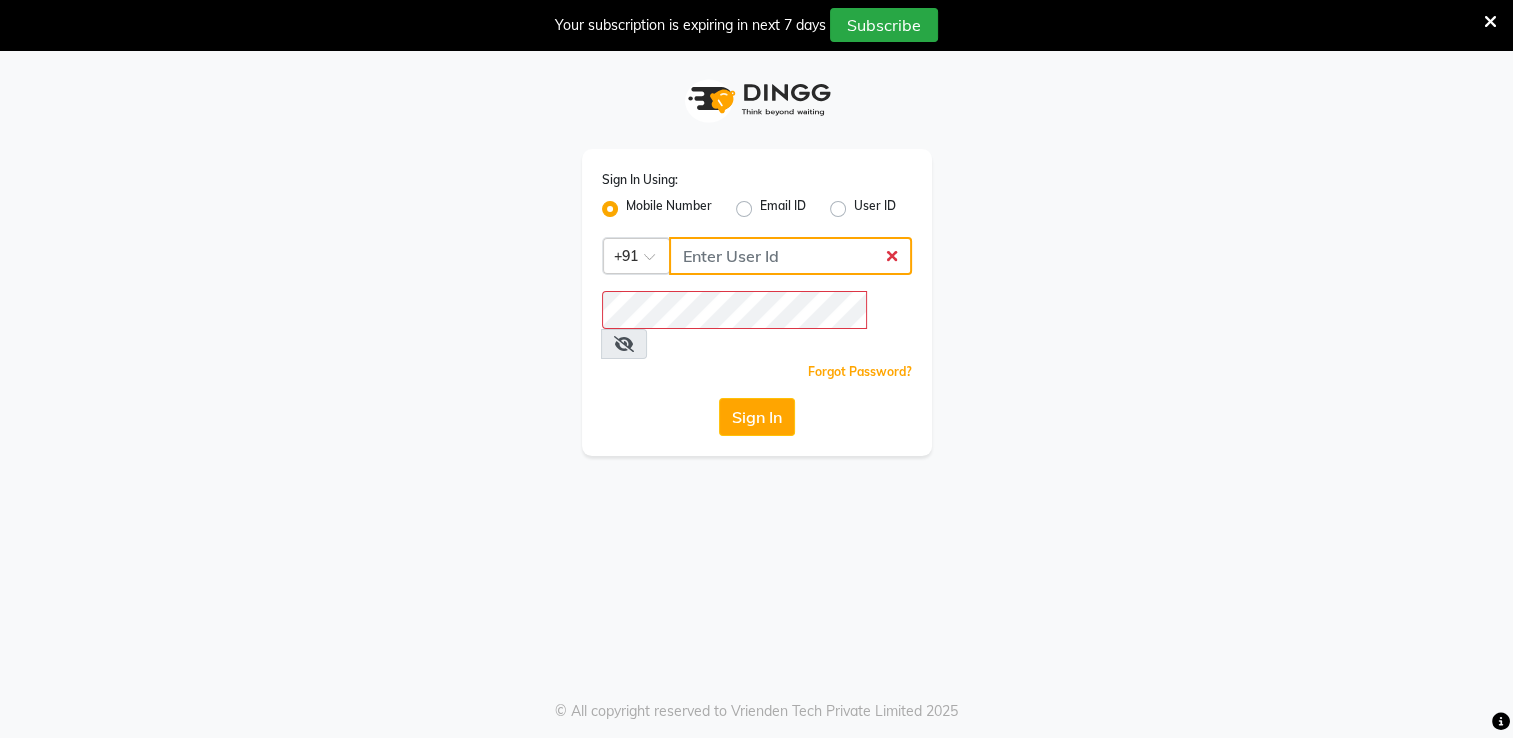click 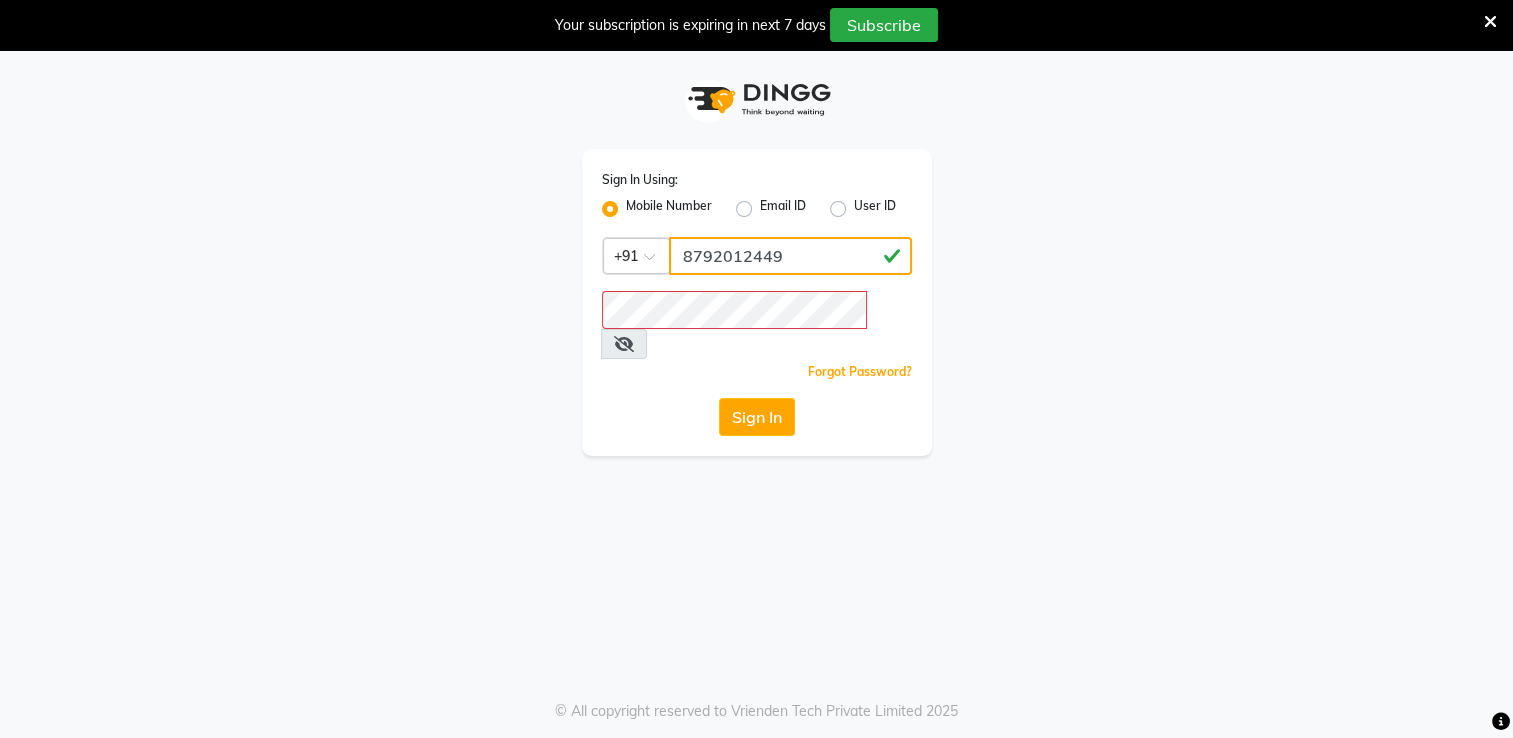 type on "8792012449" 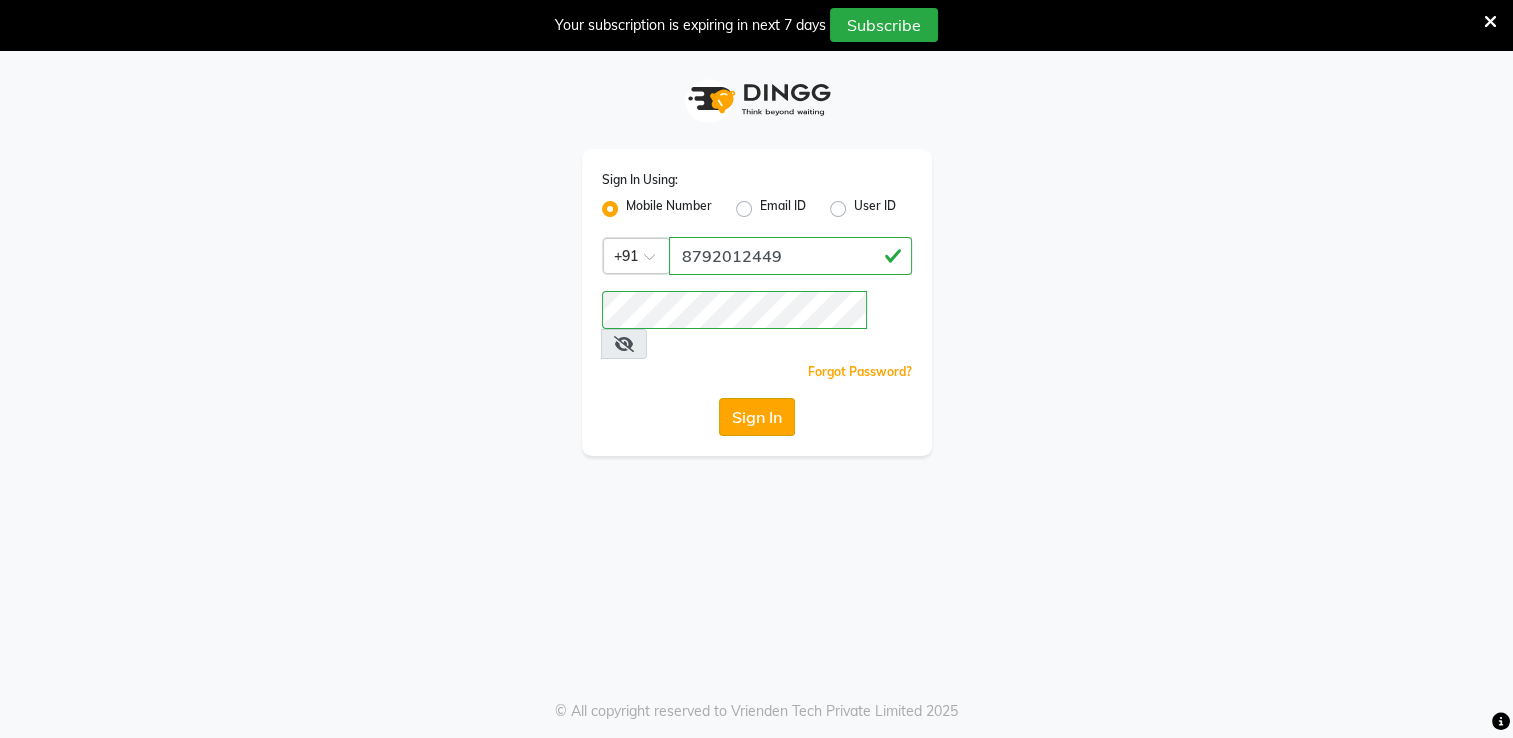 click on "Sign In" 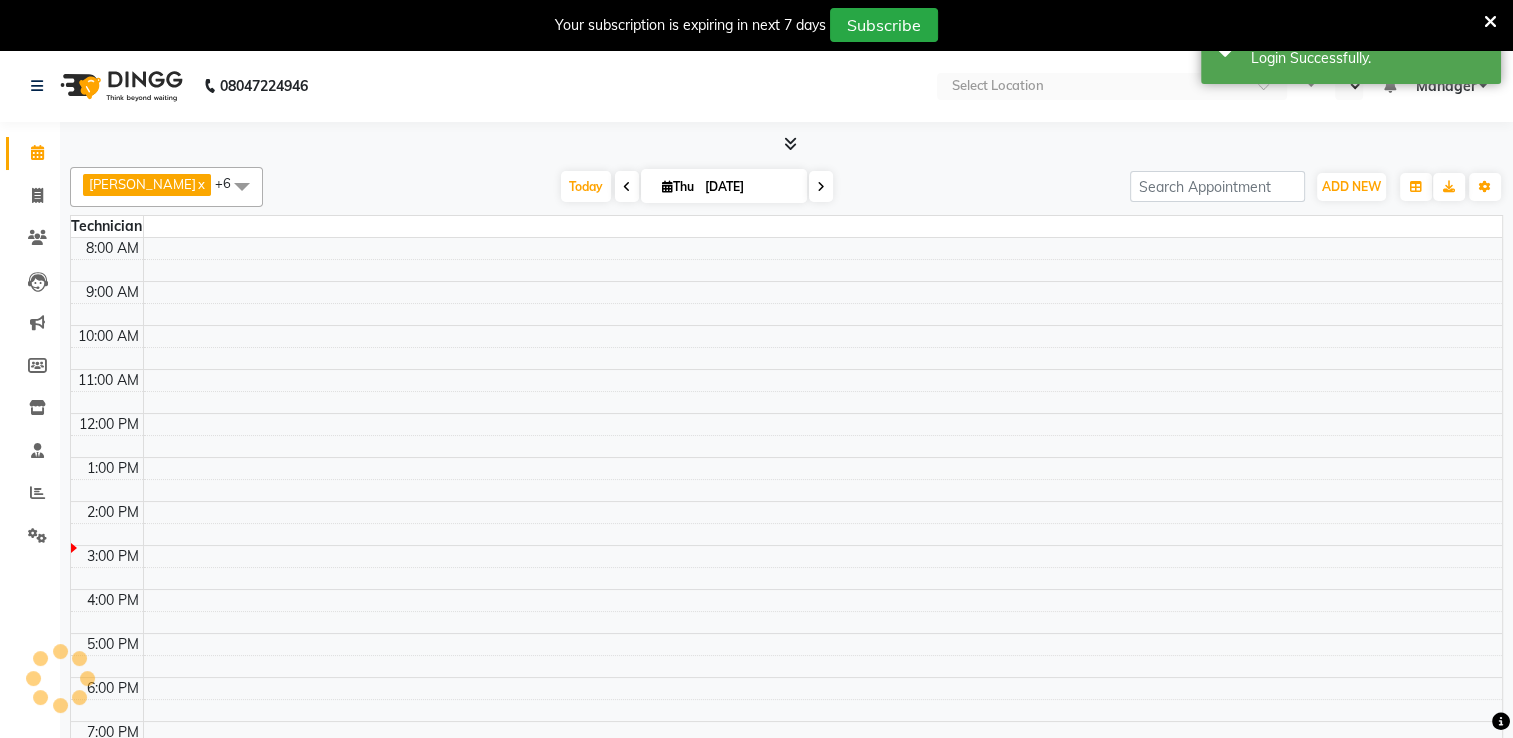 select on "en" 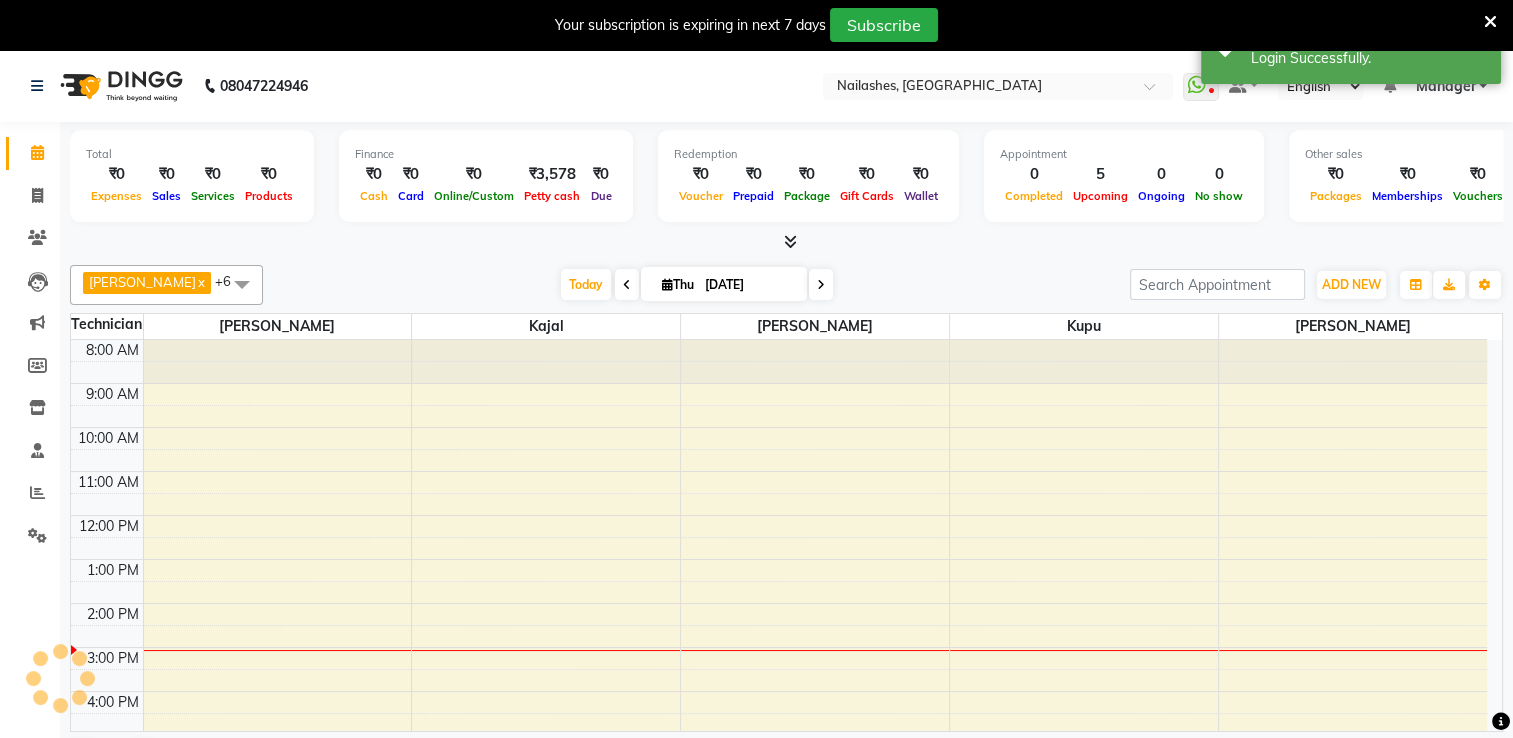 scroll, scrollTop: 0, scrollLeft: 0, axis: both 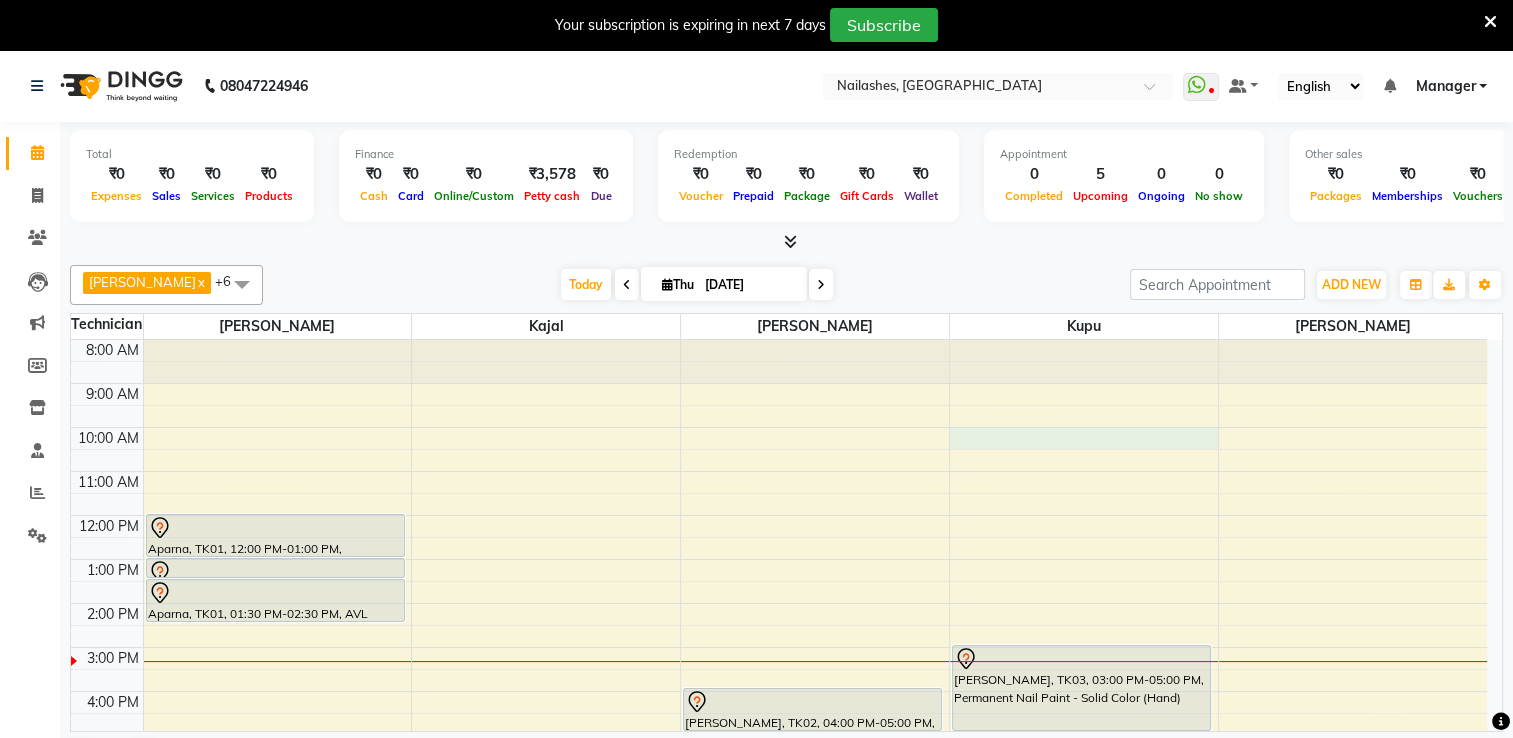 click on "8:00 AM 9:00 AM 10:00 AM 11:00 AM 12:00 PM 1:00 PM 2:00 PM 3:00 PM 4:00 PM 5:00 PM 6:00 PM 7:00 PM 8:00 PM             Aparna, TK01, 12:00 PM-01:00 PM, Permanent Nail Paint - Solid Color (Hand)             Aparna, TK01, 01:00 PM-01:30 PM, Gel polish removal             Aparna, TK01, 01:30 PM-02:30 PM, AVL Express Pedicure             sHIVANI, TK02, 04:00 PM-05:00 PM, Nail Extension - Acrylic (Hand)             Rati Sahu, TK03, 03:00 PM-05:00 PM, Permanent Nail Paint - Solid Color (Hand)" at bounding box center [779, 625] 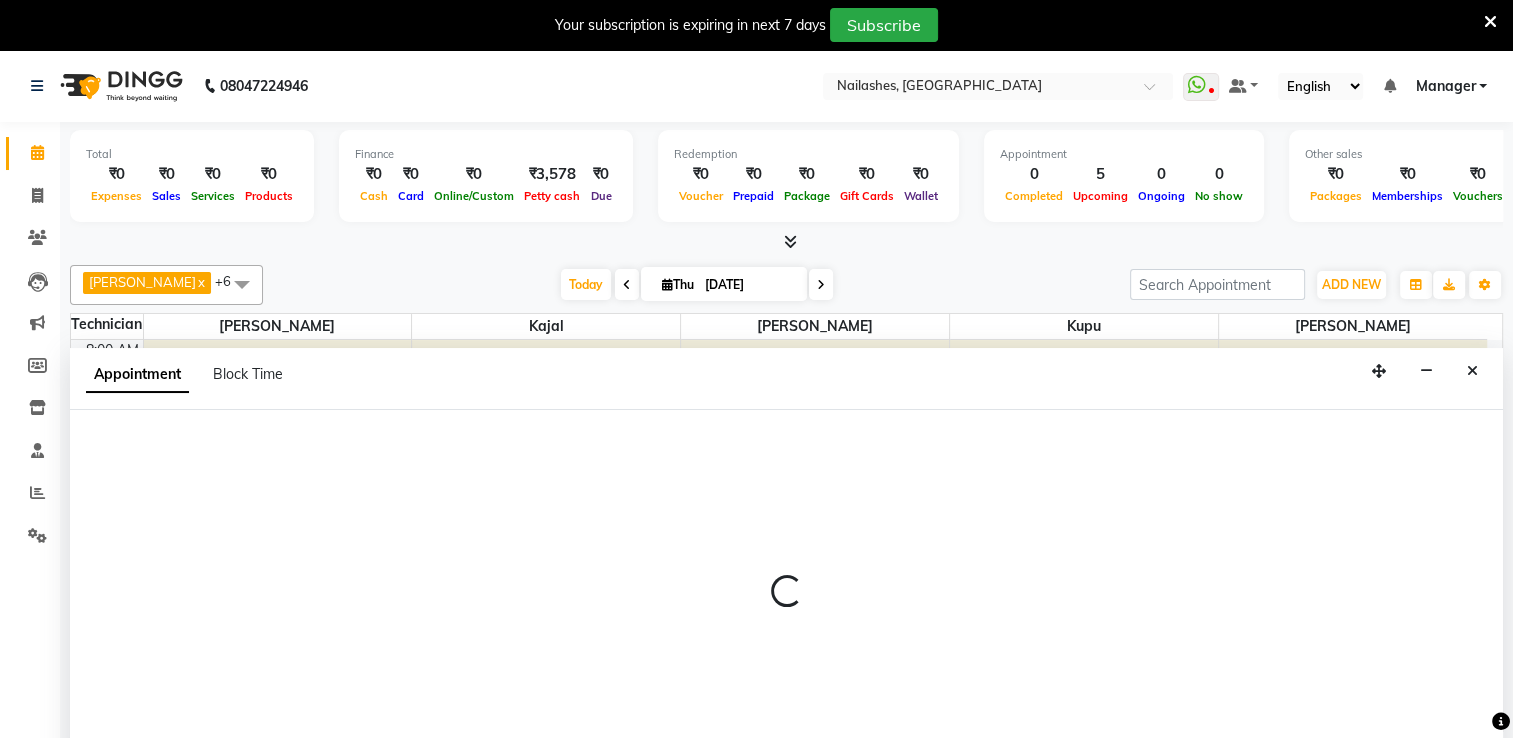 scroll, scrollTop: 50, scrollLeft: 0, axis: vertical 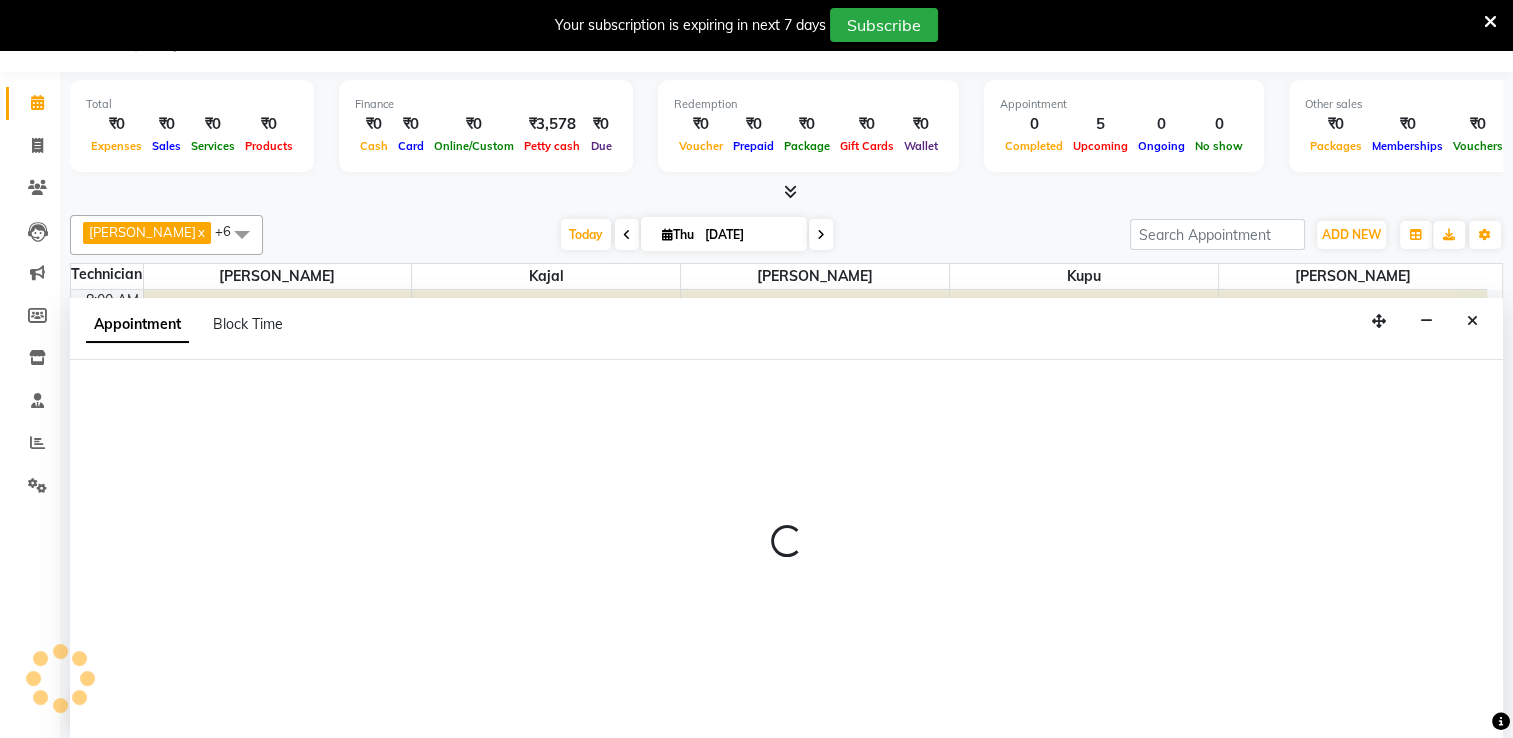 select on "68195" 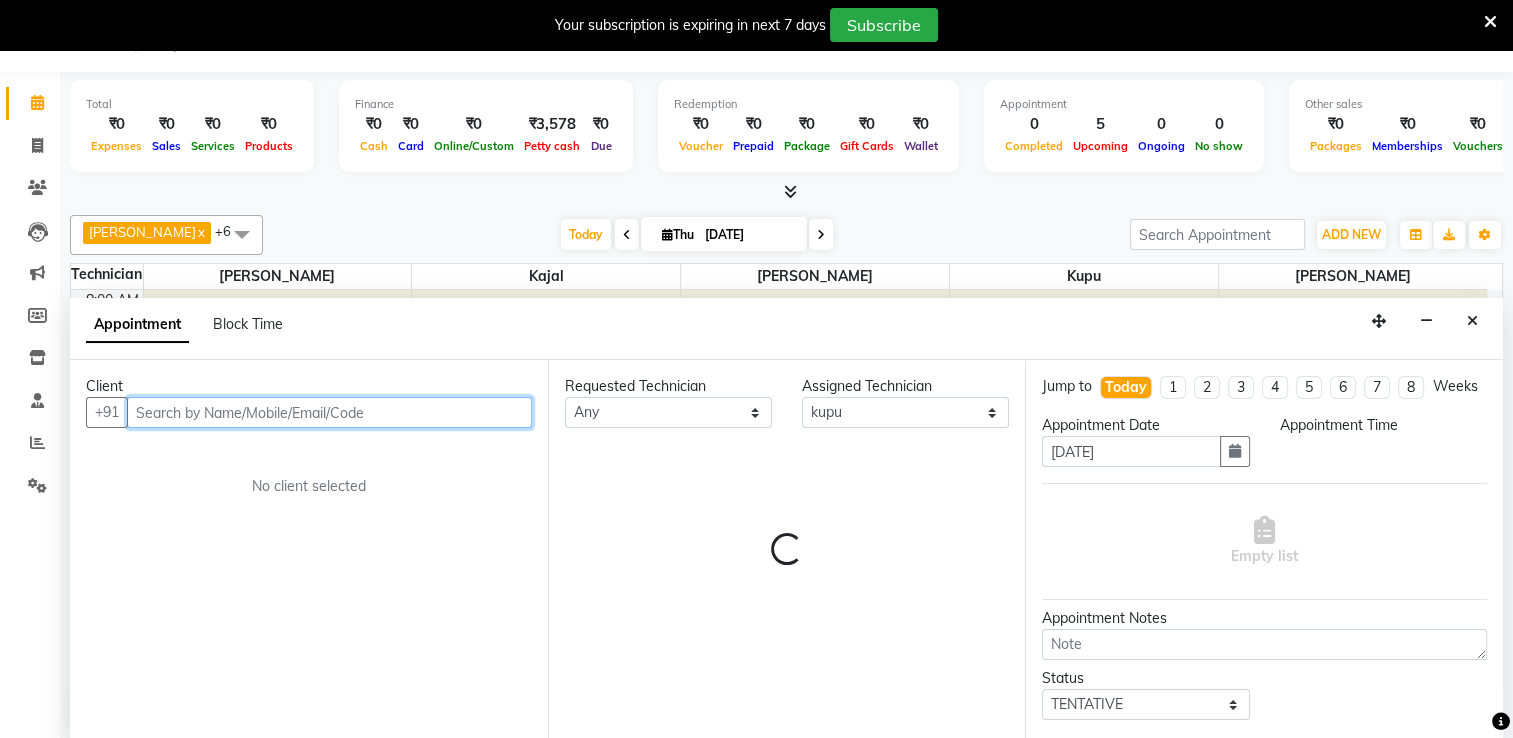 select on "600" 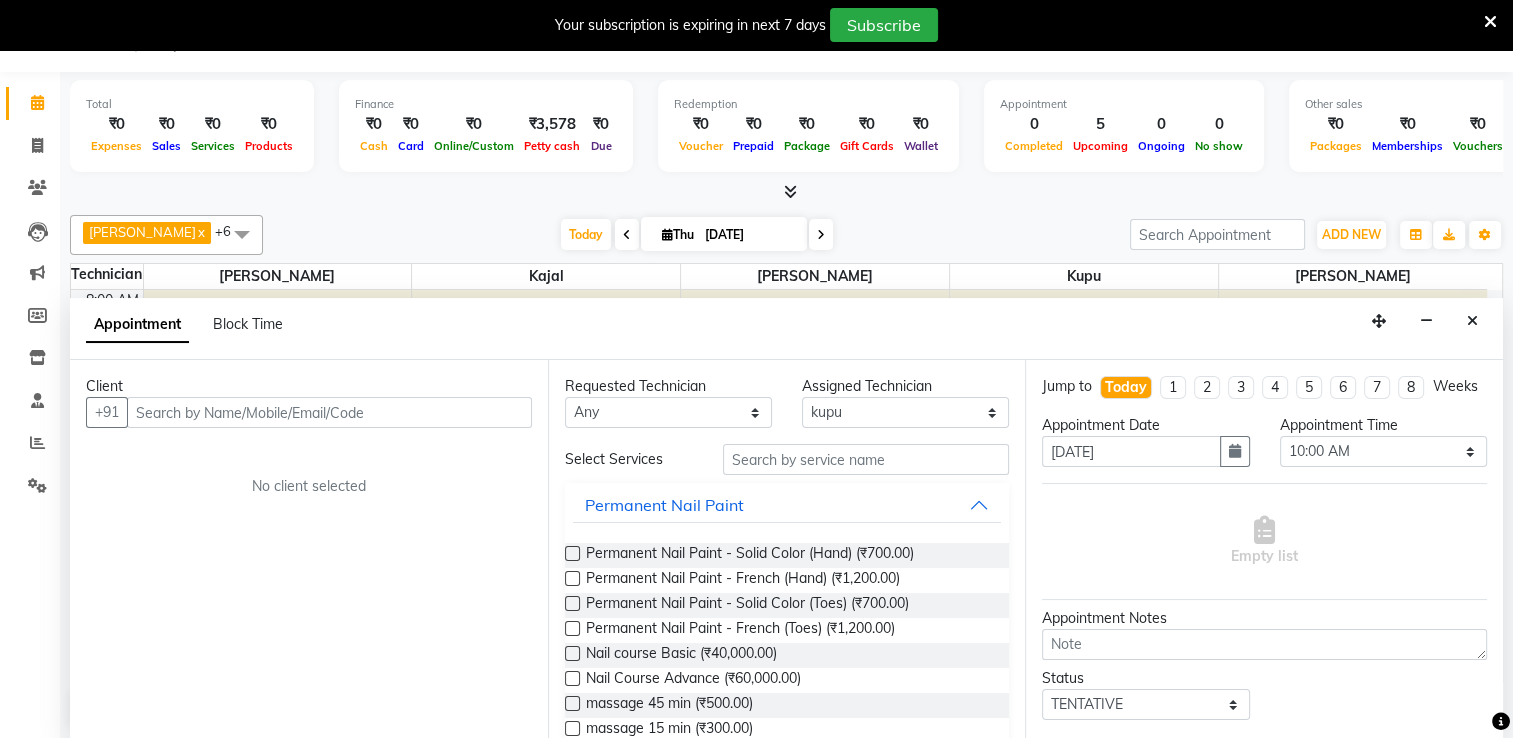 click on "Appointment Block Time" at bounding box center (786, 329) 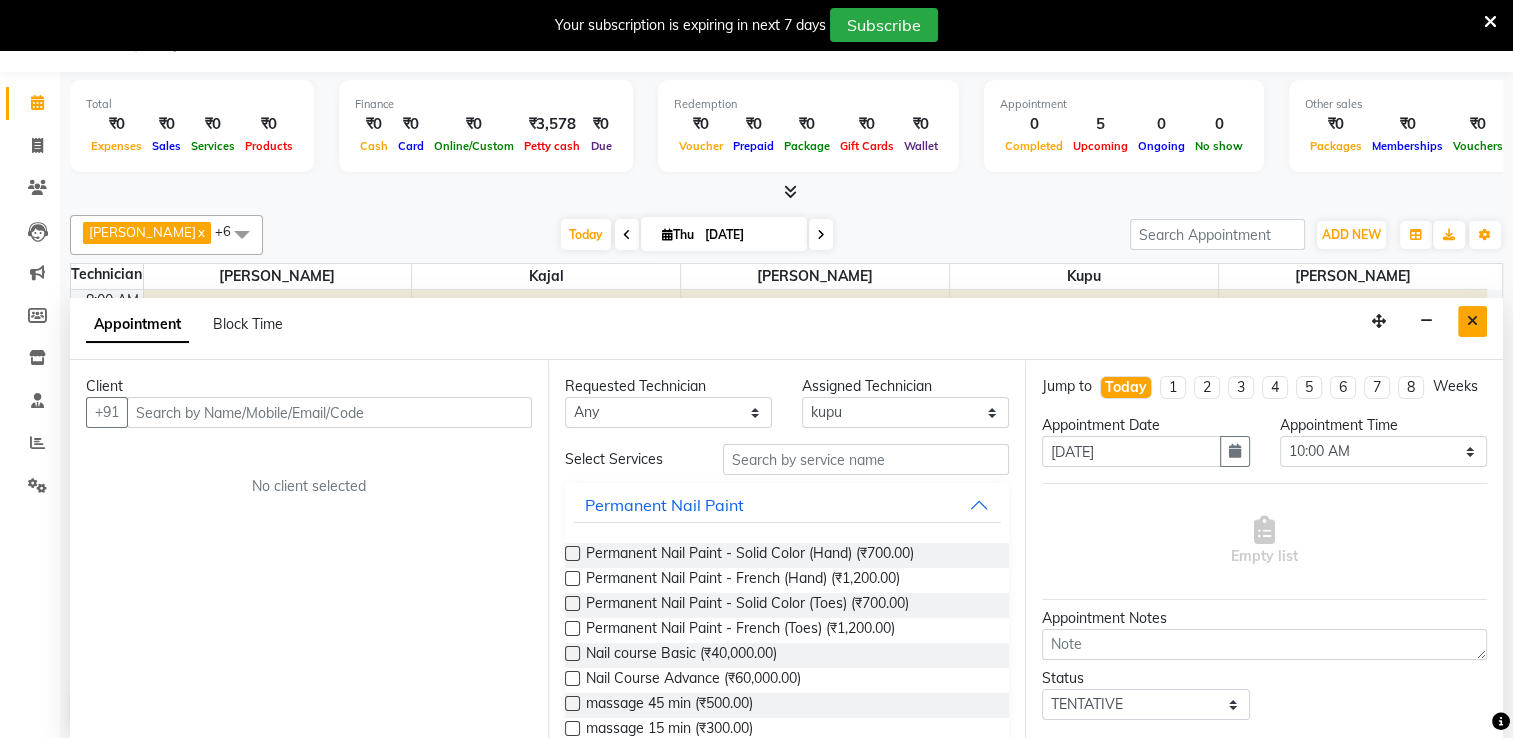 click at bounding box center [1472, 321] 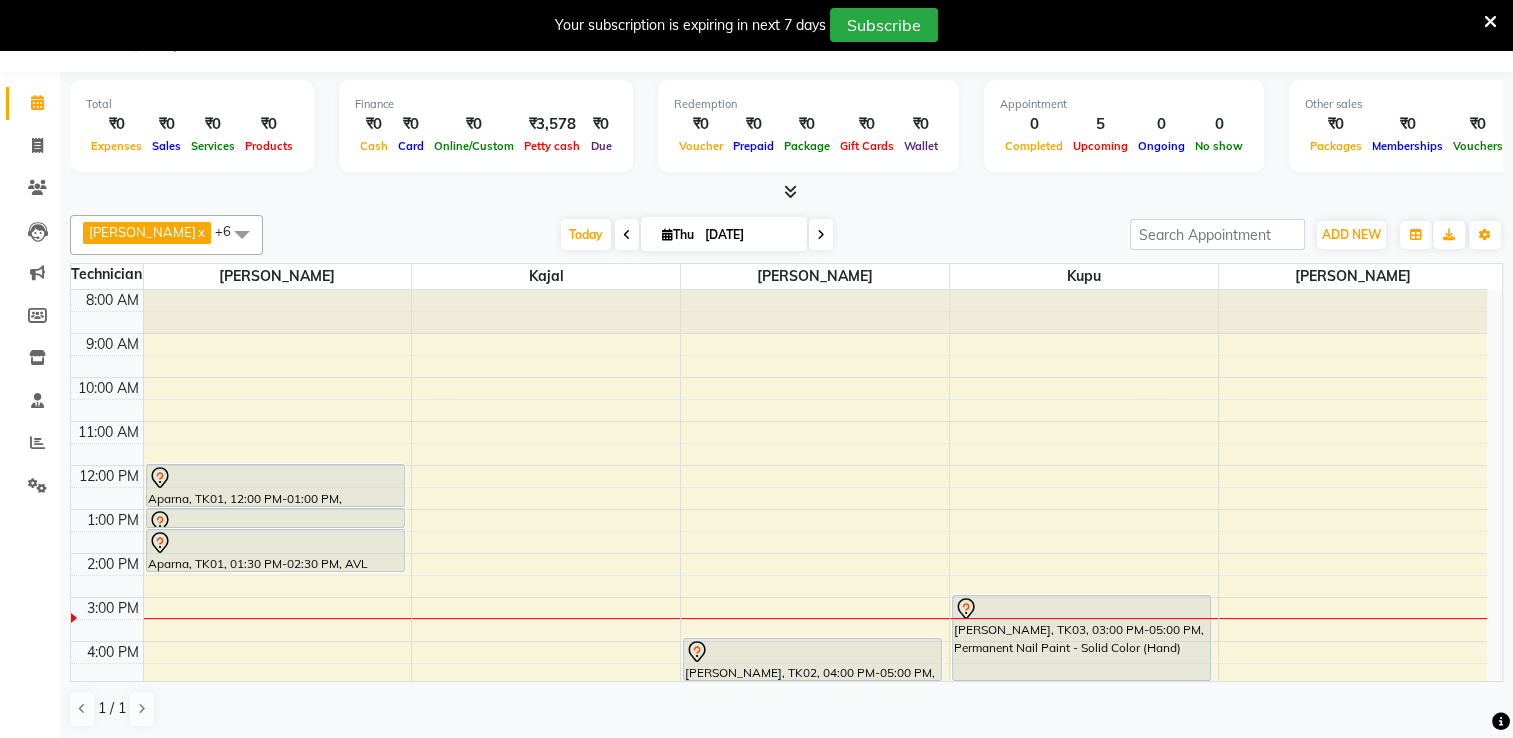 click at bounding box center (790, 191) 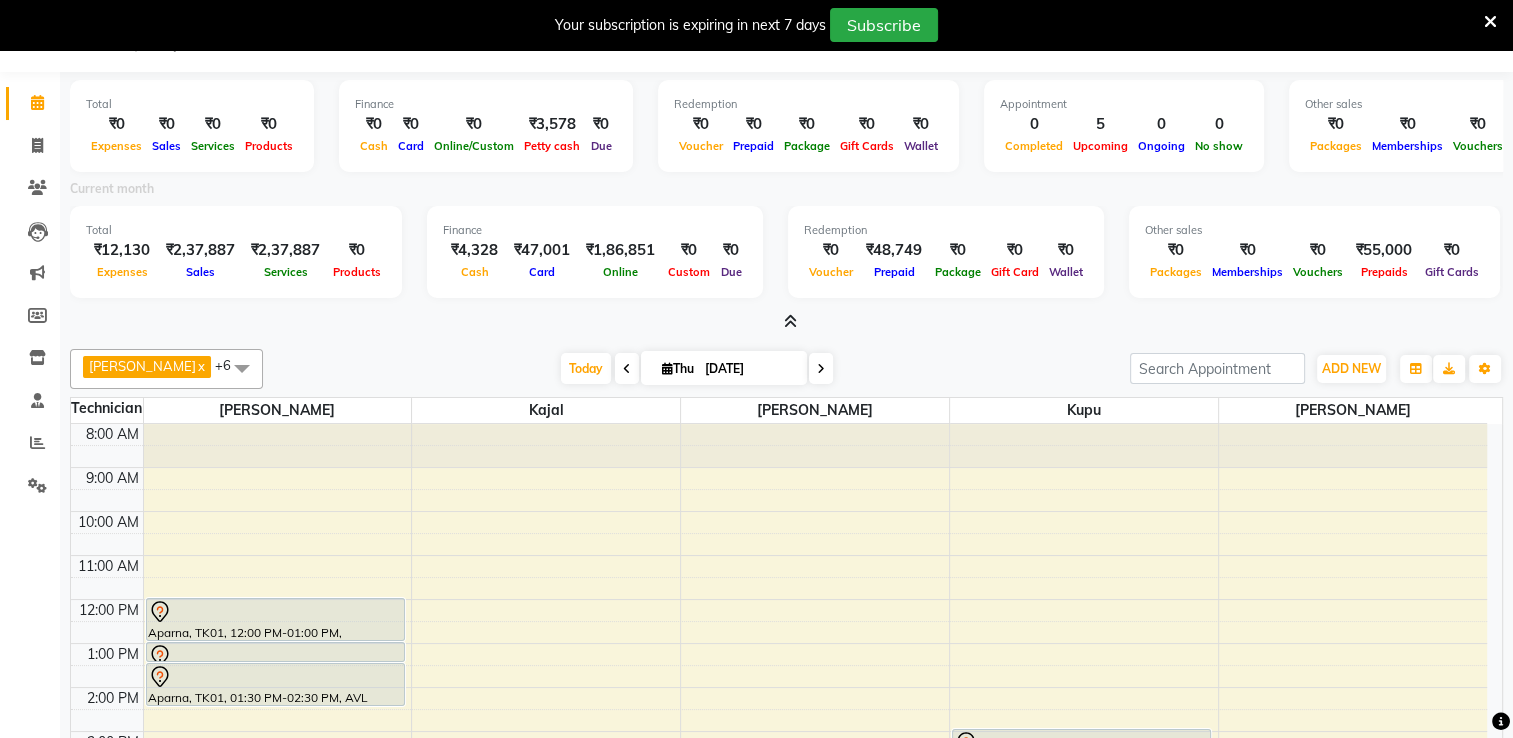 click at bounding box center (790, 321) 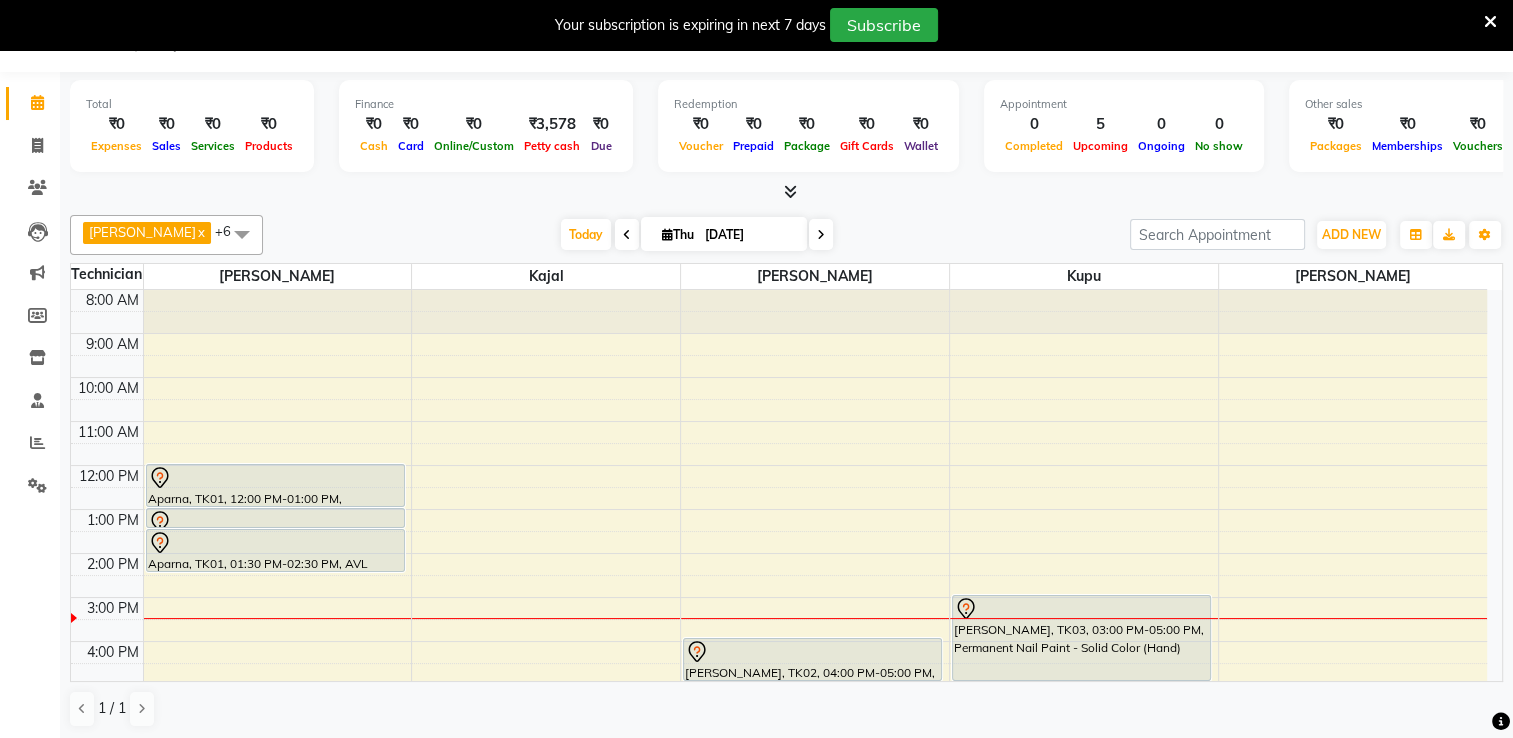 scroll, scrollTop: 174, scrollLeft: 0, axis: vertical 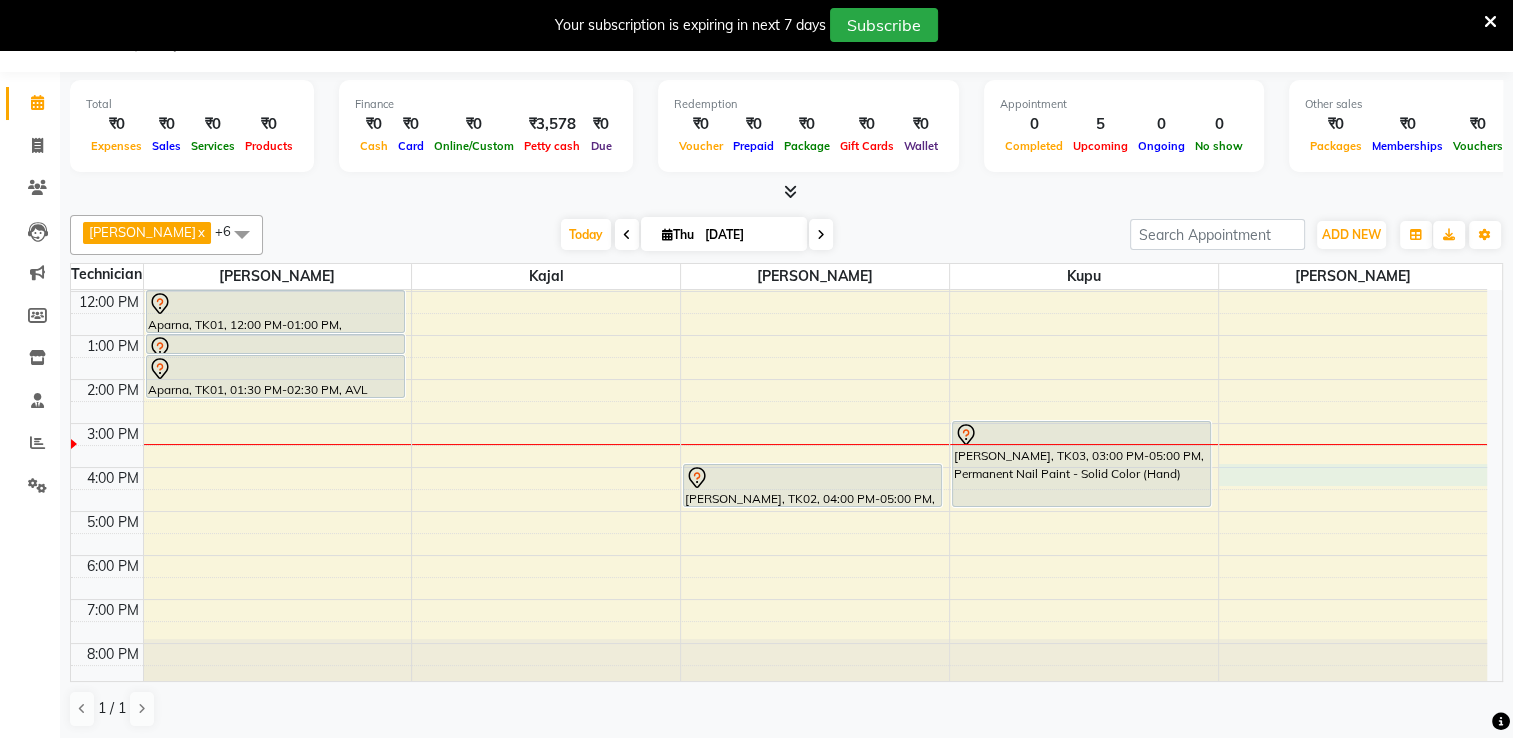 click on "8:00 AM 9:00 AM 10:00 AM 11:00 AM 12:00 PM 1:00 PM 2:00 PM 3:00 PM 4:00 PM 5:00 PM 6:00 PM 7:00 PM 8:00 PM             Aparna, TK01, 12:00 PM-01:00 PM, Permanent Nail Paint - Solid Color (Hand)             Aparna, TK01, 01:00 PM-01:30 PM, Gel polish removal             Aparna, TK01, 01:30 PM-02:30 PM, AVL Express Pedicure             sHIVANI, TK02, 04:00 PM-05:00 PM, Nail Extension - Acrylic (Hand)             Rati Sahu, TK03, 03:00 PM-05:00 PM, Permanent Nail Paint - Solid Color (Hand)" at bounding box center [779, 401] 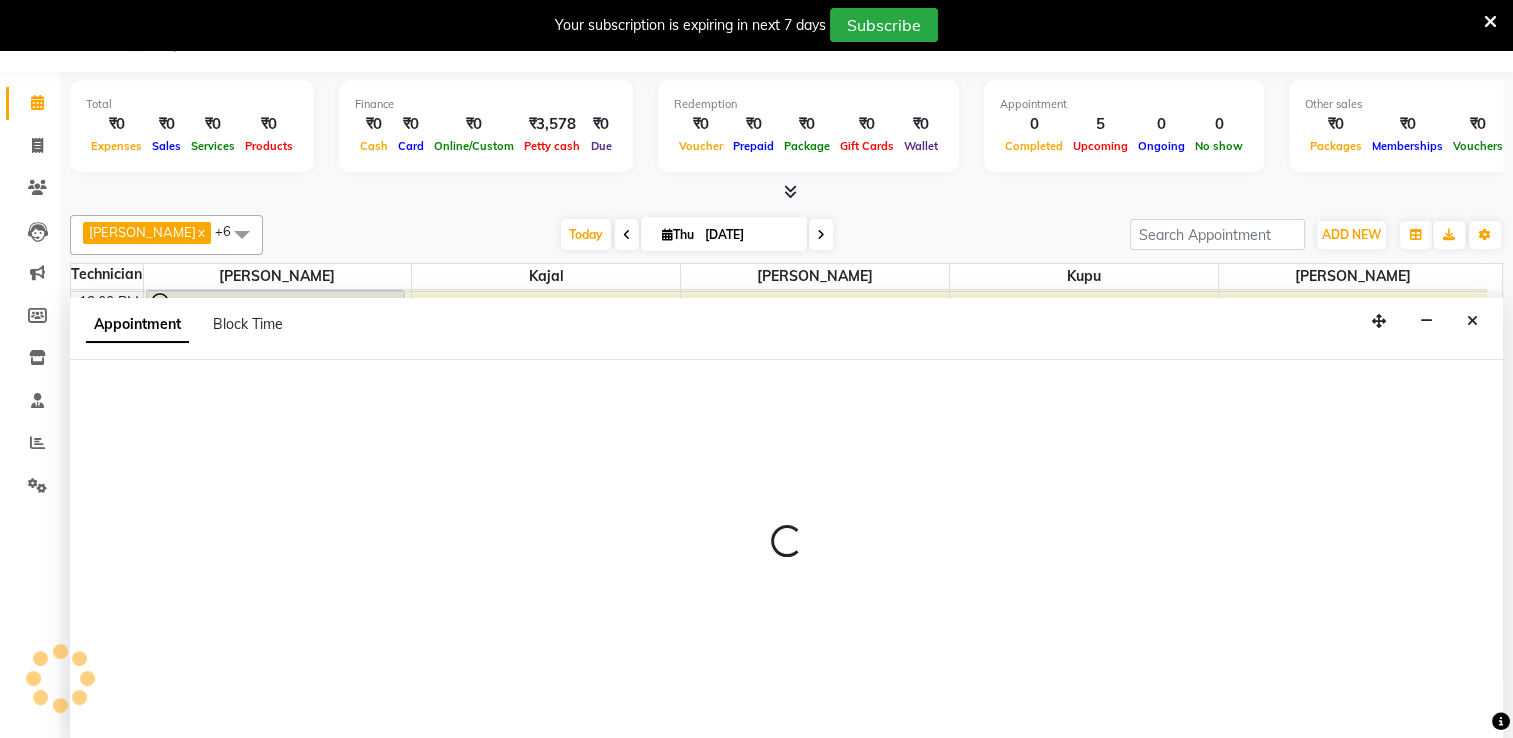 select on "65406" 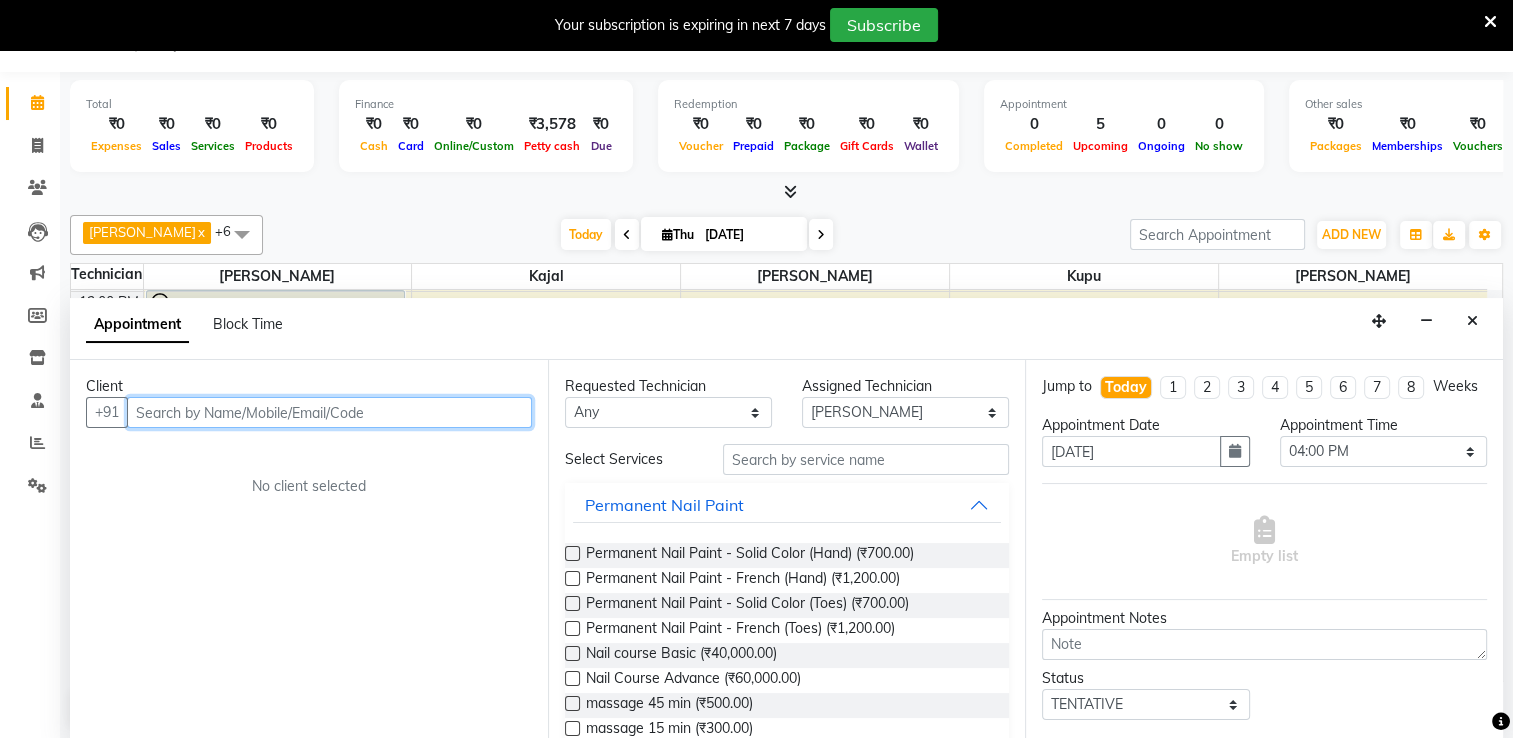 click at bounding box center (329, 412) 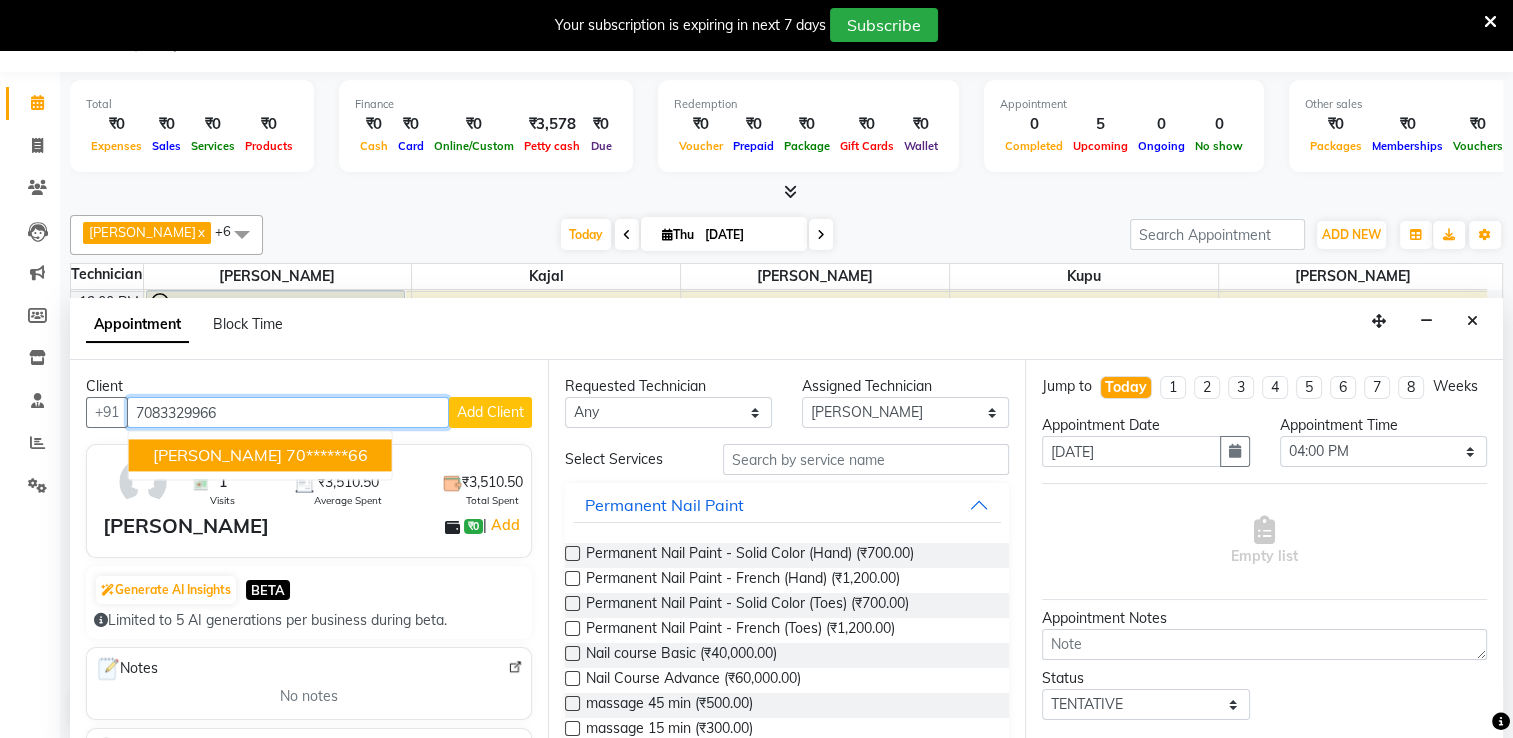 click on "70******66" at bounding box center (327, 455) 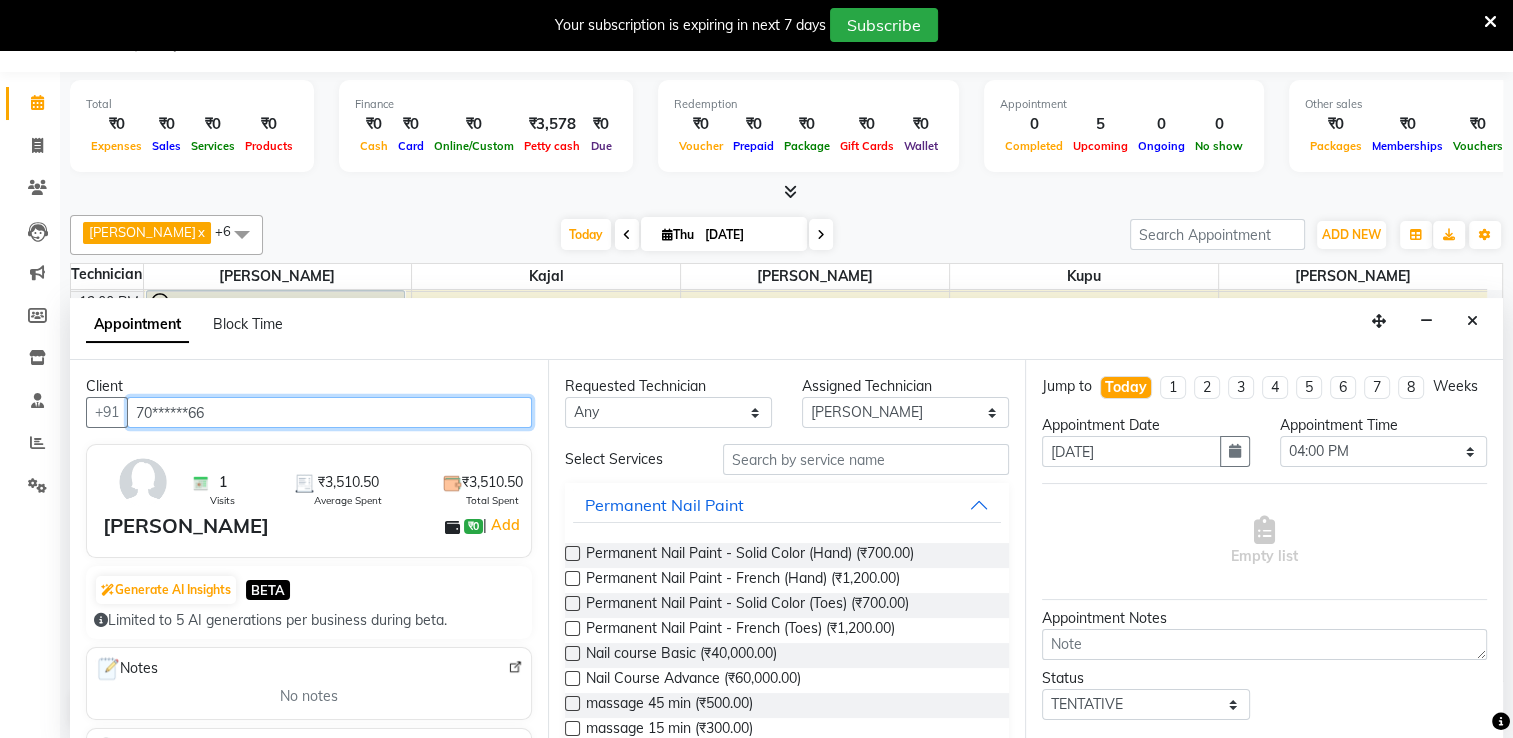 type on "70******66" 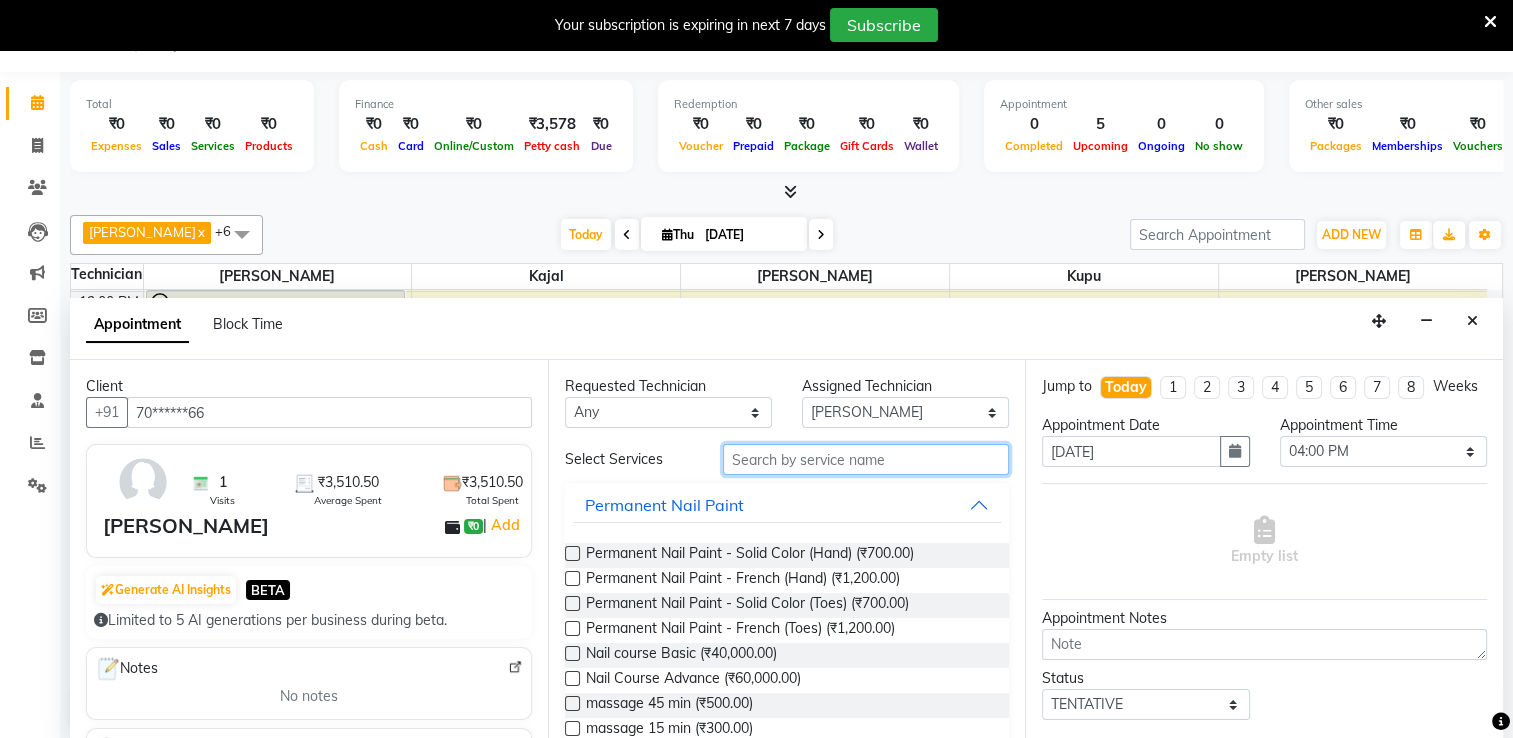 click at bounding box center [866, 459] 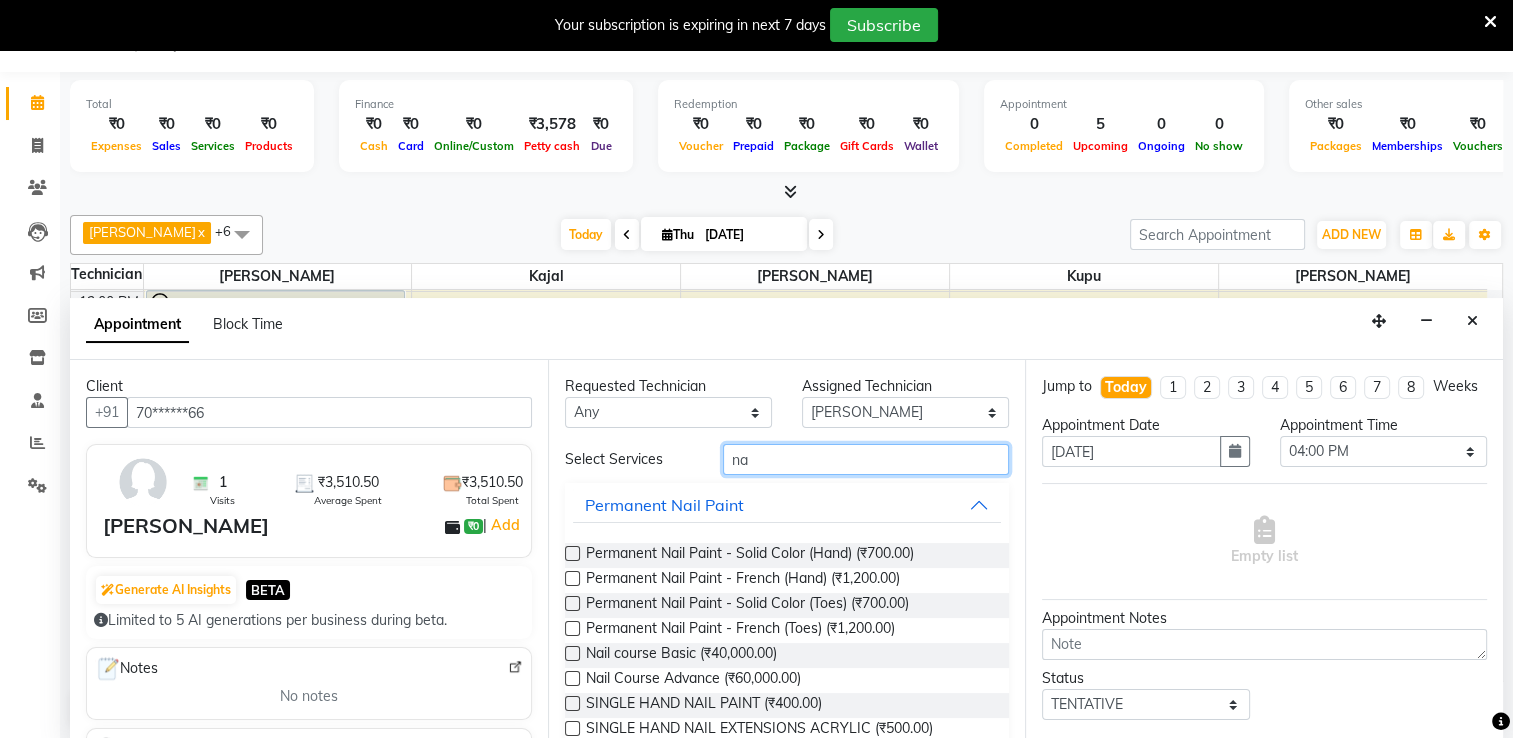 type on "n" 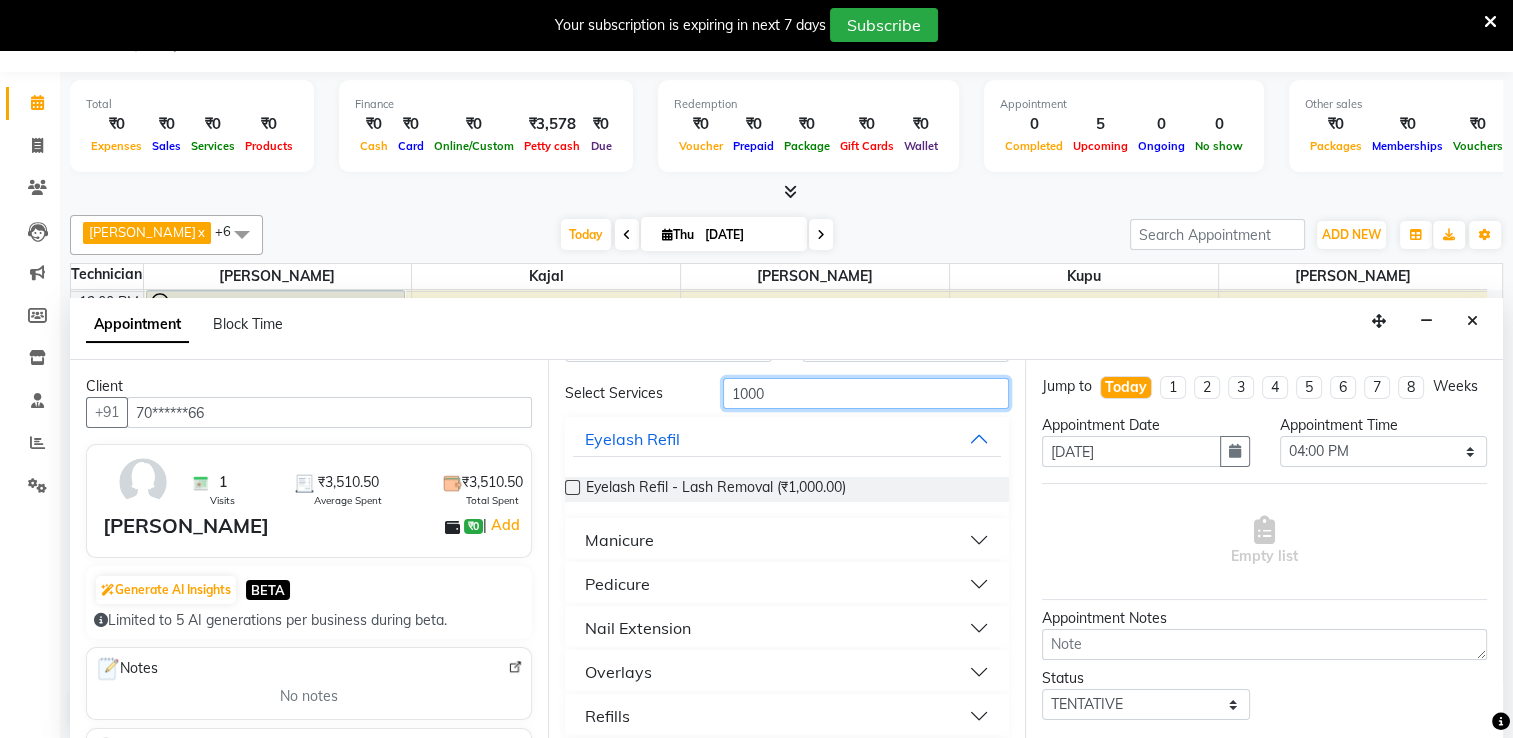 scroll, scrollTop: 67, scrollLeft: 0, axis: vertical 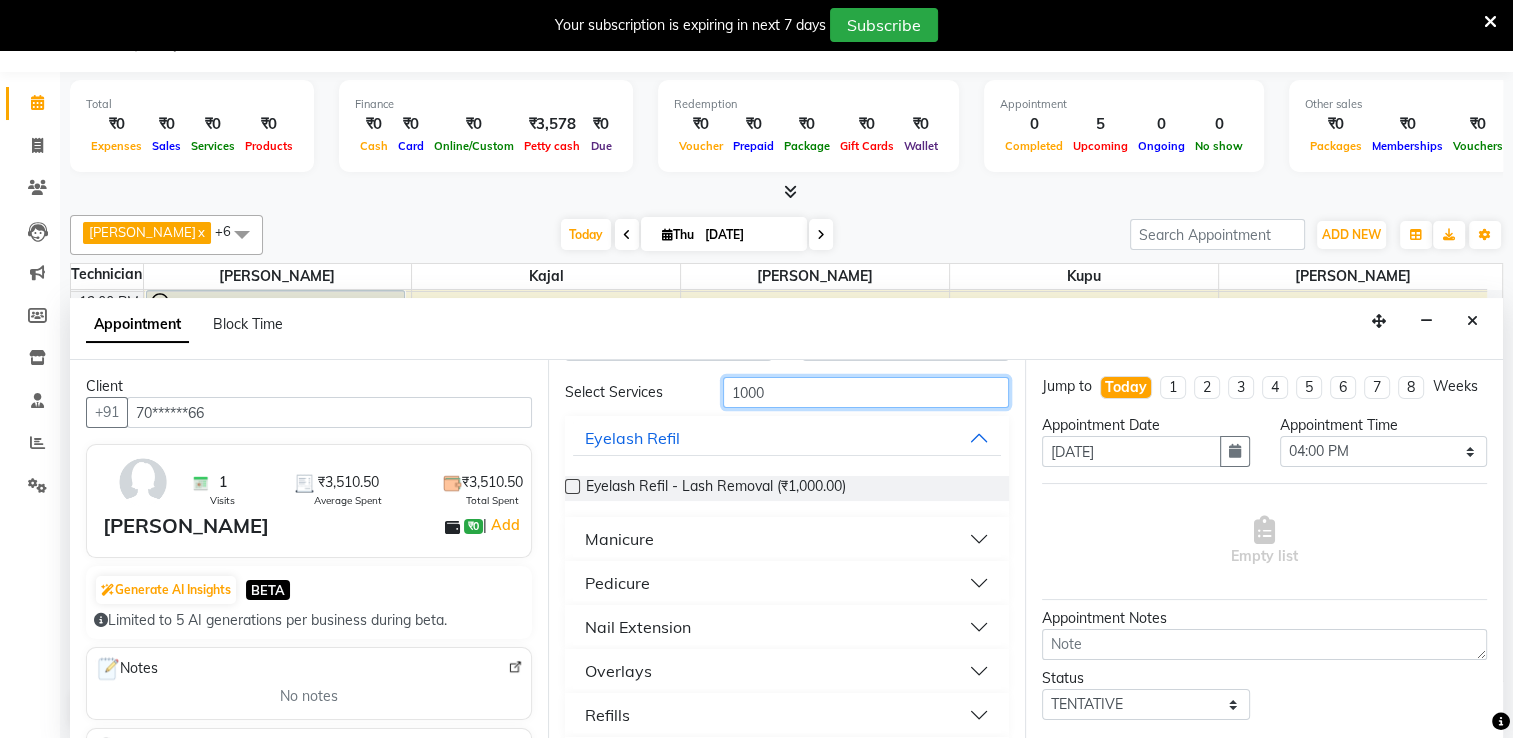 type on "1000" 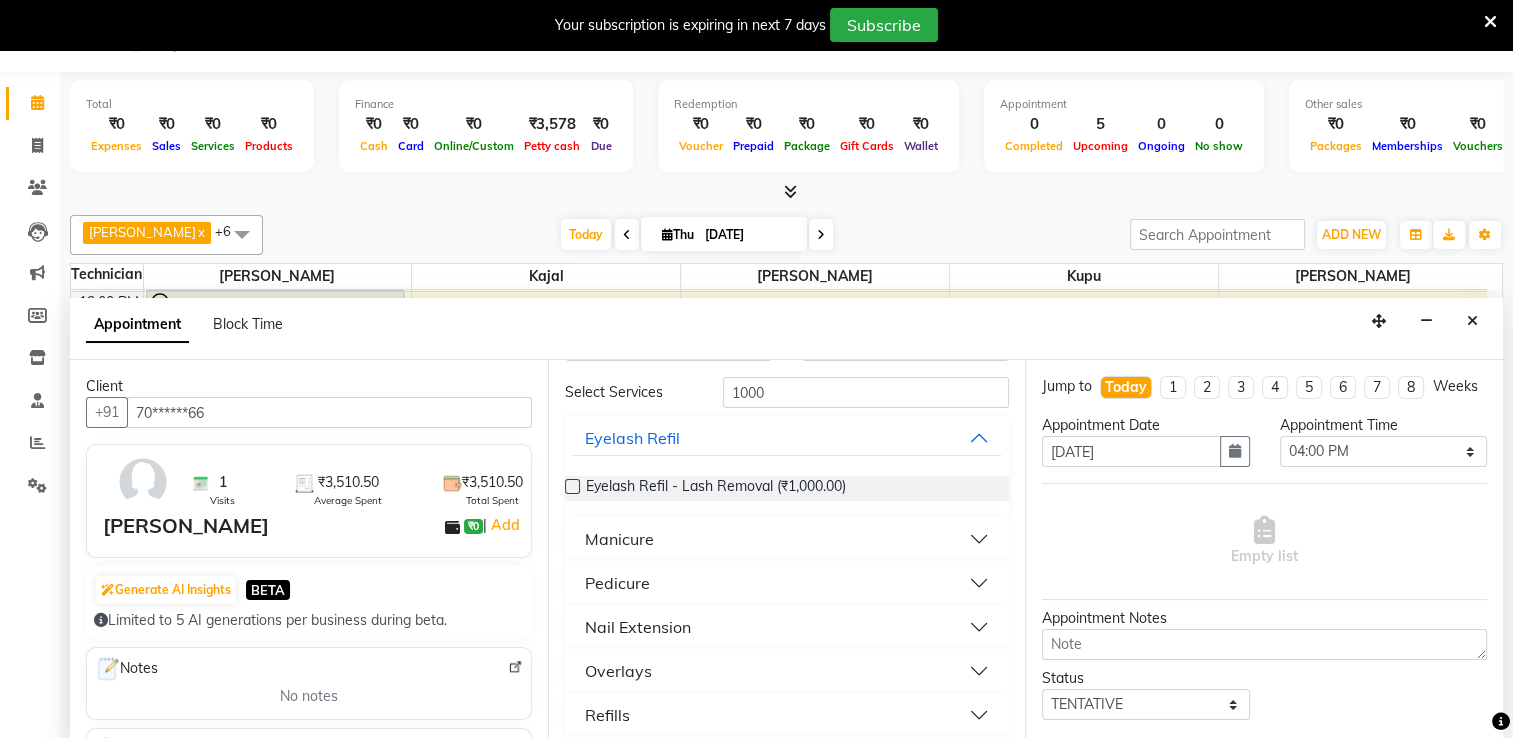 click on "Nail Extension" at bounding box center (787, 627) 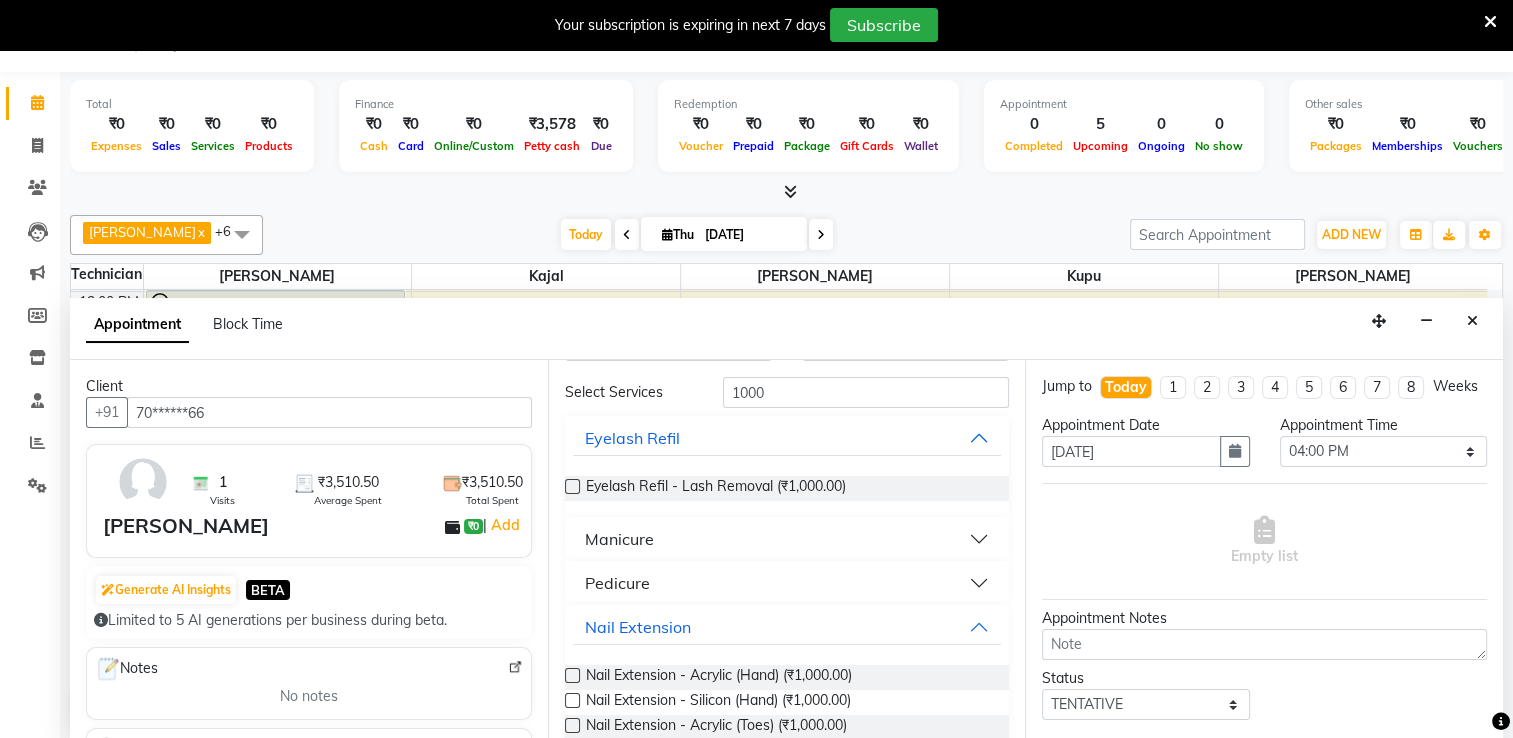 click at bounding box center (572, 675) 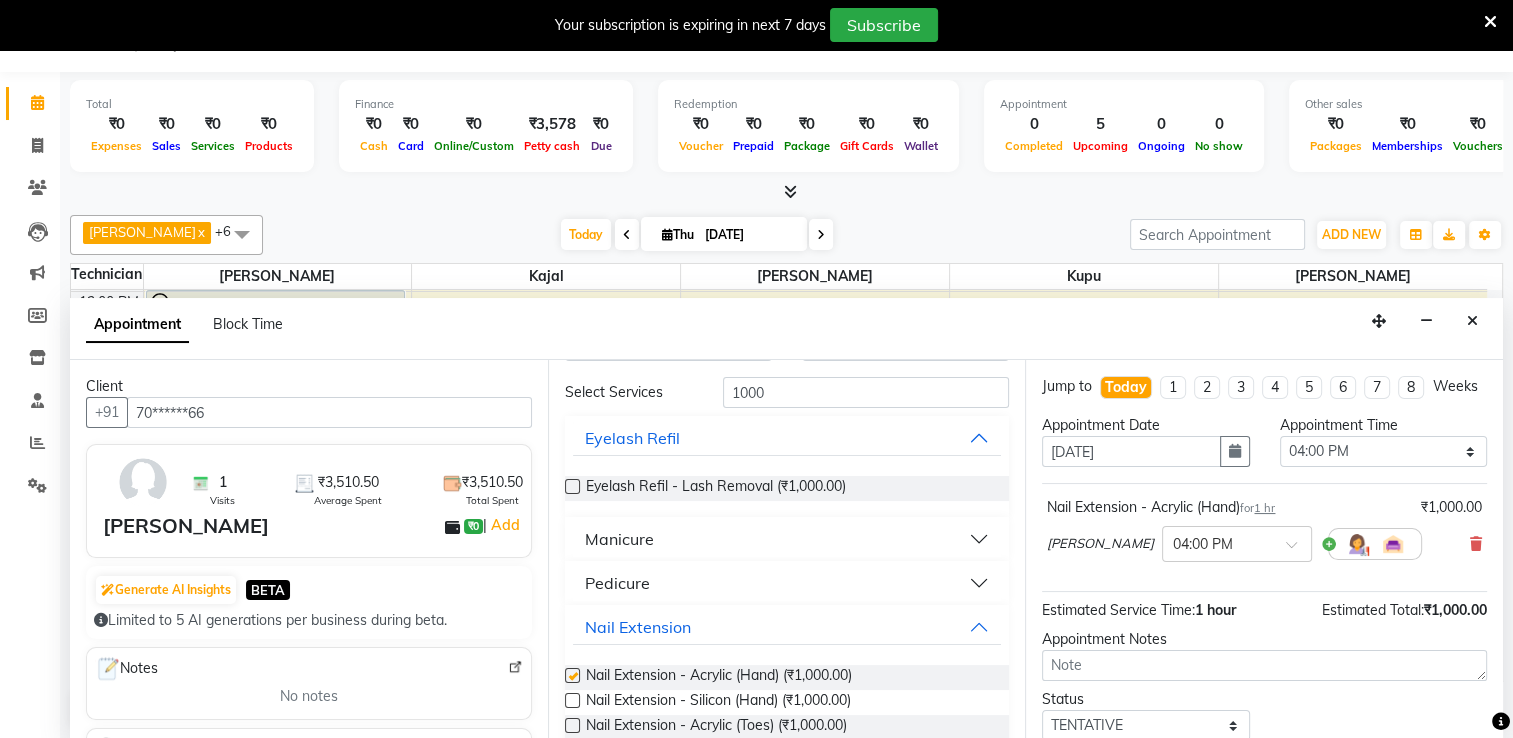 checkbox on "false" 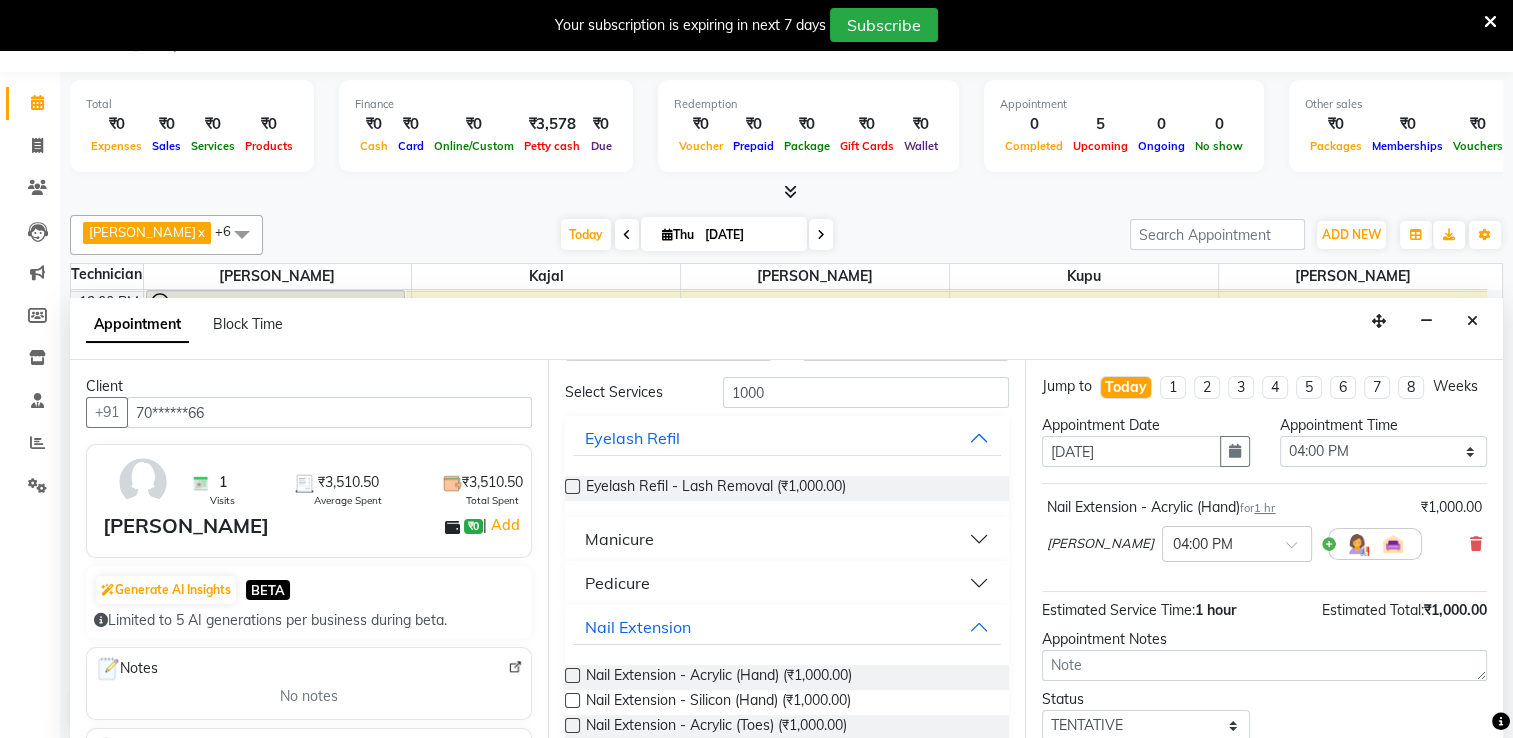 scroll, scrollTop: 144, scrollLeft: 0, axis: vertical 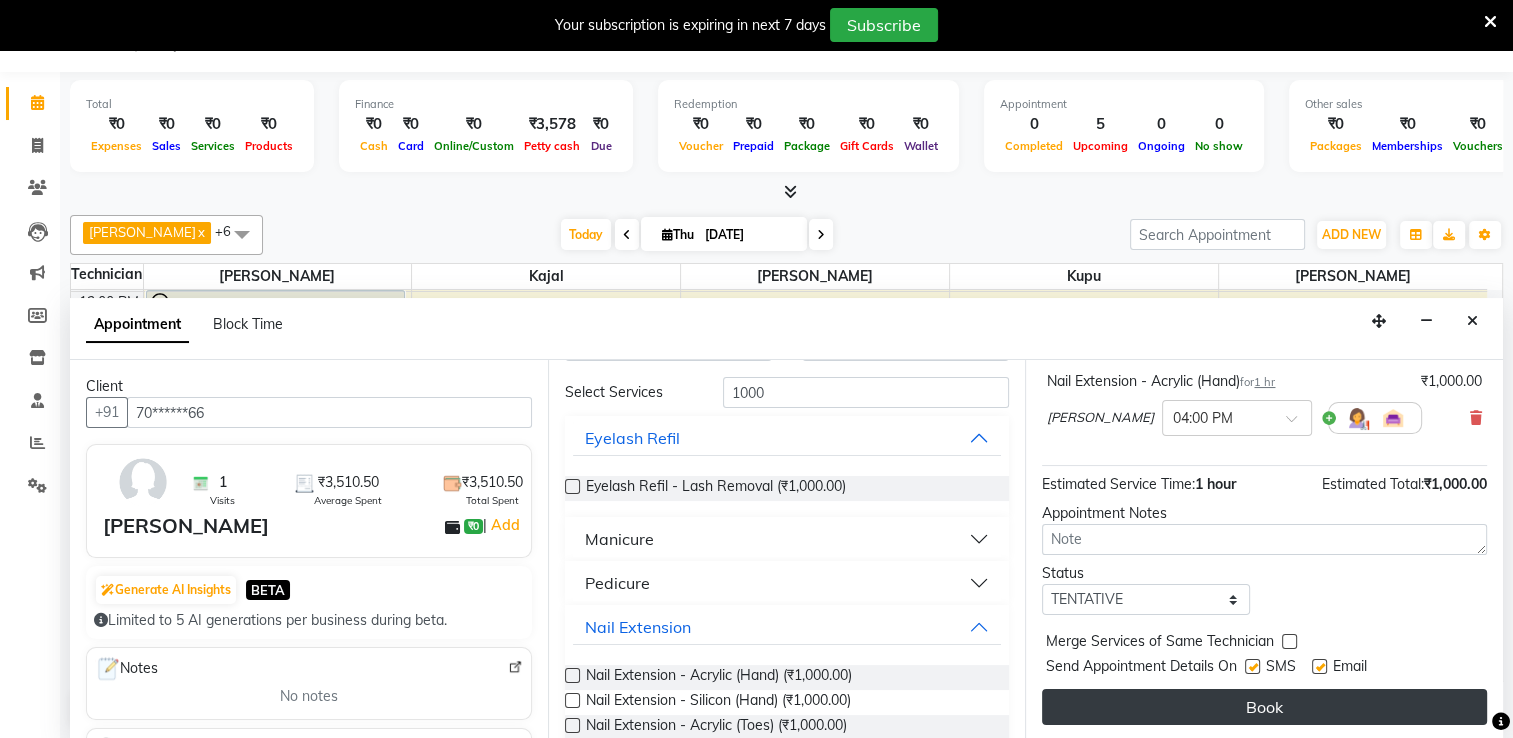 click on "Book" at bounding box center [1264, 707] 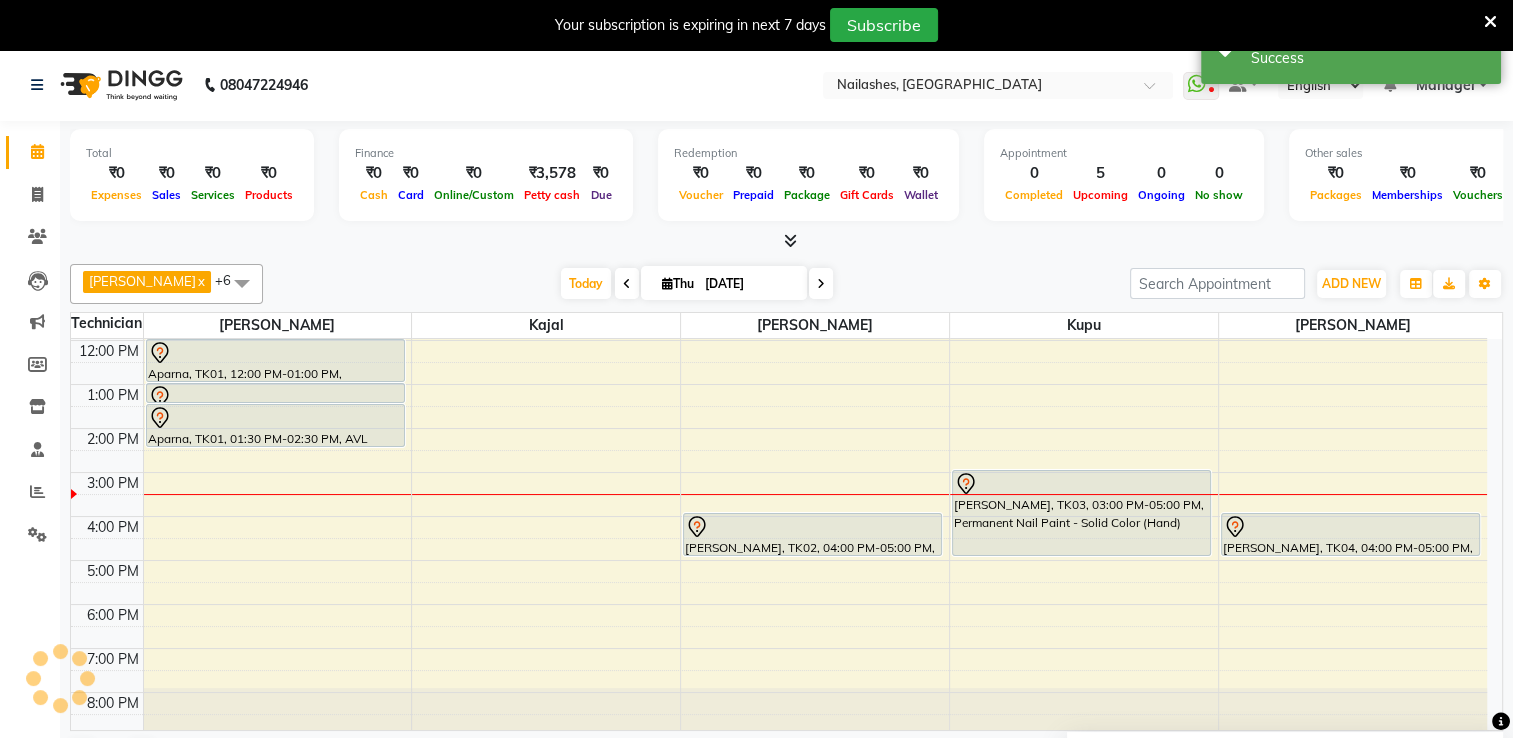 scroll, scrollTop: 0, scrollLeft: 0, axis: both 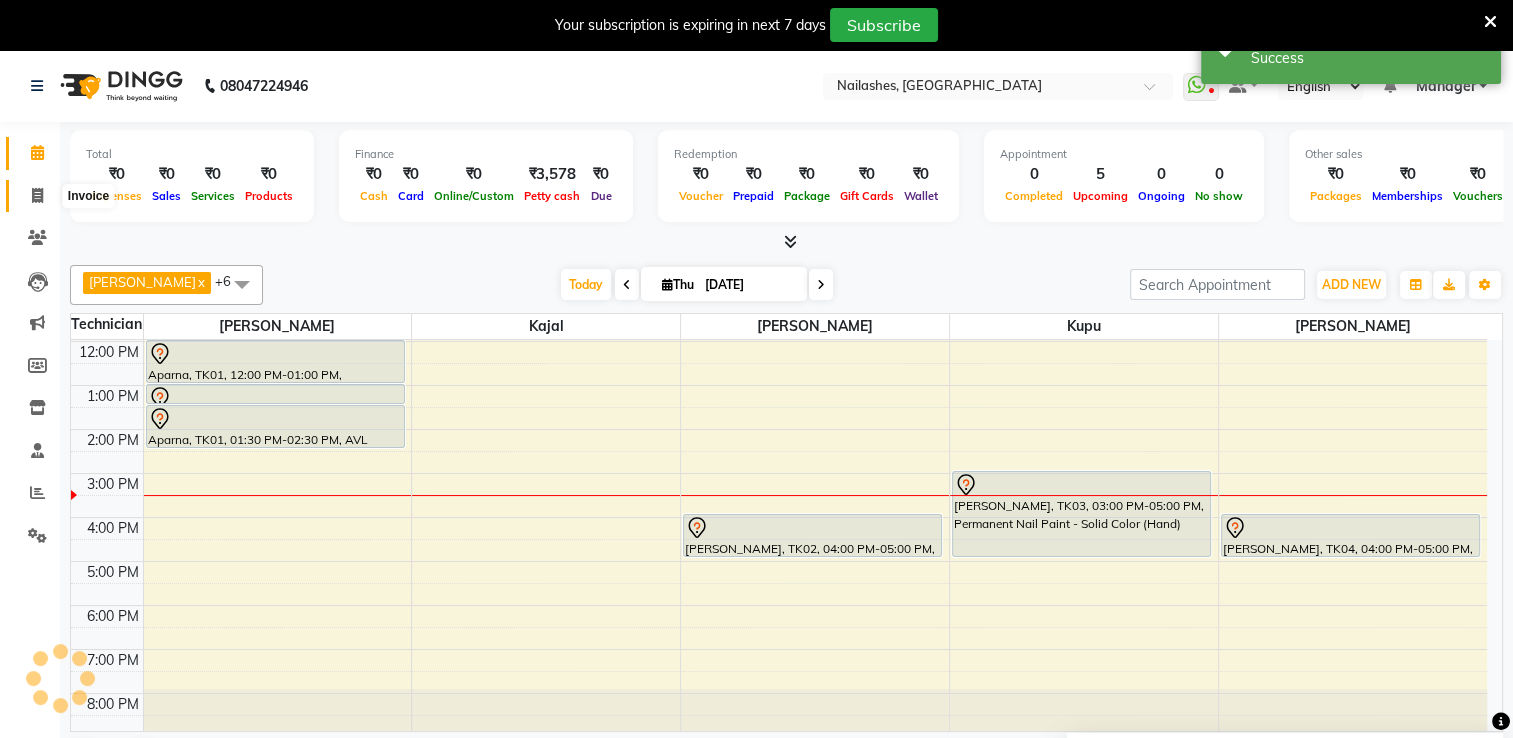 click 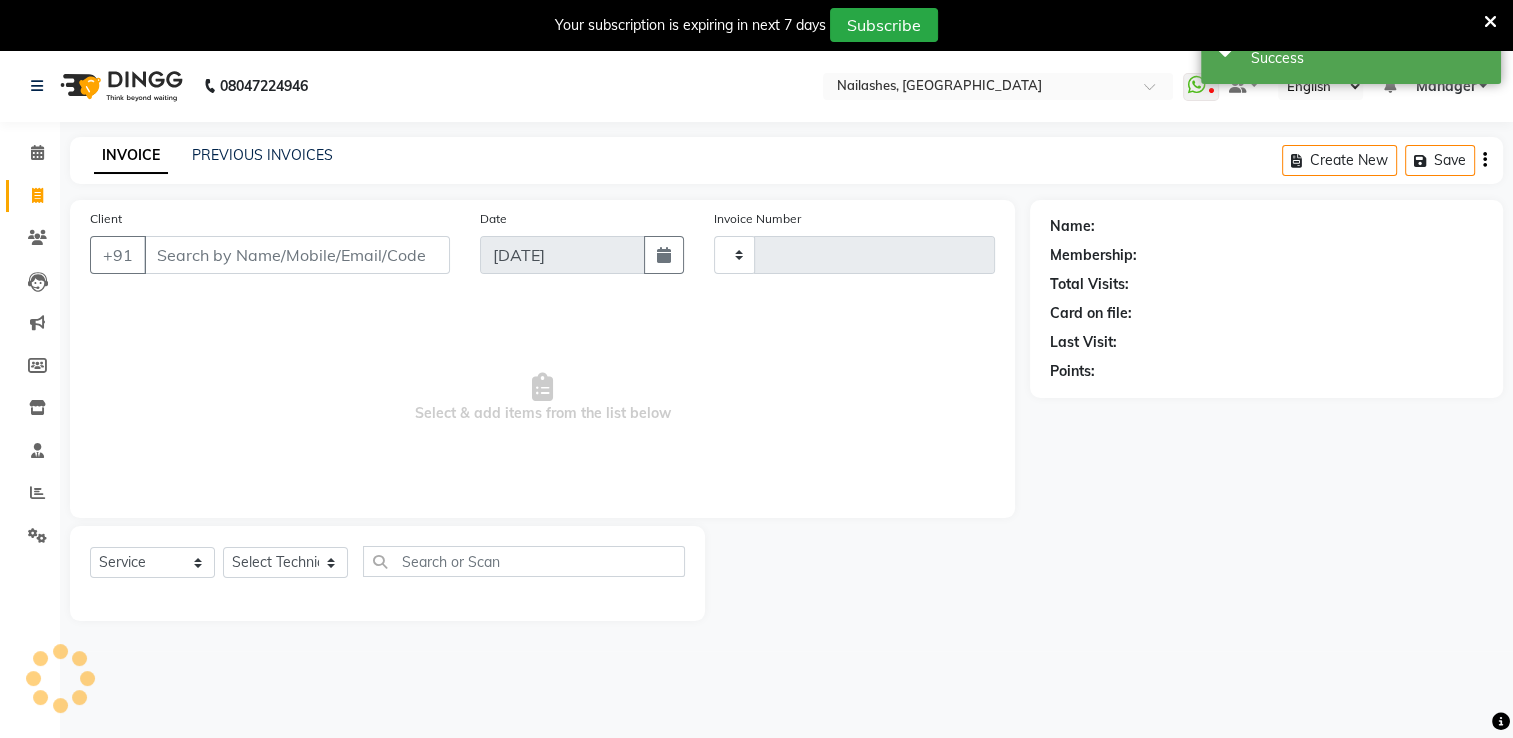 type on "1152" 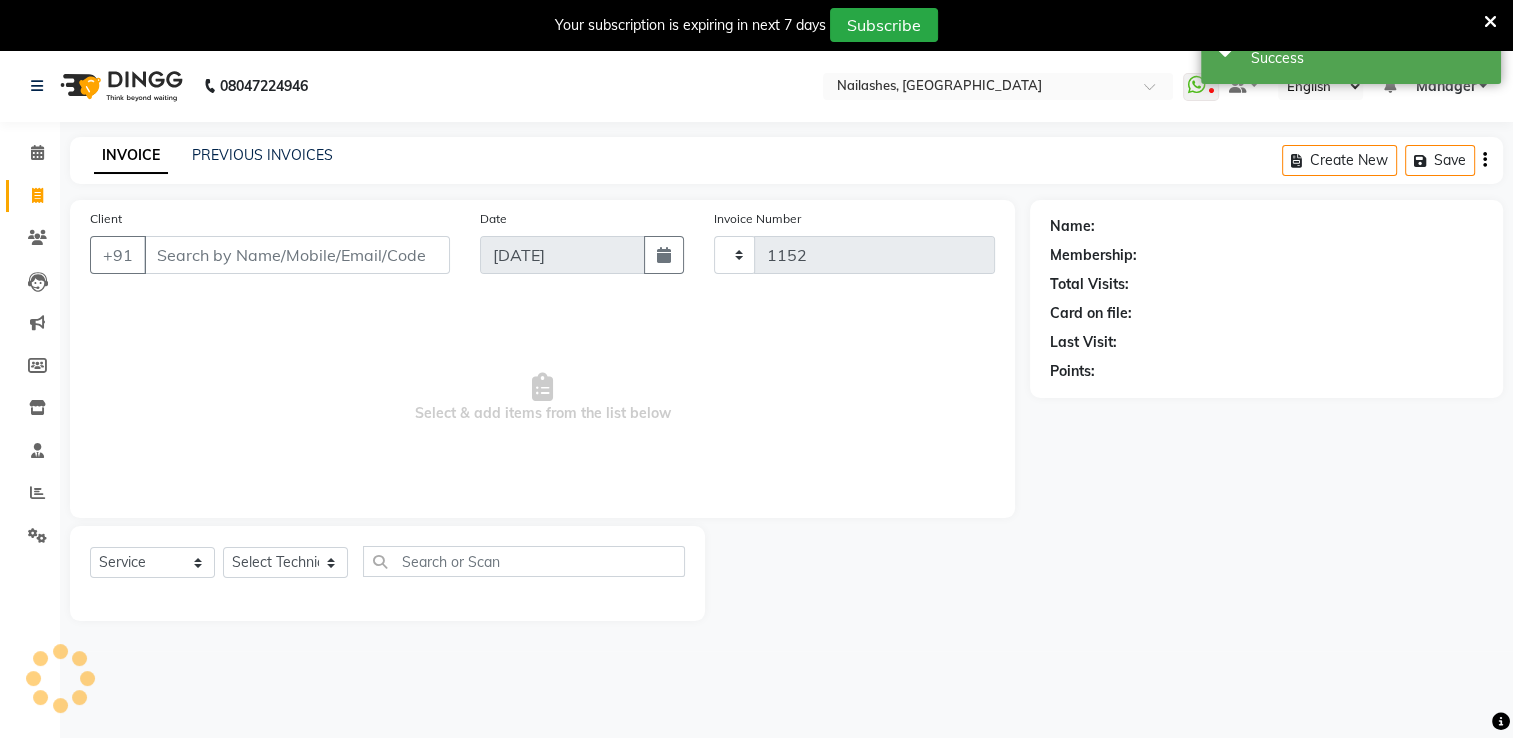 select on "6579" 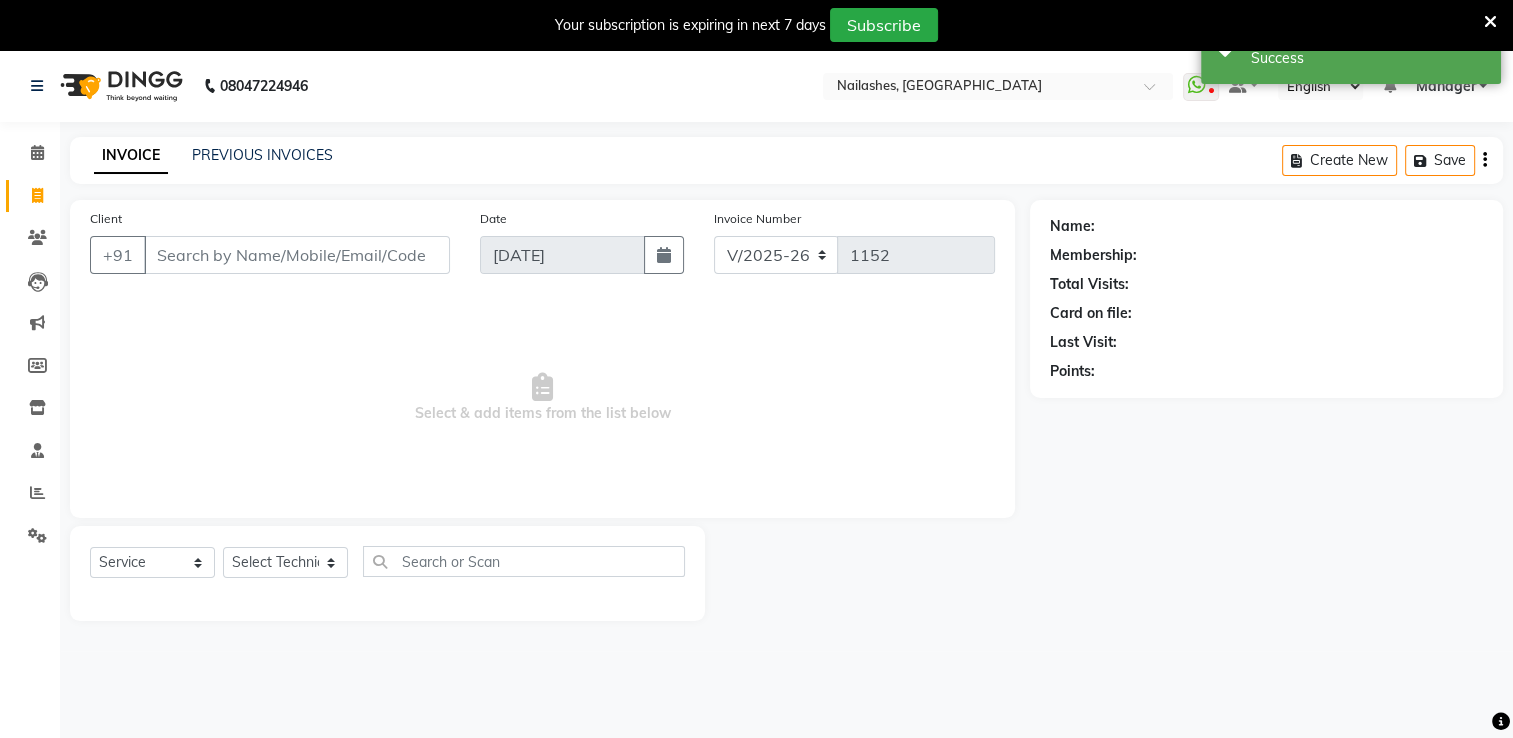 click on "Client" at bounding box center [297, 255] 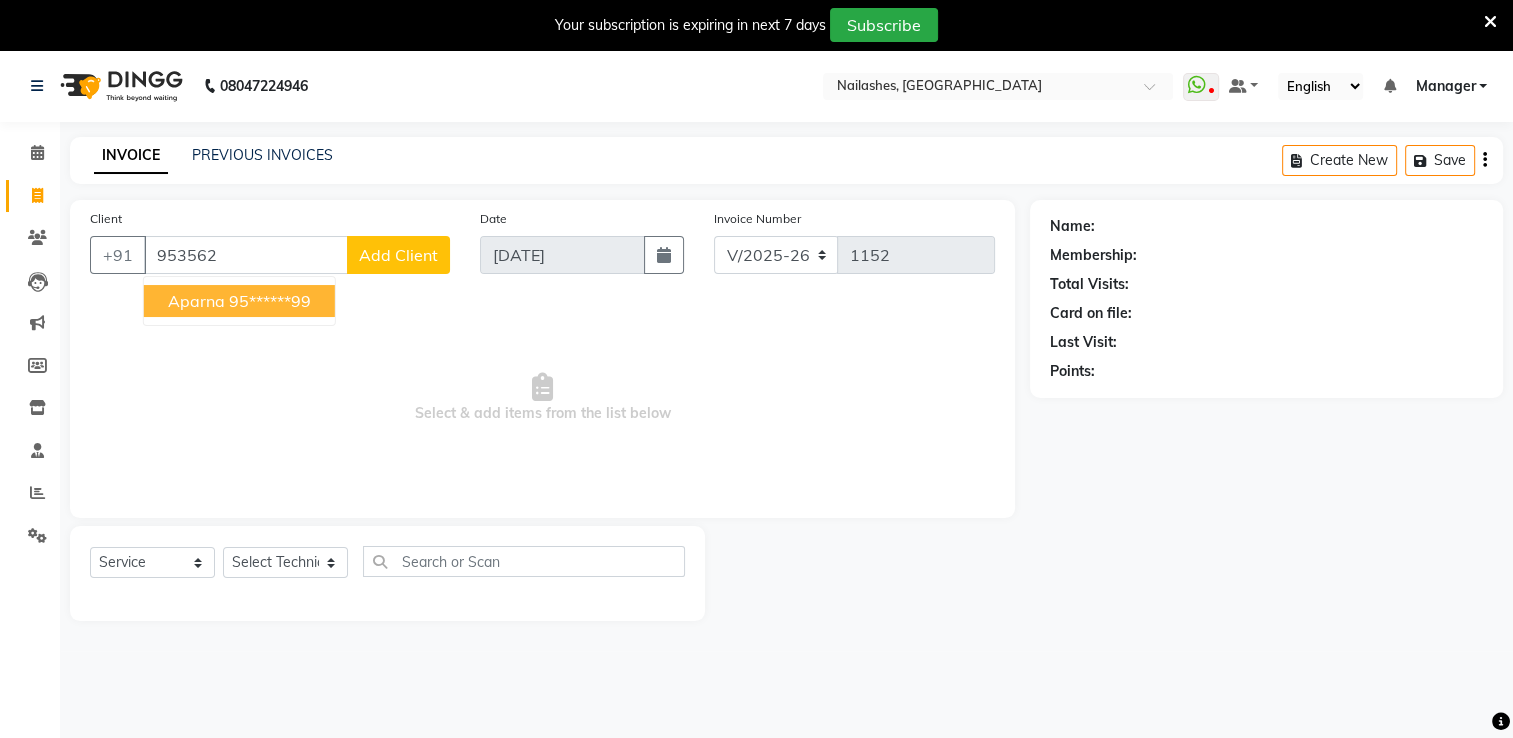 click on "95******99" at bounding box center (270, 301) 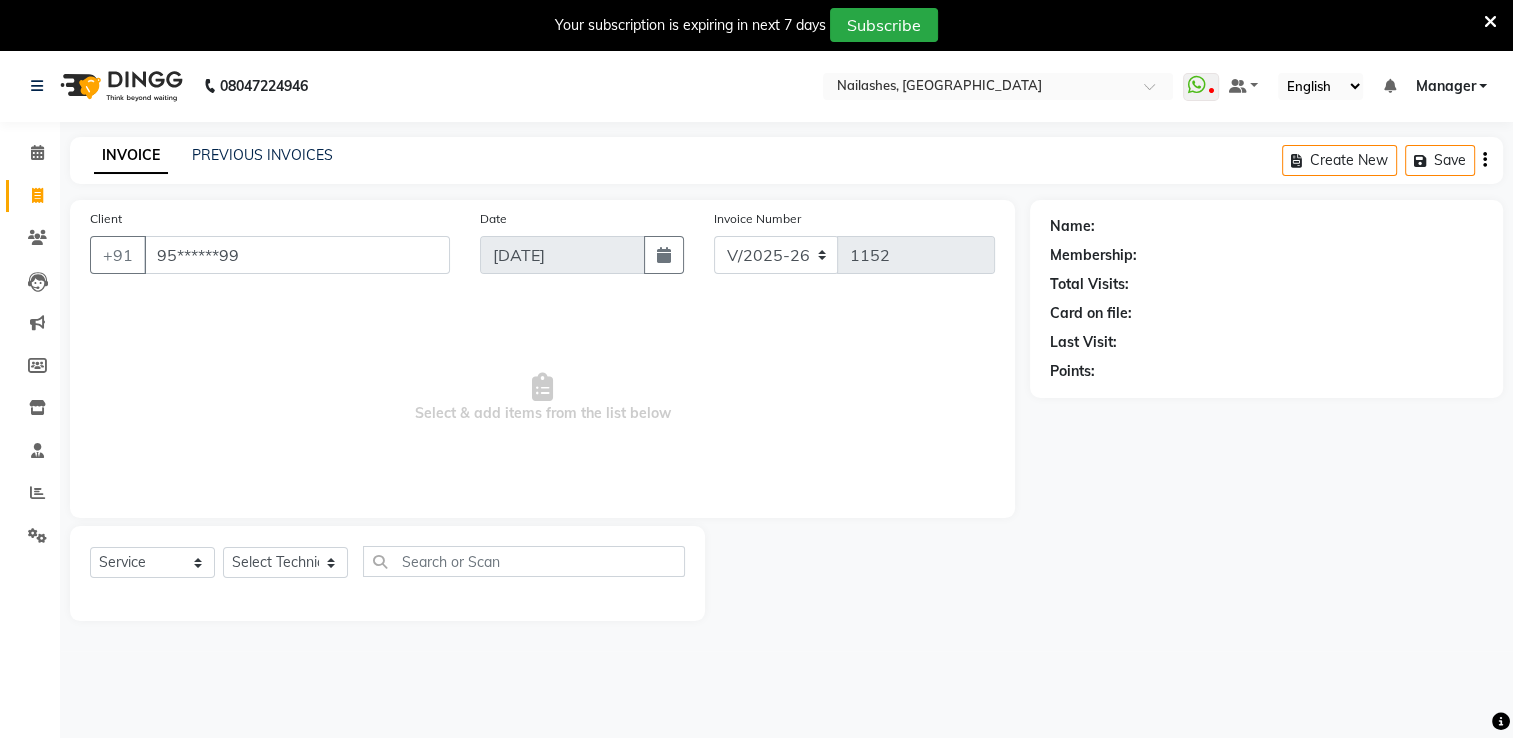 type on "95******99" 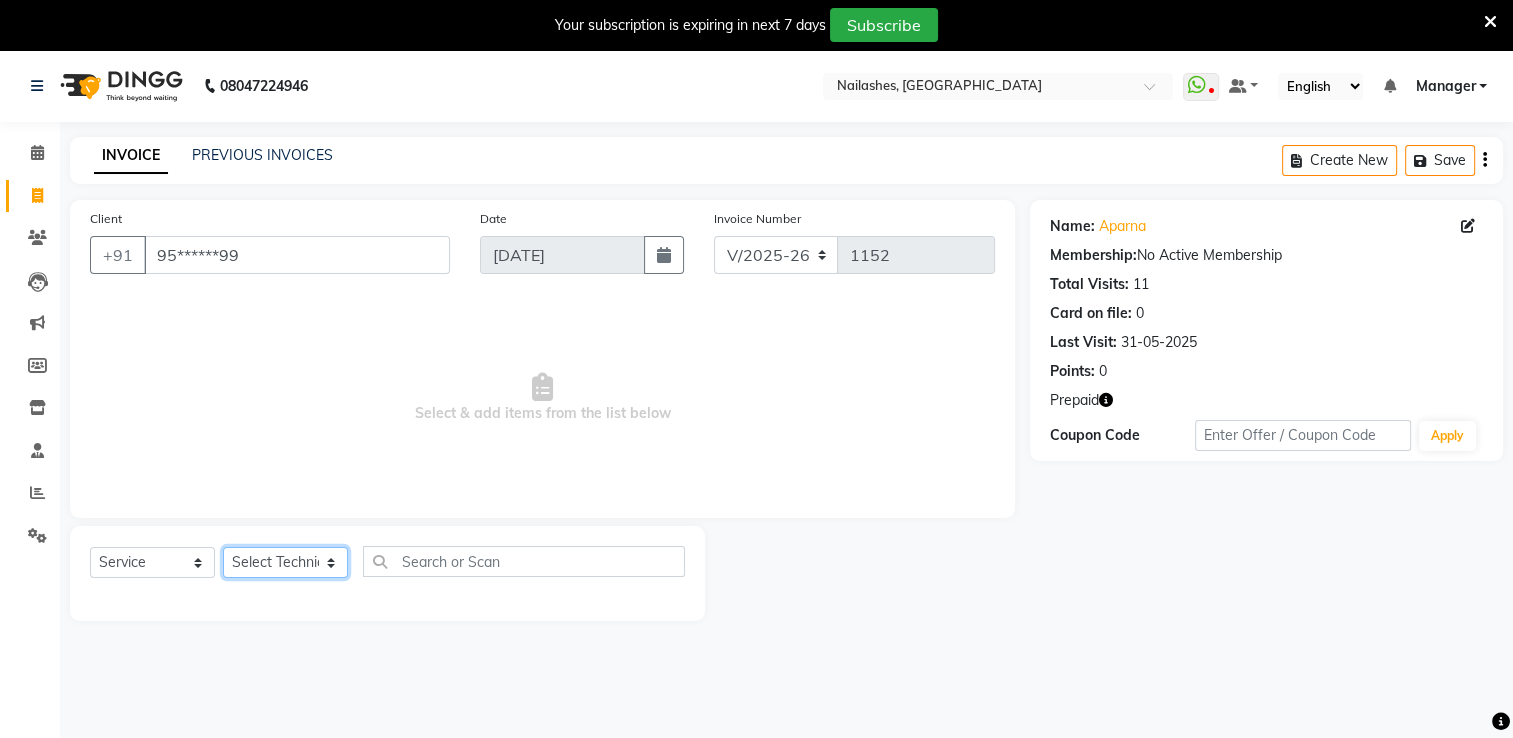 click on "Select Technician AMGHA ARISH [PERSON_NAME] [PERSON_NAME] [PERSON_NAME] [PERSON_NAME] kupu Manager [PERSON_NAME] Owner [PERSON_NAME] [PERSON_NAME]" 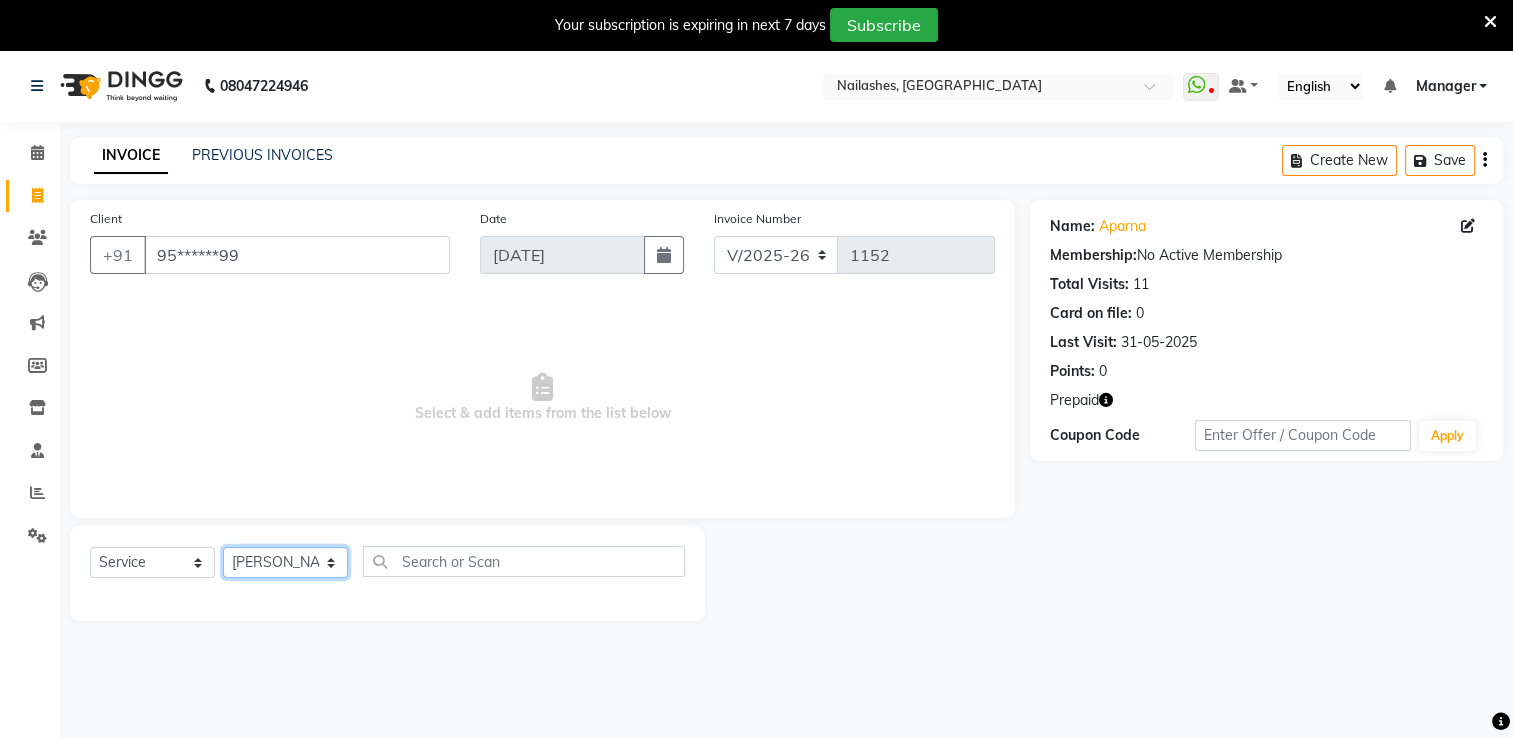 click on "Select Technician AMGHA ARISH Arvind chandu Dipen Gulafshan John Kajal kelly kupu Manager megha Nirjala Owner pankaj PARE SHAR MOHAMAND shradha" 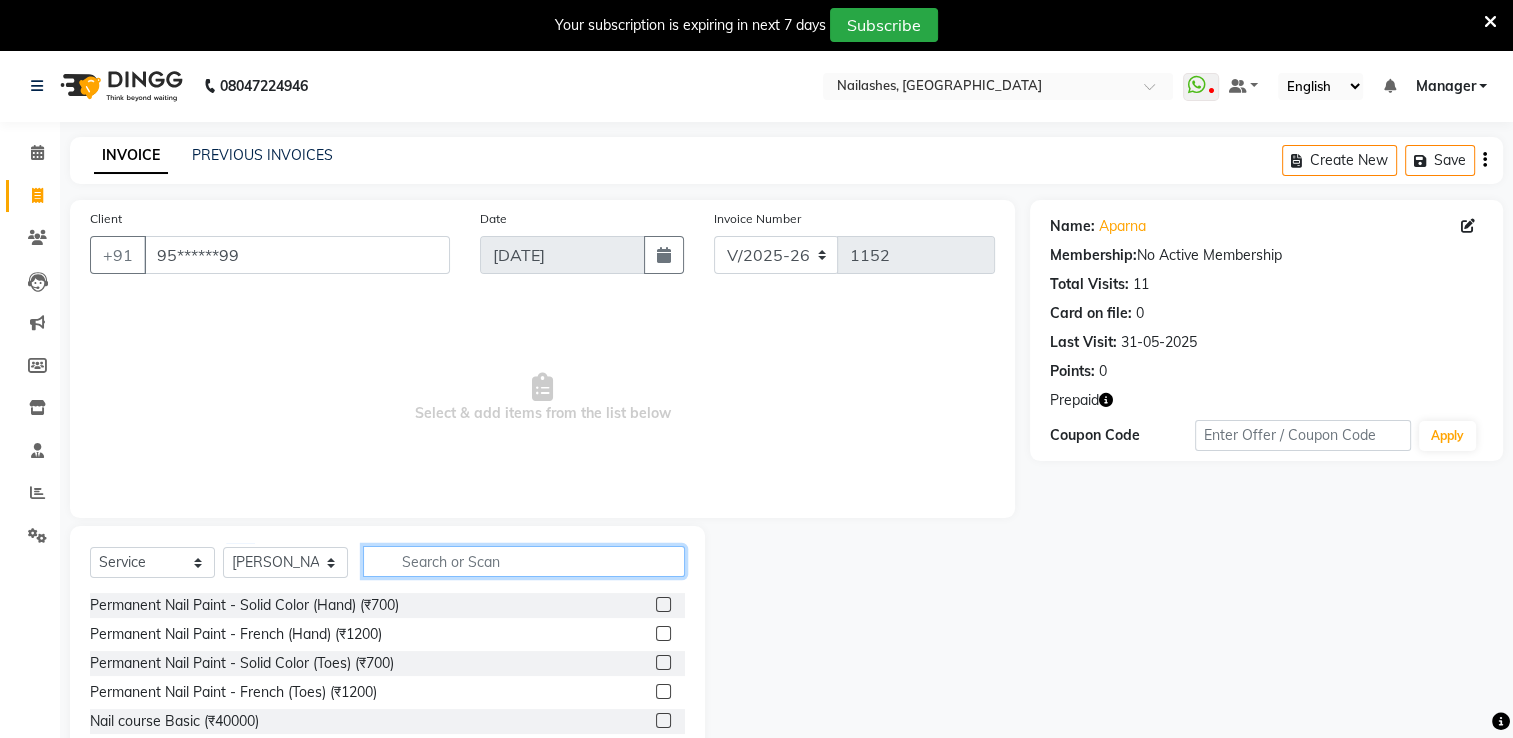 click 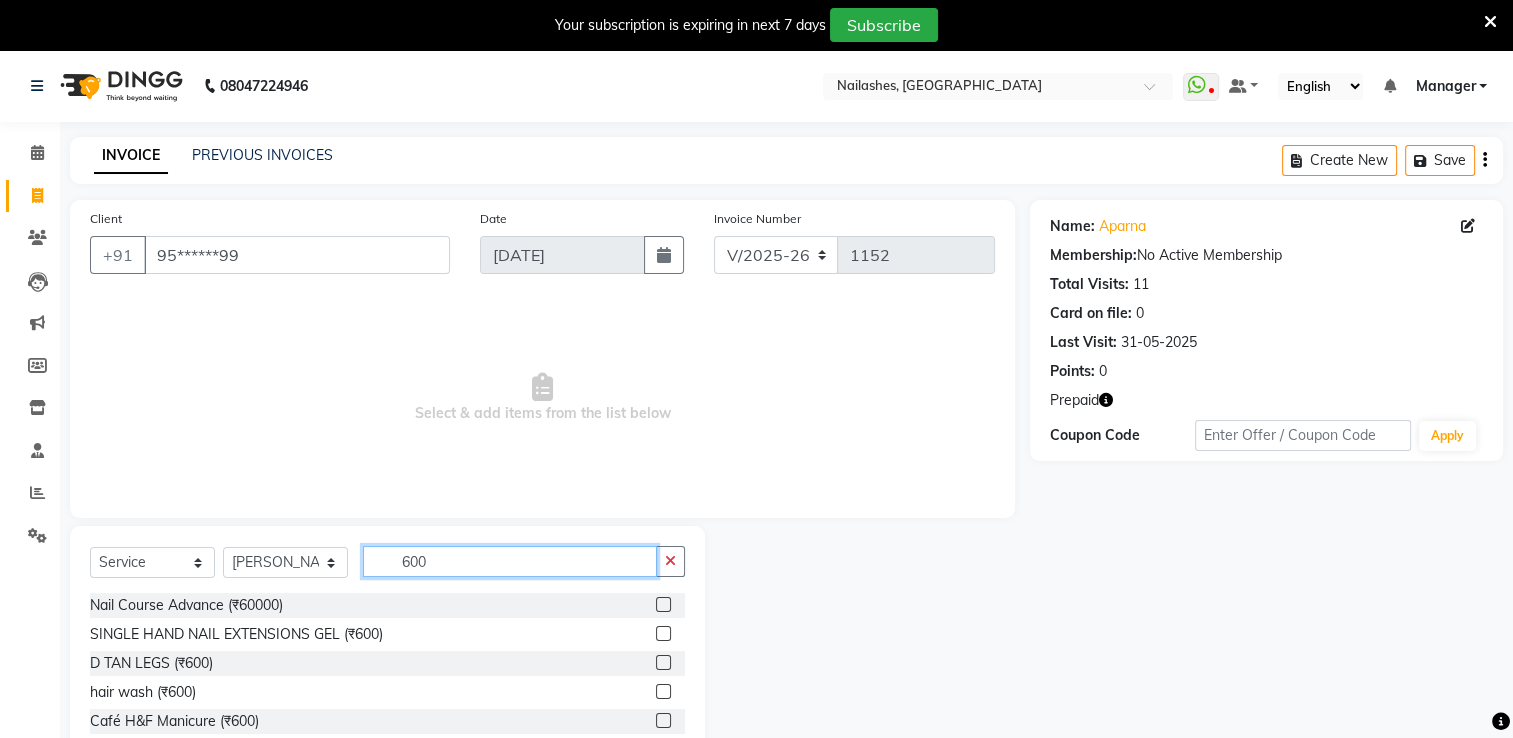 scroll, scrollTop: 68, scrollLeft: 0, axis: vertical 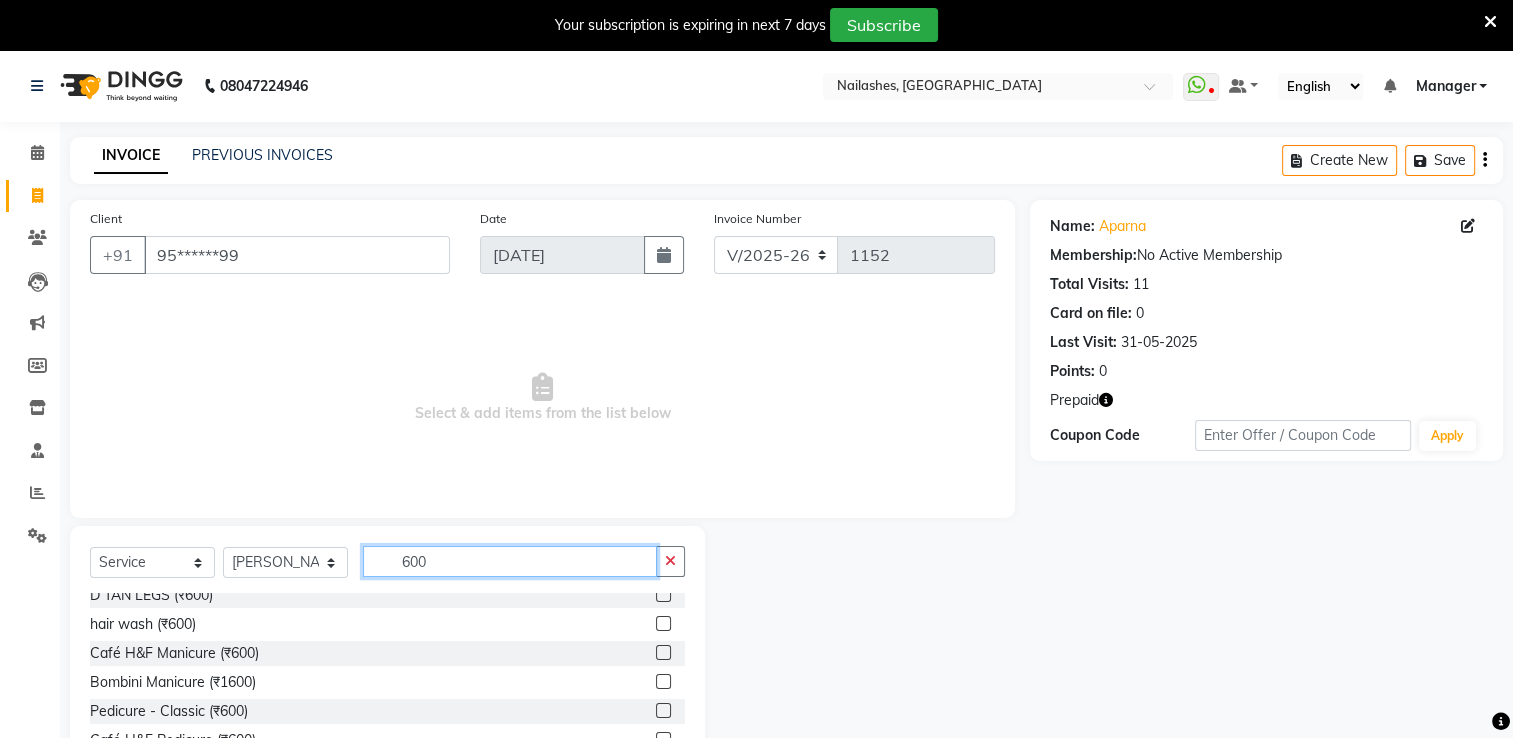 type on "600" 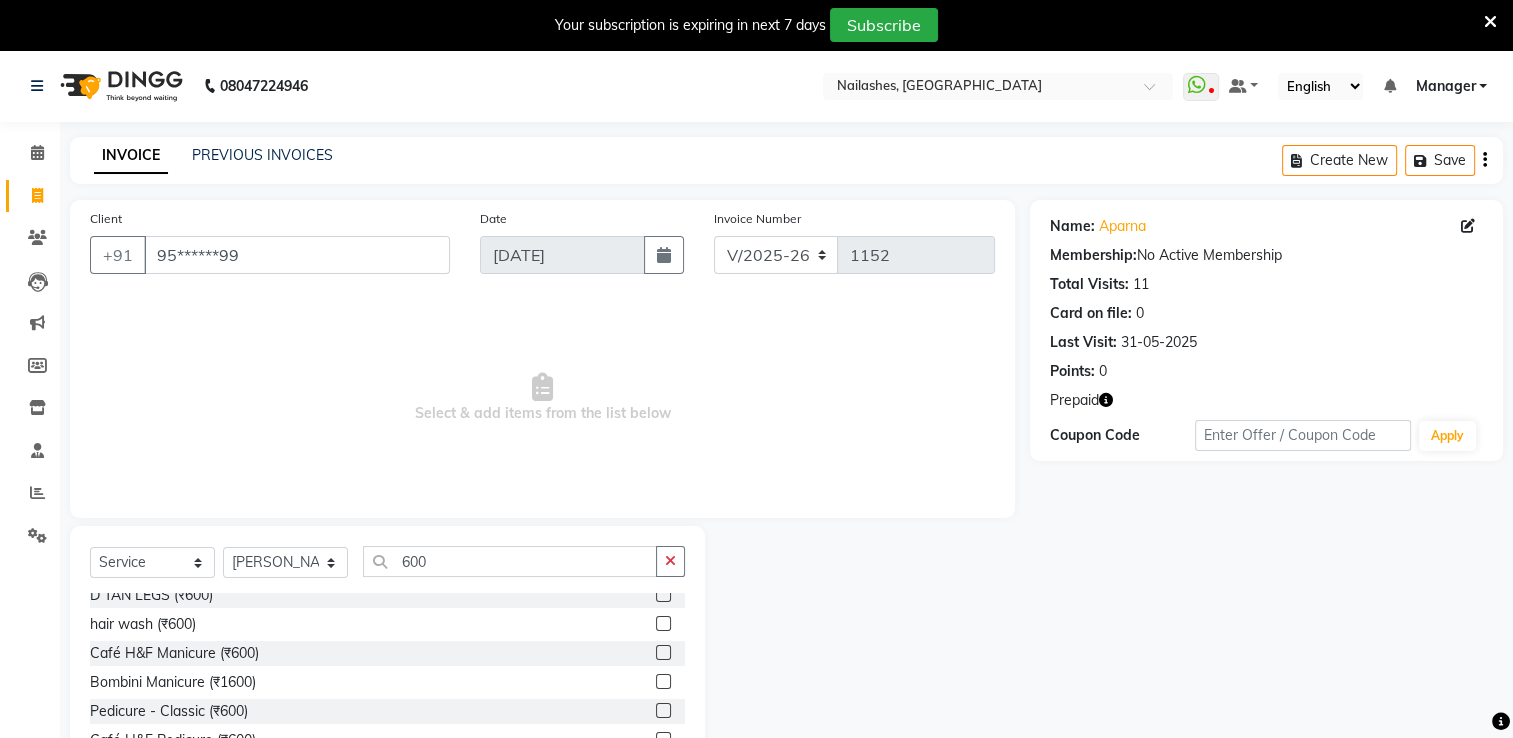 click 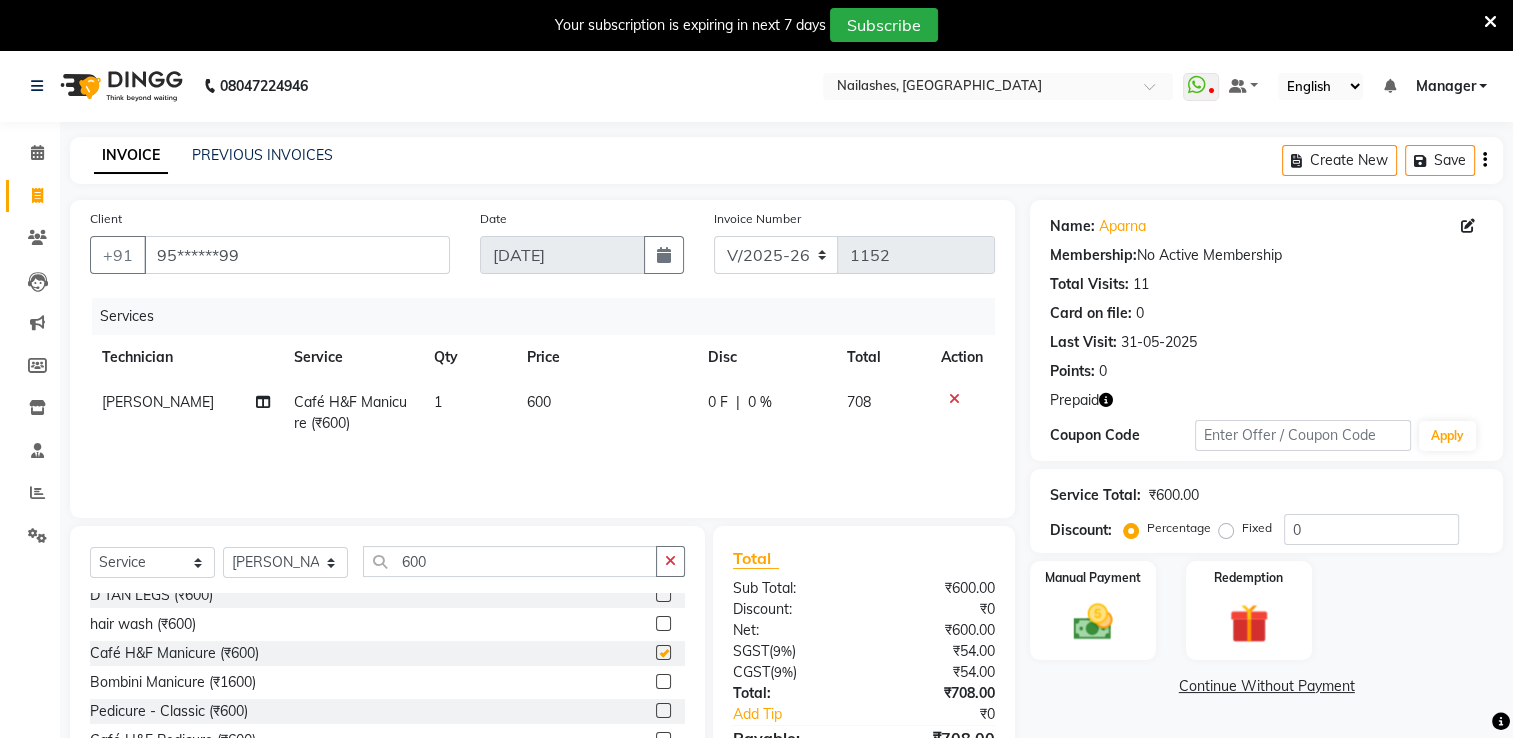 checkbox on "false" 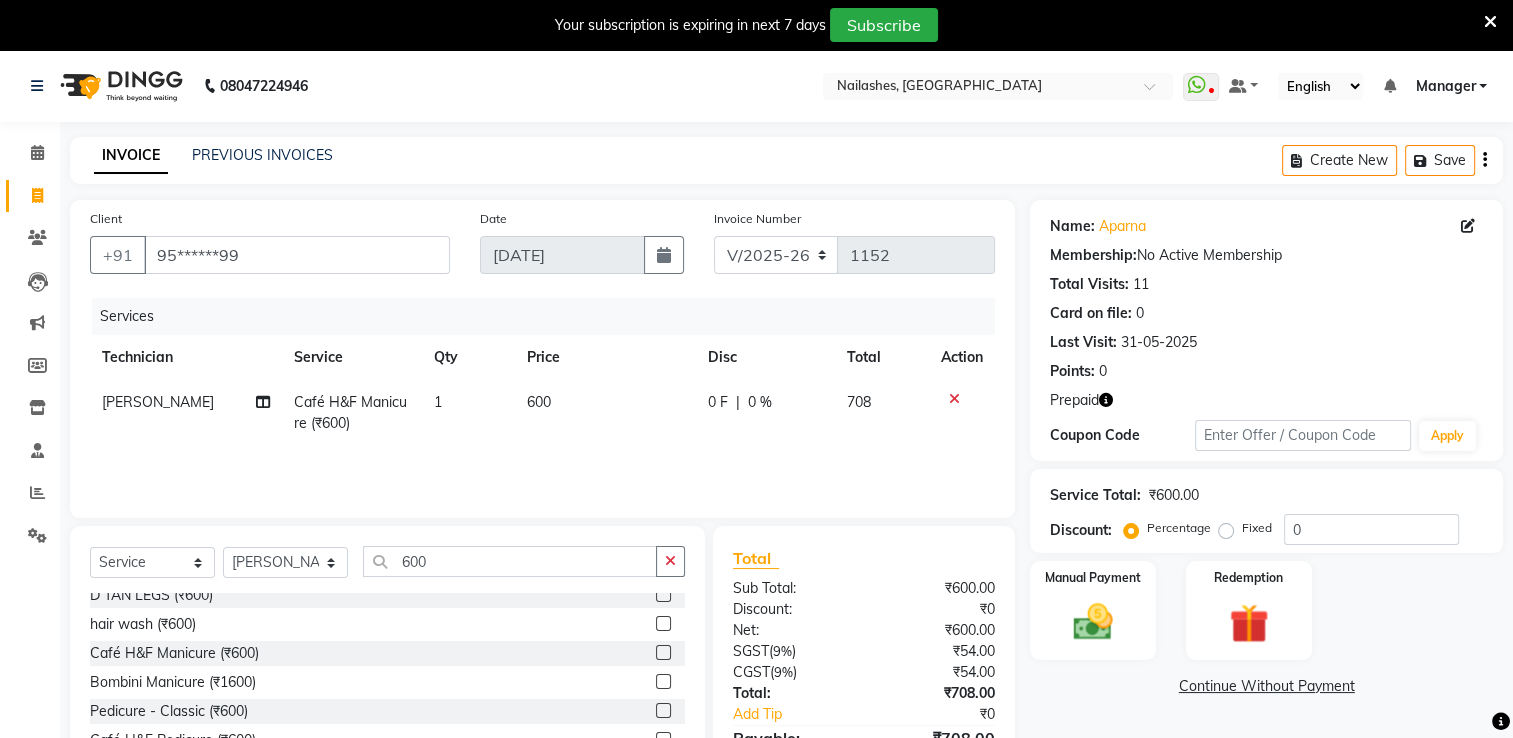click on "Select  Service  Product  Membership  Package Voucher Prepaid Gift Card  Select Technician AMGHA ARISH Arvind chandu Dipen Gulafshan John Kajal kelly kupu Manager megha Nirjala Owner pankaj PARE SHAR MOHAMAND shradha 600 Nail Course Advance (₹60000)  SINGLE HAND NAIL EXTENSIONS GEL (₹600)  D TAN LEGS (₹600)  hair wash (₹600)  Café H&F Manicure (₹600)  Bombini Manicure (₹1600)  Pedicure - Classic (₹600)  Café H&F Pedicure (₹600)  Bombini Pedicure (₹1600)  Permanent Refill - 2nd Session ( Refill) 2 (₹6000)  Waxing - Arms Rica Wax (₹600)  Facials  - Casmara Facial (₹6000)" 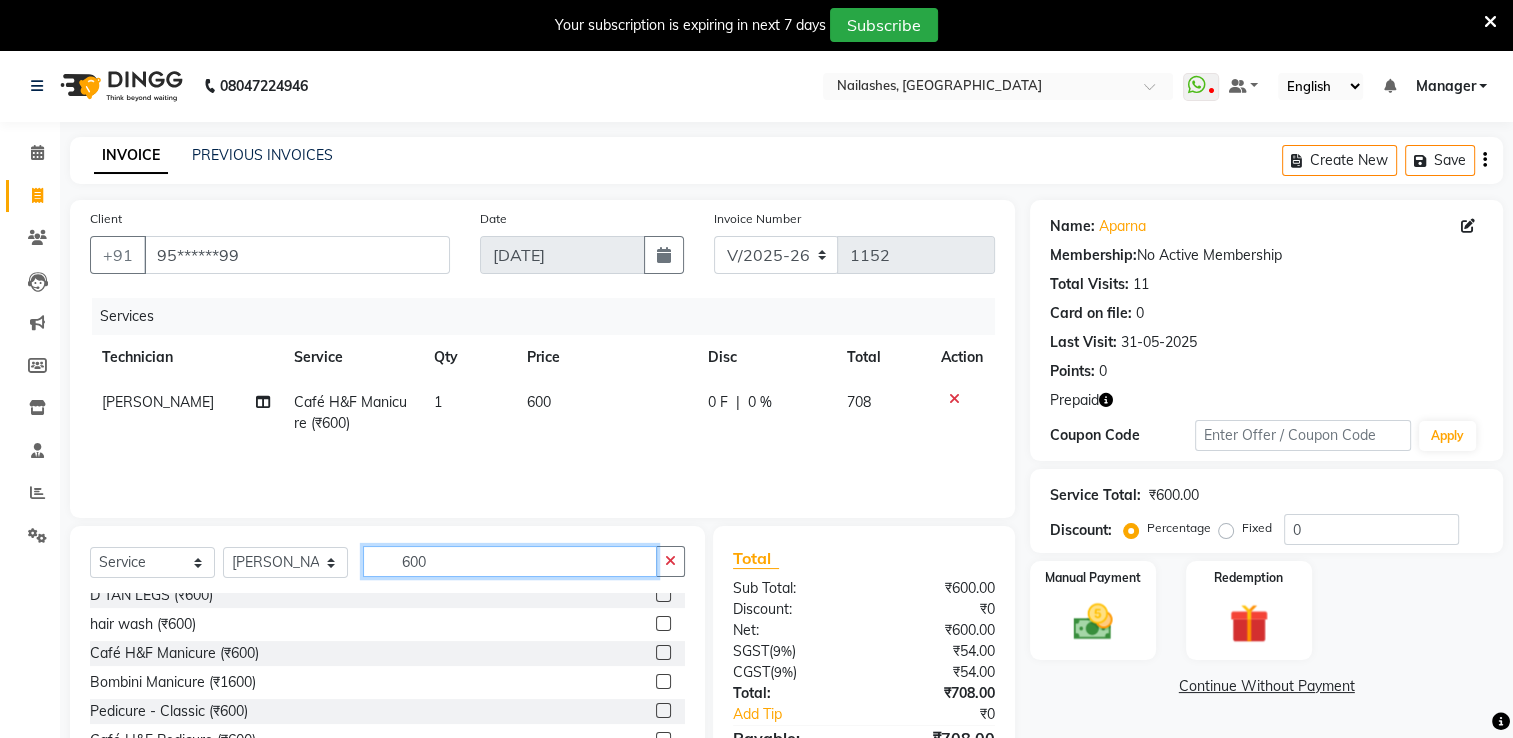click on "600" 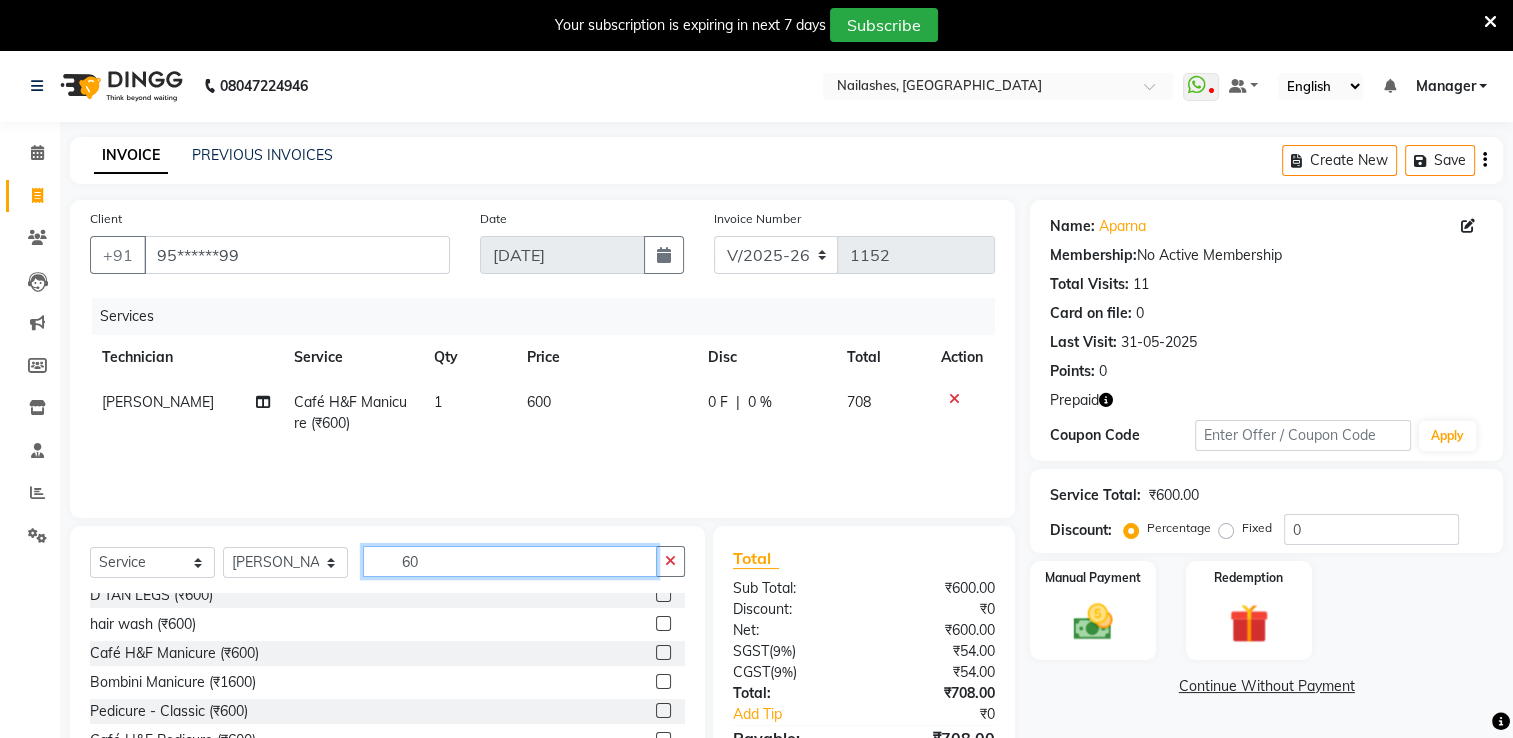 type on "6" 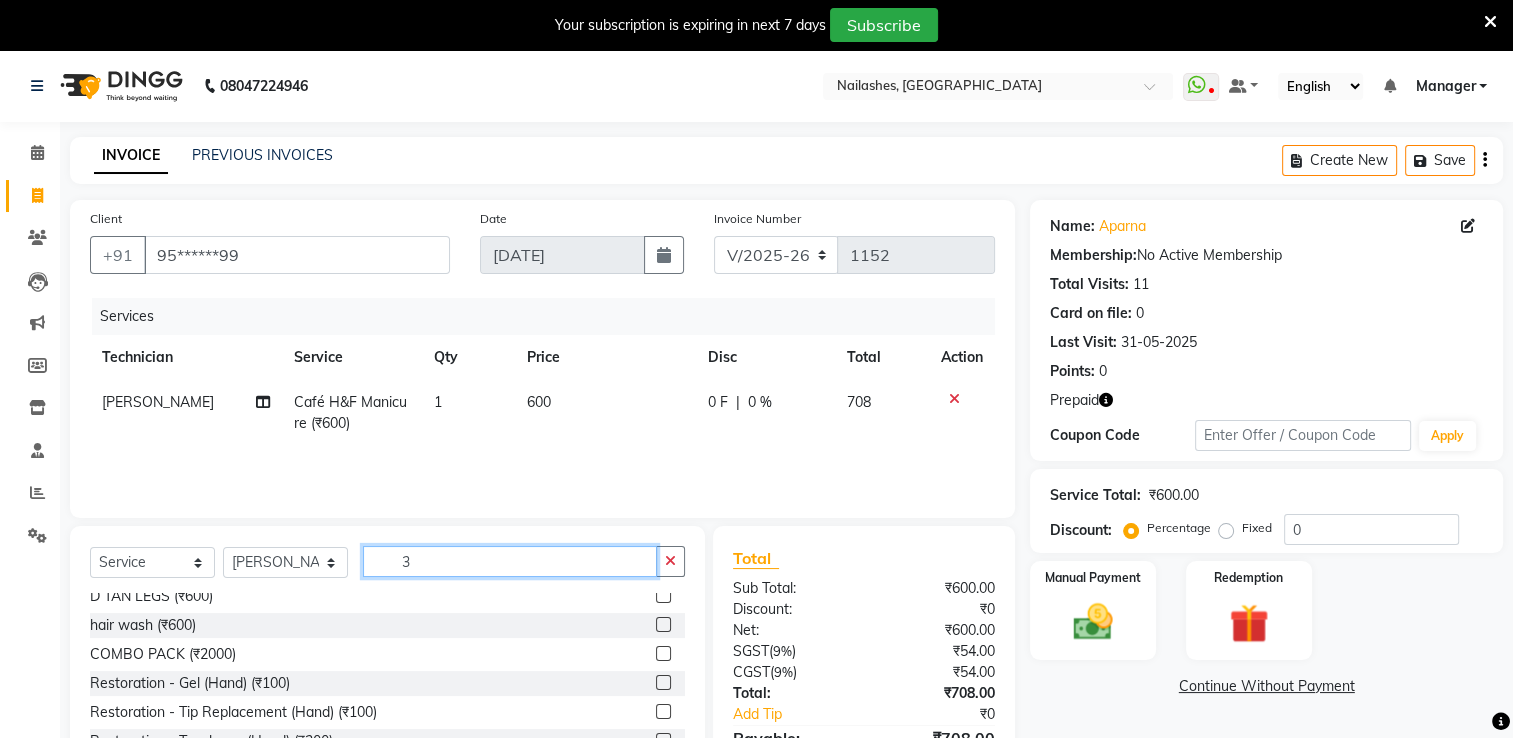 scroll, scrollTop: 0, scrollLeft: 0, axis: both 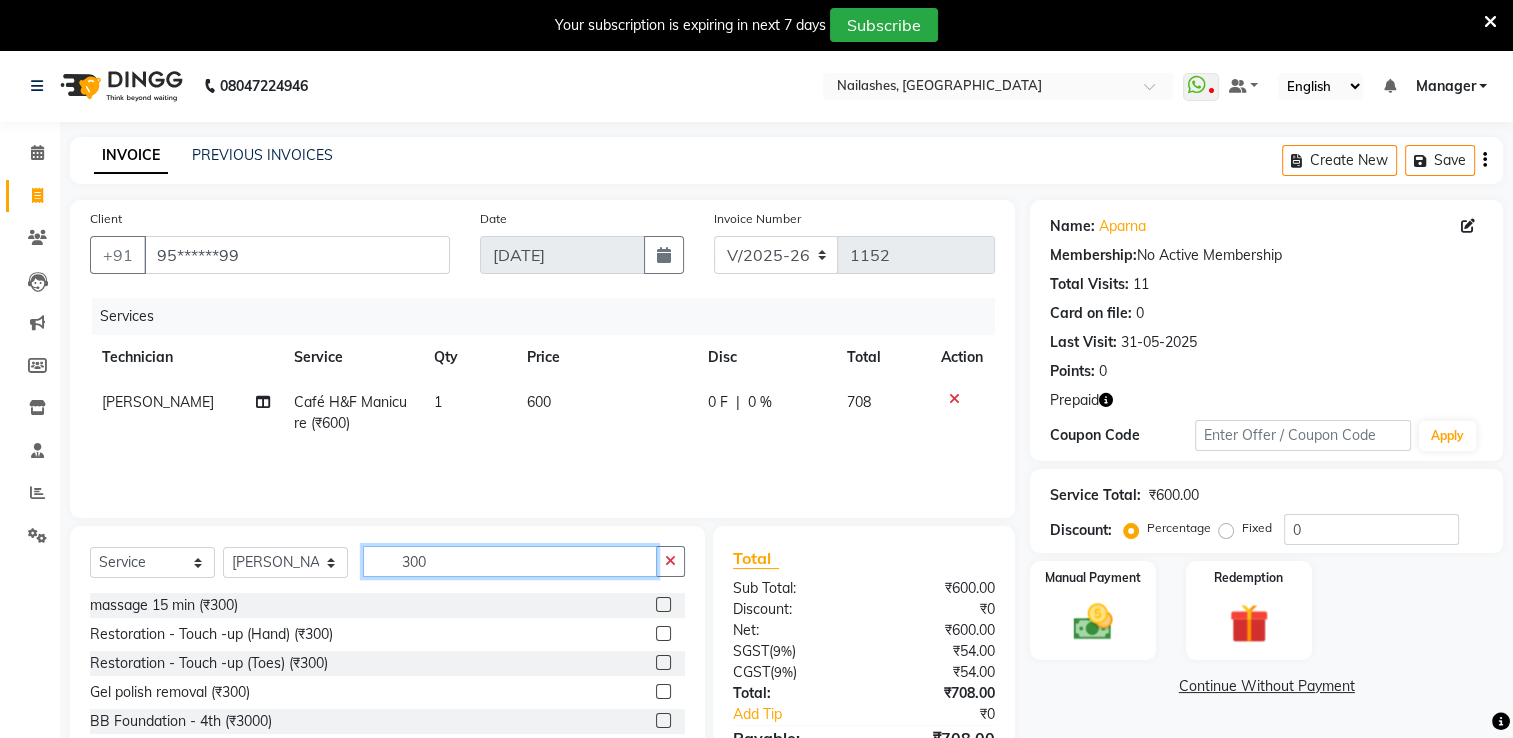 type on "300" 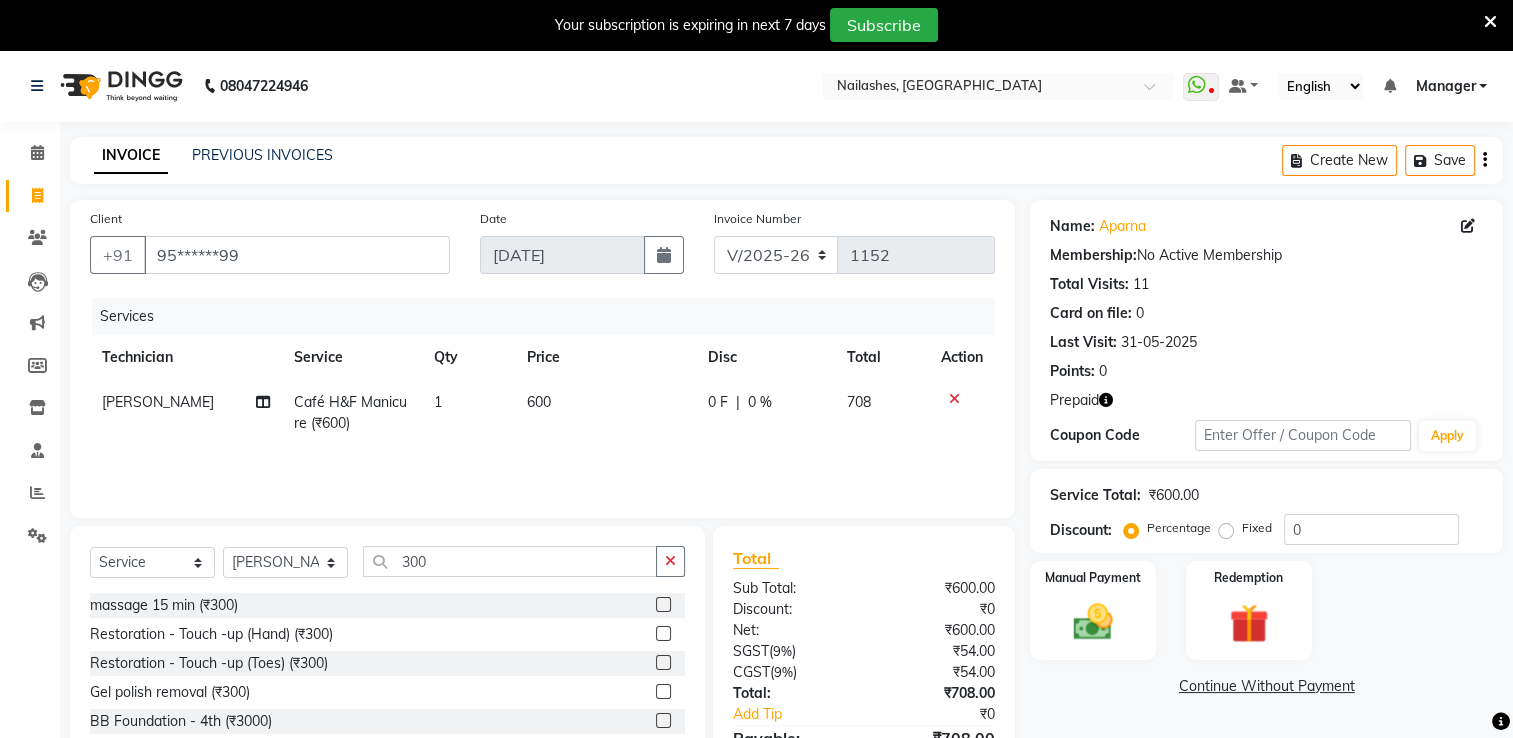 click 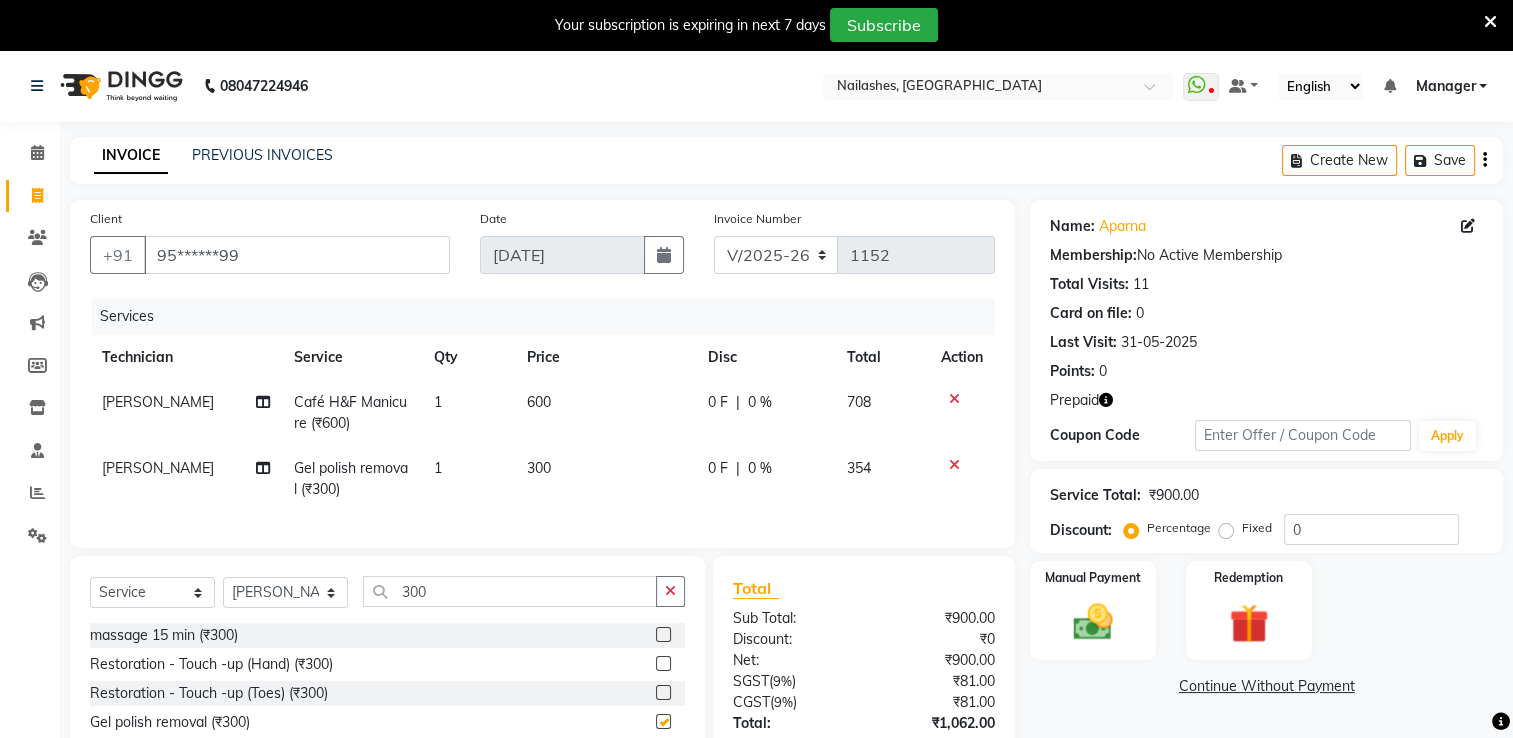 checkbox on "false" 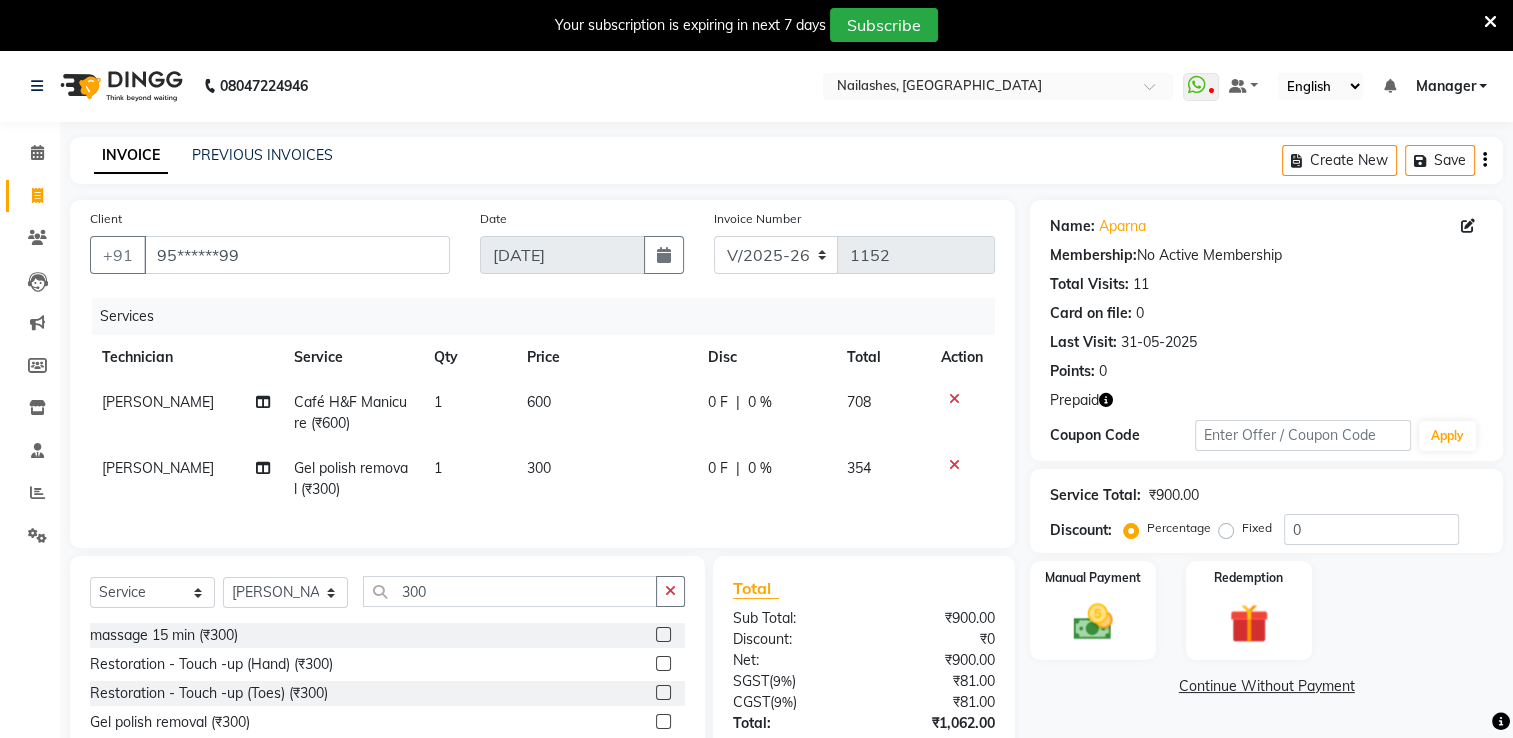 click on "Select  Service  Product  Membership  Package Voucher Prepaid Gift Card  Select Technician AMGHA ARISH Arvind chandu Dipen Gulafshan John Kajal kelly kupu Manager megha Nirjala Owner pankaj PARE SHAR MOHAMAND shradha 300" 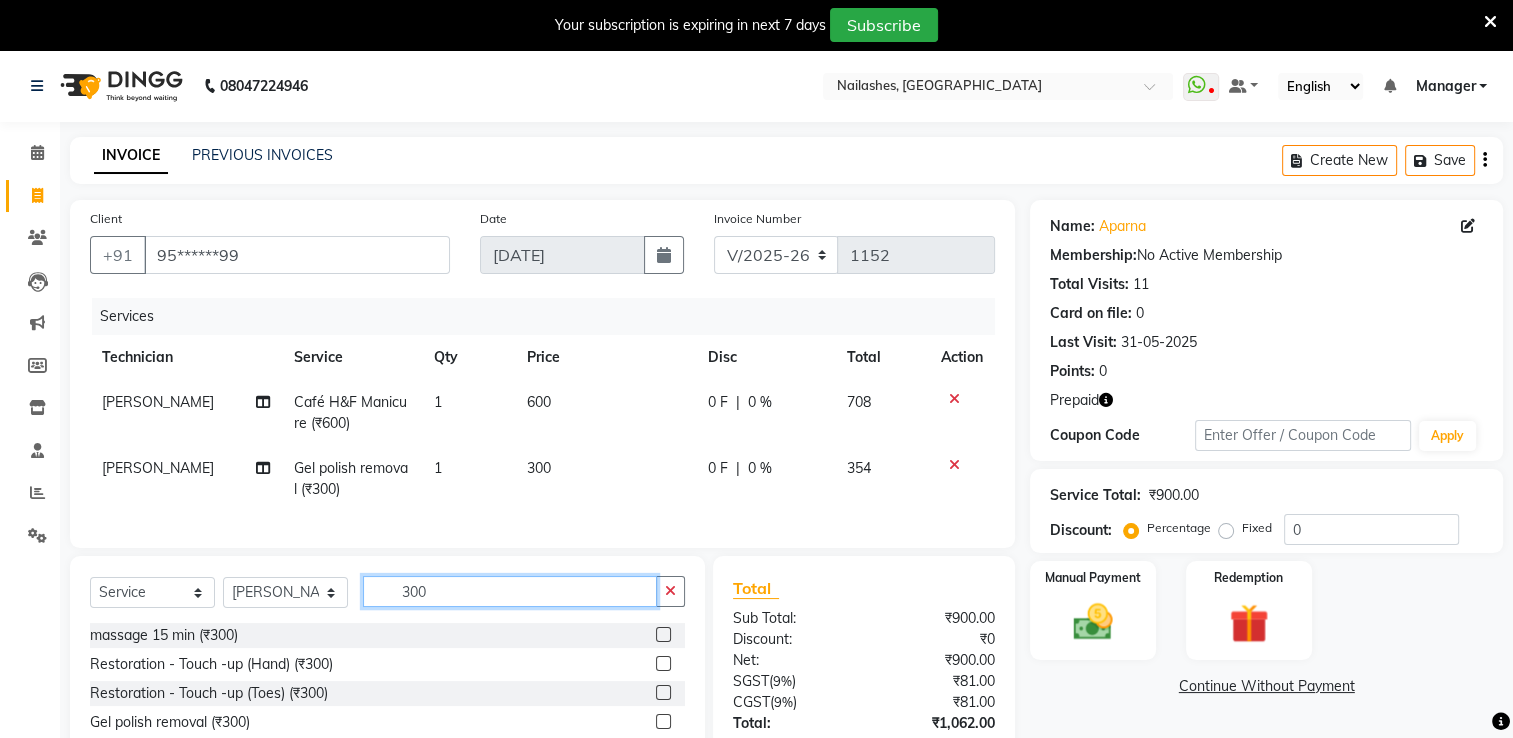 click on "300" 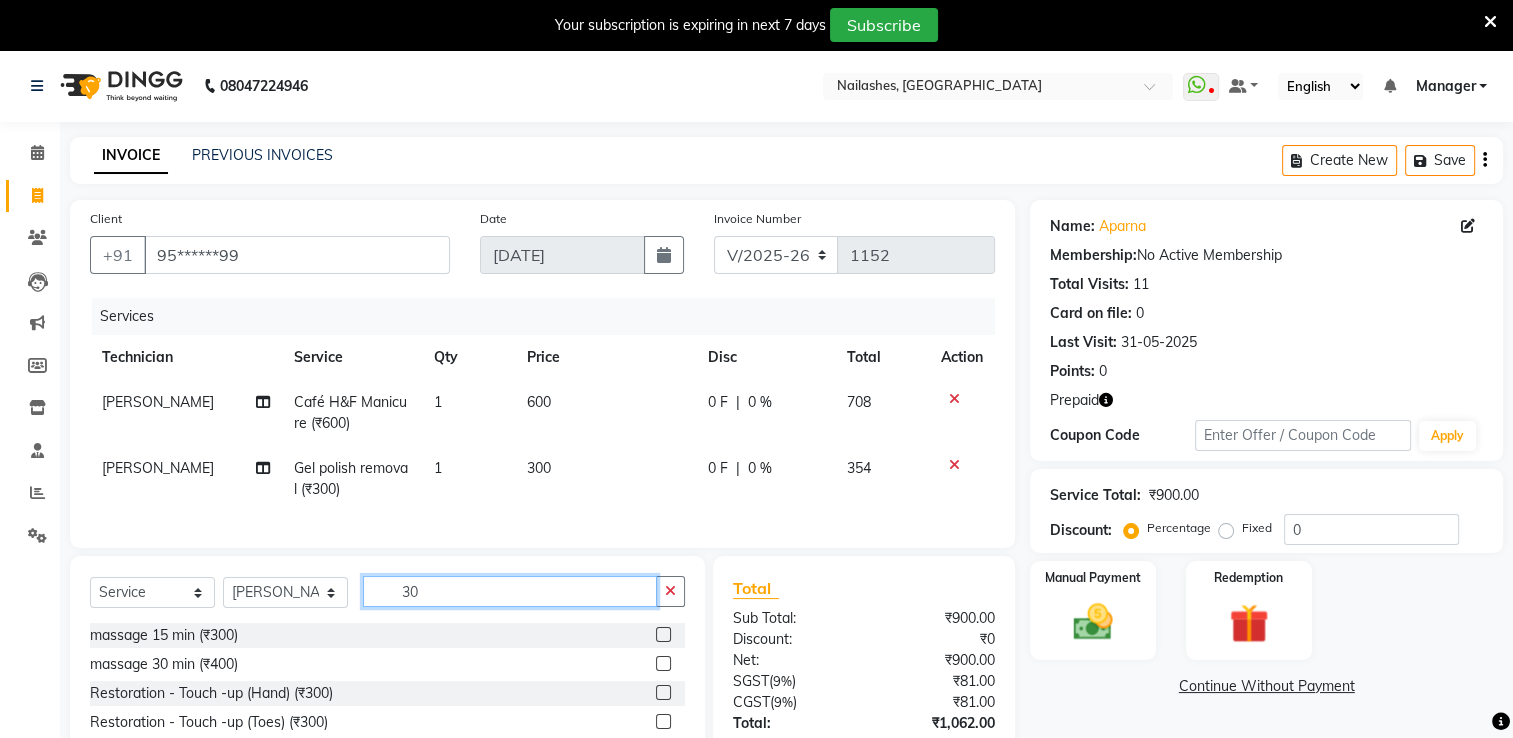 type on "3" 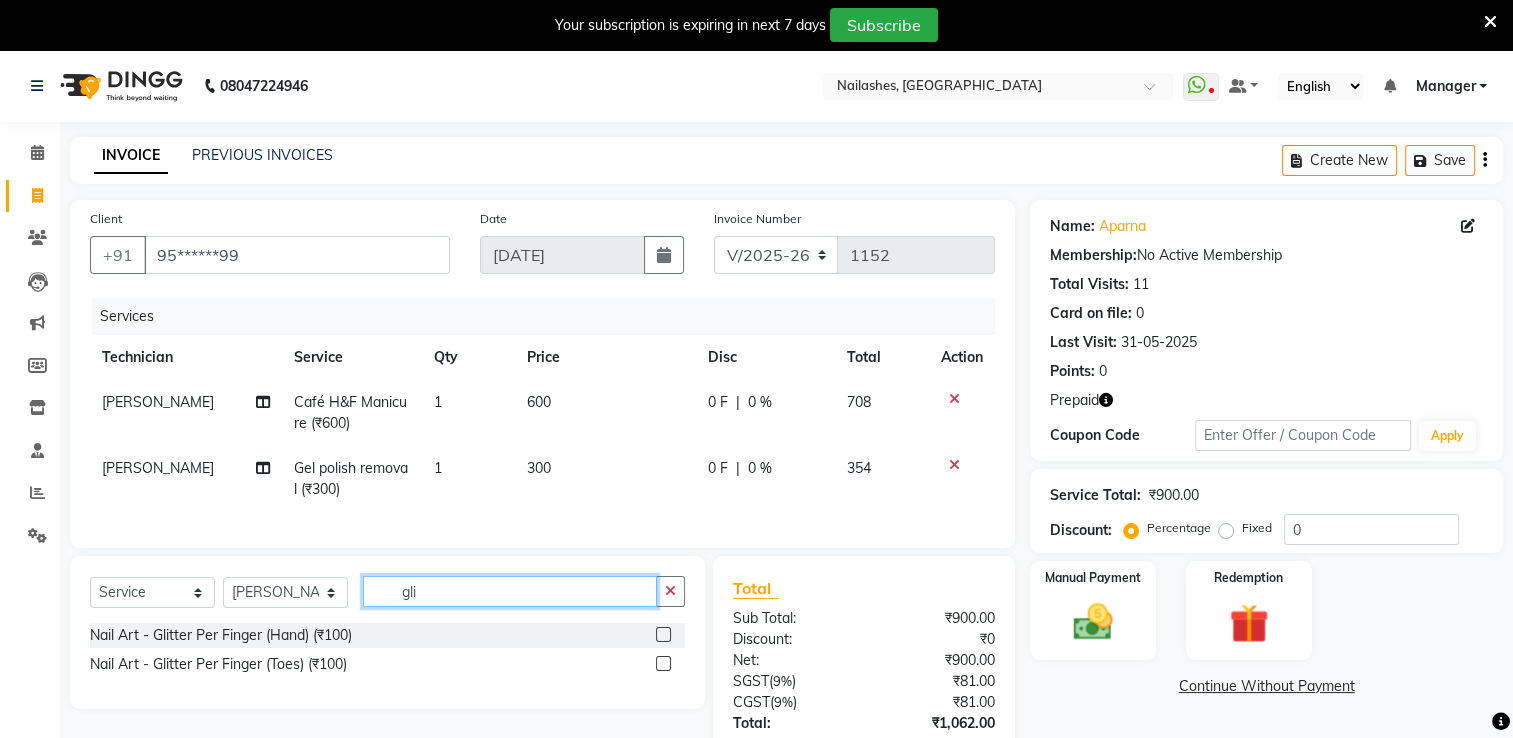 type on "gli" 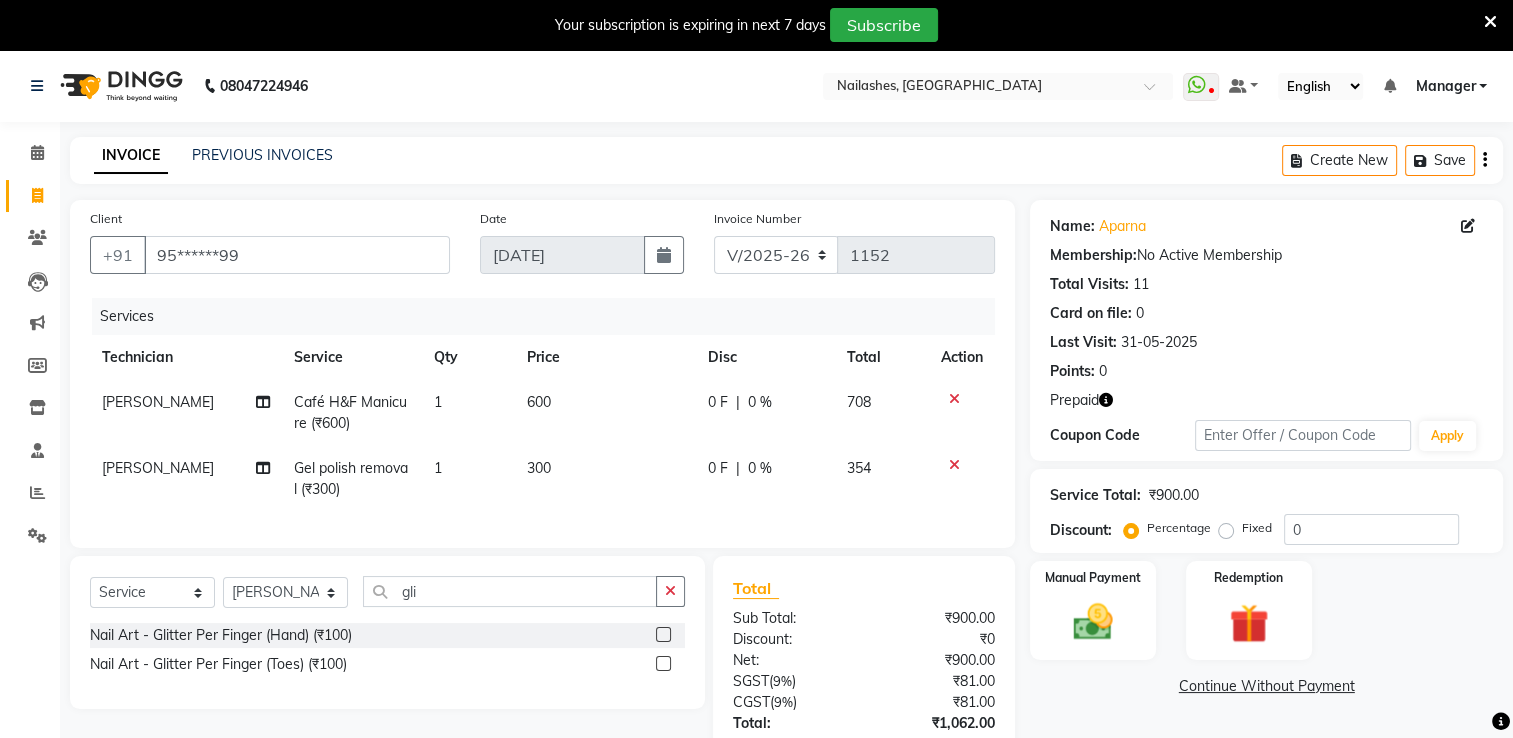 click 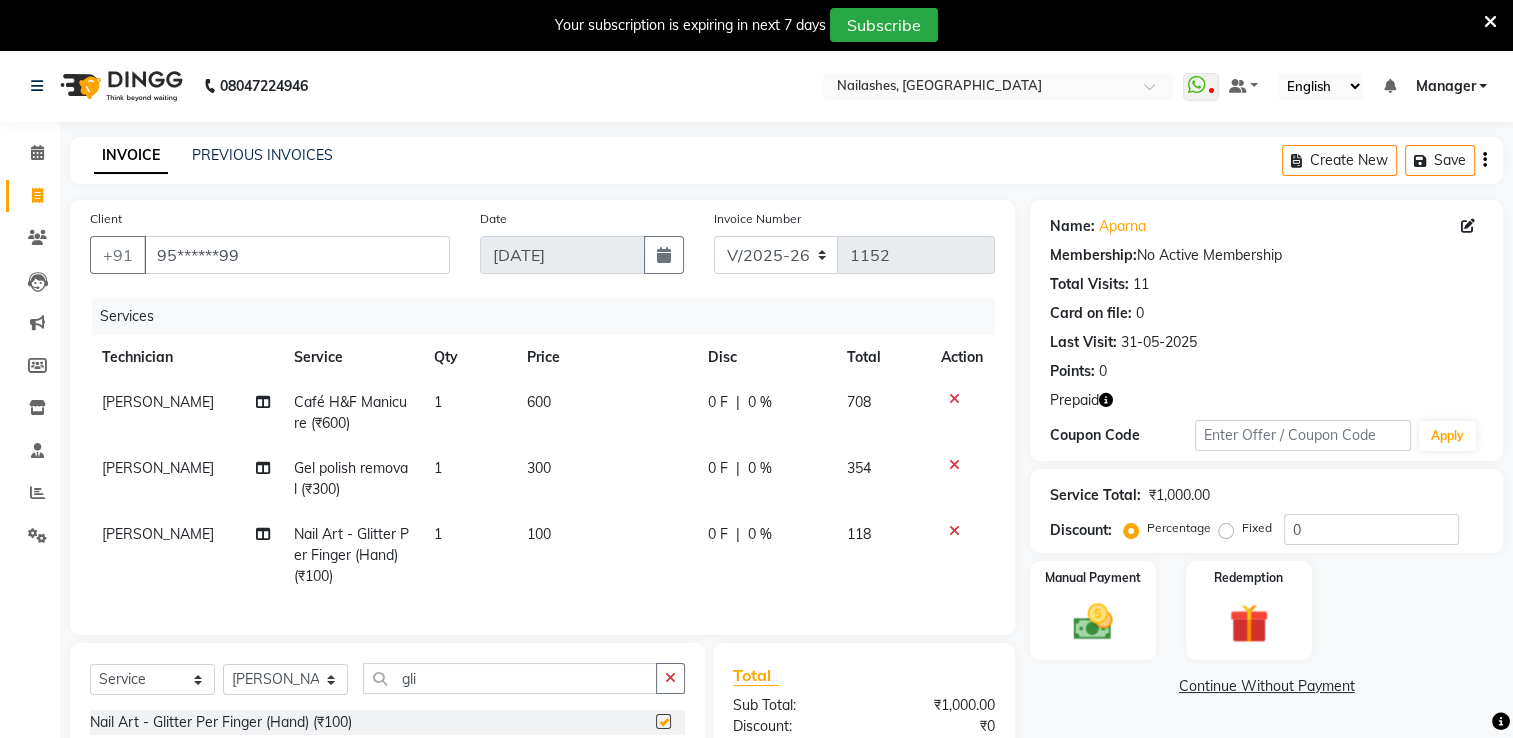 checkbox on "false" 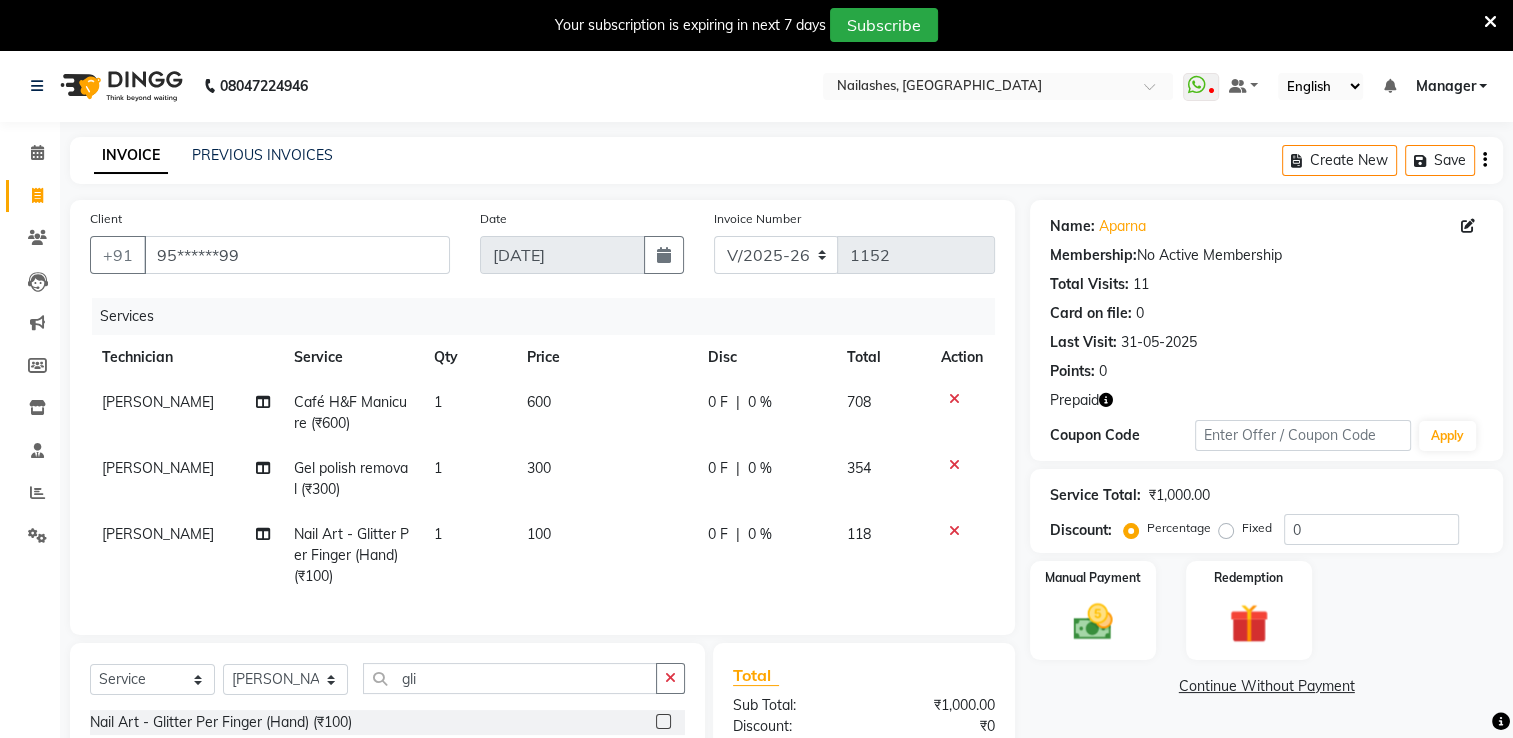 scroll, scrollTop: 244, scrollLeft: 0, axis: vertical 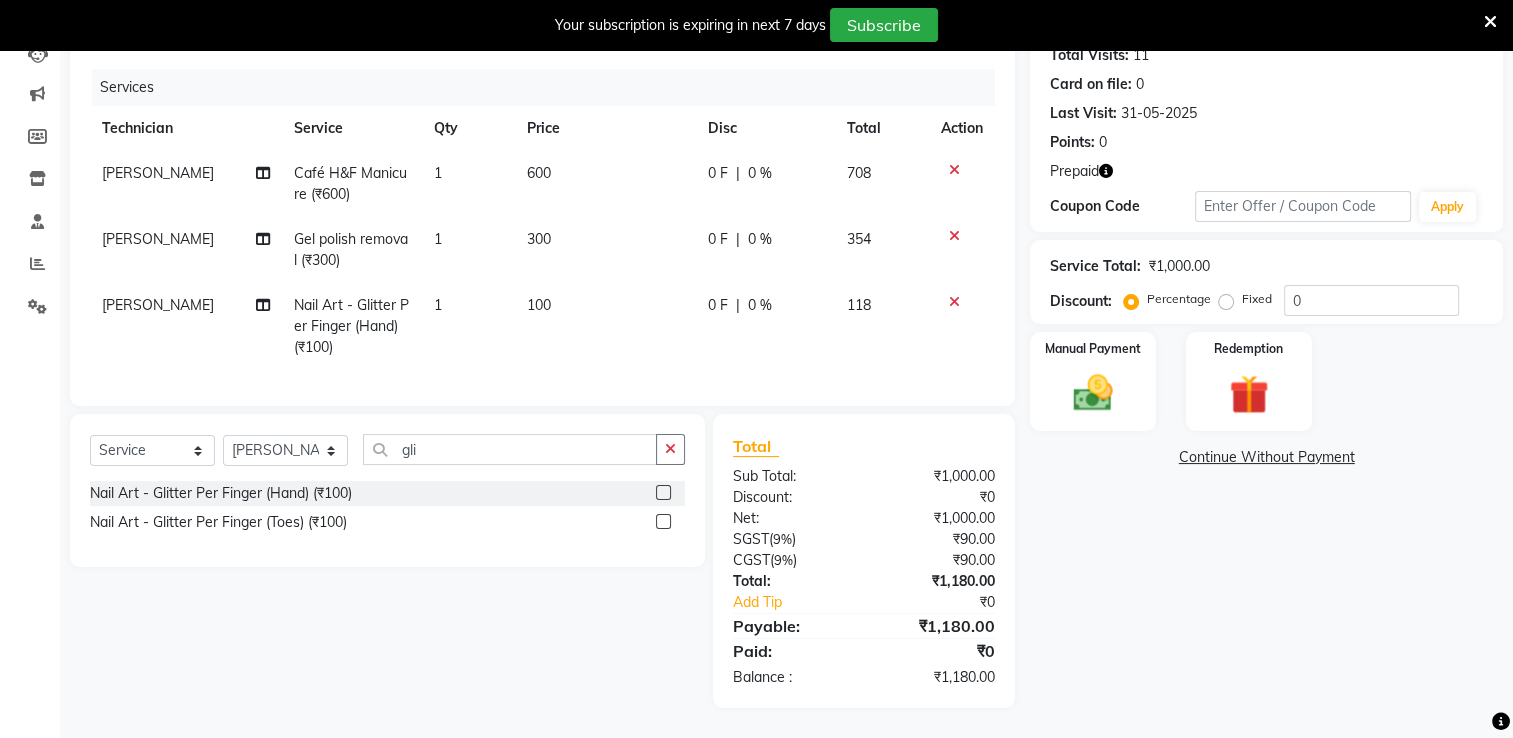 click 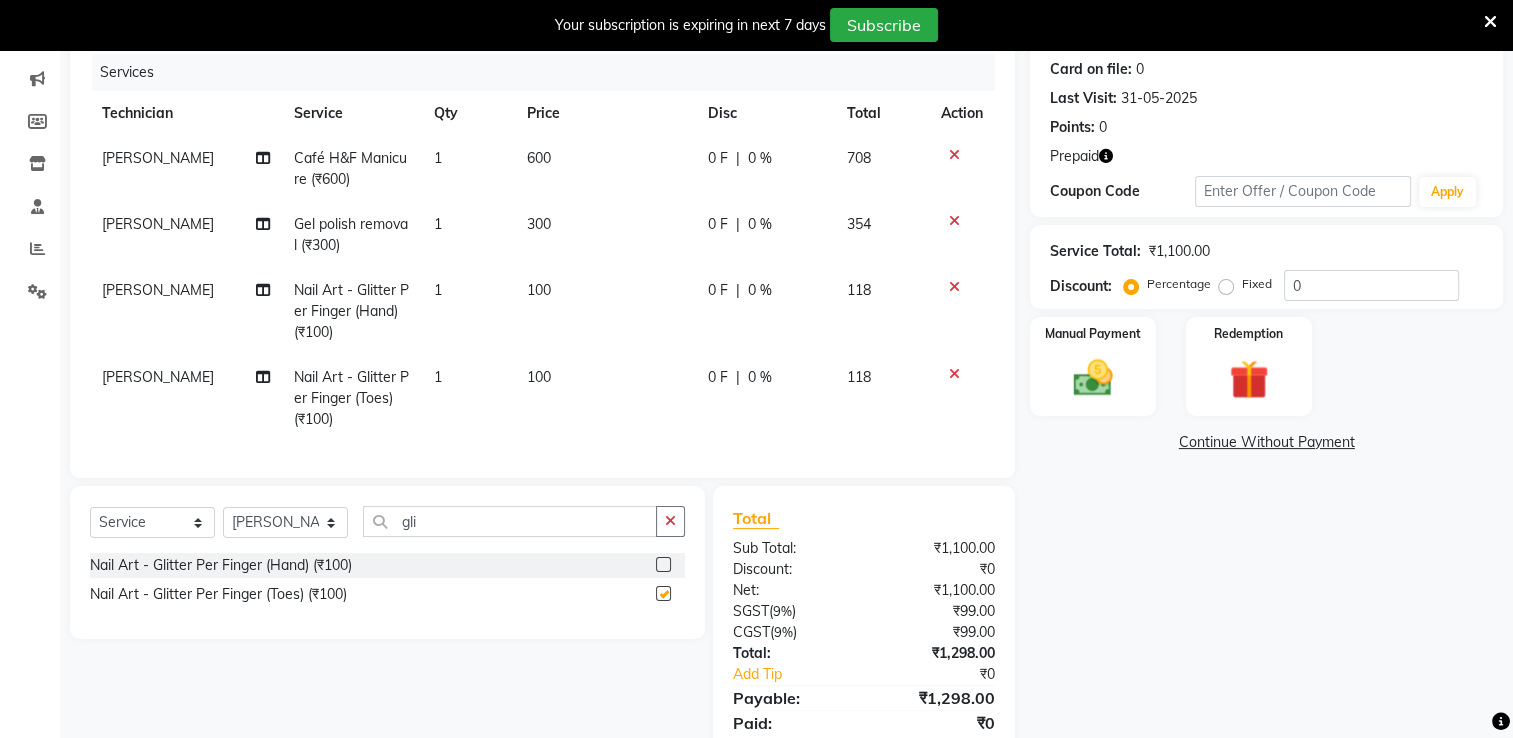 checkbox on "false" 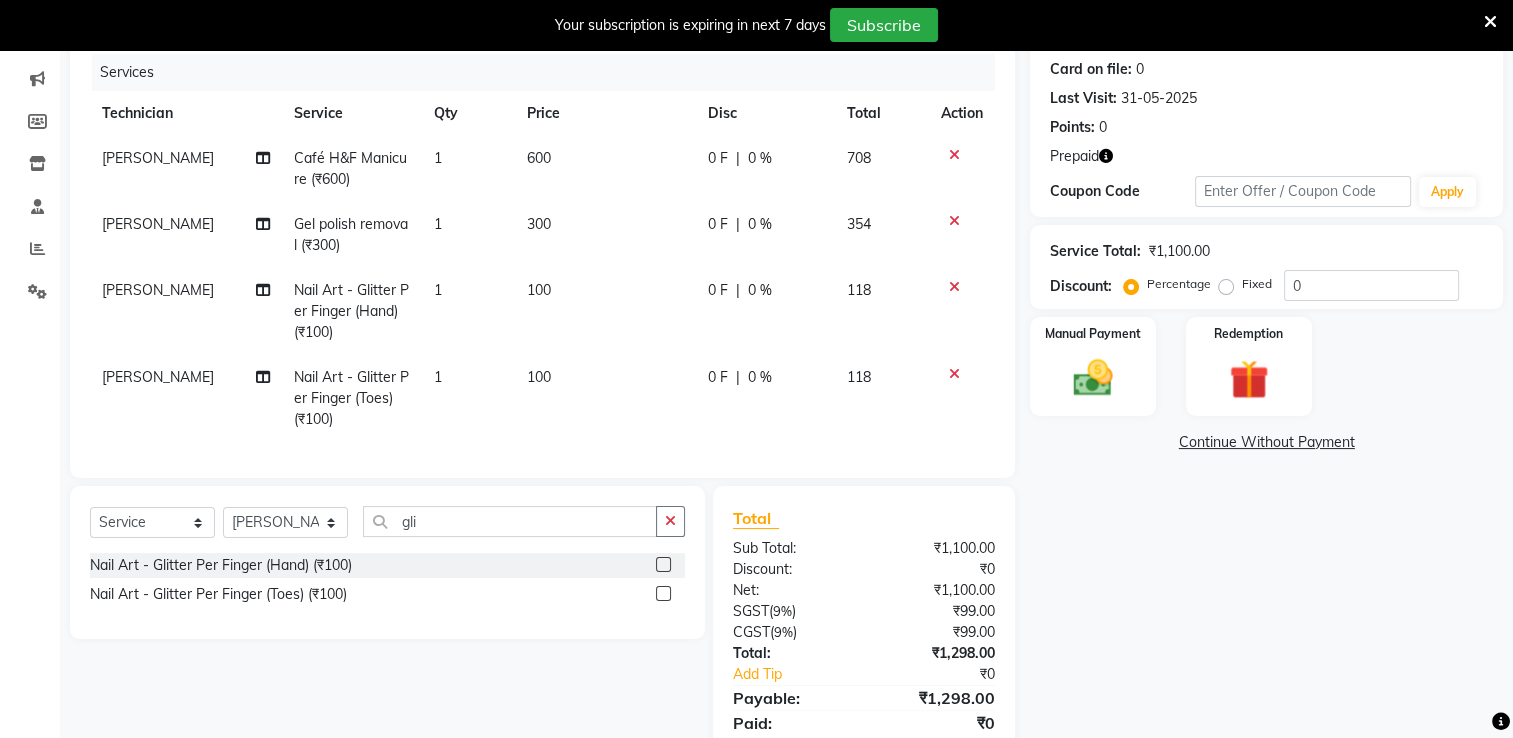 click on "100" 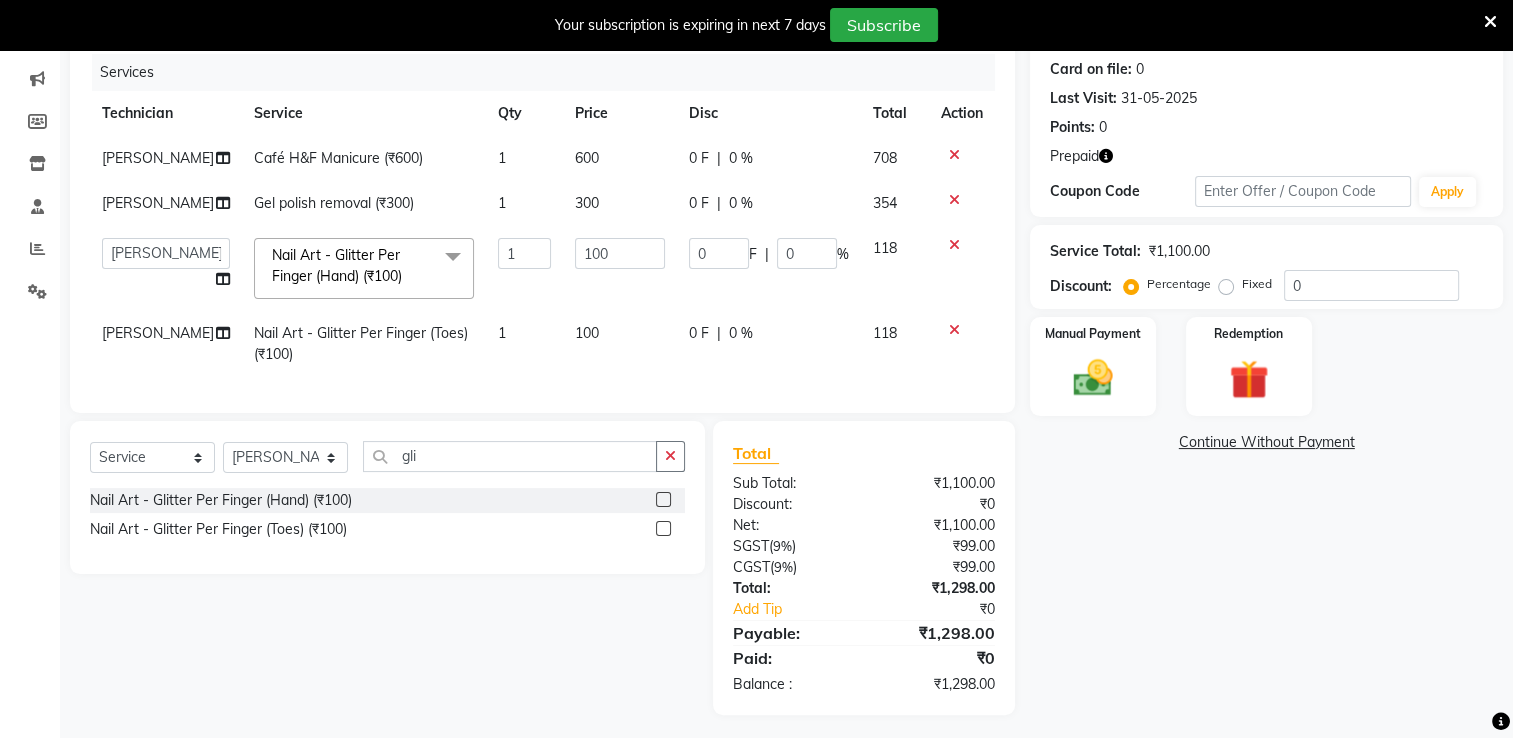 click on "1" 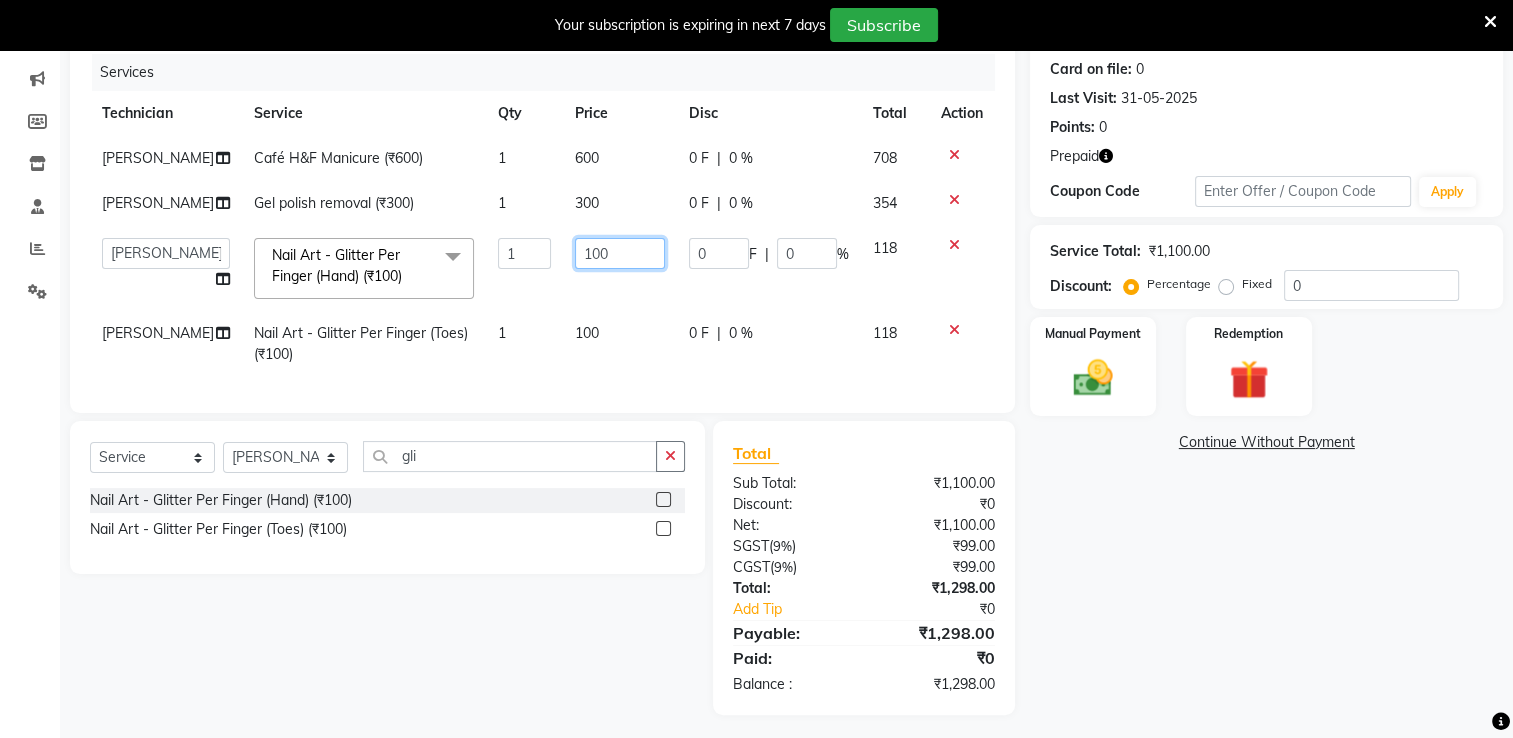 click on "100" 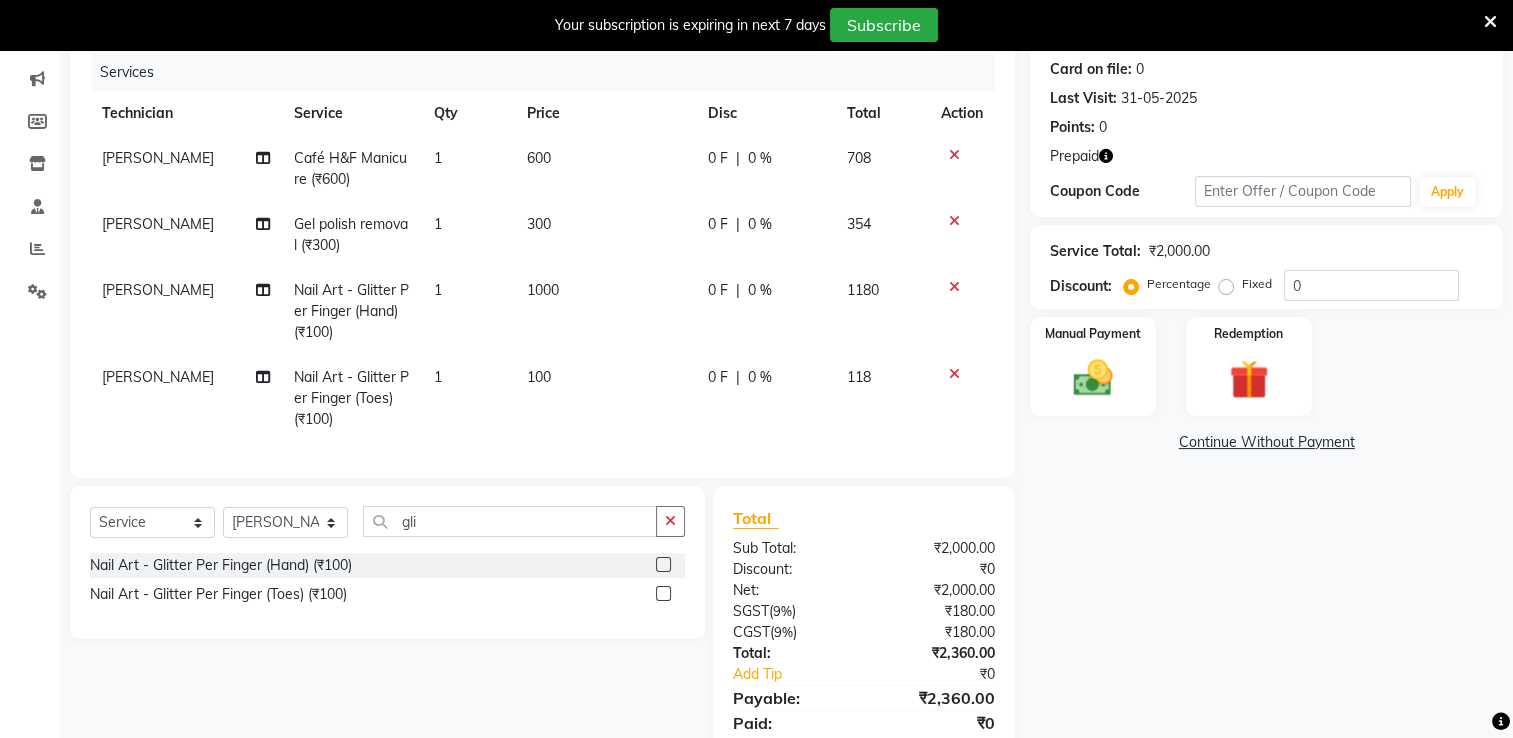 click on "megha Café H&F Manicure (₹600) 1 600 0 F | 0 % 708 megha Gel polish removal (₹300) 1 300 0 F | 0 % 354 megha Nail Art - Glitter Per Finger (Hand) (₹100) 1 1000 0 F | 0 % 1180 megha Nail Art - Glitter Per Finger  (Toes) (₹100) 1 100 0 F | 0 % 118" 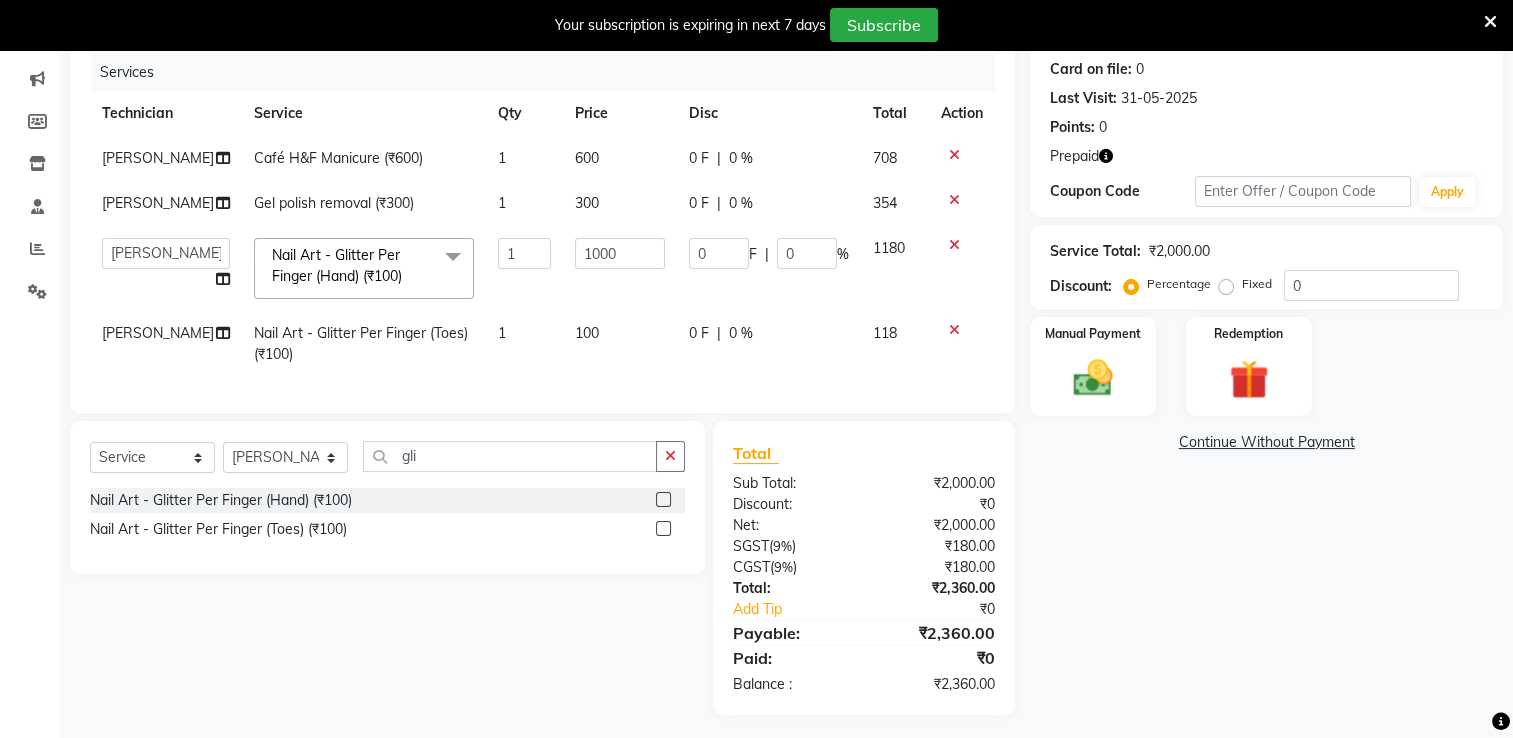 click on "100" 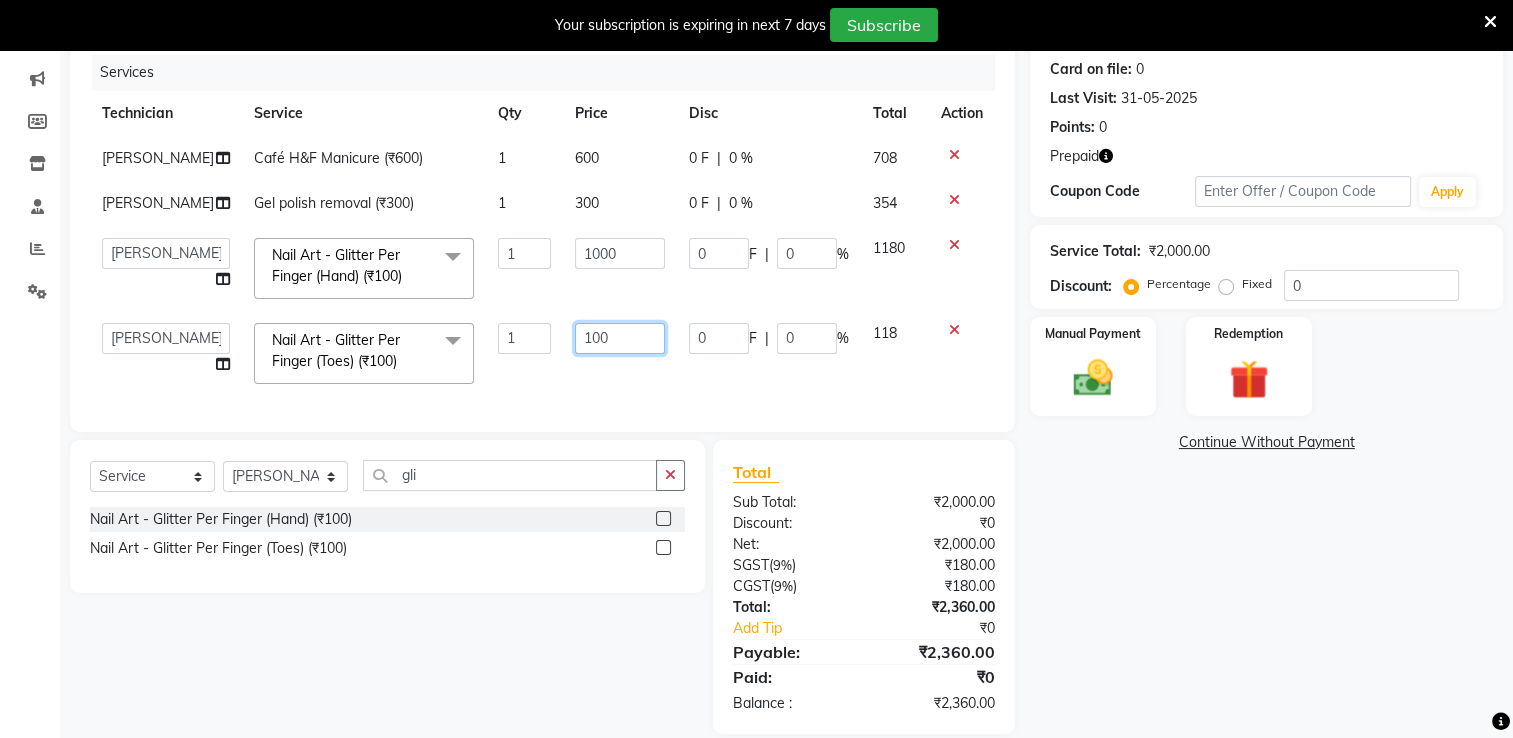 click on "100" 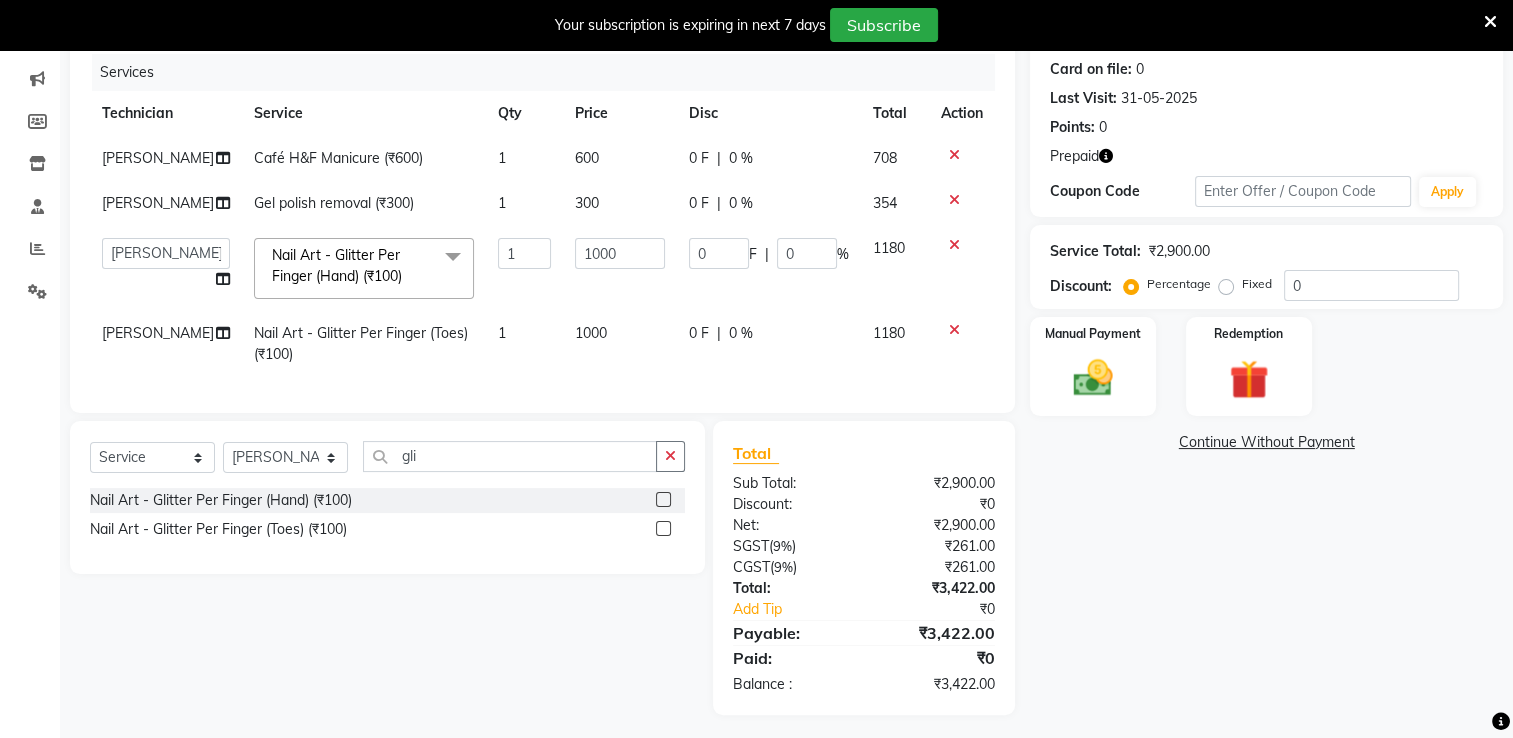click on "Name: Aparna  Membership:  No Active Membership  Total Visits:  11 Card on file:  0 Last Visit:   31-05-2025 Points:   0  Prepaid Coupon Code Apply Service Total:  ₹2,900.00  Discount:  Percentage   Fixed  0 Manual Payment Redemption  Continue Without Payment" 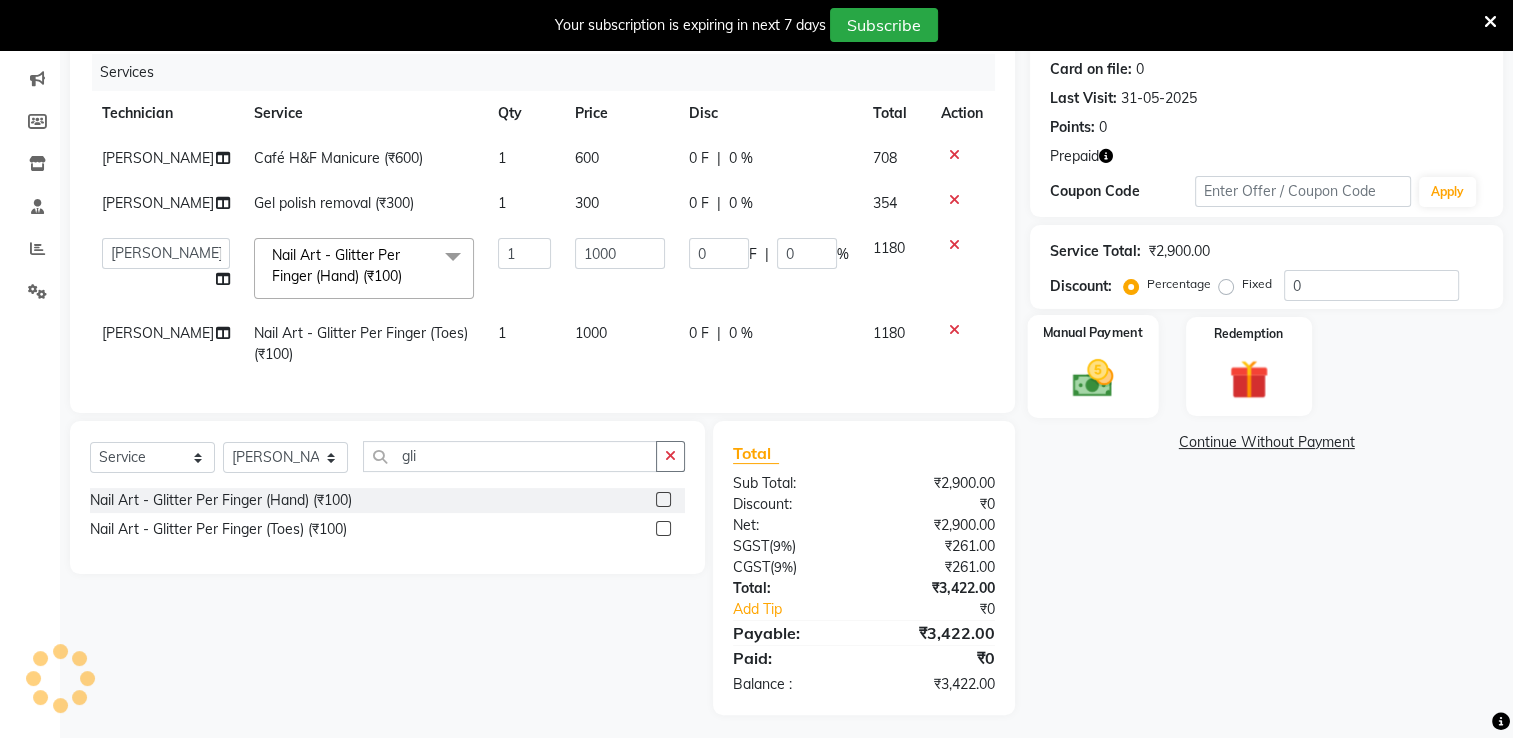 click 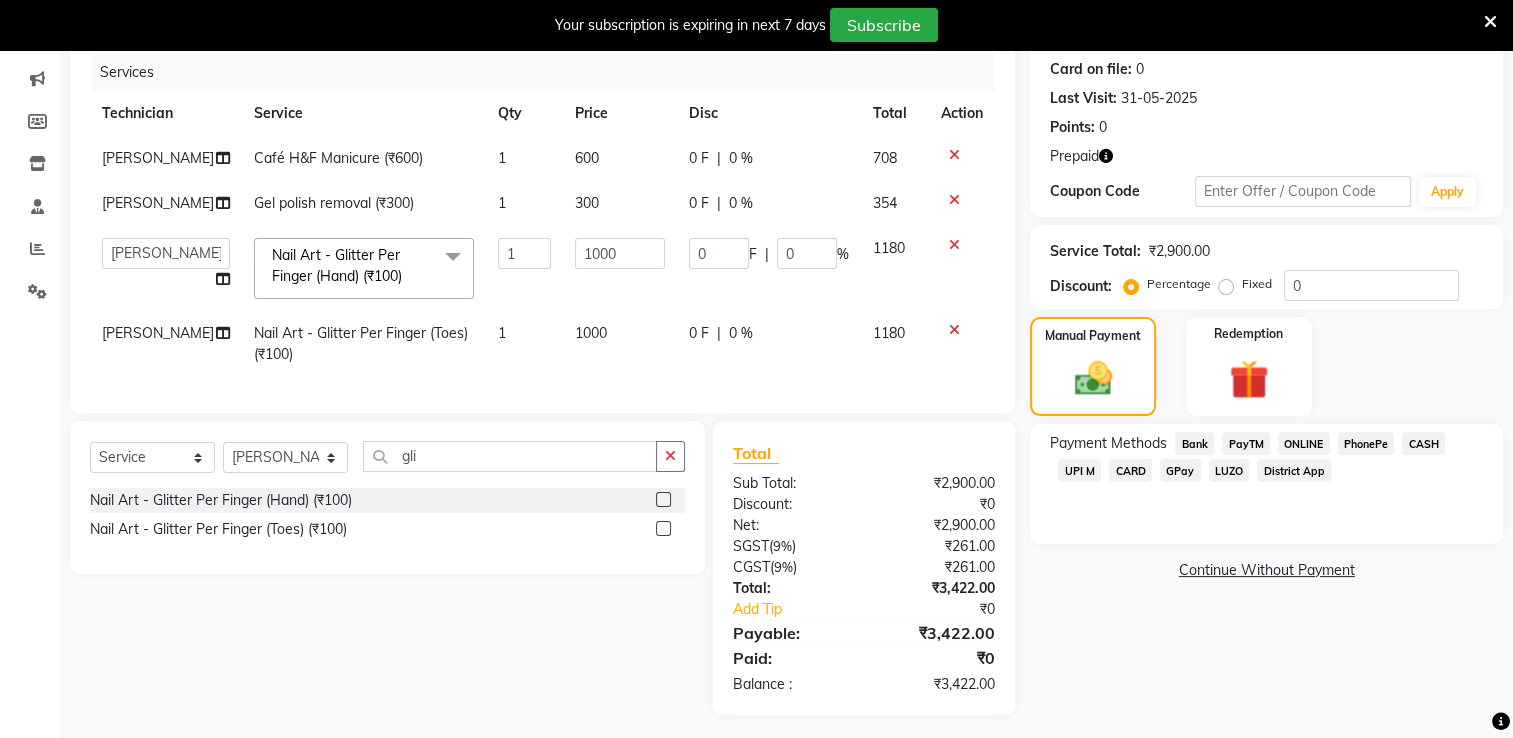 click on "UPI M" 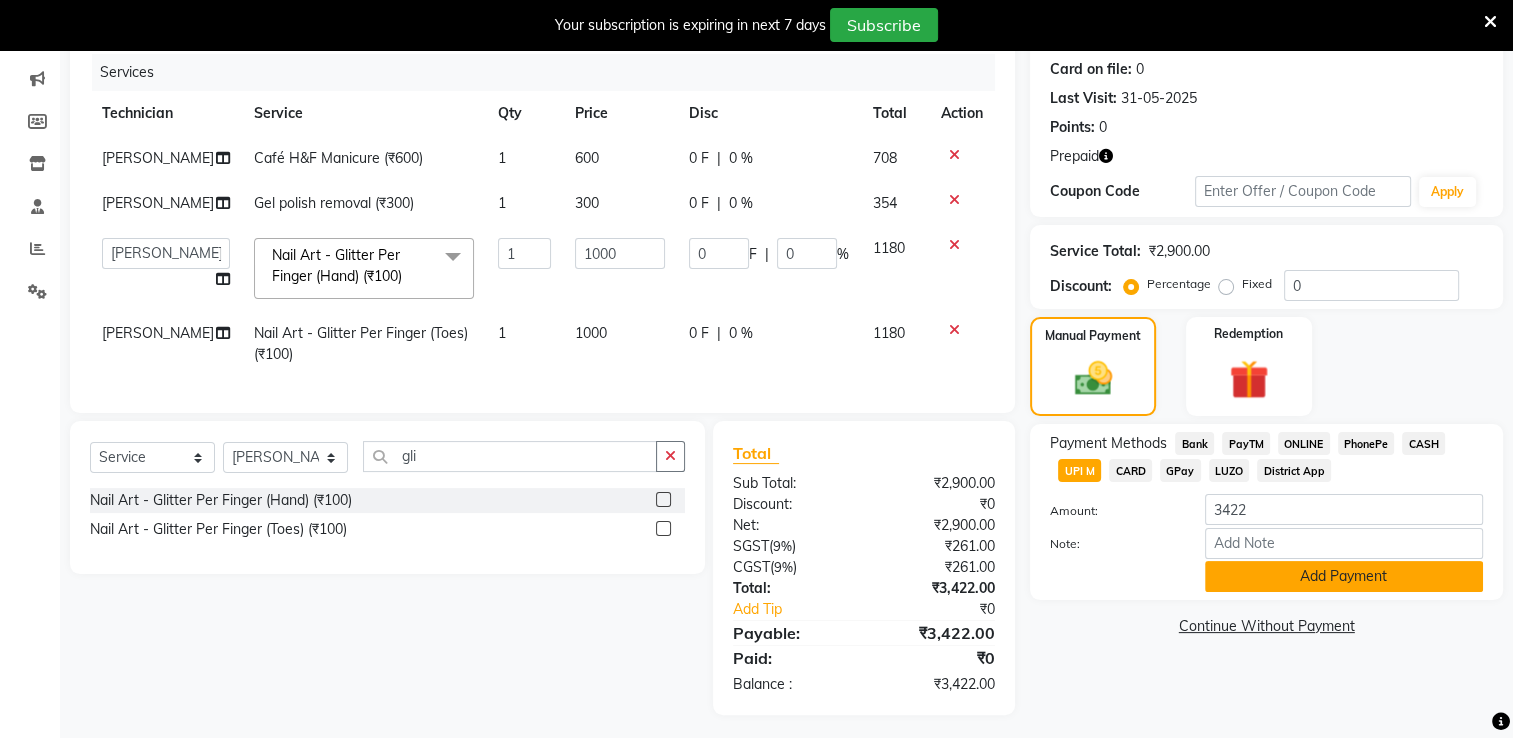 click on "Add Payment" 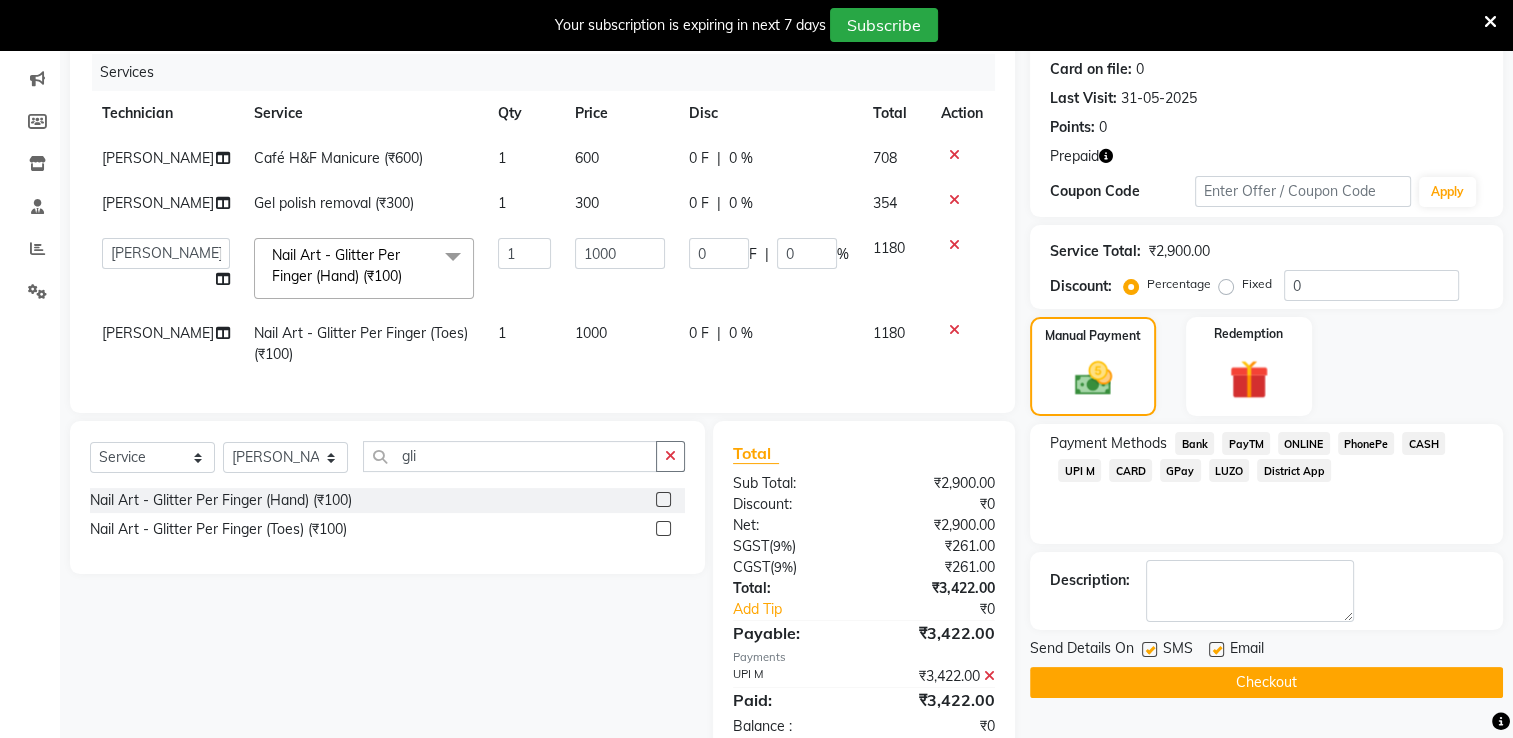 scroll, scrollTop: 308, scrollLeft: 0, axis: vertical 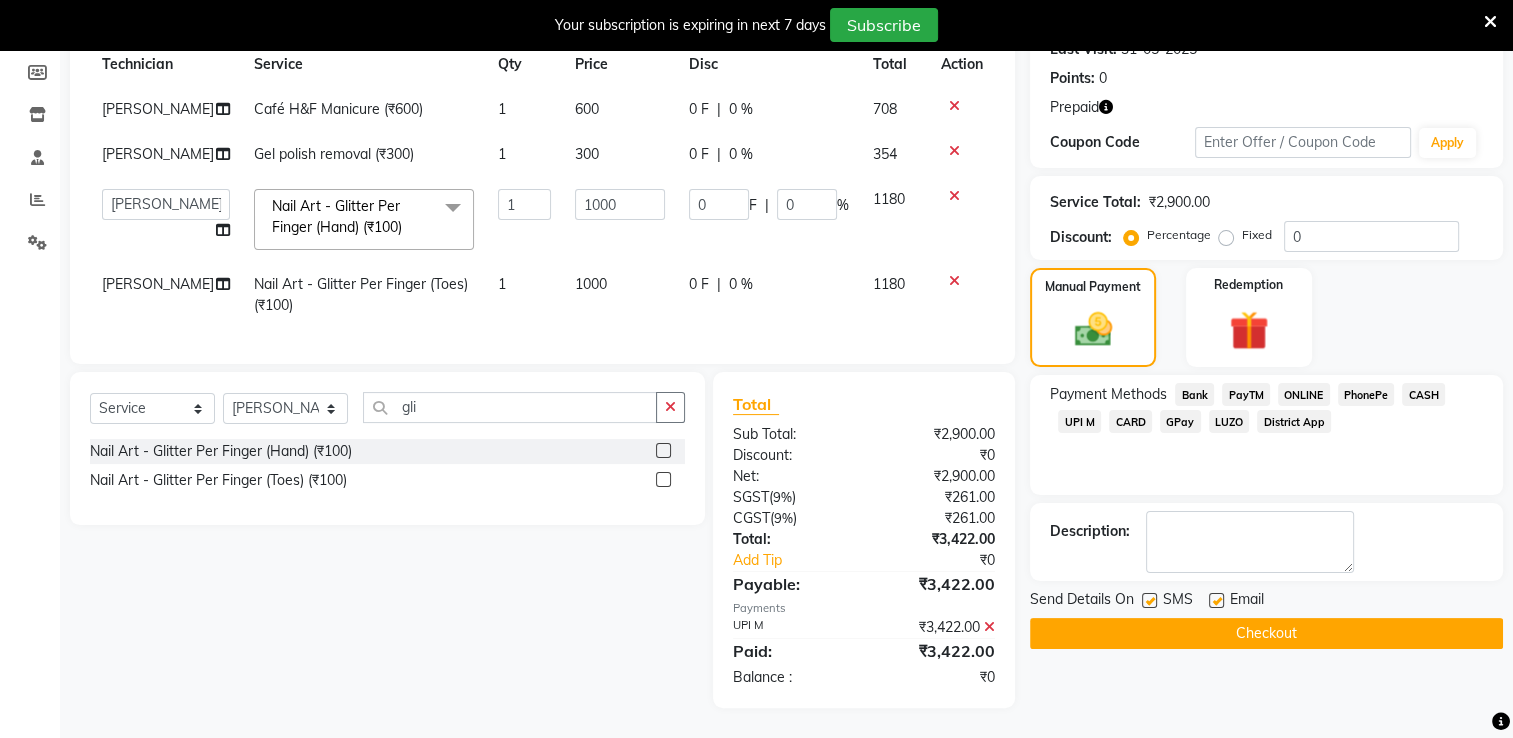 click on "Checkout" 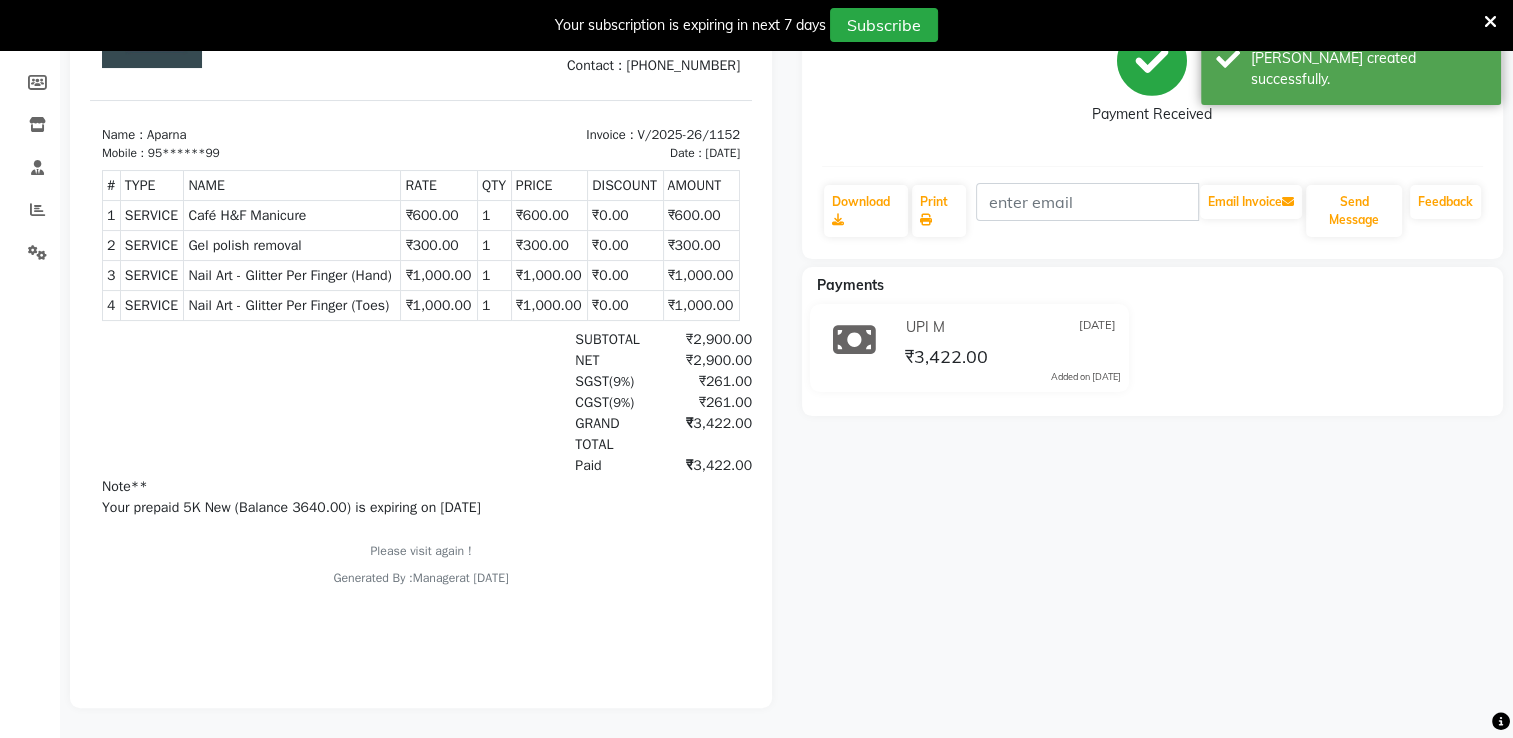 scroll, scrollTop: 0, scrollLeft: 0, axis: both 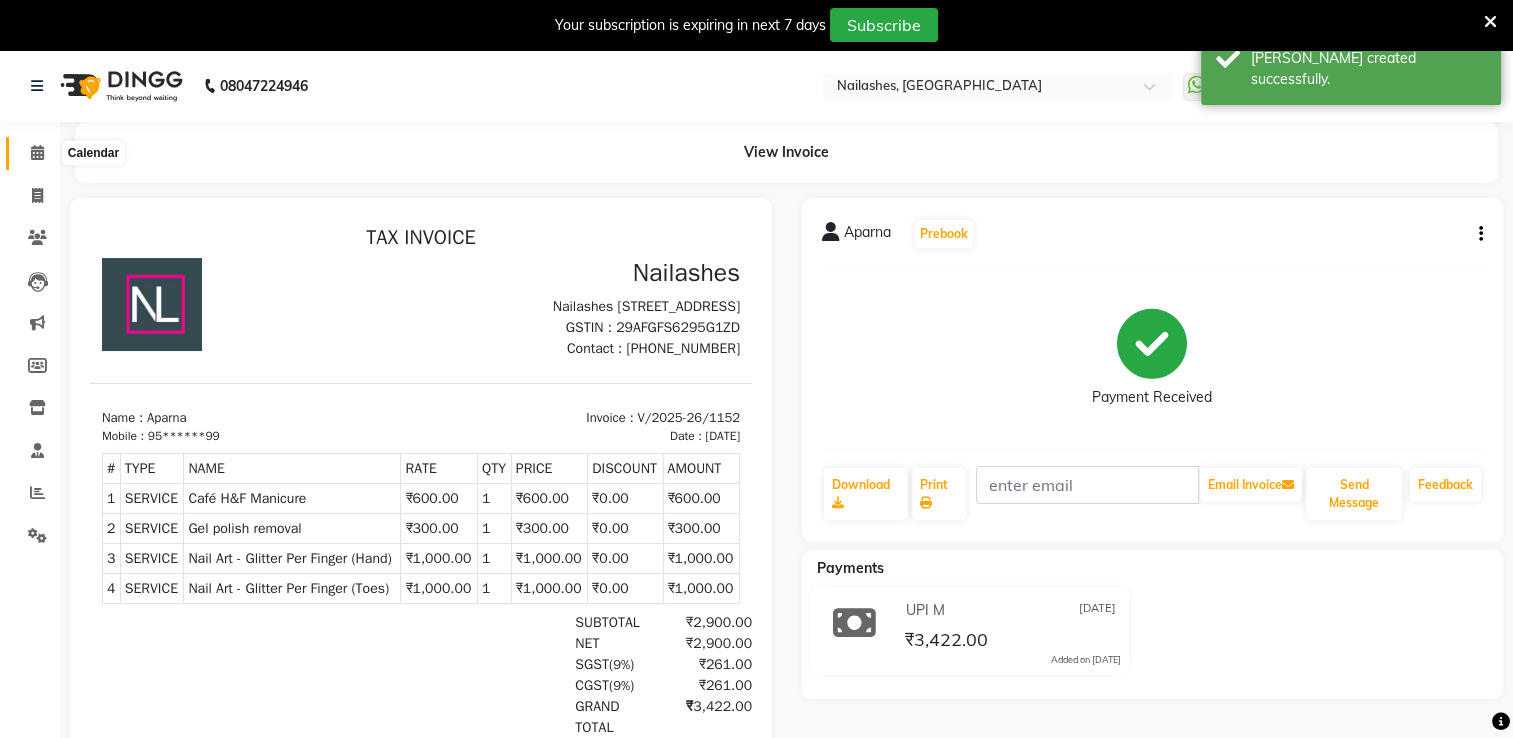 click 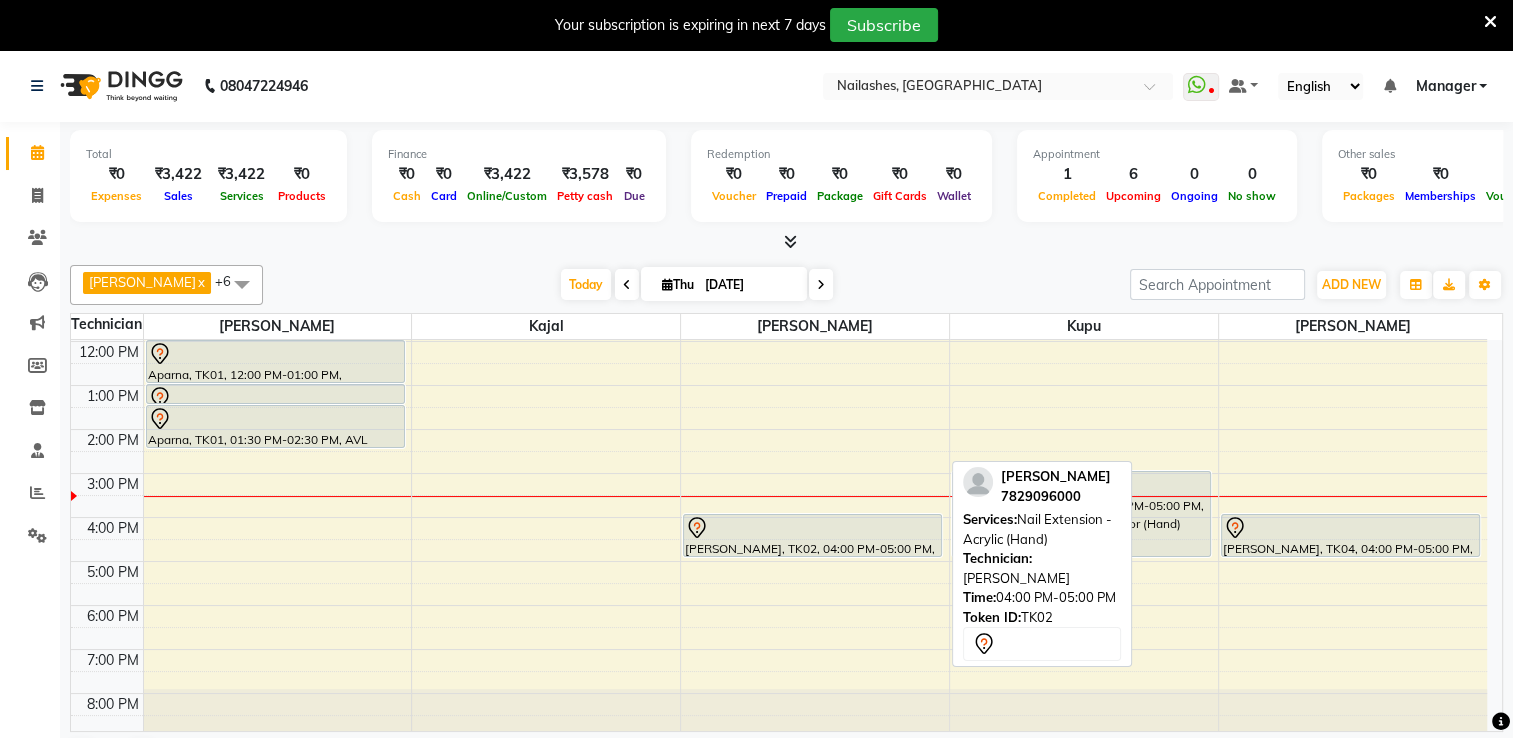 scroll, scrollTop: 0, scrollLeft: 0, axis: both 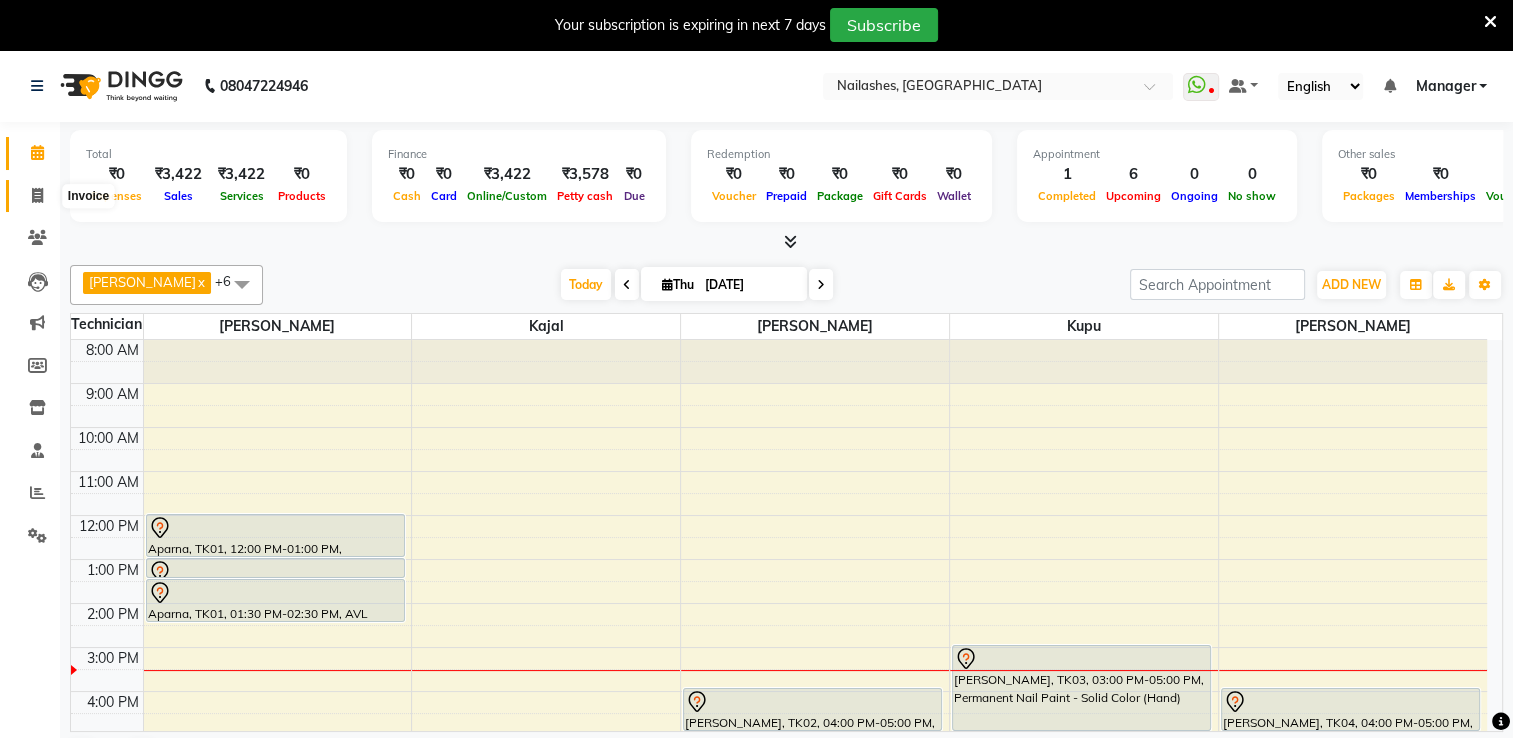 click 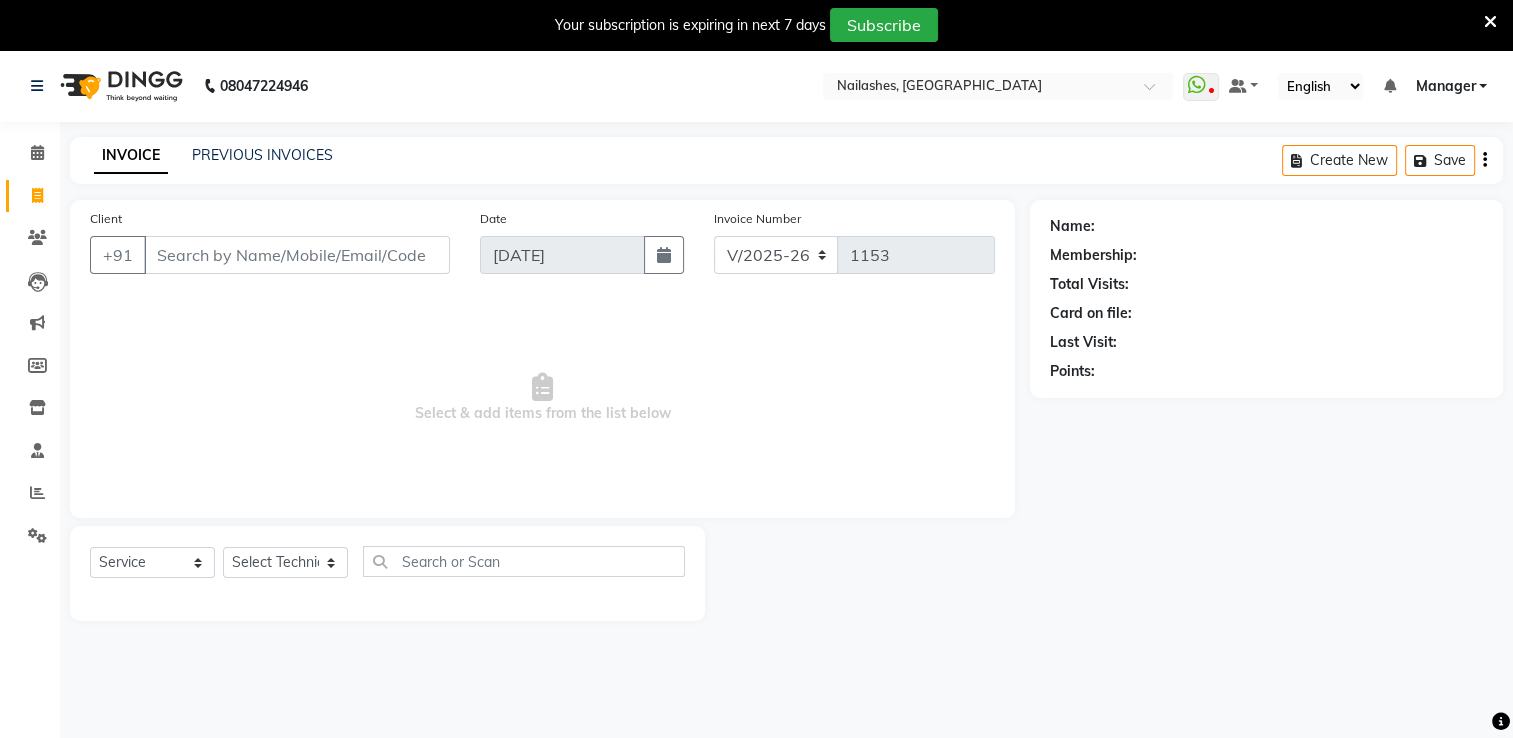 click on "PREVIOUS INVOICES" 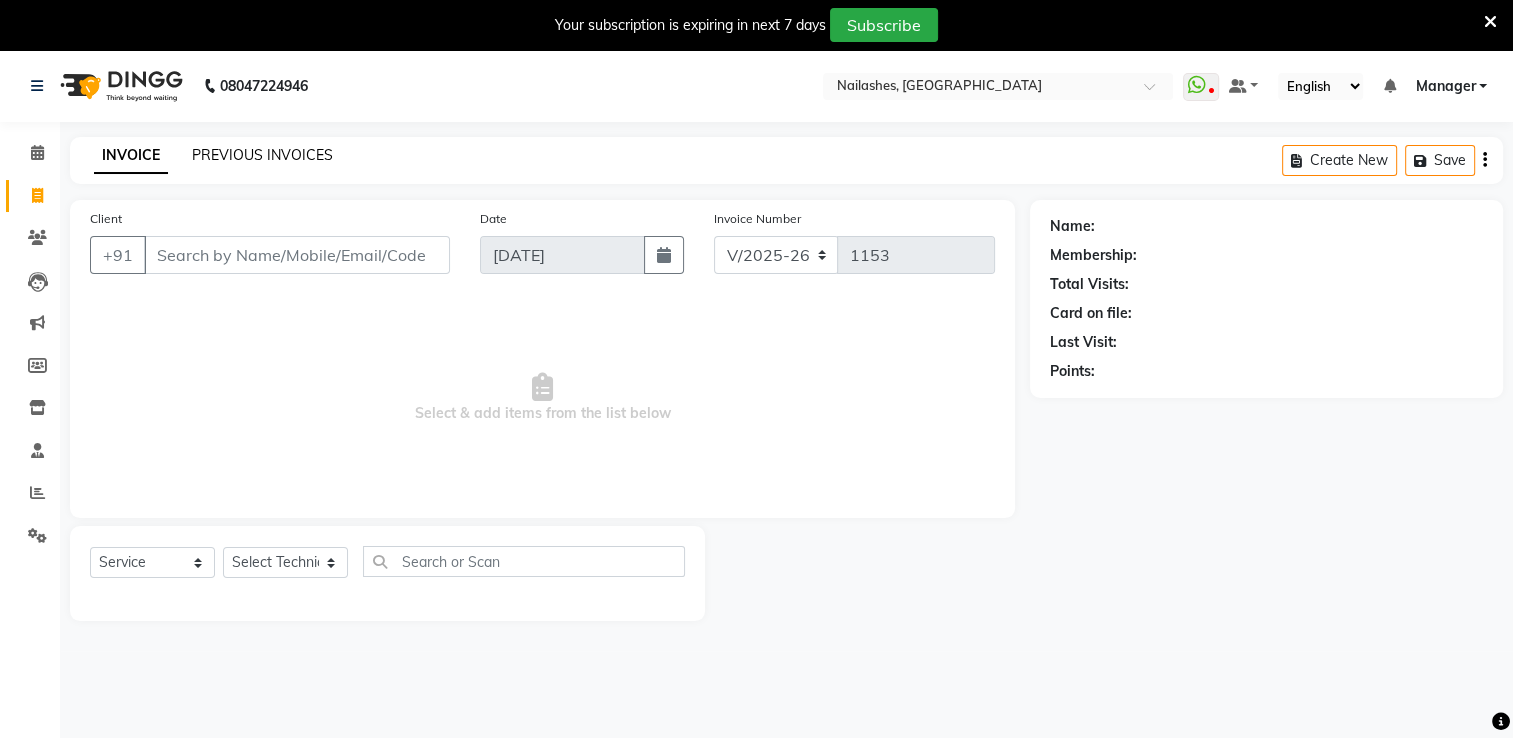 click on "PREVIOUS INVOICES" 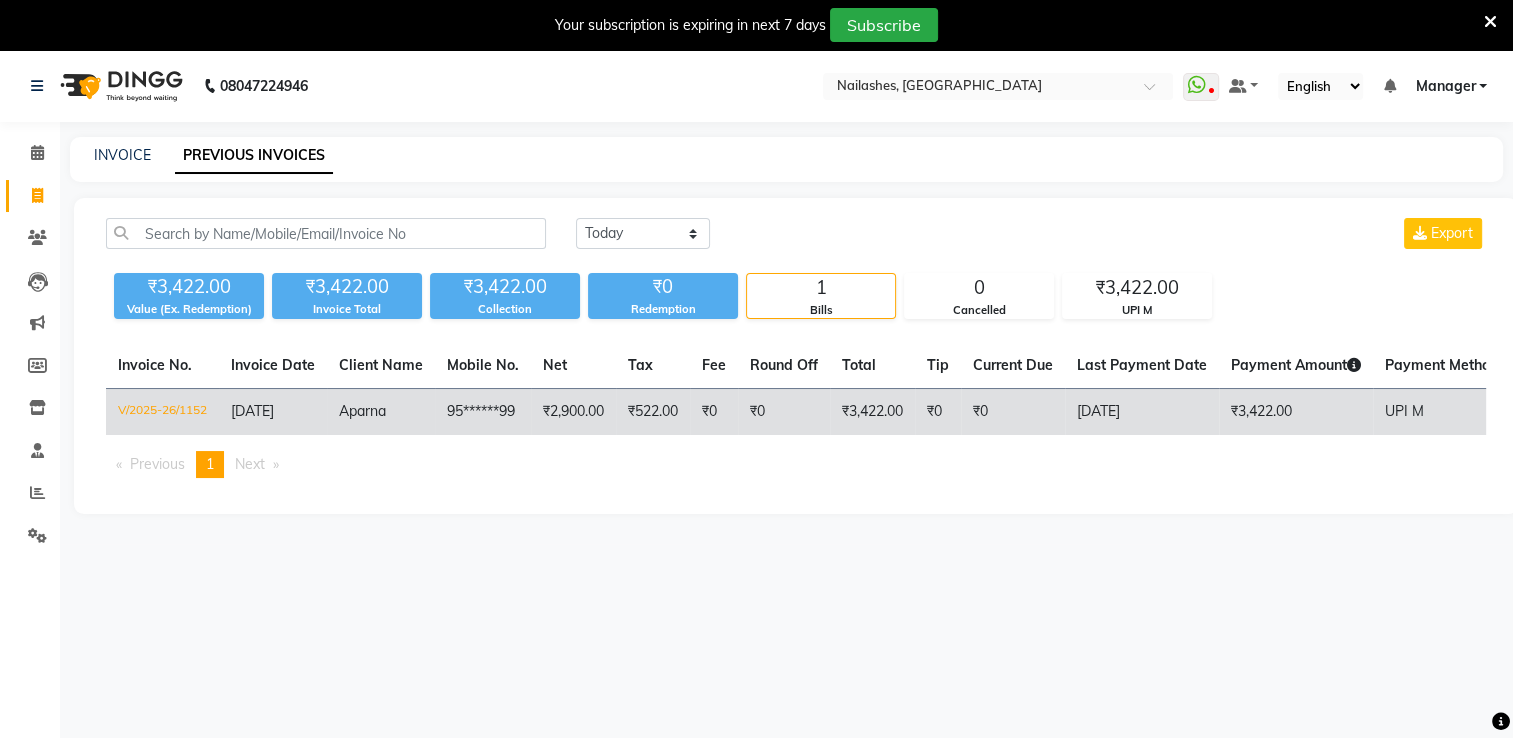 click on "95******99" 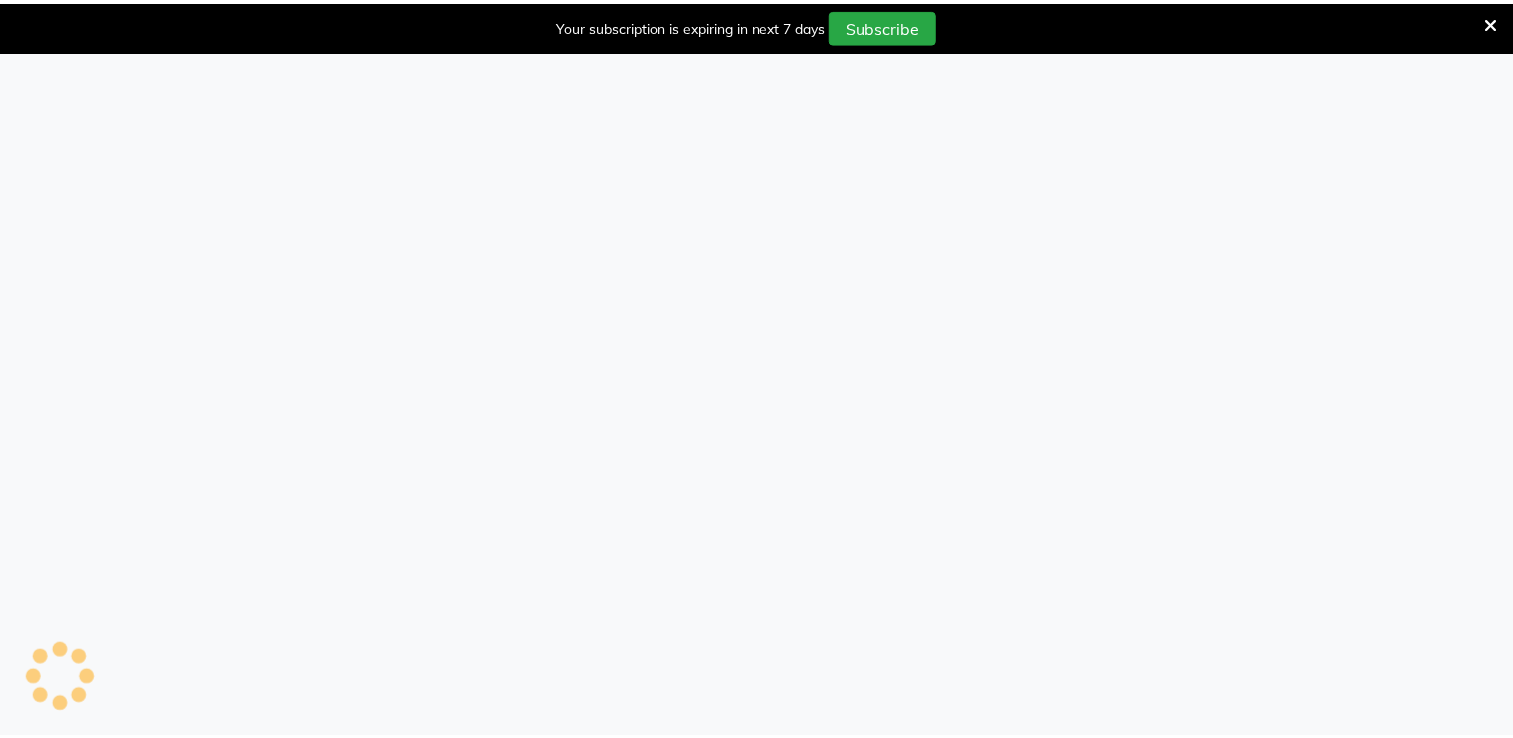 scroll, scrollTop: 0, scrollLeft: 0, axis: both 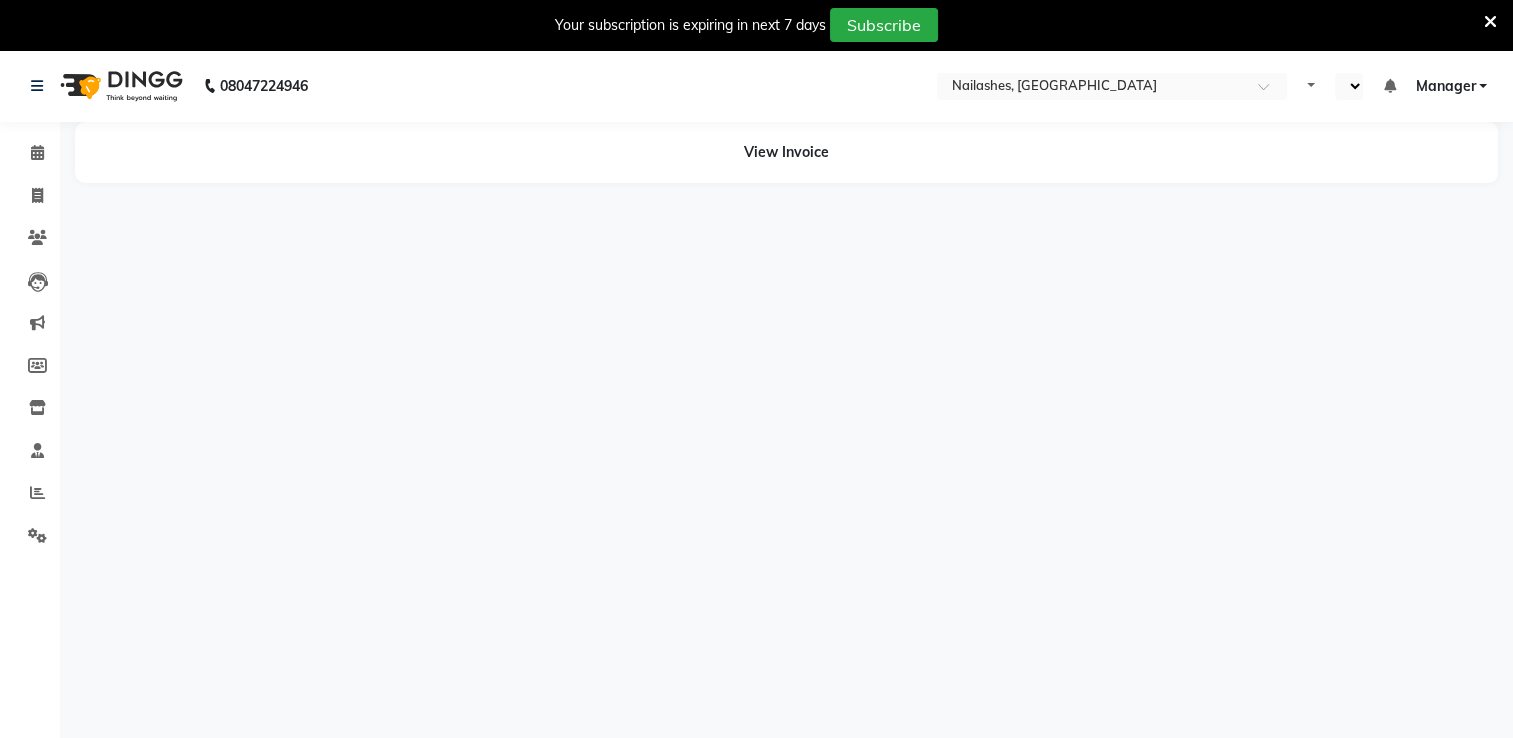 select on "en" 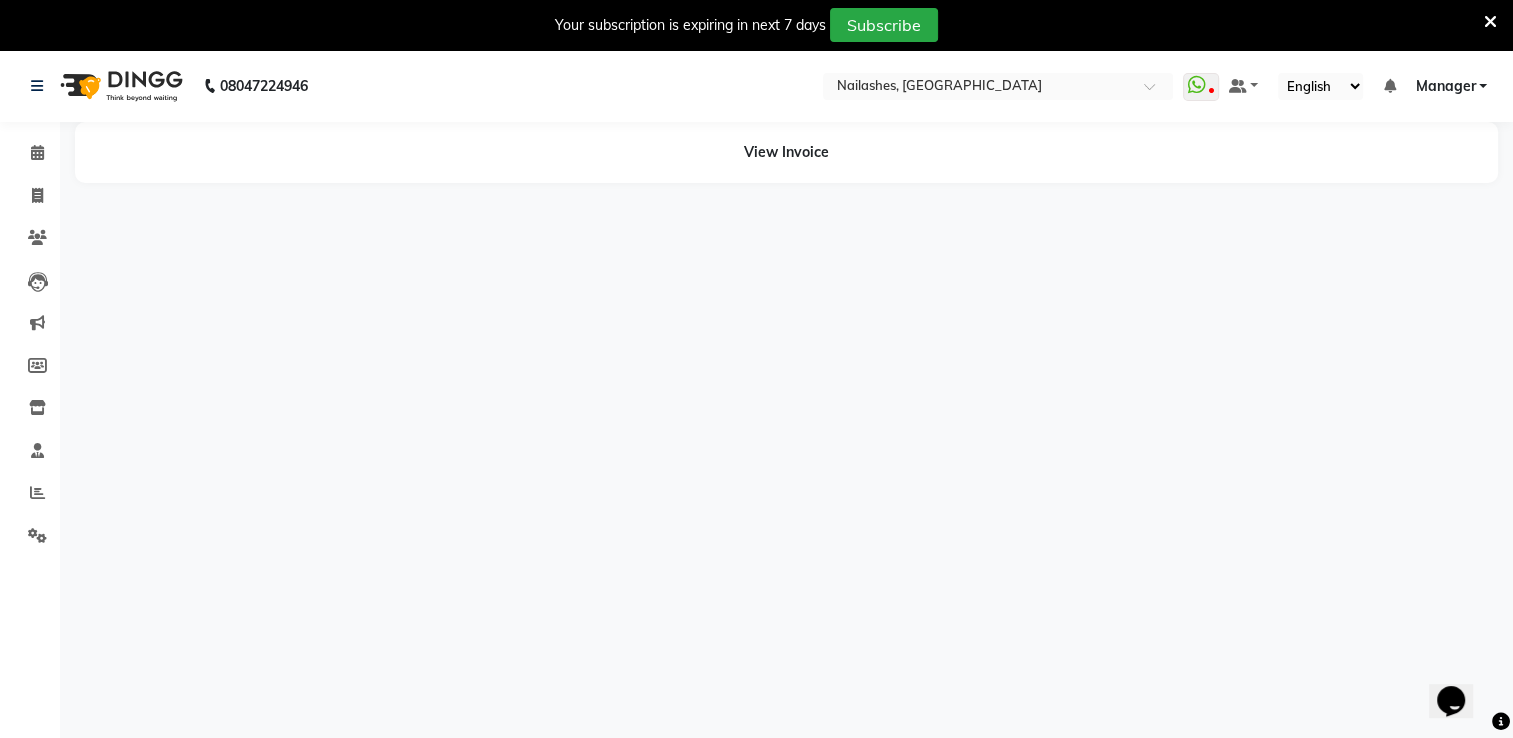 scroll, scrollTop: 0, scrollLeft: 0, axis: both 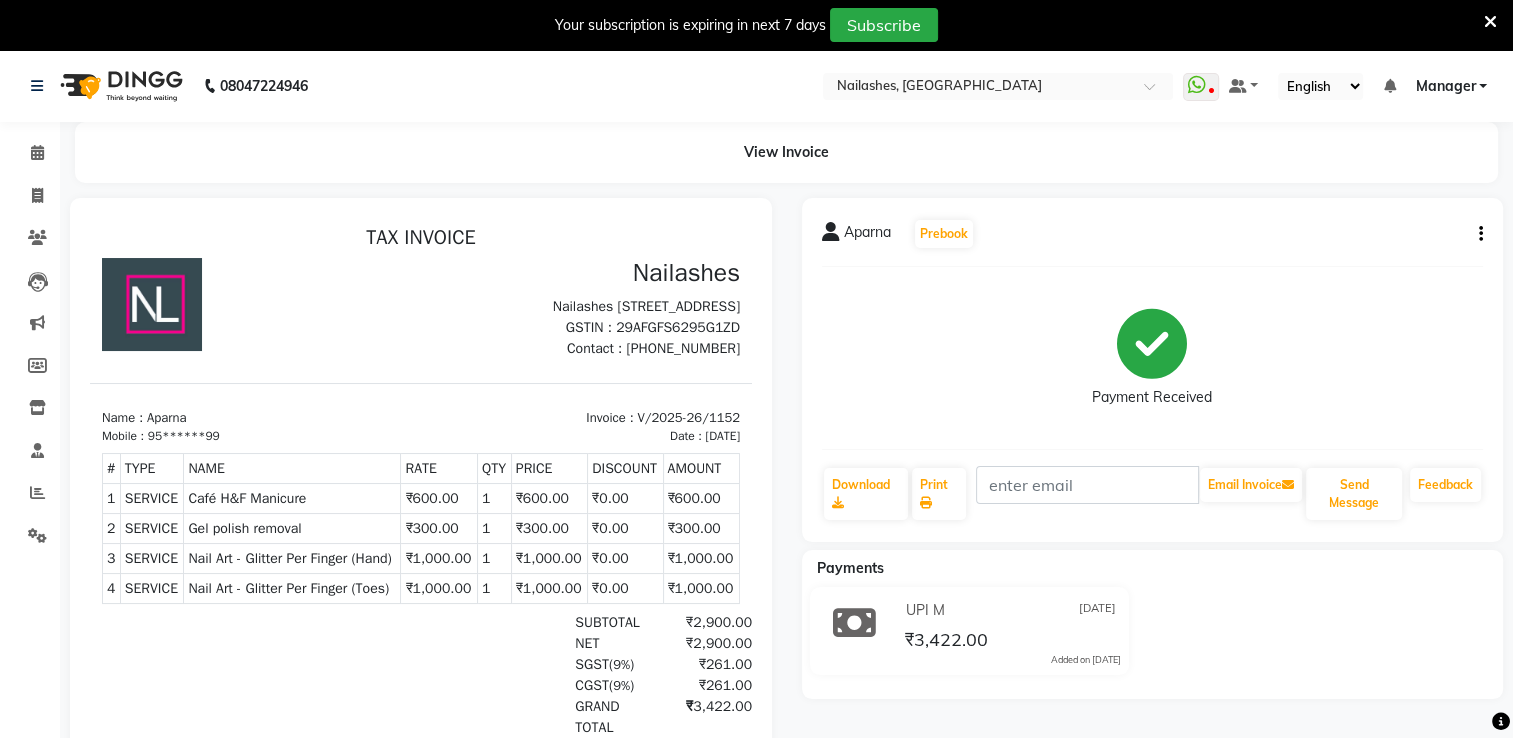 click on "Aparna   Prebook   Payment Received  Download  Print   Email Invoice   Send Message Feedback" 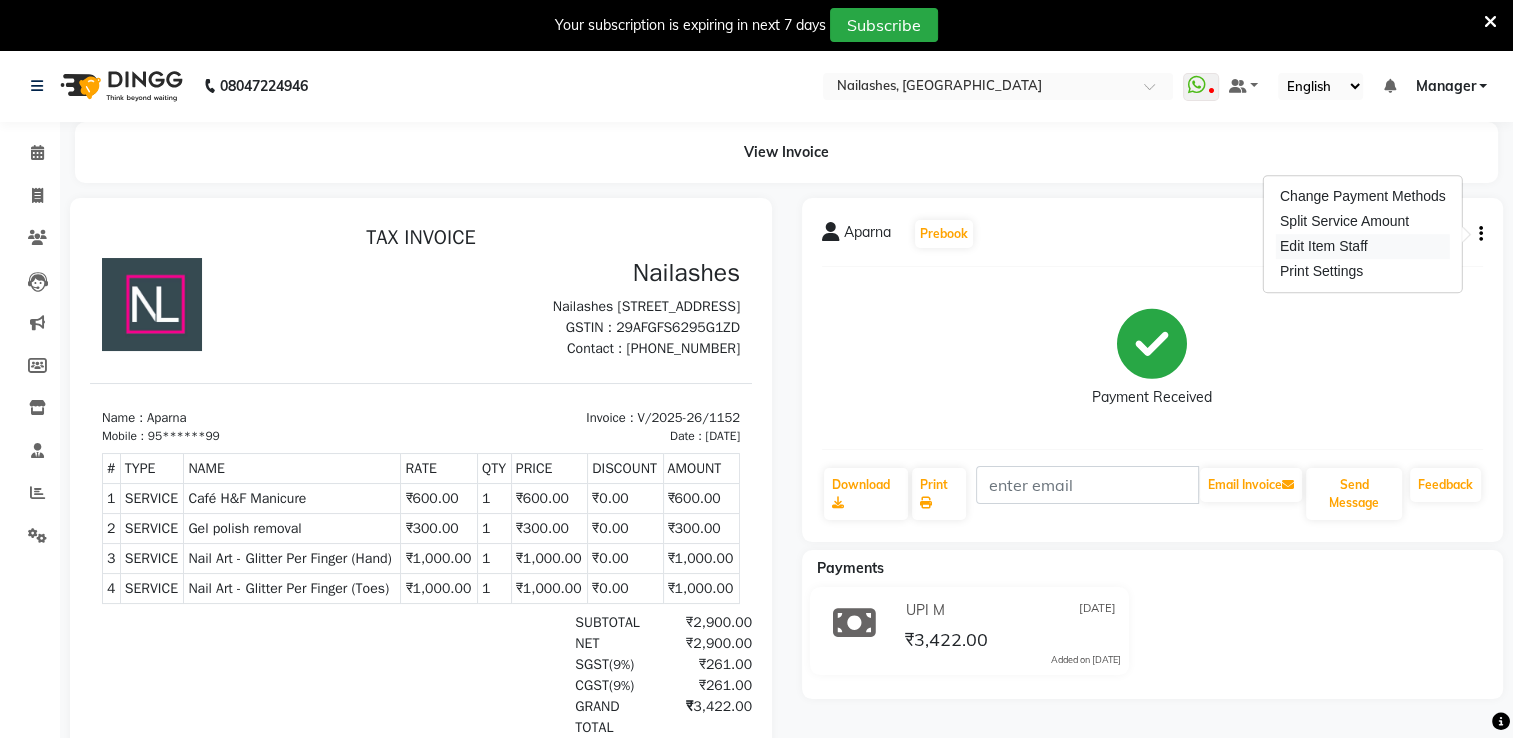 click on "Edit Item Staff" at bounding box center [1363, 246] 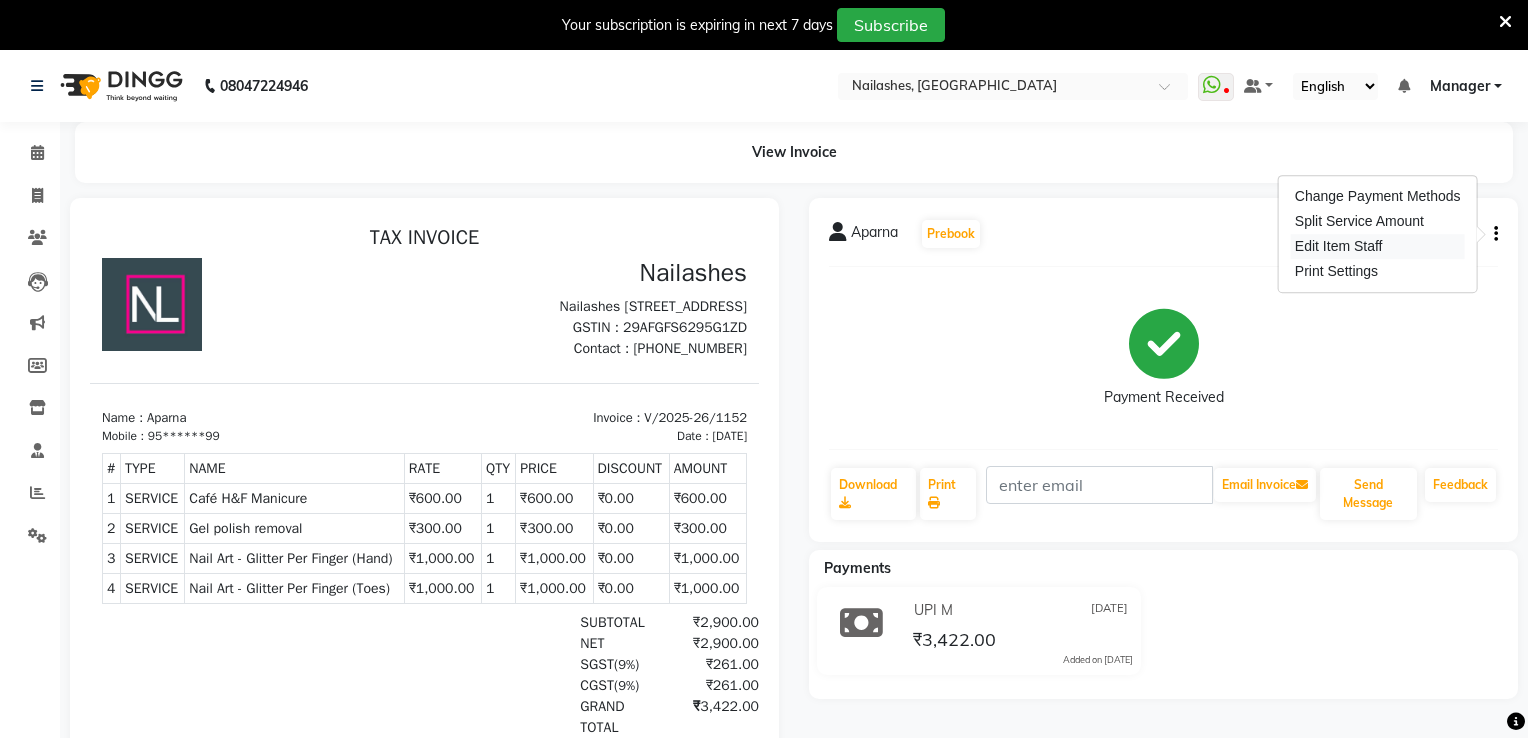 select 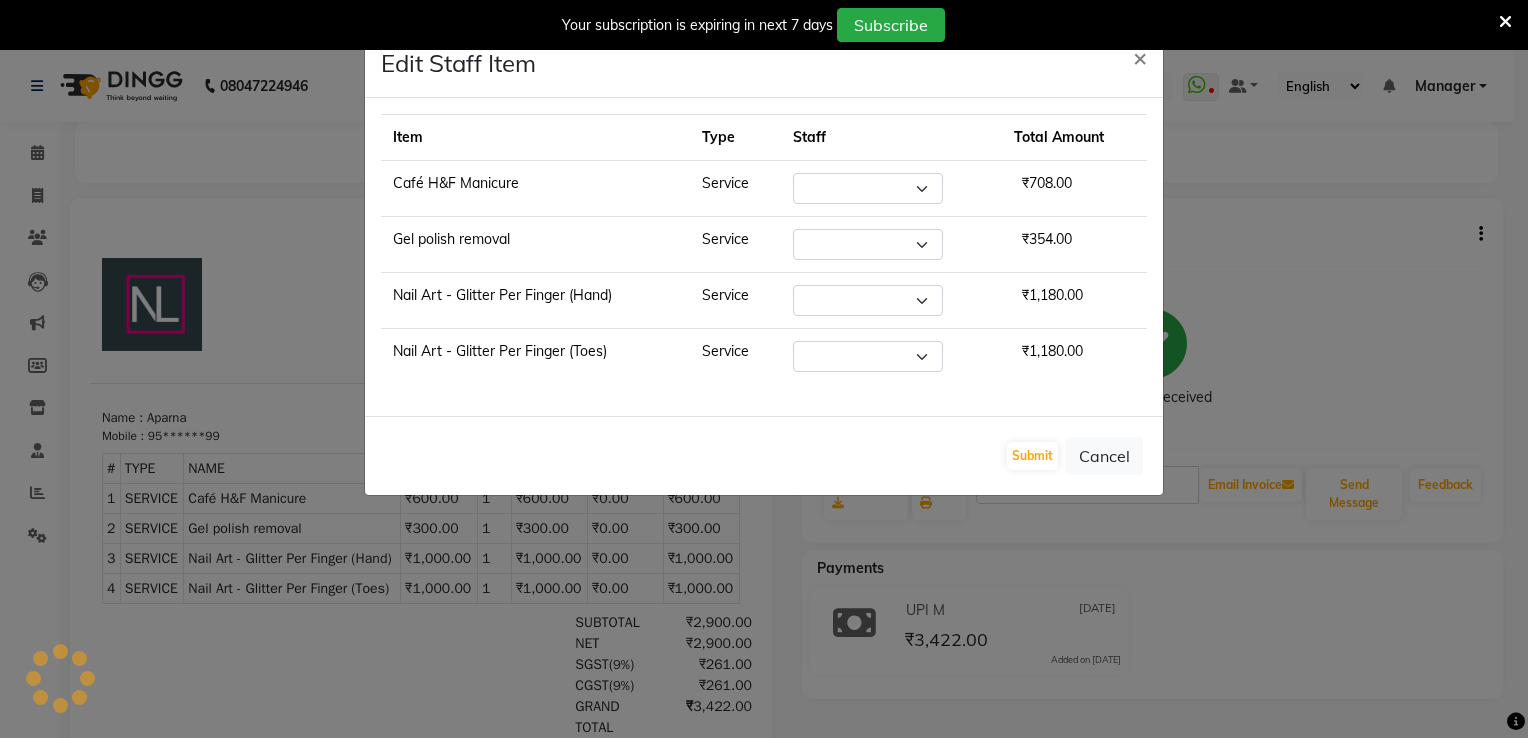 select on "79265" 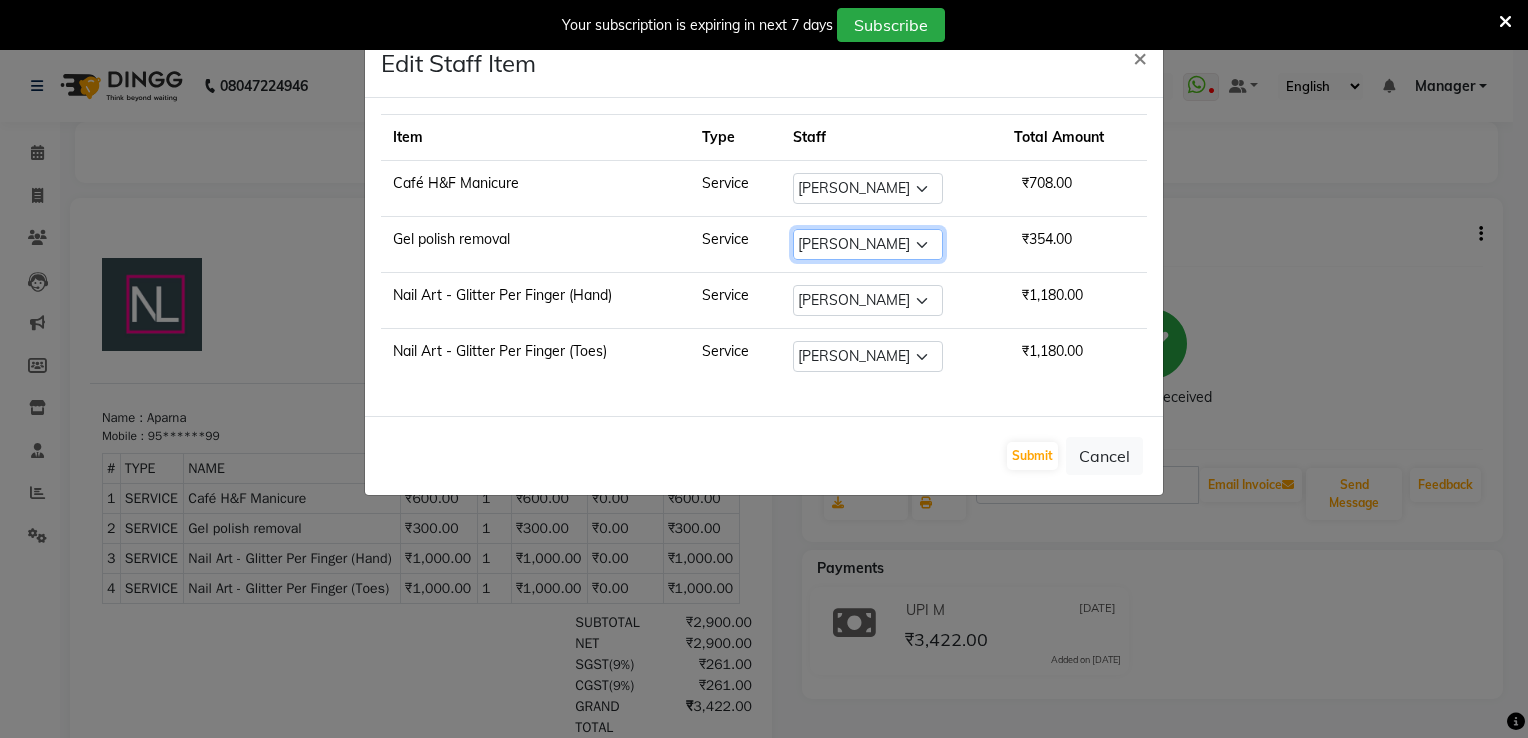 click on "Select  AMGHA   ARISH   [PERSON_NAME]   [PERSON_NAME]   [PERSON_NAME]   [PERSON_NAME]   kupu   Manager   [PERSON_NAME]   Owner   [PERSON_NAME]   [PERSON_NAME]" 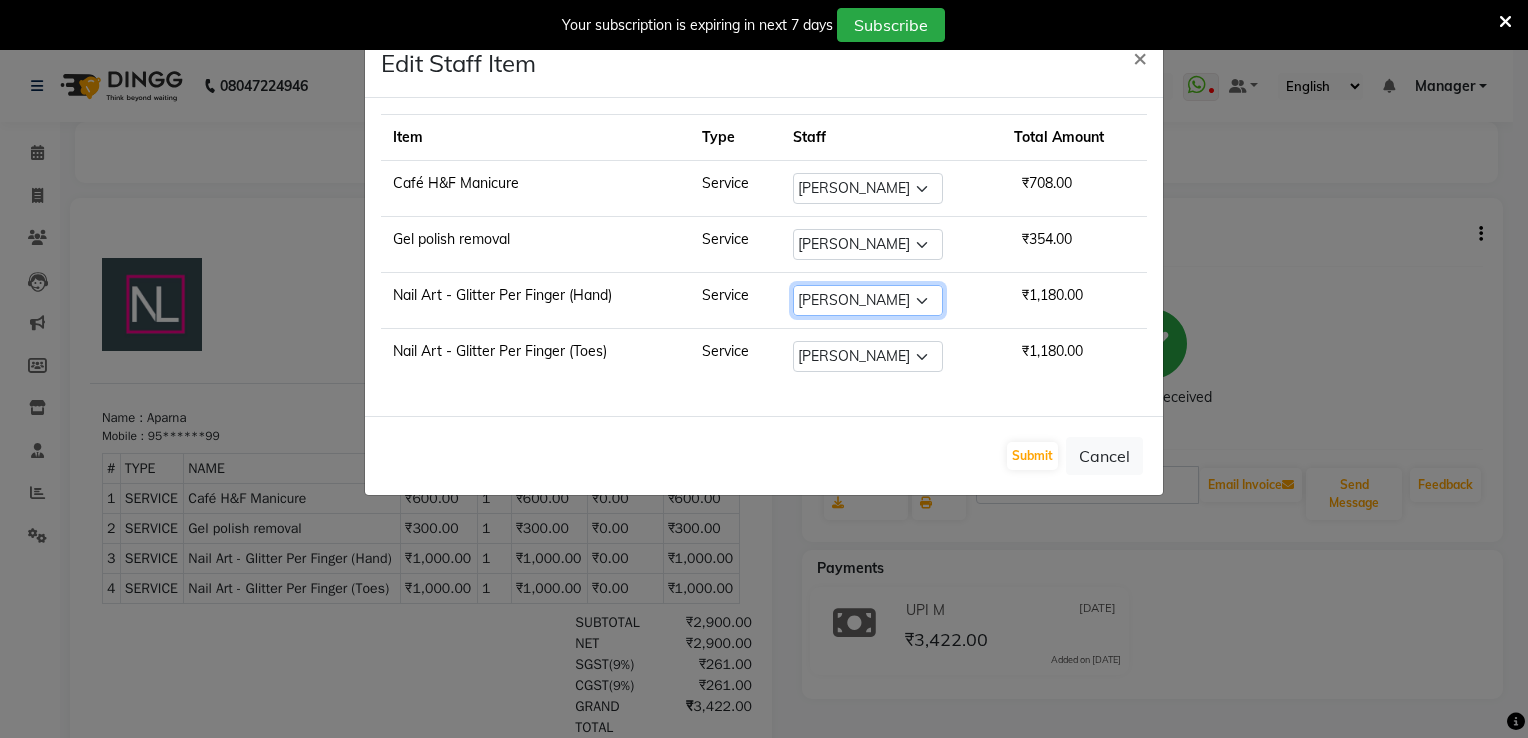click on "Select  AMGHA   ARISH   [PERSON_NAME]   [PERSON_NAME]   [PERSON_NAME]   [PERSON_NAME]   kupu   Manager   [PERSON_NAME]   Owner   [PERSON_NAME]   [PERSON_NAME]" 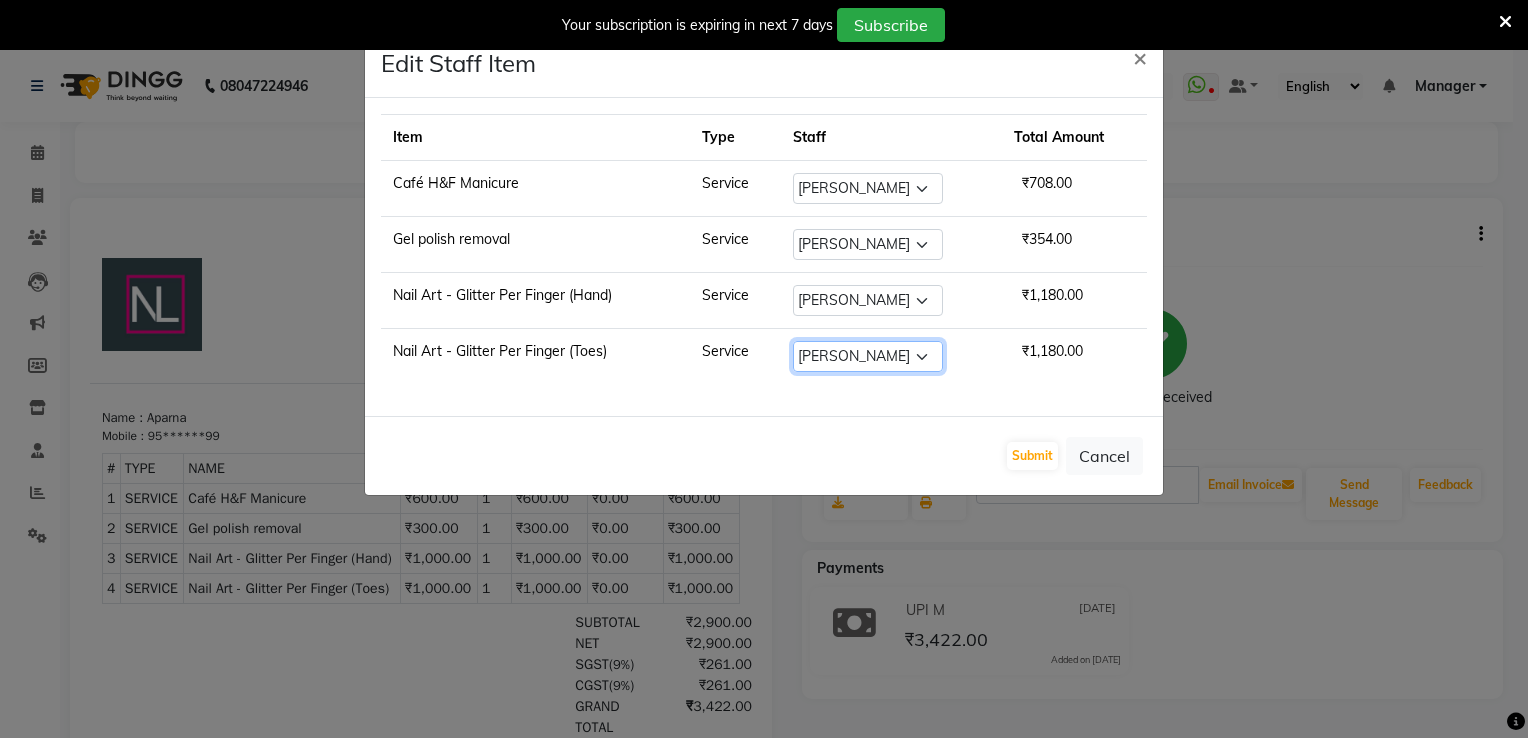 click on "Select  AMGHA   ARISH   [PERSON_NAME]   [PERSON_NAME]   [PERSON_NAME]   [PERSON_NAME]   kupu   Manager   [PERSON_NAME]   Owner   [PERSON_NAME]   [PERSON_NAME]" 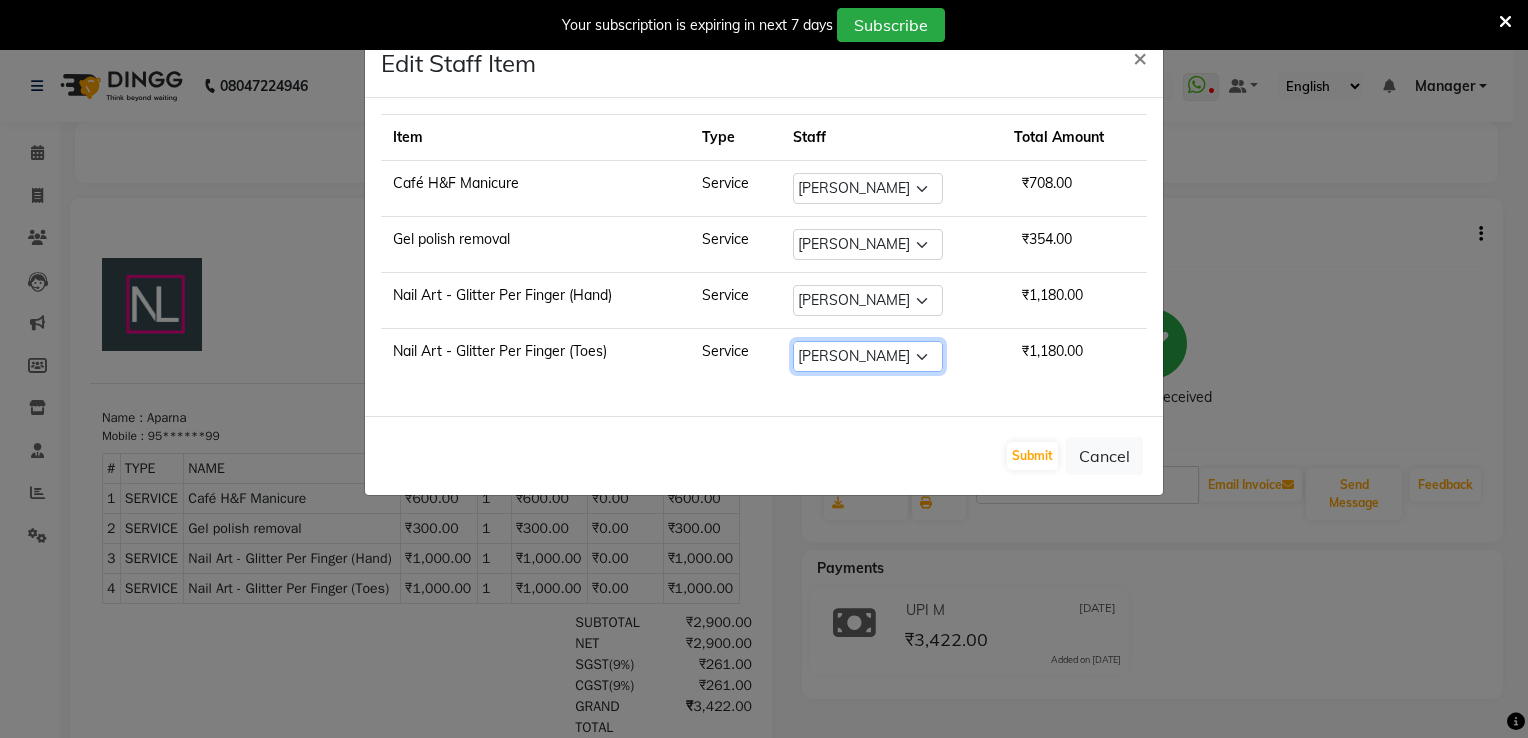 select on "68736" 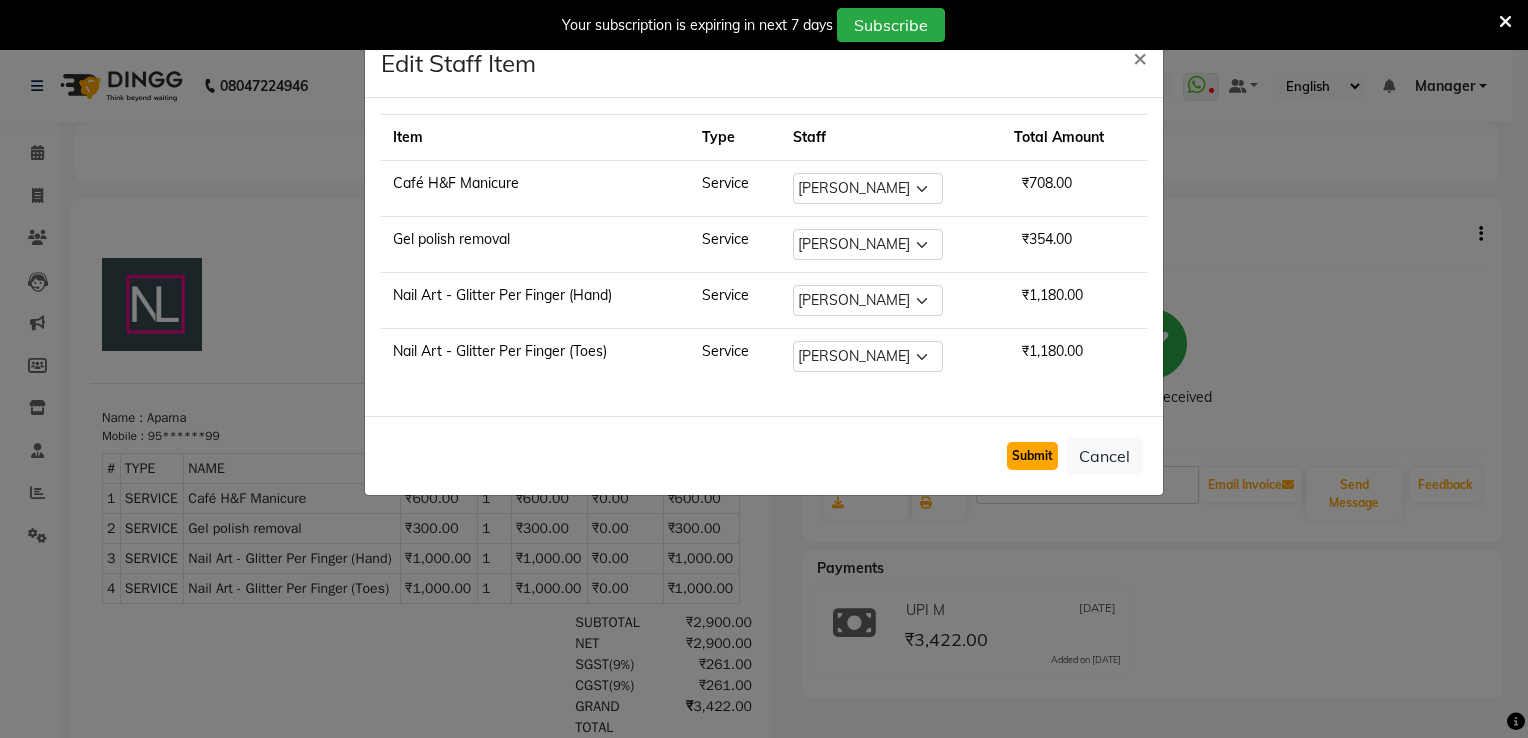 click on "Submit" 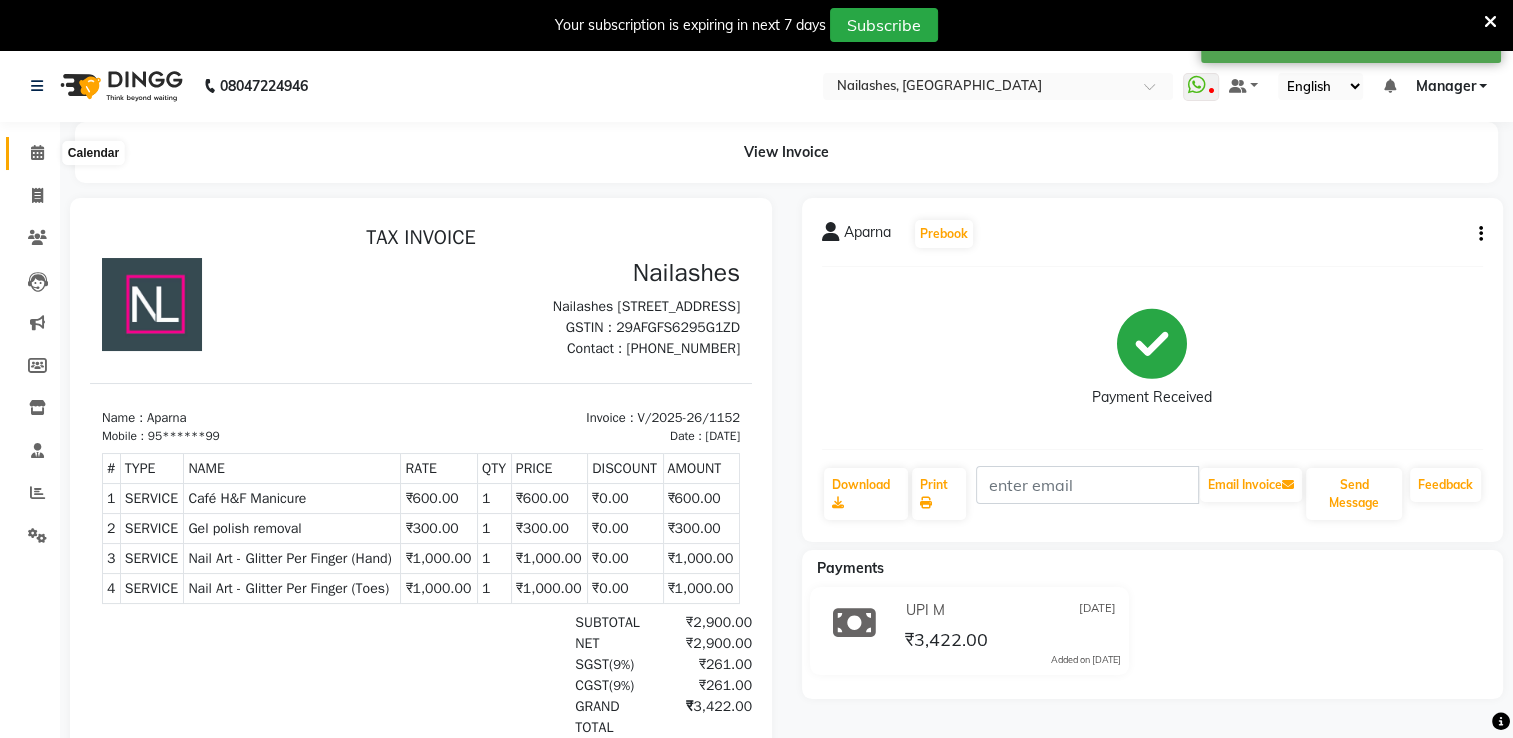 click 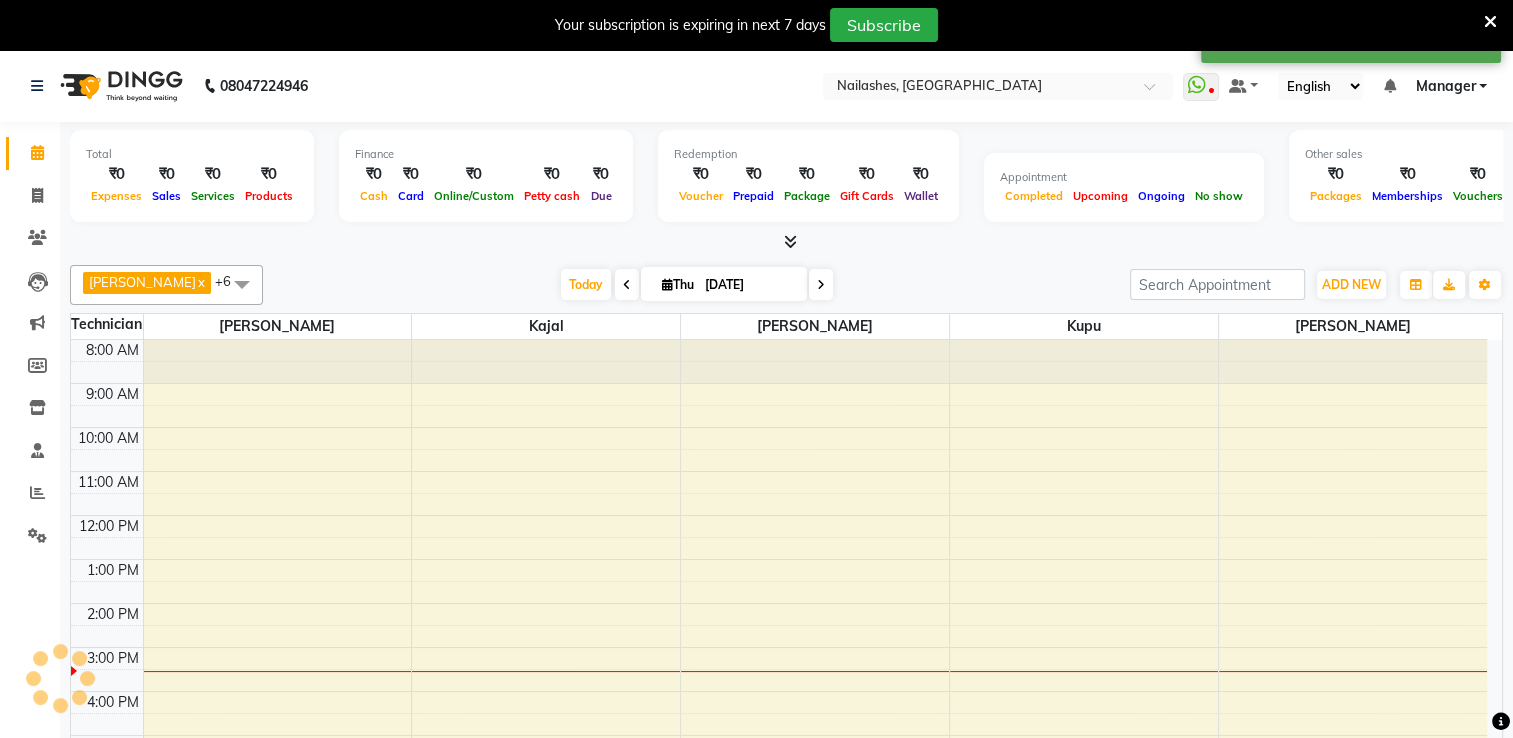scroll, scrollTop: 0, scrollLeft: 0, axis: both 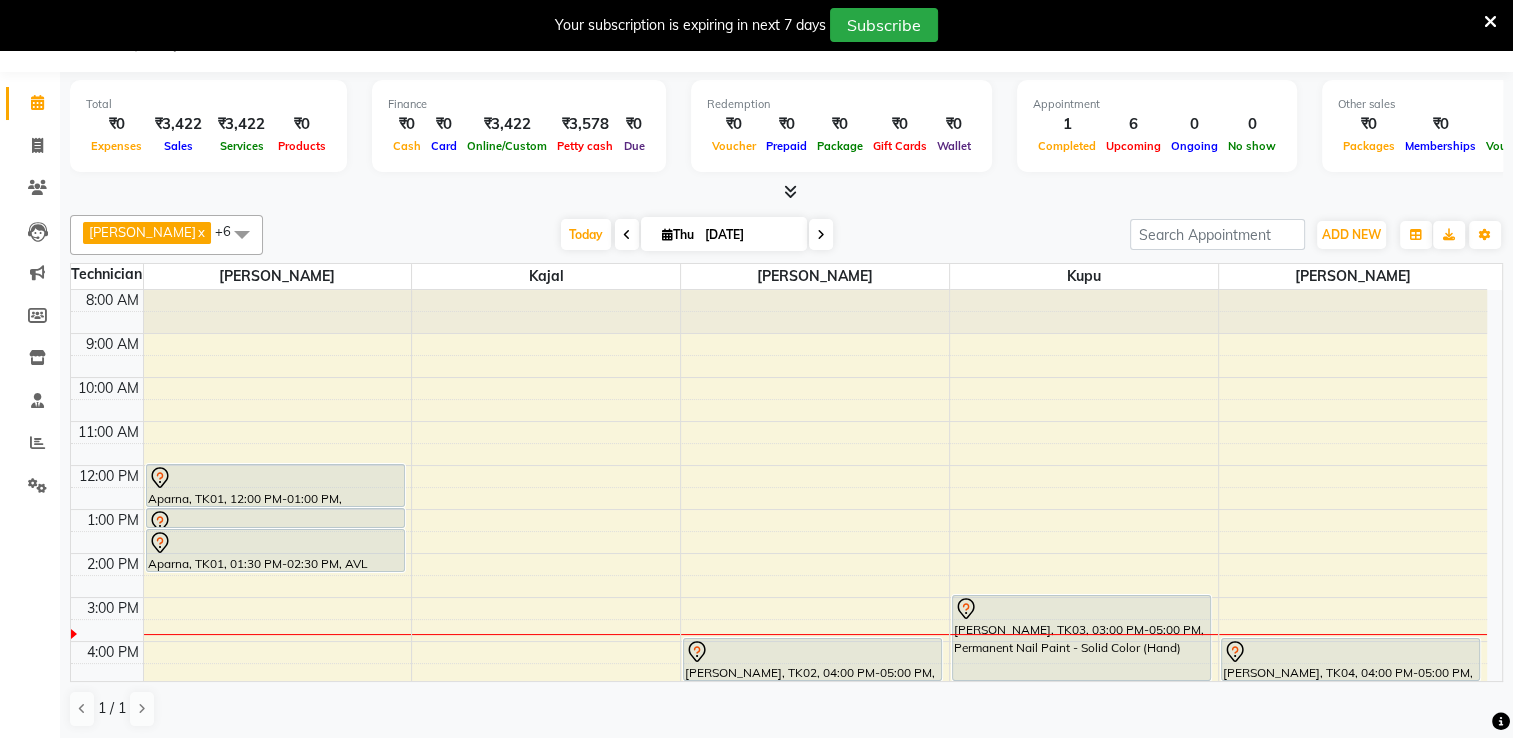 click at bounding box center [821, 235] 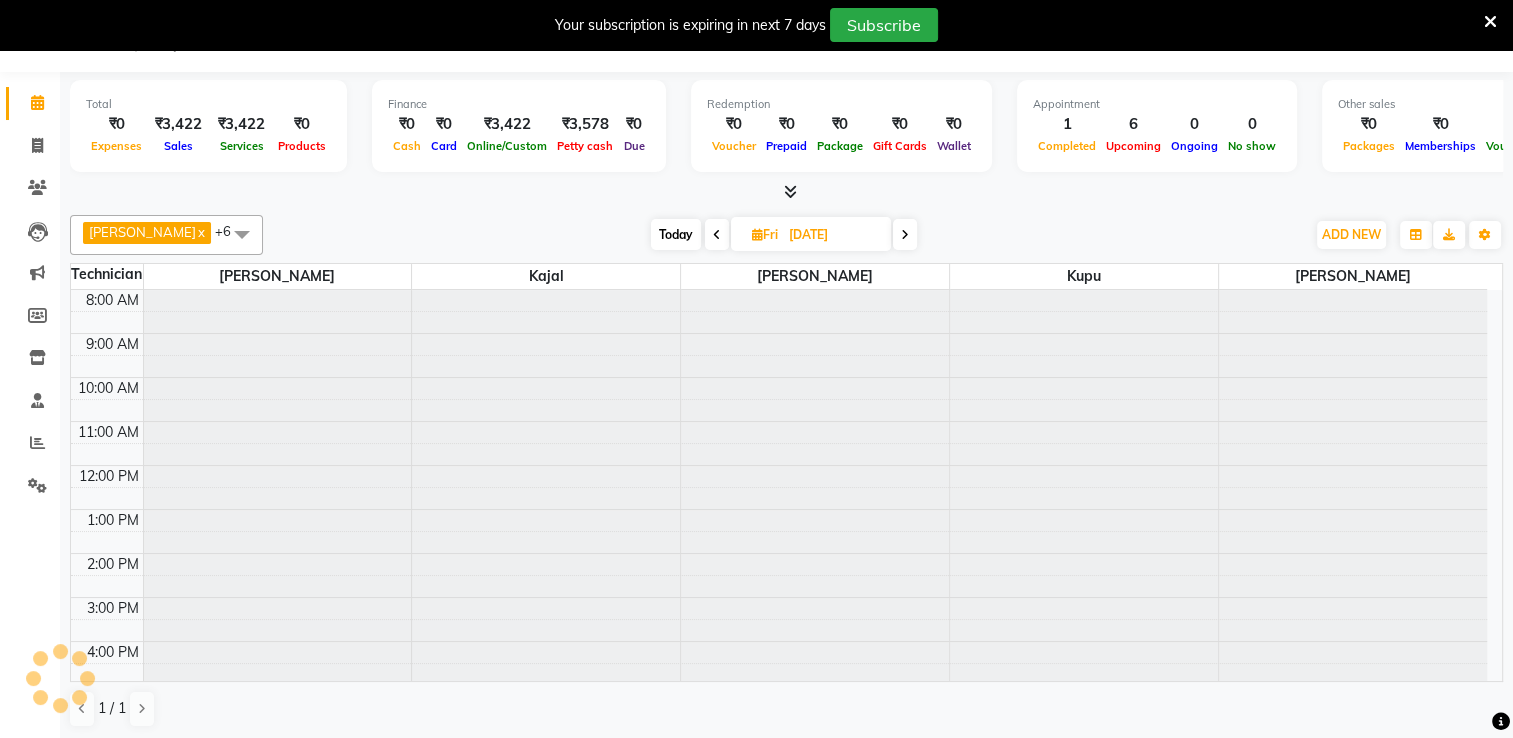 scroll, scrollTop: 175, scrollLeft: 0, axis: vertical 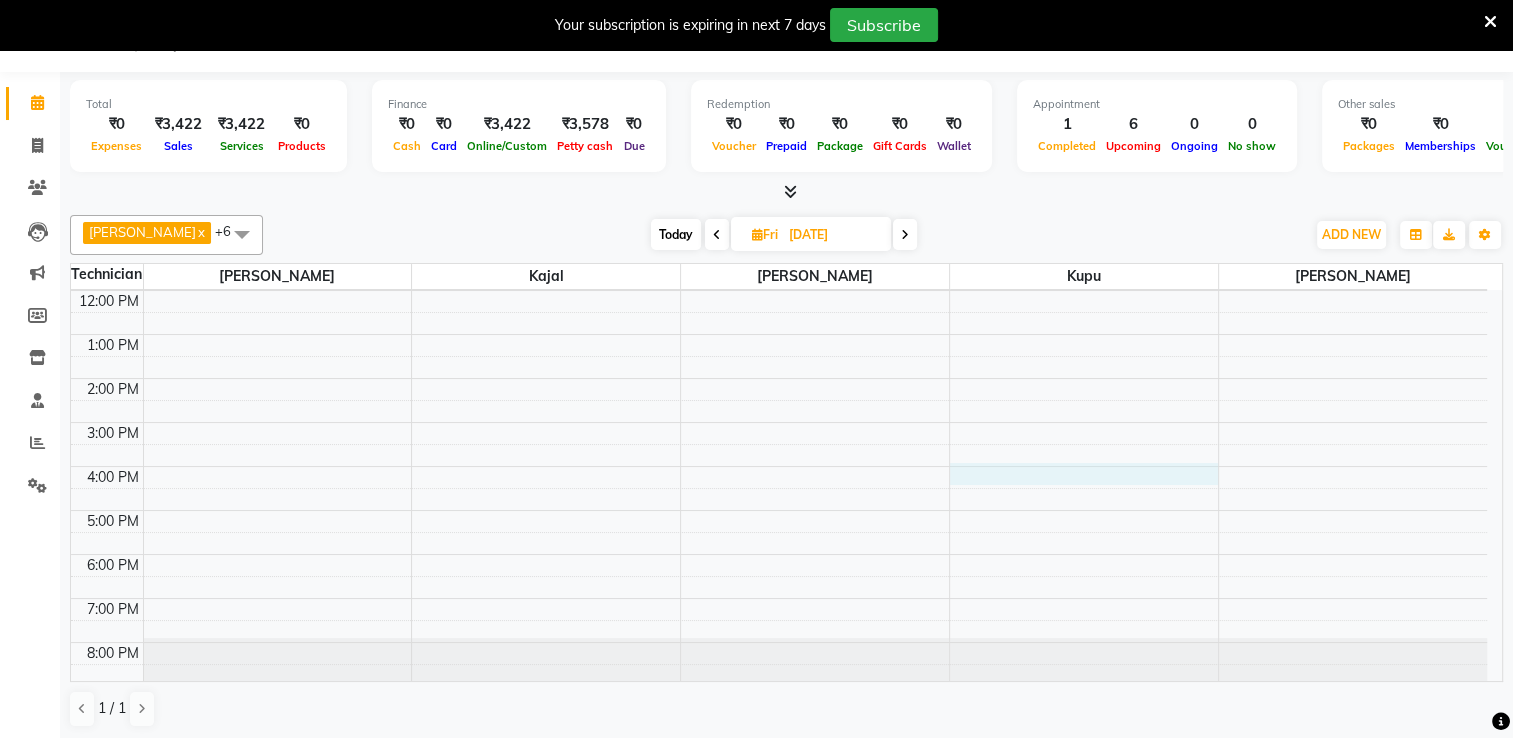 click on "8:00 AM 9:00 AM 10:00 AM 11:00 AM 12:00 PM 1:00 PM 2:00 PM 3:00 PM 4:00 PM 5:00 PM 6:00 PM 7:00 PM 8:00 PM" at bounding box center [779, 400] 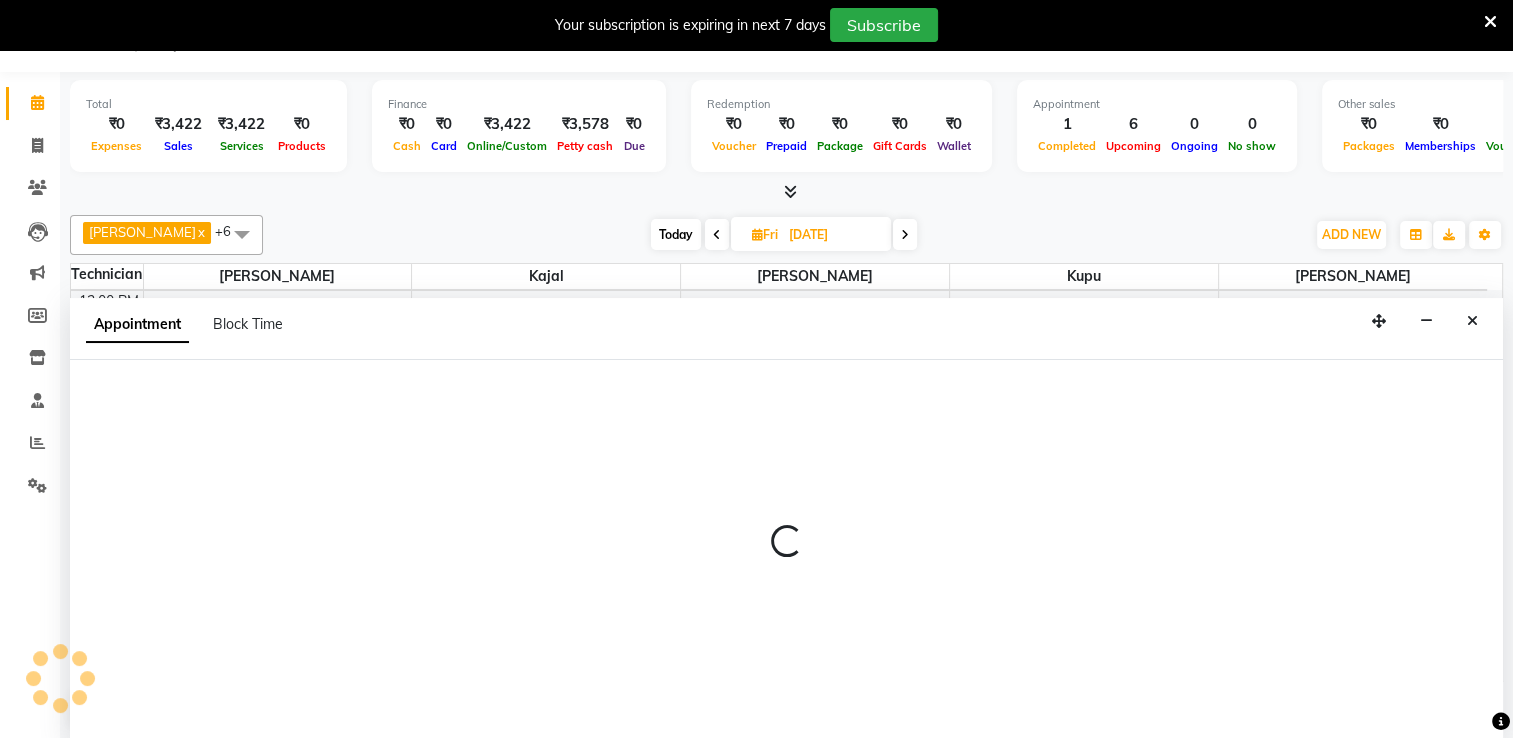 select on "68195" 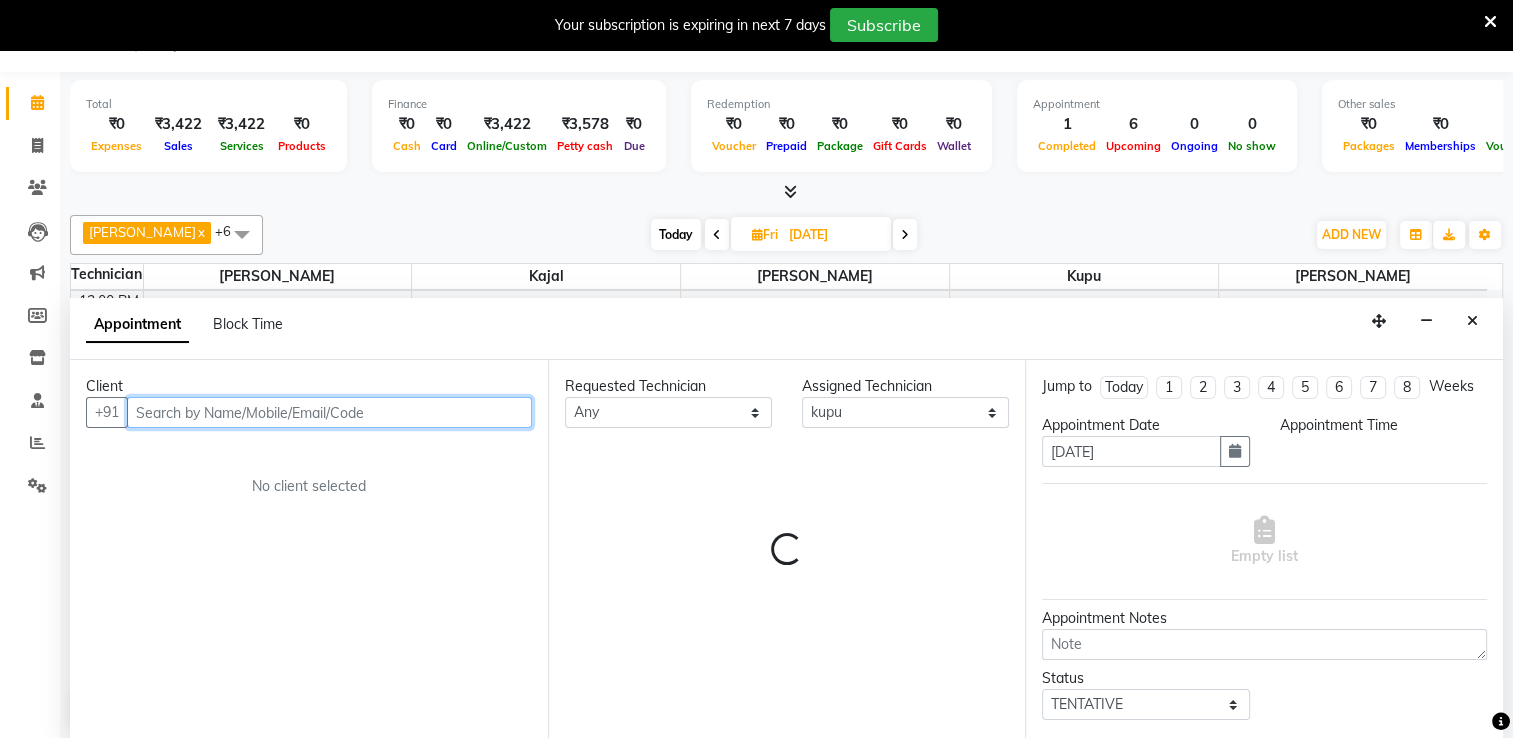 select on "960" 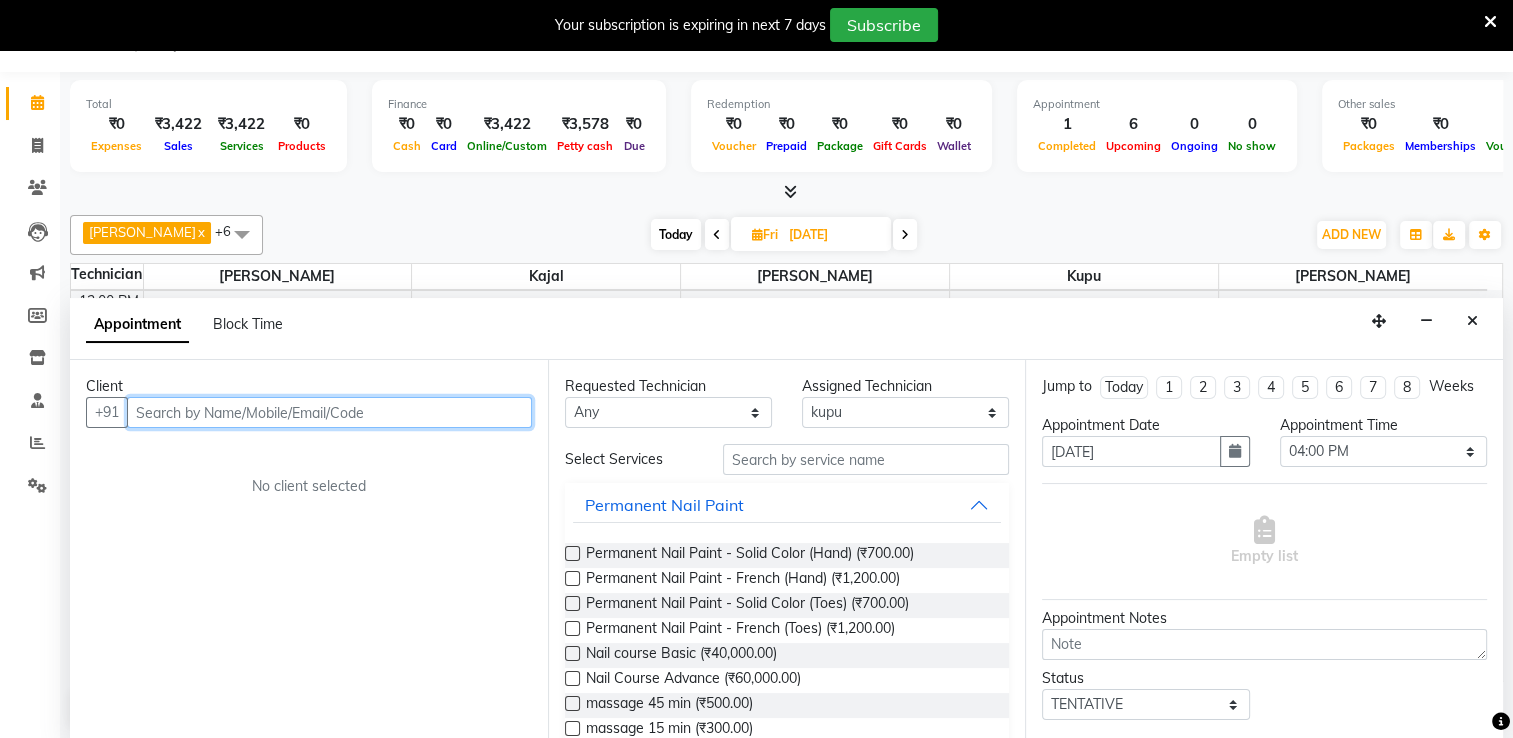click at bounding box center [329, 412] 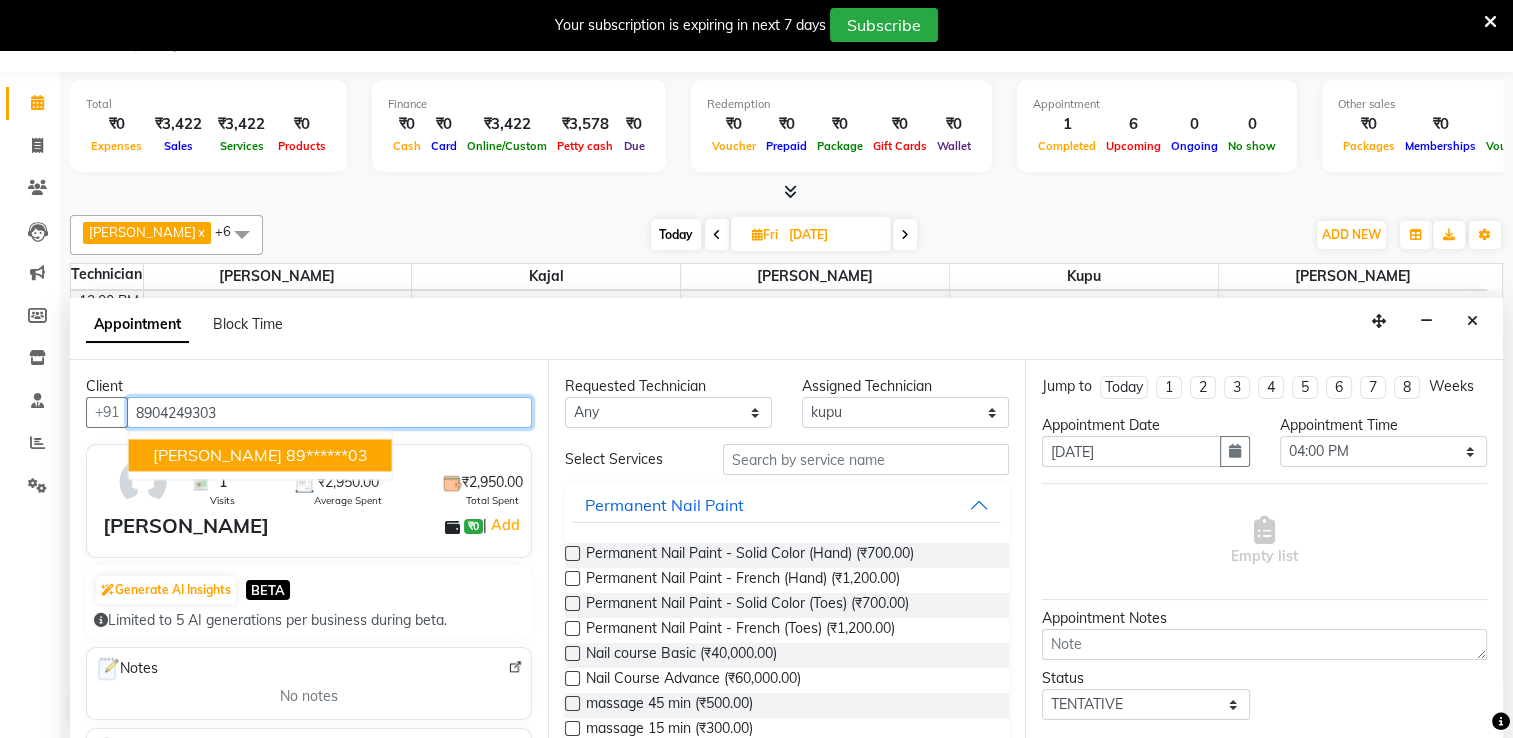 click on "[PERSON_NAME]" at bounding box center (217, 455) 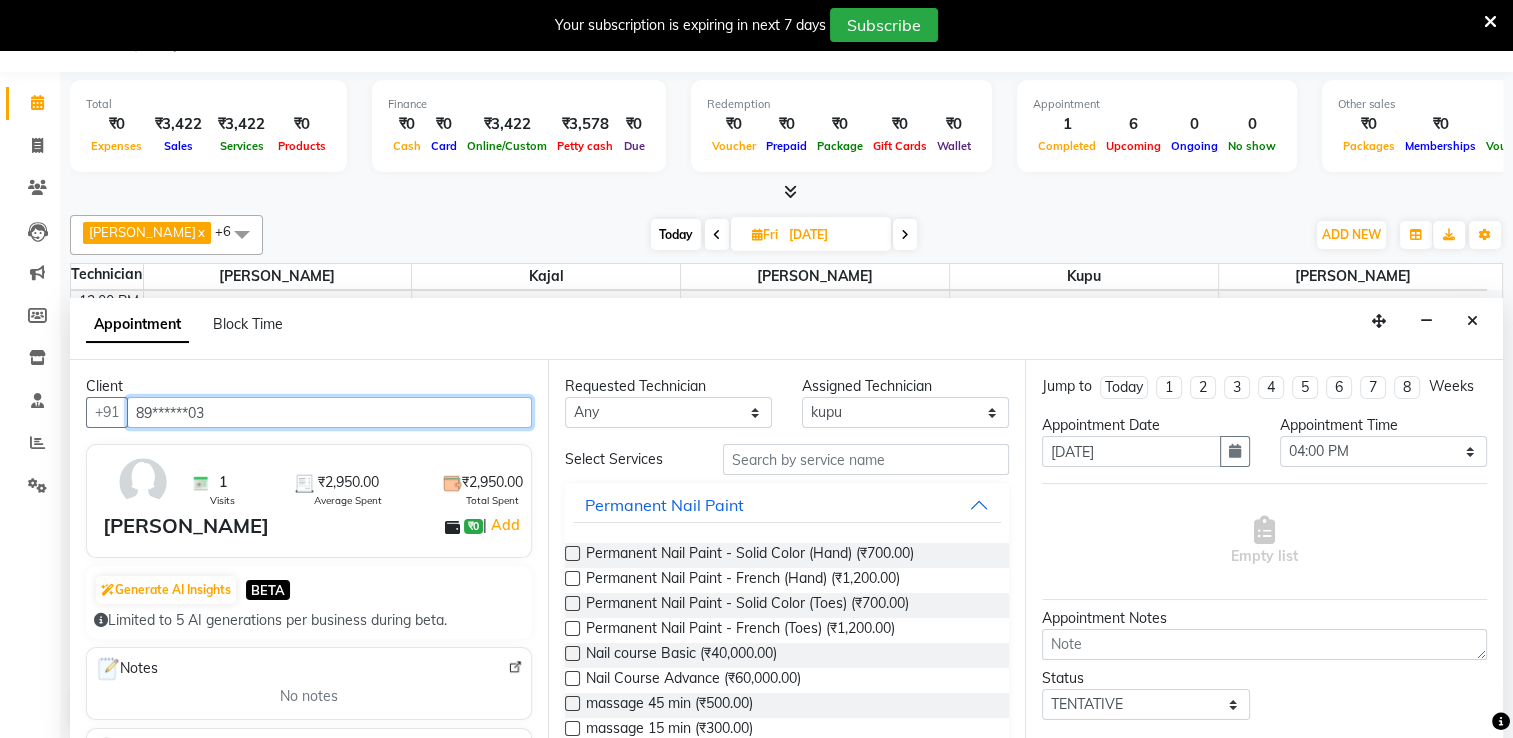 type on "89******03" 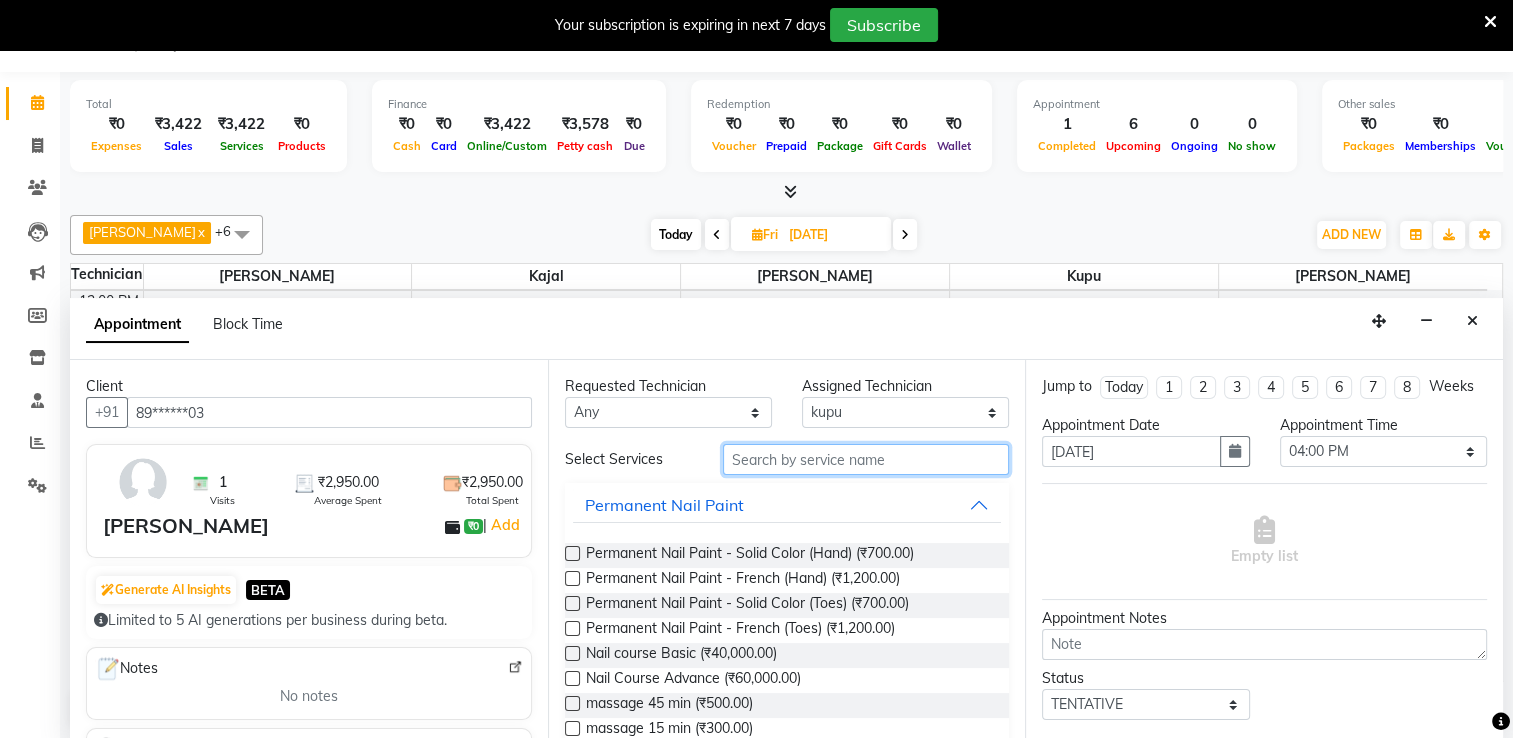 click at bounding box center [866, 459] 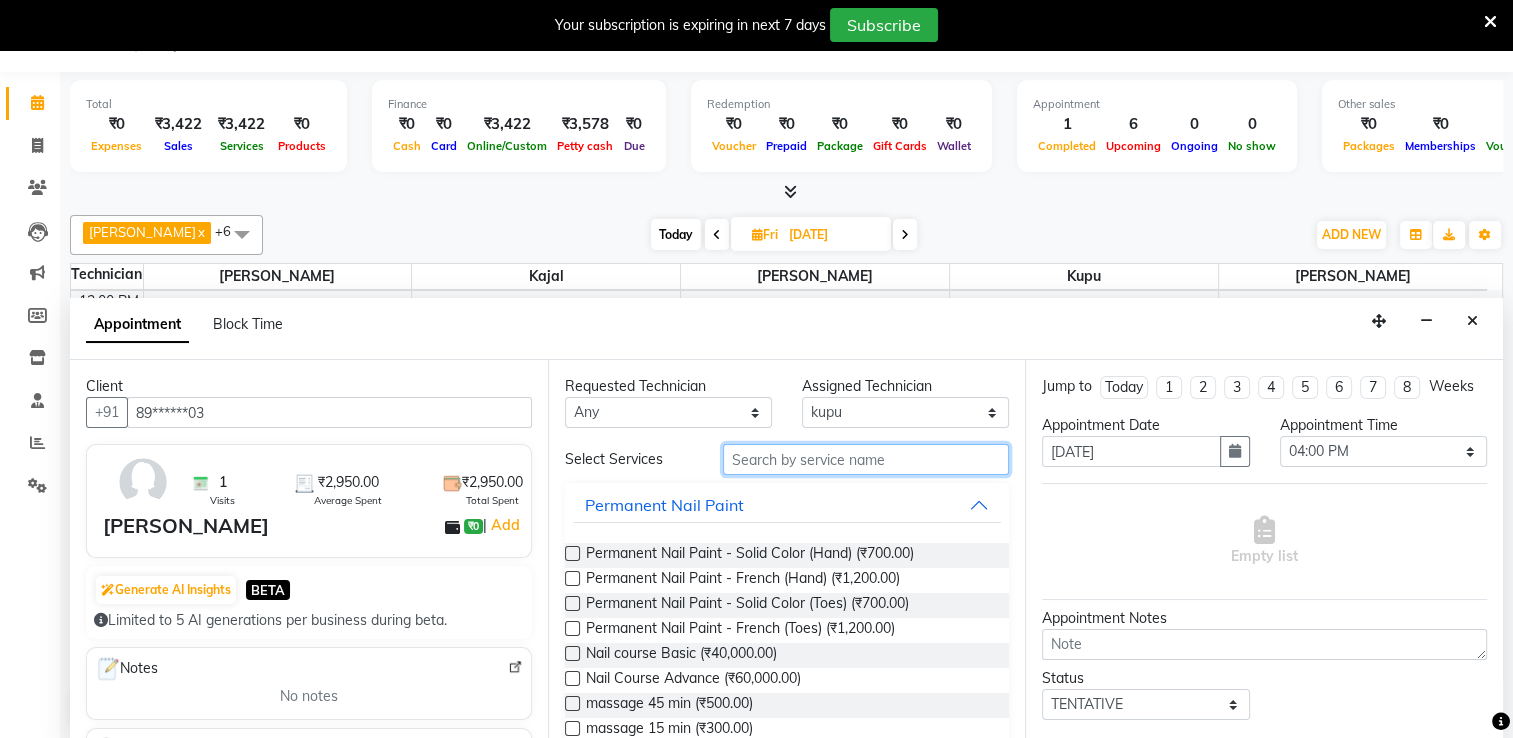 type on "e" 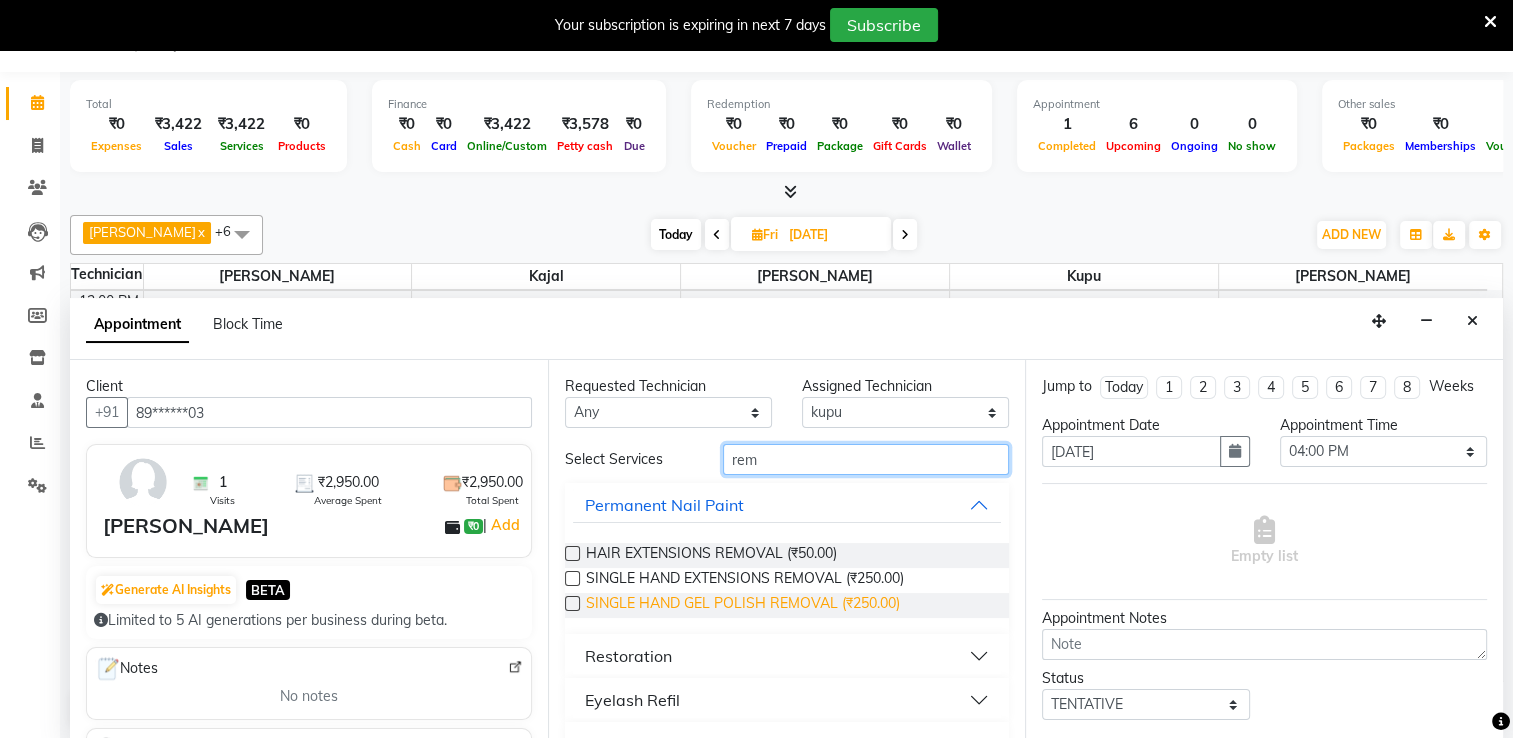 scroll, scrollTop: 172, scrollLeft: 0, axis: vertical 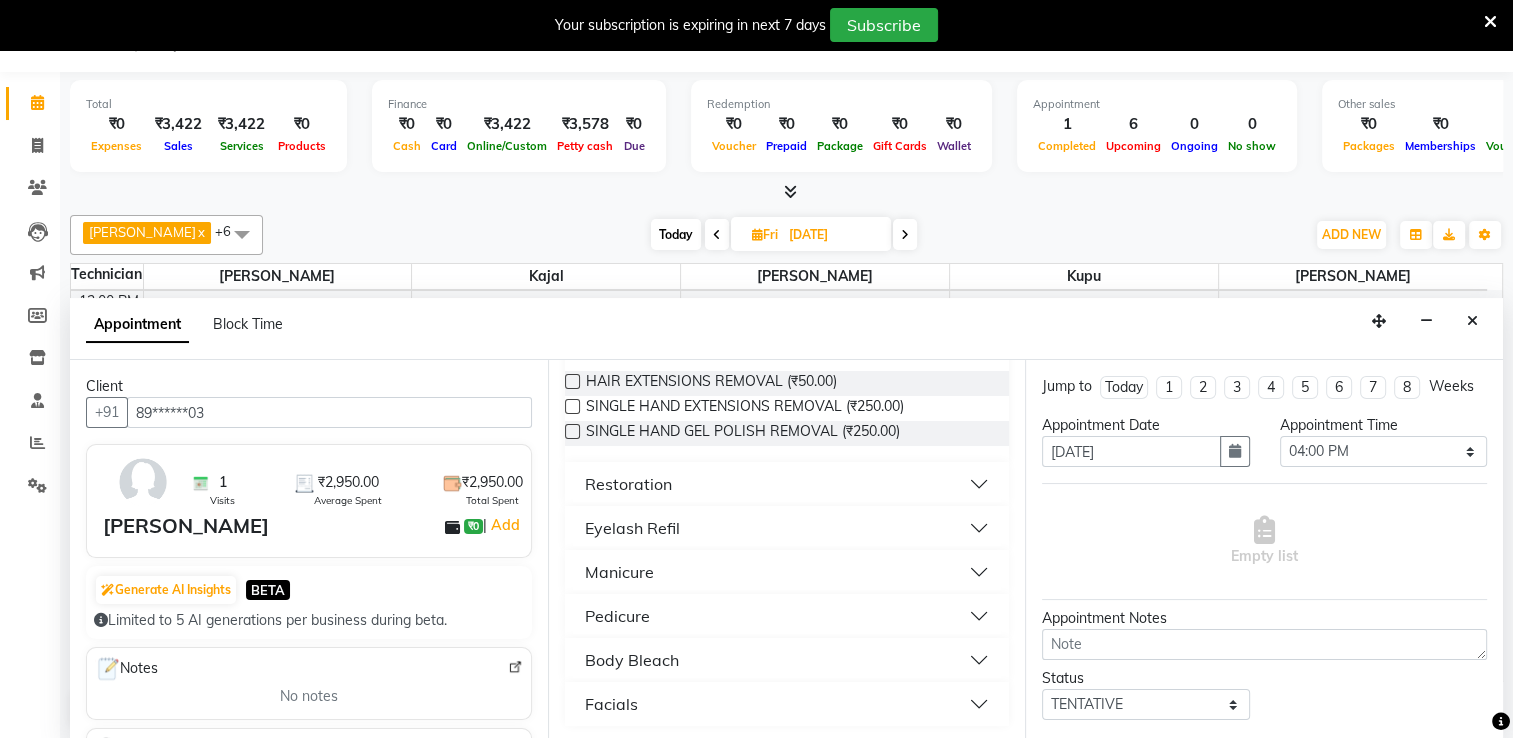 type on "rem" 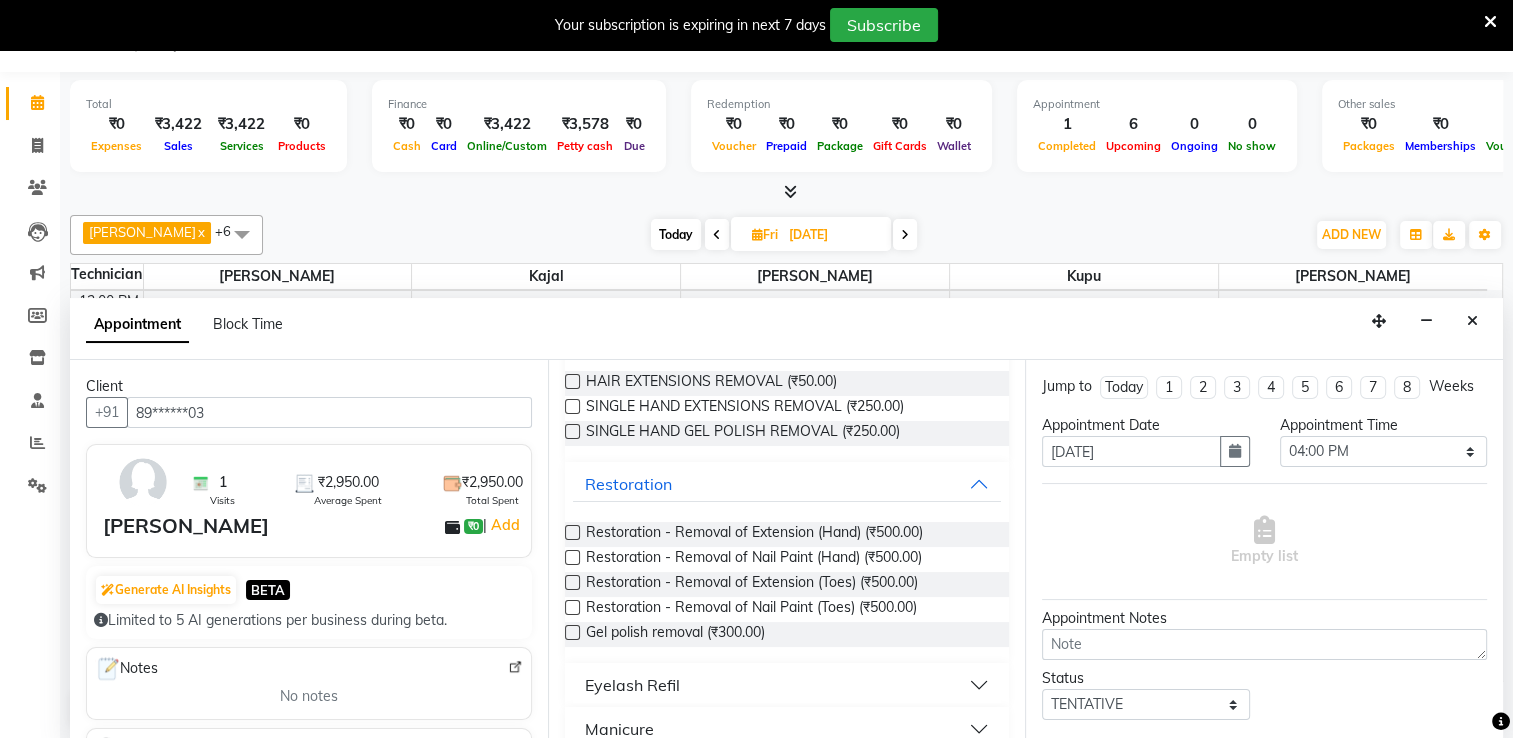 click at bounding box center [572, 532] 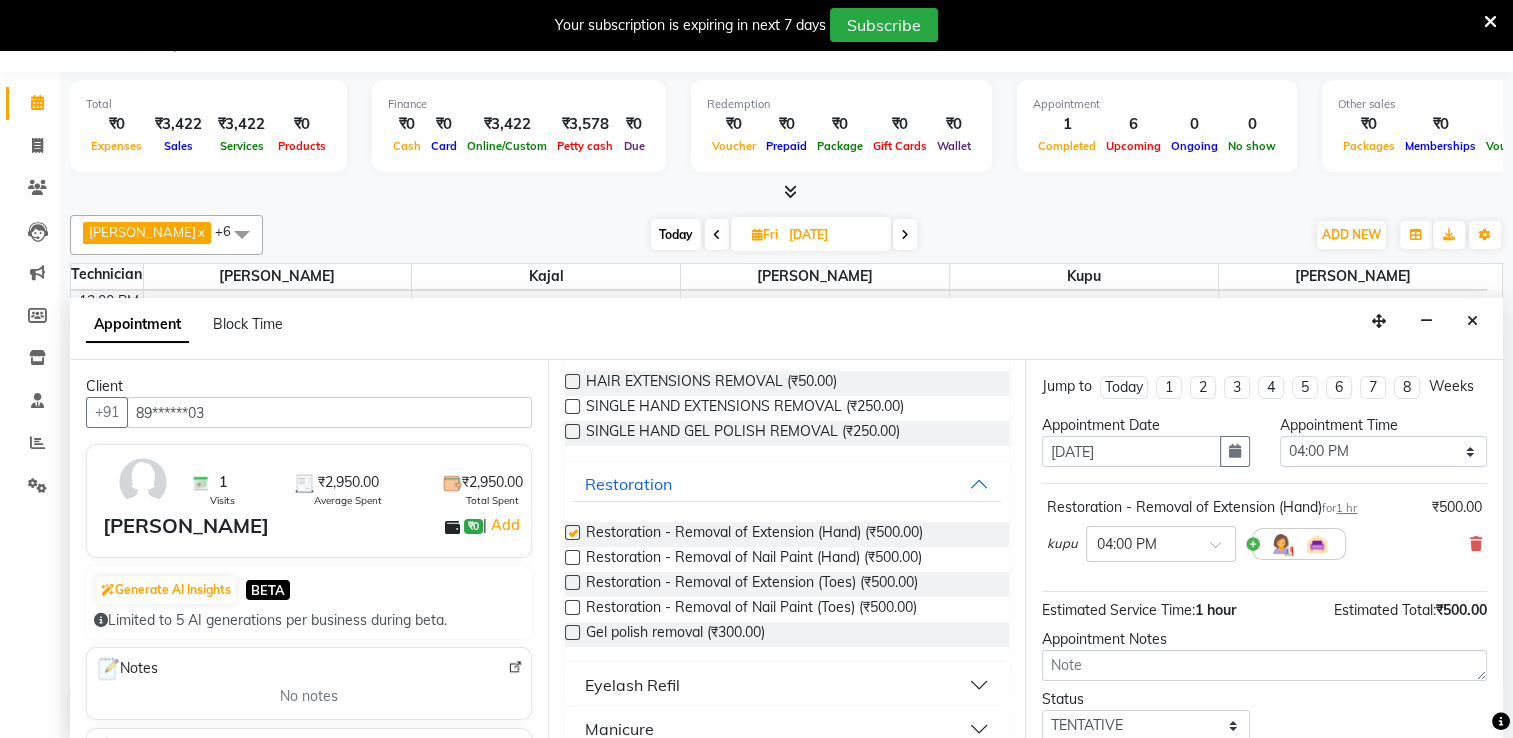 checkbox on "false" 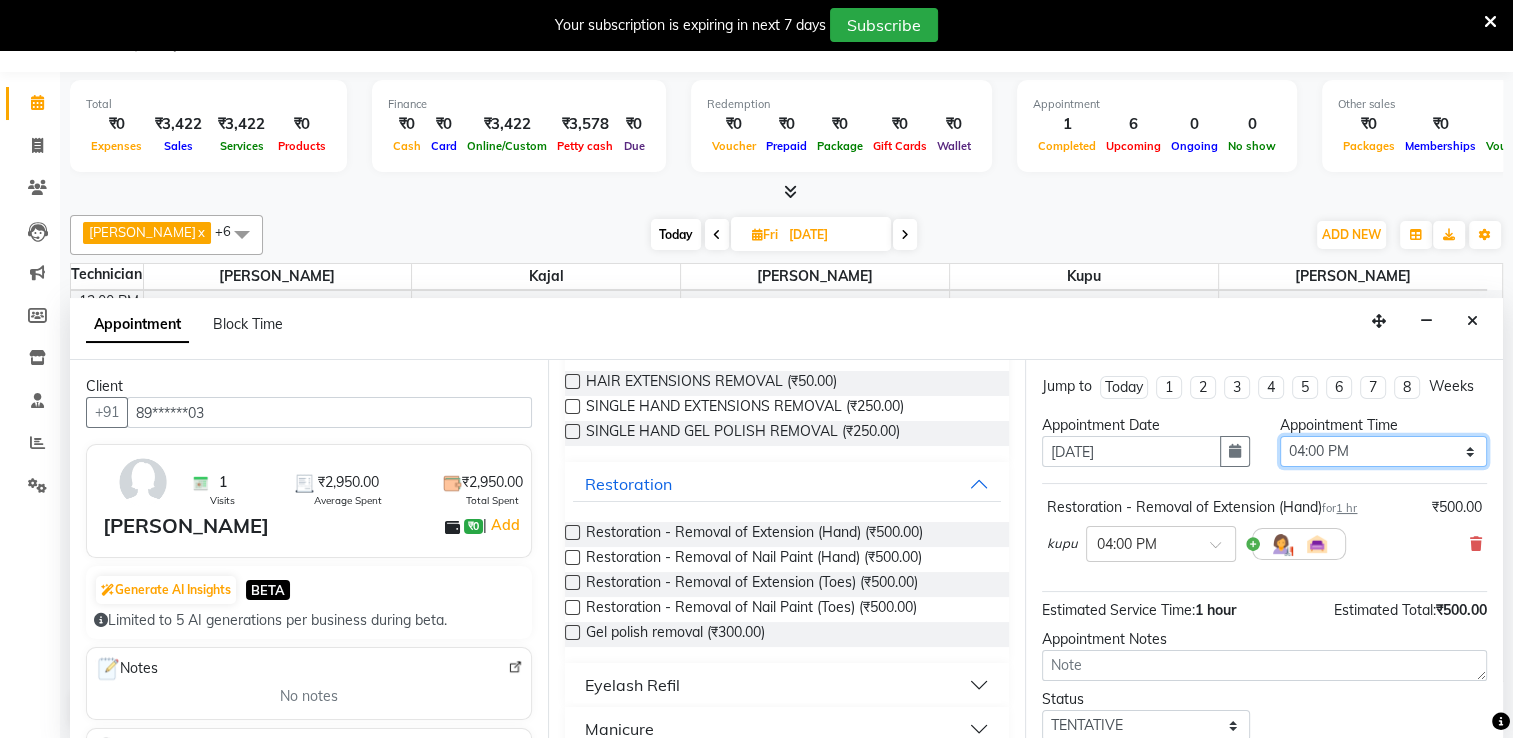 click on "Select 09:00 AM 09:15 AM 09:30 AM 09:45 AM 10:00 AM 10:15 AM 10:30 AM 10:45 AM 11:00 AM 11:15 AM 11:30 AM 11:45 AM 12:00 PM 12:15 PM 12:30 PM 12:45 PM 01:00 PM 01:15 PM 01:30 PM 01:45 PM 02:00 PM 02:15 PM 02:30 PM 02:45 PM 03:00 PM 03:15 PM 03:30 PM 03:45 PM 04:00 PM 04:15 PM 04:30 PM 04:45 PM 05:00 PM 05:15 PM 05:30 PM 05:45 PM 06:00 PM 06:15 PM 06:30 PM 06:45 PM 07:00 PM 07:15 PM 07:30 PM 07:45 PM 08:00 PM" at bounding box center [1383, 451] 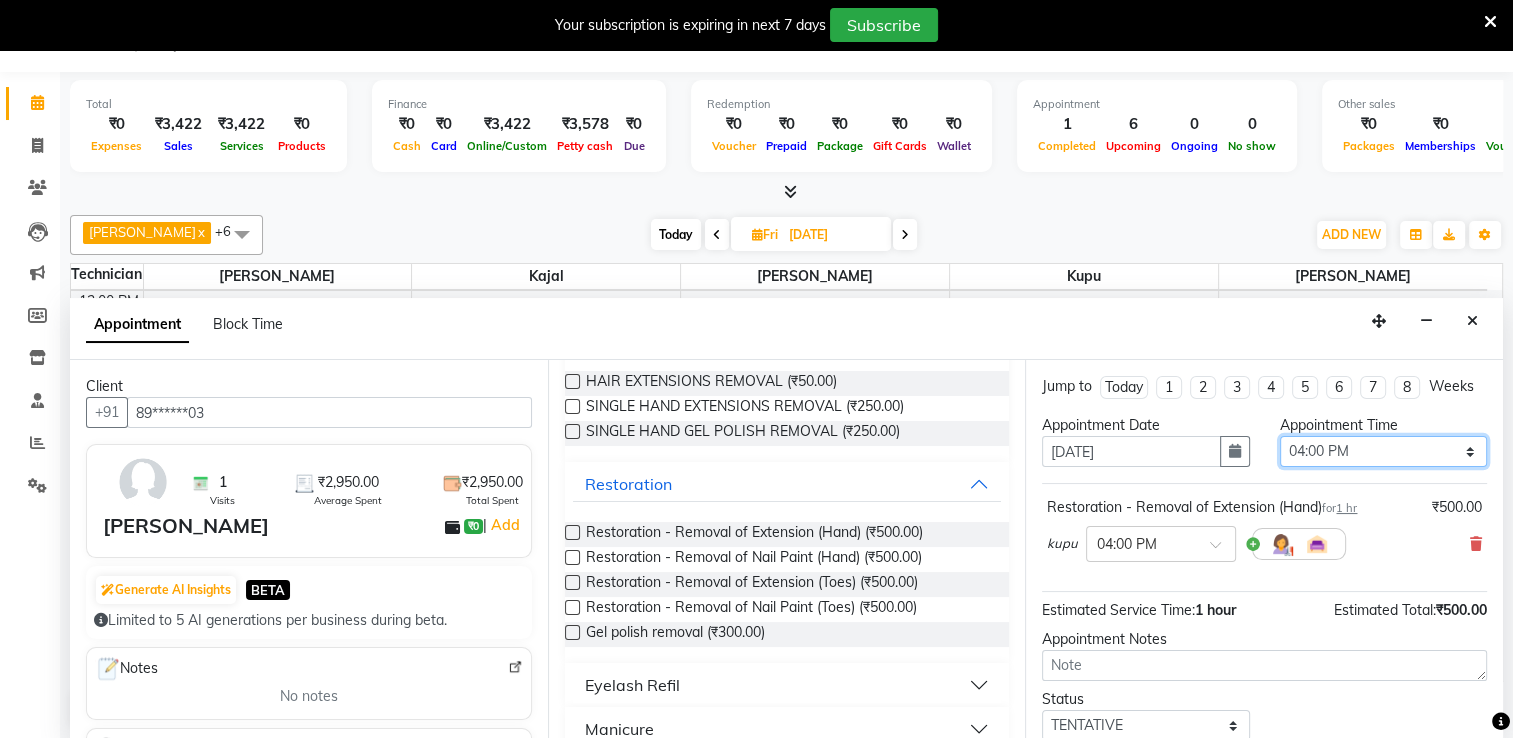 select on "660" 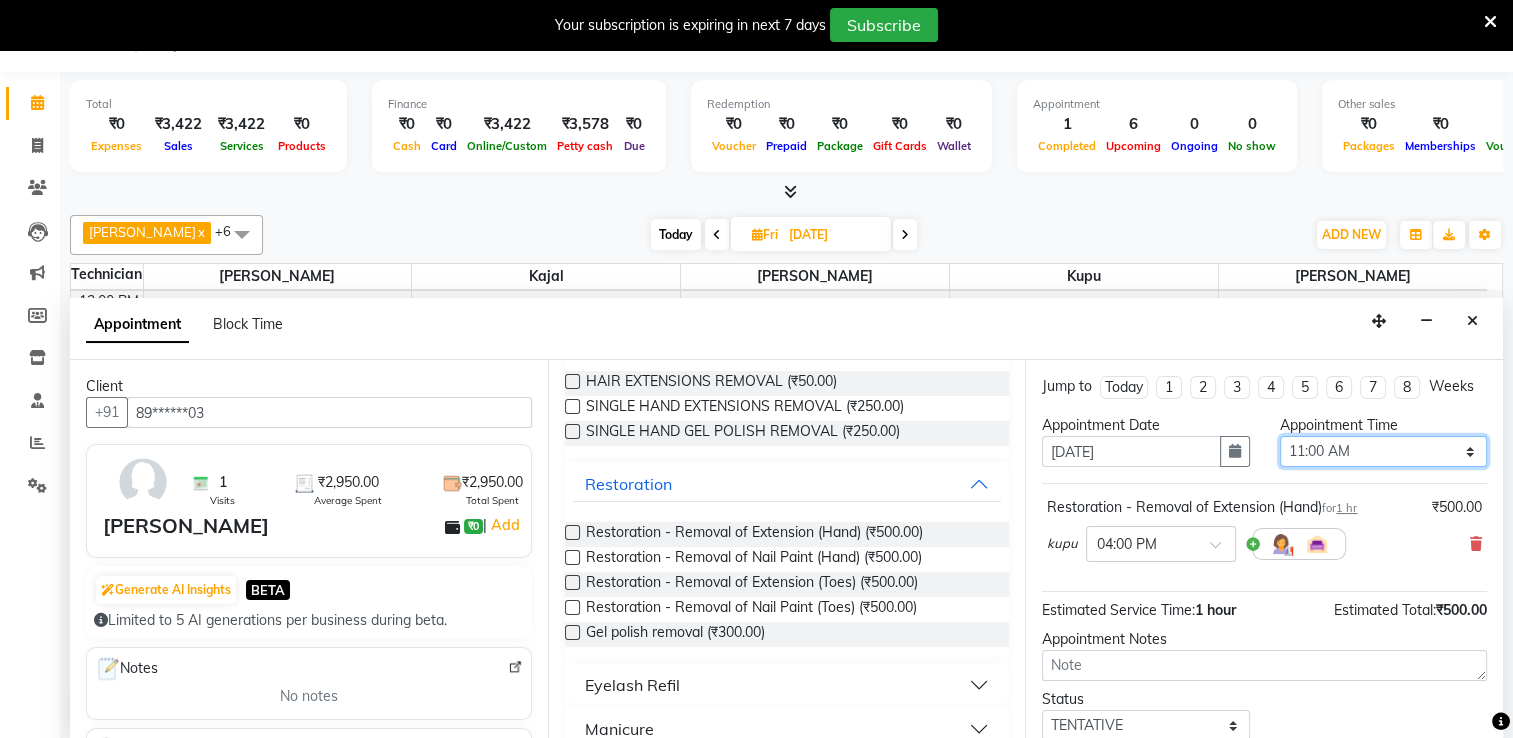 click on "Select 09:00 AM 09:15 AM 09:30 AM 09:45 AM 10:00 AM 10:15 AM 10:30 AM 10:45 AM 11:00 AM 11:15 AM 11:30 AM 11:45 AM 12:00 PM 12:15 PM 12:30 PM 12:45 PM 01:00 PM 01:15 PM 01:30 PM 01:45 PM 02:00 PM 02:15 PM 02:30 PM 02:45 PM 03:00 PM 03:15 PM 03:30 PM 03:45 PM 04:00 PM 04:15 PM 04:30 PM 04:45 PM 05:00 PM 05:15 PM 05:30 PM 05:45 PM 06:00 PM 06:15 PM 06:30 PM 06:45 PM 07:00 PM 07:15 PM 07:30 PM 07:45 PM 08:00 PM" at bounding box center (1383, 451) 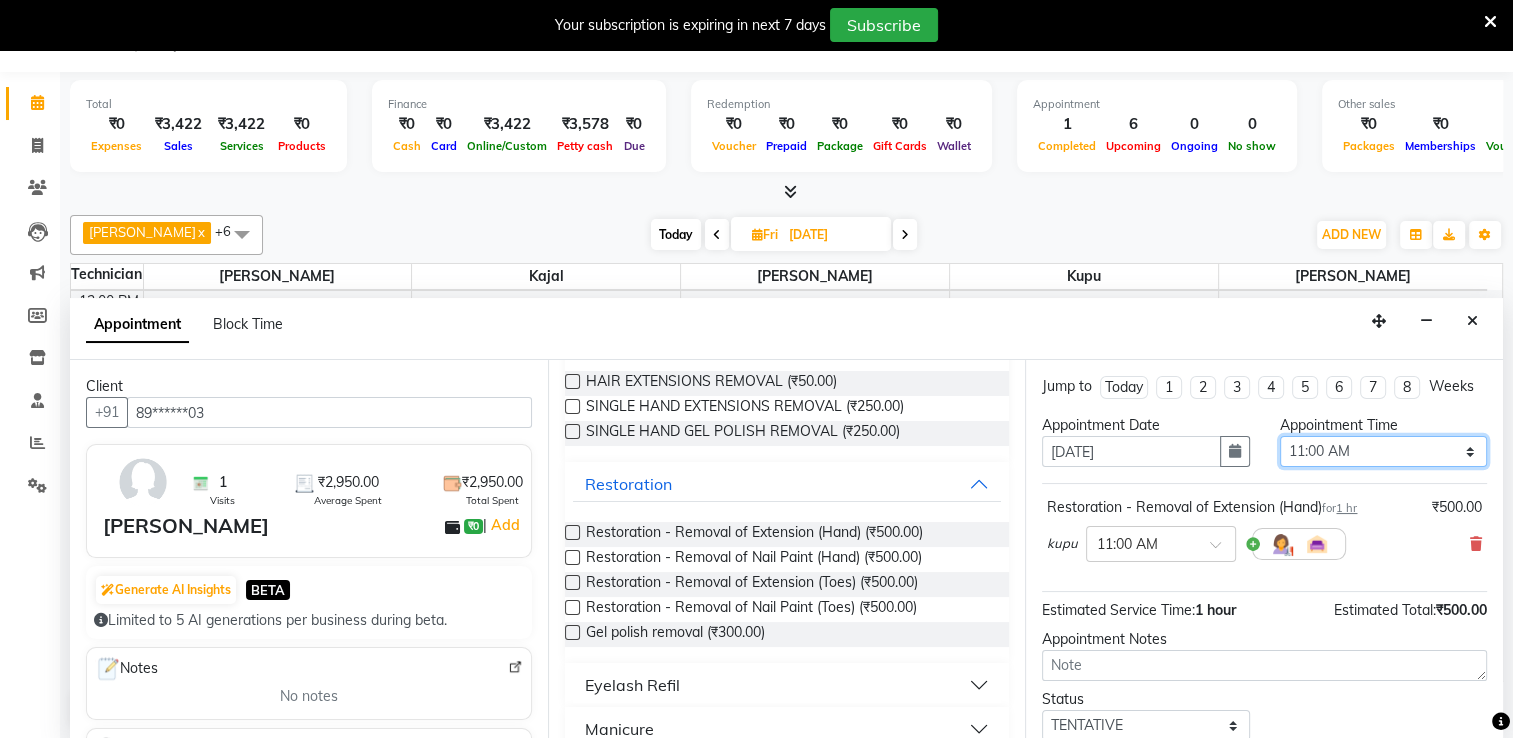 scroll, scrollTop: 144, scrollLeft: 0, axis: vertical 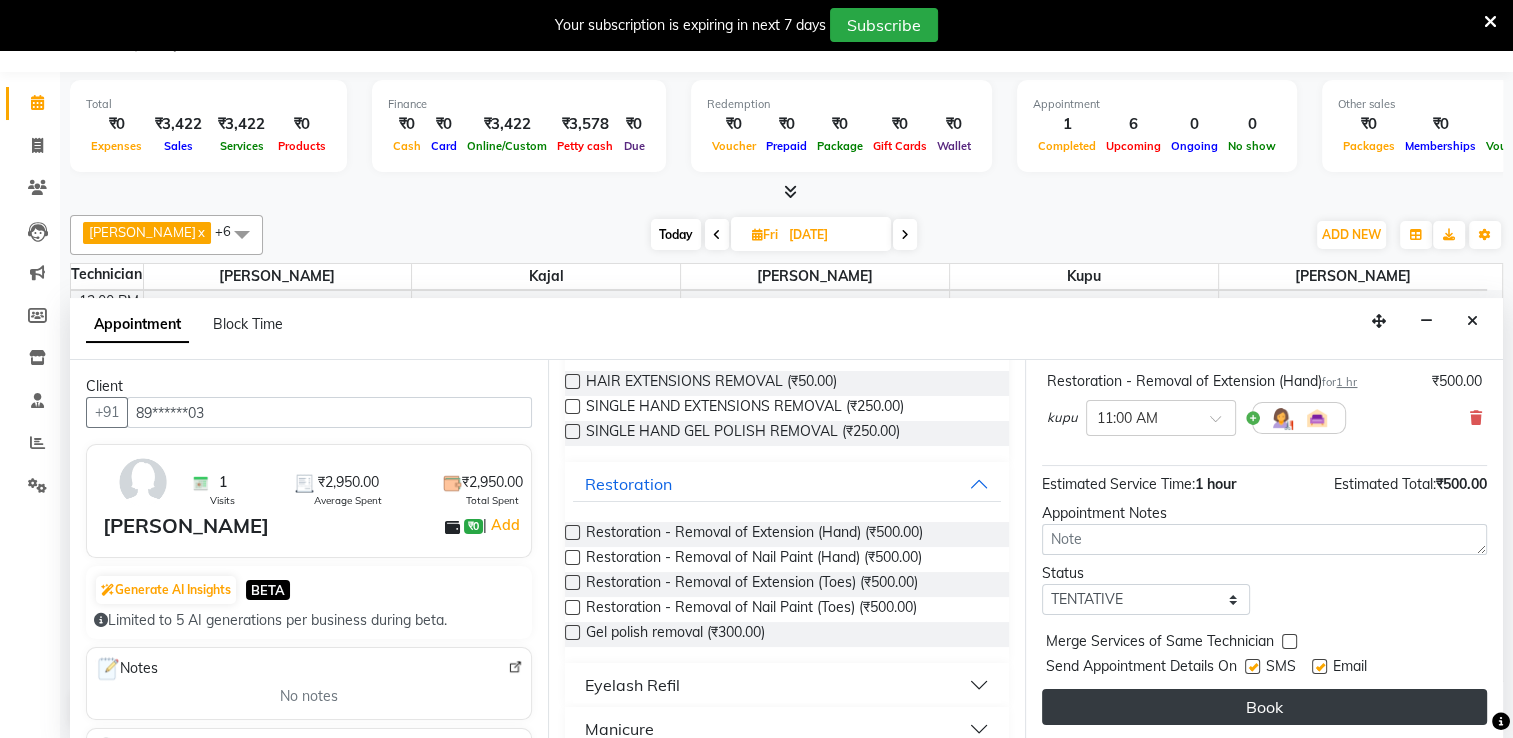 click on "Book" at bounding box center [1264, 707] 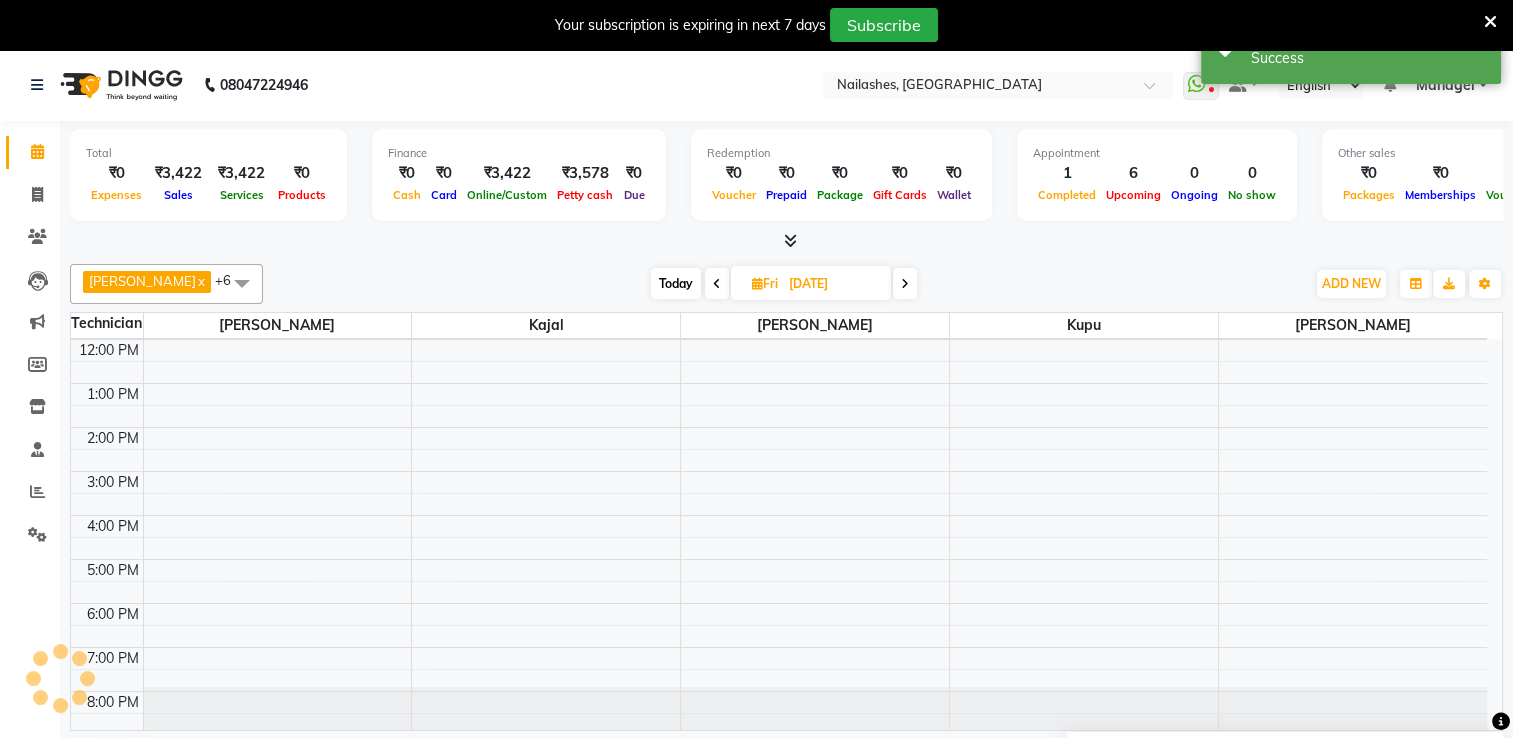 scroll, scrollTop: 0, scrollLeft: 0, axis: both 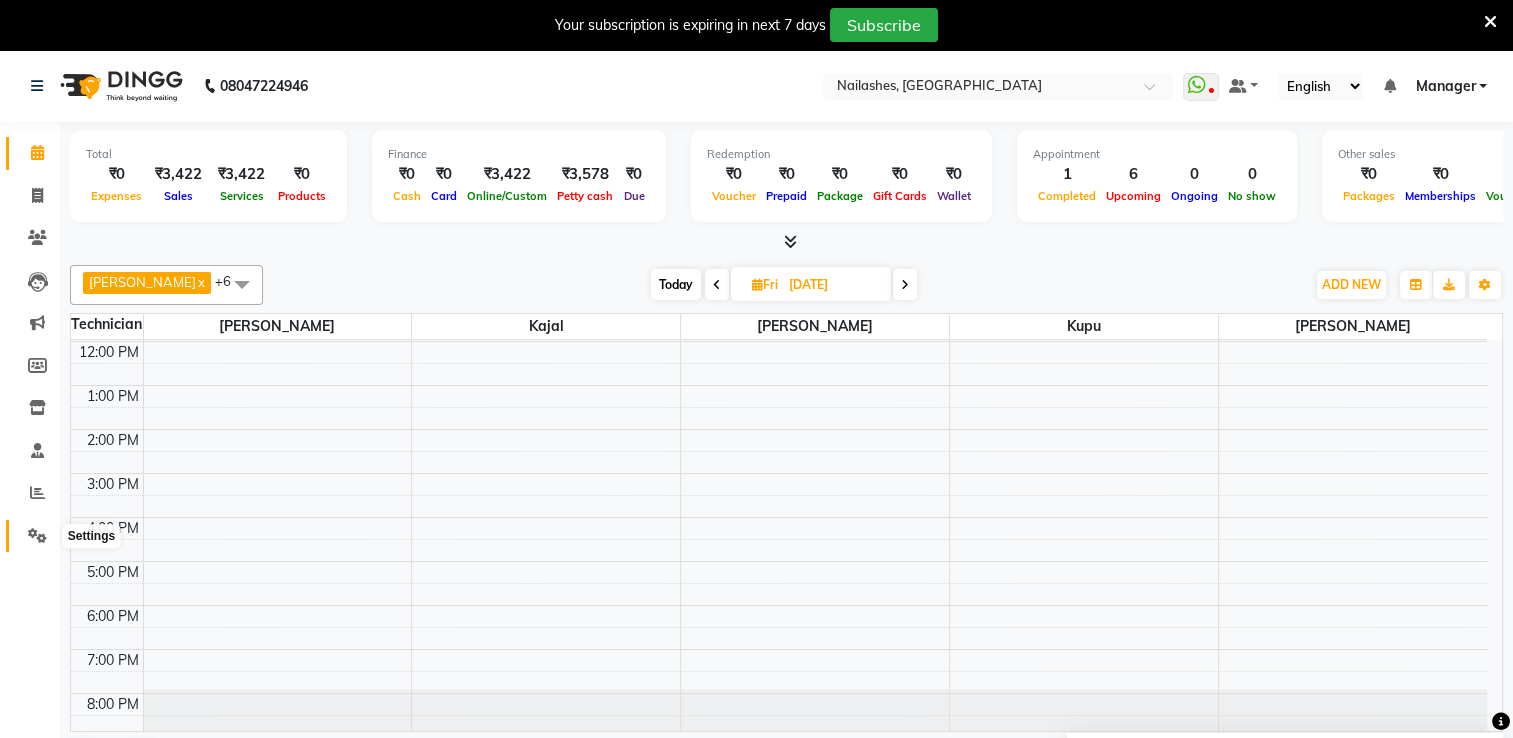 click 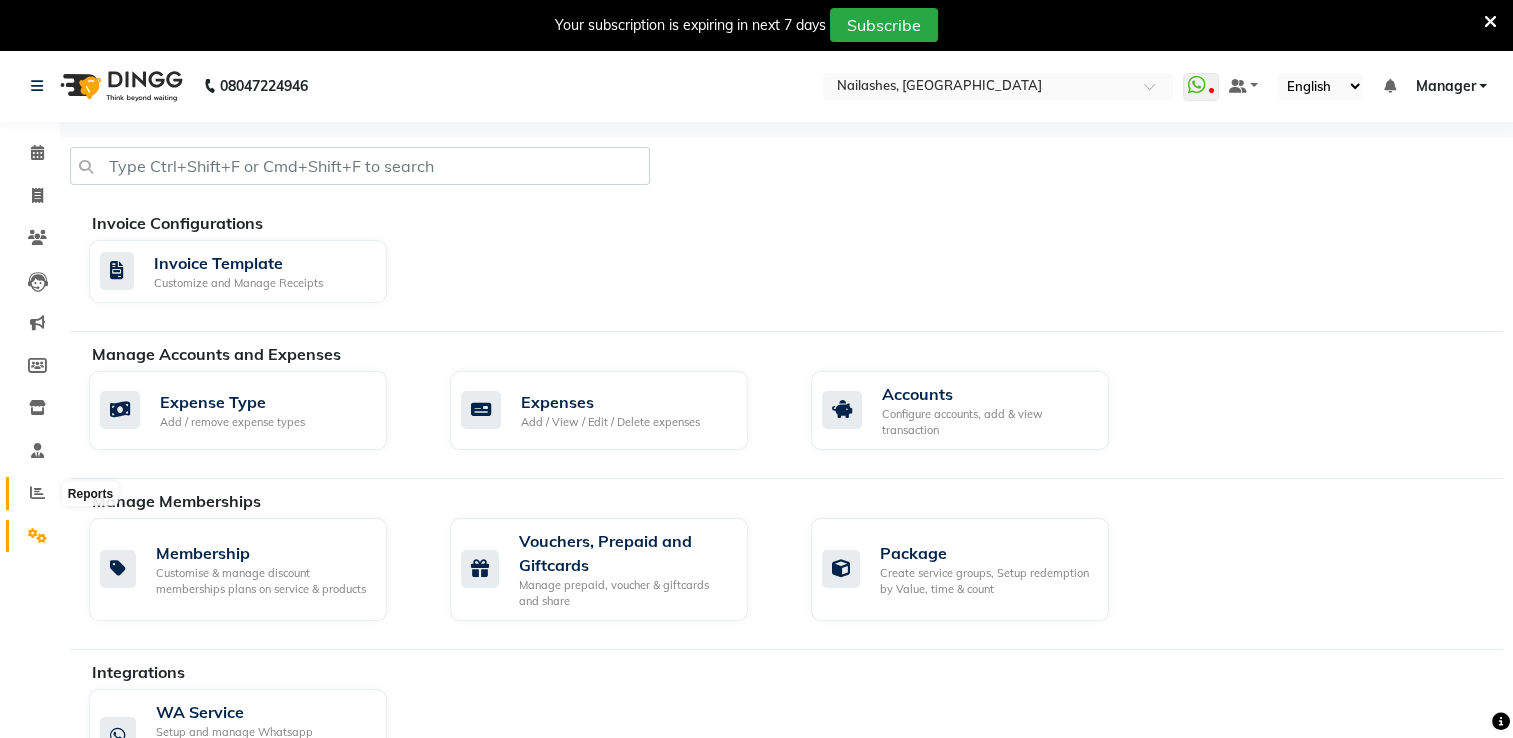 click 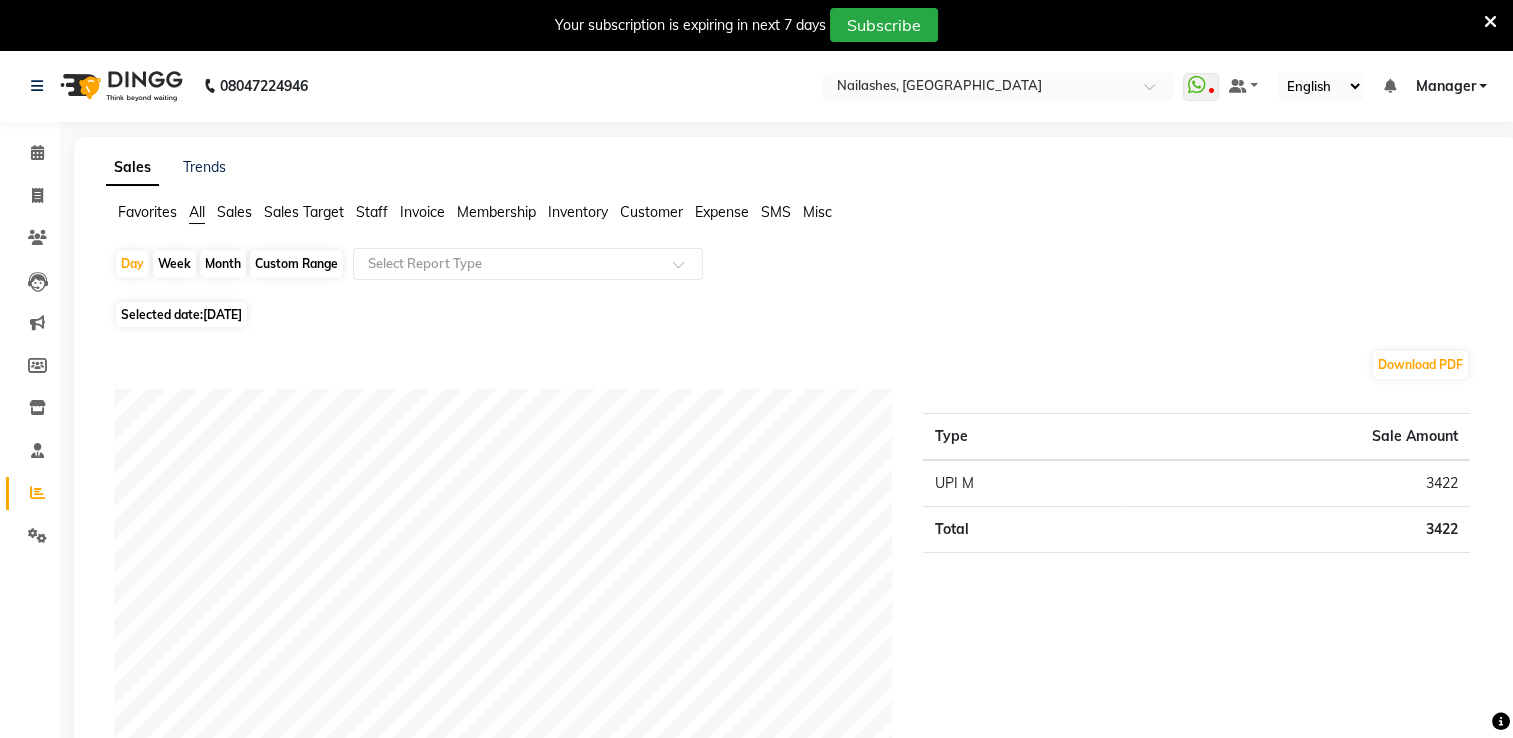 click on "[DATE]" 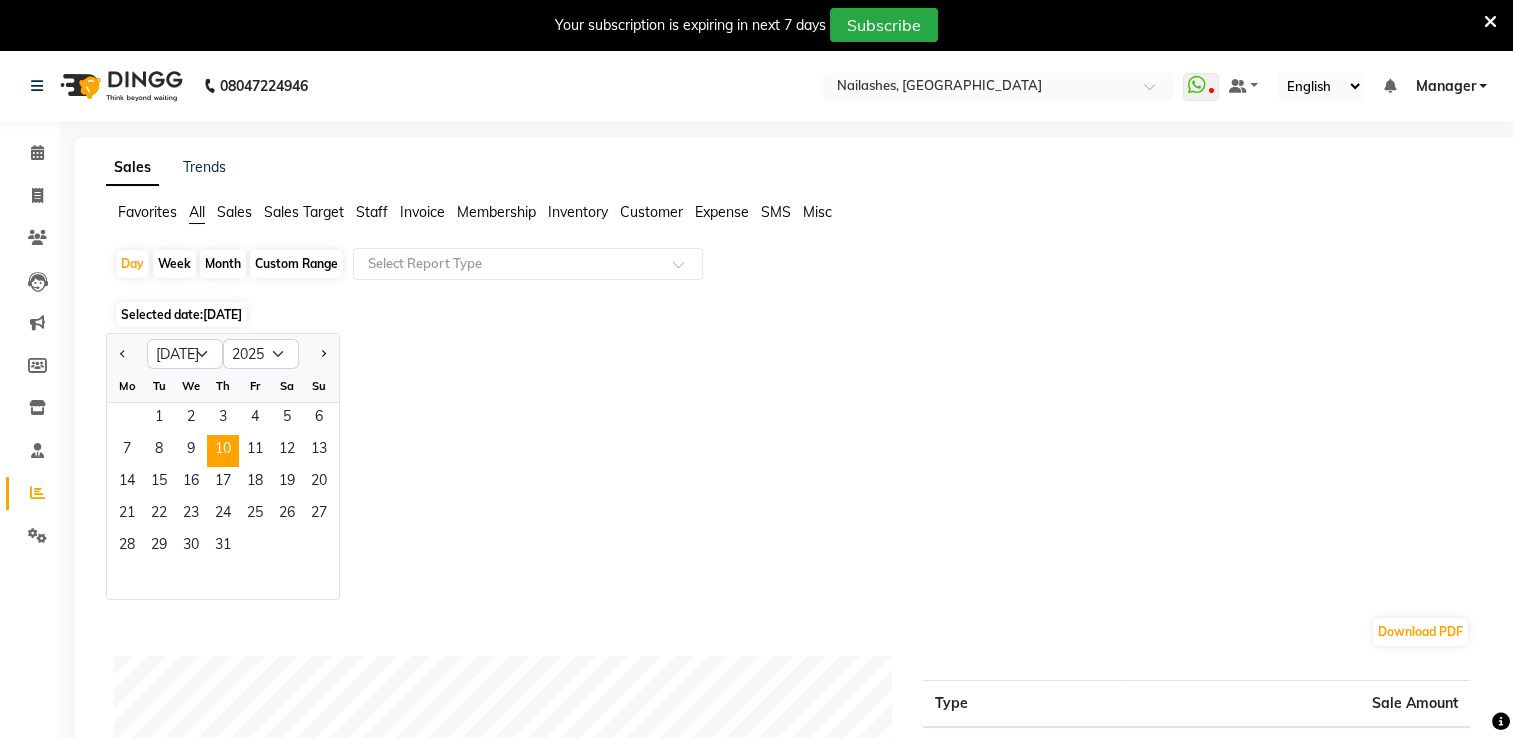 click on "[DATE]" 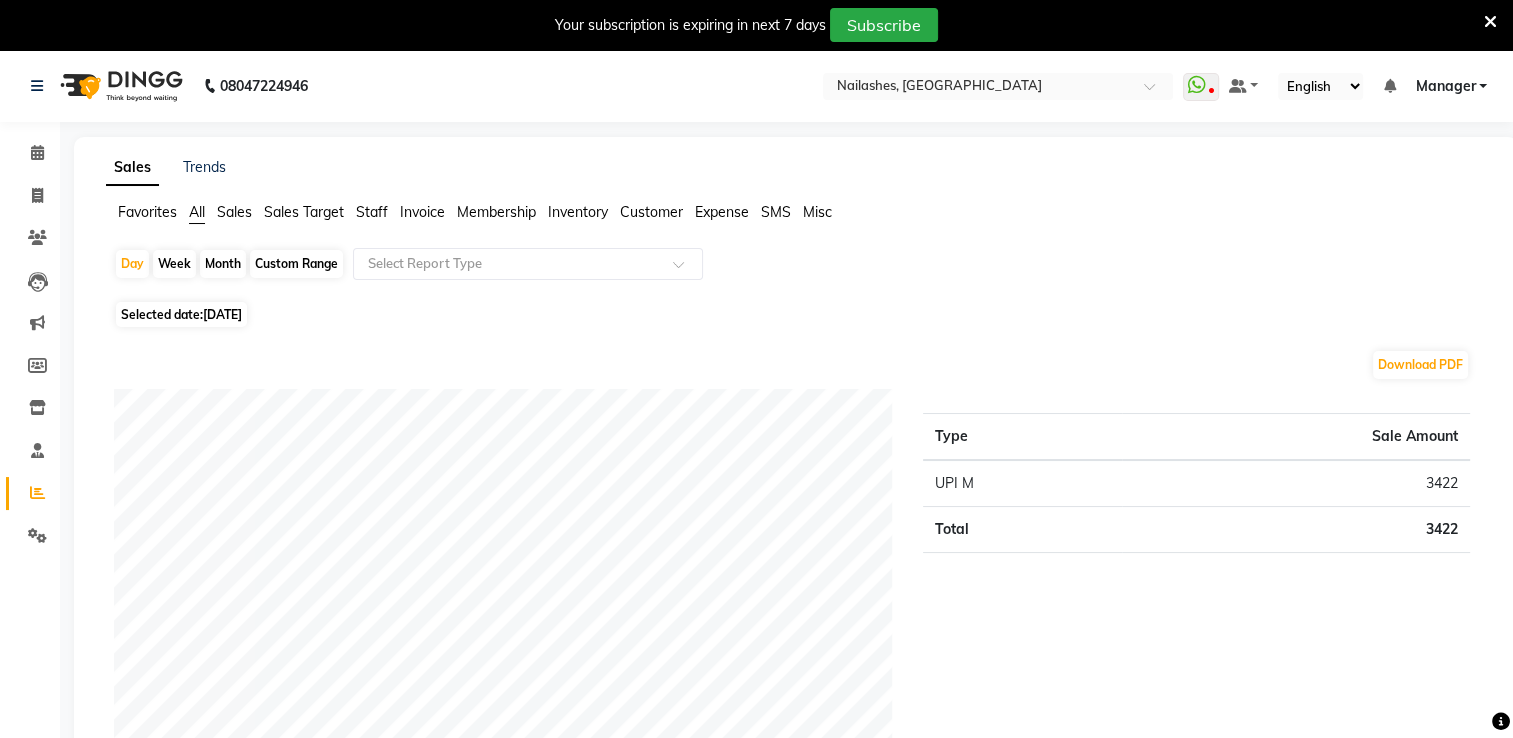 click on "Month" 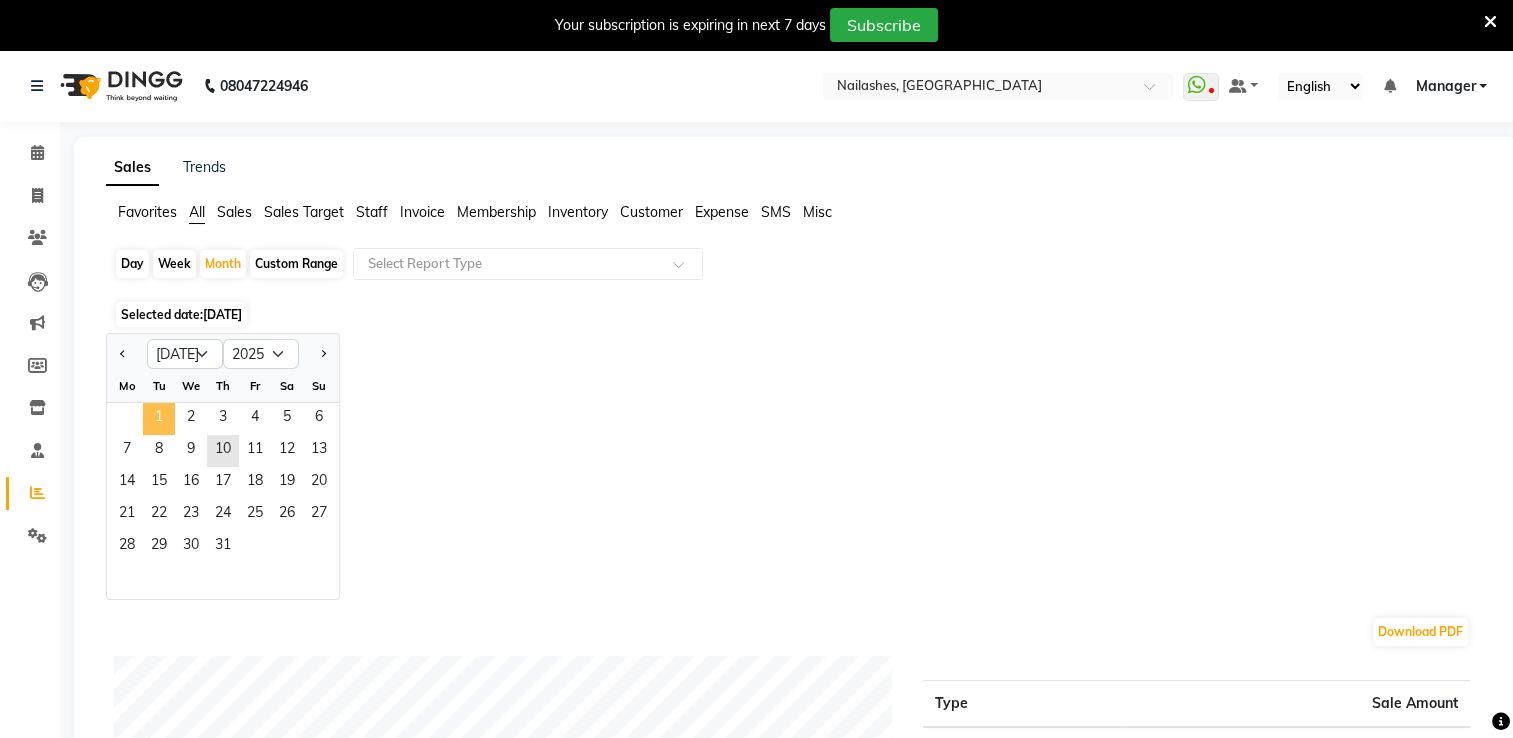 click on "1" 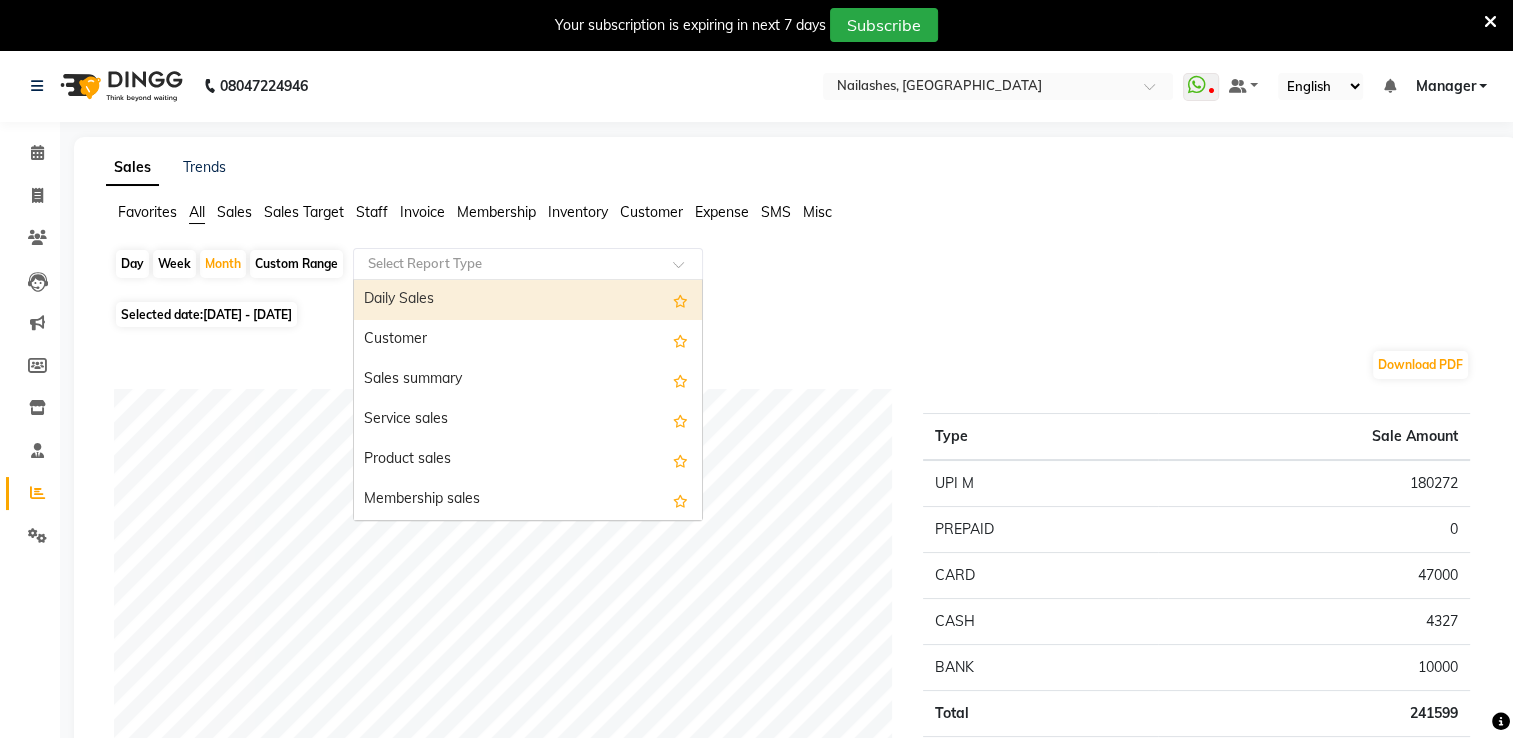 click 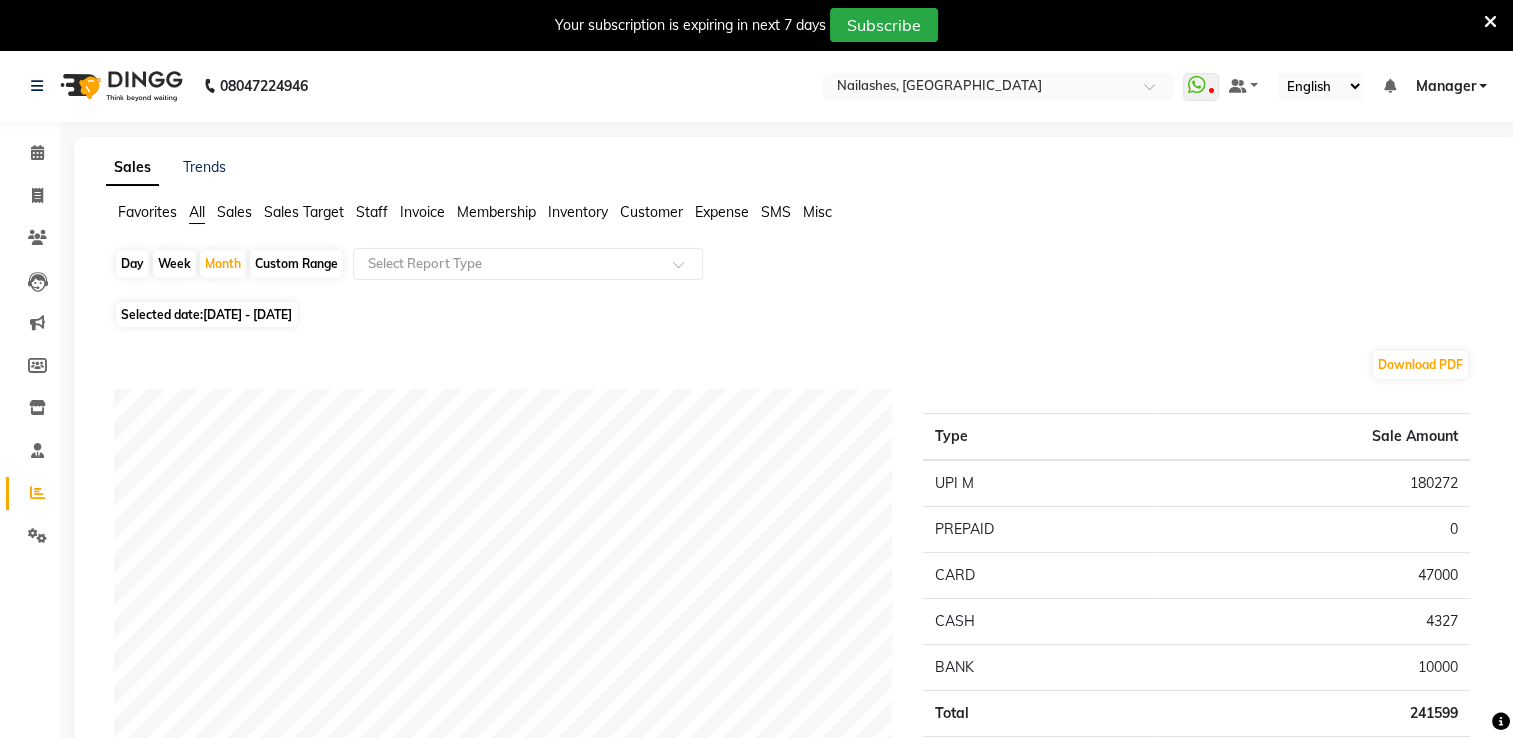 click on "Staff" 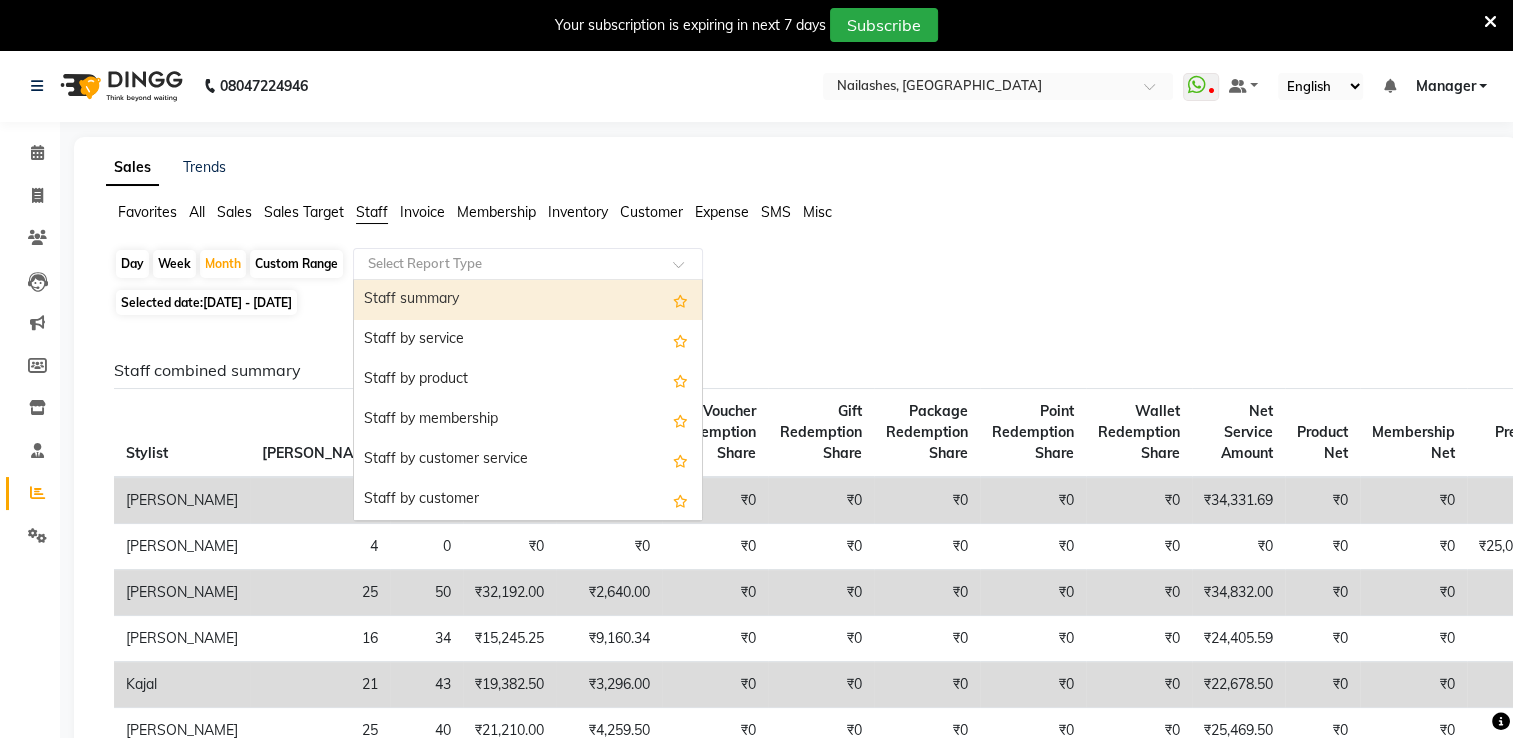 click 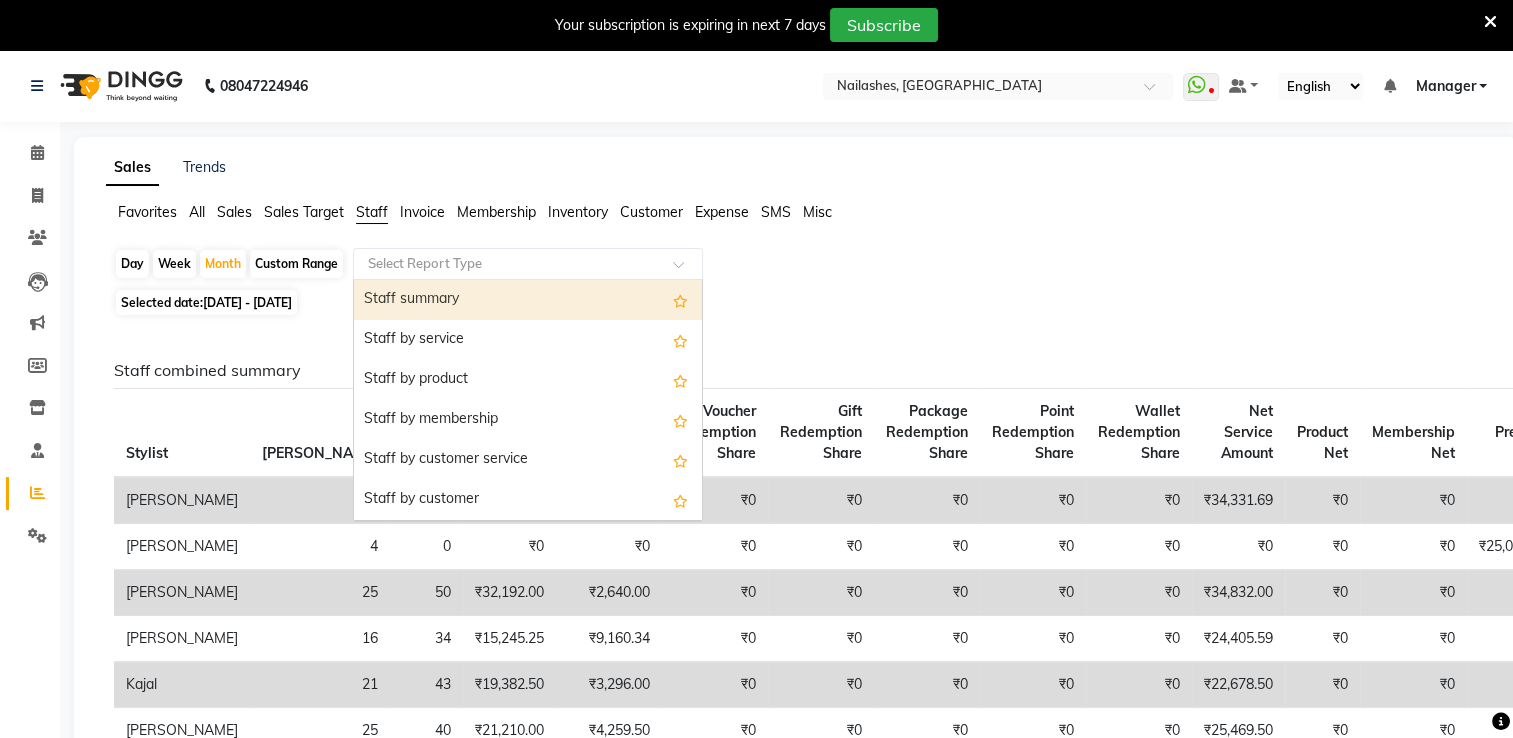 click on "Staff summary" at bounding box center [528, 300] 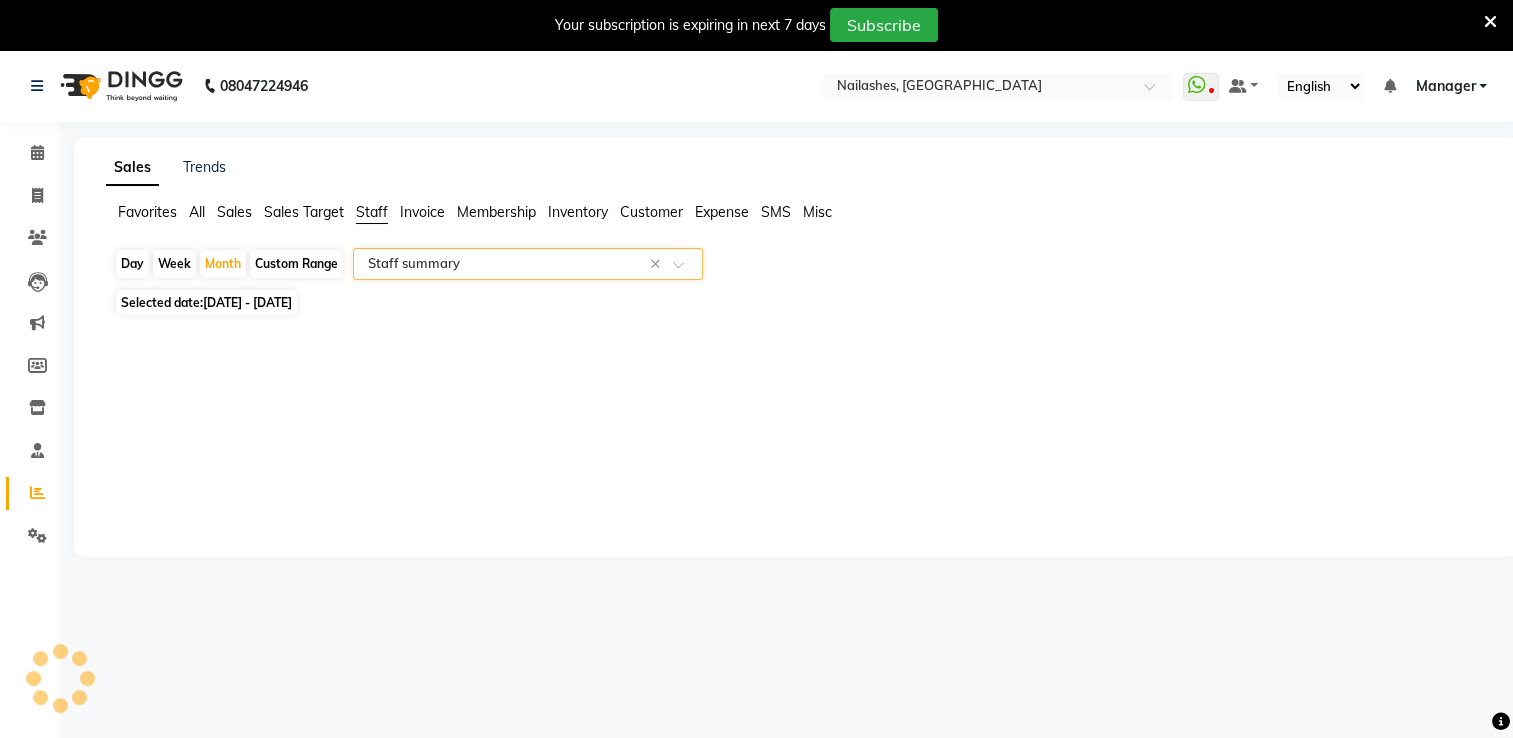 select on "full_report" 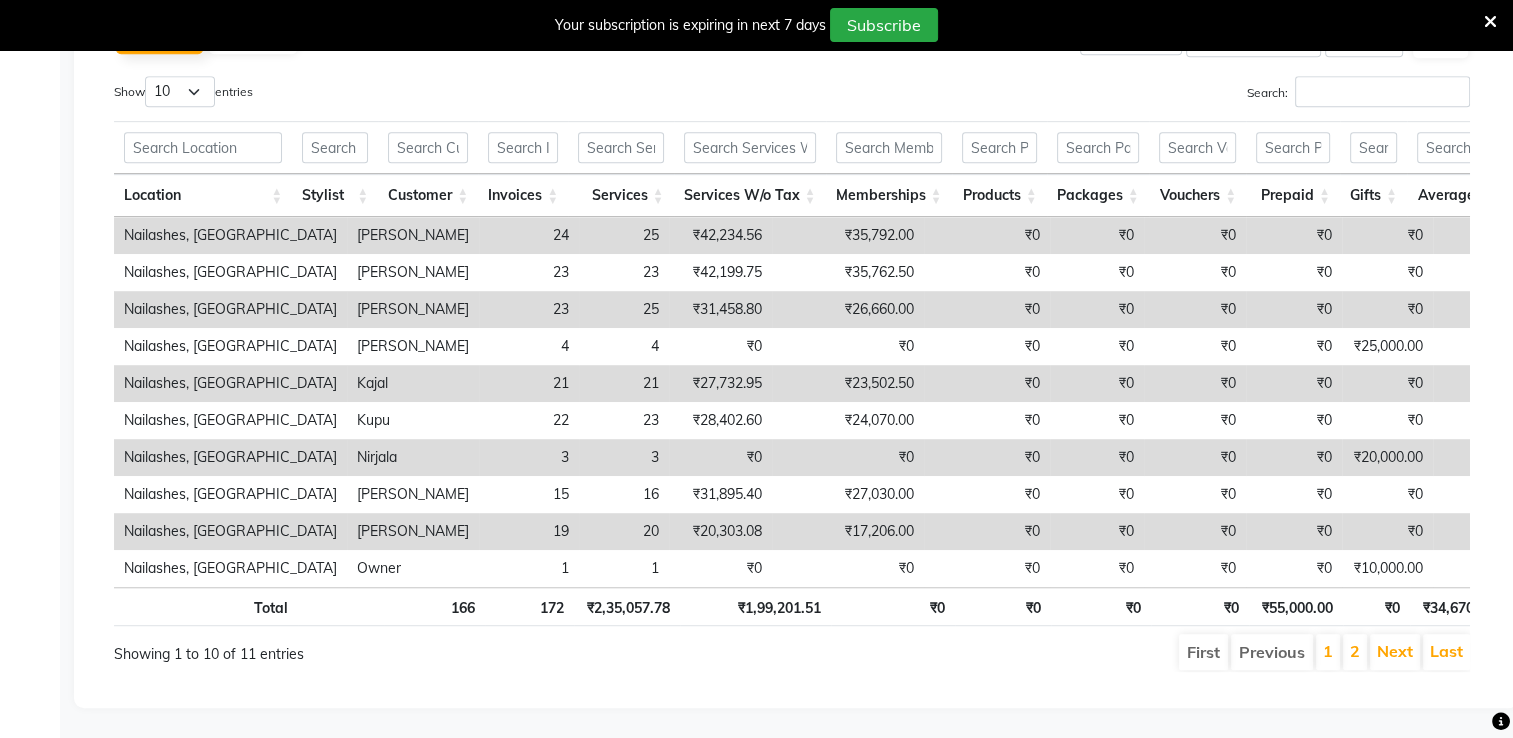 scroll, scrollTop: 1072, scrollLeft: 0, axis: vertical 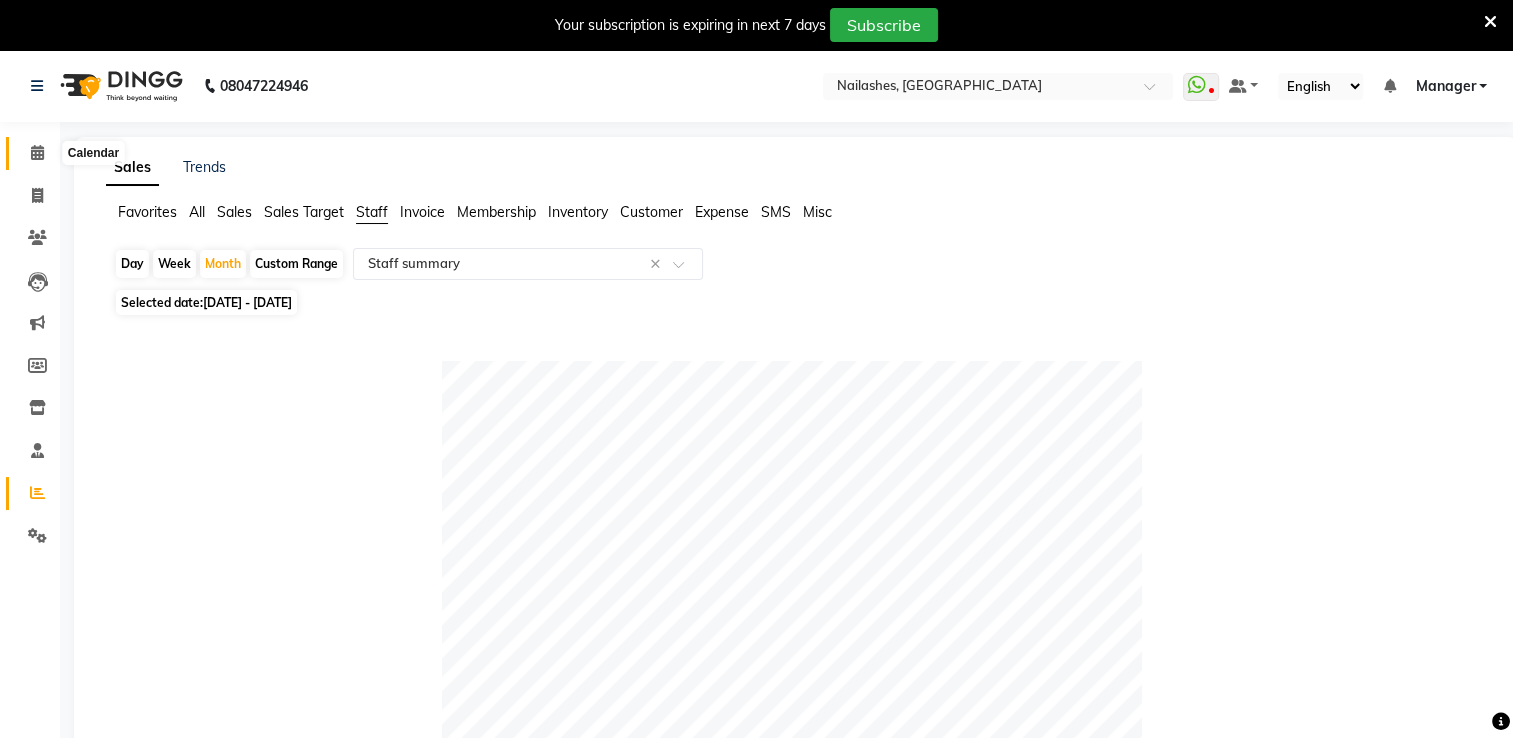 click 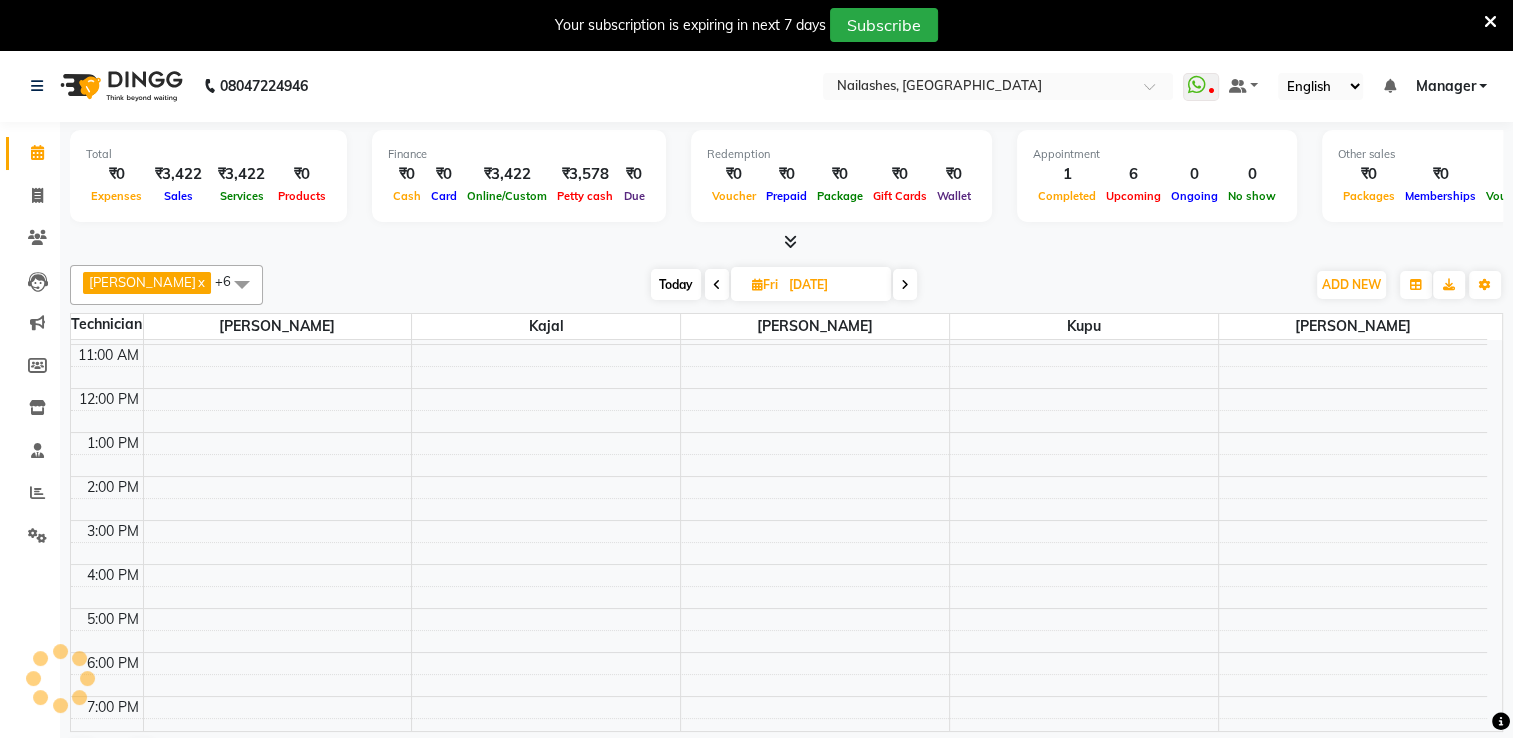 scroll, scrollTop: 0, scrollLeft: 0, axis: both 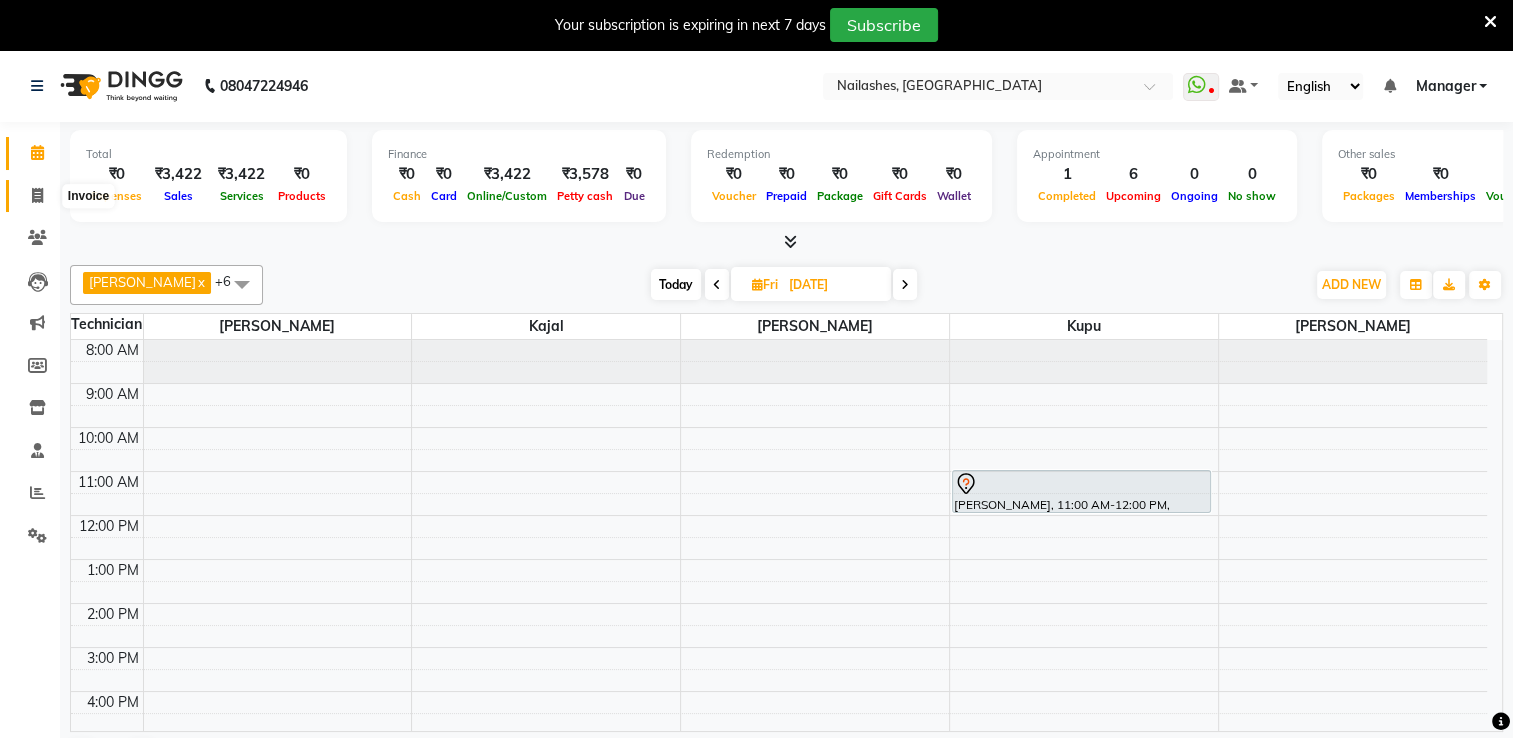 click 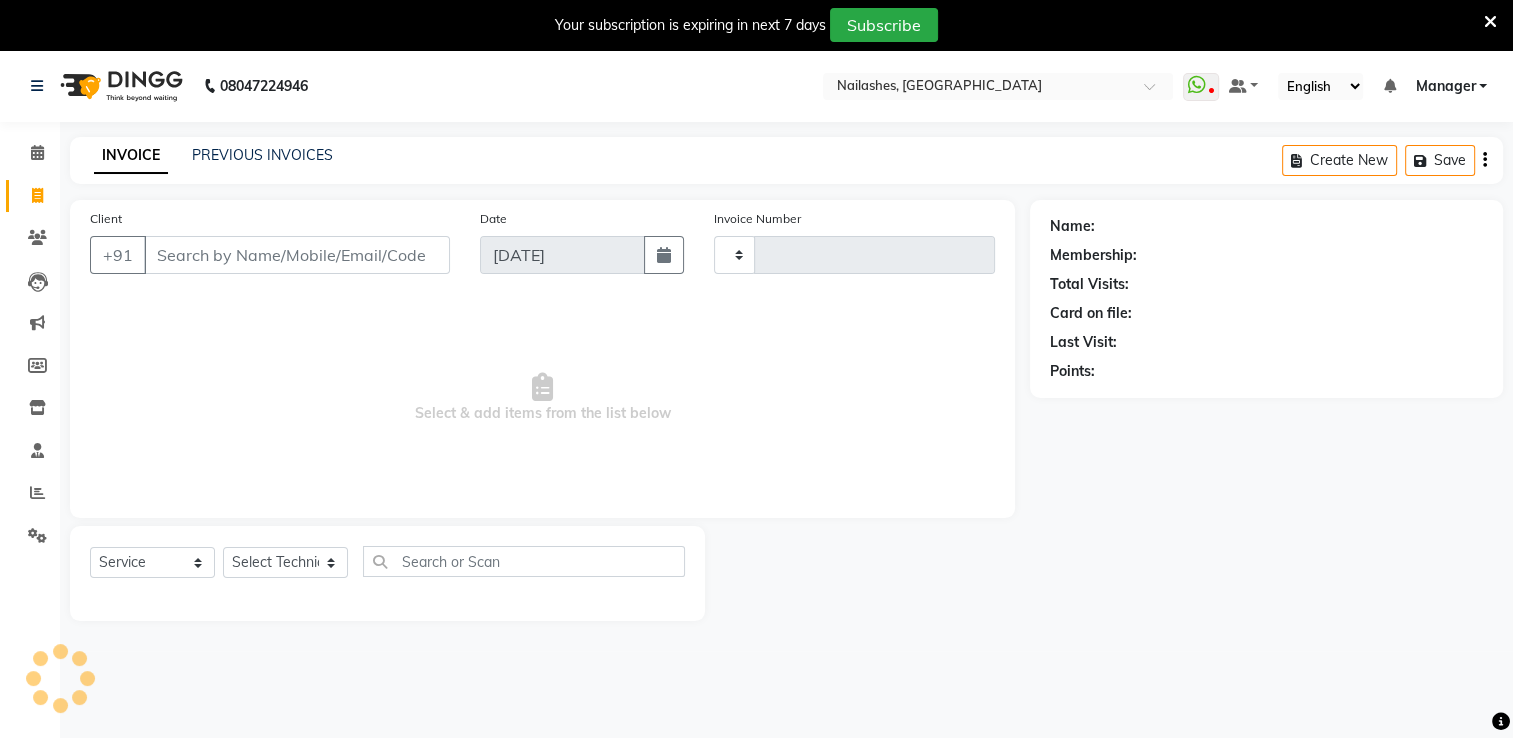 type on "1153" 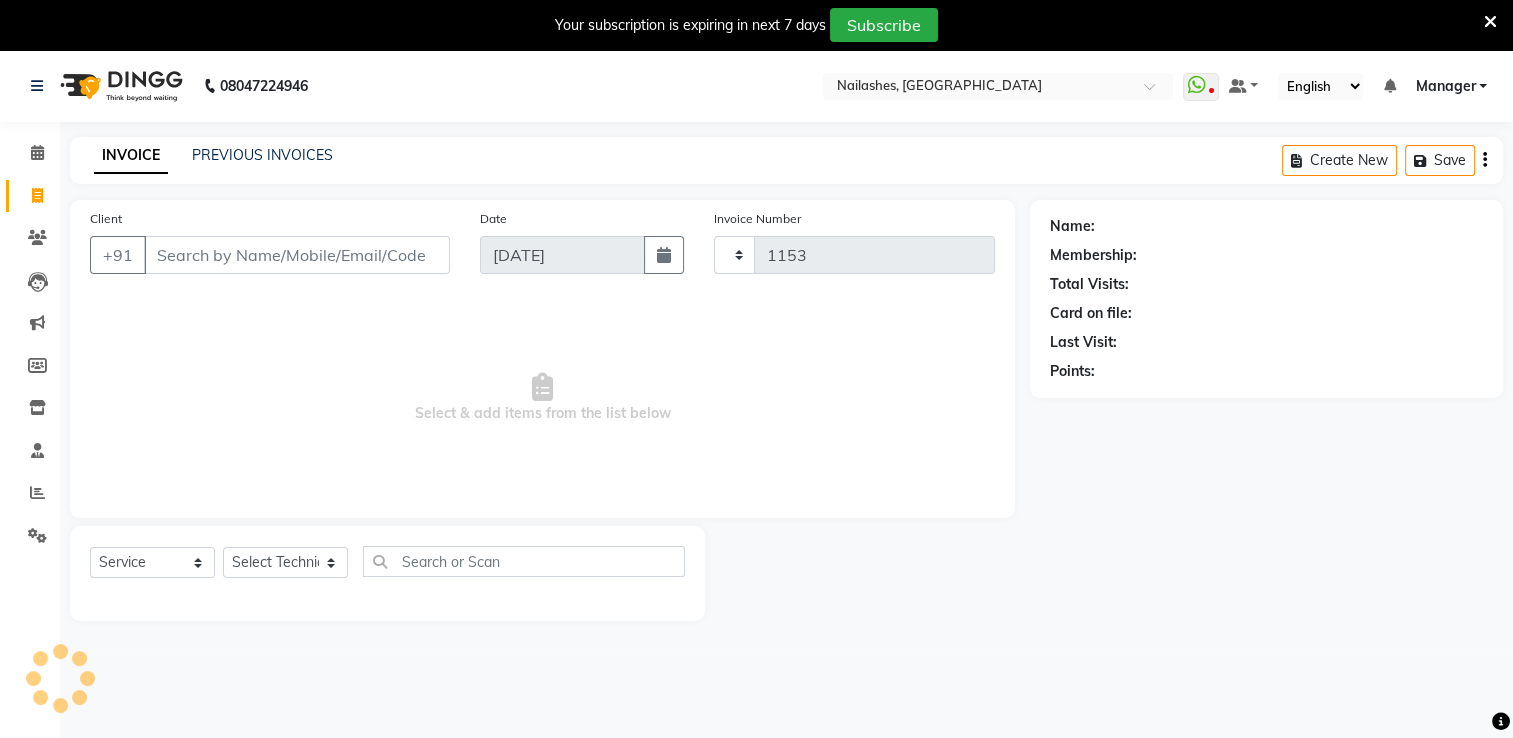 select on "6579" 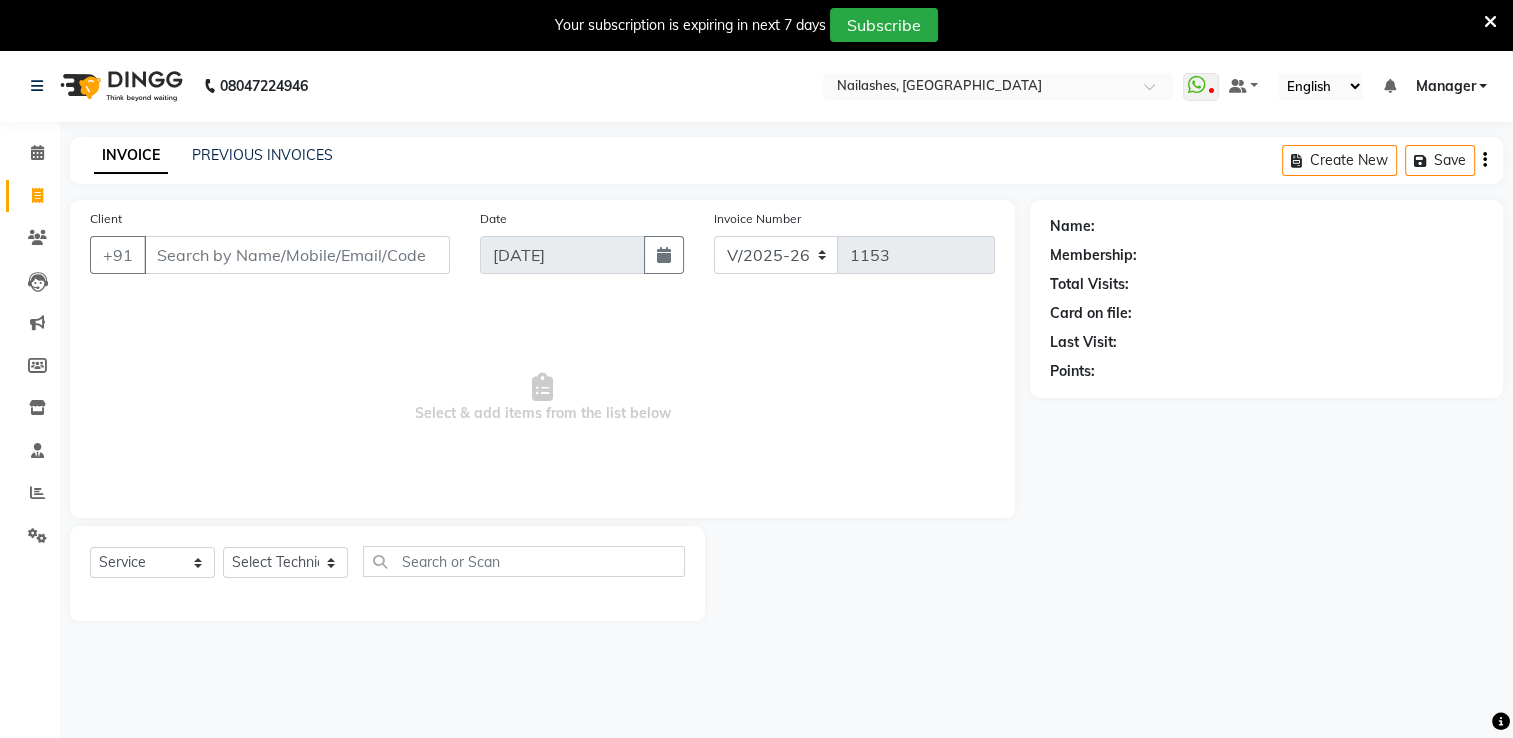 click on "Client" at bounding box center (297, 255) 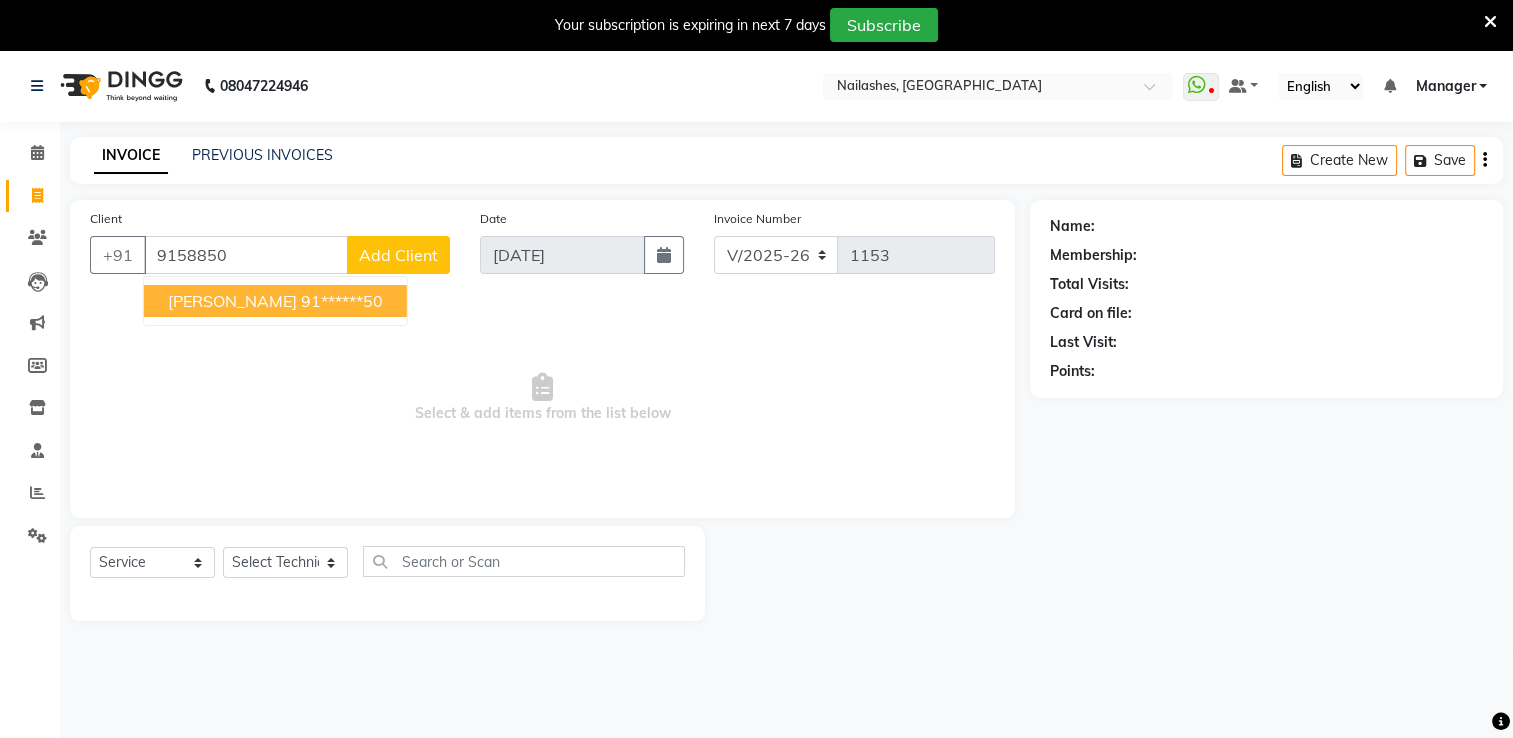 click on "91******50" at bounding box center (342, 301) 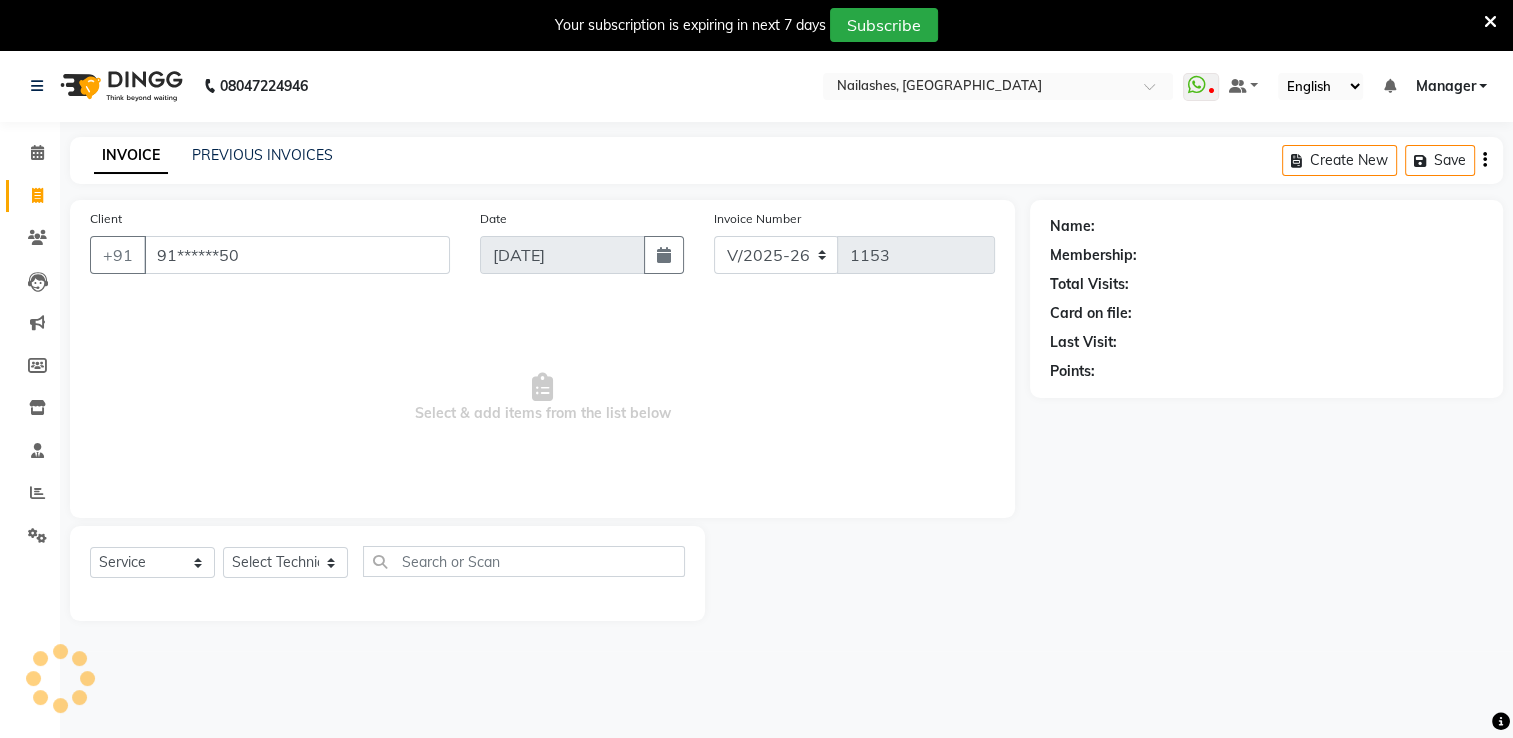 type on "91******50" 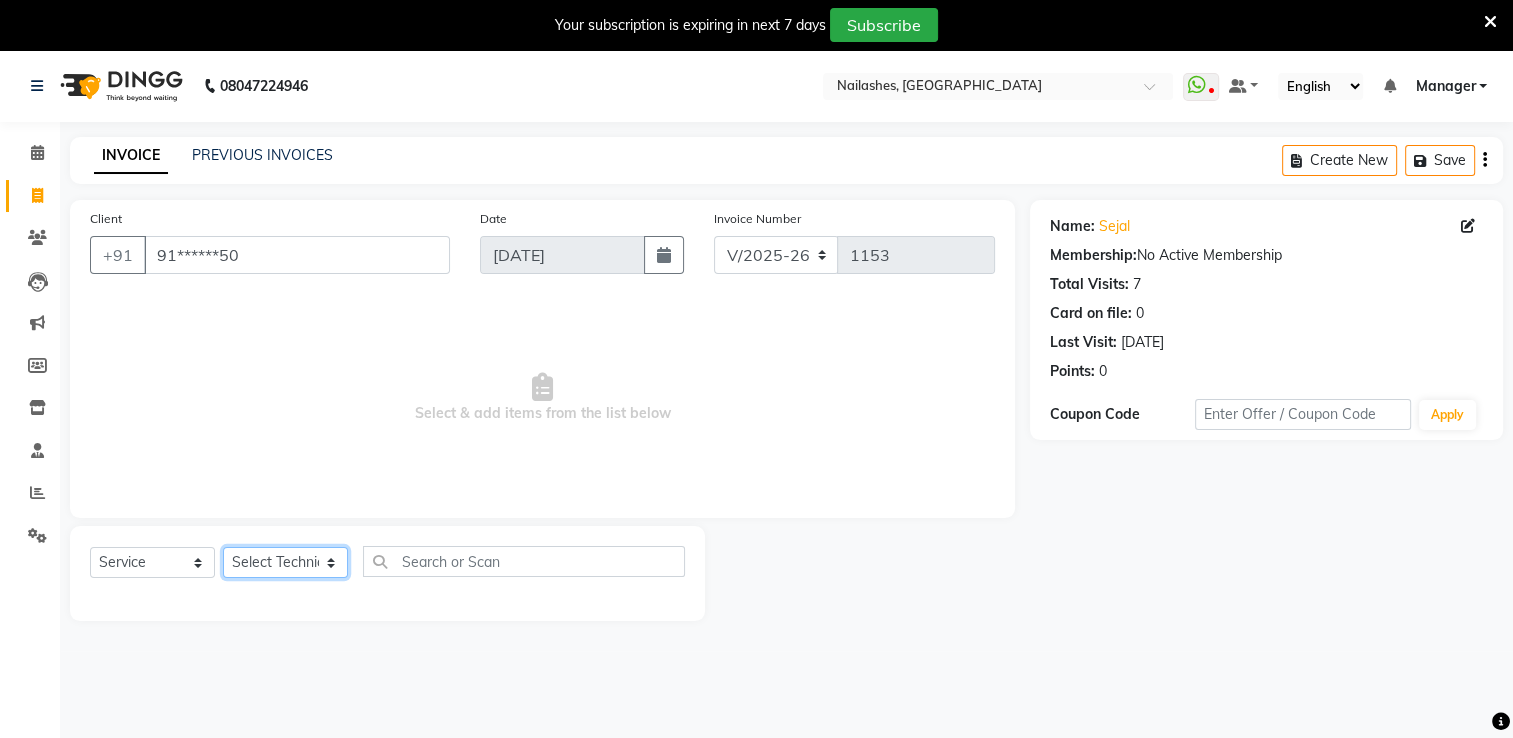 click on "Select Technician AMGHA ARISH Arvind chandu Dipen Gulafshan John Kajal kelly kupu Manager megha Nirjala Owner pankaj PARE SHAR MOHAMAND shradha" 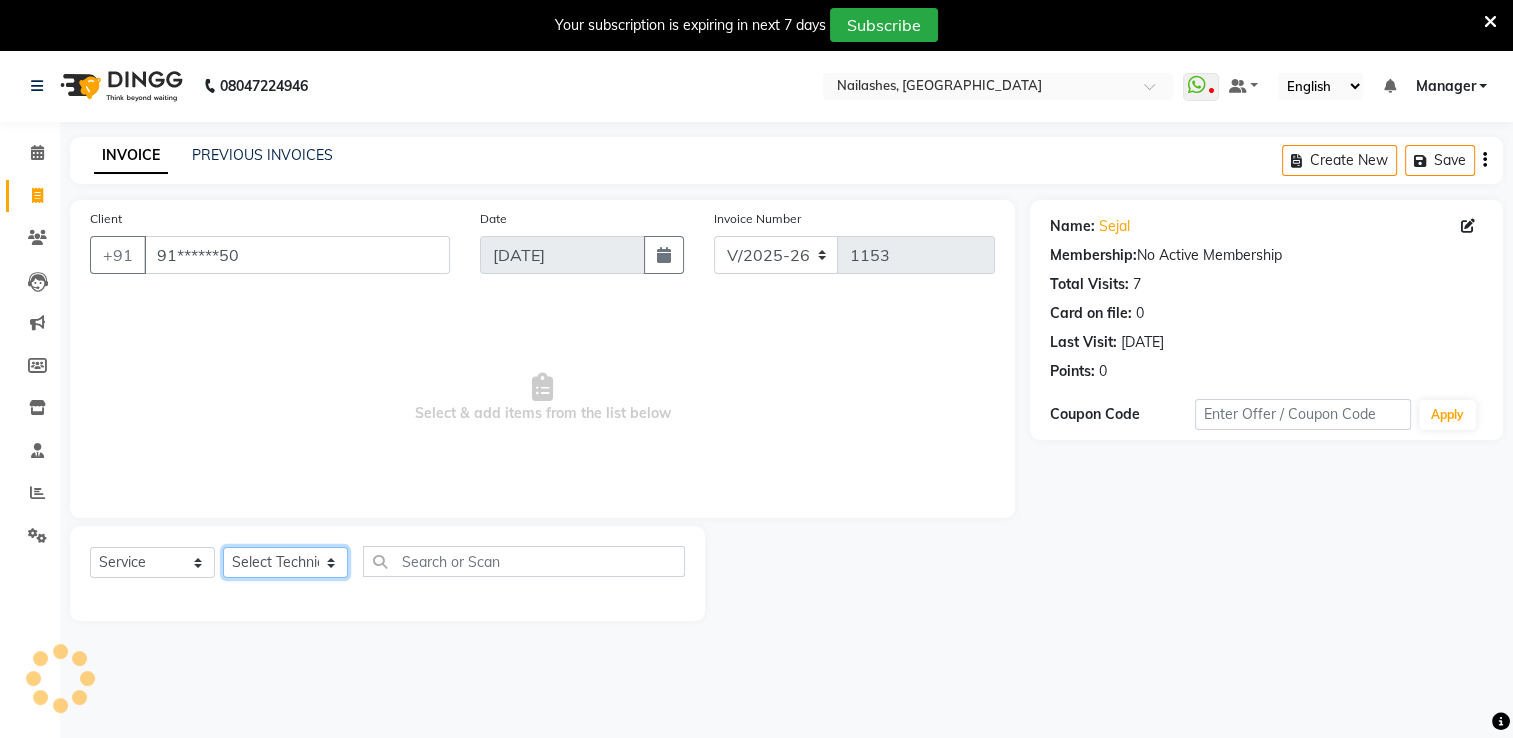select on "79265" 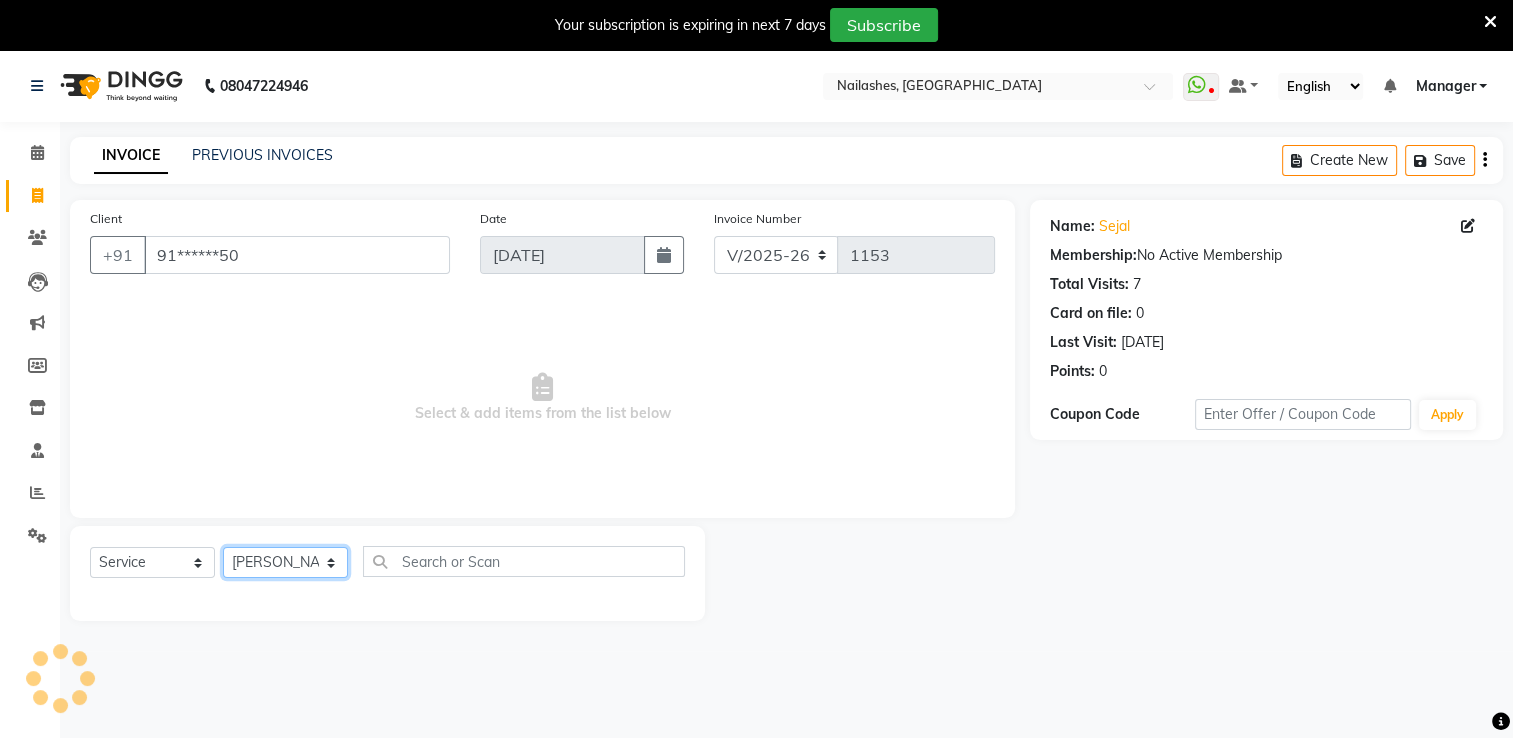 click on "Select Technician AMGHA ARISH Arvind chandu Dipen Gulafshan John Kajal kelly kupu Manager megha Nirjala Owner pankaj PARE SHAR MOHAMAND shradha" 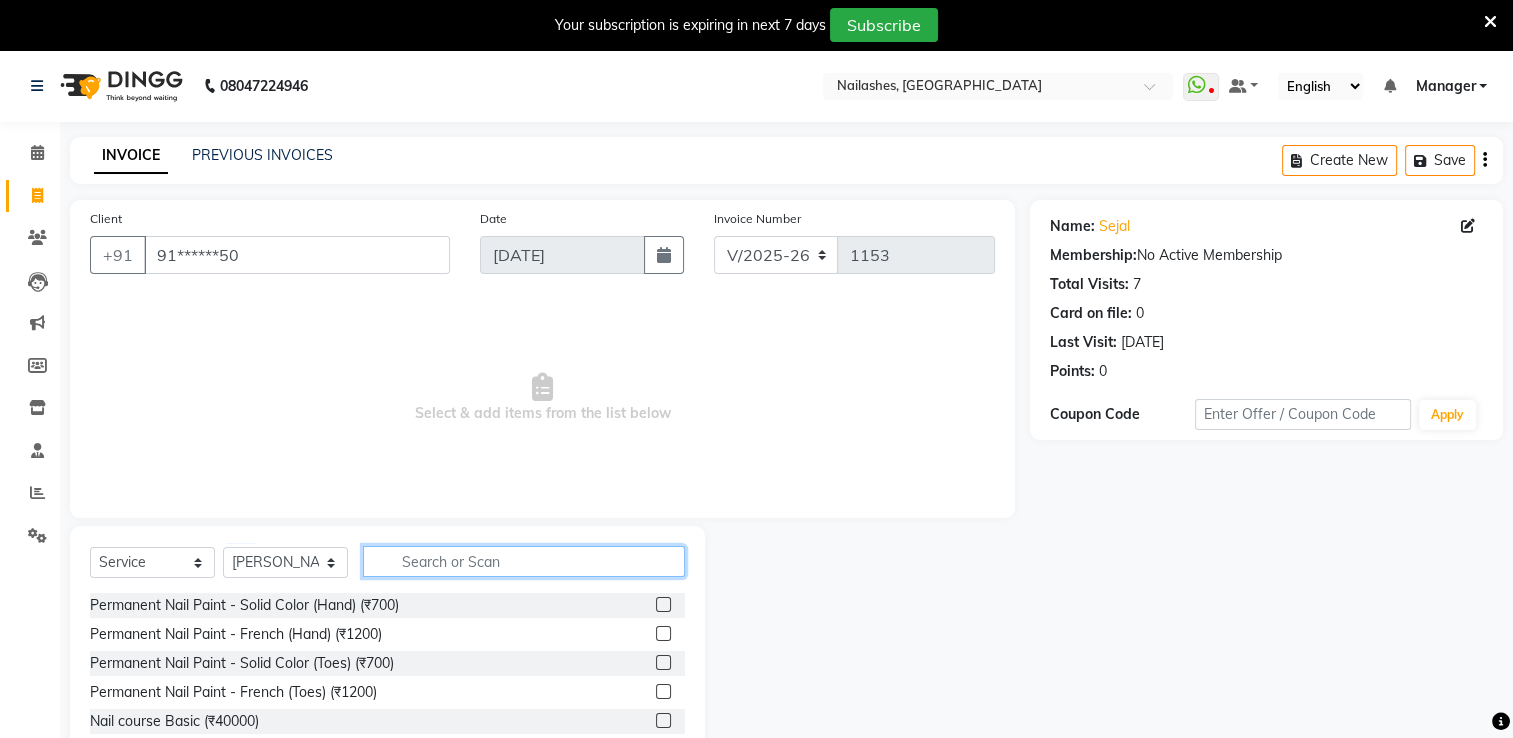 click 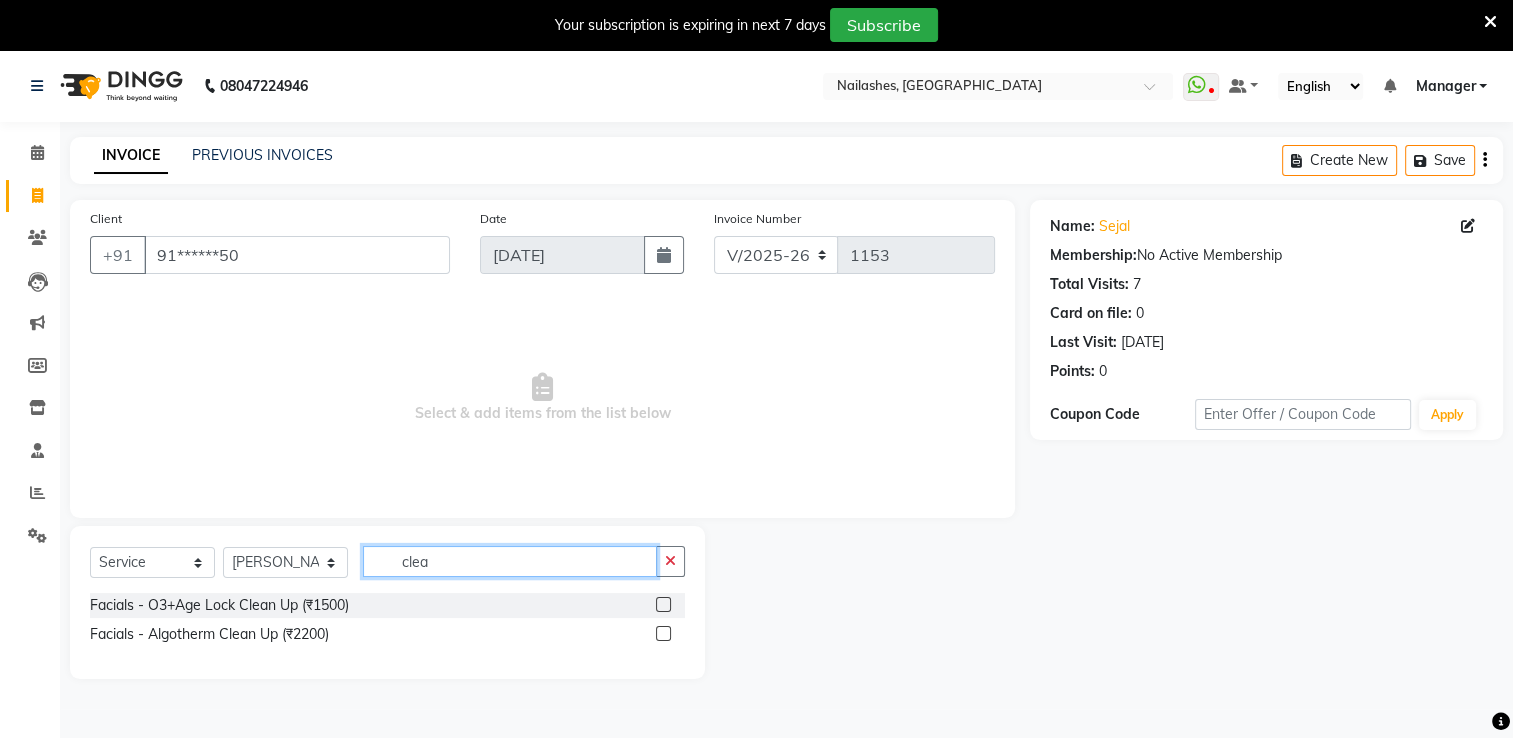 type on "clea" 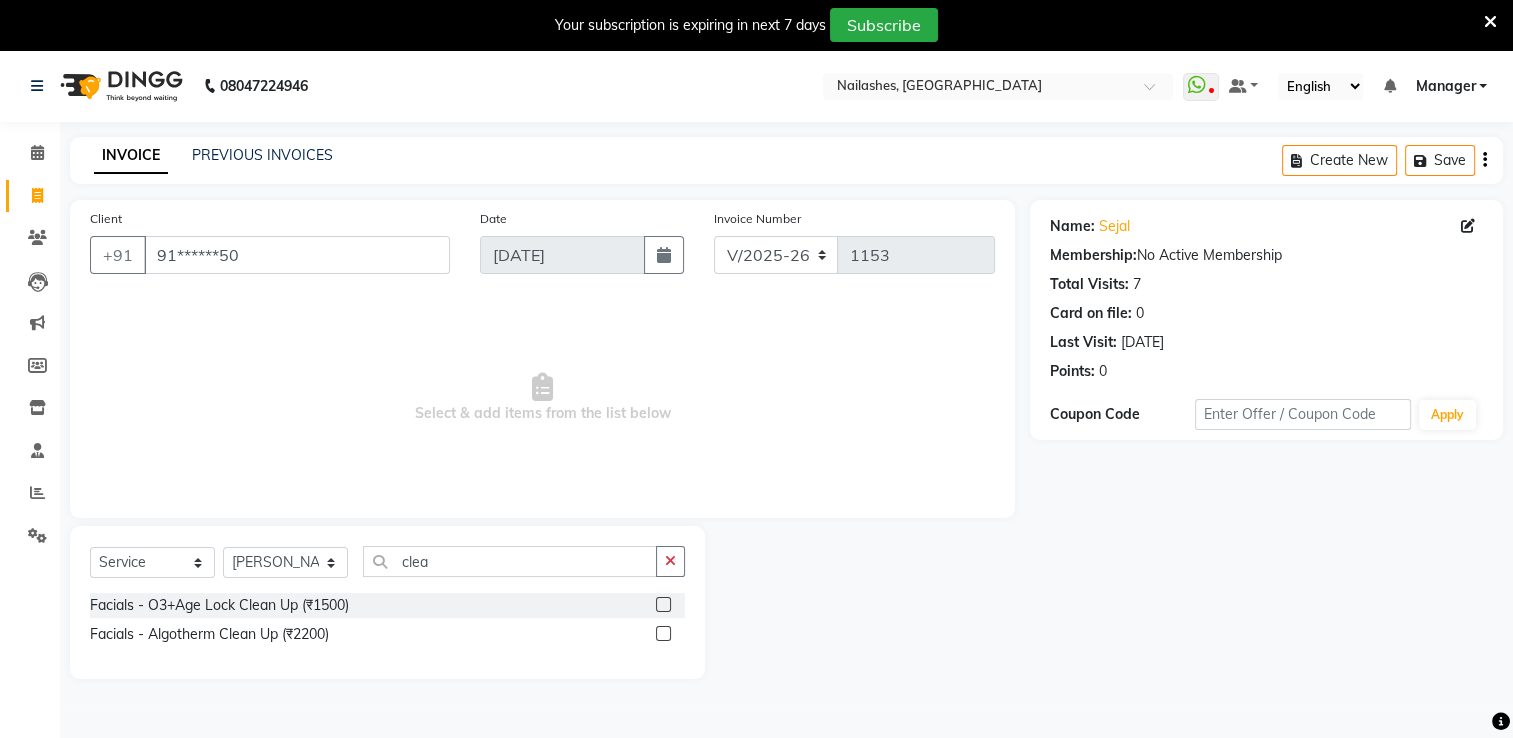 click 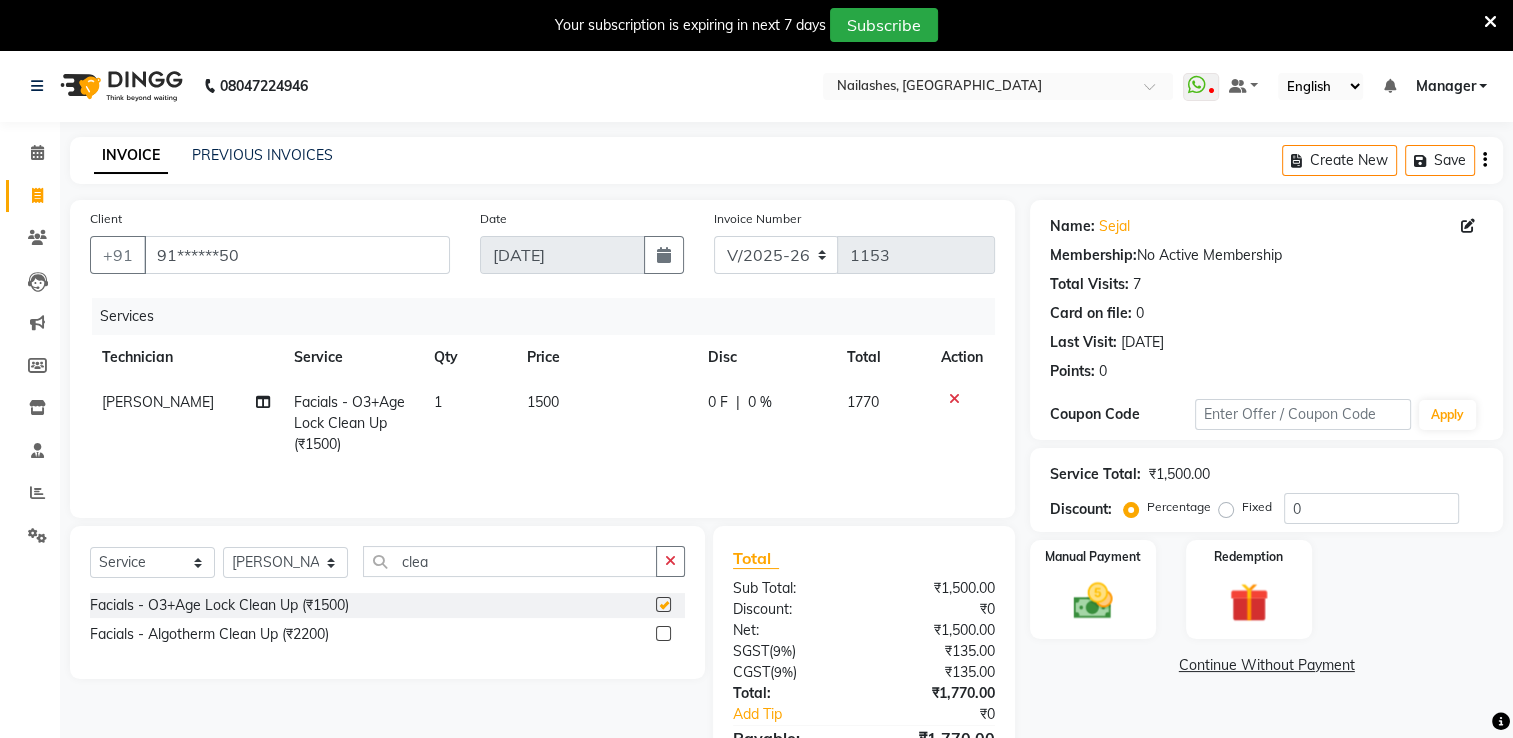 checkbox on "false" 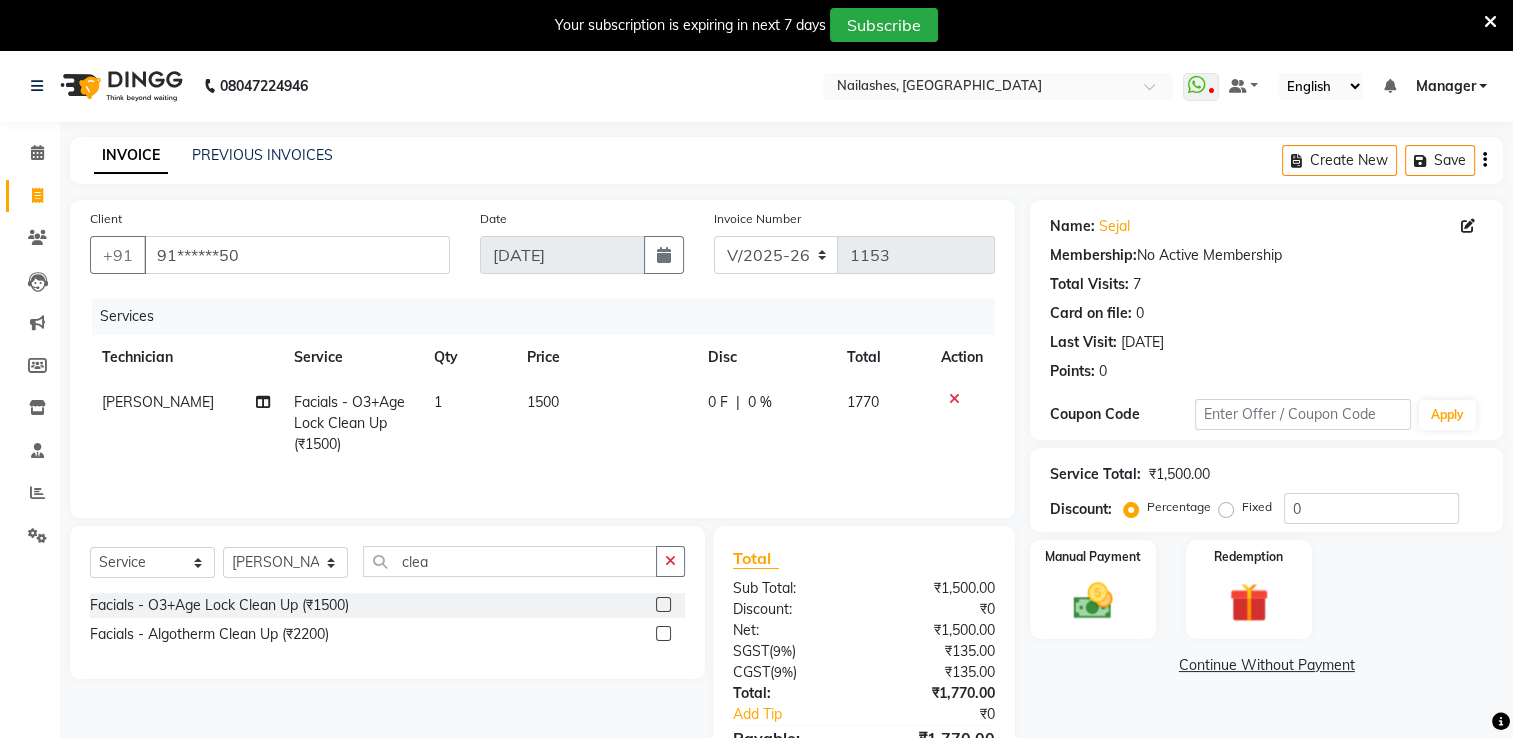 scroll, scrollTop: 112, scrollLeft: 0, axis: vertical 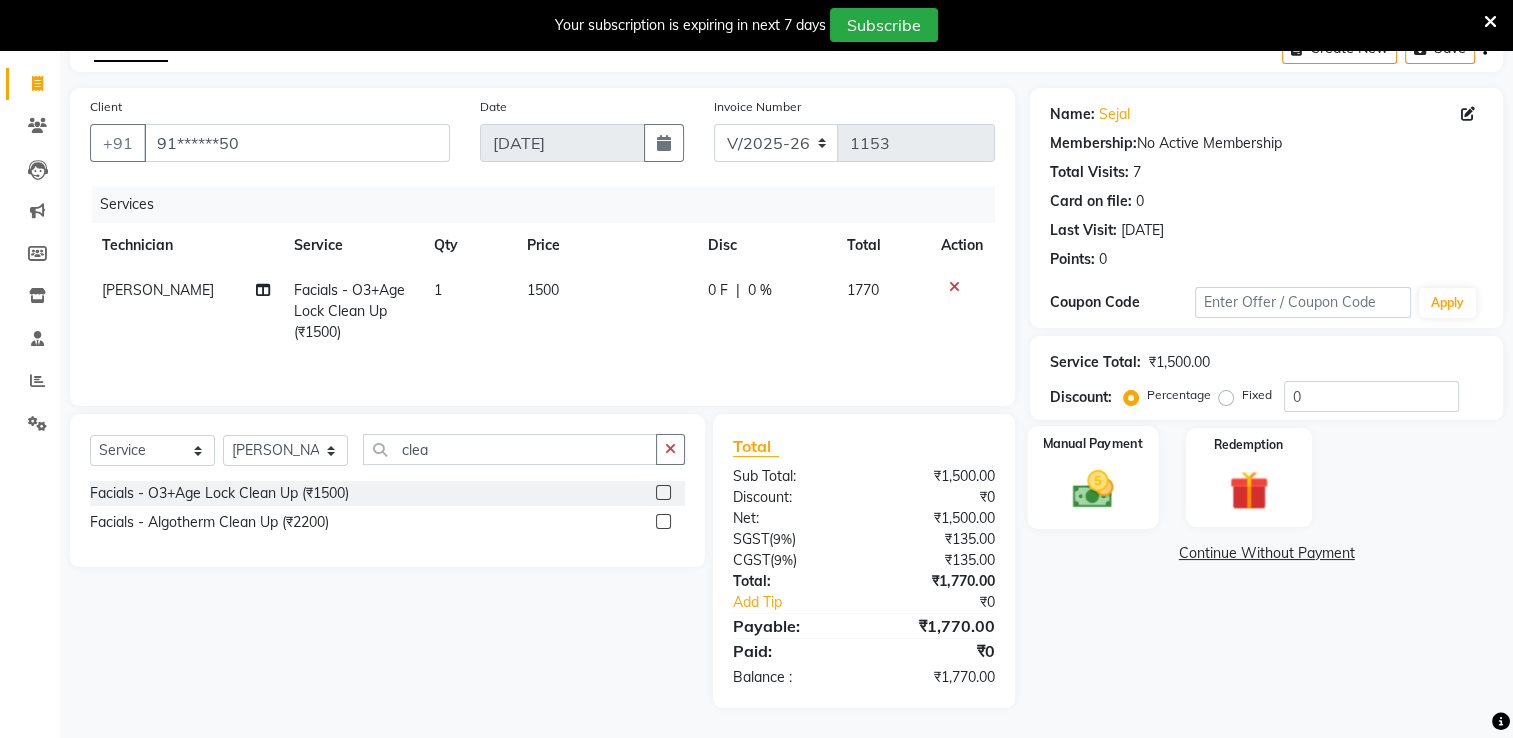 click 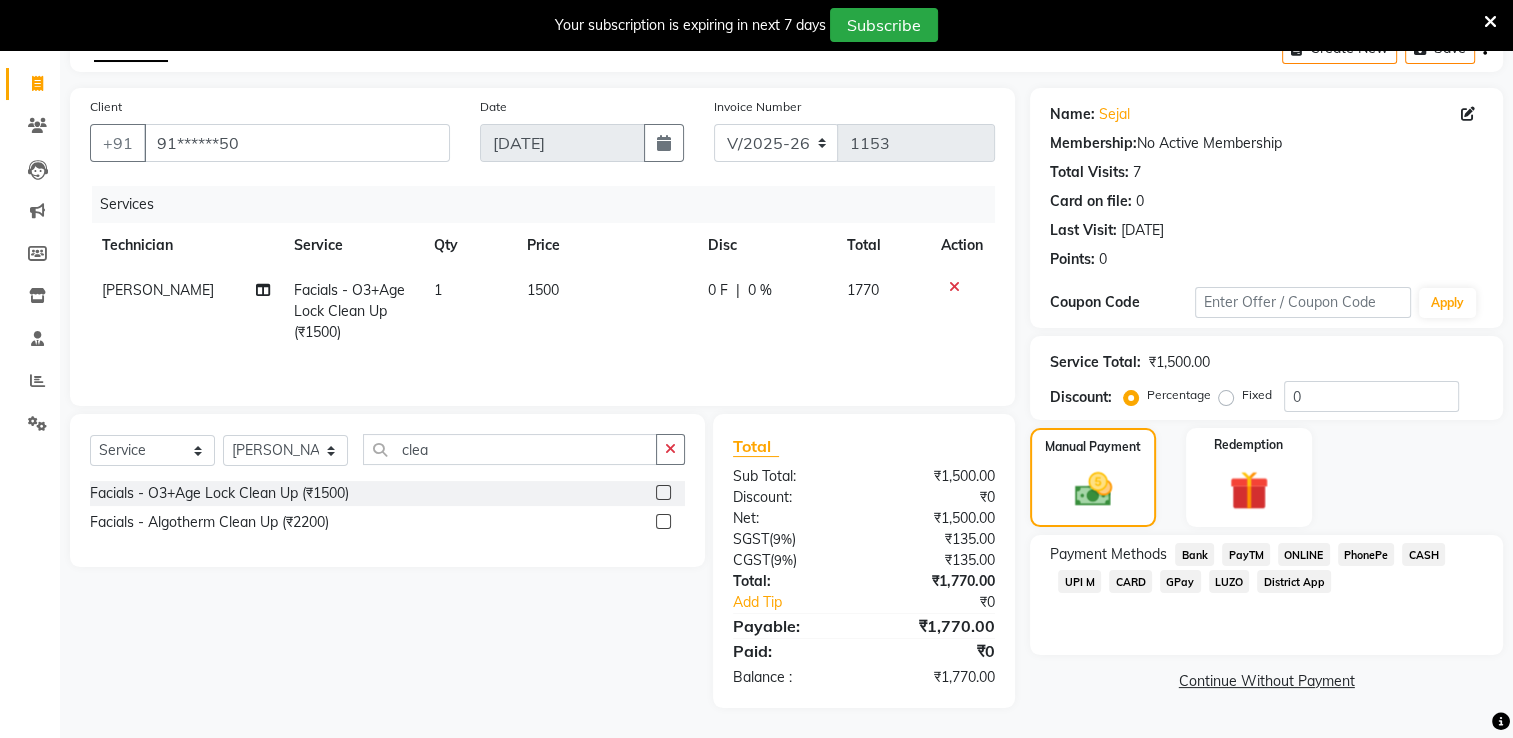 click on "UPI M" 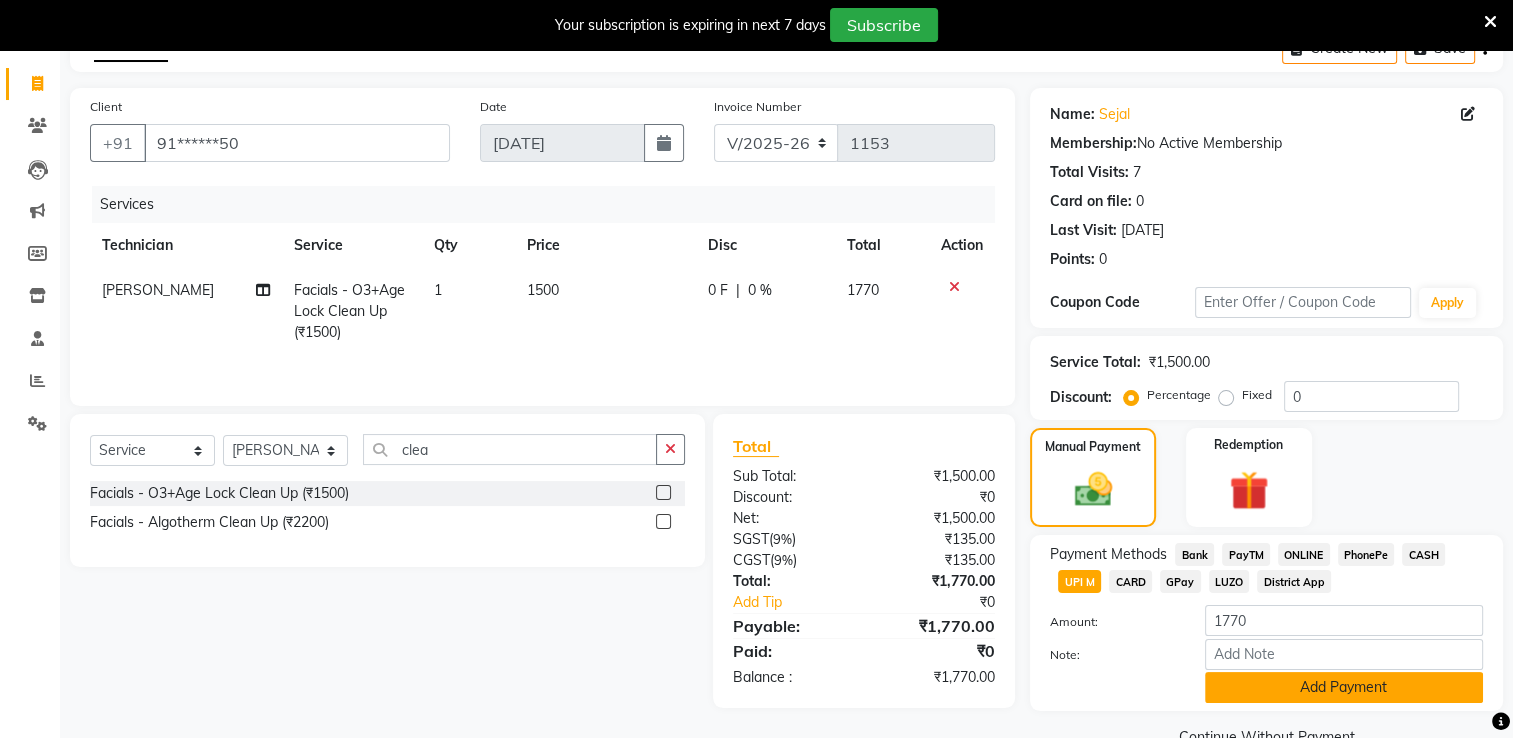 click on "Add Payment" 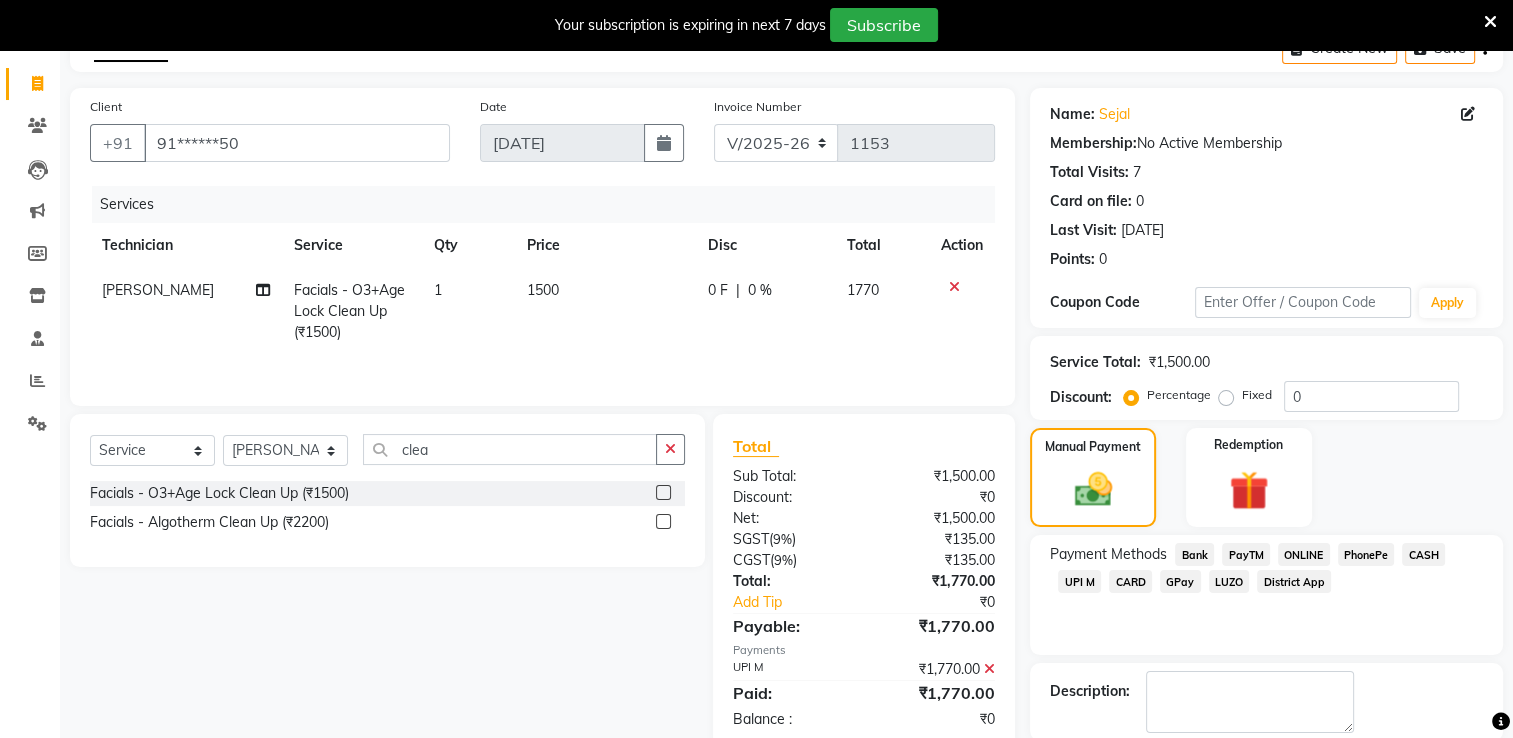 scroll, scrollTop: 212, scrollLeft: 0, axis: vertical 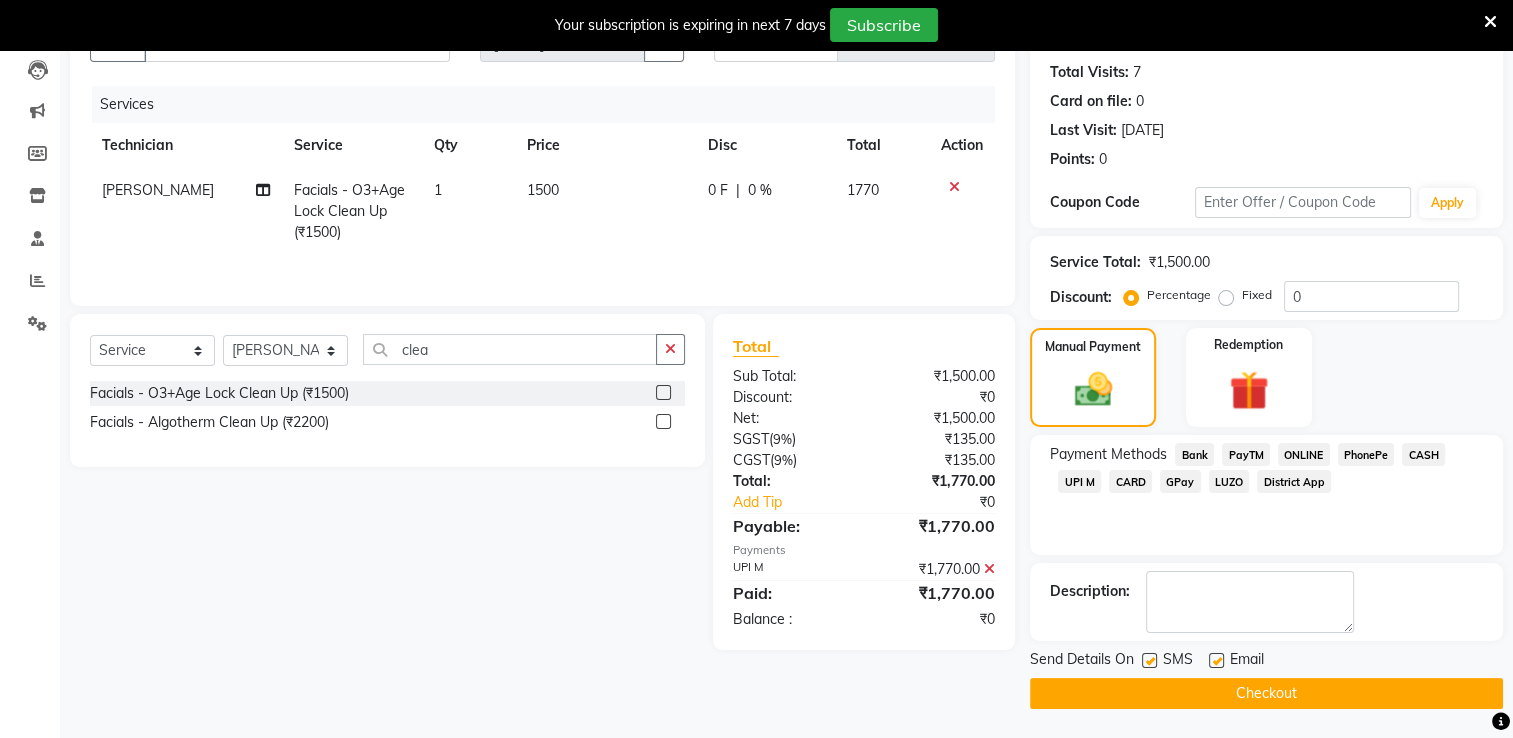 click on "Checkout" 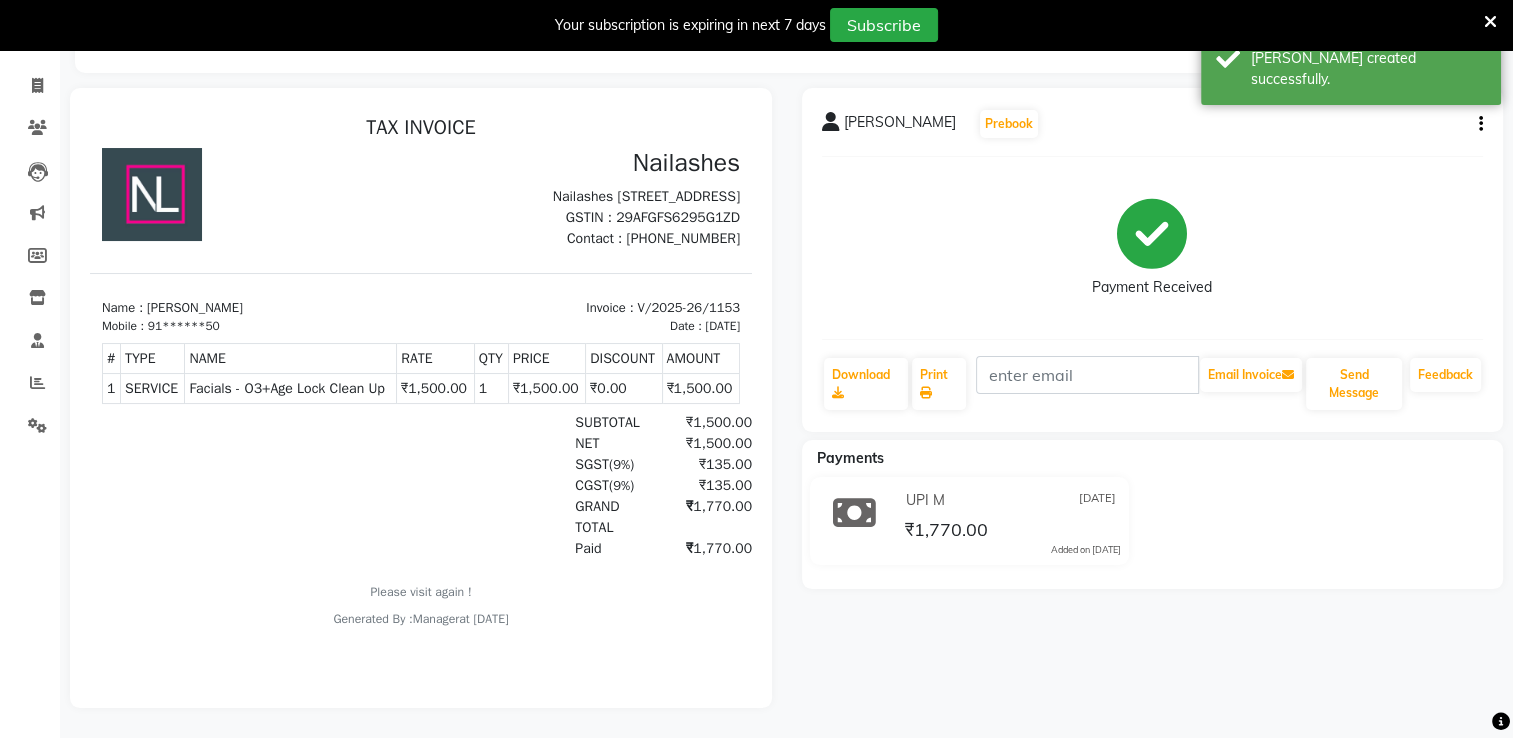 scroll, scrollTop: 0, scrollLeft: 0, axis: both 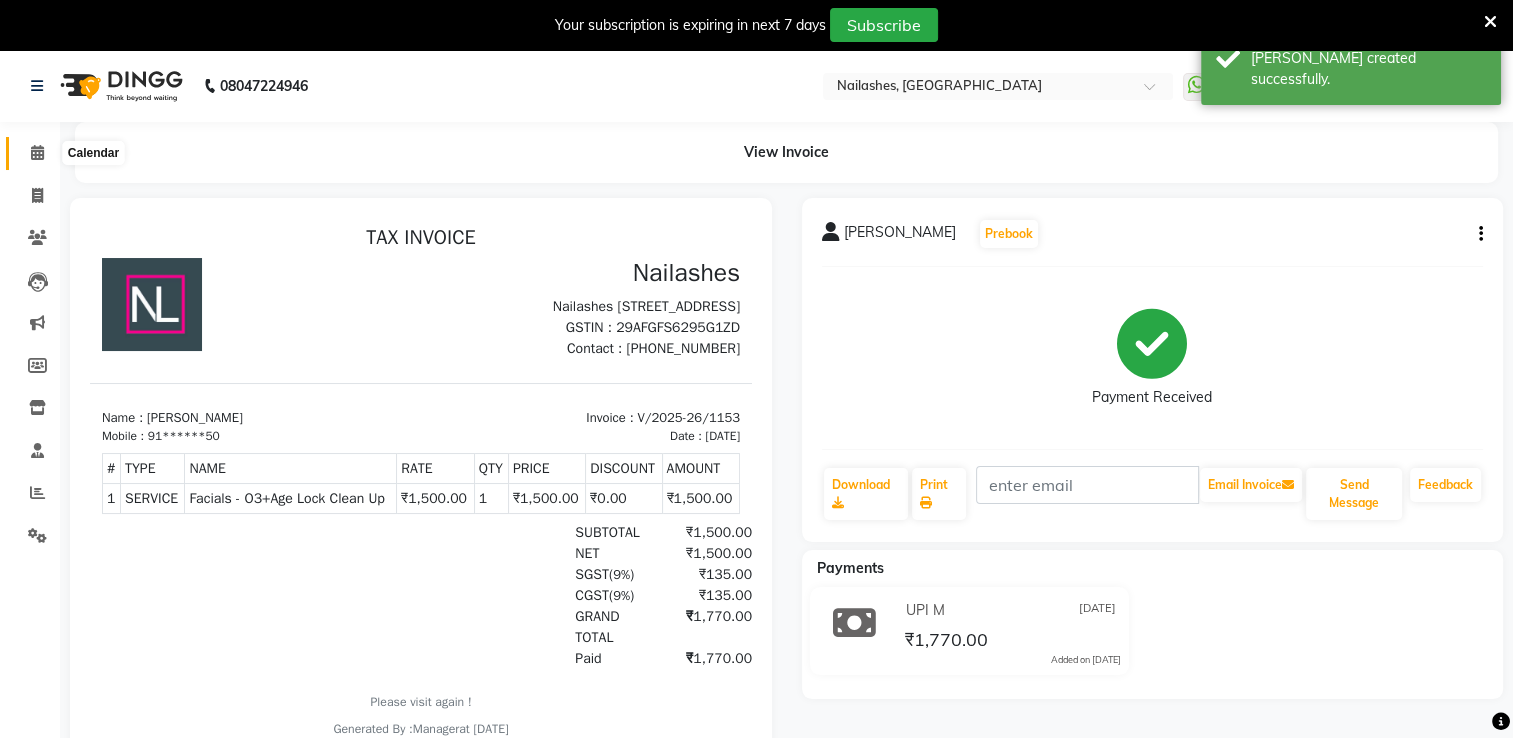 click 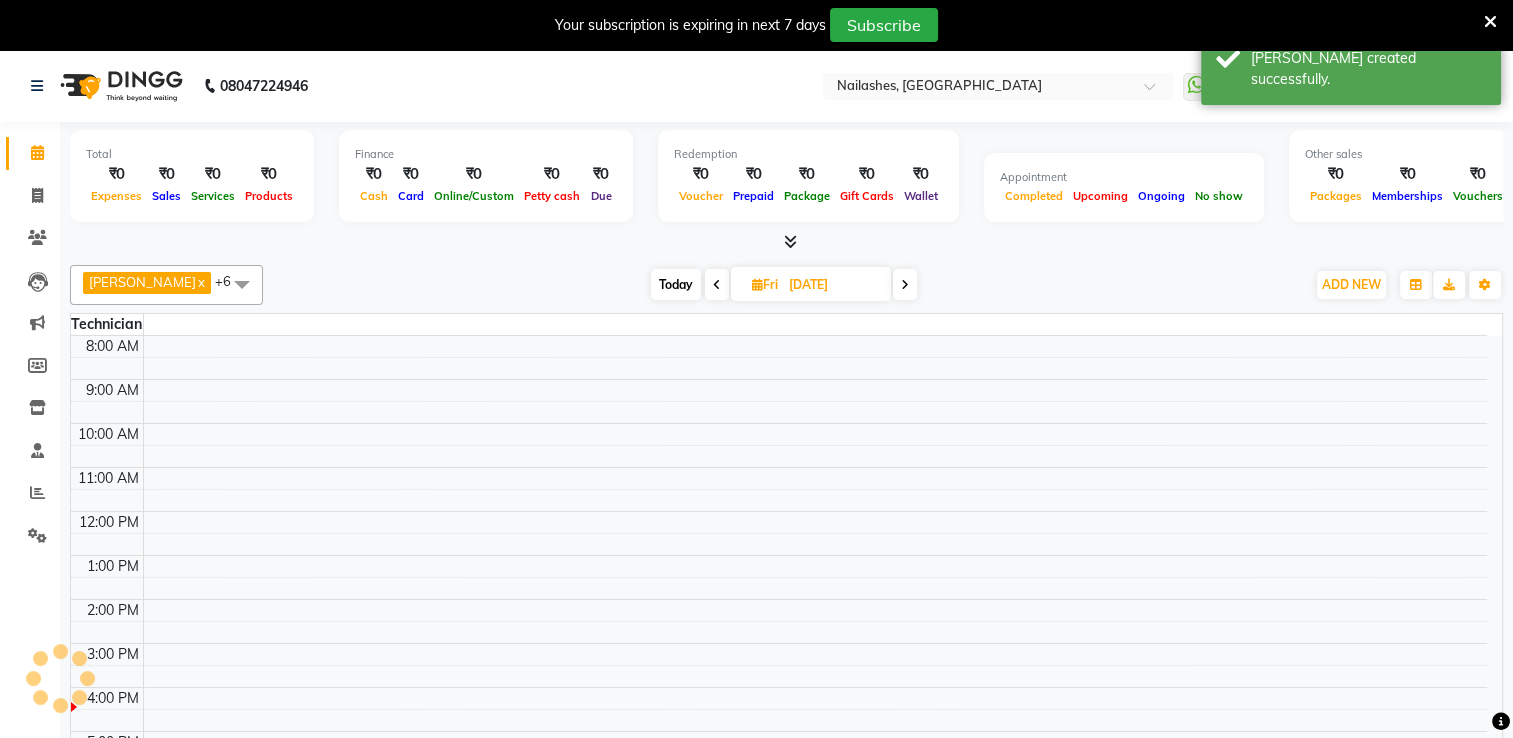 scroll, scrollTop: 0, scrollLeft: 0, axis: both 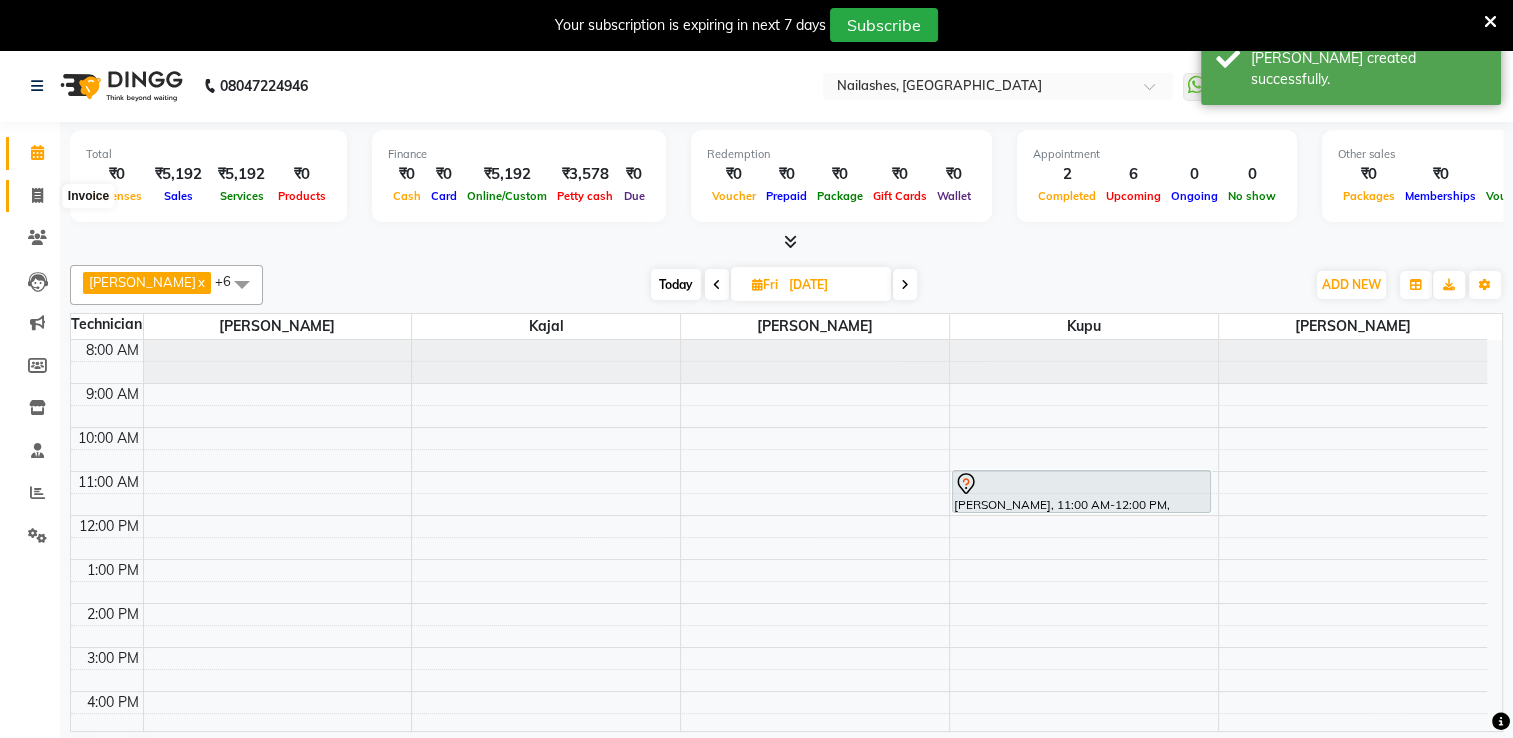 click 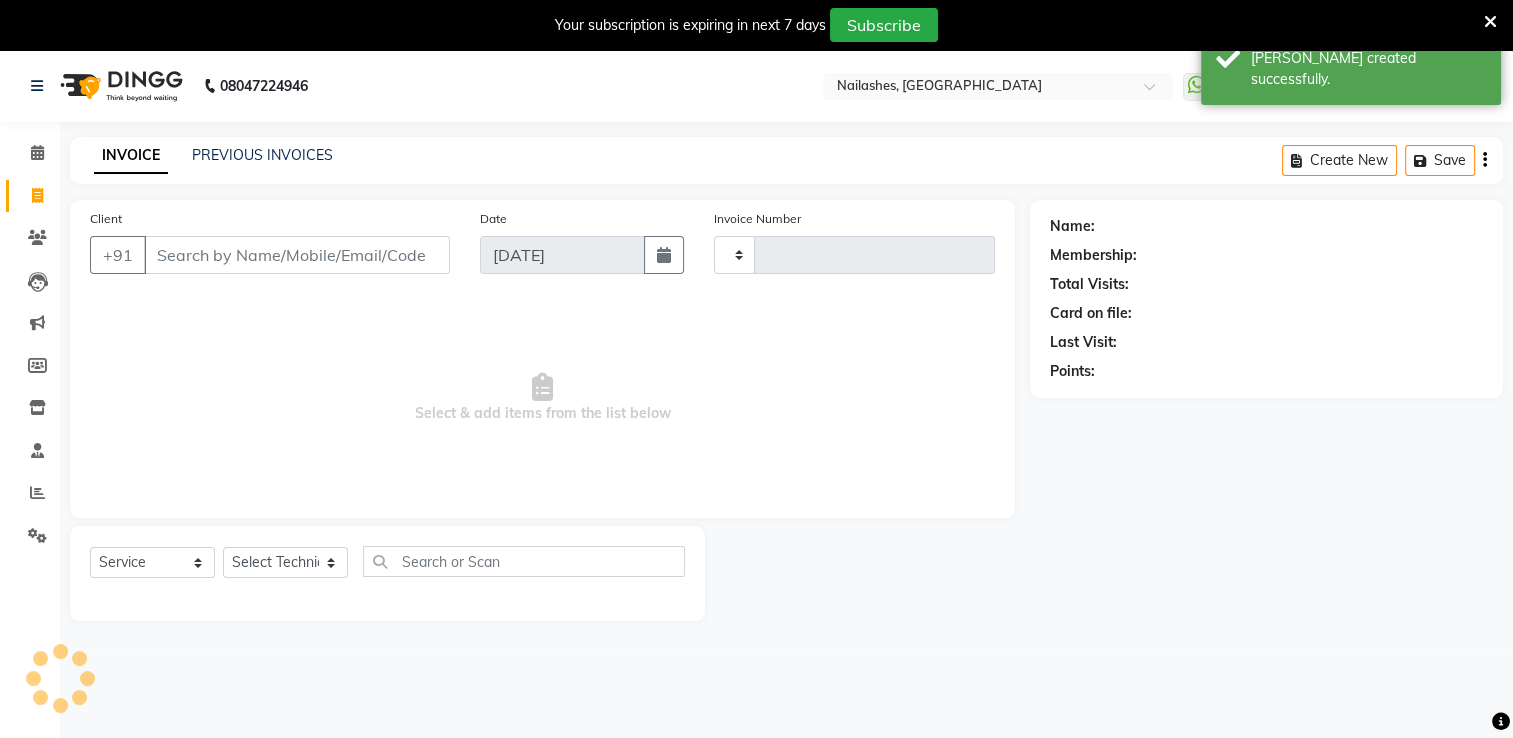 type on "1154" 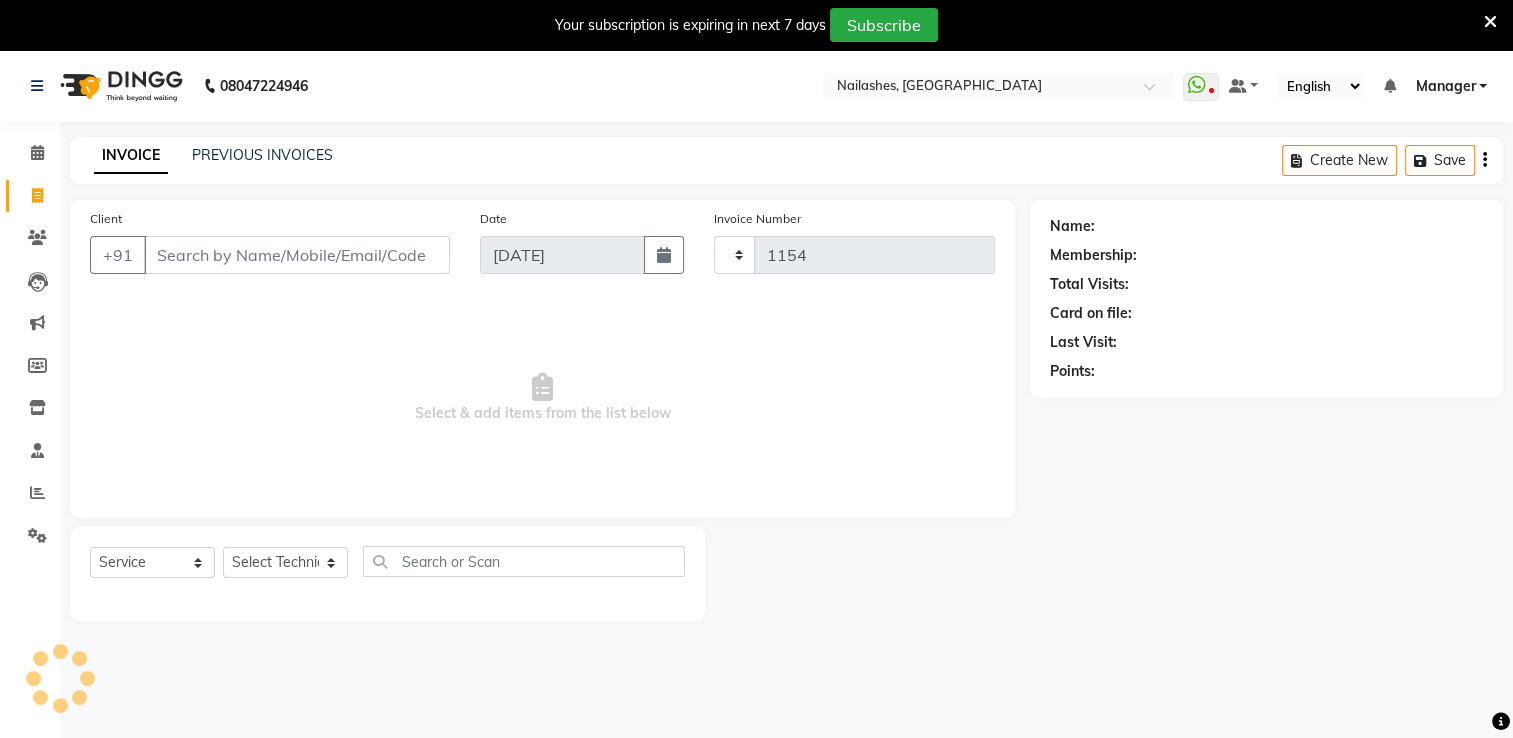 select on "6579" 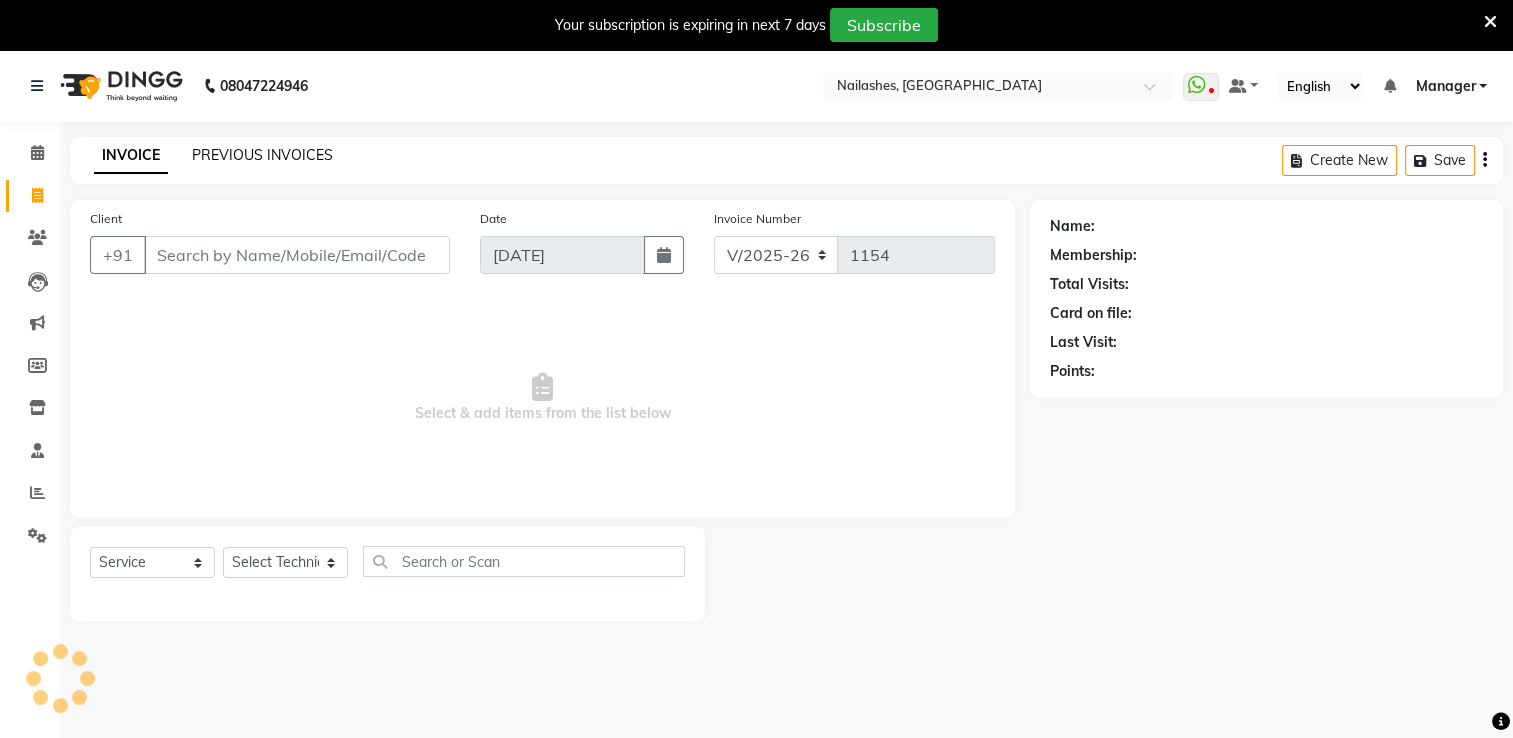 click on "PREVIOUS INVOICES" 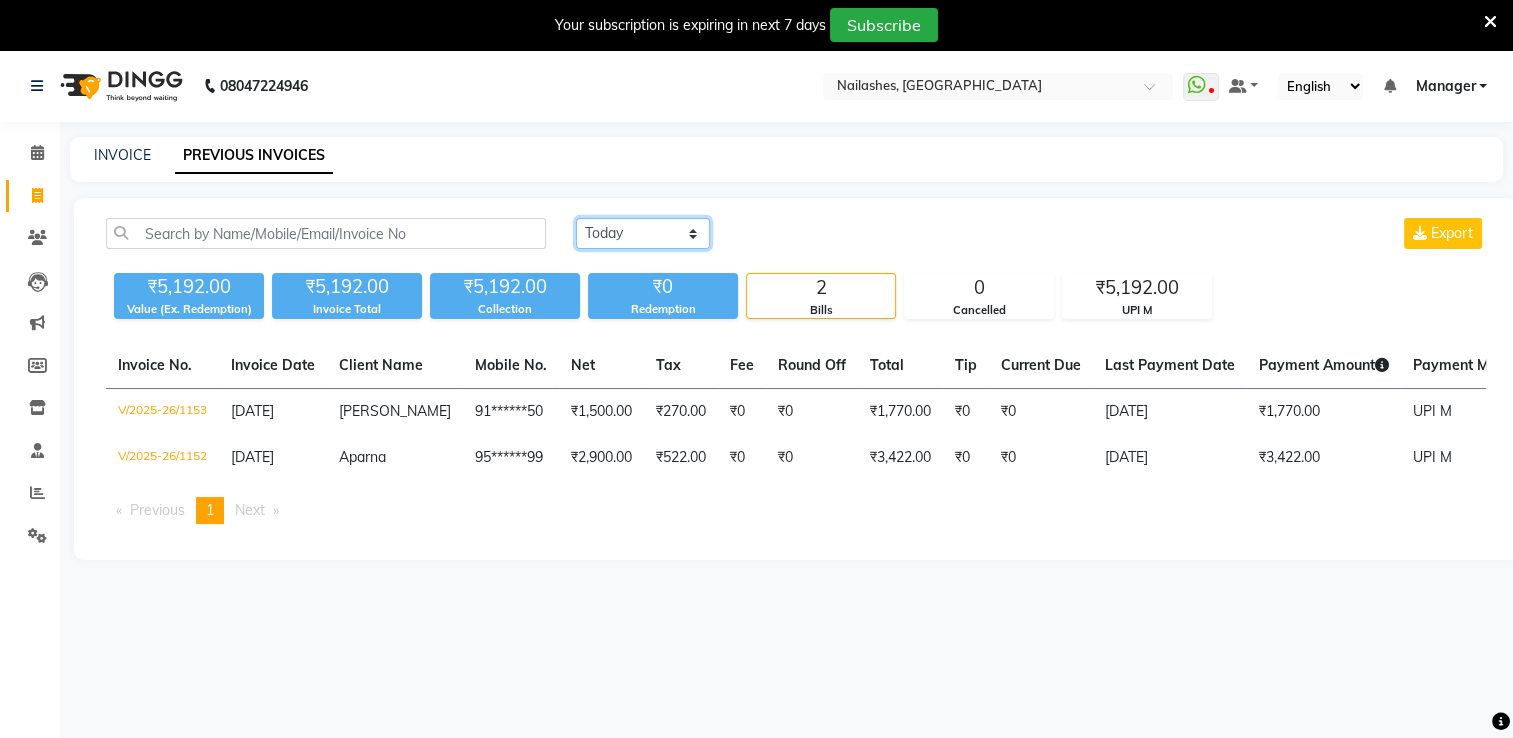 click on "[DATE] [DATE] Custom Range" 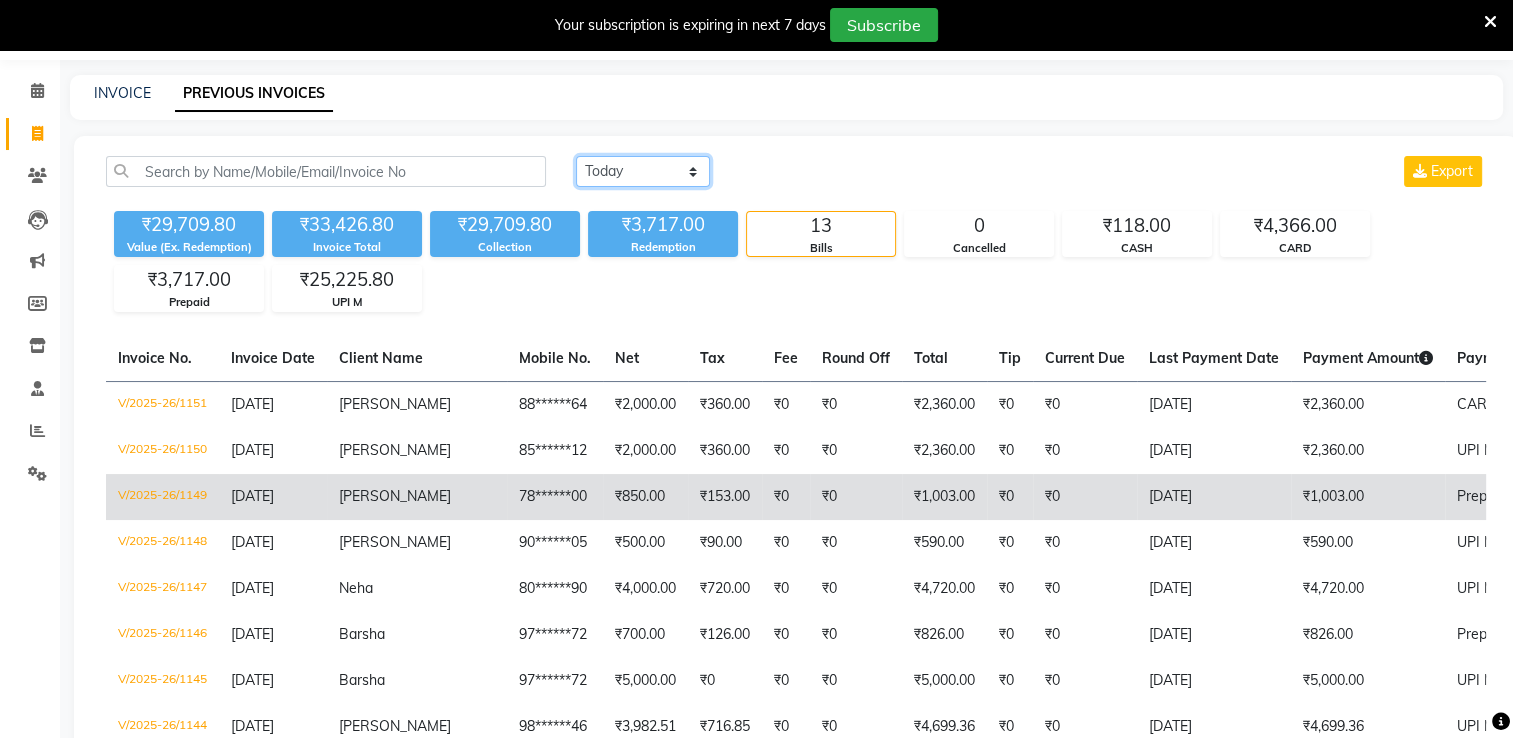 scroll, scrollTop: 0, scrollLeft: 0, axis: both 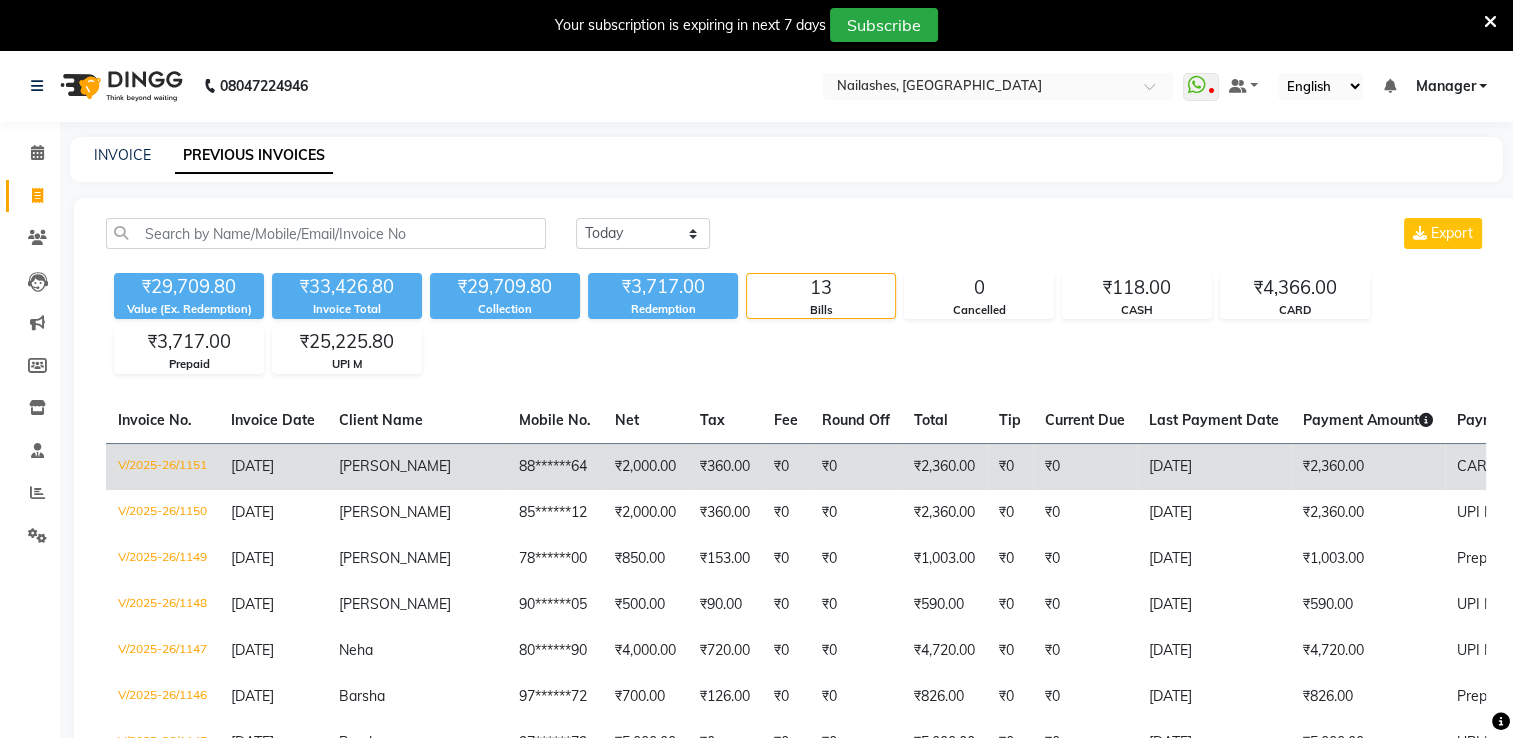 click on "₹0" 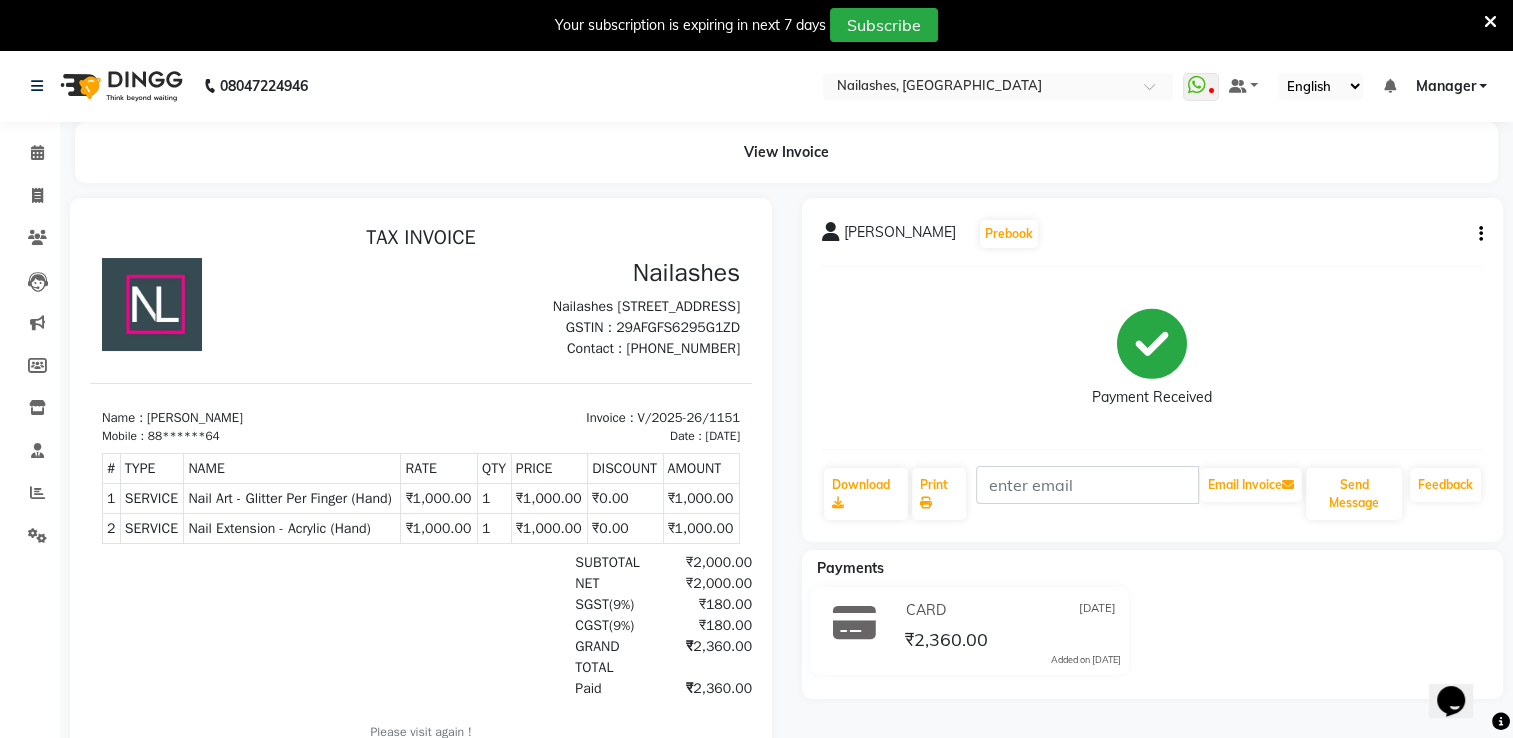 scroll, scrollTop: 0, scrollLeft: 0, axis: both 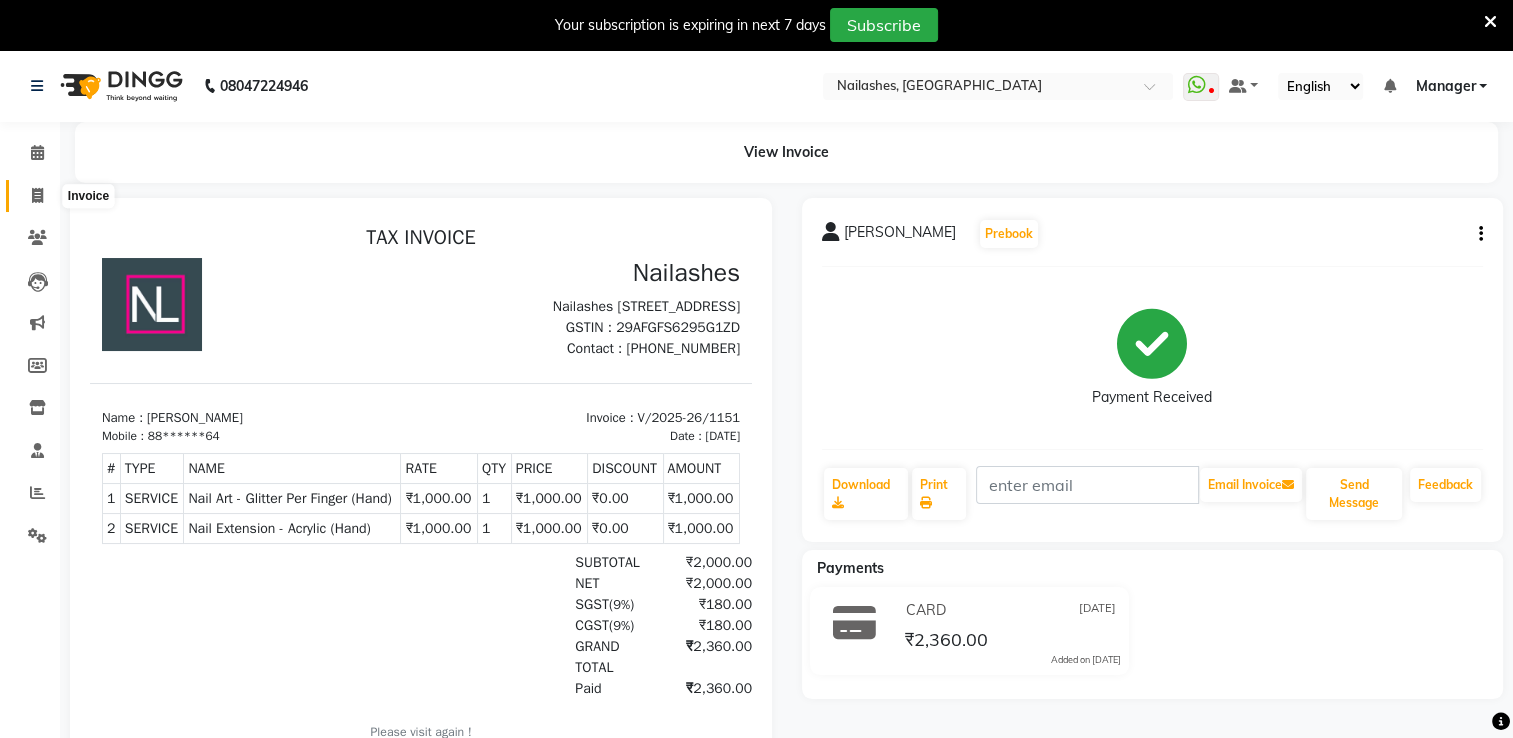 click 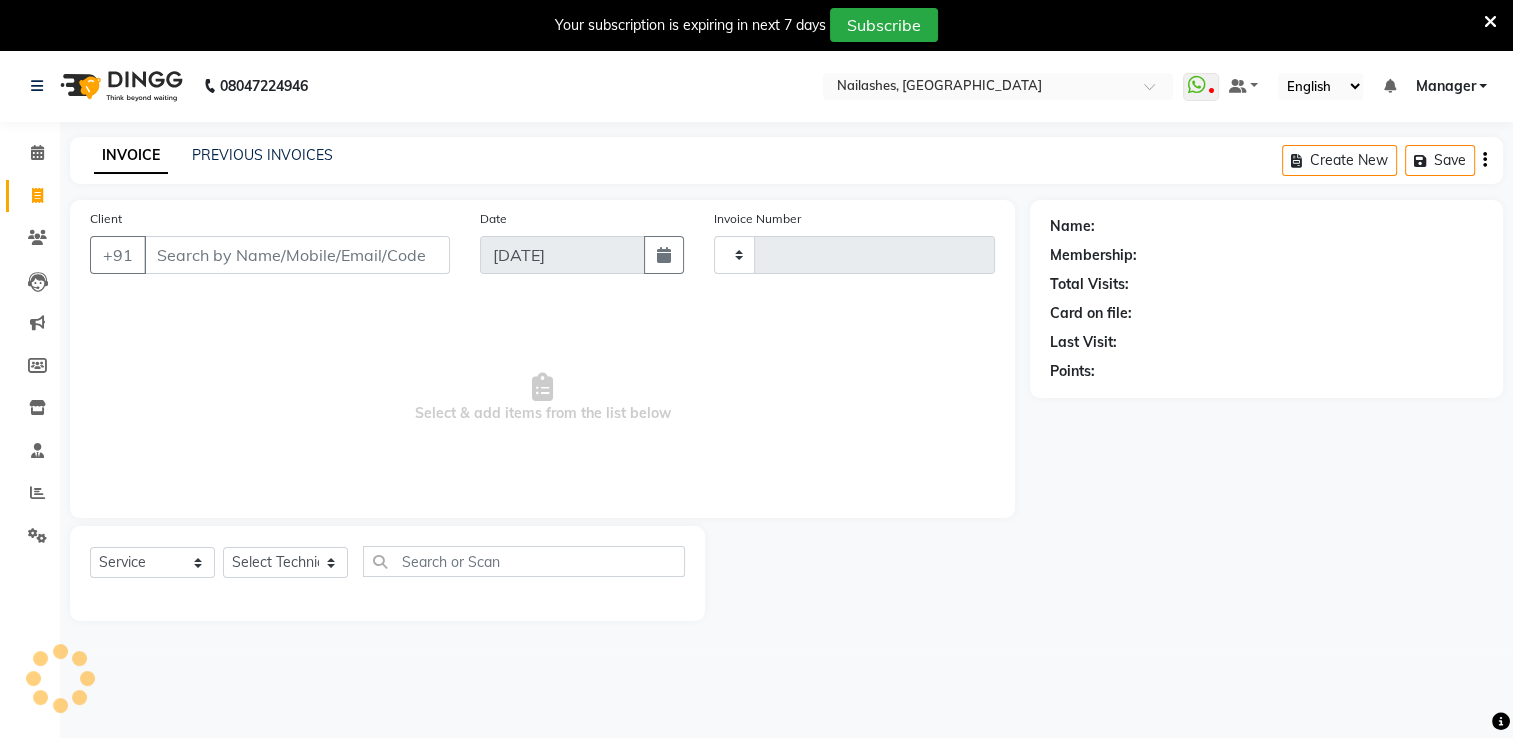 scroll, scrollTop: 50, scrollLeft: 0, axis: vertical 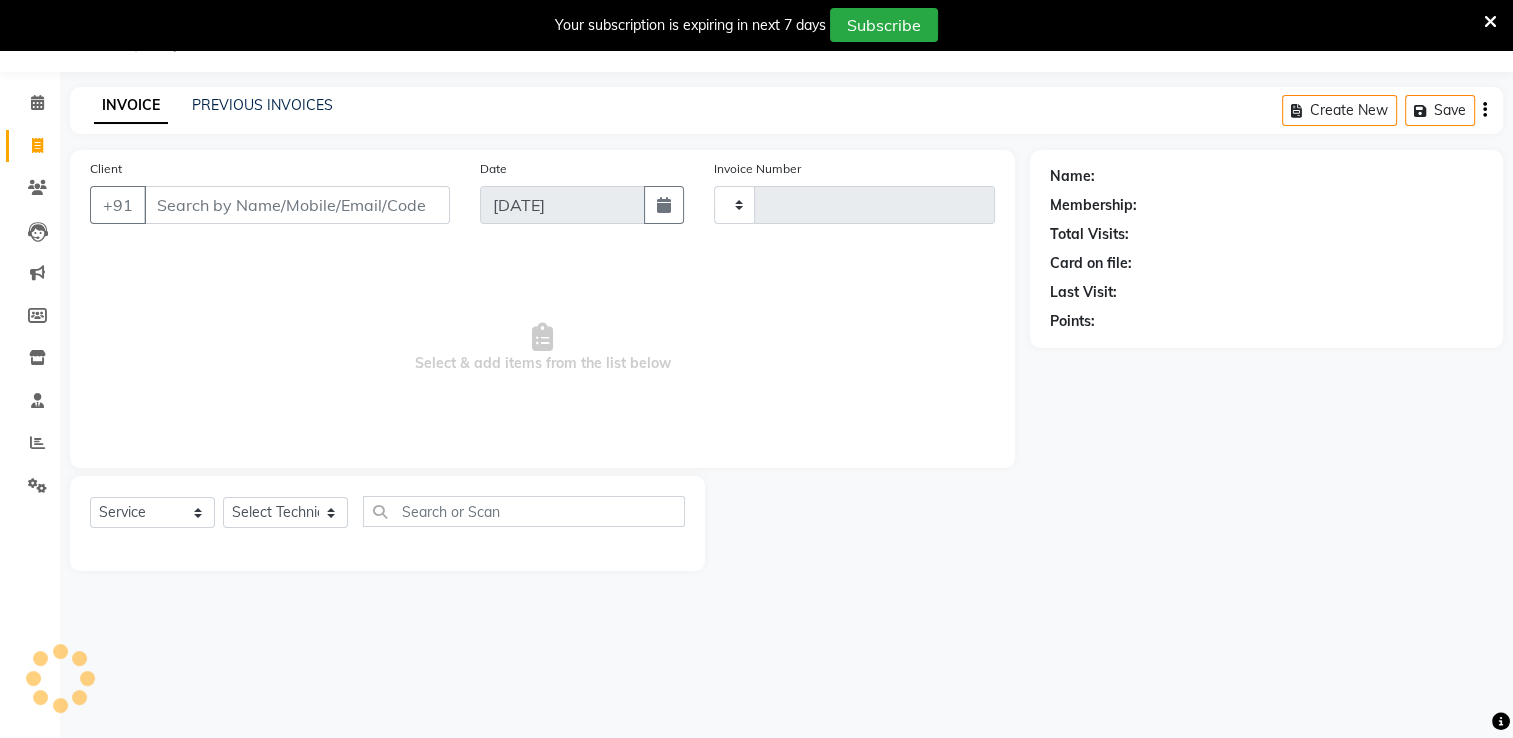 type on "1154" 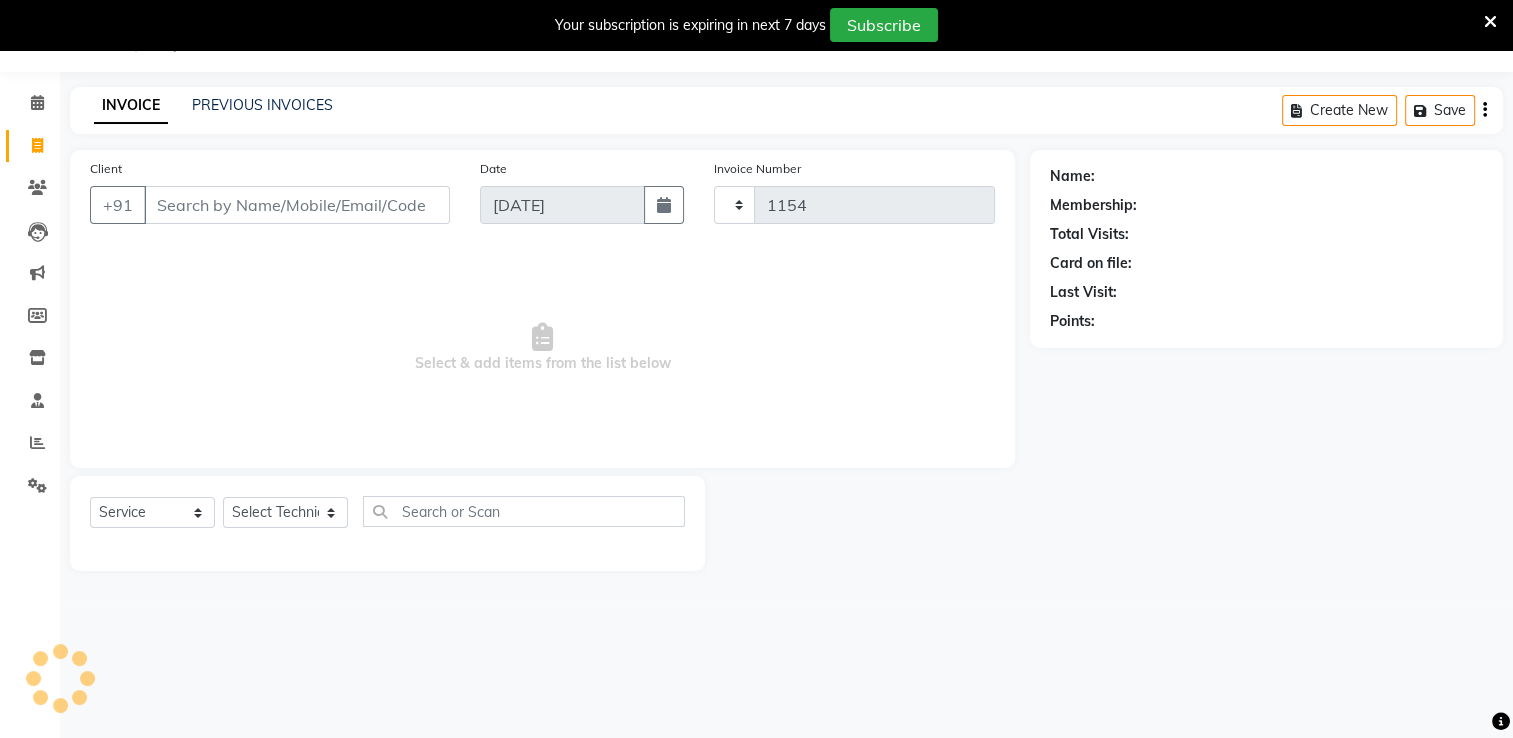 select on "6579" 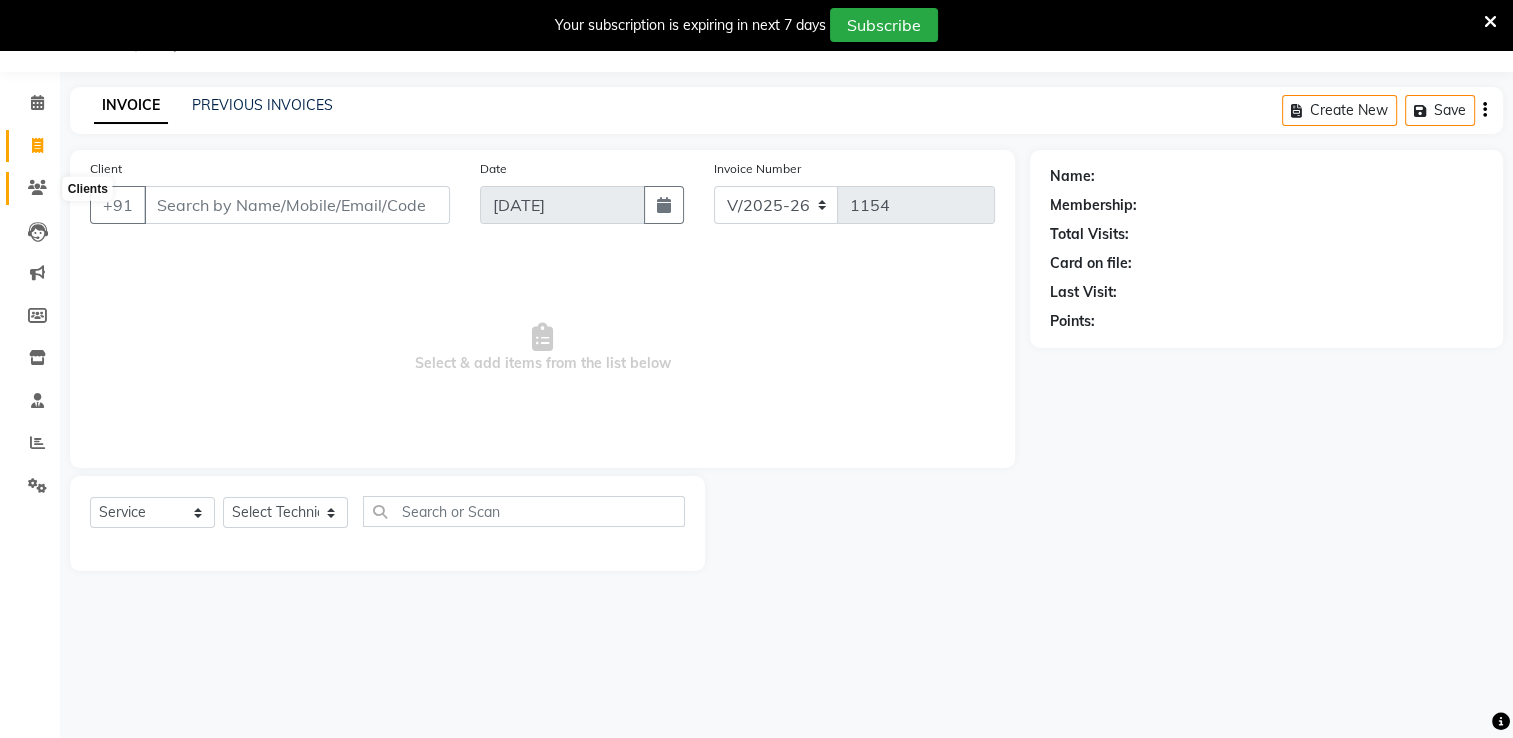 click 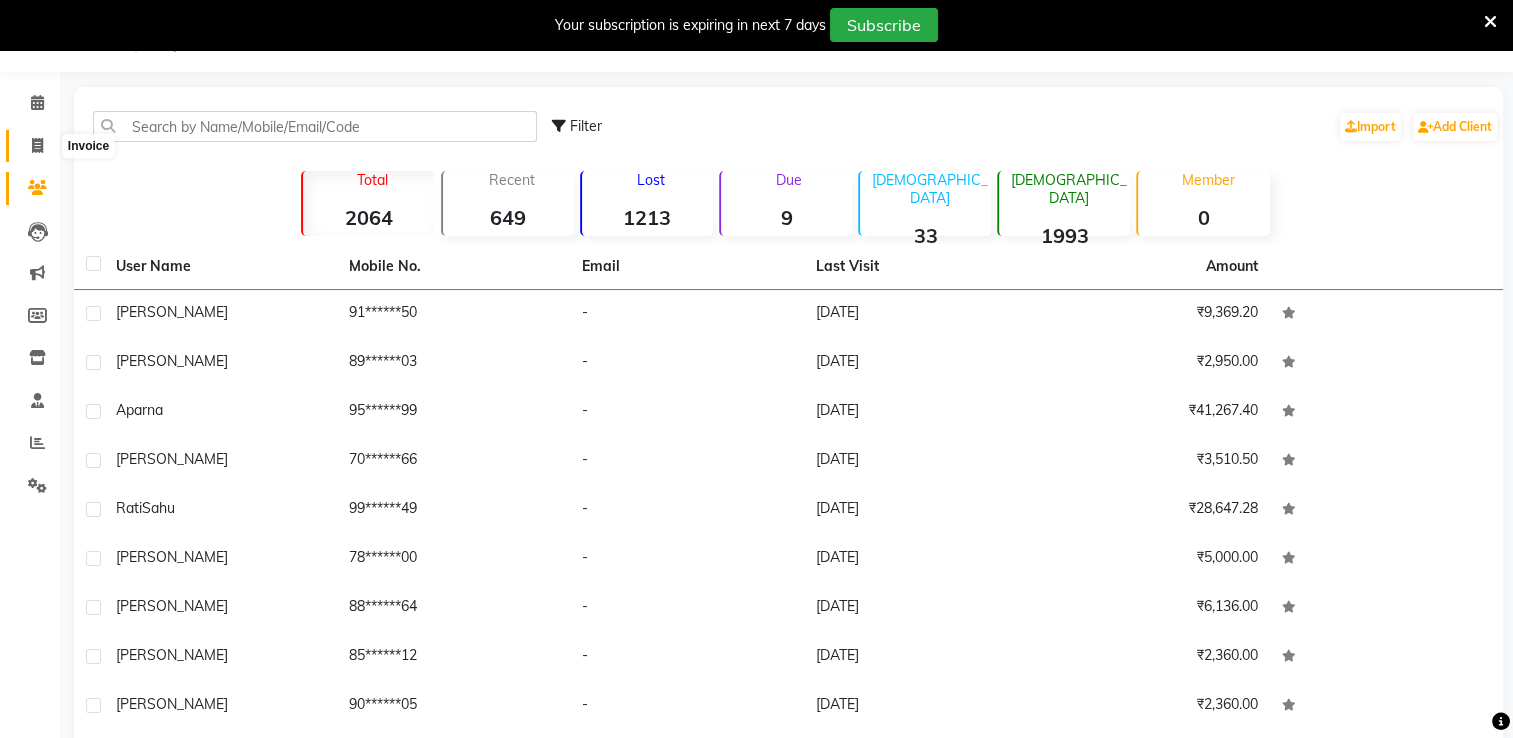 click 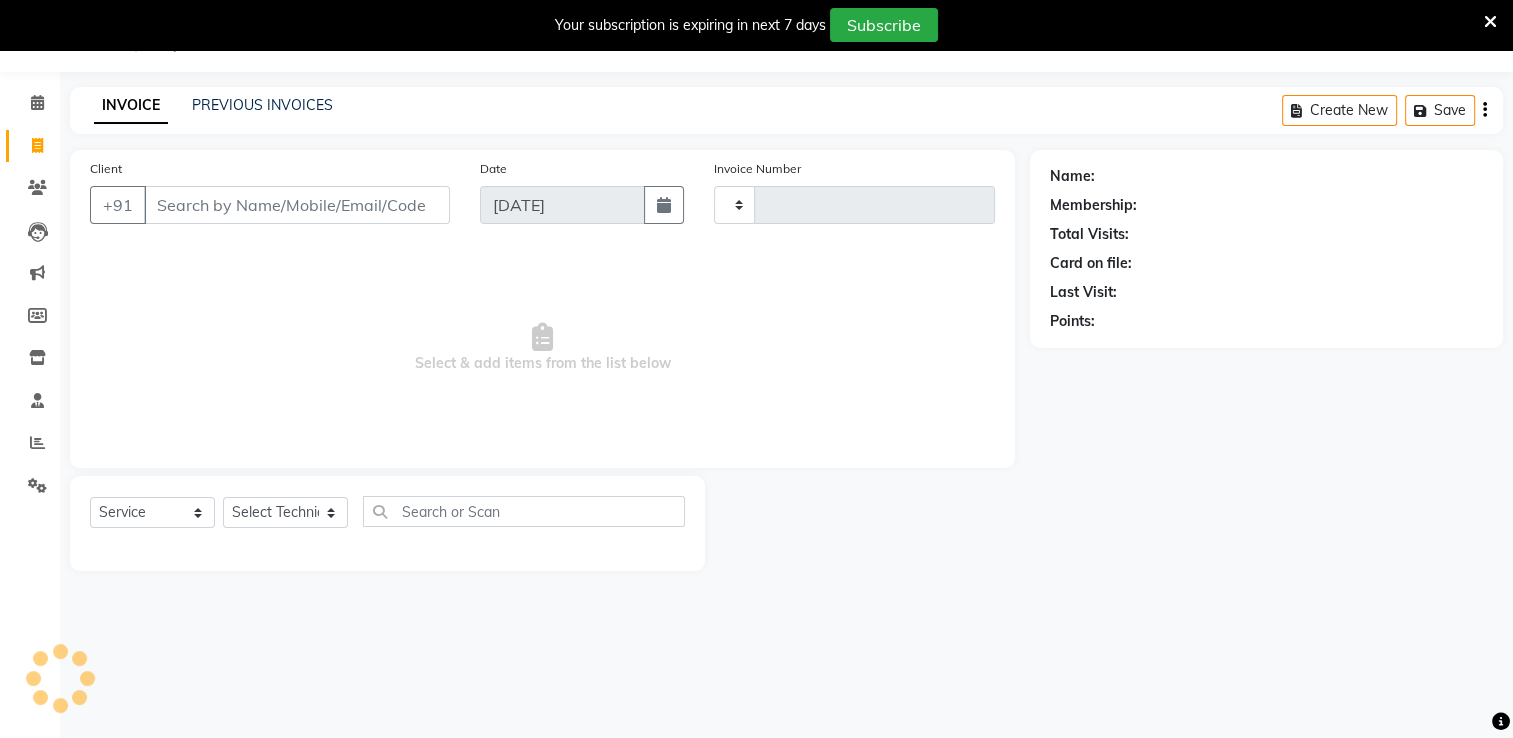 type on "1154" 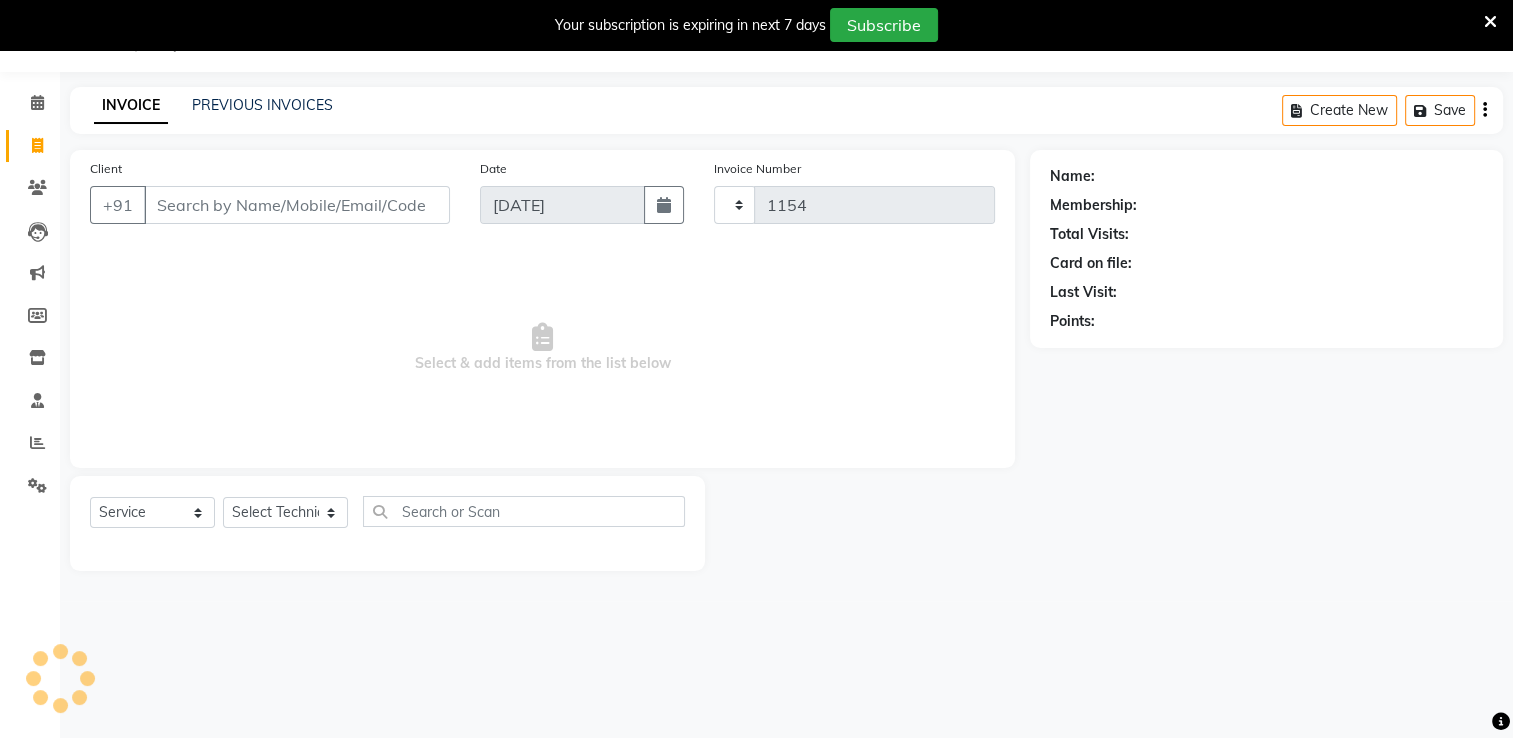 select on "6579" 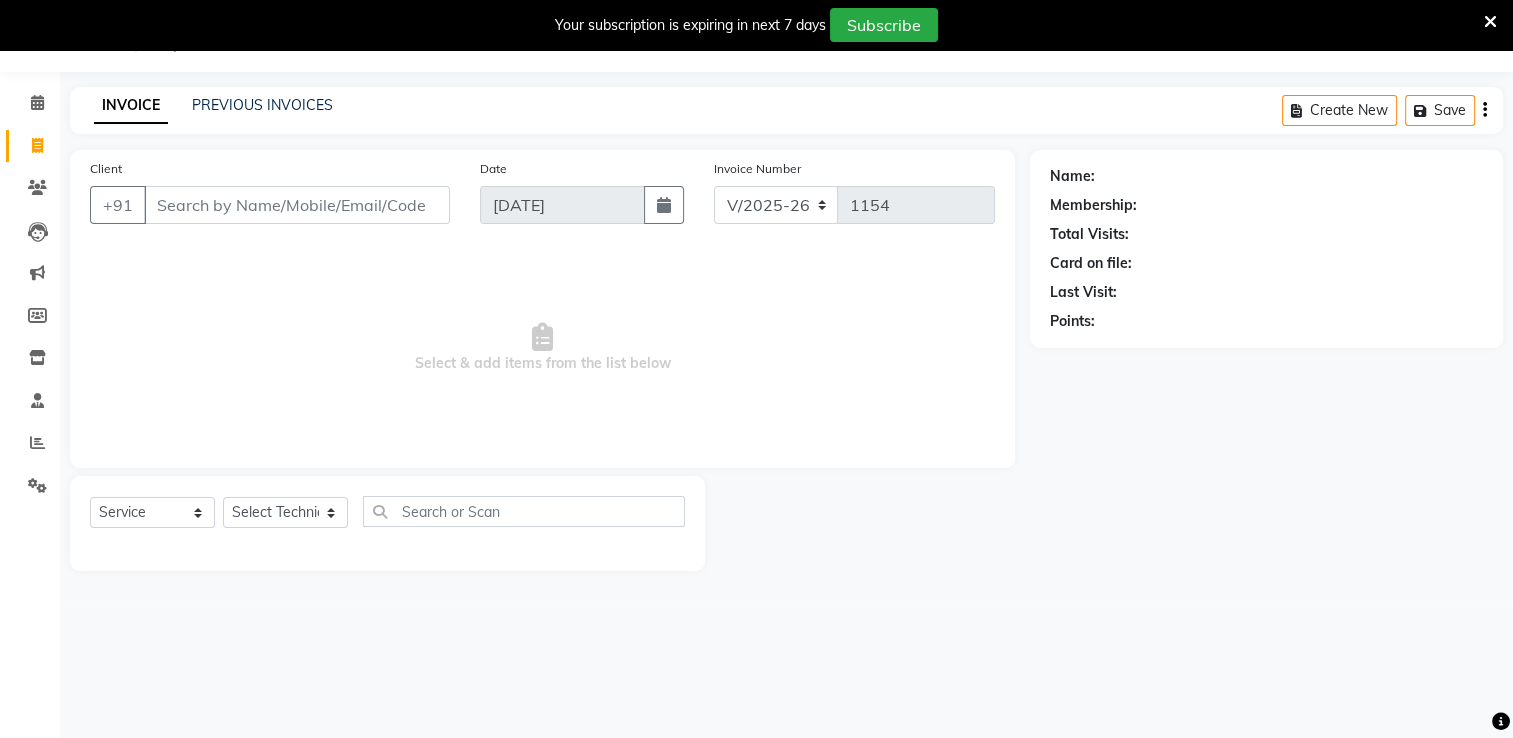click 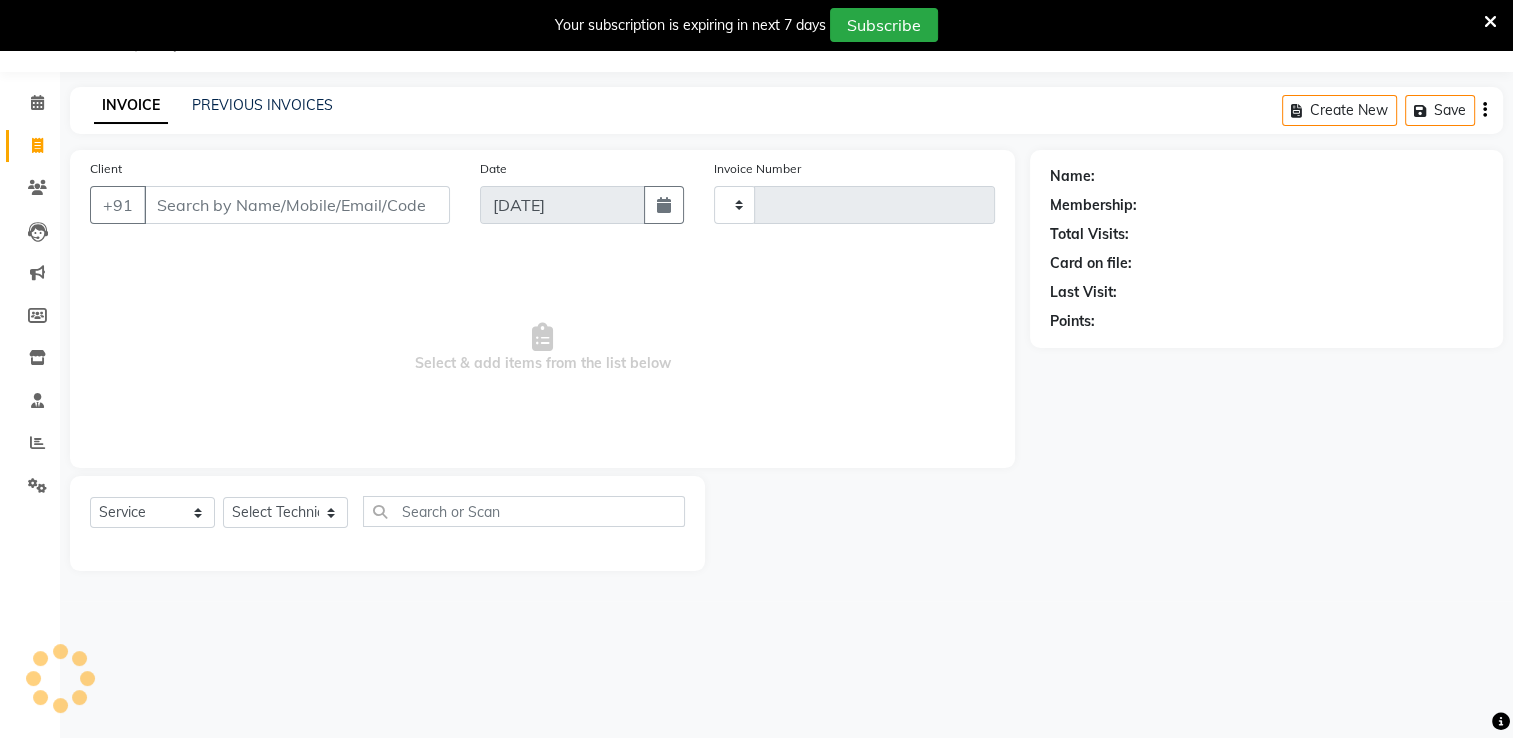 click 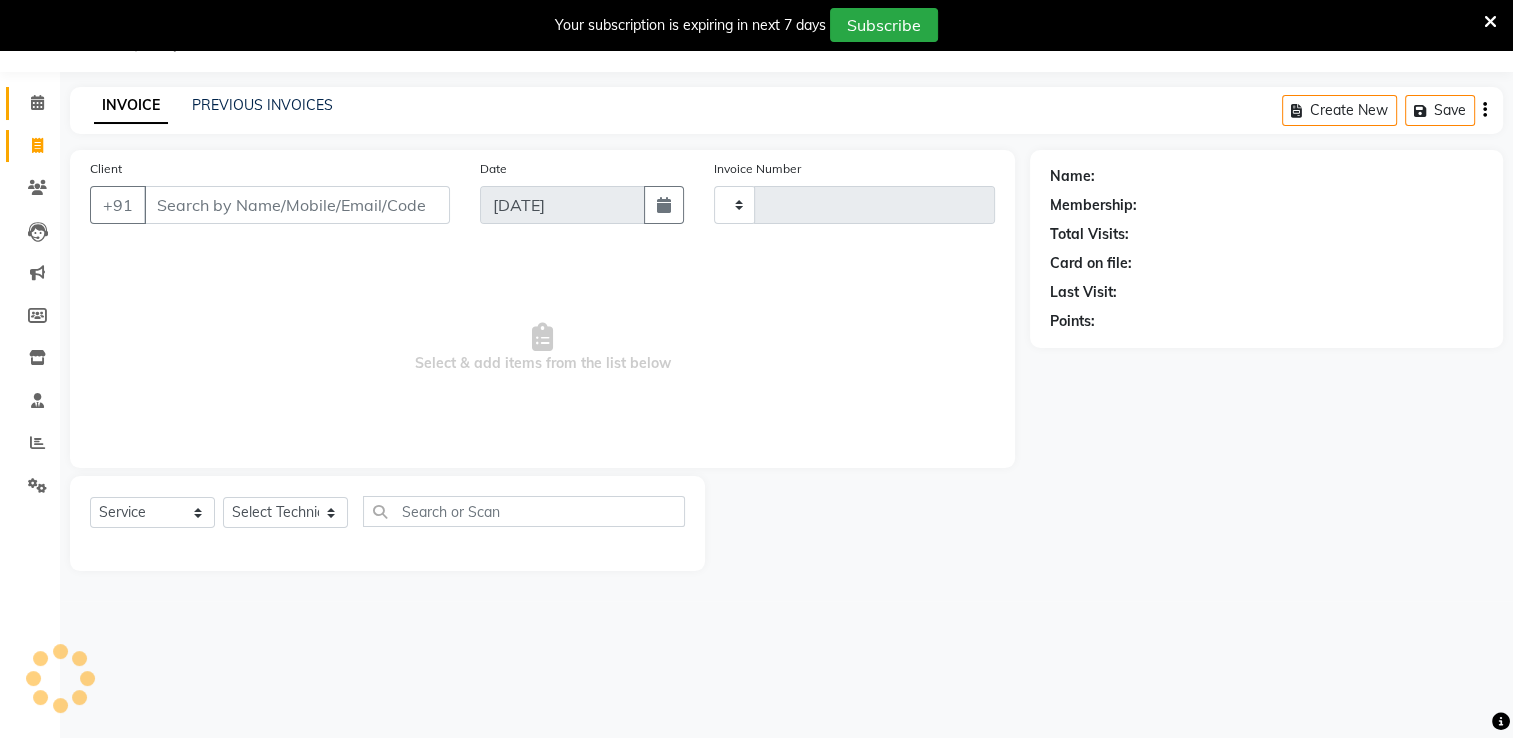 type on "1154" 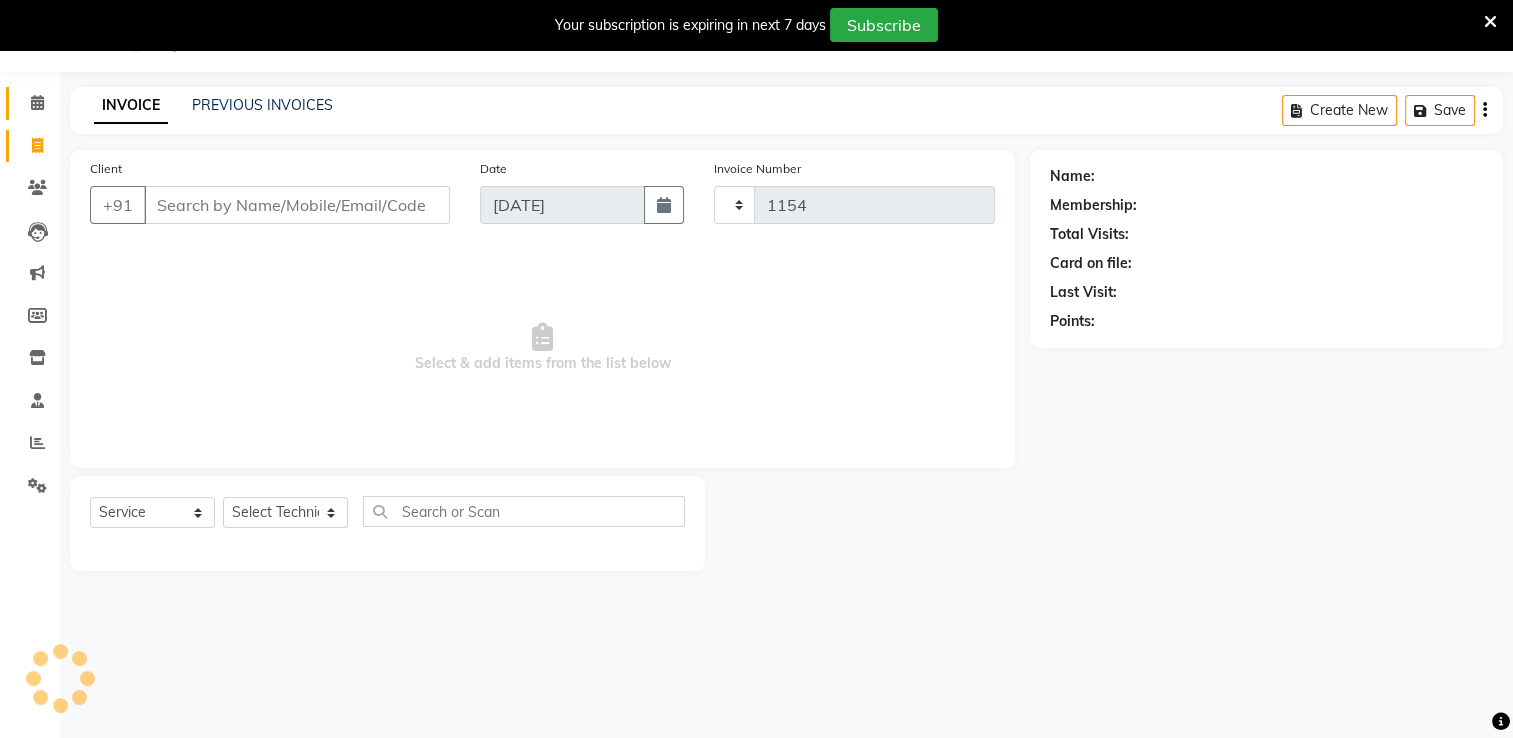 select on "6579" 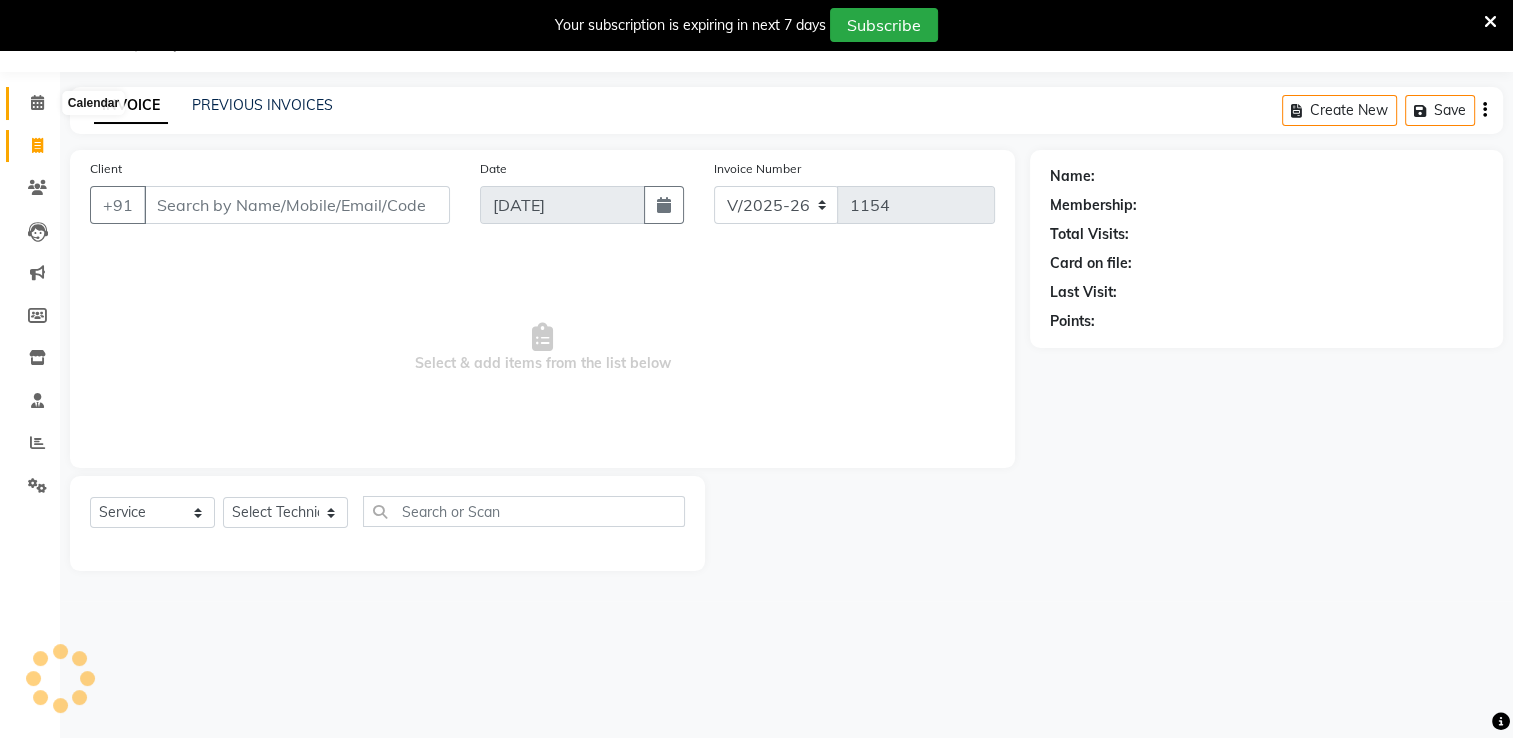 click 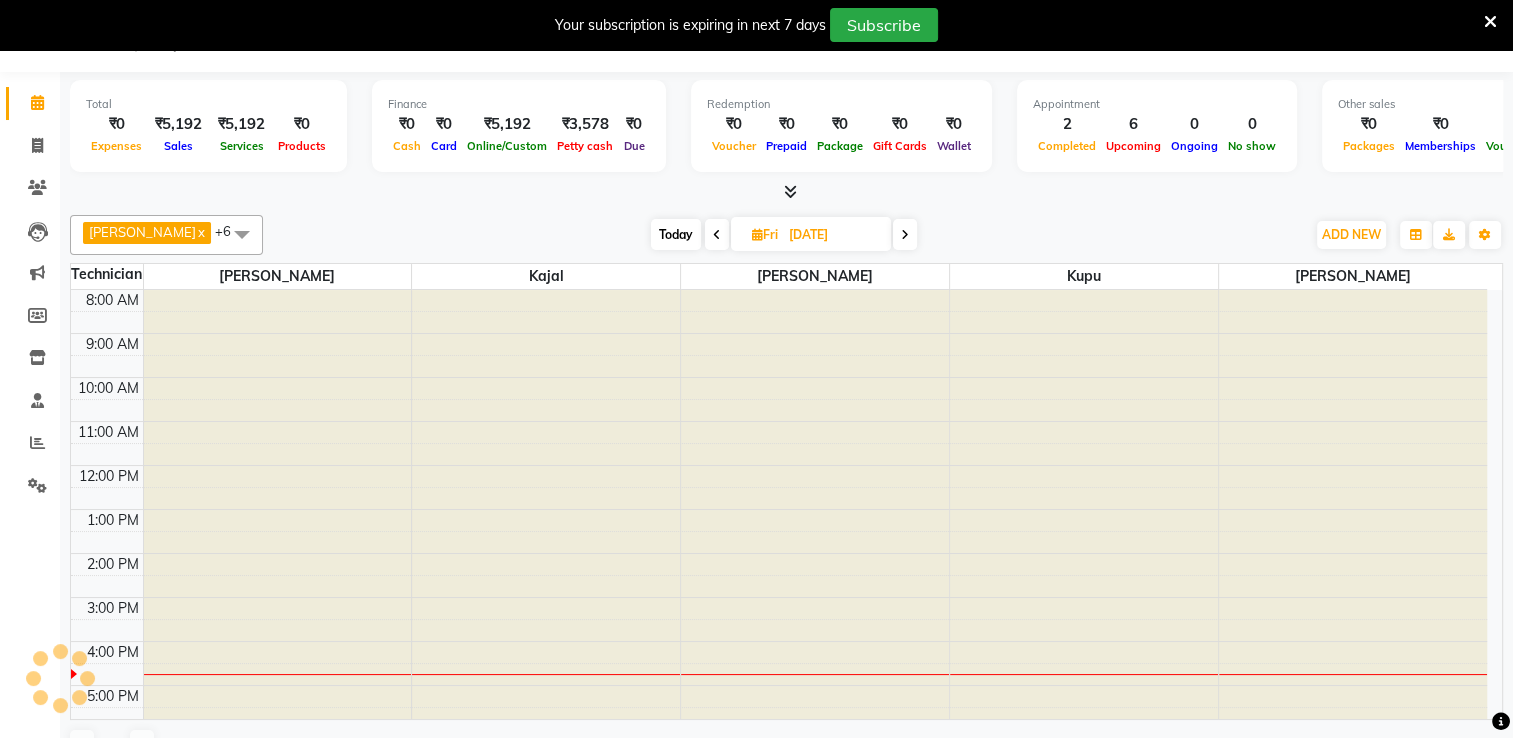 scroll, scrollTop: 0, scrollLeft: 0, axis: both 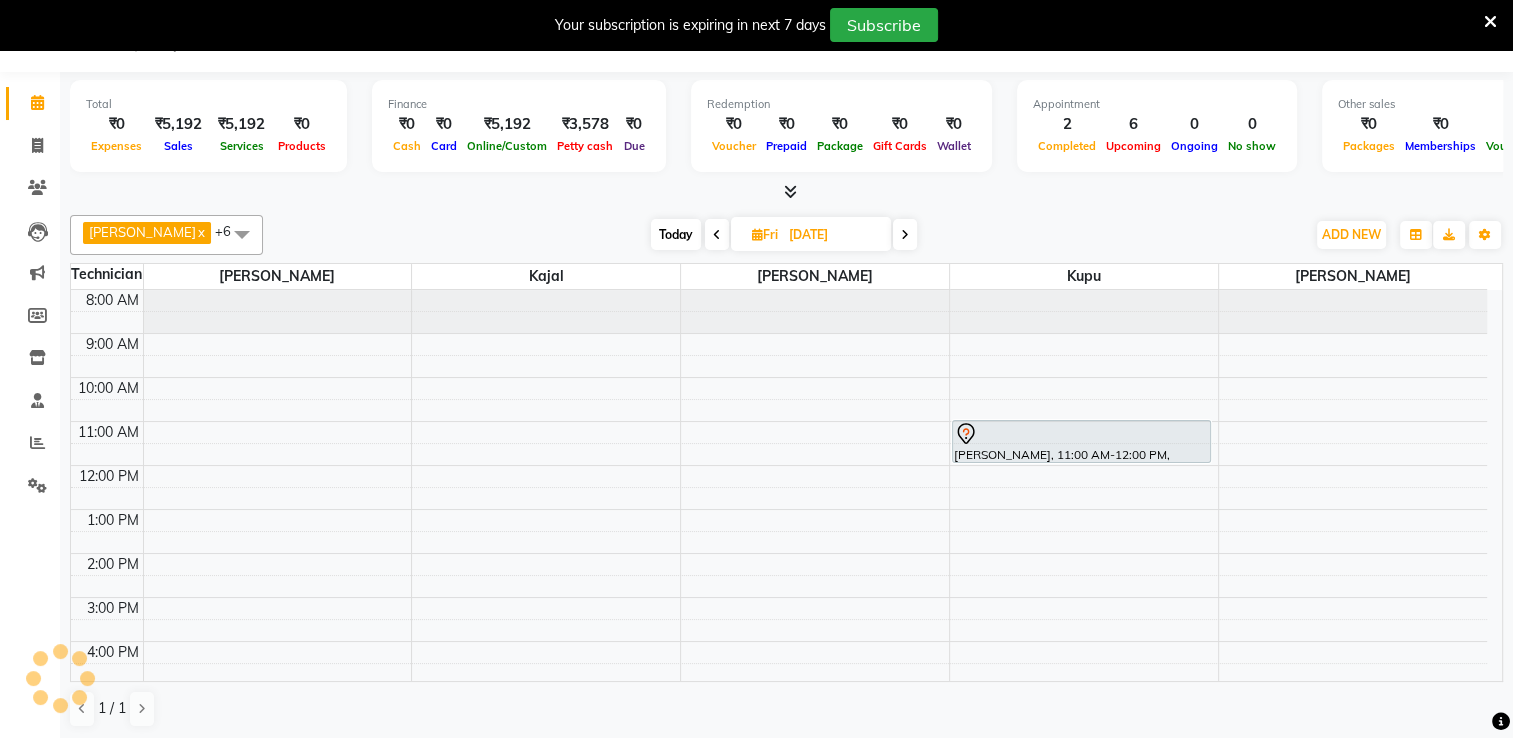 click at bounding box center [790, 191] 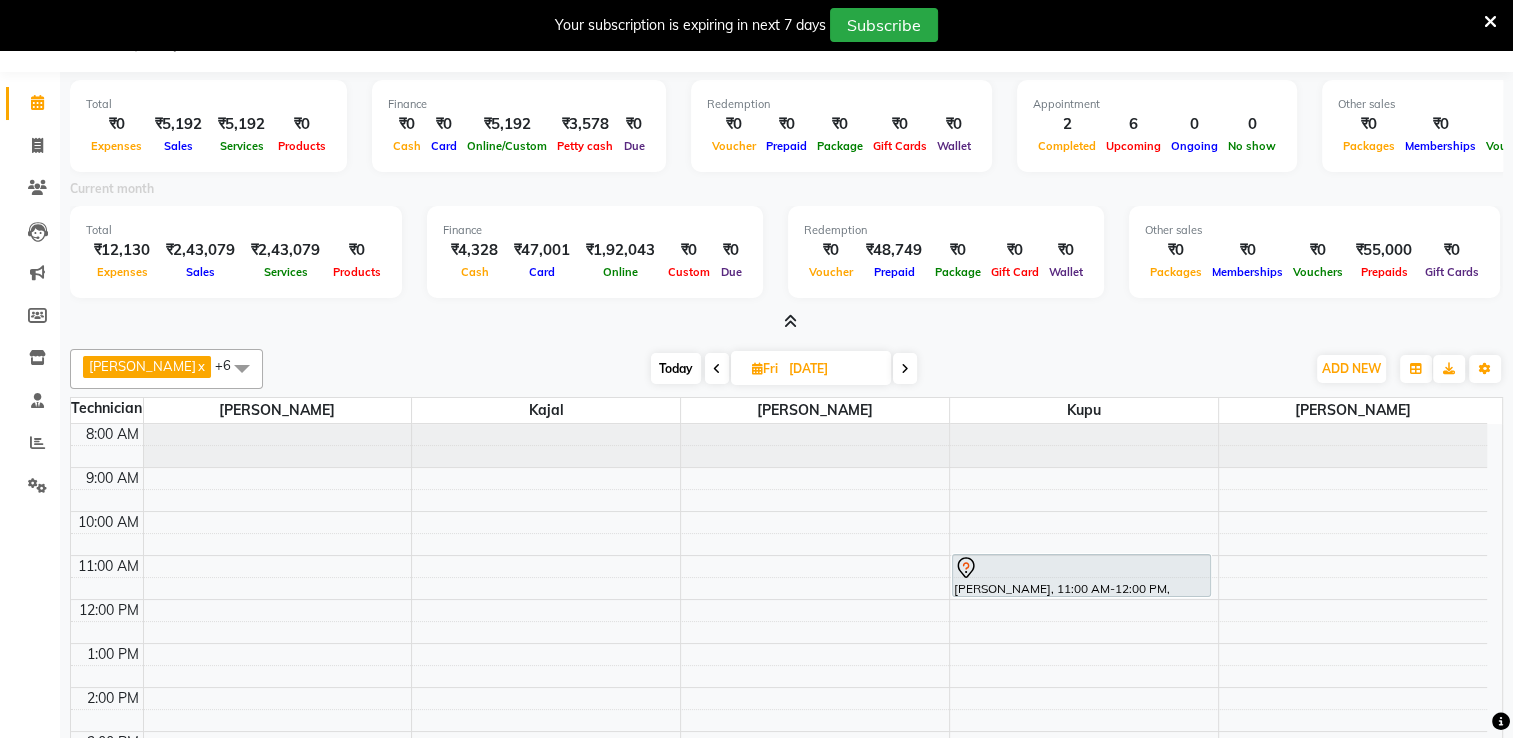 click on "₹2,43,079" at bounding box center [200, 250] 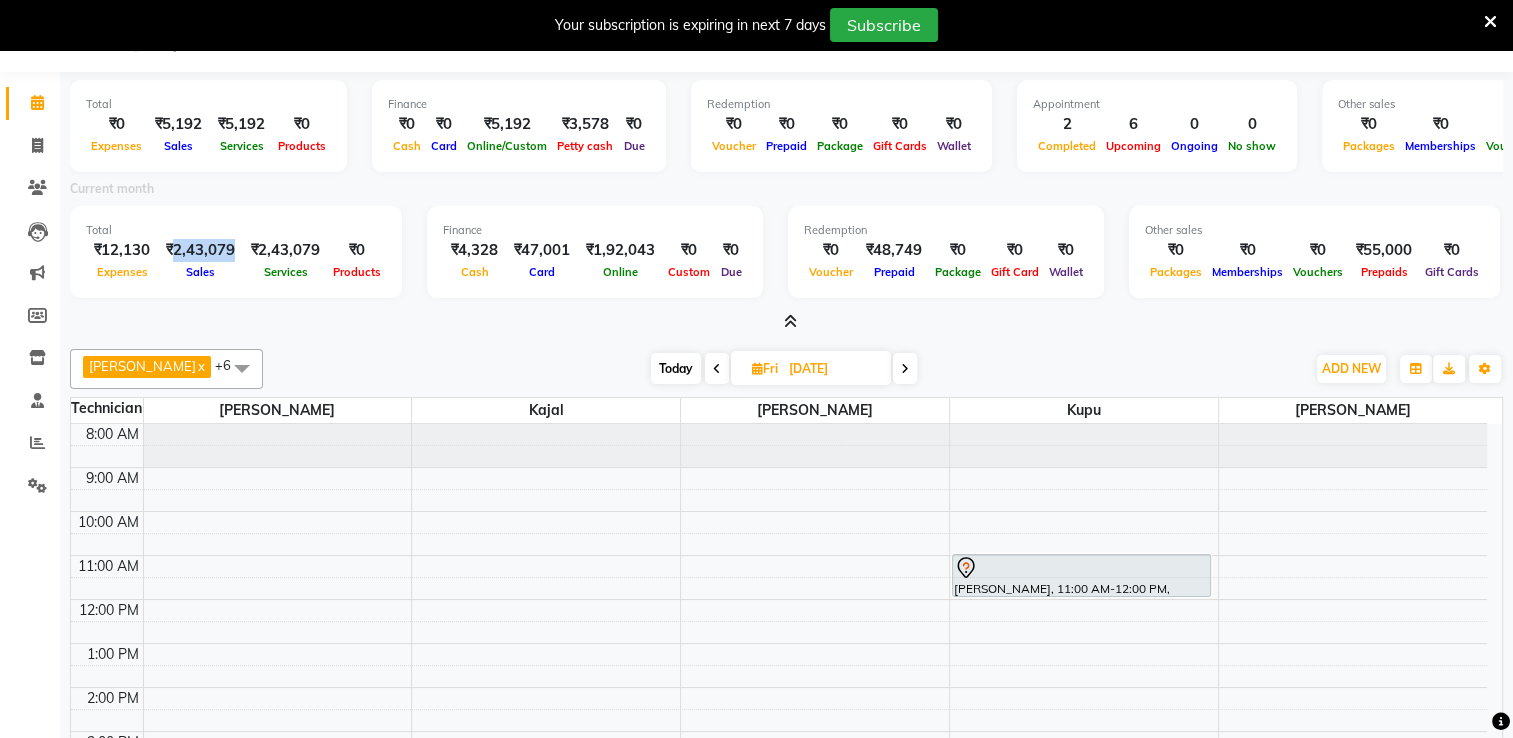 click on "₹2,43,079" at bounding box center (200, 250) 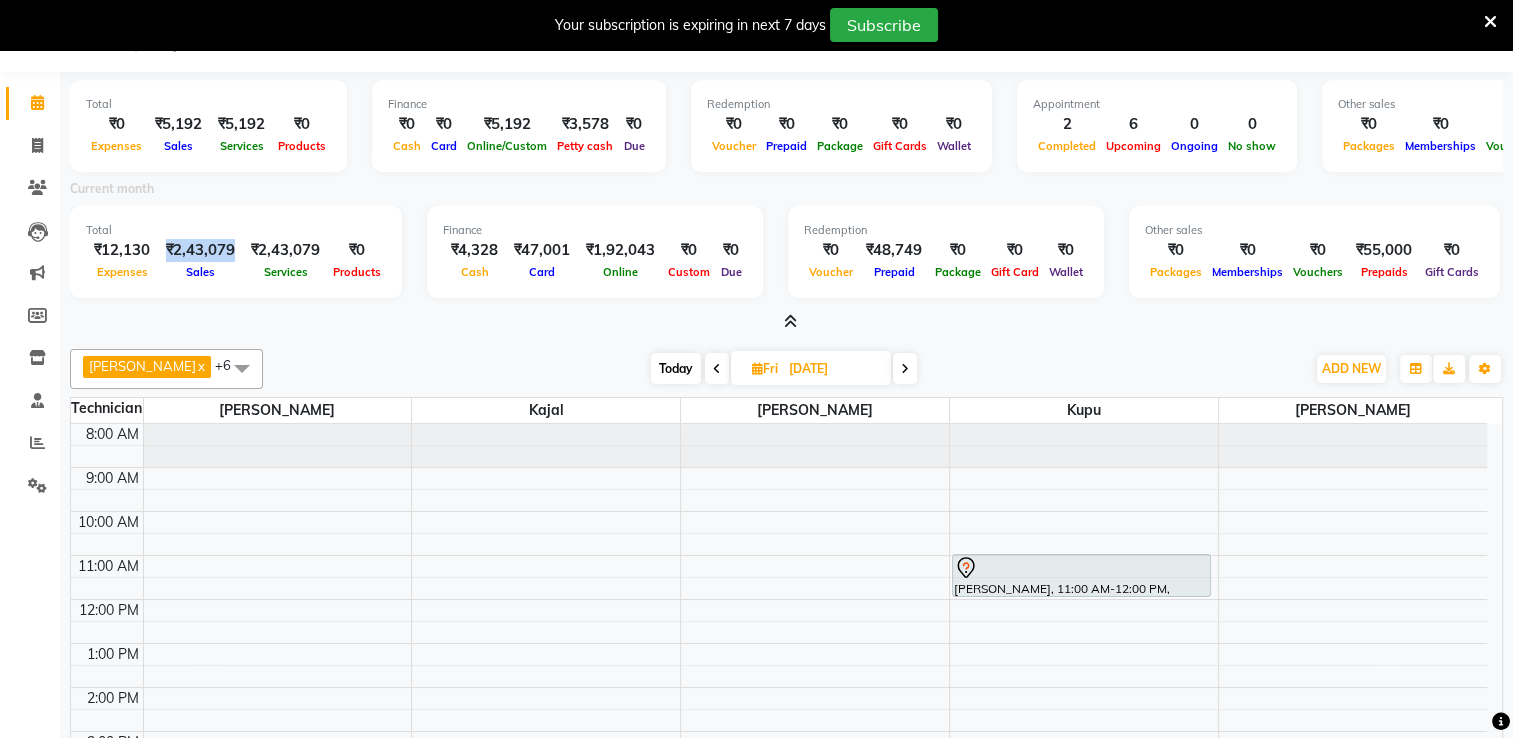click on "₹2,43,079" at bounding box center [200, 250] 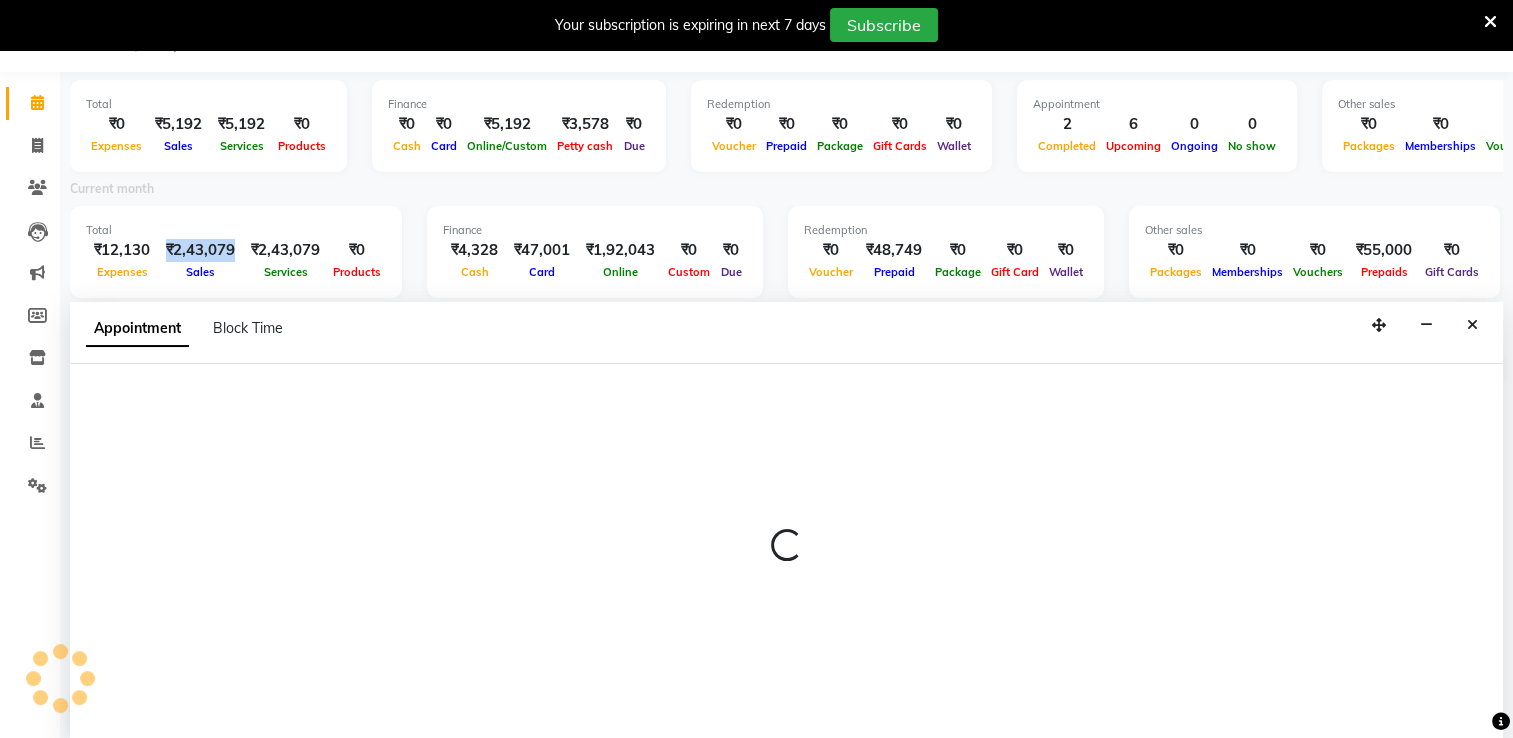 scroll, scrollTop: 54, scrollLeft: 0, axis: vertical 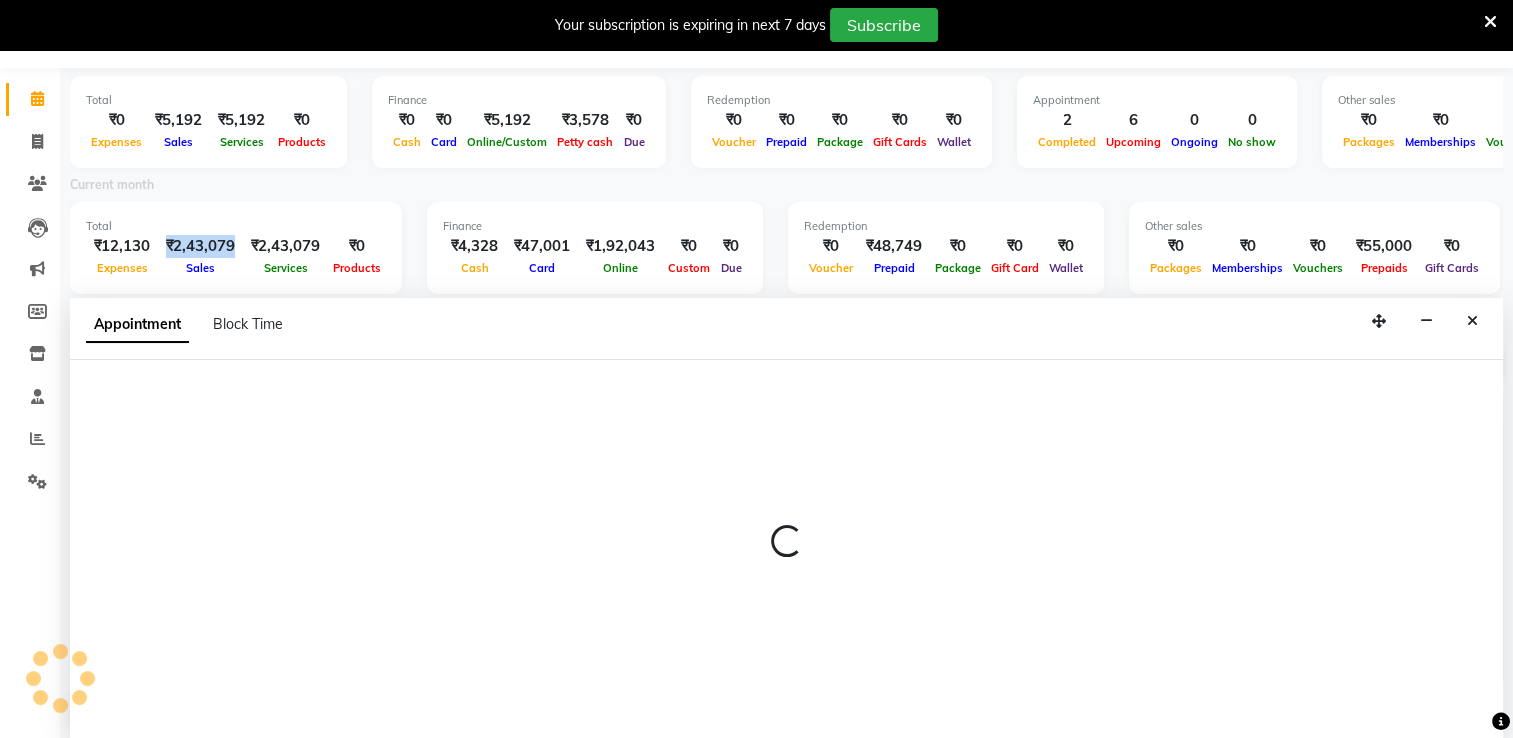 select on "62952" 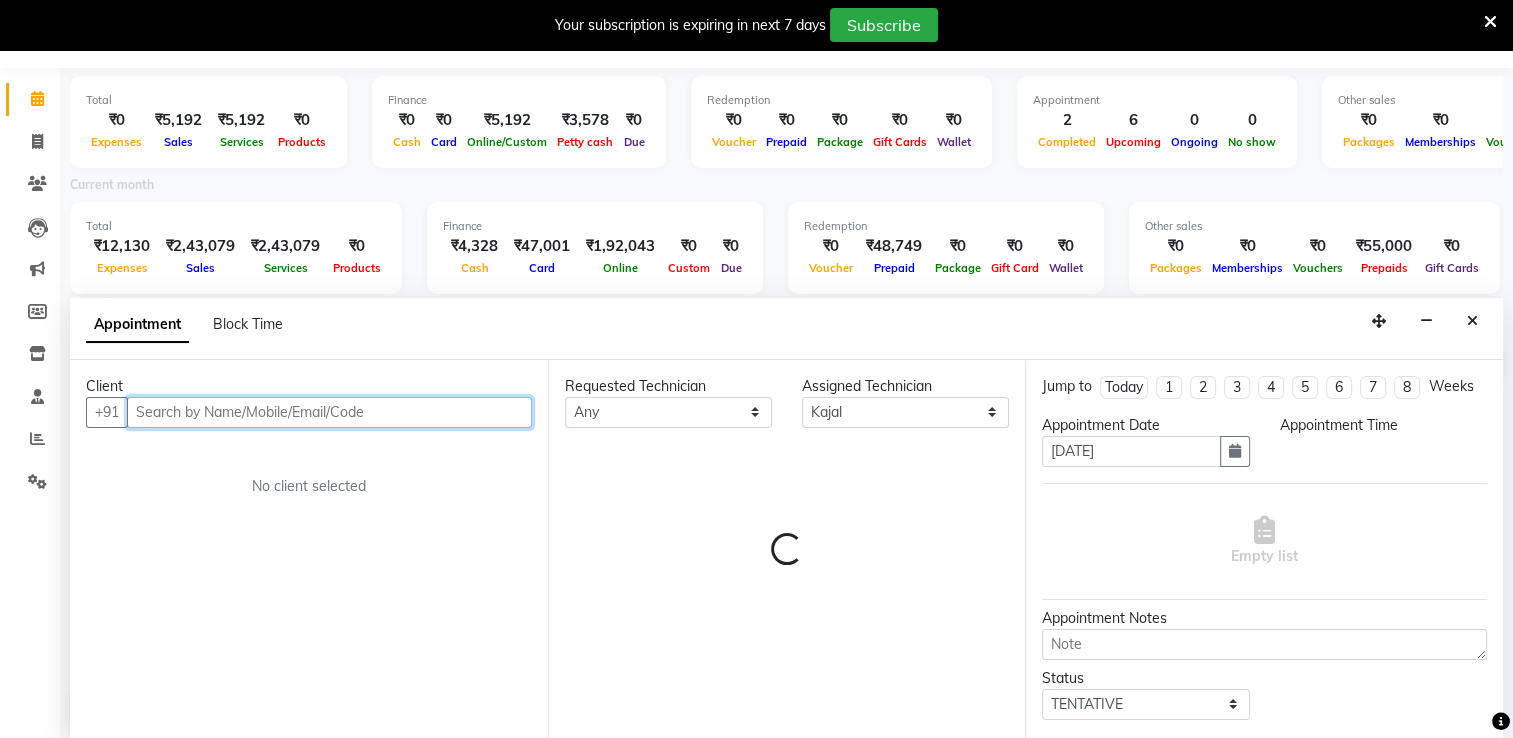 select on "690" 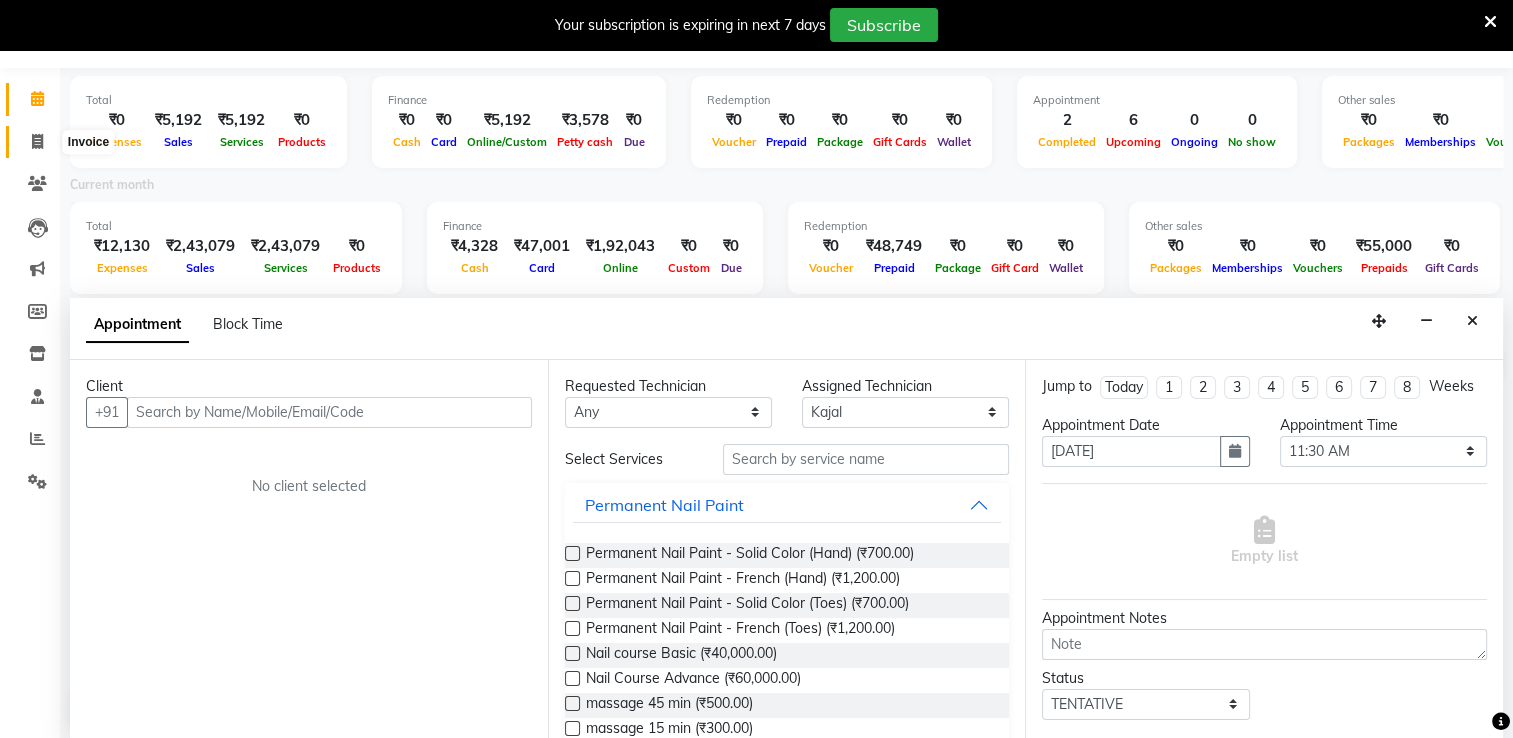 click 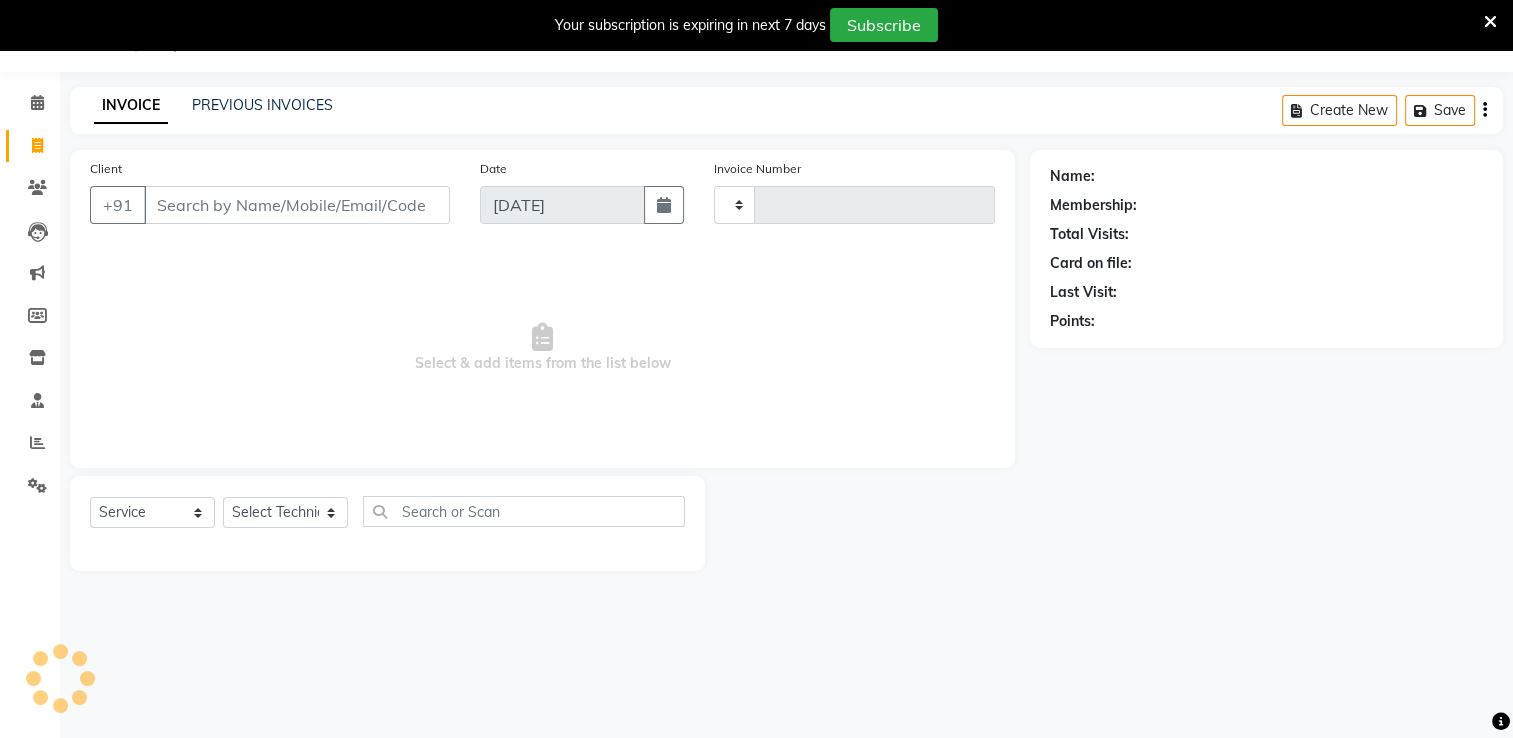 scroll, scrollTop: 1, scrollLeft: 0, axis: vertical 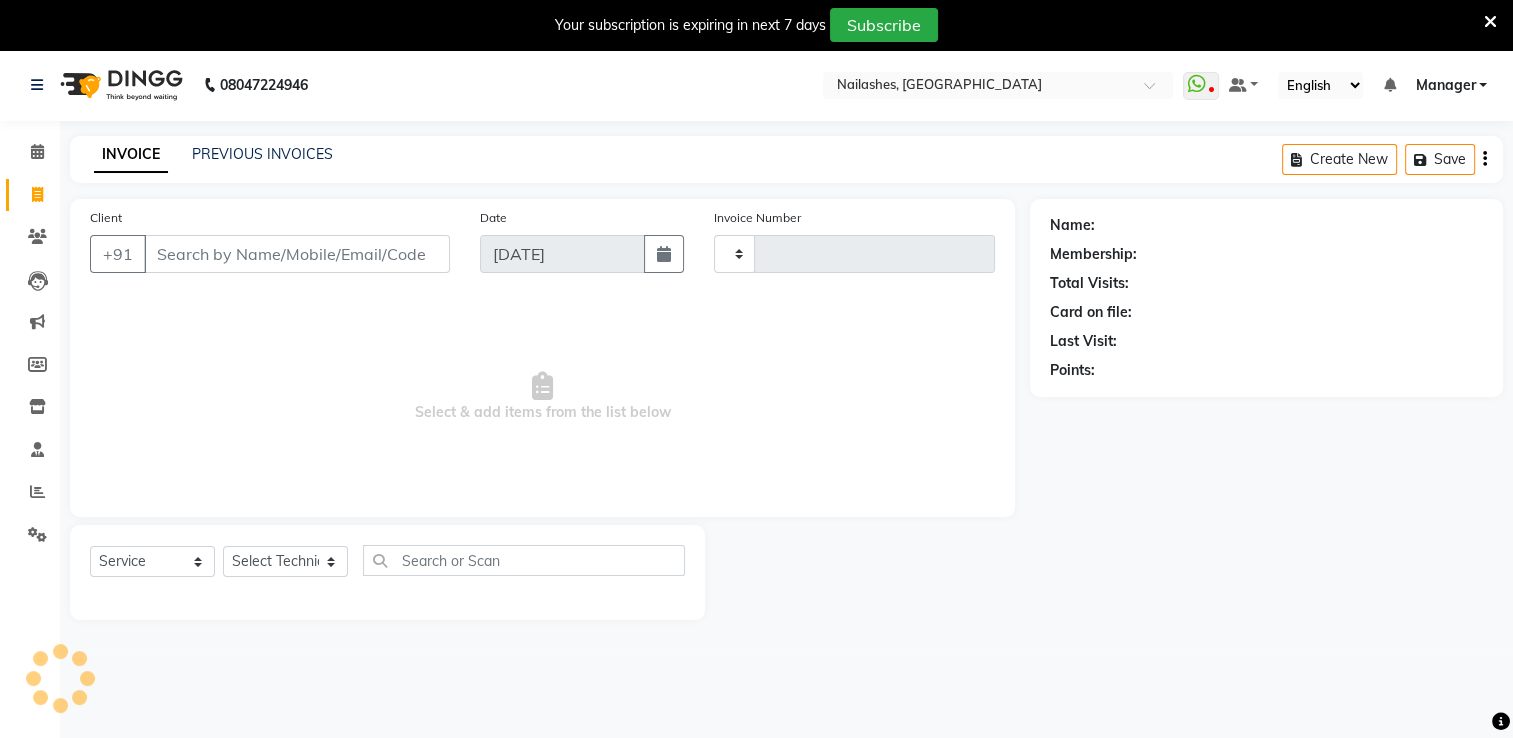 type on "1154" 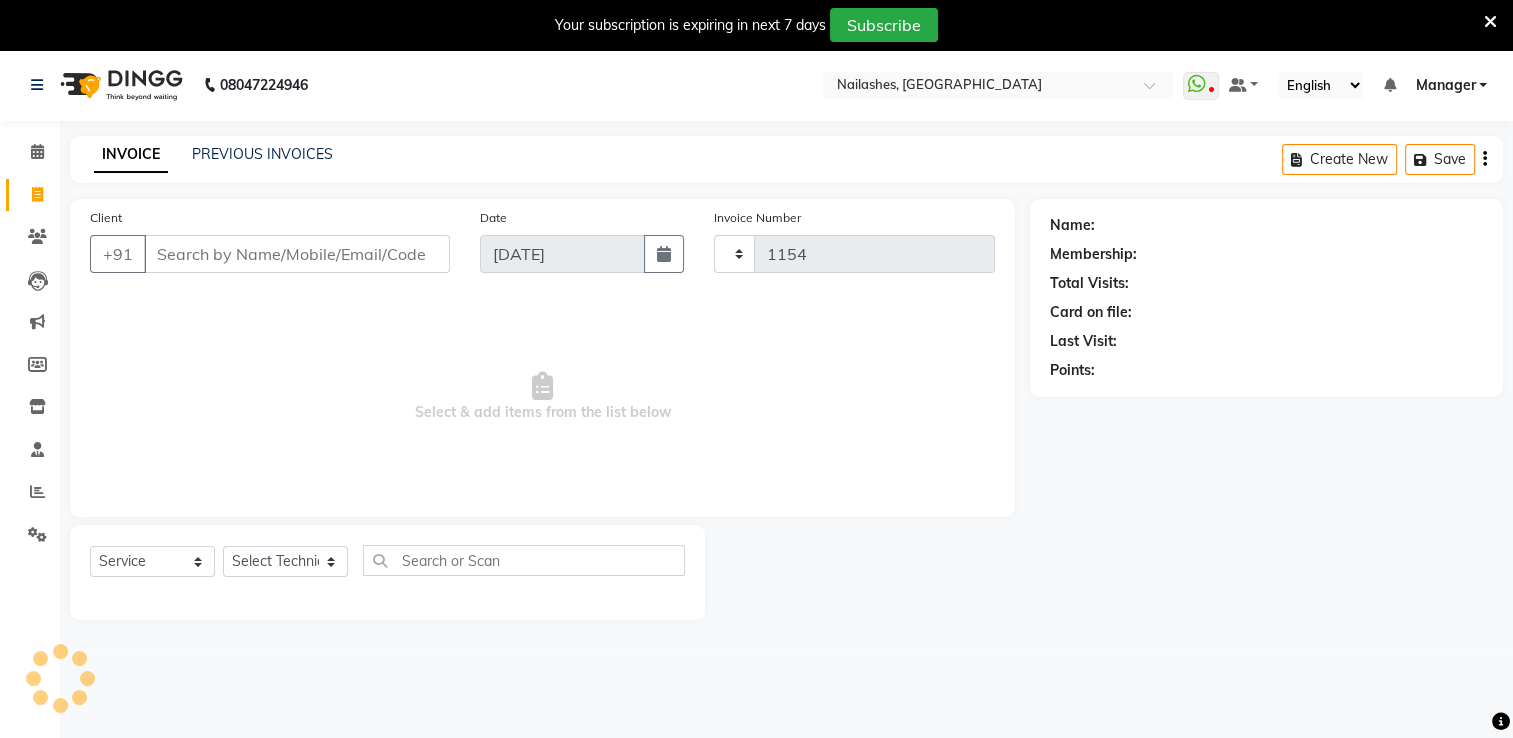 scroll, scrollTop: 0, scrollLeft: 0, axis: both 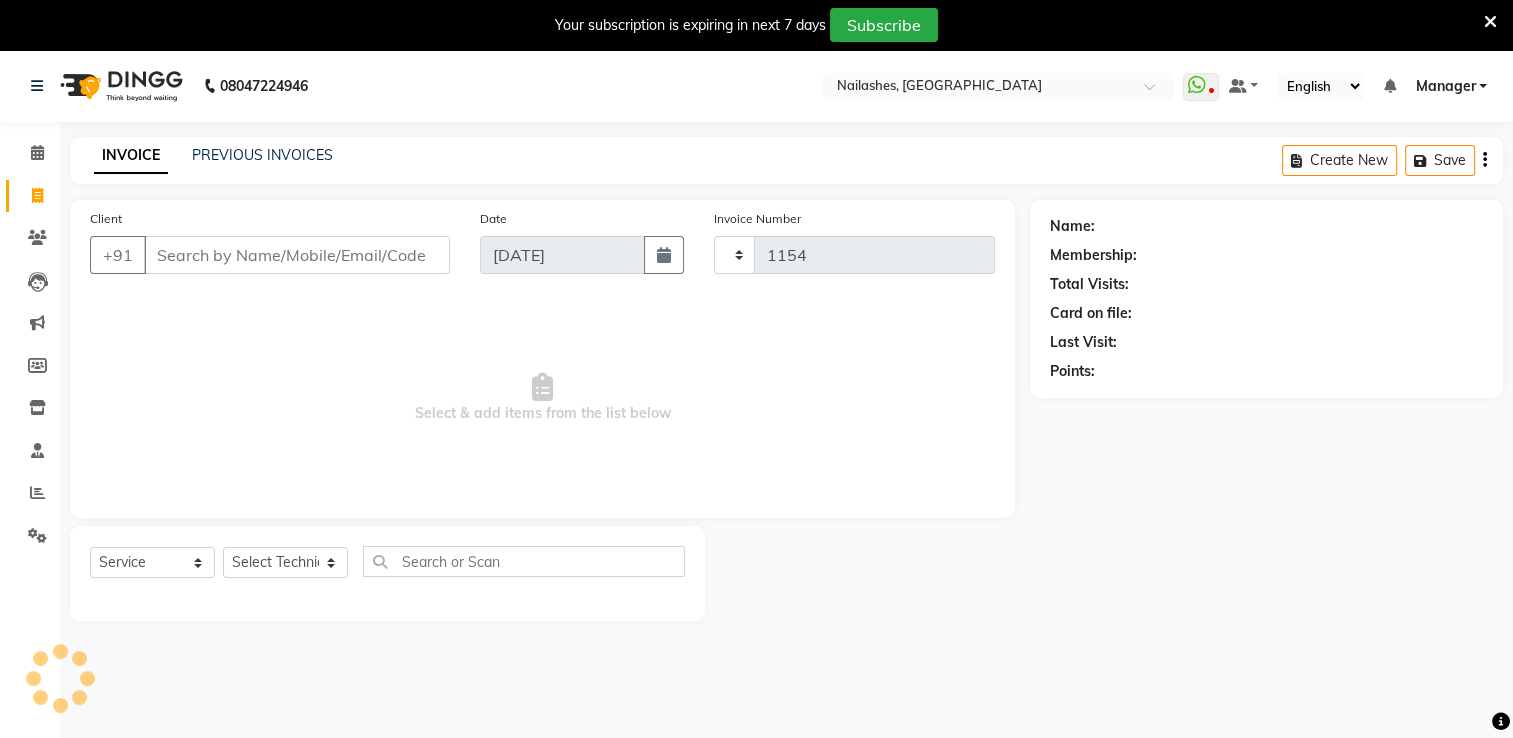 select on "6579" 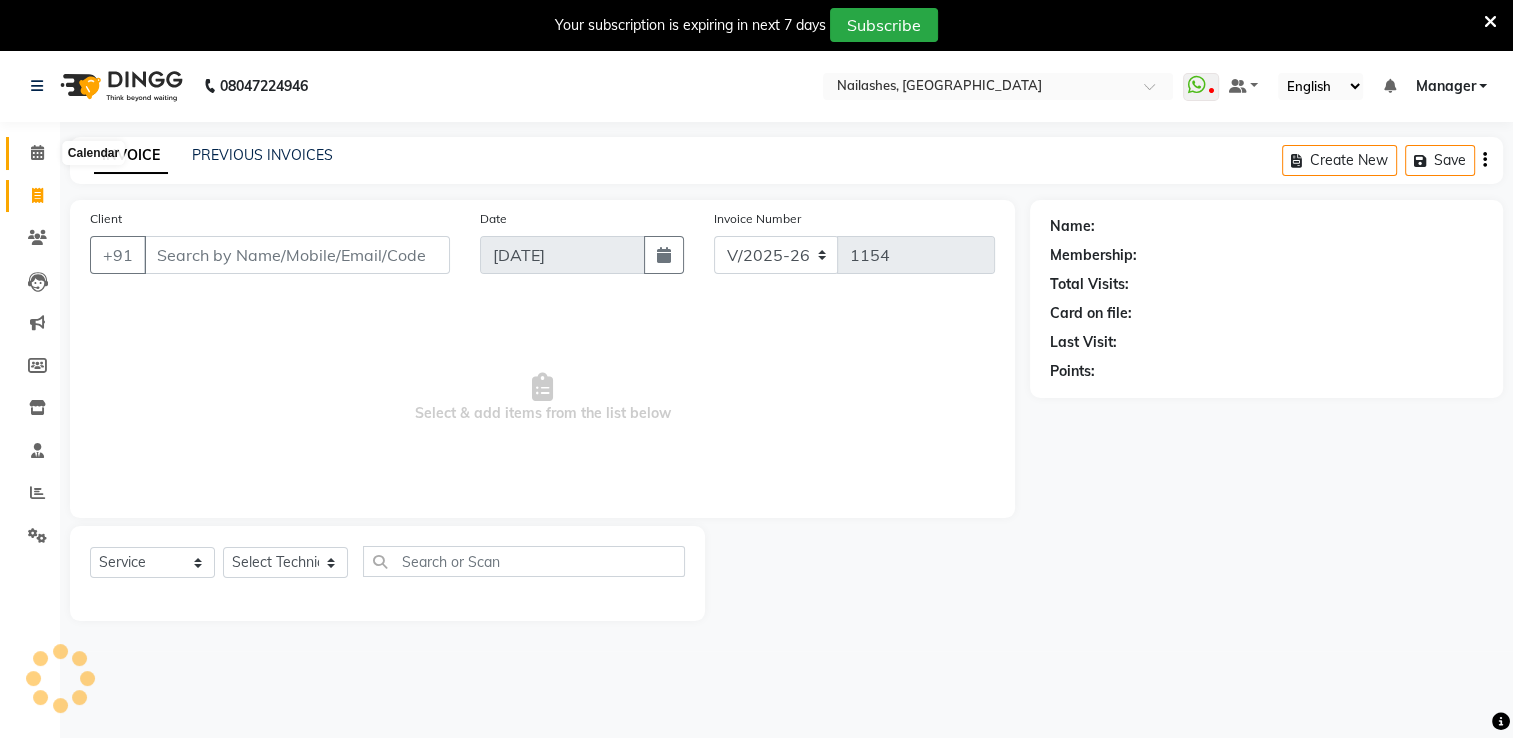 click 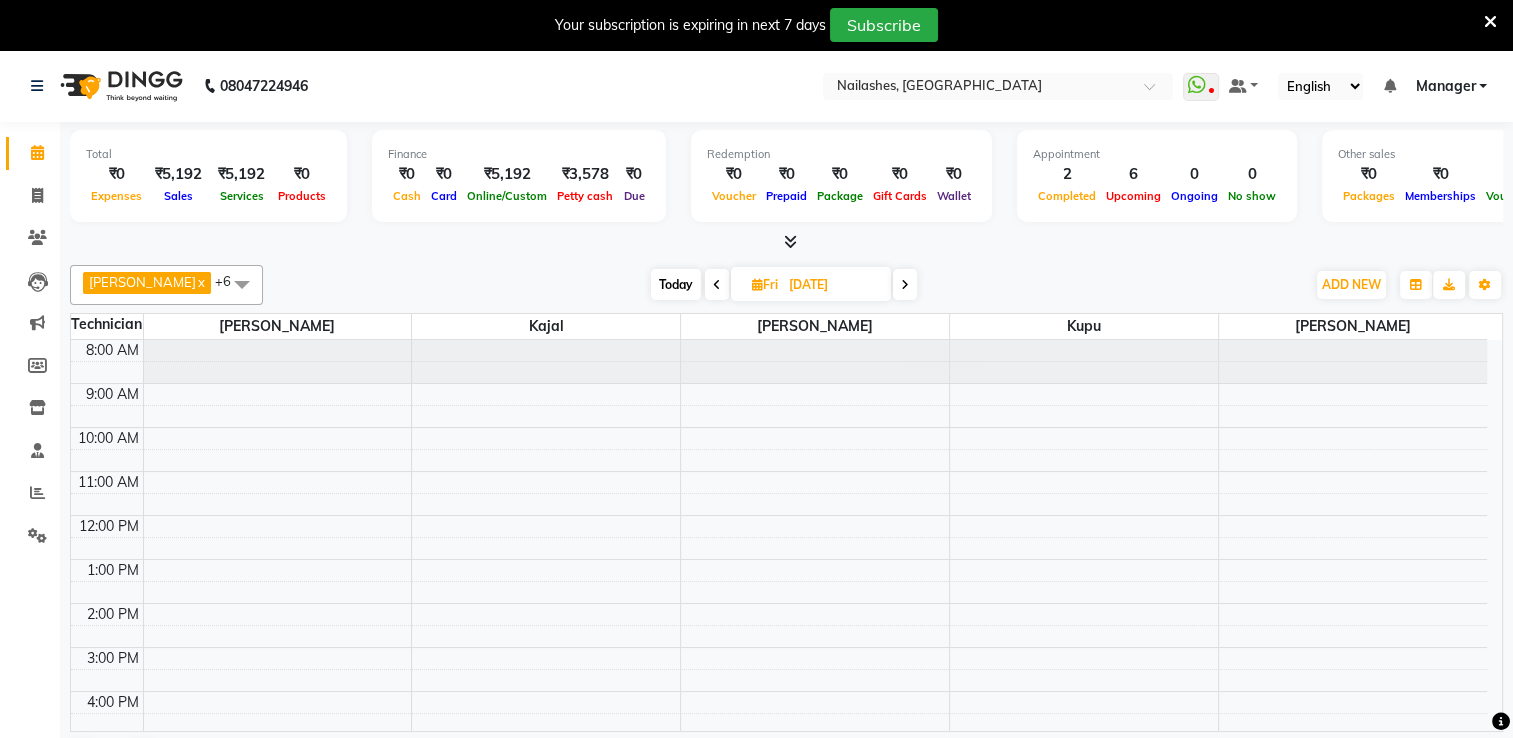 scroll, scrollTop: 0, scrollLeft: 0, axis: both 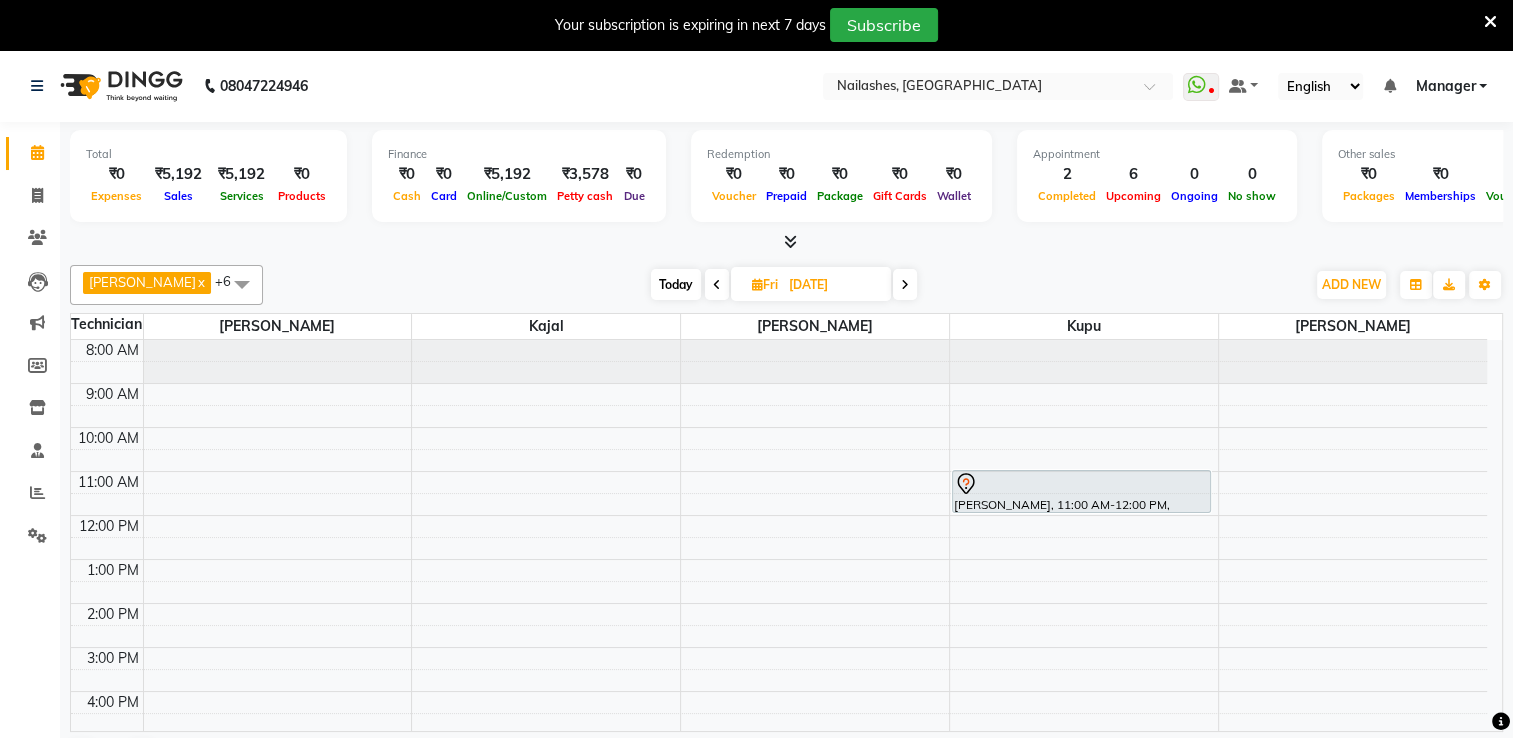 click at bounding box center [790, 241] 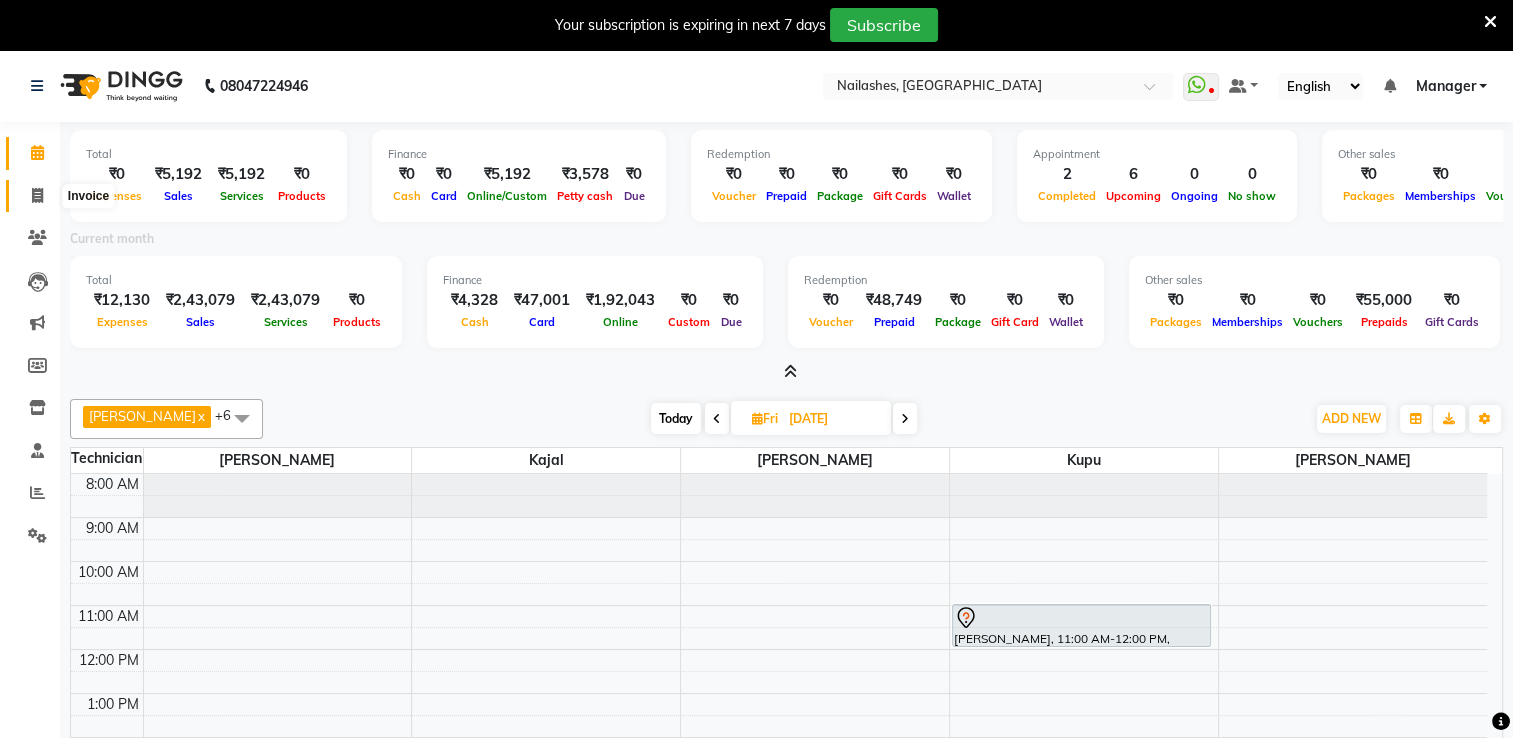 click 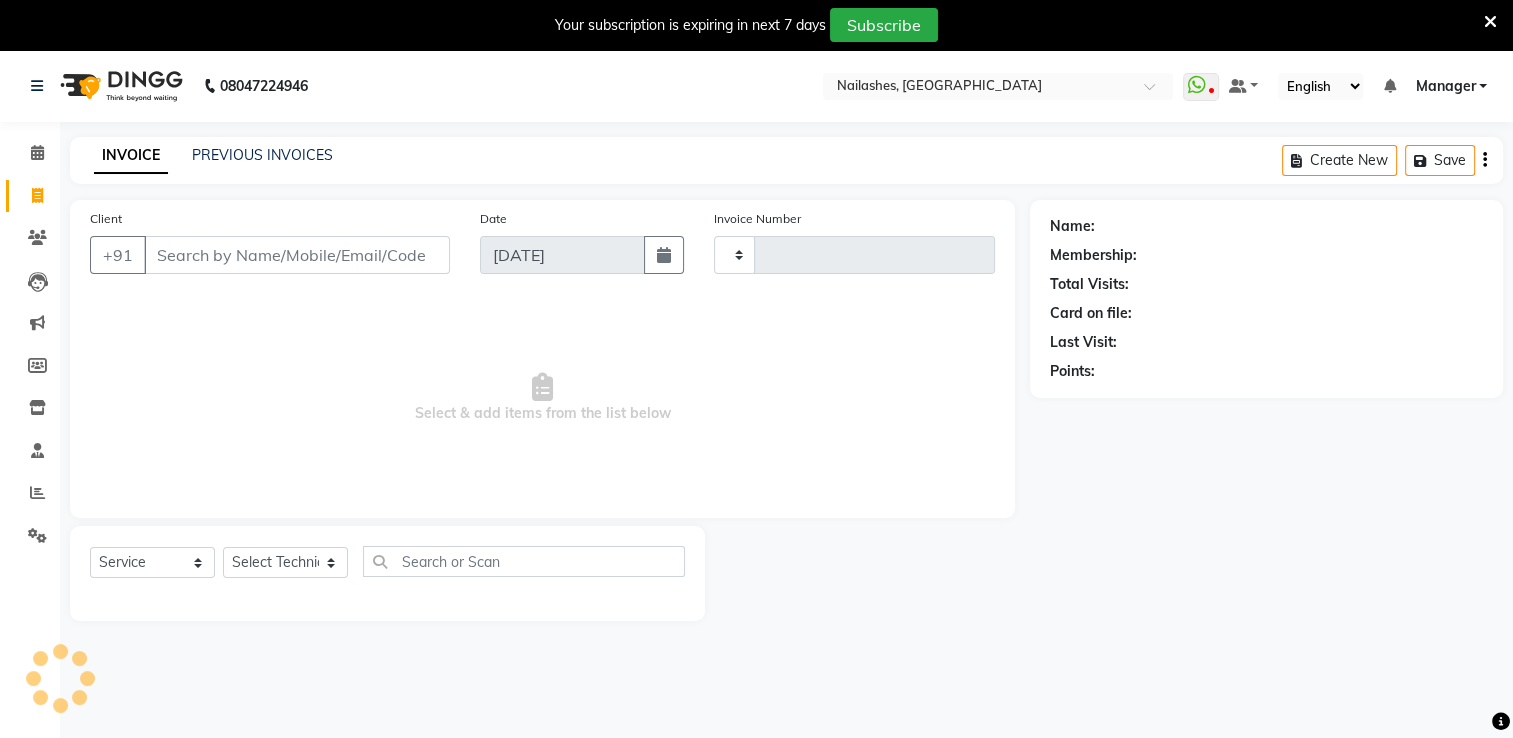 type on "1154" 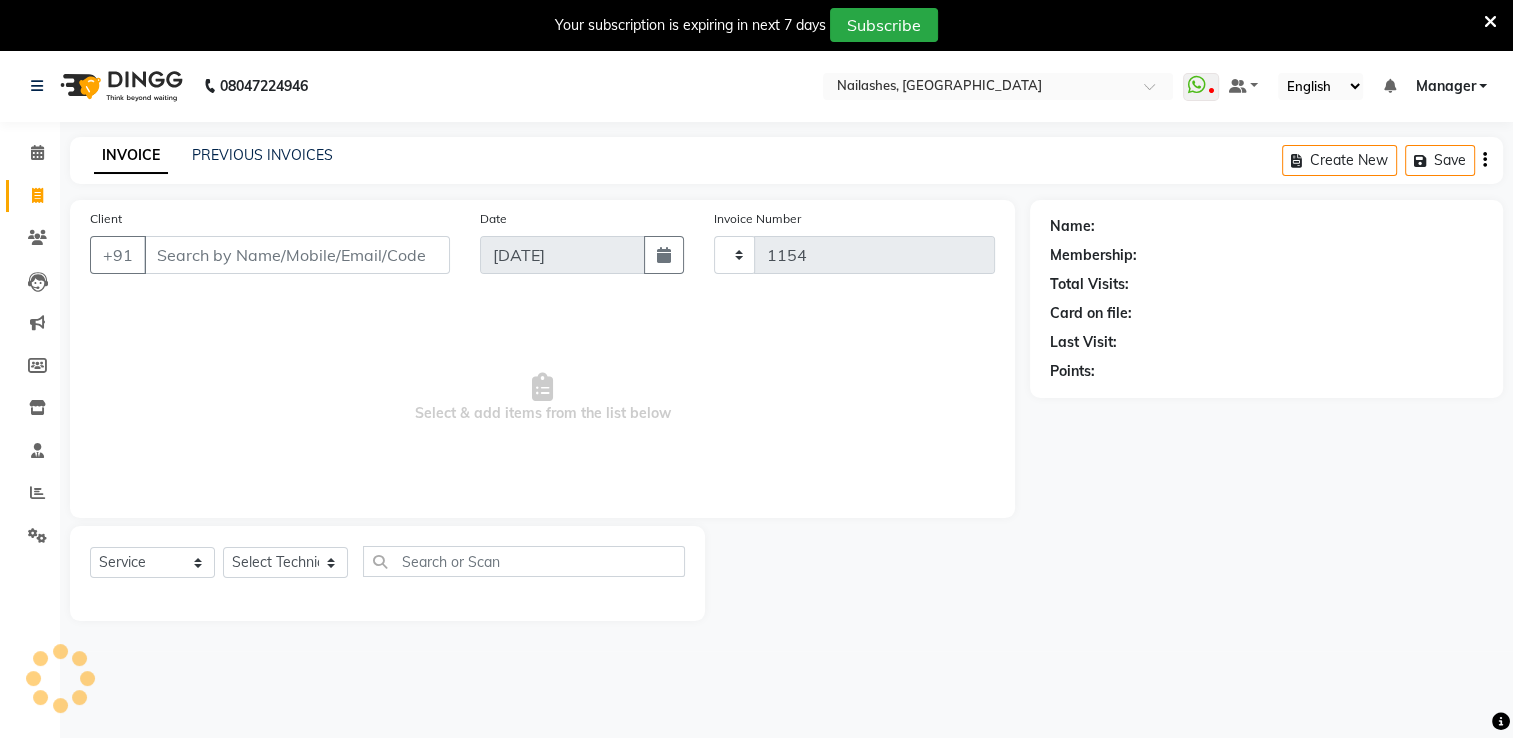 select on "6579" 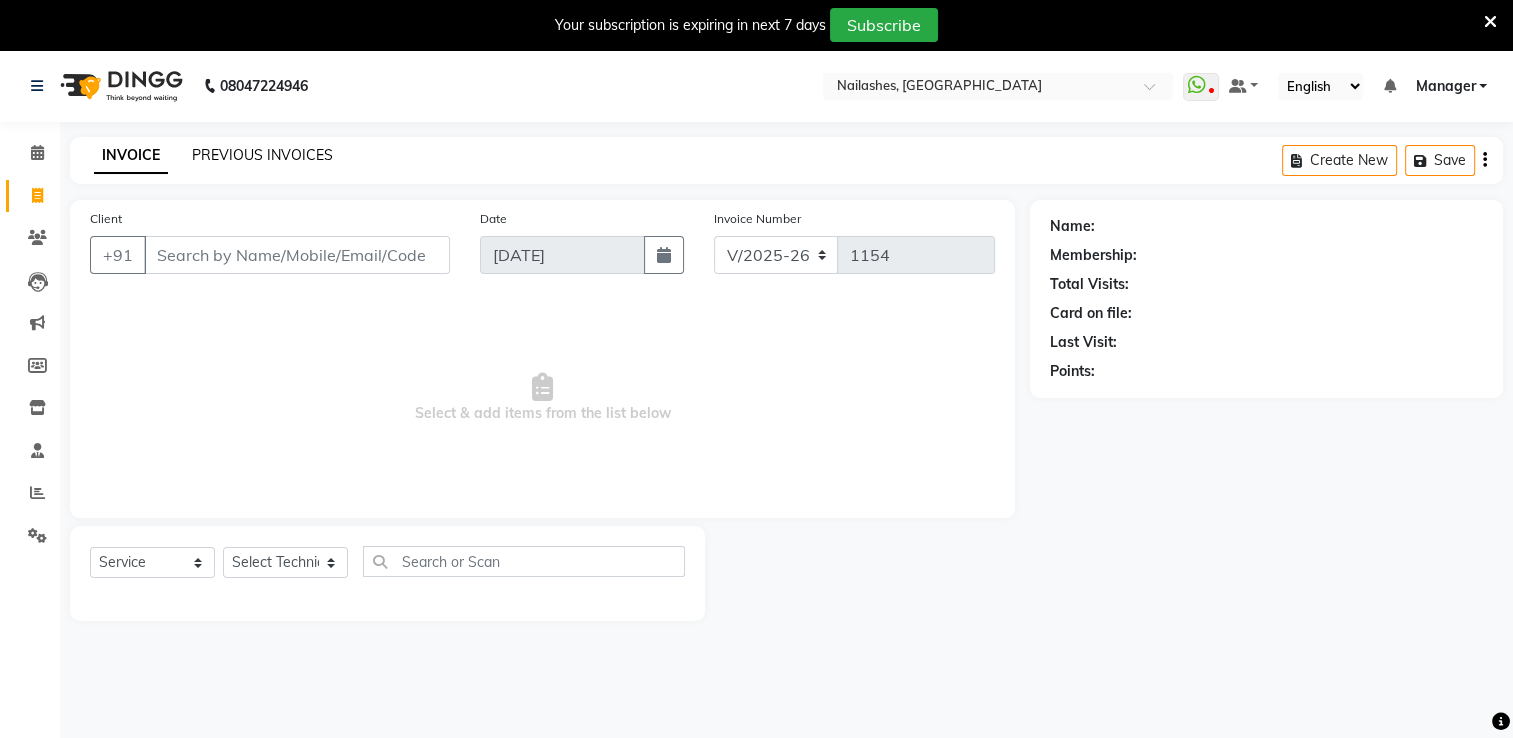 click on "PREVIOUS INVOICES" 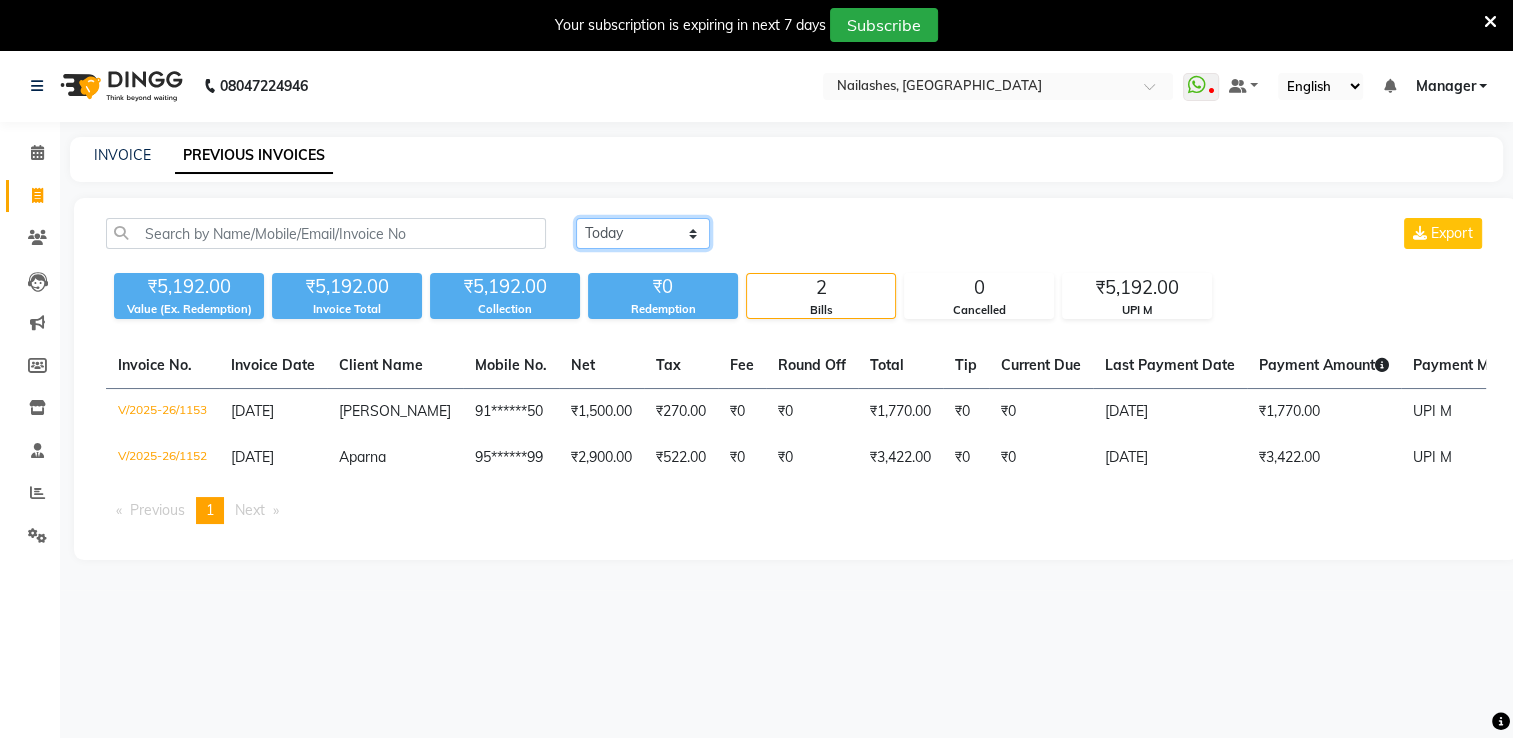 click on "[DATE] [DATE] Custom Range" 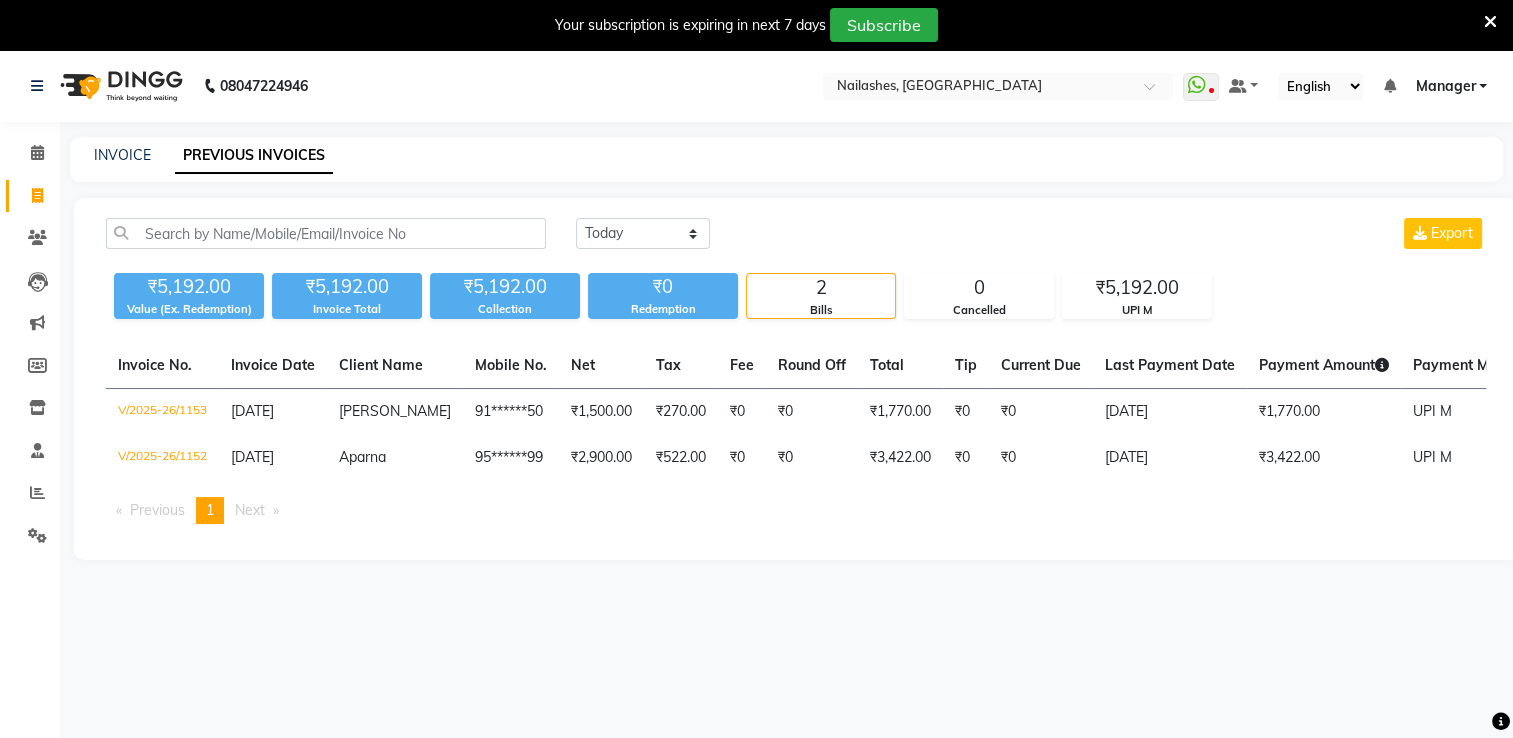 click on "INVOICE PREVIOUS INVOICES" 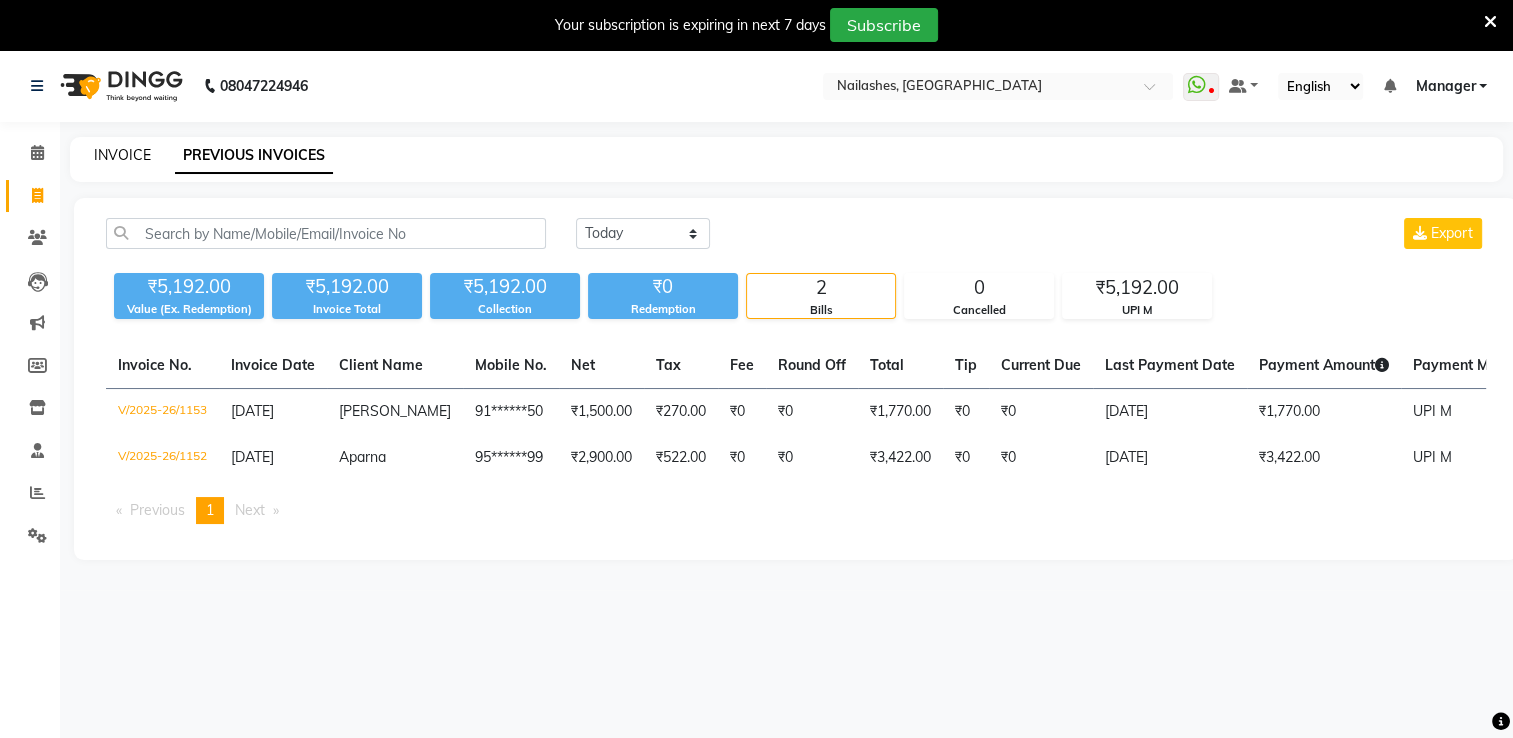 click on "INVOICE" 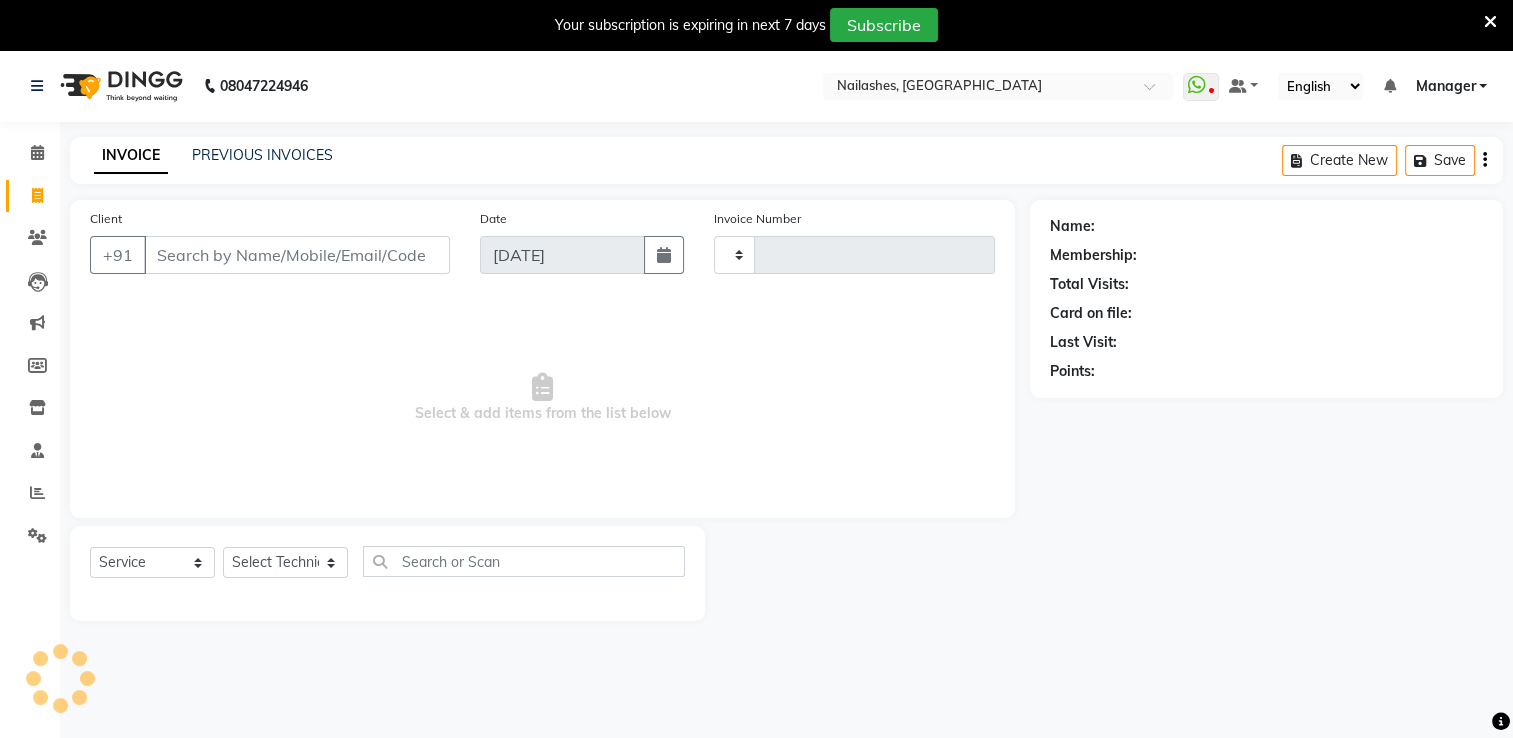 scroll, scrollTop: 11, scrollLeft: 0, axis: vertical 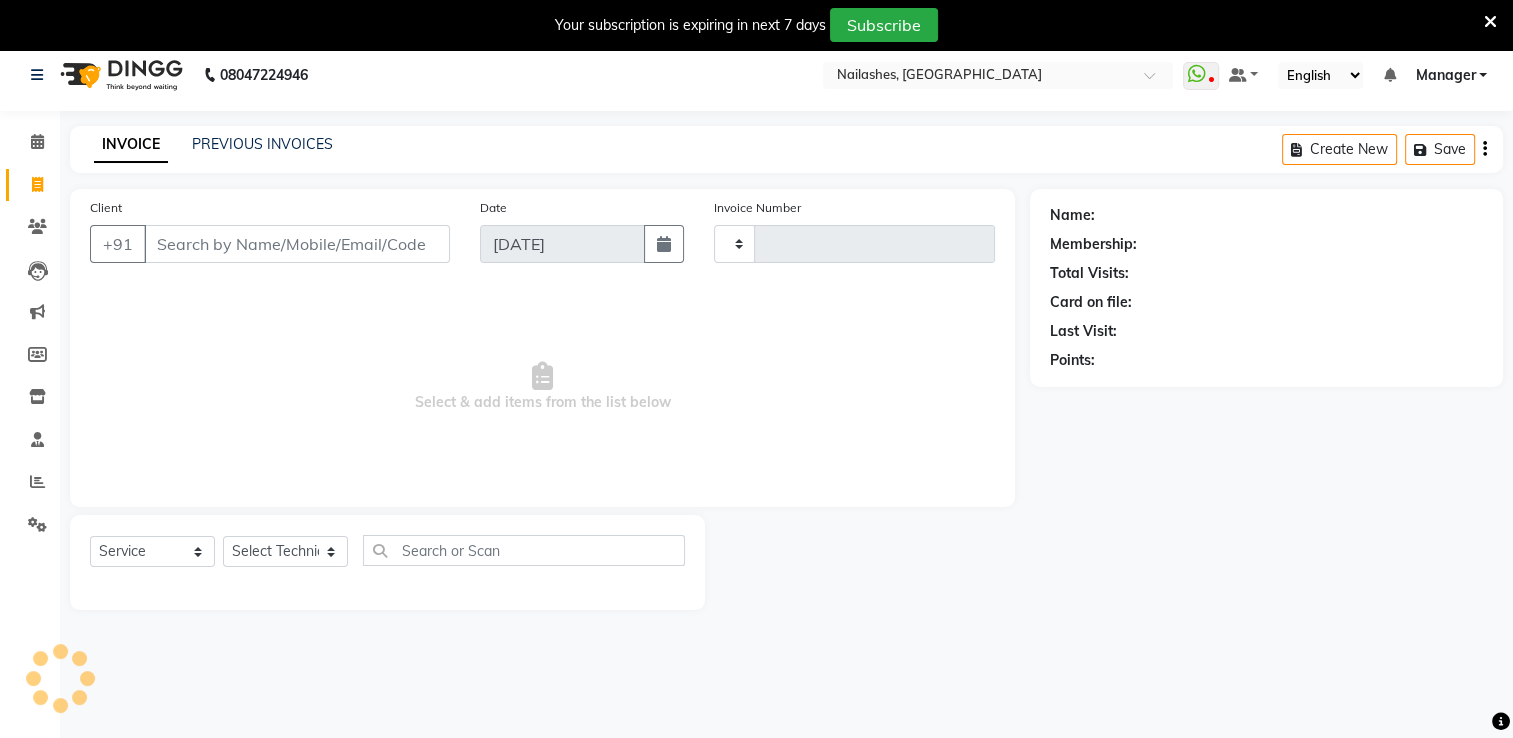 type on "1154" 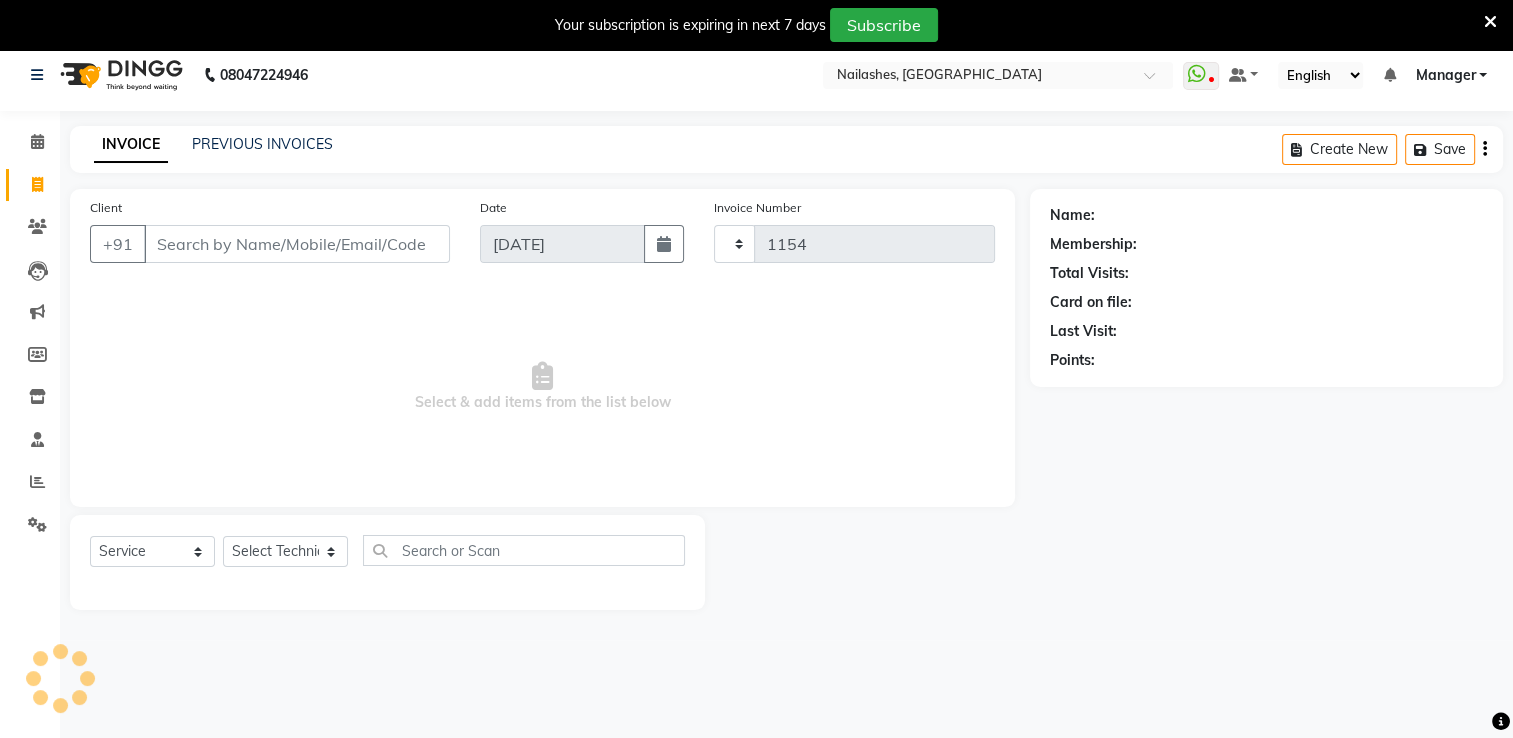 select on "6579" 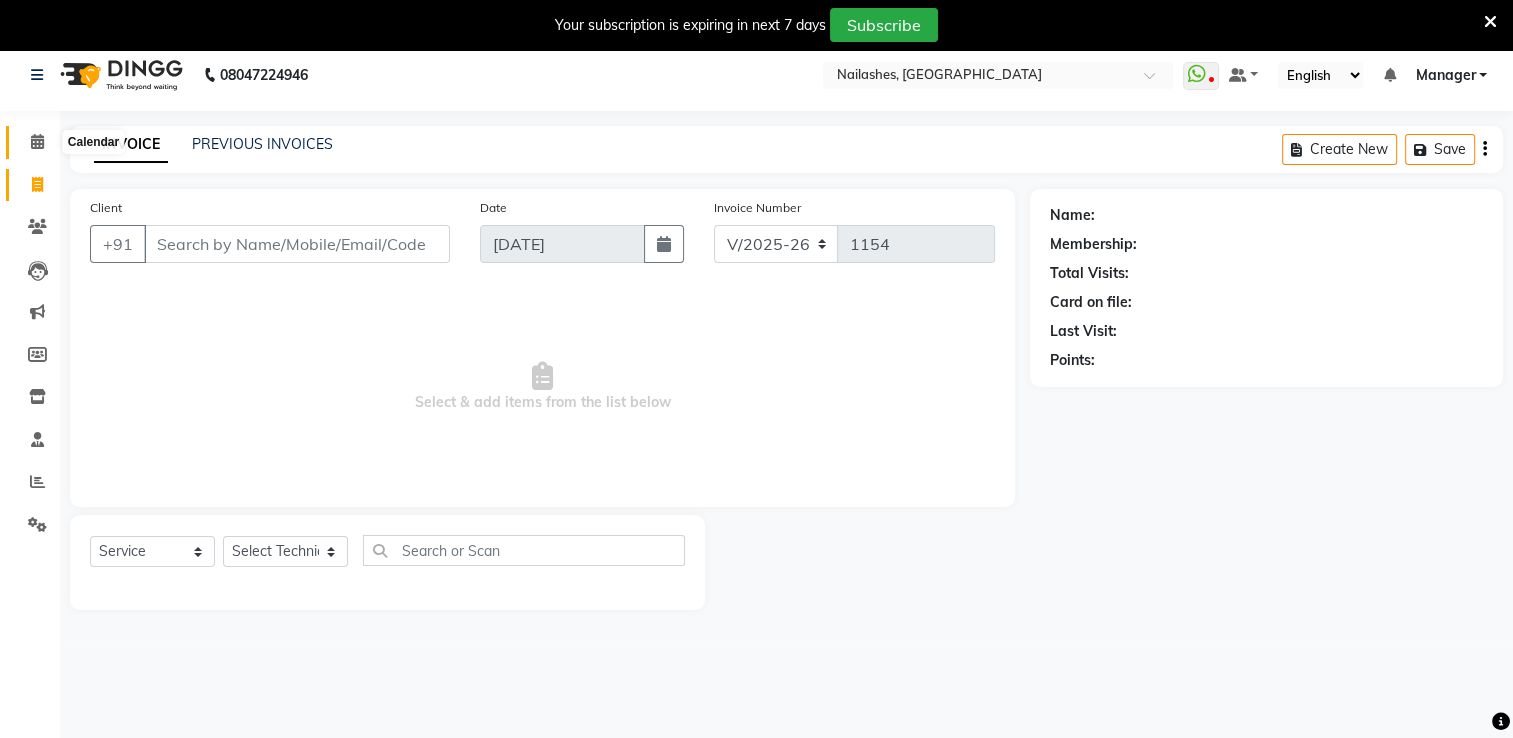 click 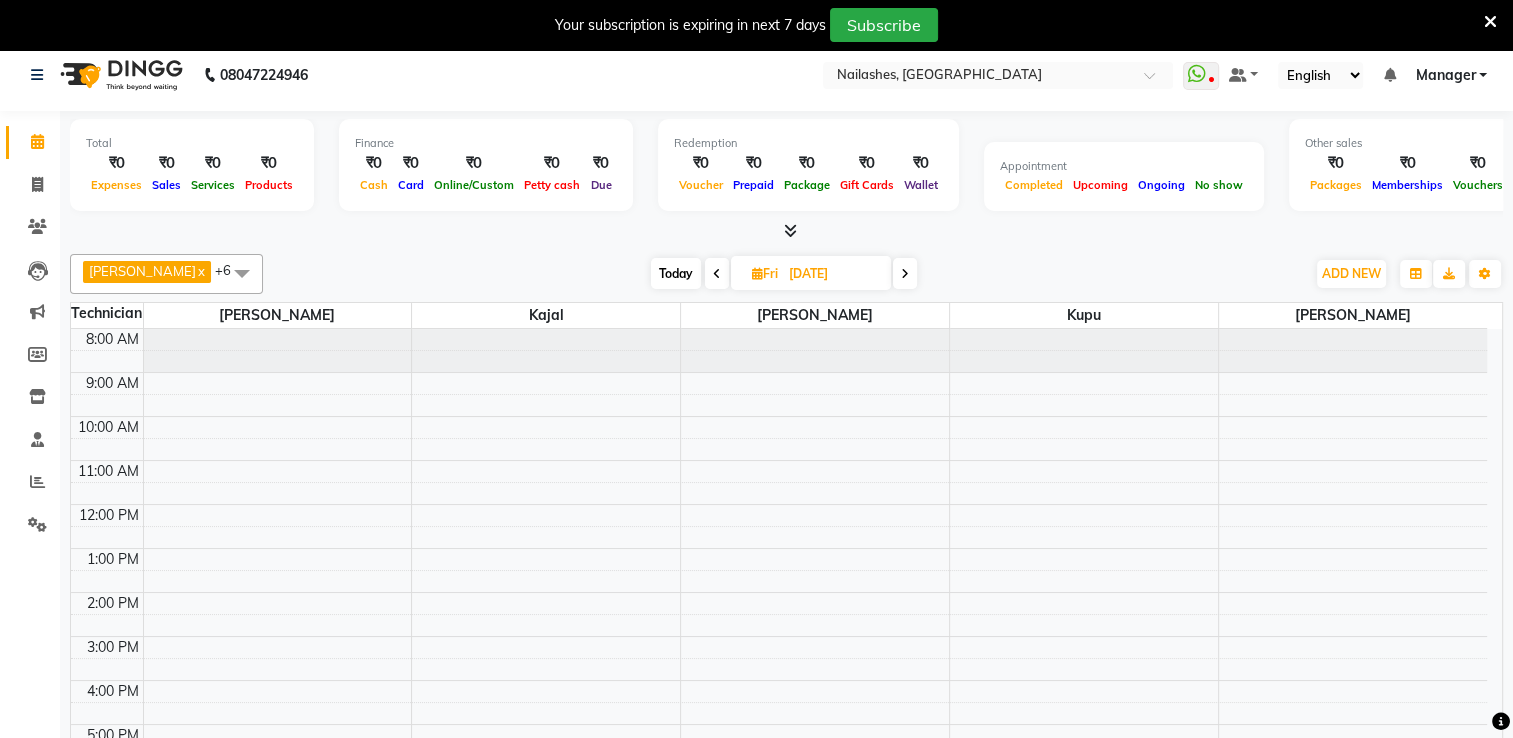 scroll, scrollTop: 136, scrollLeft: 0, axis: vertical 